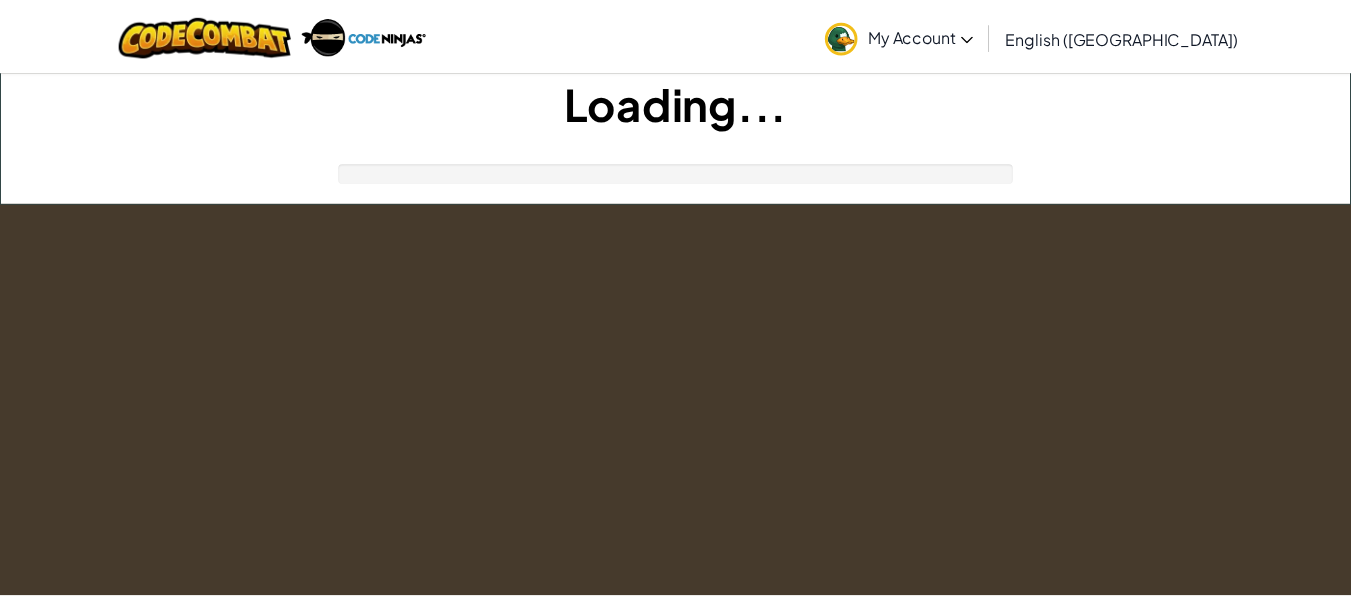 scroll, scrollTop: 0, scrollLeft: 0, axis: both 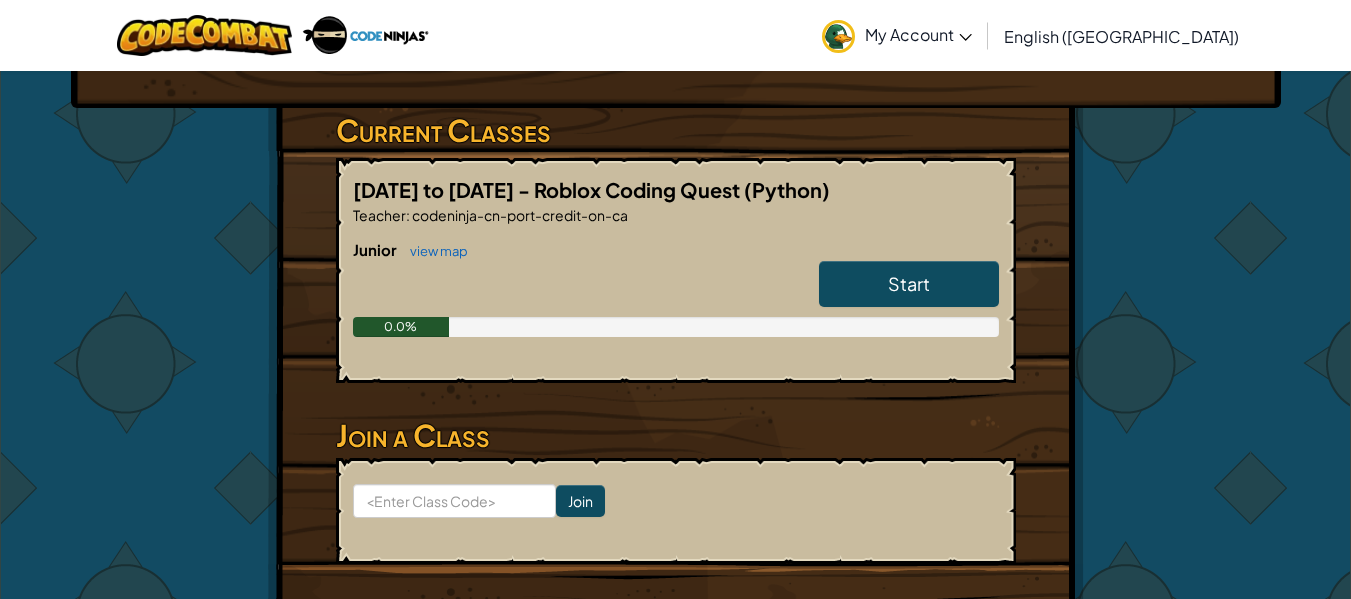 click on "Start" at bounding box center (909, 284) 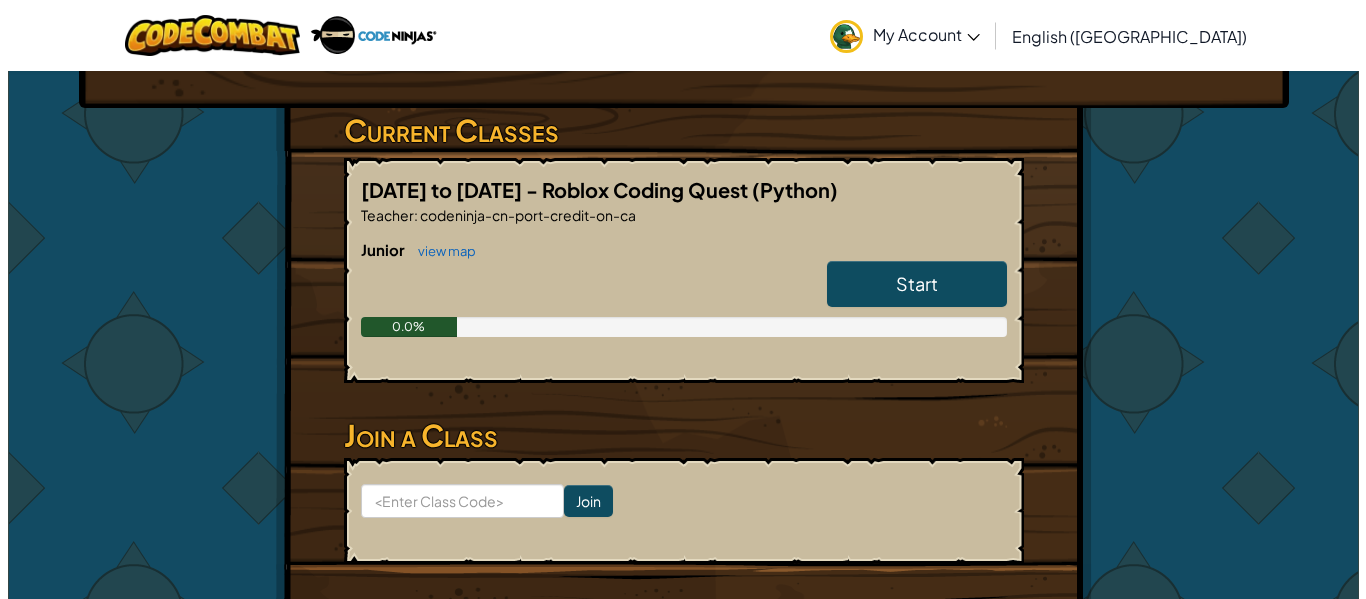 scroll, scrollTop: 0, scrollLeft: 0, axis: both 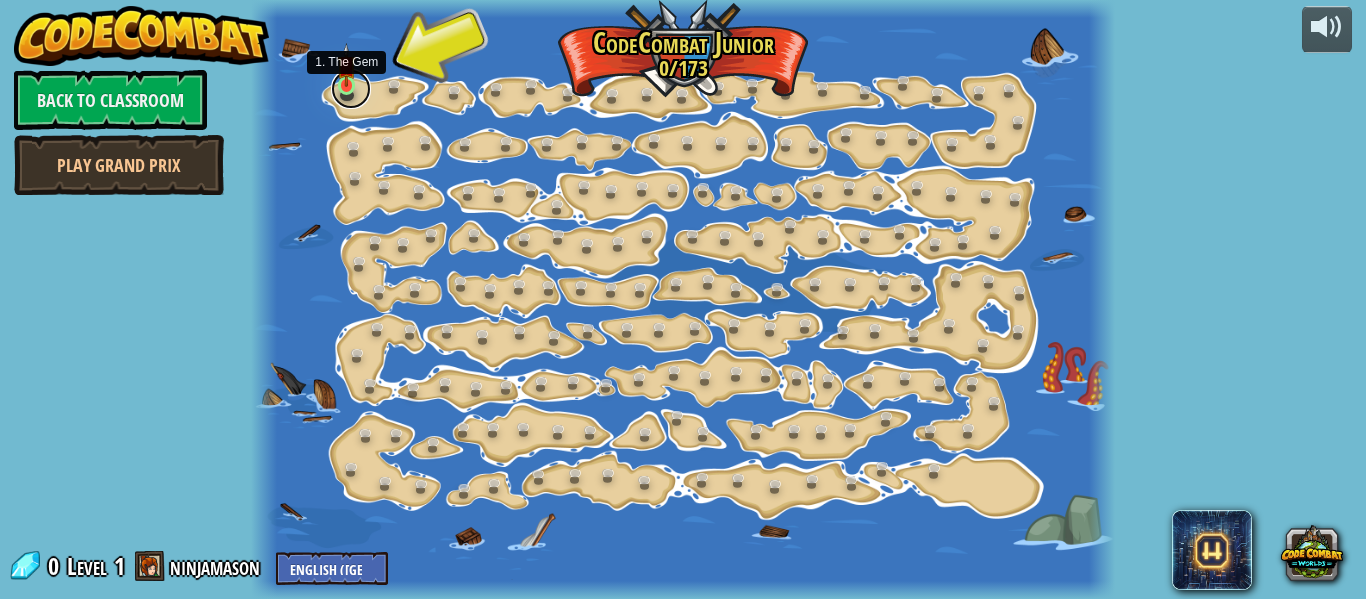click at bounding box center [351, 89] 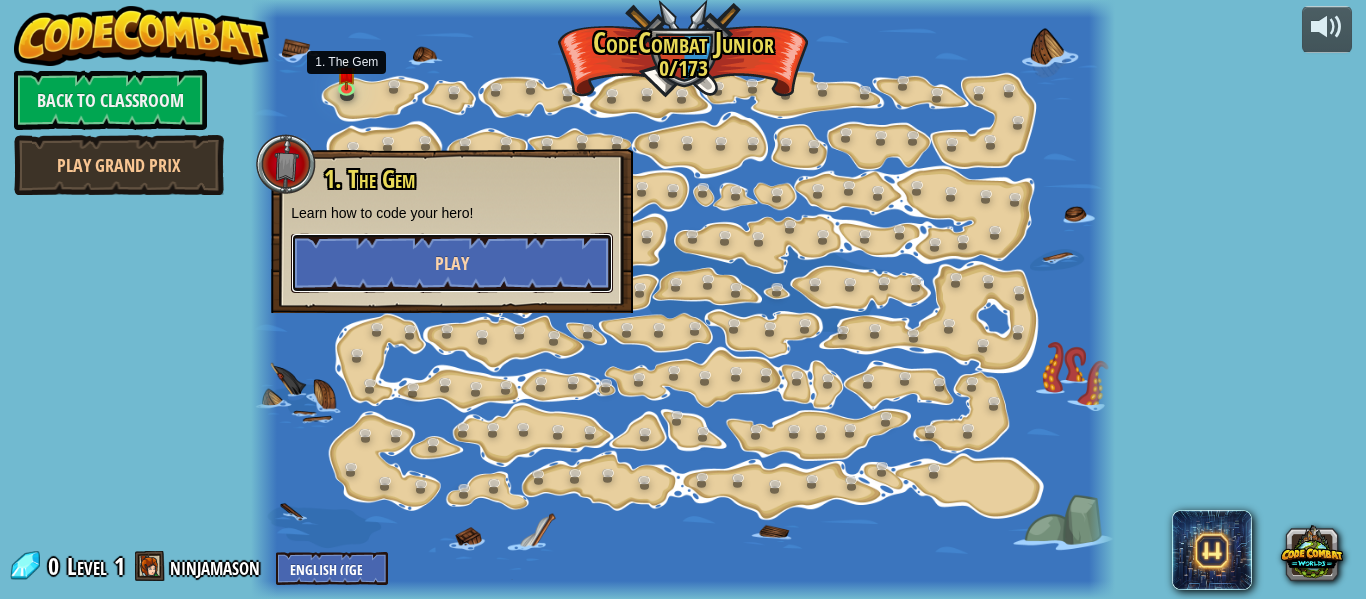 click on "Play" at bounding box center [452, 263] 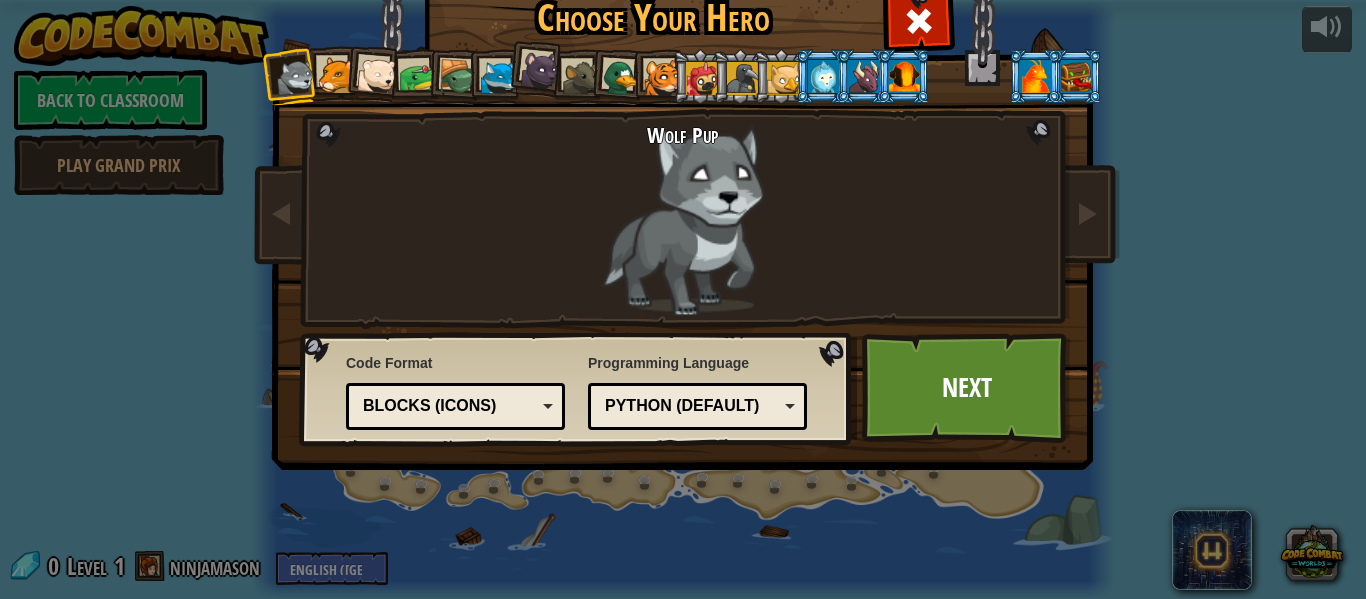 click at bounding box center [662, 78] 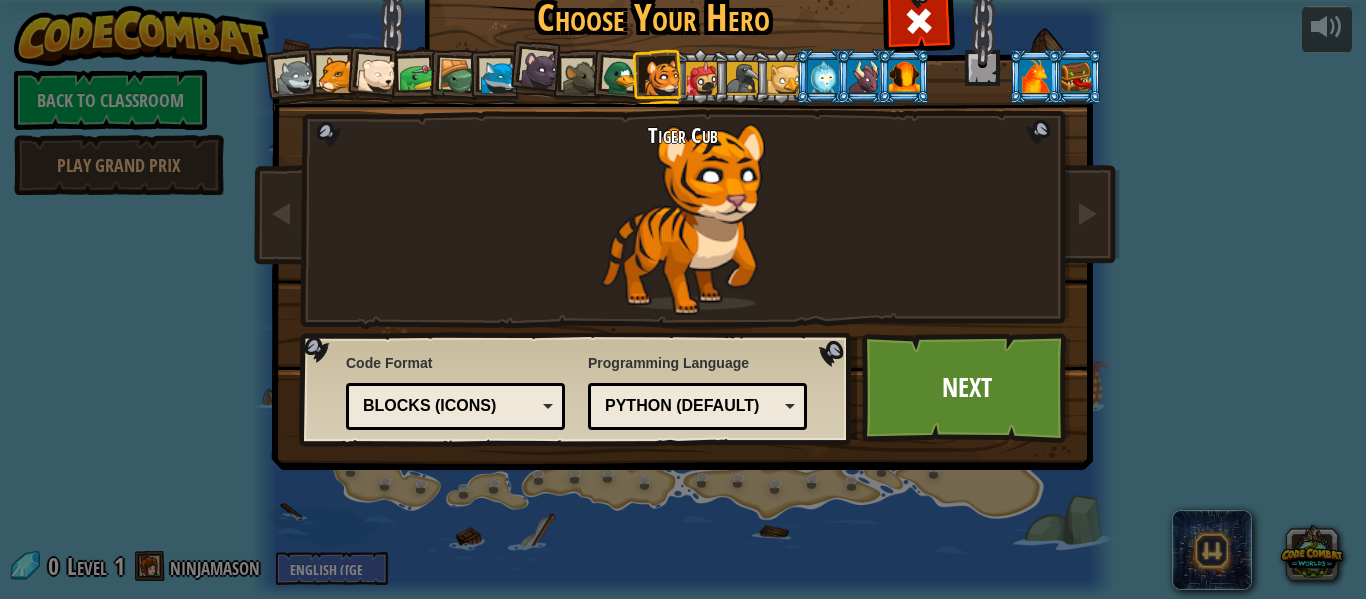 click at bounding box center [702, 78] 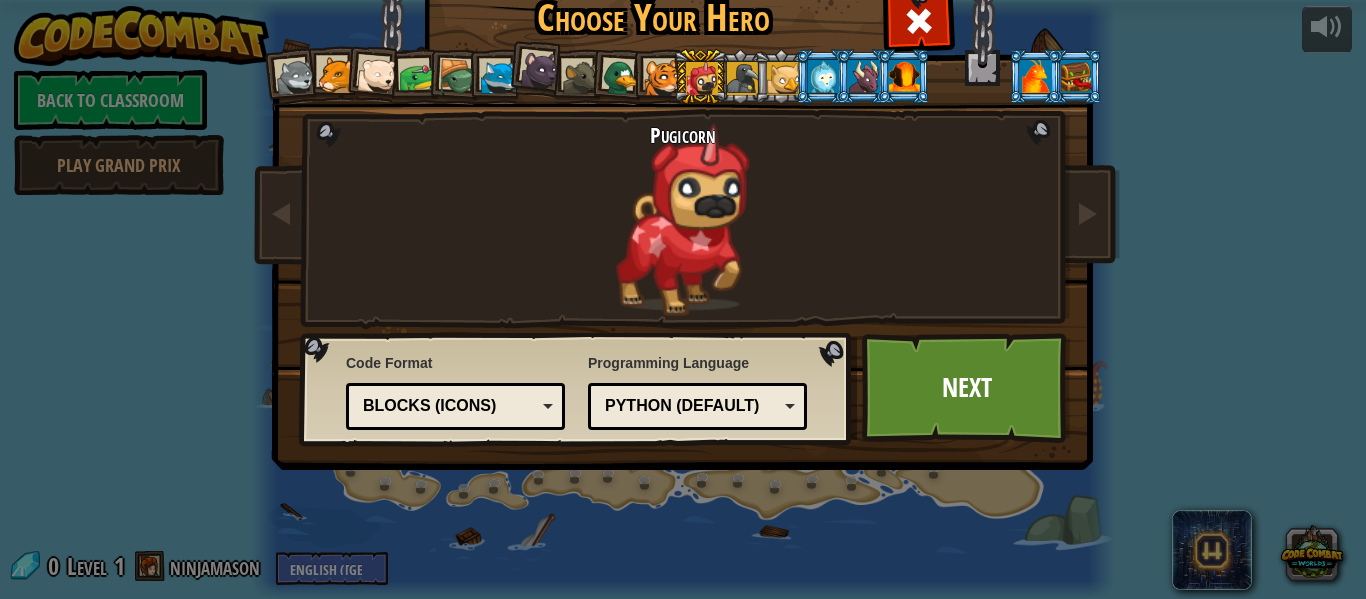 click at bounding box center [823, 76] 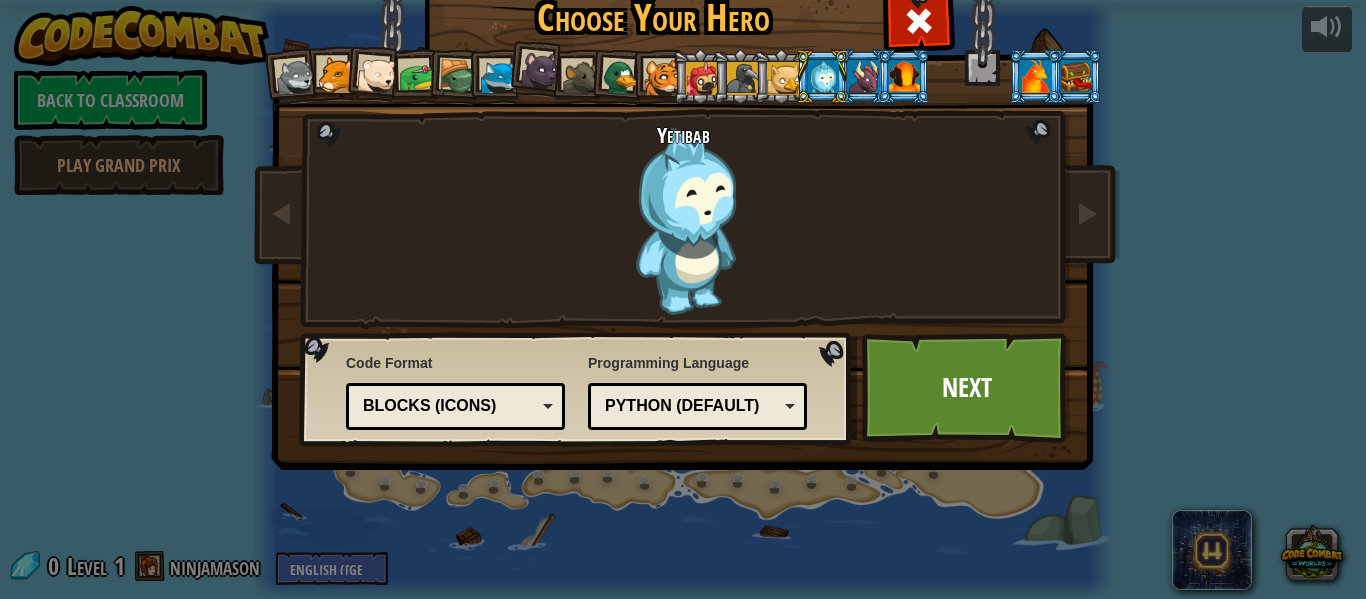 click at bounding box center [458, 78] 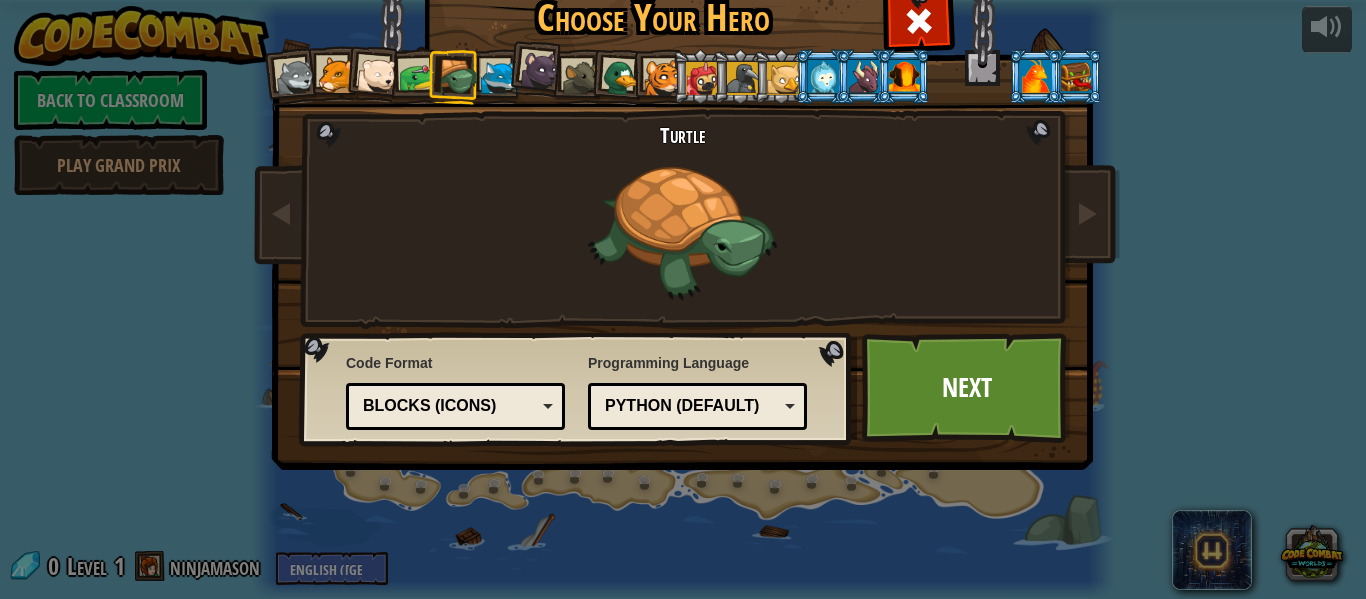 click at bounding box center (536, 68) 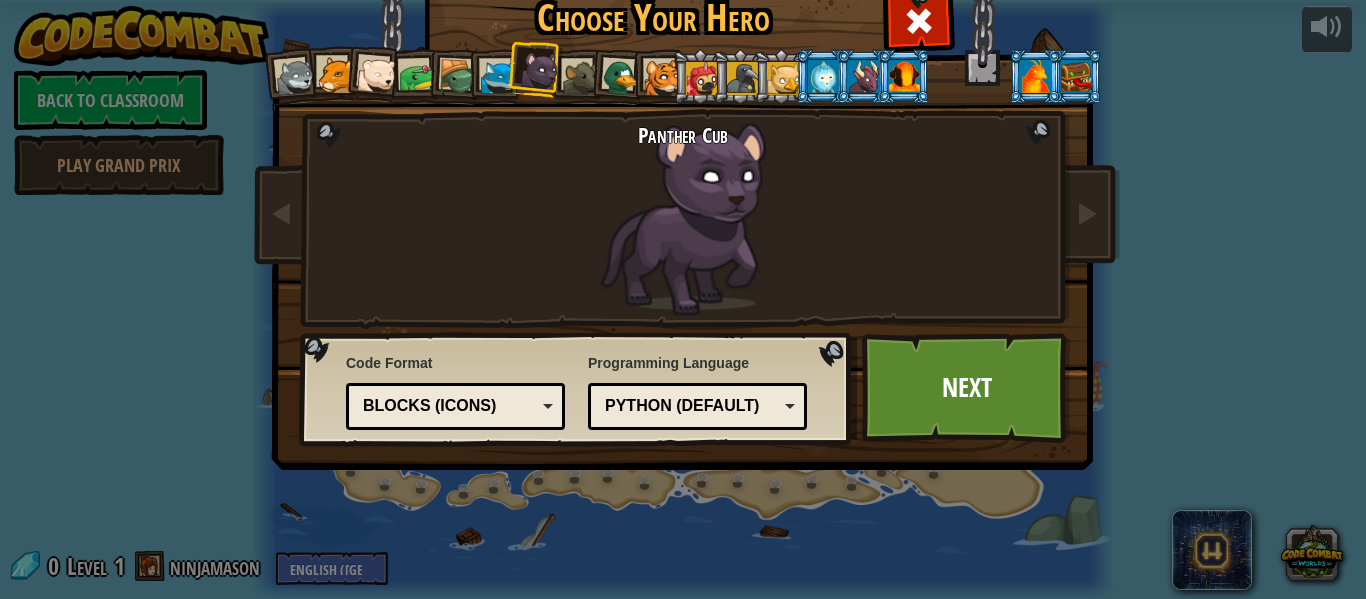 click at bounding box center (621, 78) 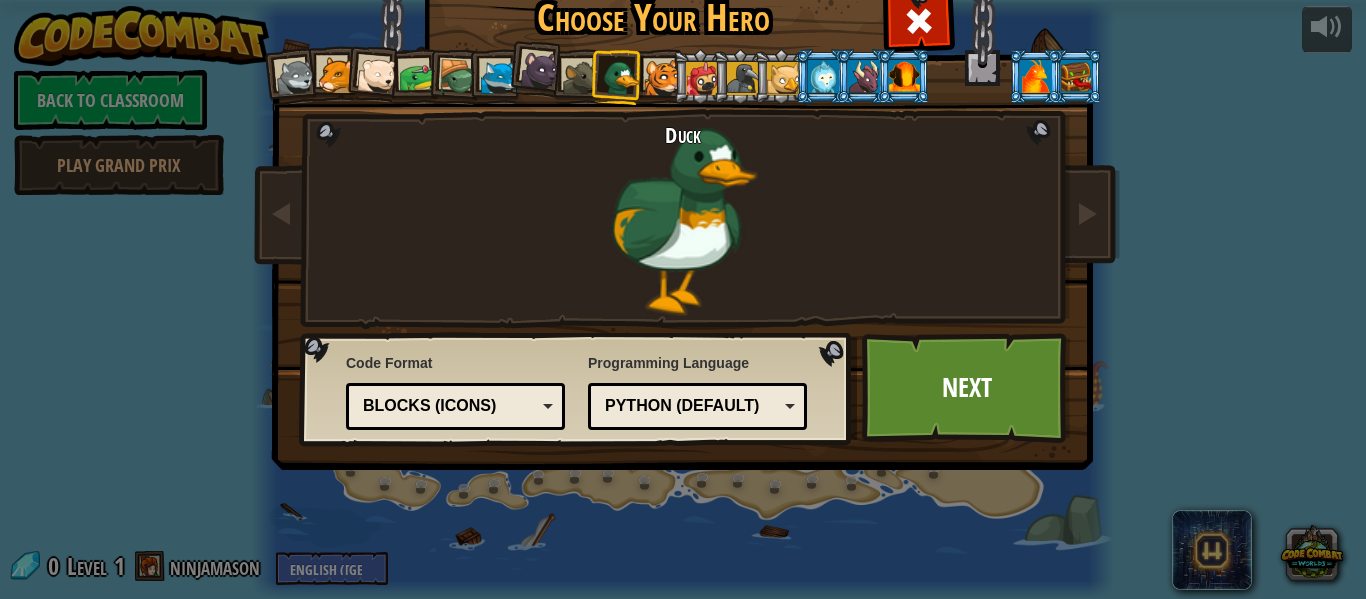click on "Python (Default)" at bounding box center (691, 406) 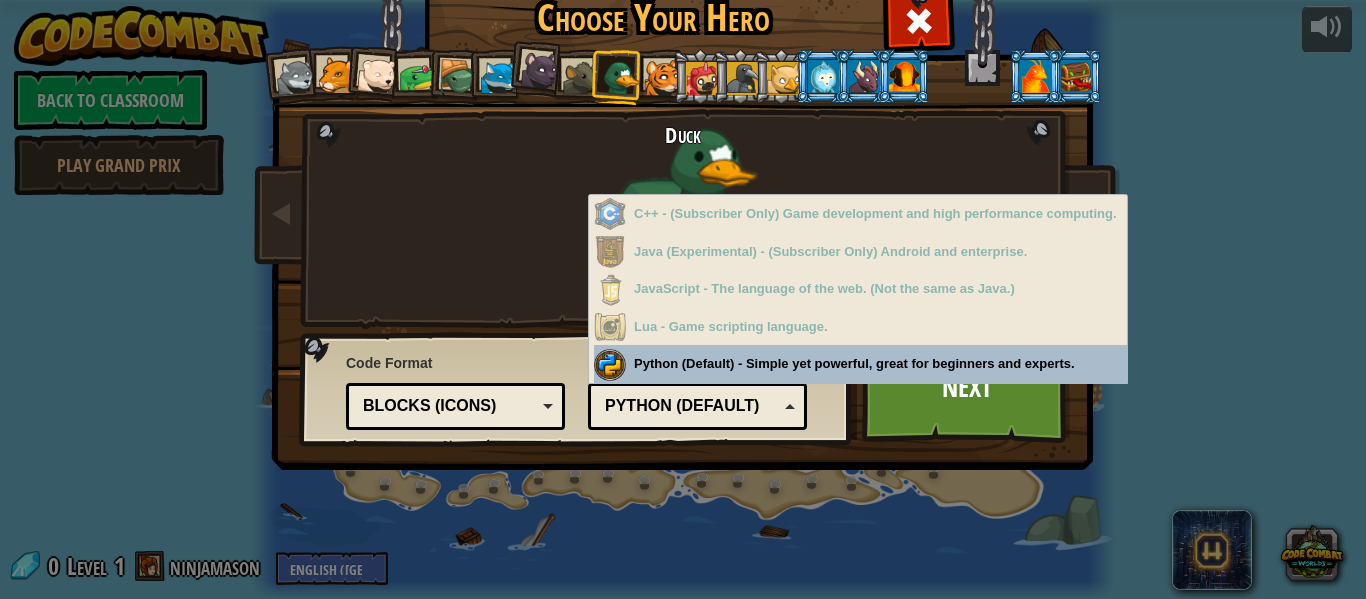 click on "Python (Default)" at bounding box center (691, 406) 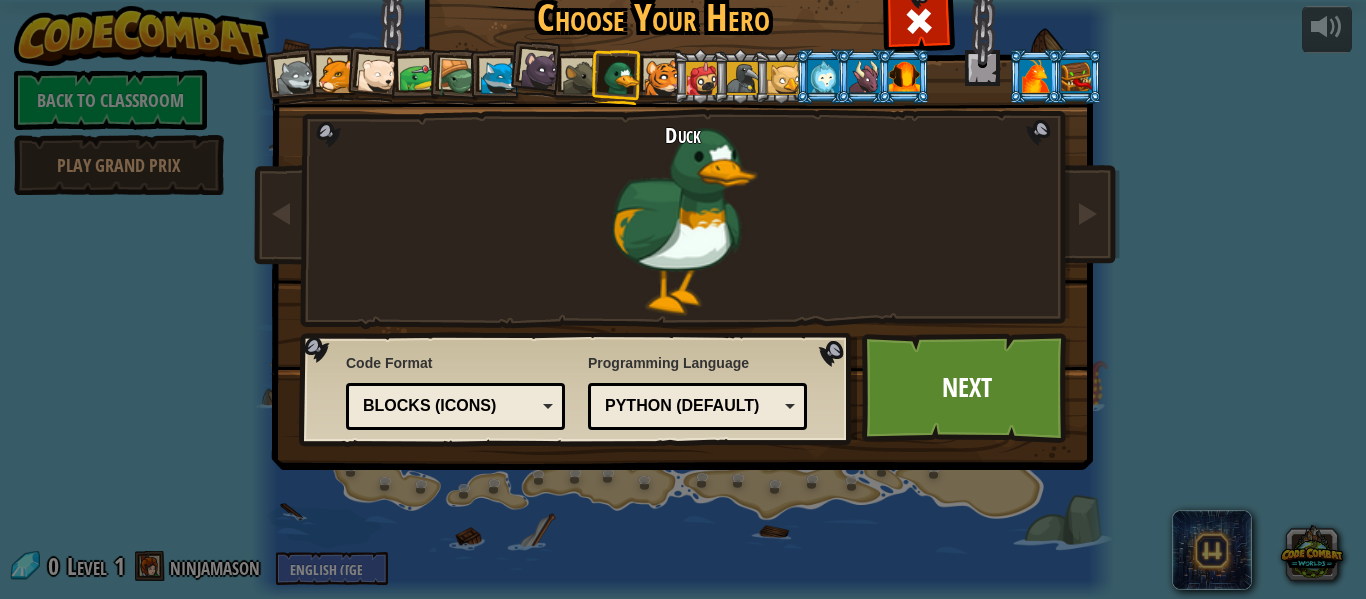 click on "Blocks (Icons)" at bounding box center (449, 406) 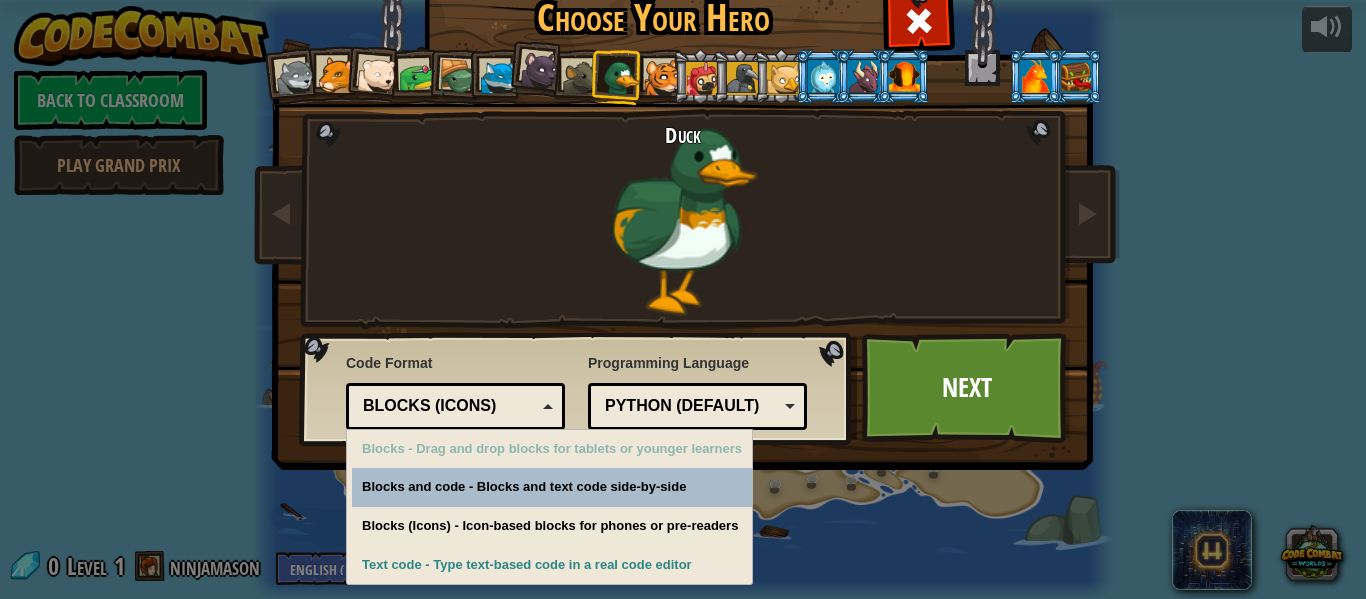 click on "Blocks (Icons)" at bounding box center [449, 406] 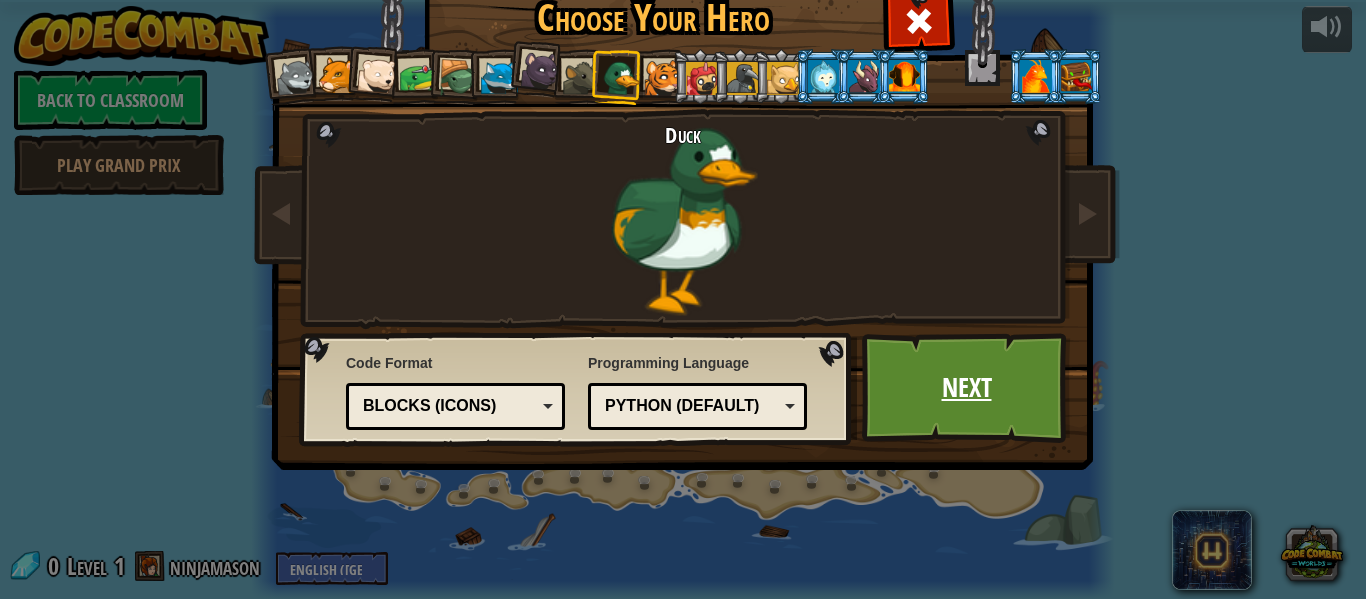 click on "Next" at bounding box center (966, 388) 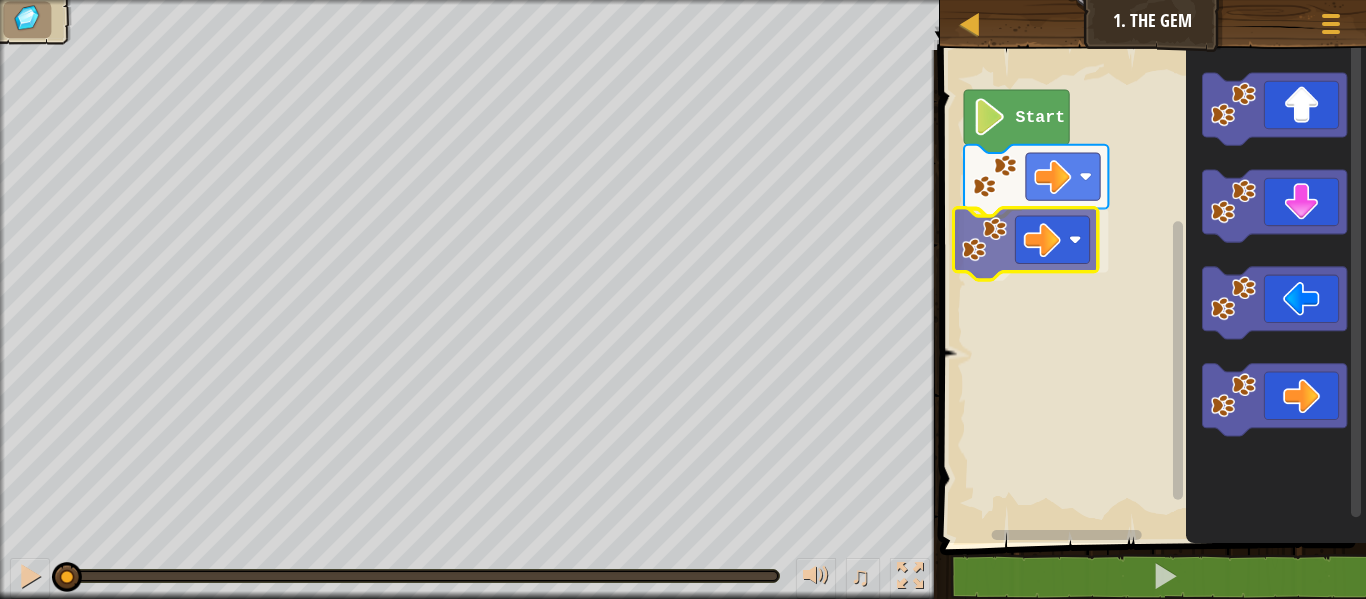 click on "Start" at bounding box center [1150, 291] 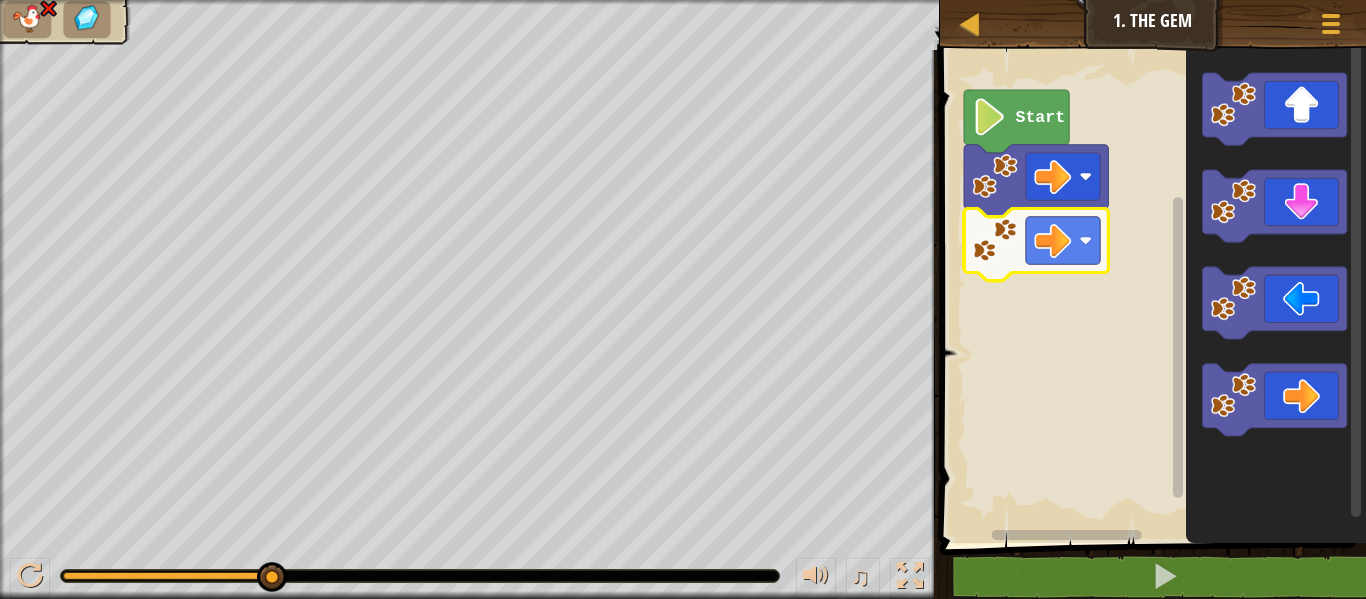 click 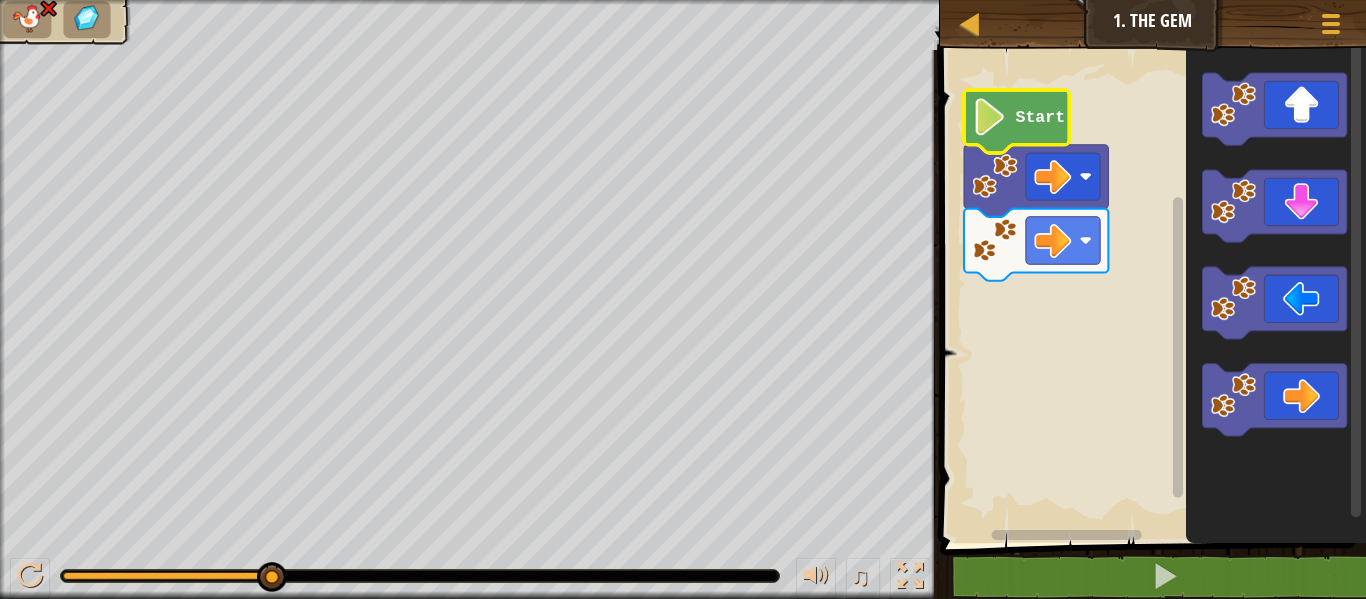 click 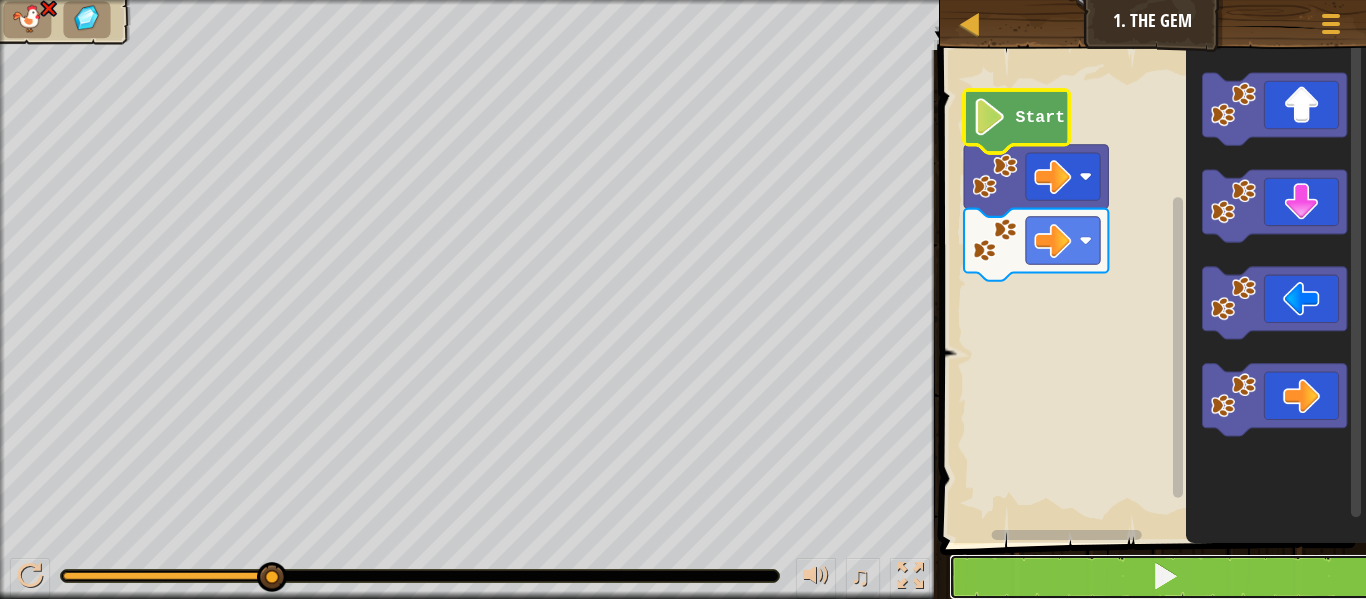 click at bounding box center (1165, 577) 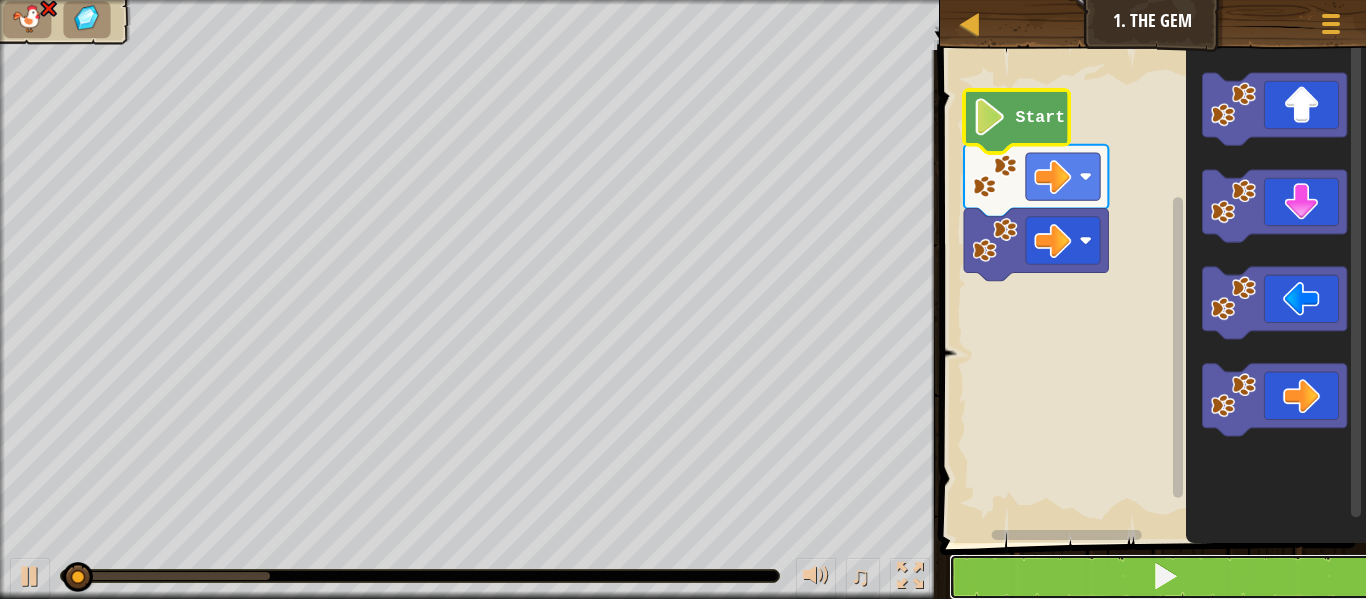 click at bounding box center (1165, 577) 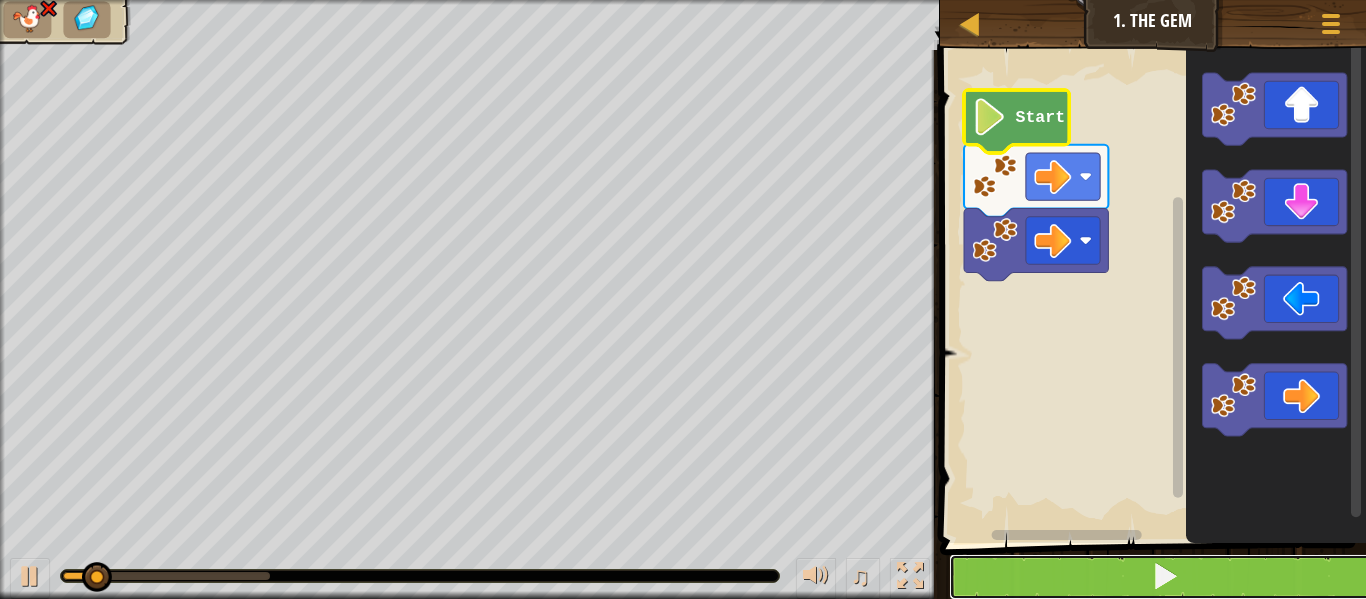 click at bounding box center (1165, 577) 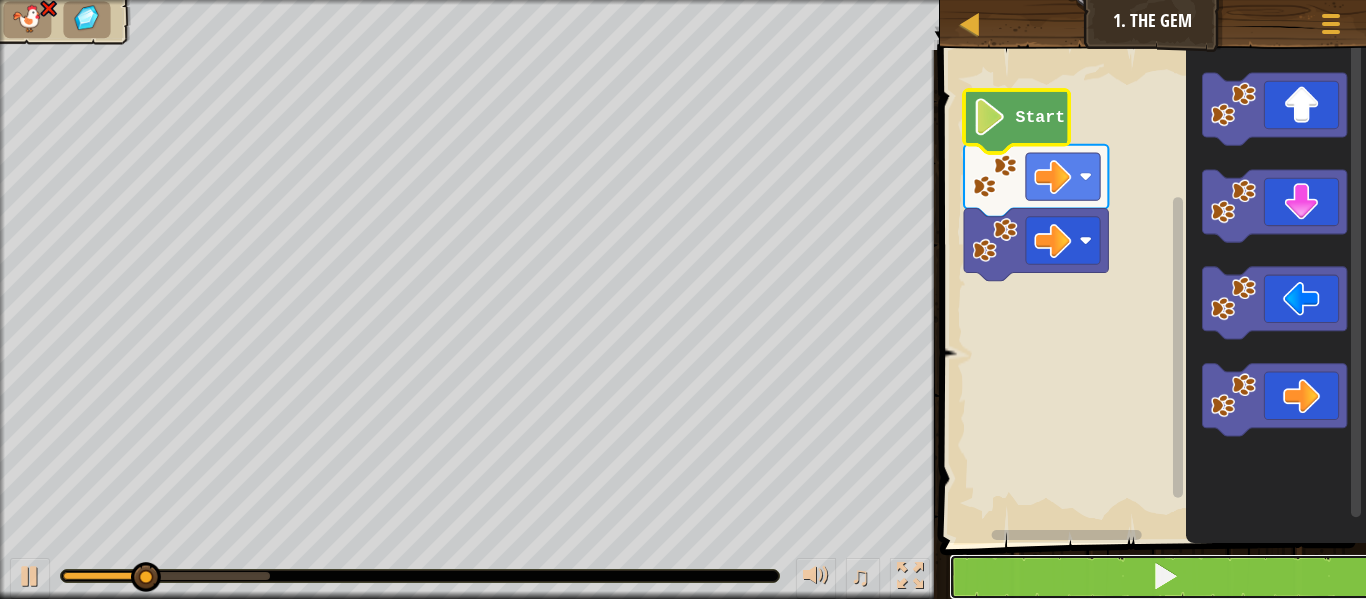 click at bounding box center [1165, 577] 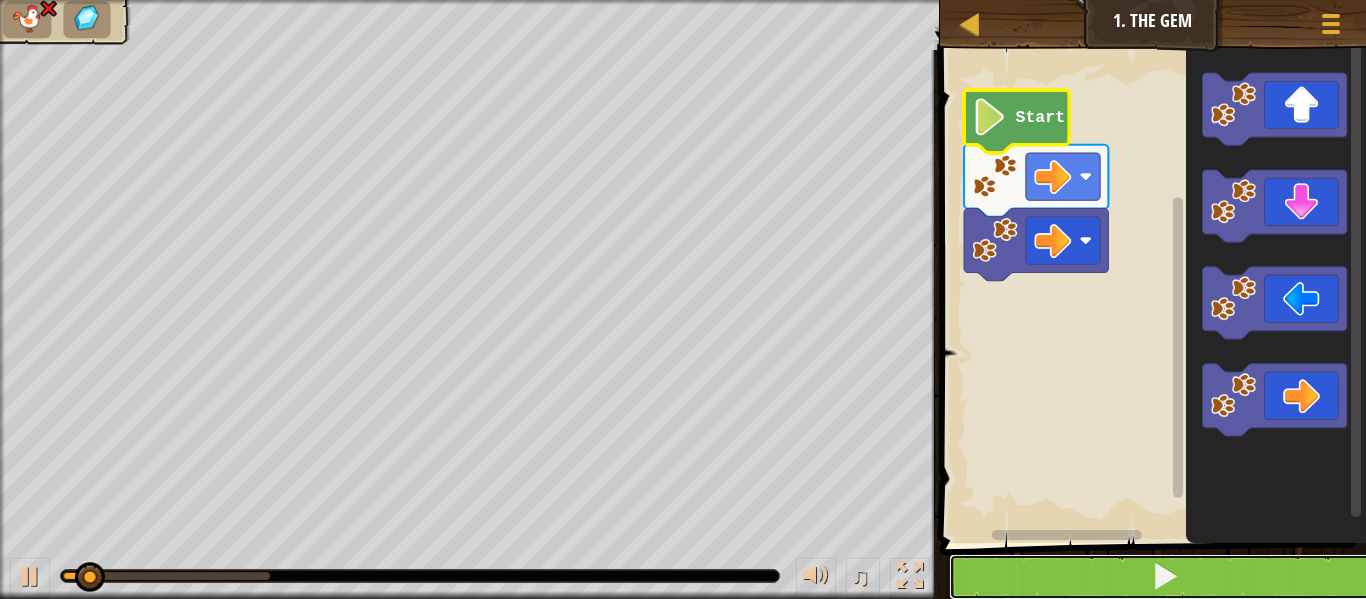 click at bounding box center [1165, 577] 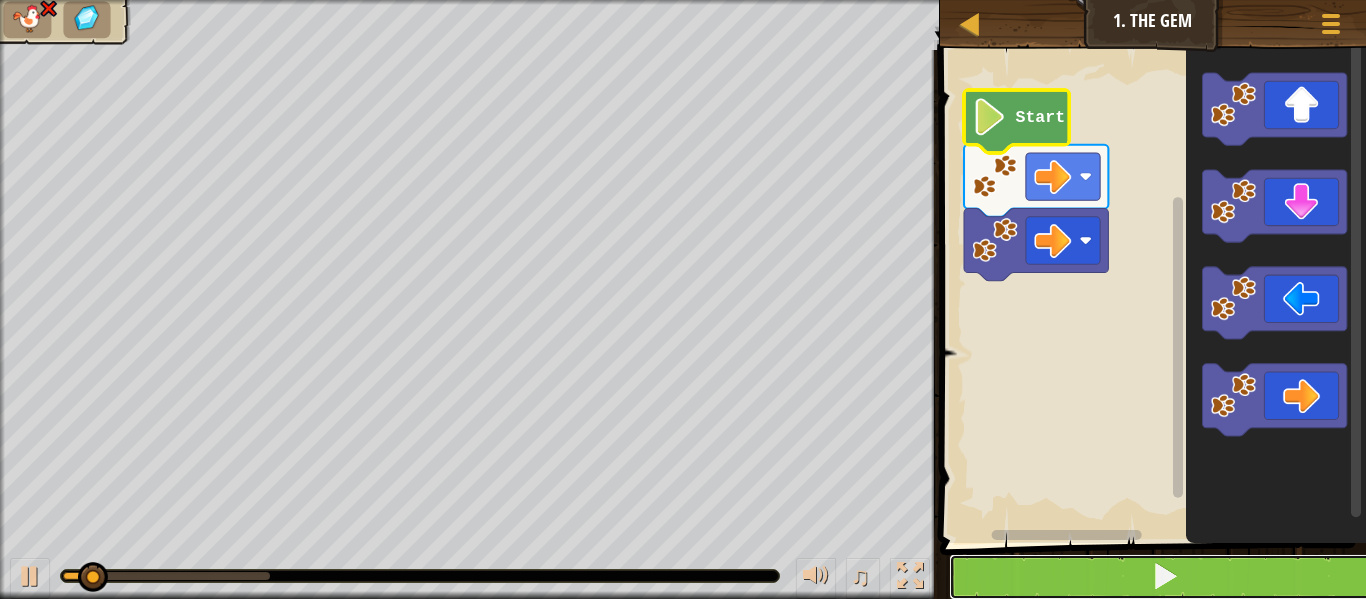 click at bounding box center (1165, 577) 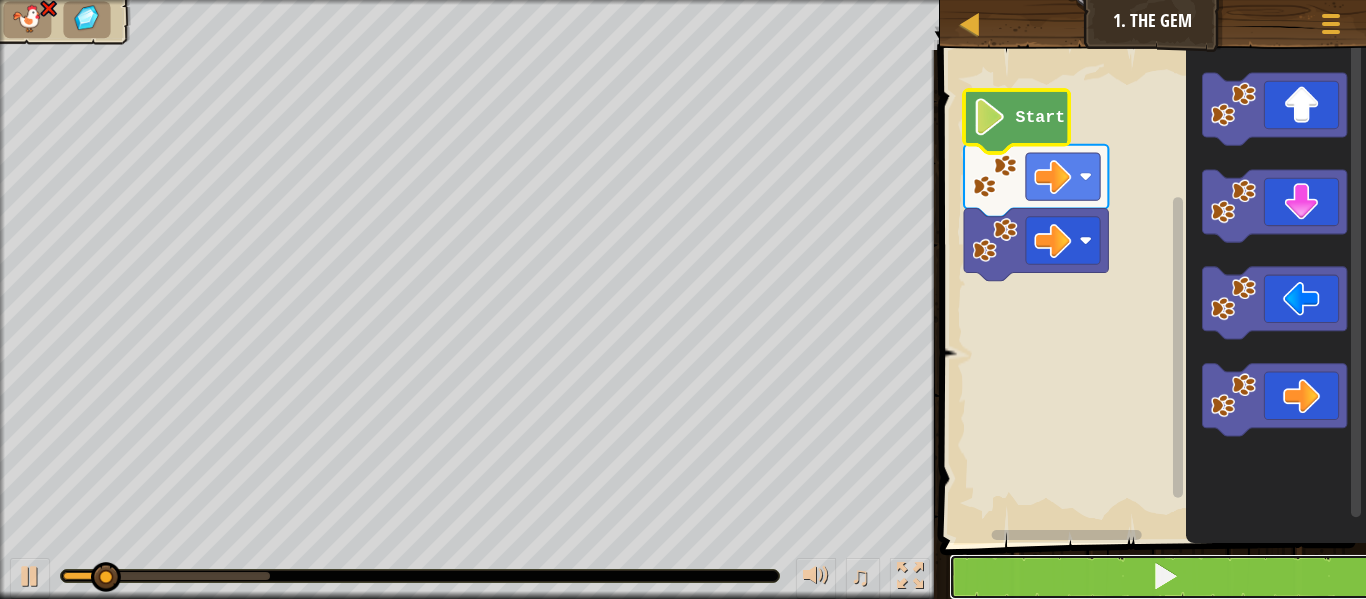click at bounding box center [1165, 577] 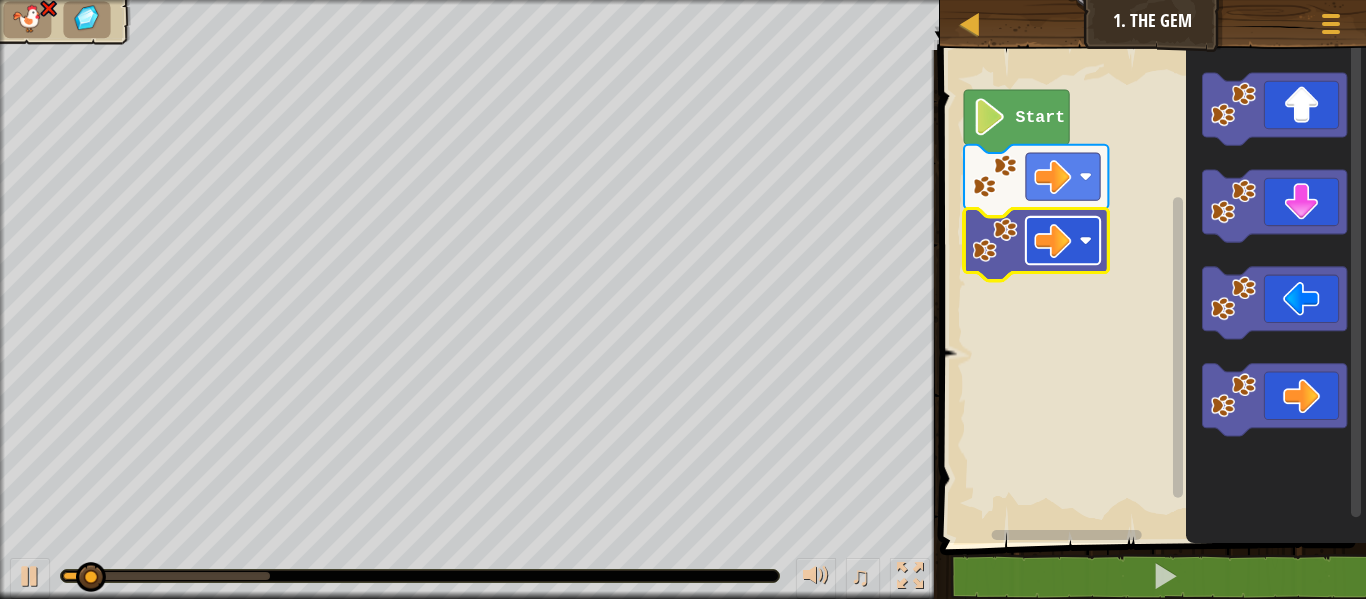 click 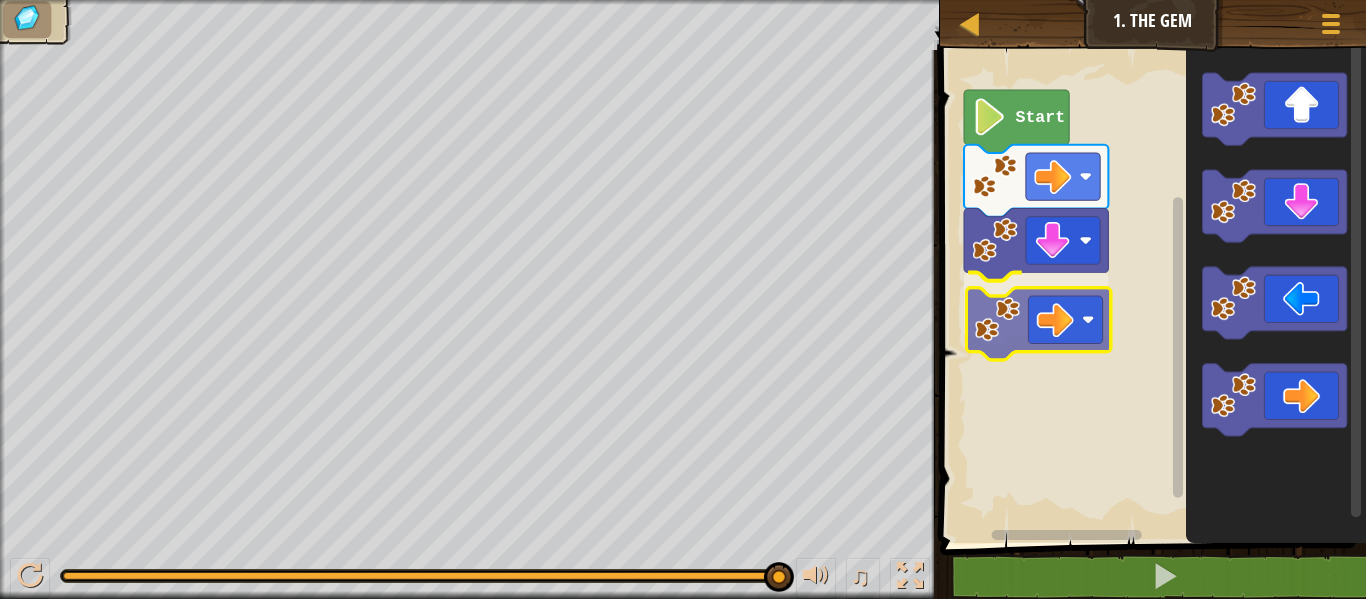 click on "Start" at bounding box center [1150, 291] 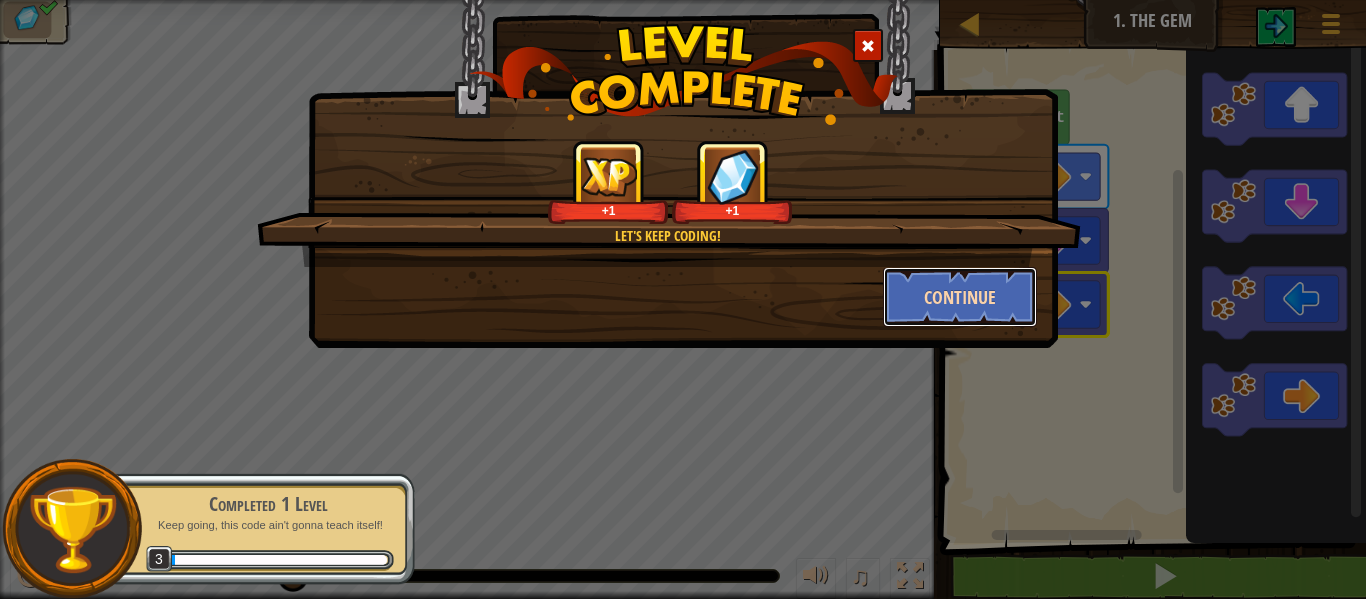 click on "Continue" at bounding box center (960, 297) 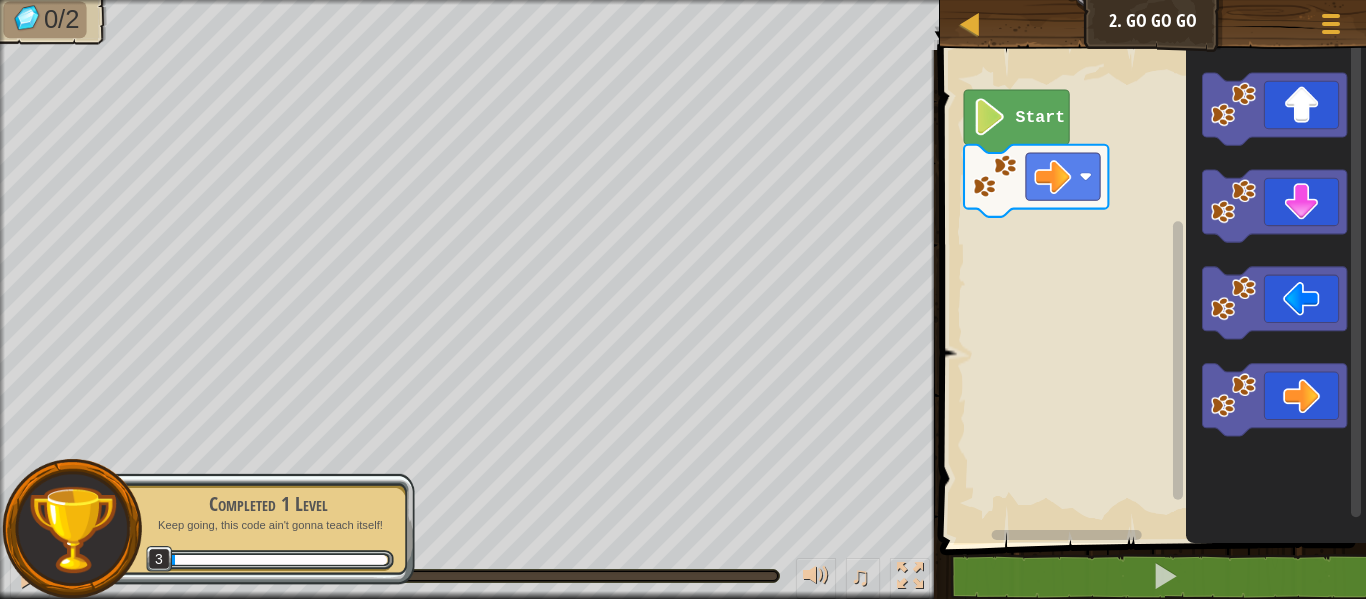 click on "Start" 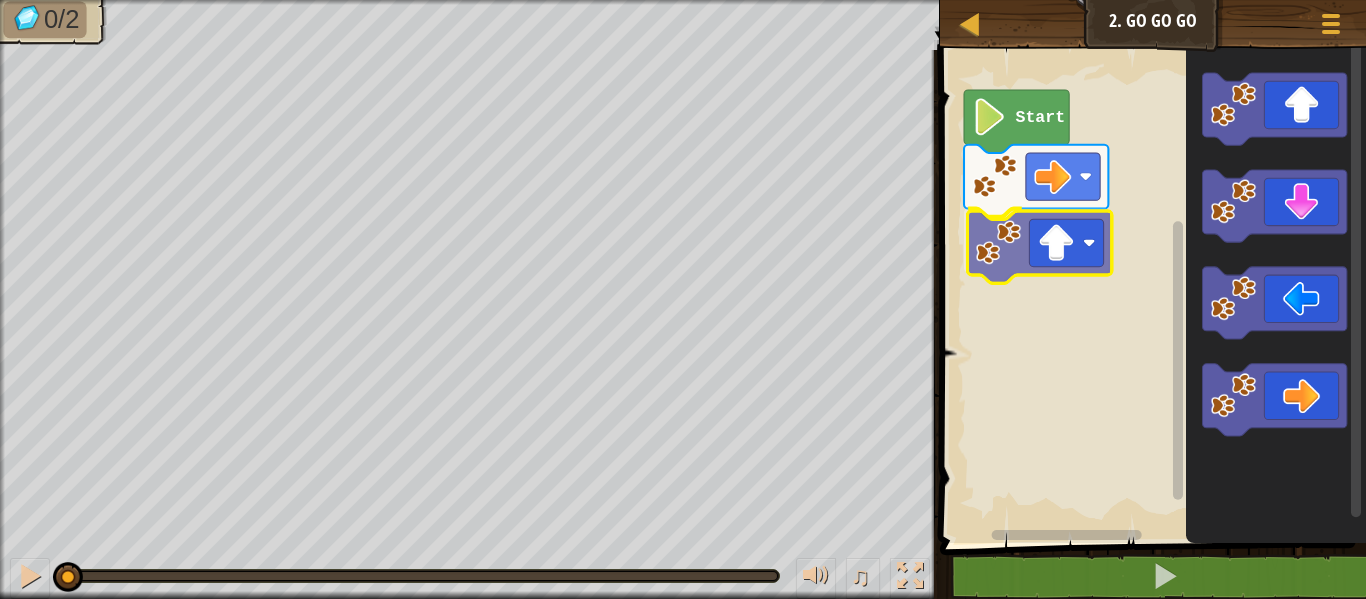 click on "Start" at bounding box center [1150, 291] 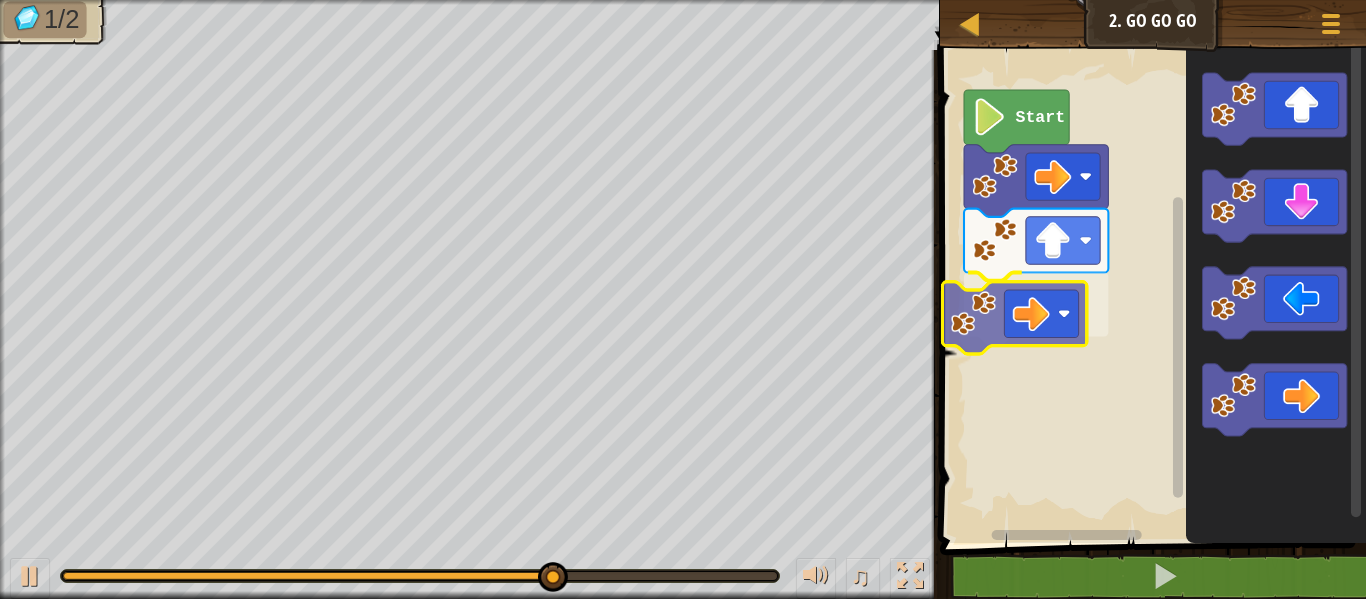 click on "Start" at bounding box center (1150, 291) 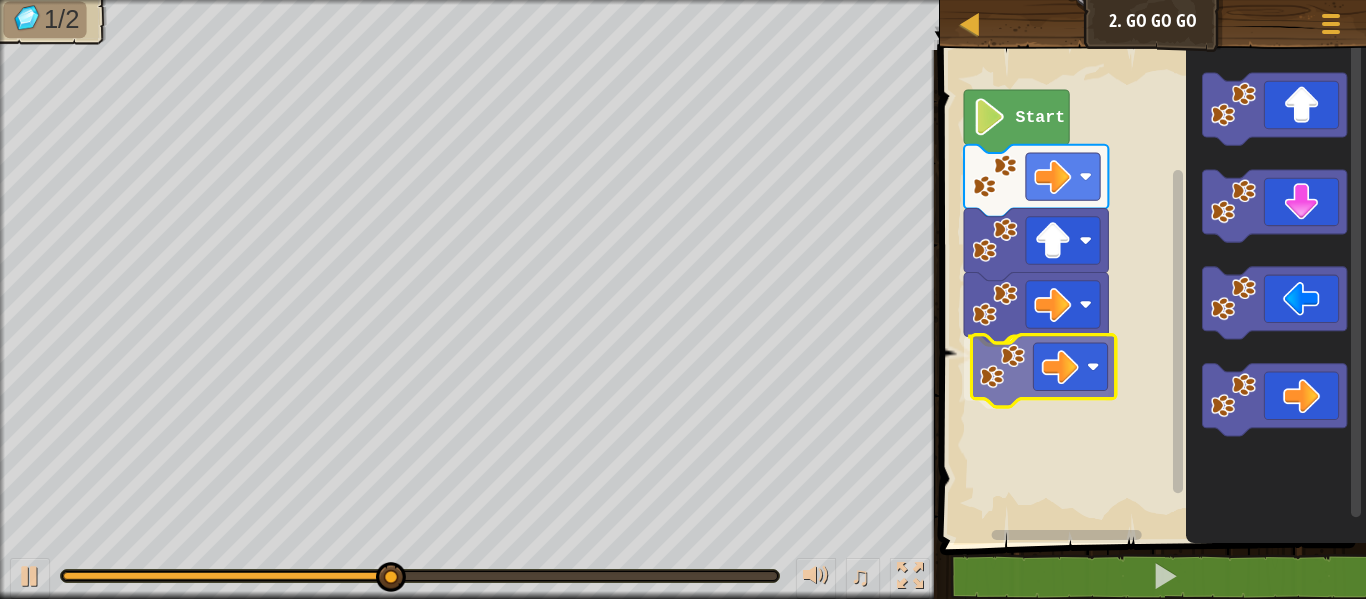 click on "Start" at bounding box center (1150, 291) 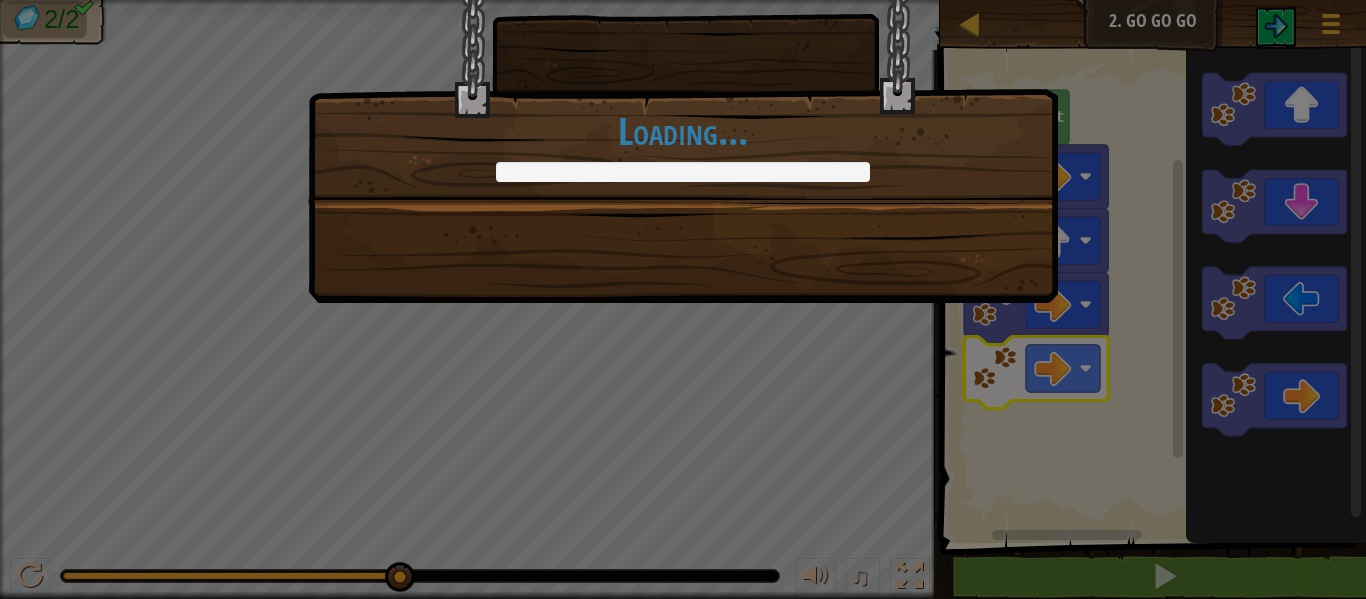 click on "+2 +2 Continue Loading..." at bounding box center [683, 126] 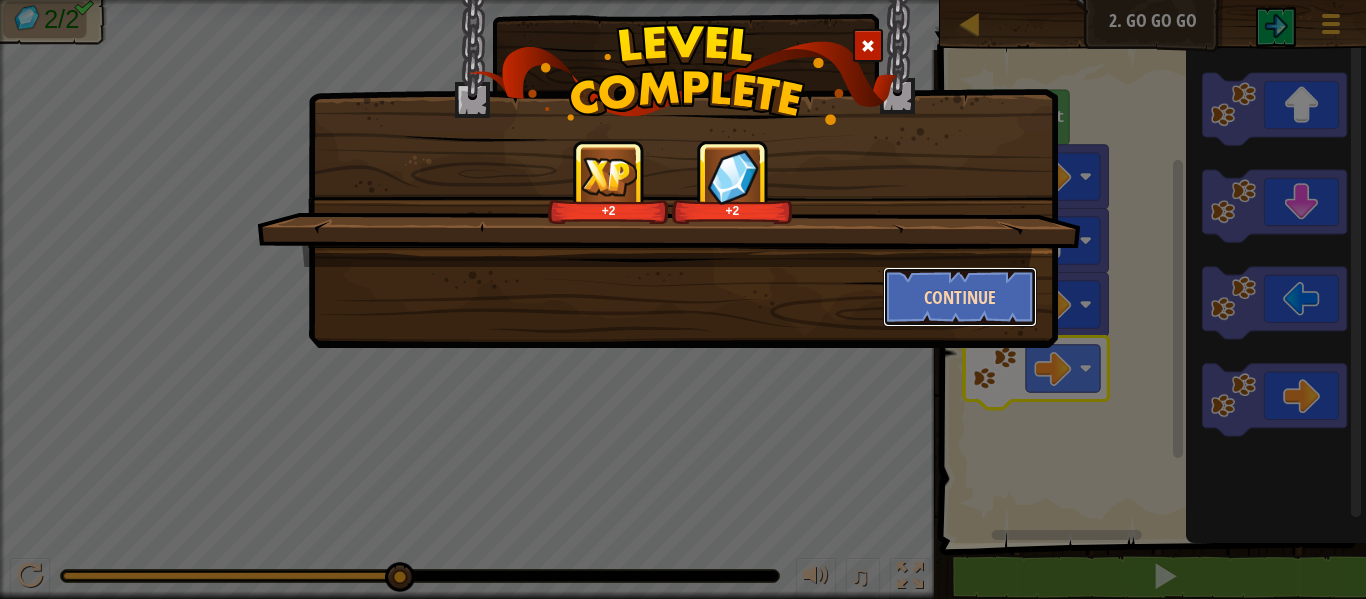click on "Continue" at bounding box center [960, 297] 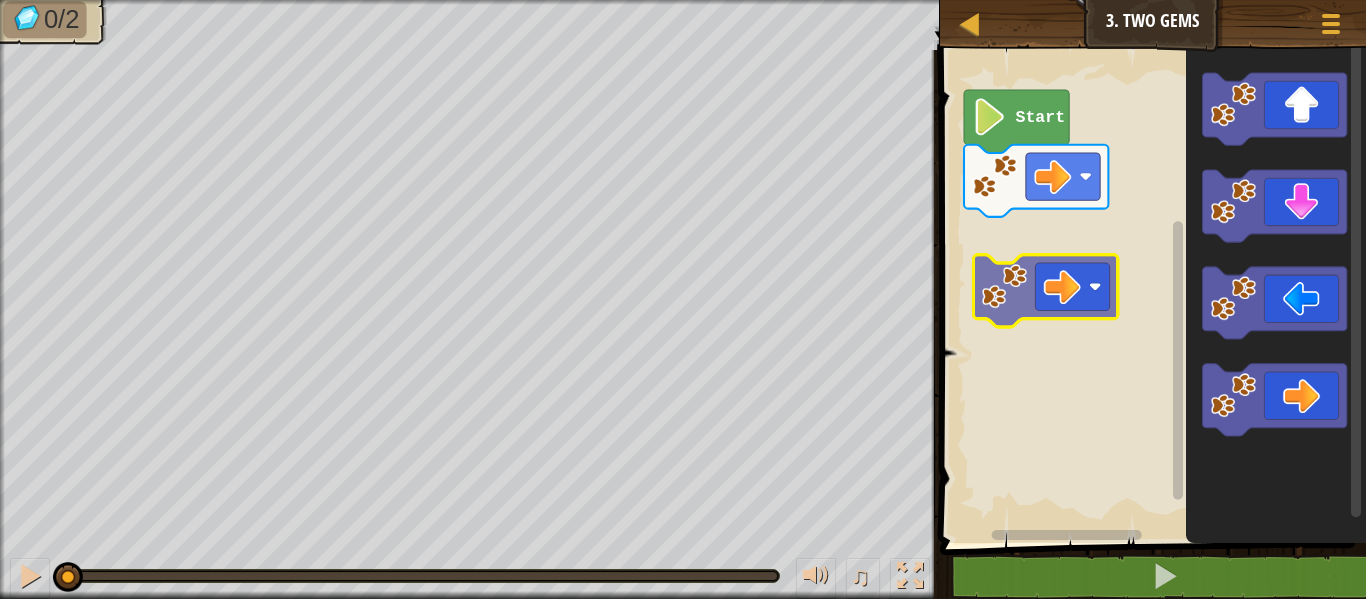click on "Start" at bounding box center [1150, 291] 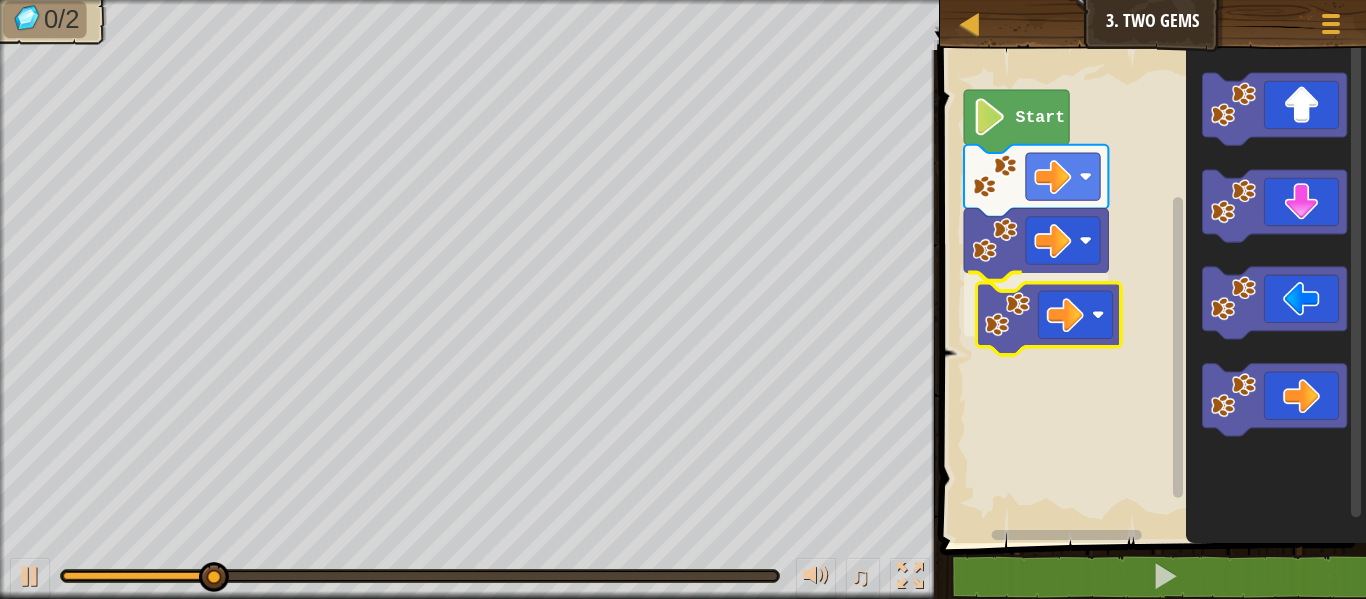 click on "Start" at bounding box center (1150, 291) 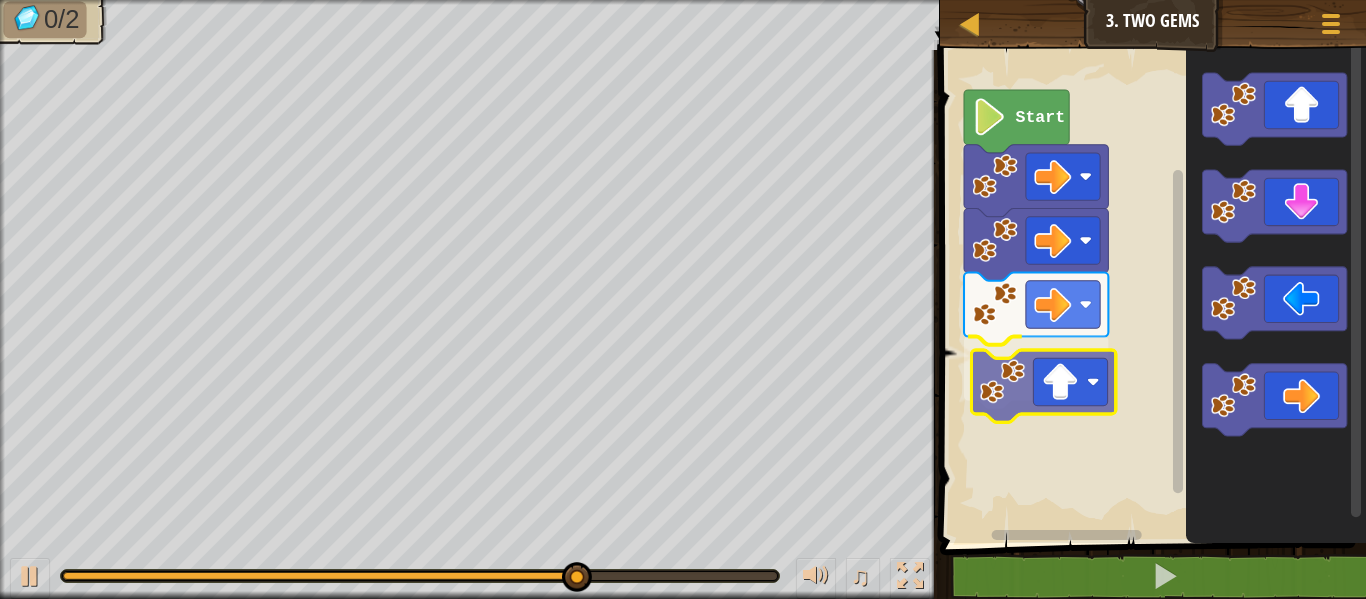 click on "Start" at bounding box center [1150, 291] 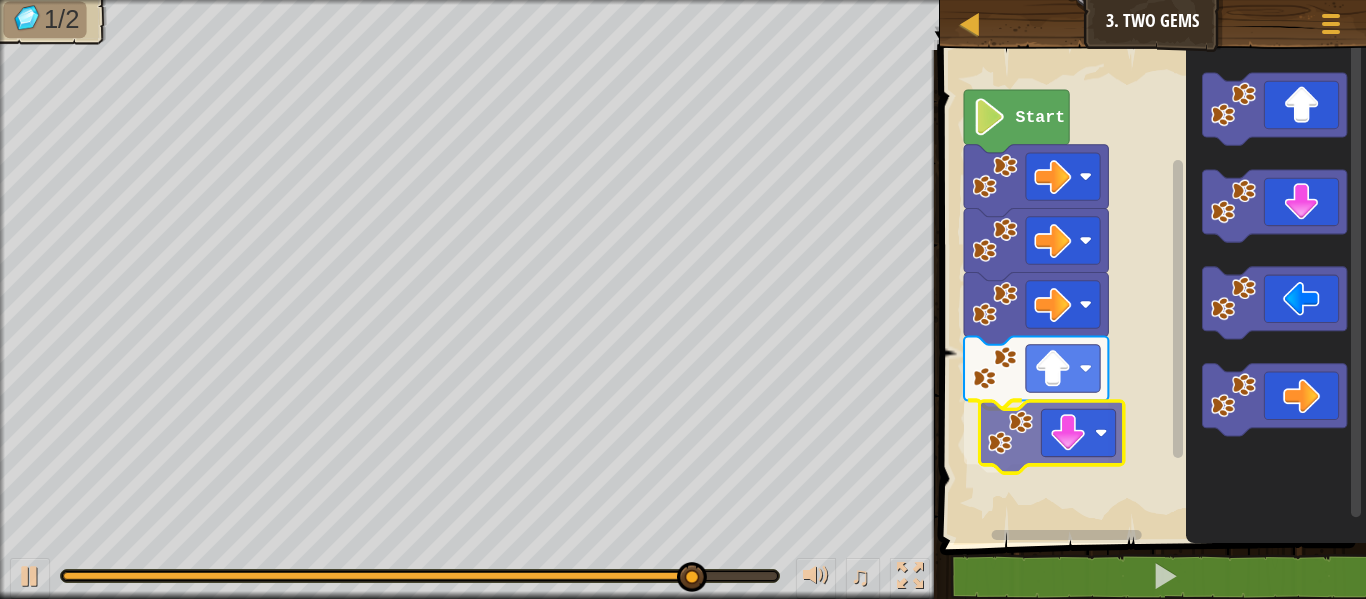 click on "Start" at bounding box center (1150, 291) 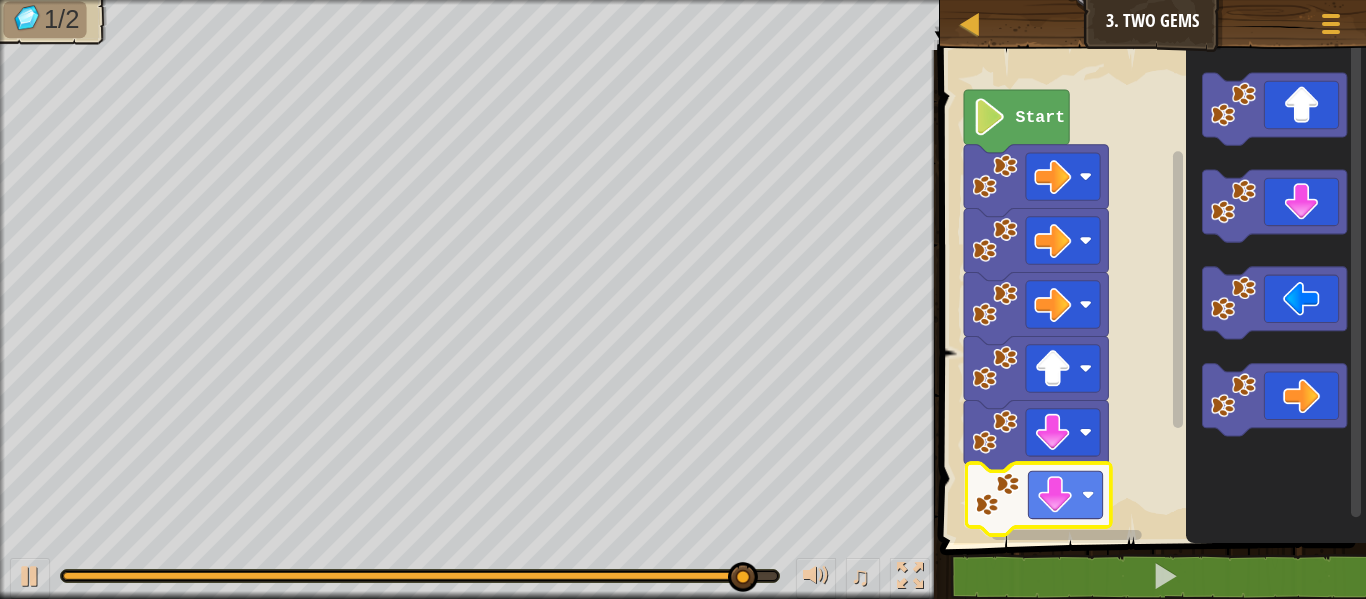 click on "Start" at bounding box center (1150, 291) 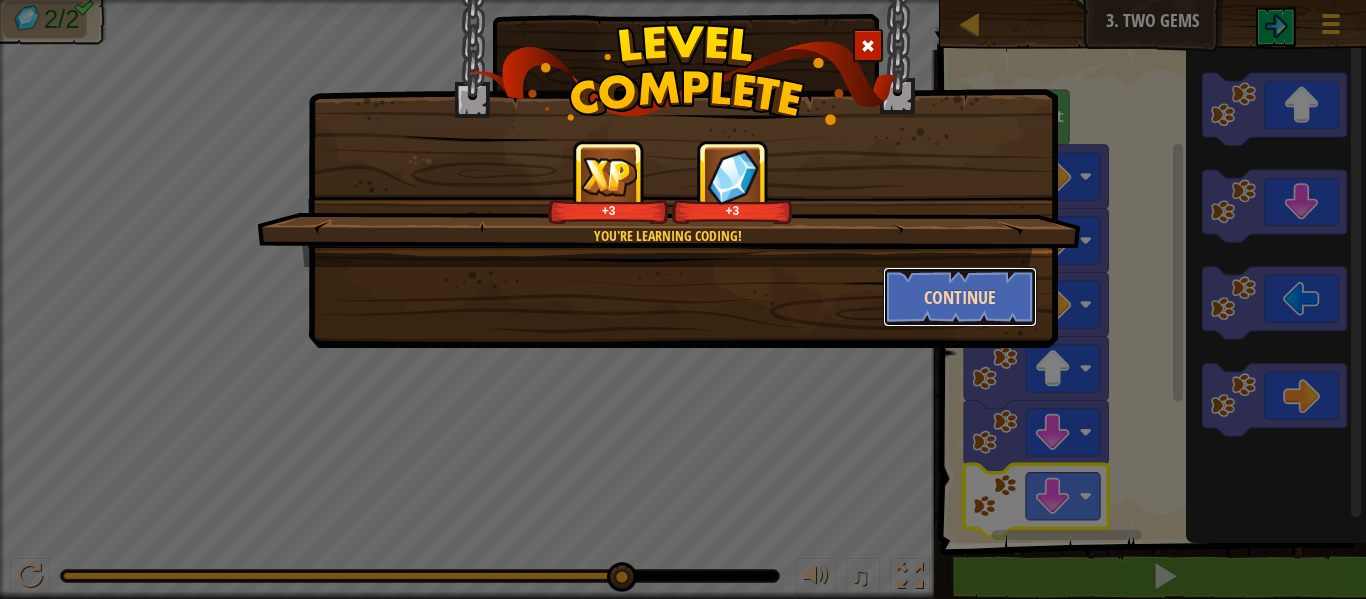 click on "Continue" at bounding box center [960, 297] 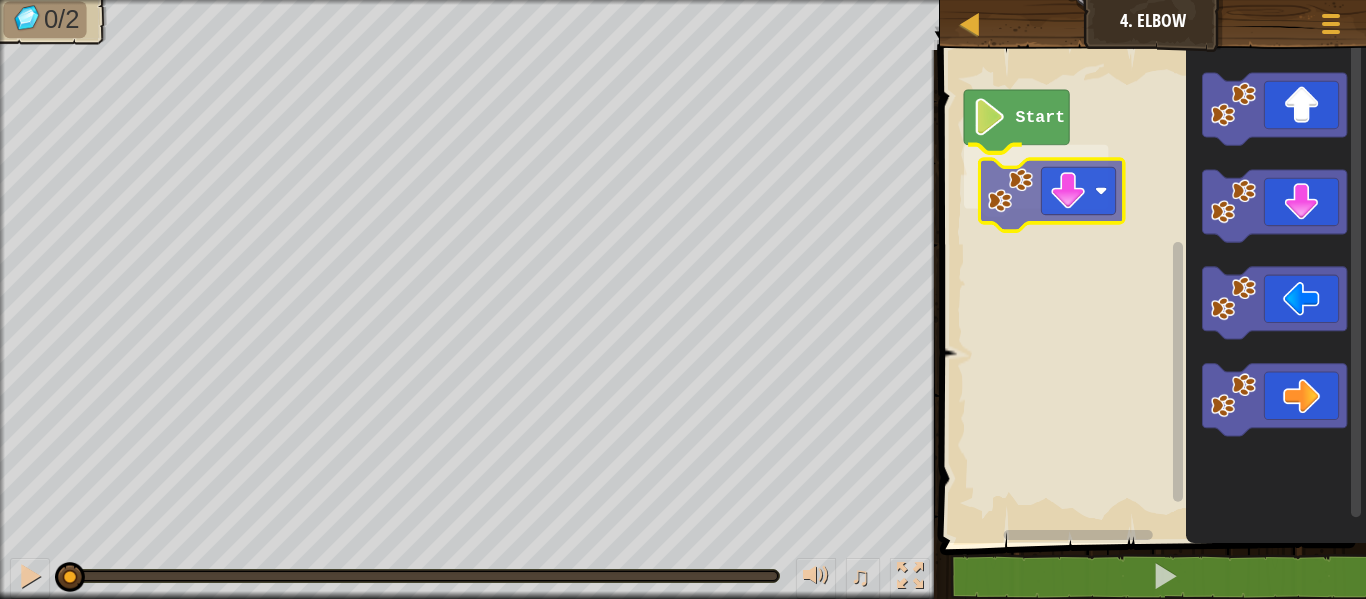 click on "Start" at bounding box center [1150, 291] 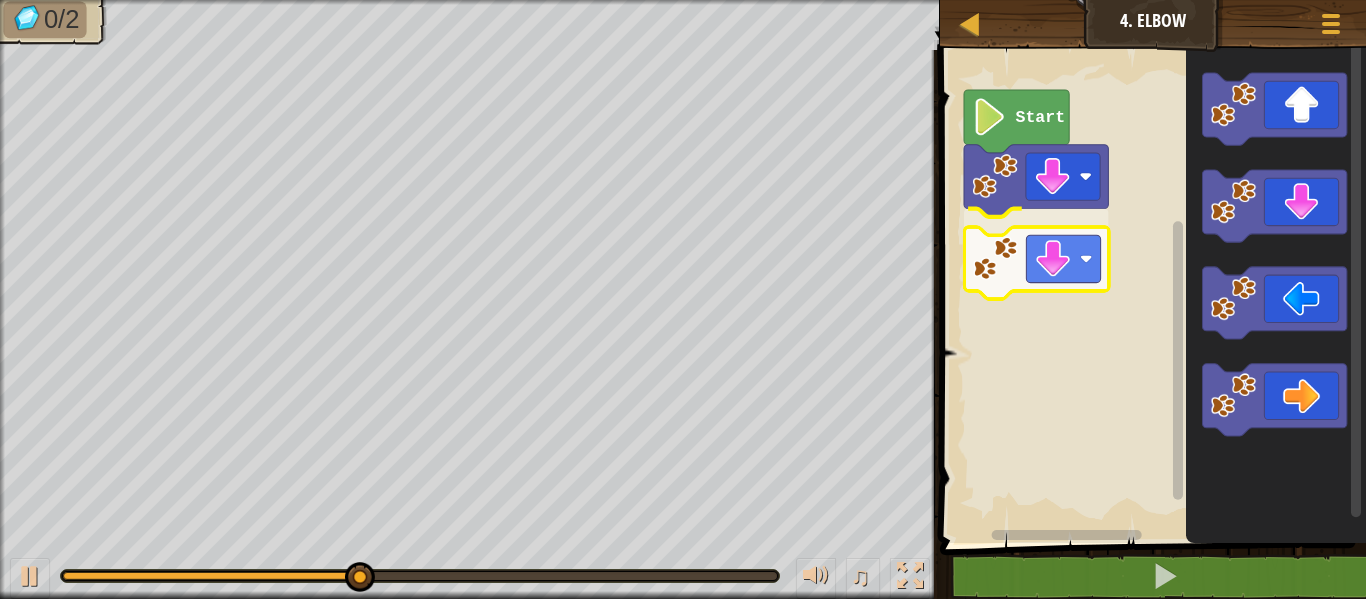 click on "Start" at bounding box center [1150, 291] 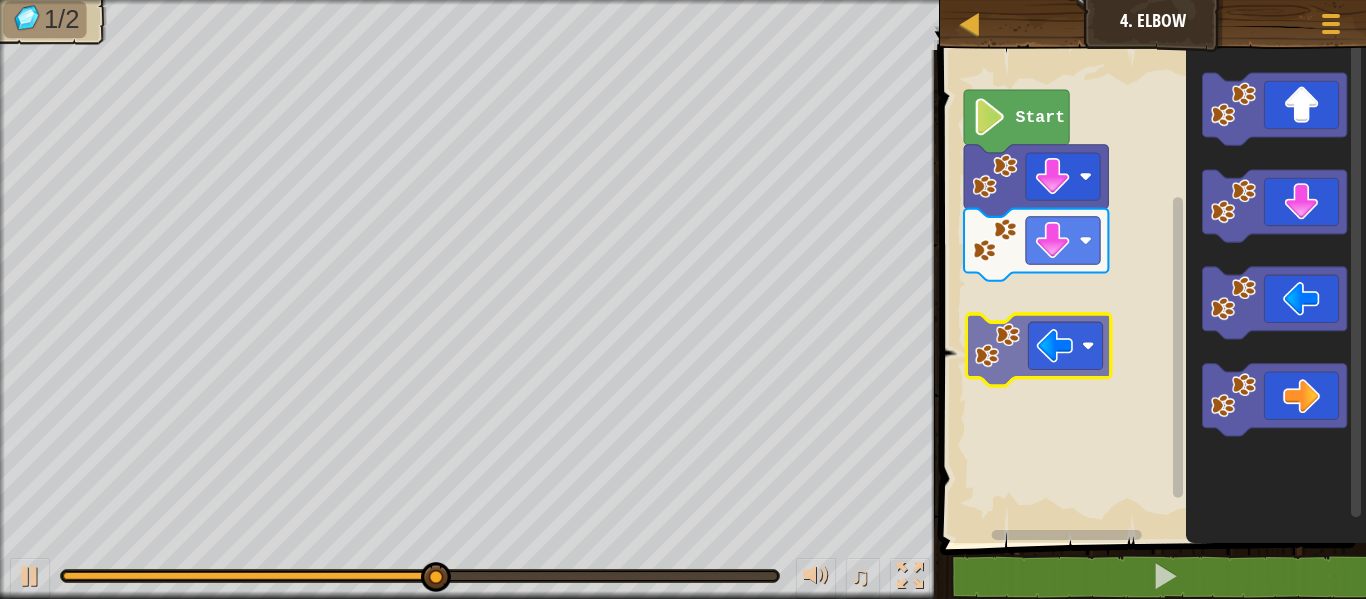 click on "Start" at bounding box center [1150, 291] 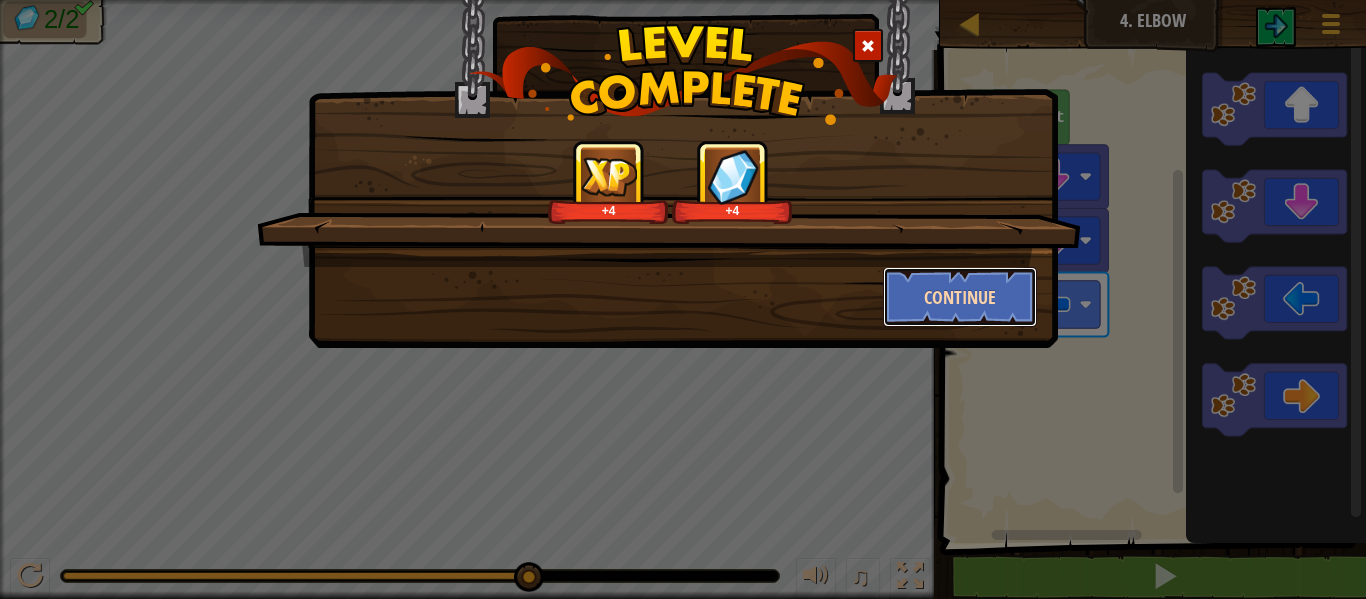 click on "Continue" at bounding box center (960, 297) 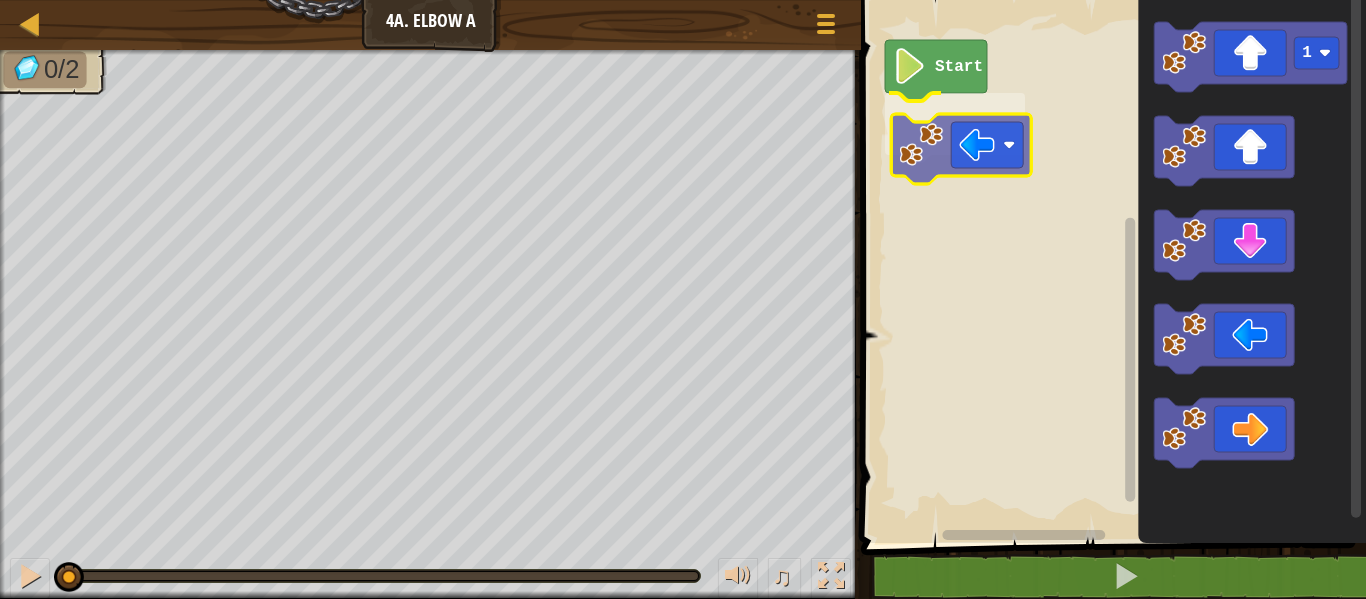 click on "Start 1" at bounding box center (1110, 266) 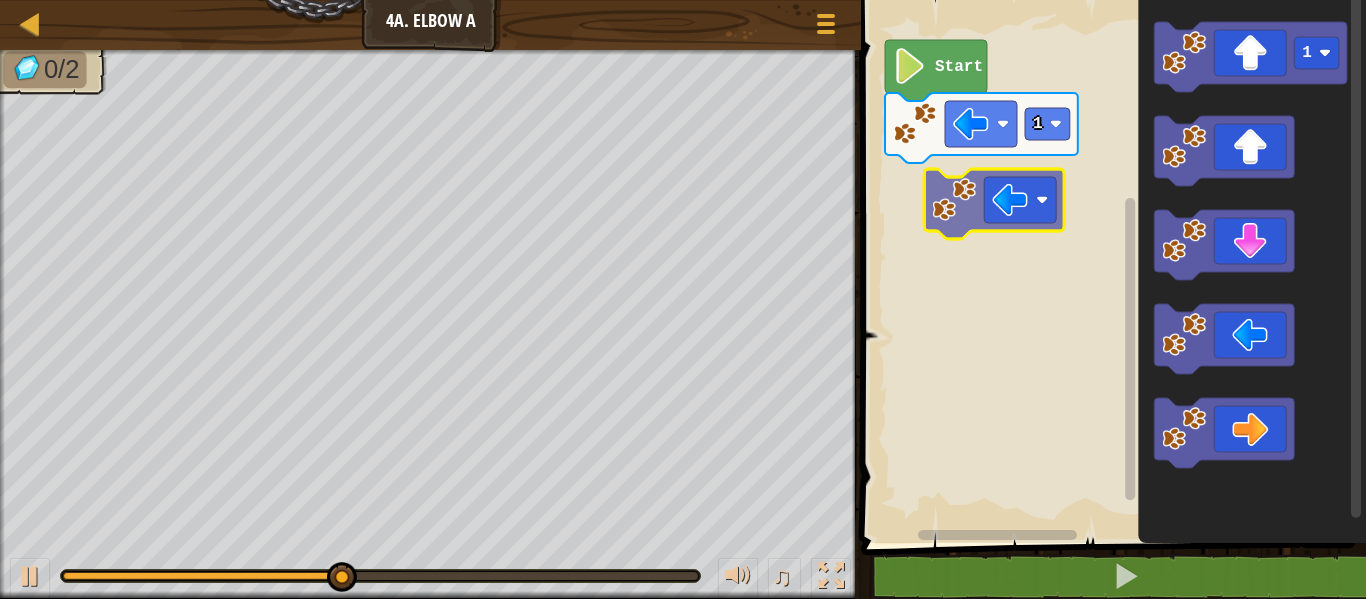 click on "1 Start 1" at bounding box center (1110, 266) 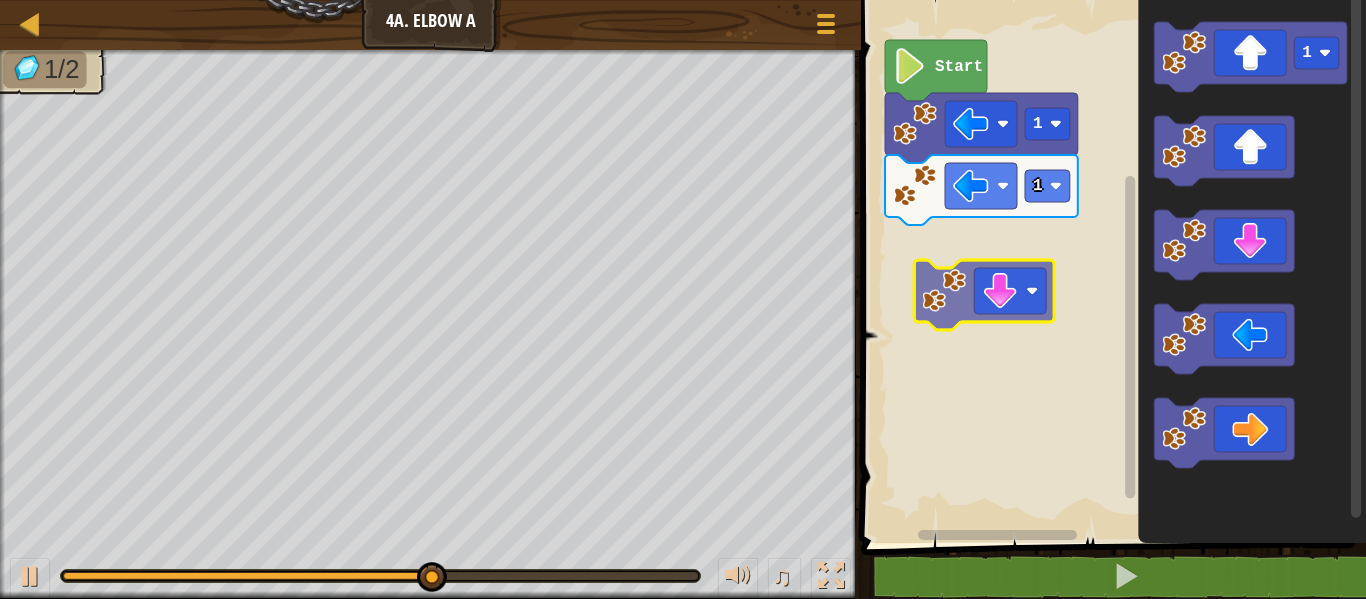 click on "1 1 Start 1" at bounding box center [1110, 266] 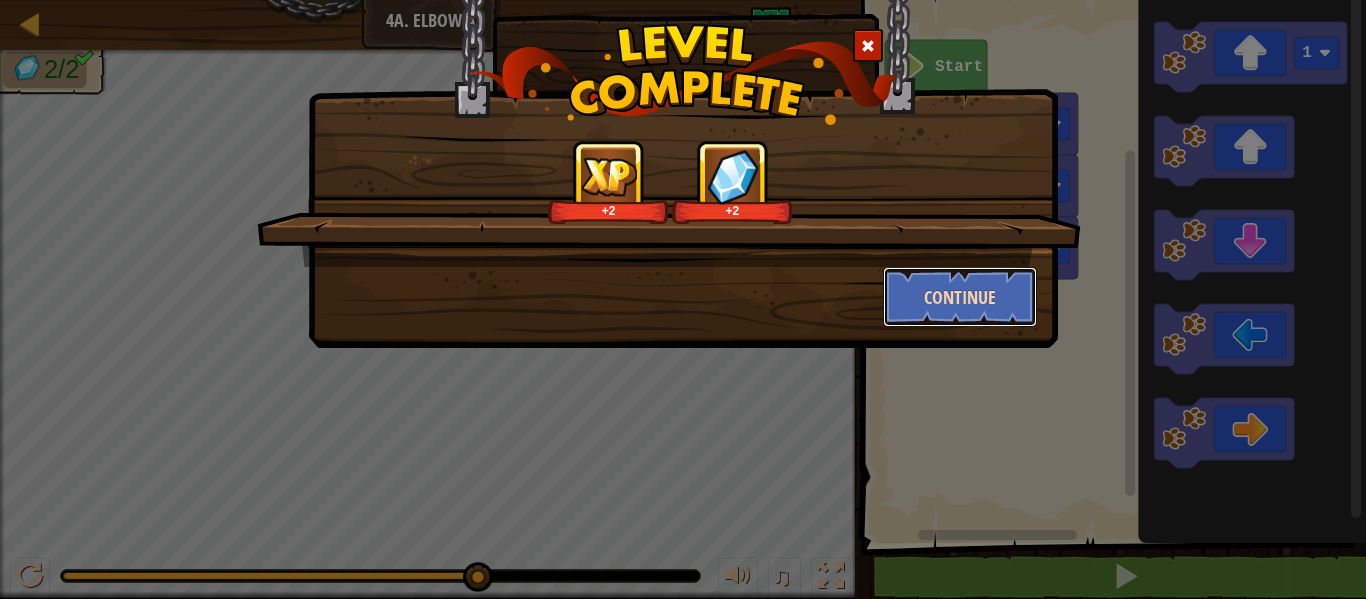 click on "Continue" at bounding box center (960, 297) 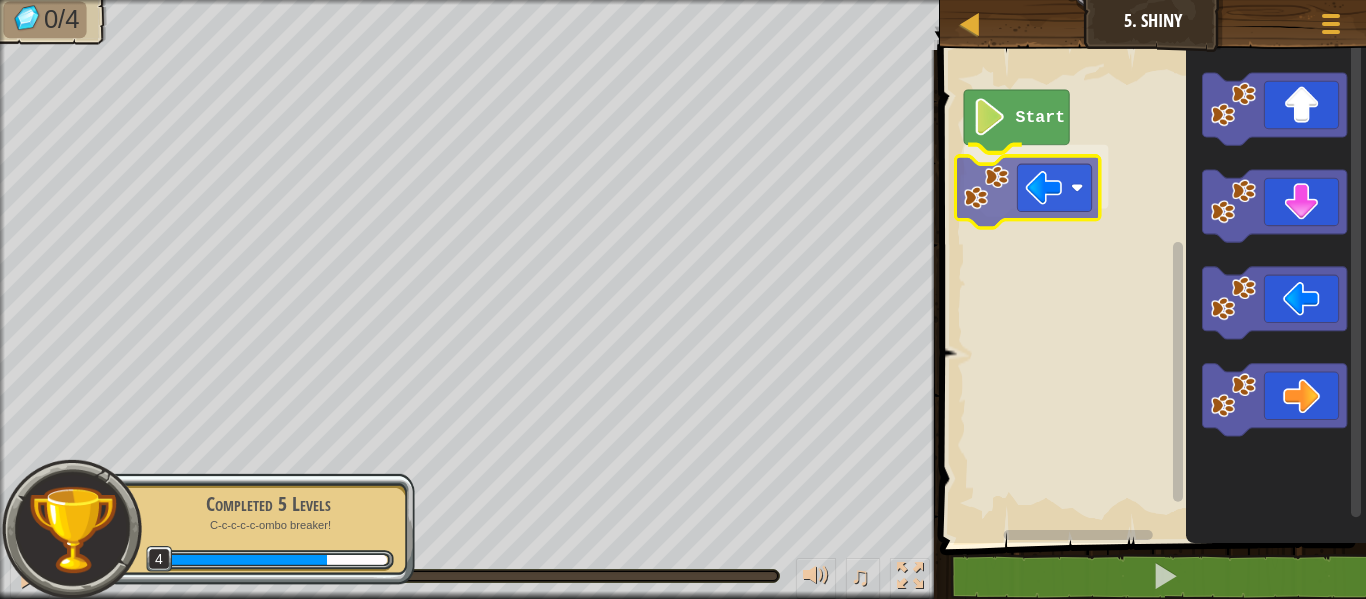 click on "Start" at bounding box center (1150, 291) 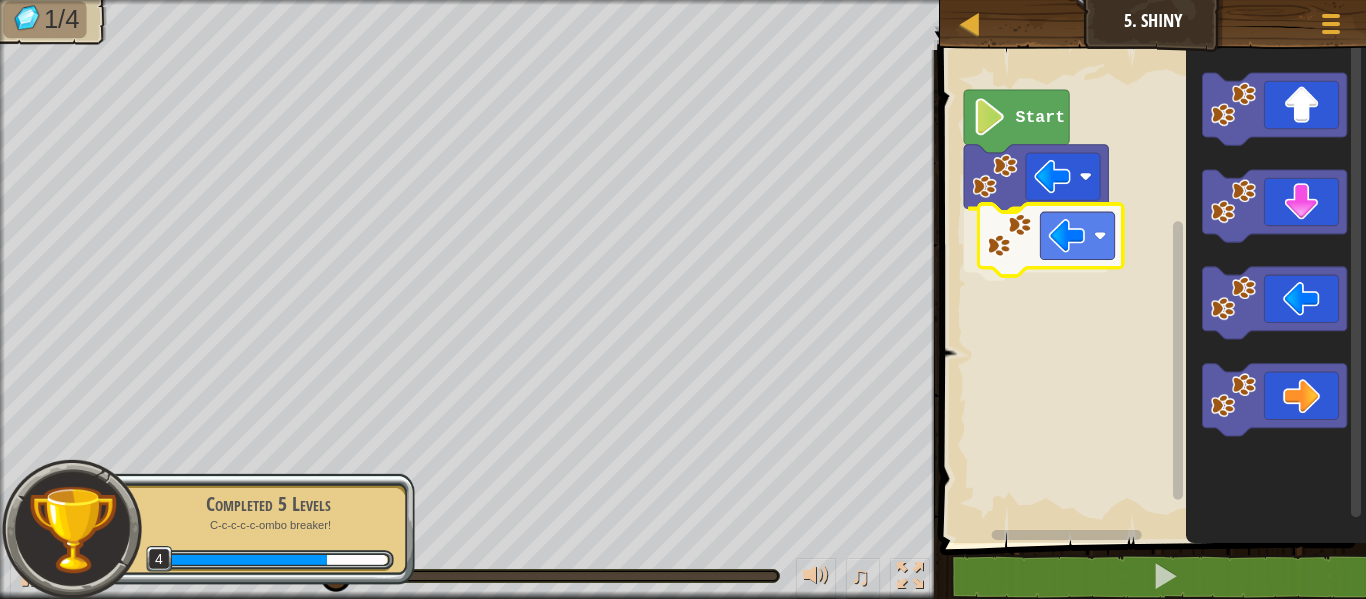 click on "Start" at bounding box center [1150, 291] 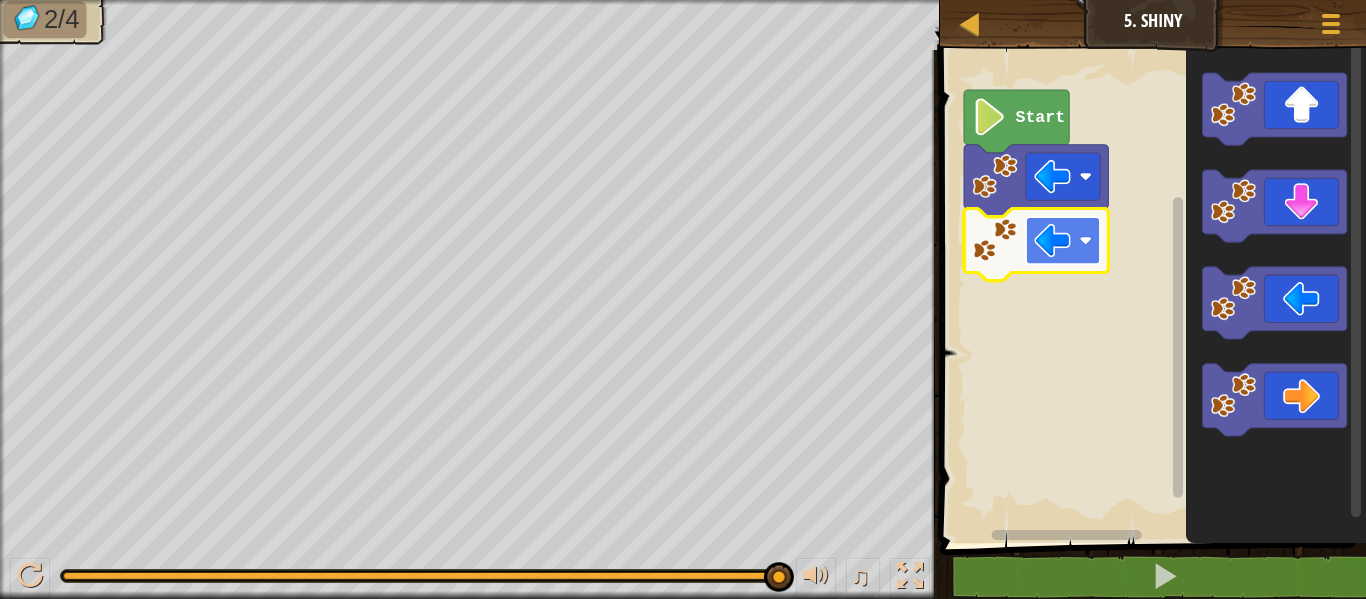 click 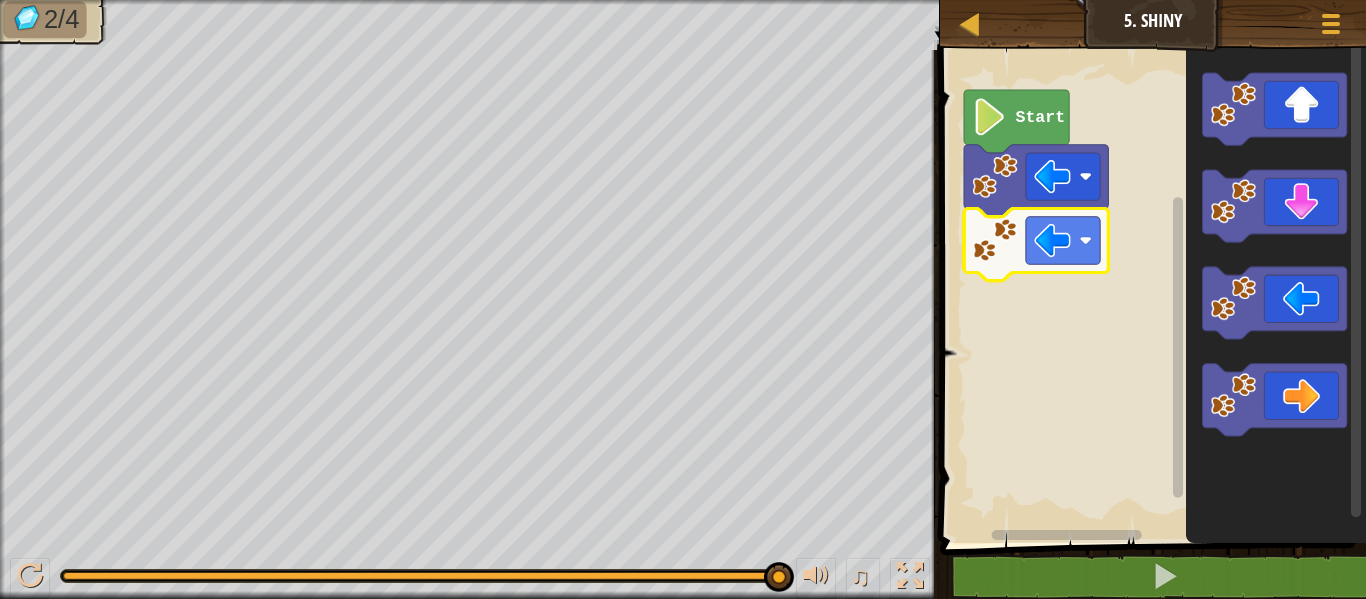 click 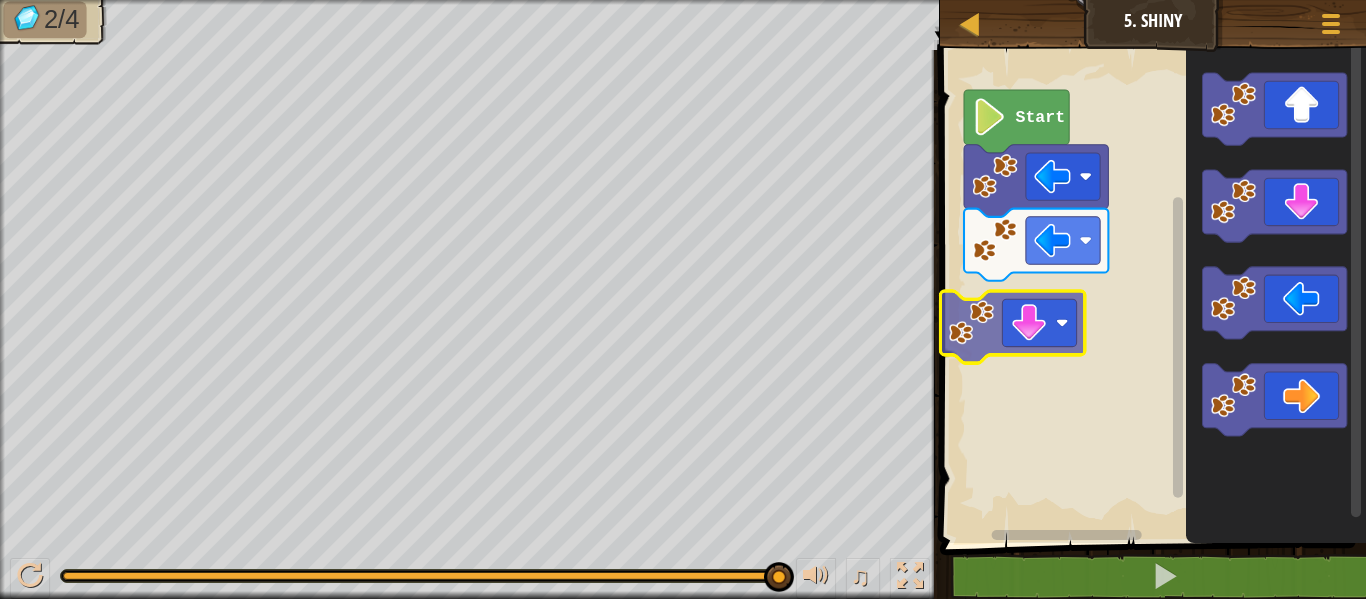 click on "Start" at bounding box center (1150, 291) 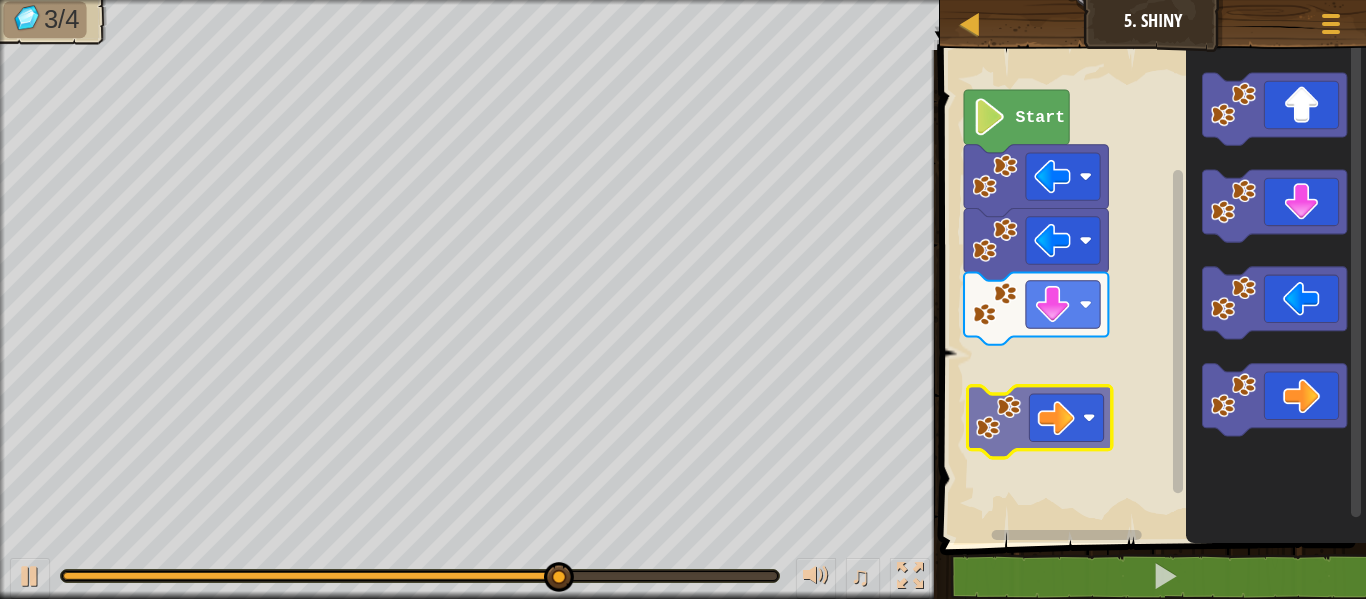 click on "Start" at bounding box center (1150, 291) 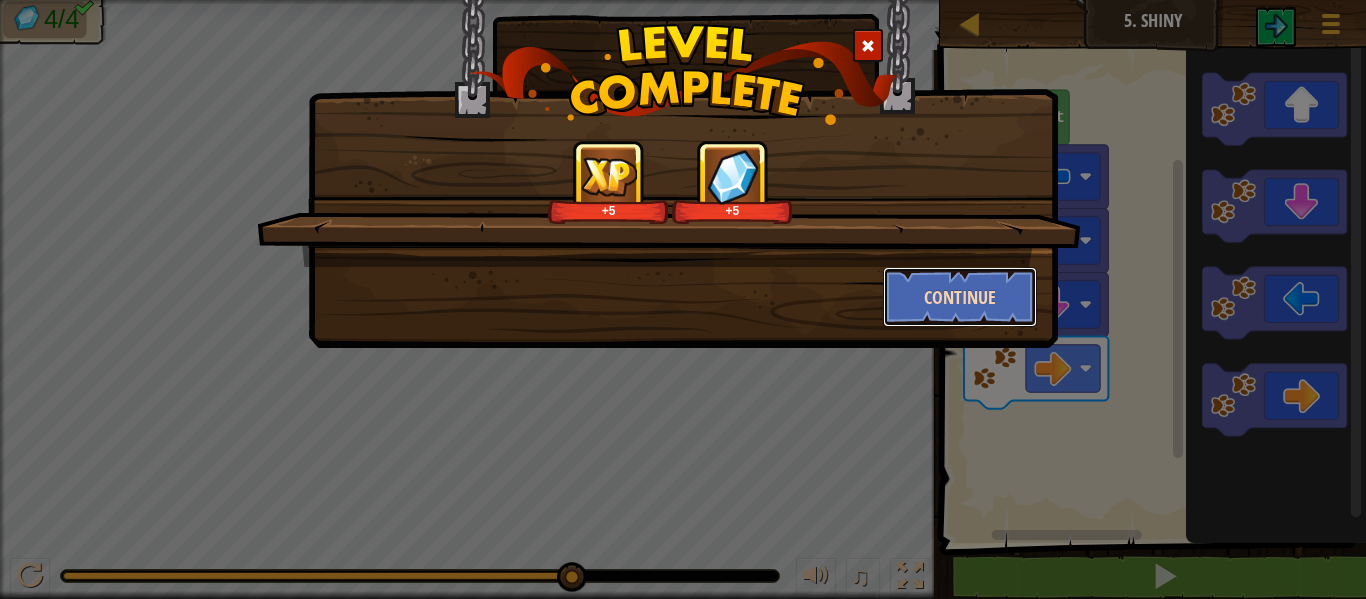 click on "Continue" at bounding box center [960, 297] 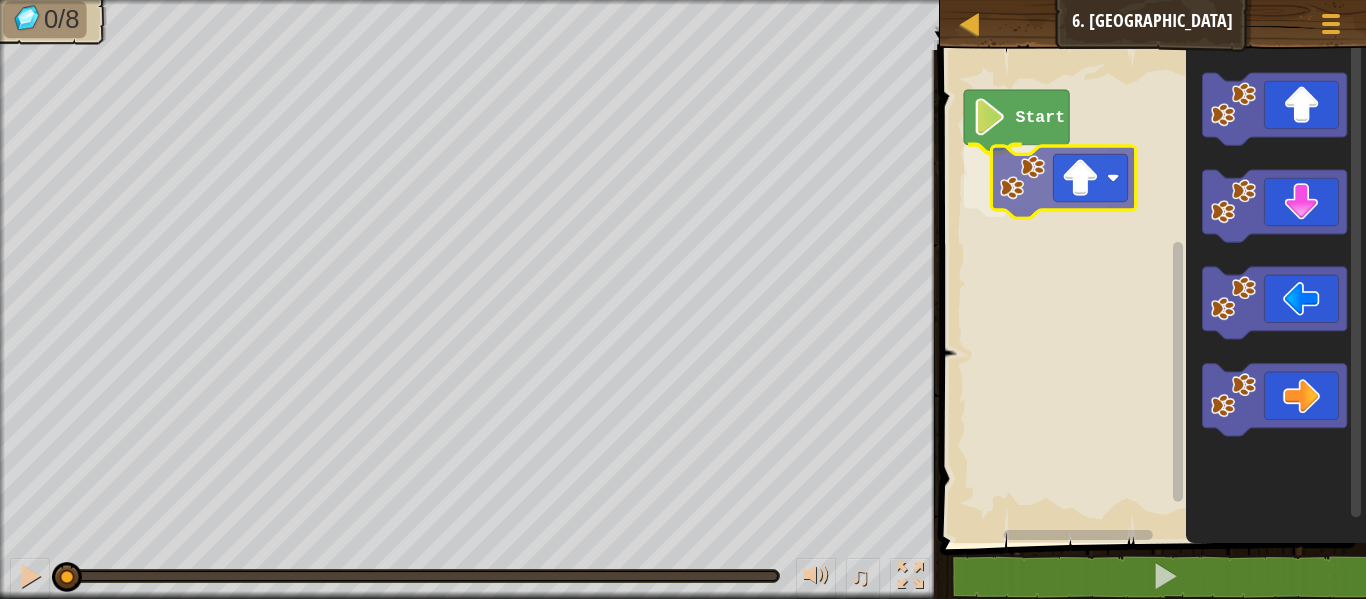 click on "Start" at bounding box center [1150, 291] 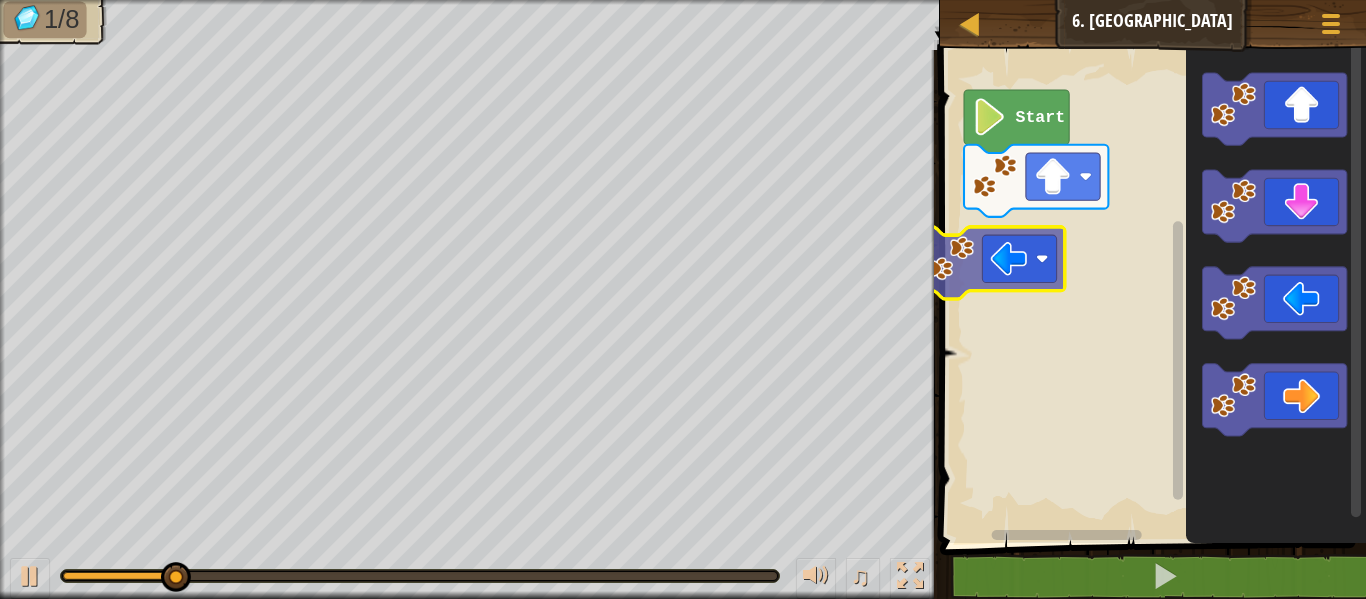click on "Start" at bounding box center (1150, 291) 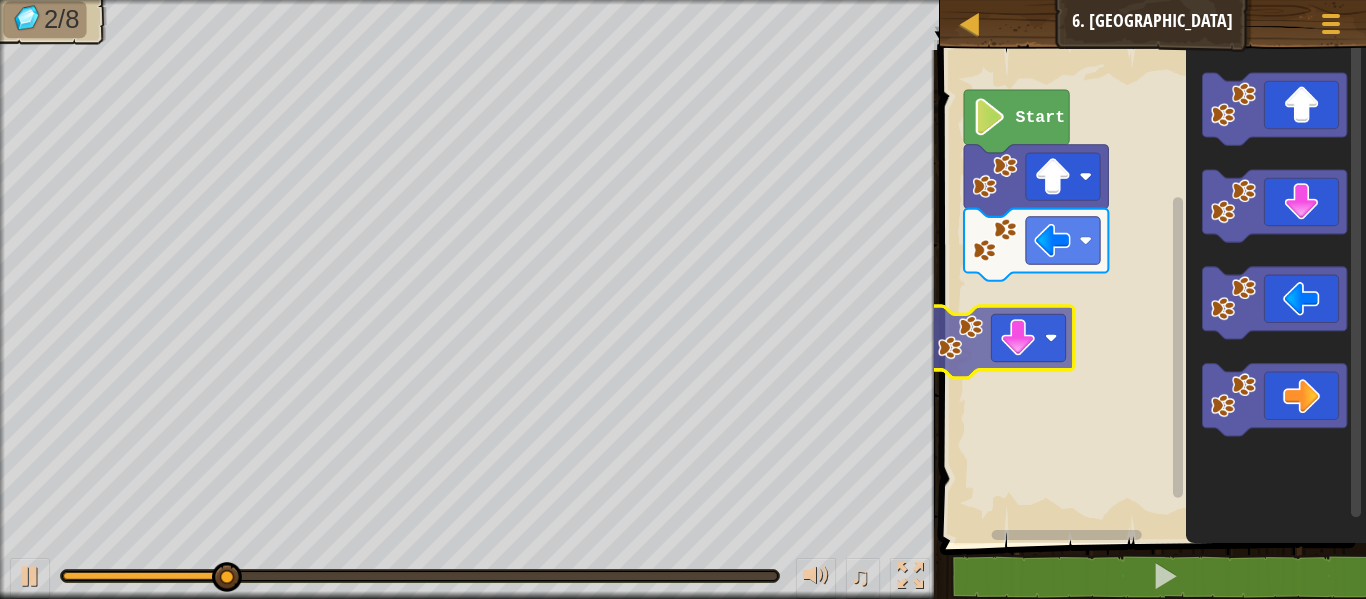click on "Start" at bounding box center [1150, 291] 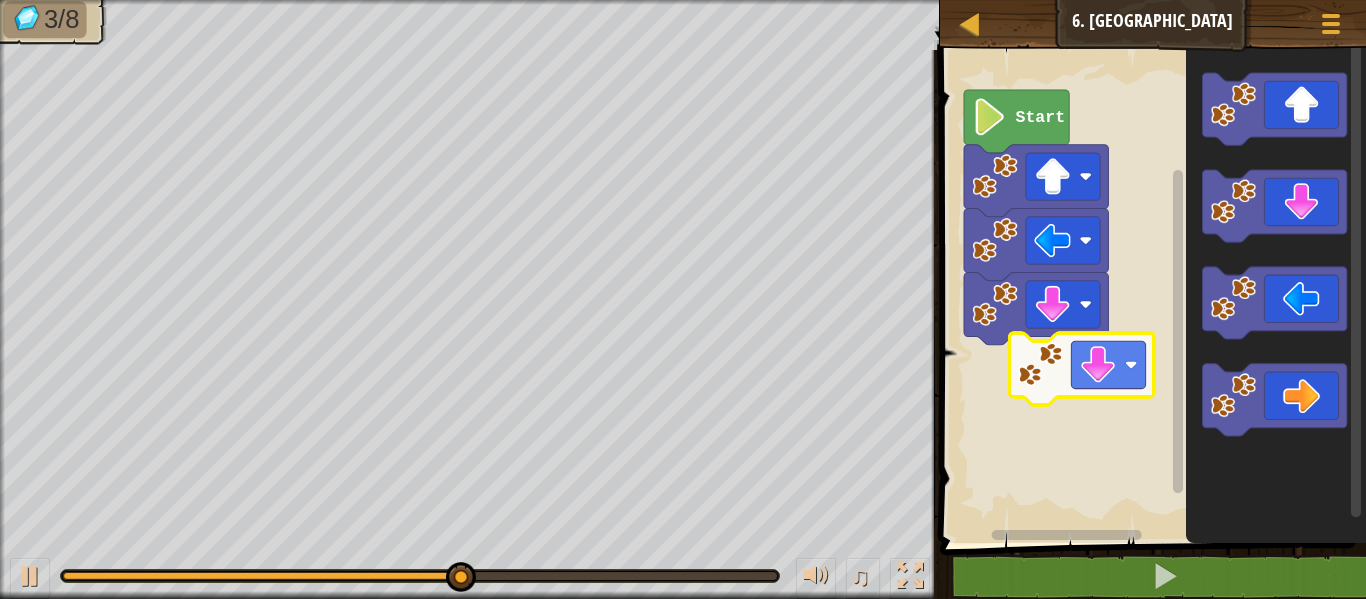 click on "Start" at bounding box center (1150, 291) 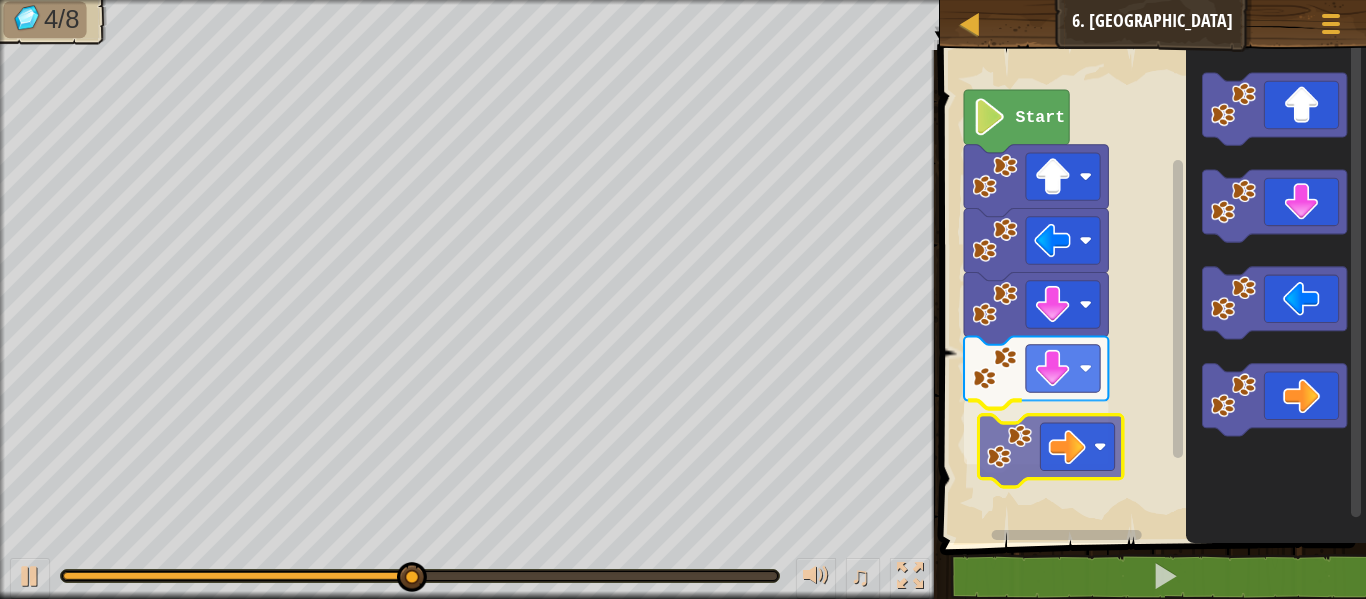 click on "Start" at bounding box center (1150, 291) 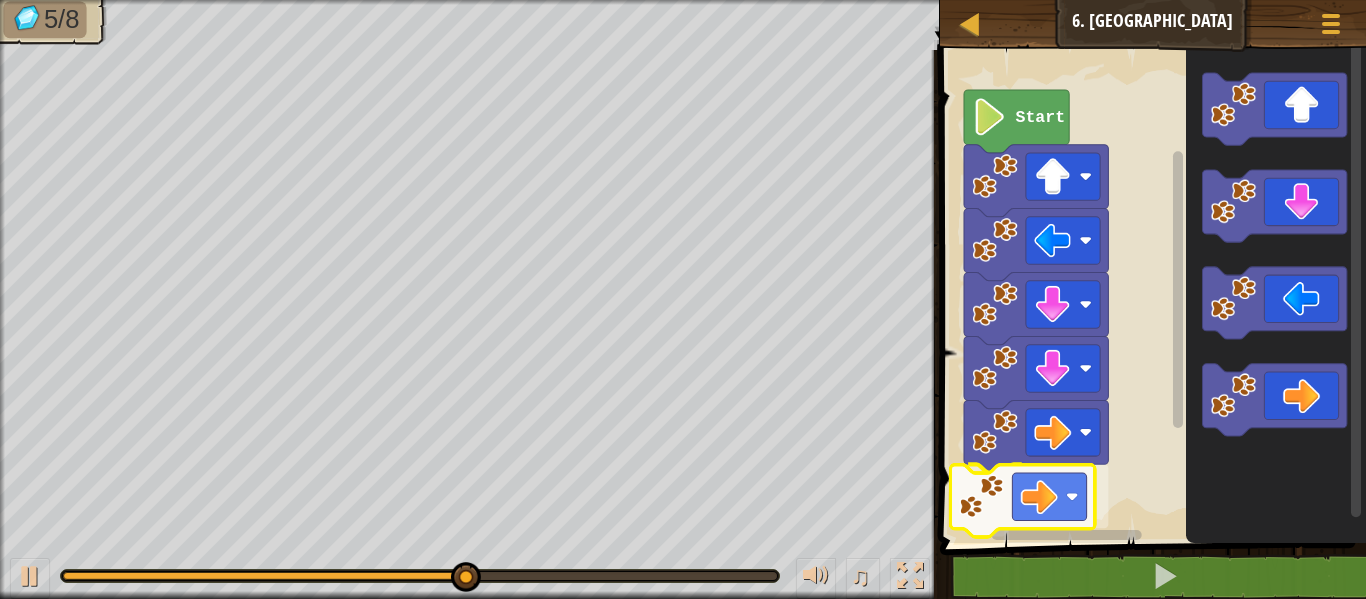 click on "Start" at bounding box center (1150, 291) 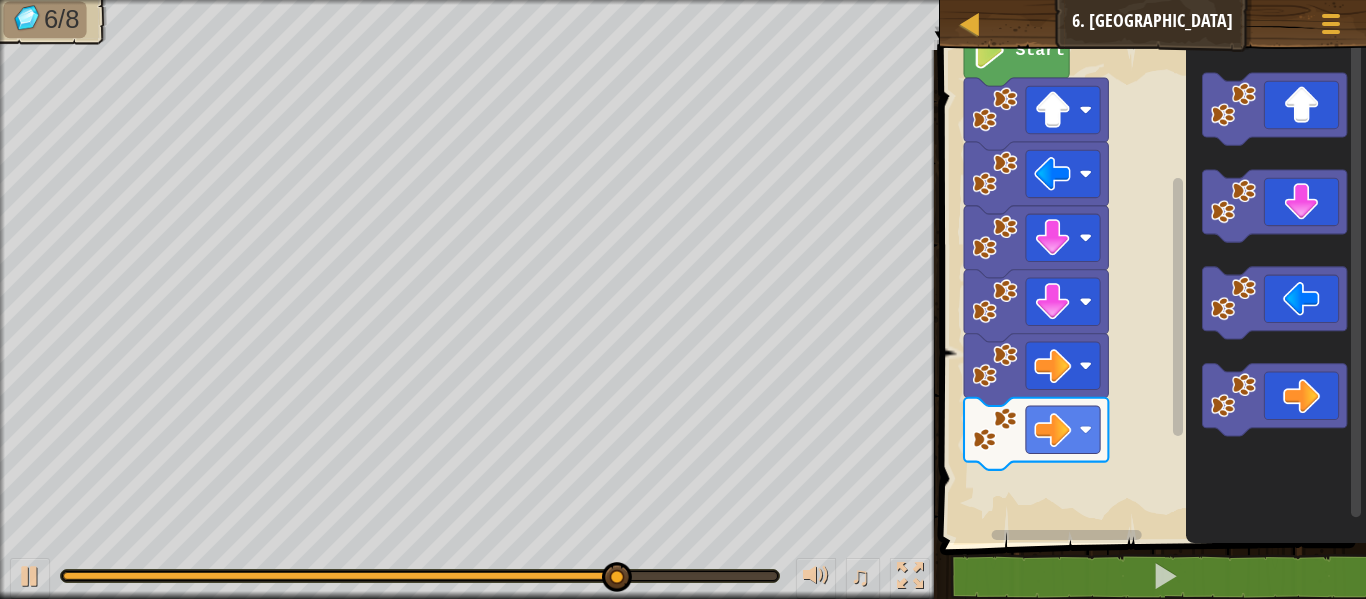 click 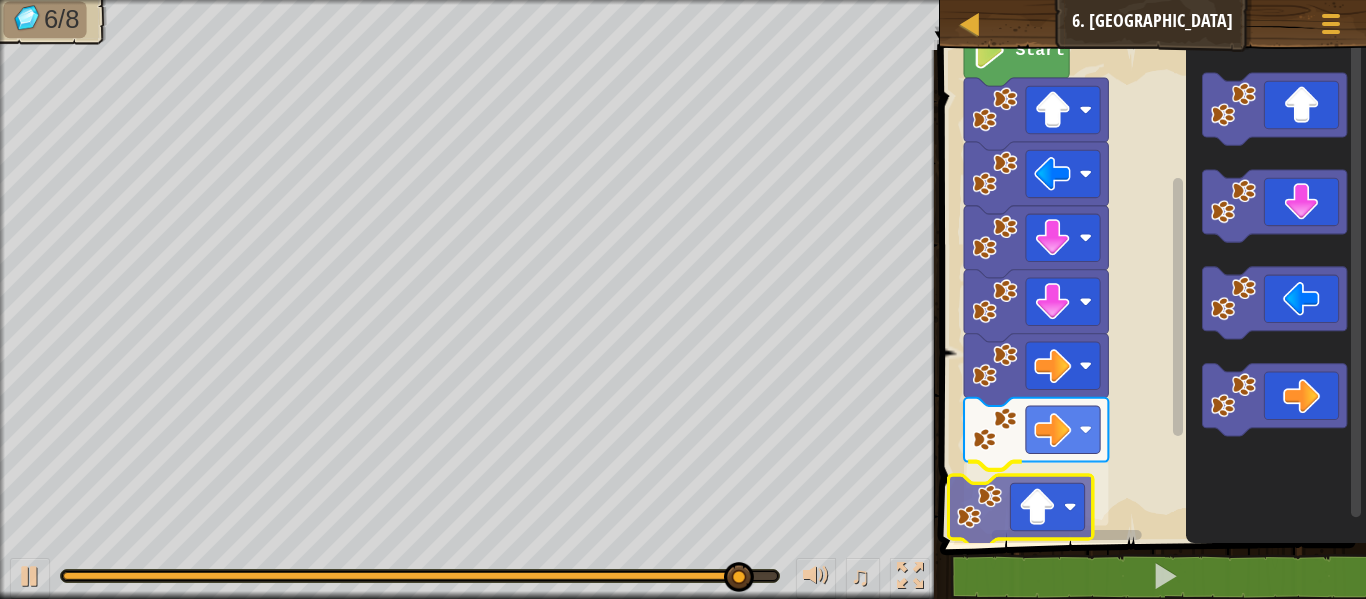 click on "Start" at bounding box center [1150, 291] 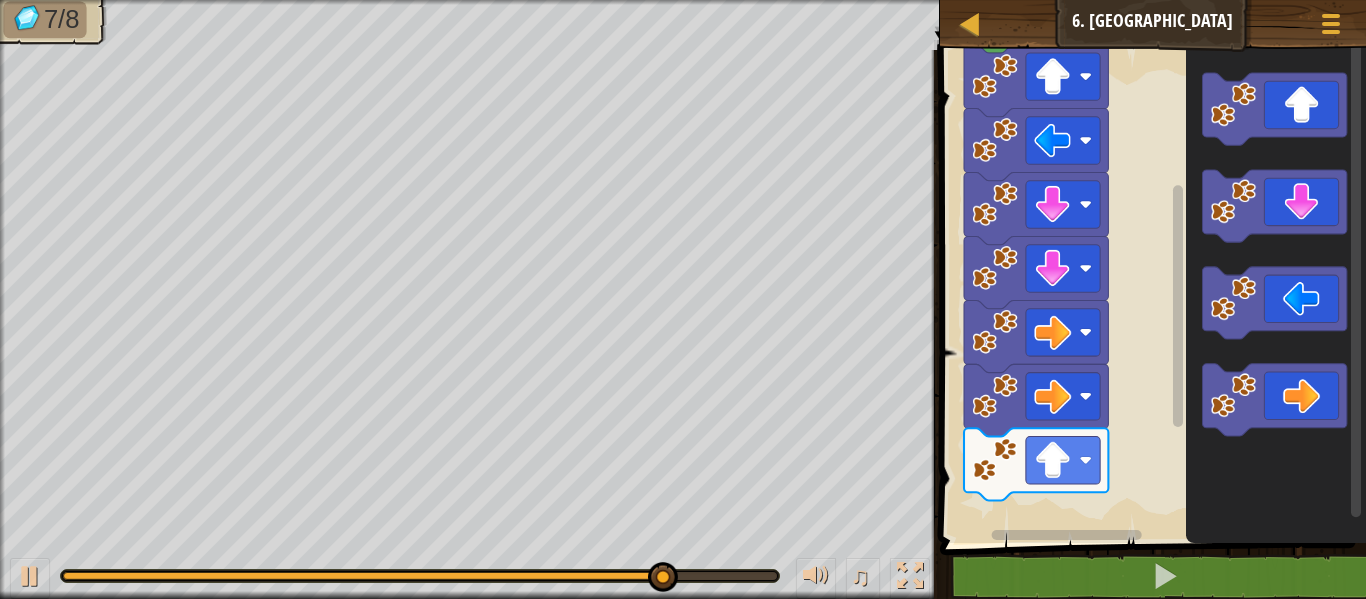 click on "Start" at bounding box center [1150, 291] 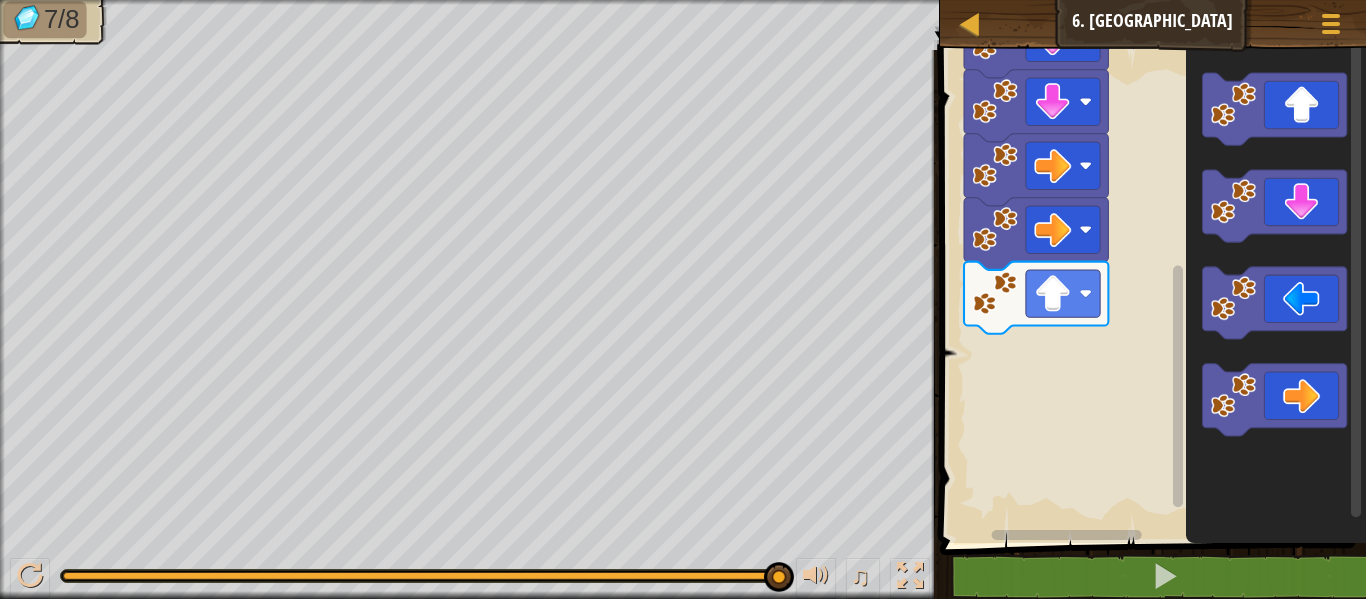 click on "Start" at bounding box center (1150, 291) 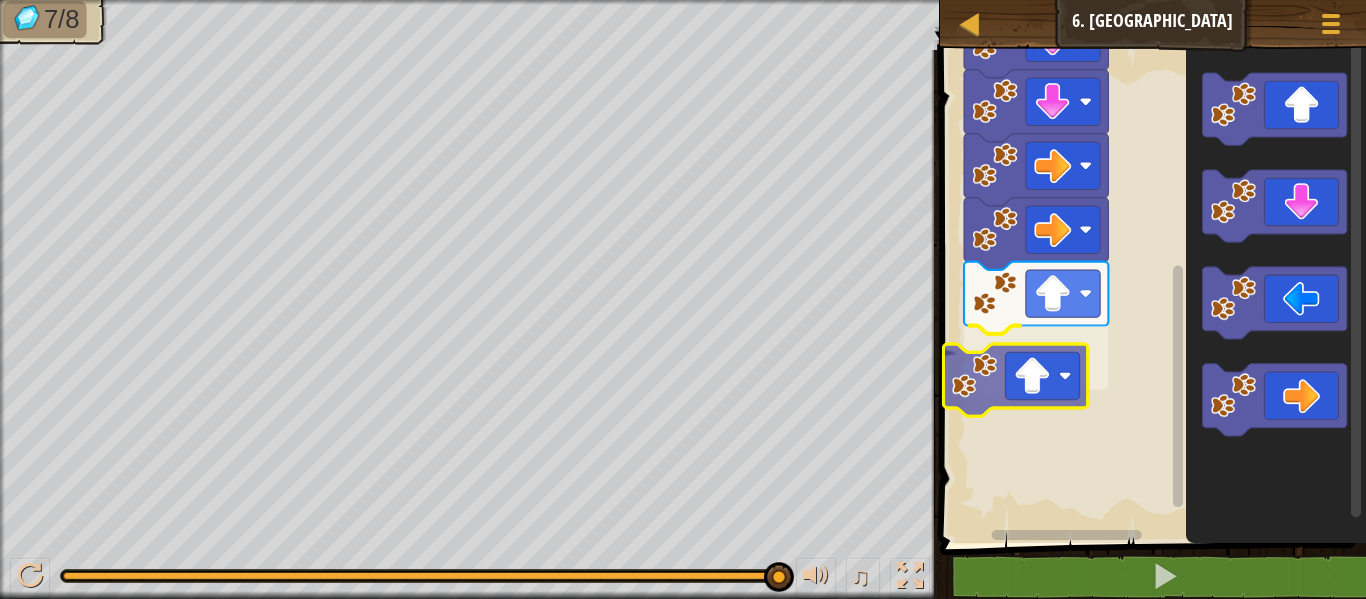 click on "Start" at bounding box center (1150, 291) 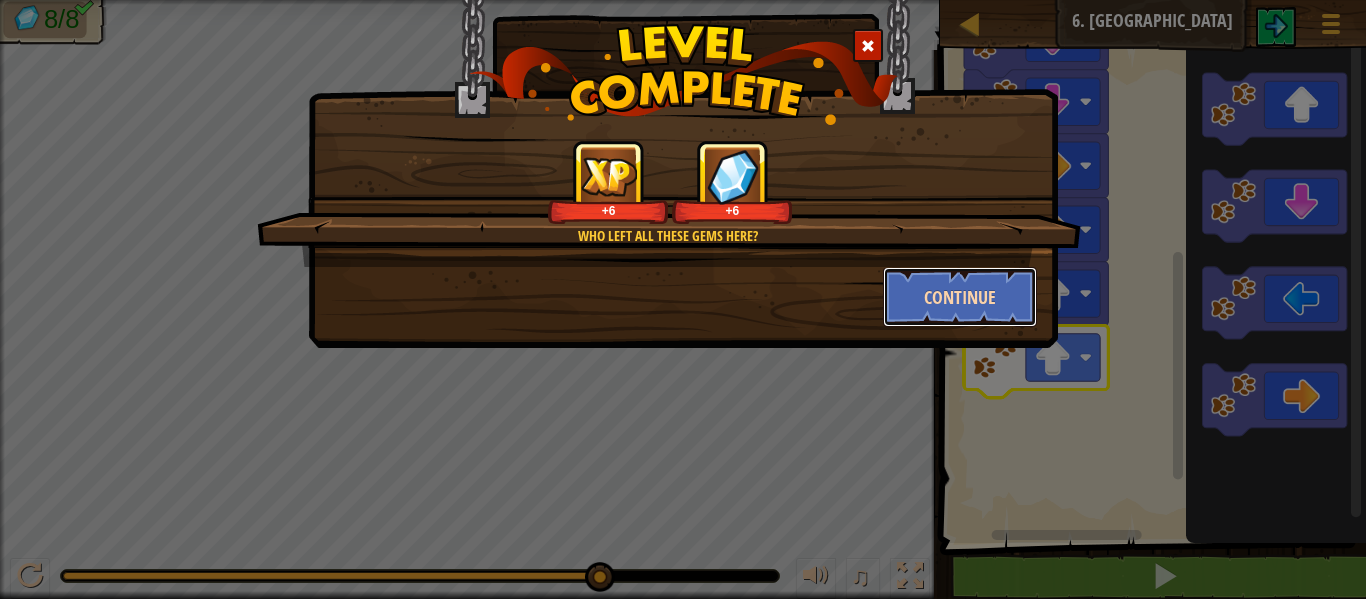 click on "Continue" at bounding box center [960, 297] 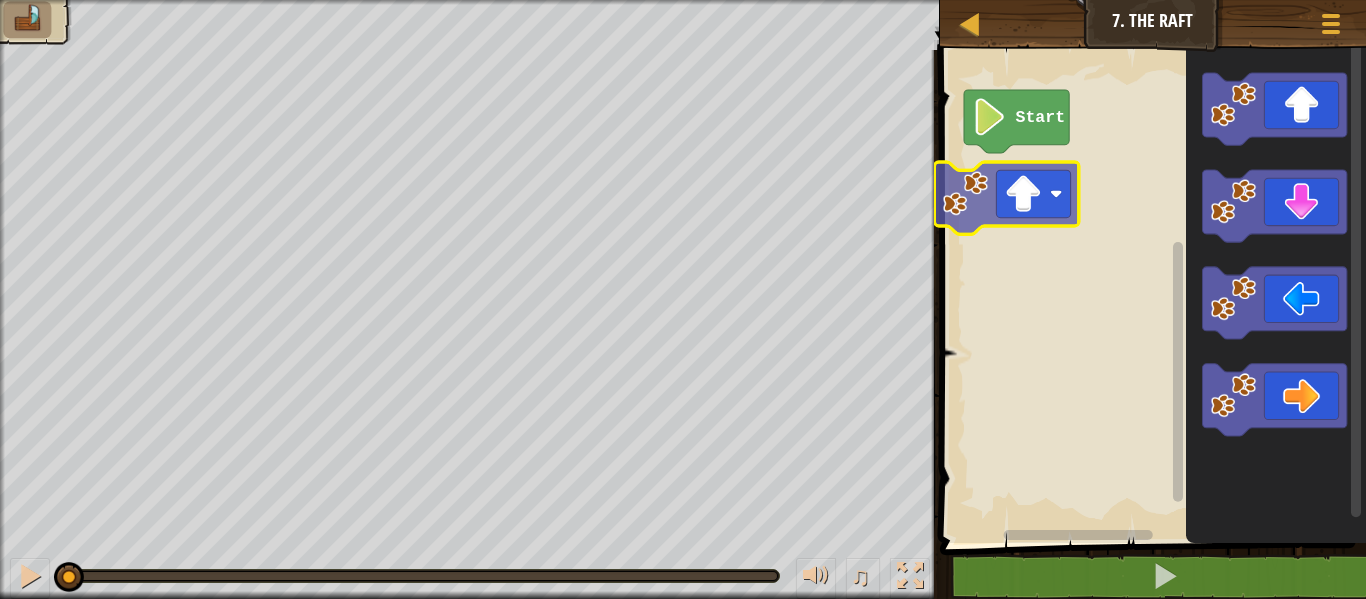 click on "Start" at bounding box center [1150, 291] 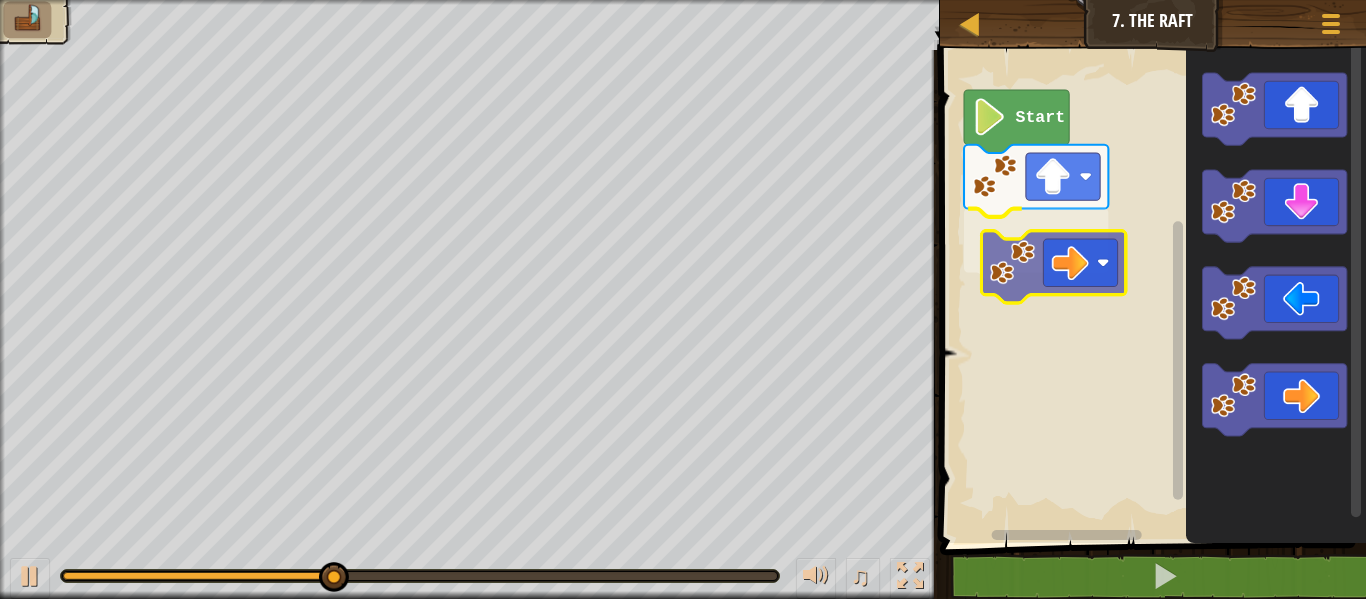 click on "Start" at bounding box center (1150, 291) 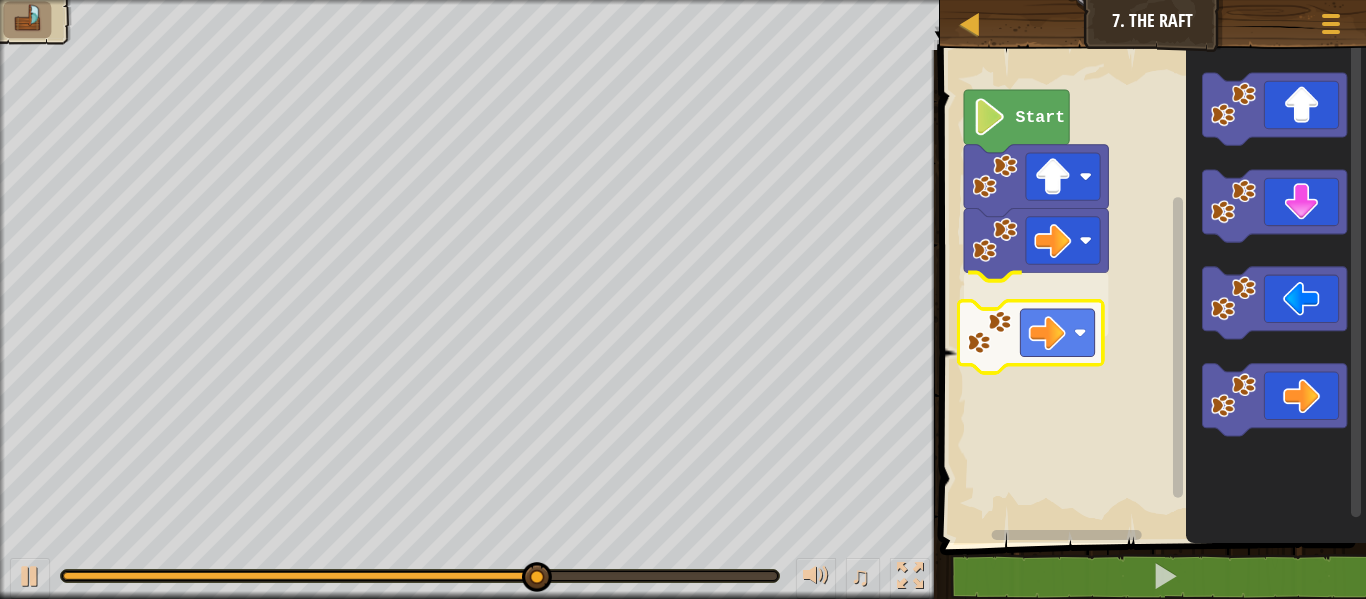 click on "Start" at bounding box center (1150, 291) 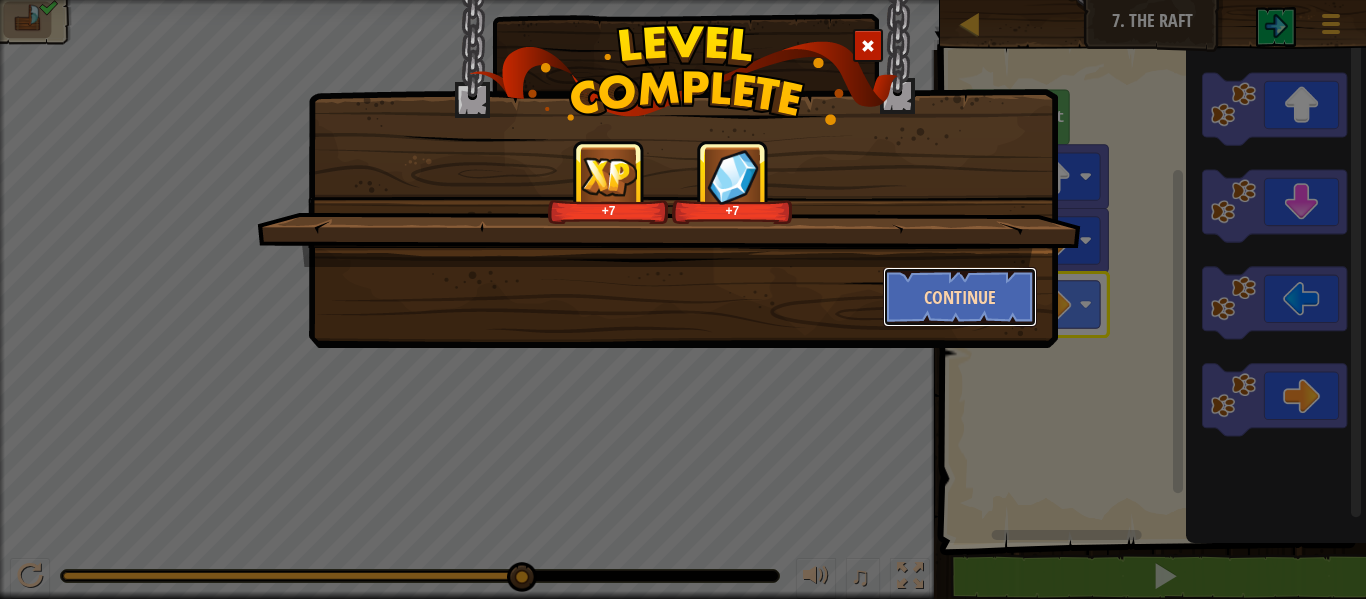 click on "Continue" at bounding box center [960, 297] 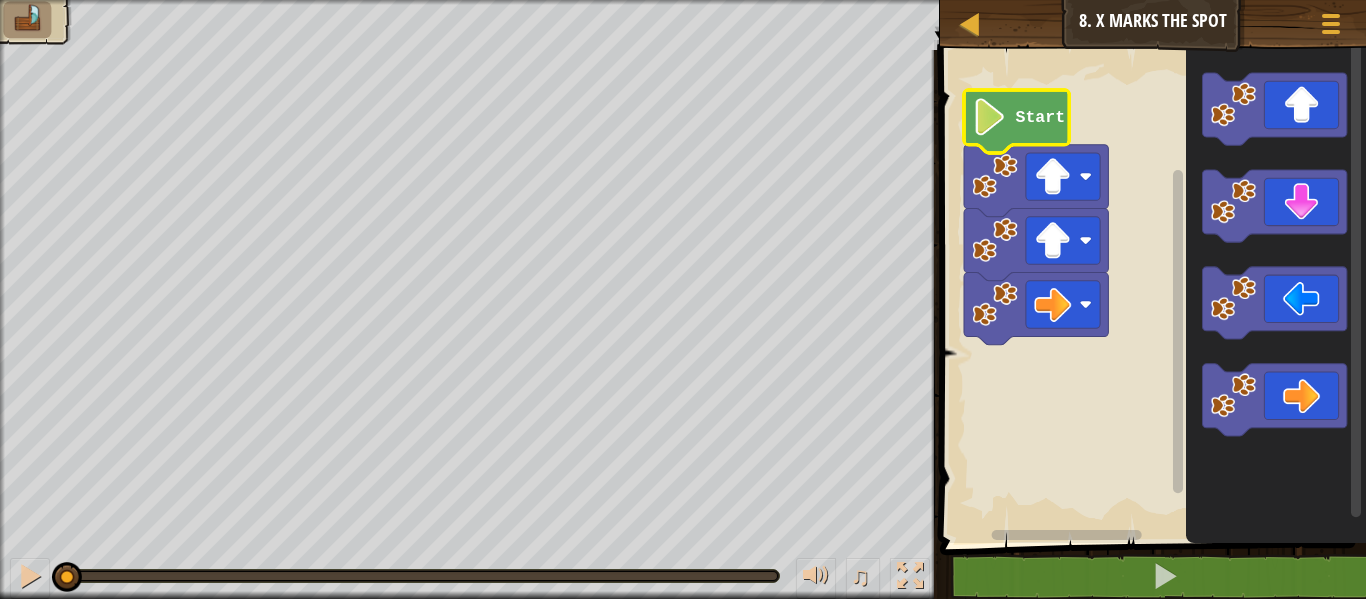 click 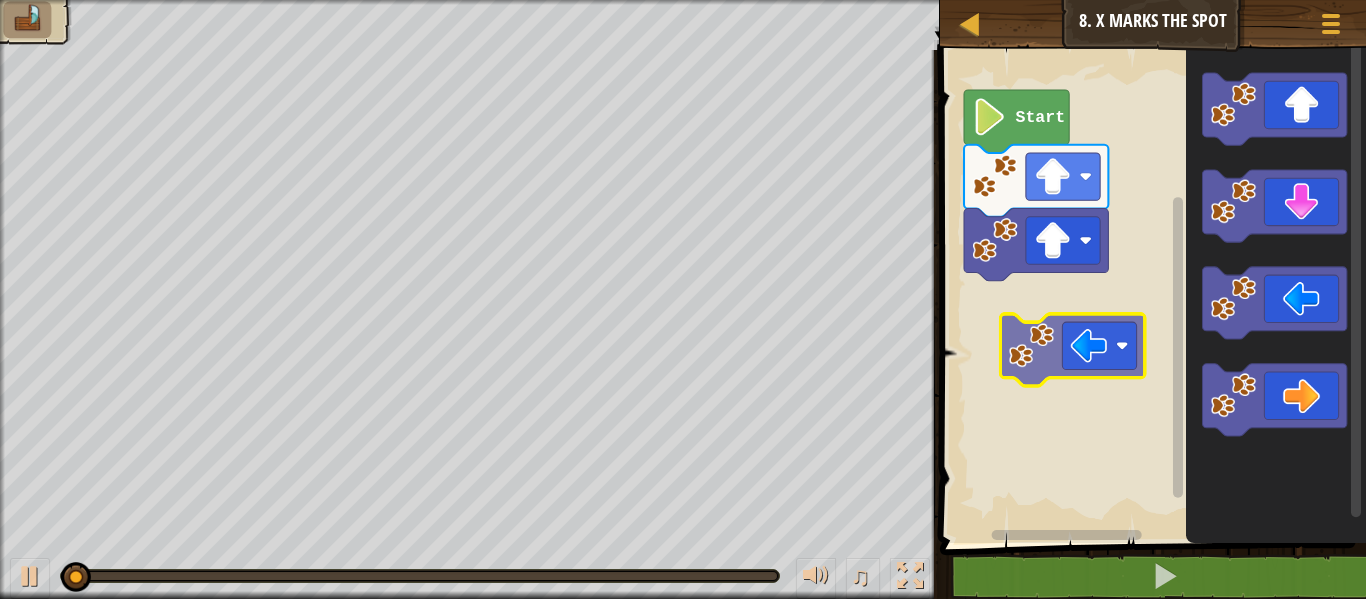 click on "Start" at bounding box center [1150, 291] 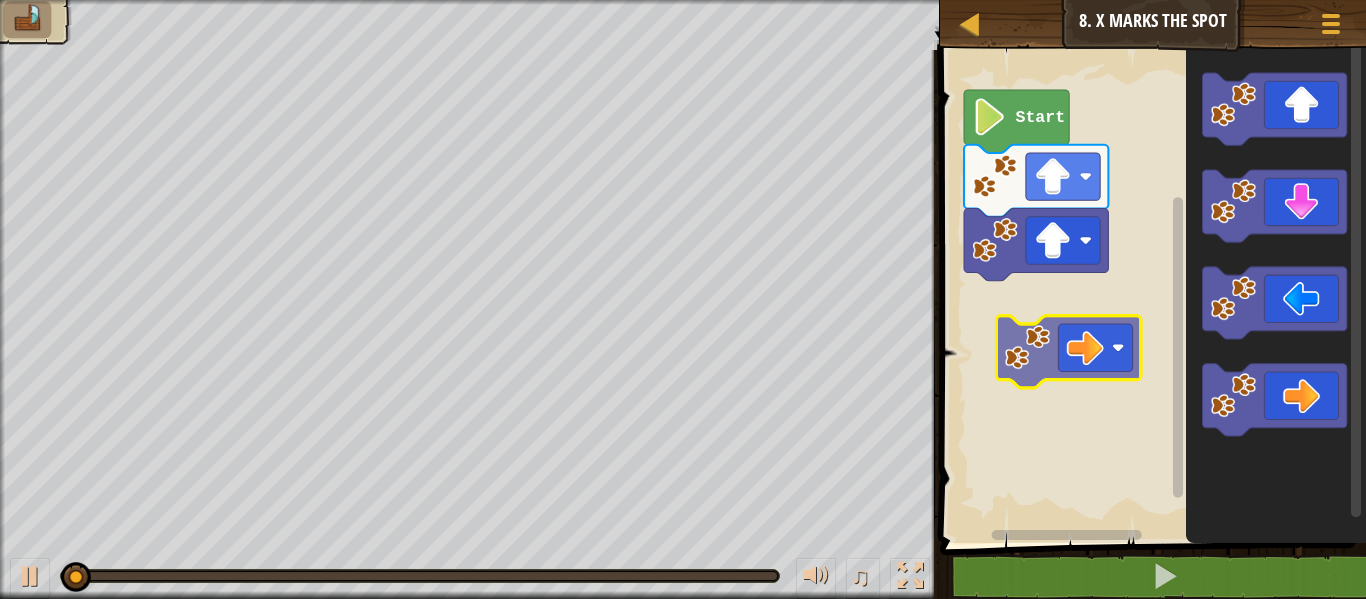 click on "Start" at bounding box center (1150, 291) 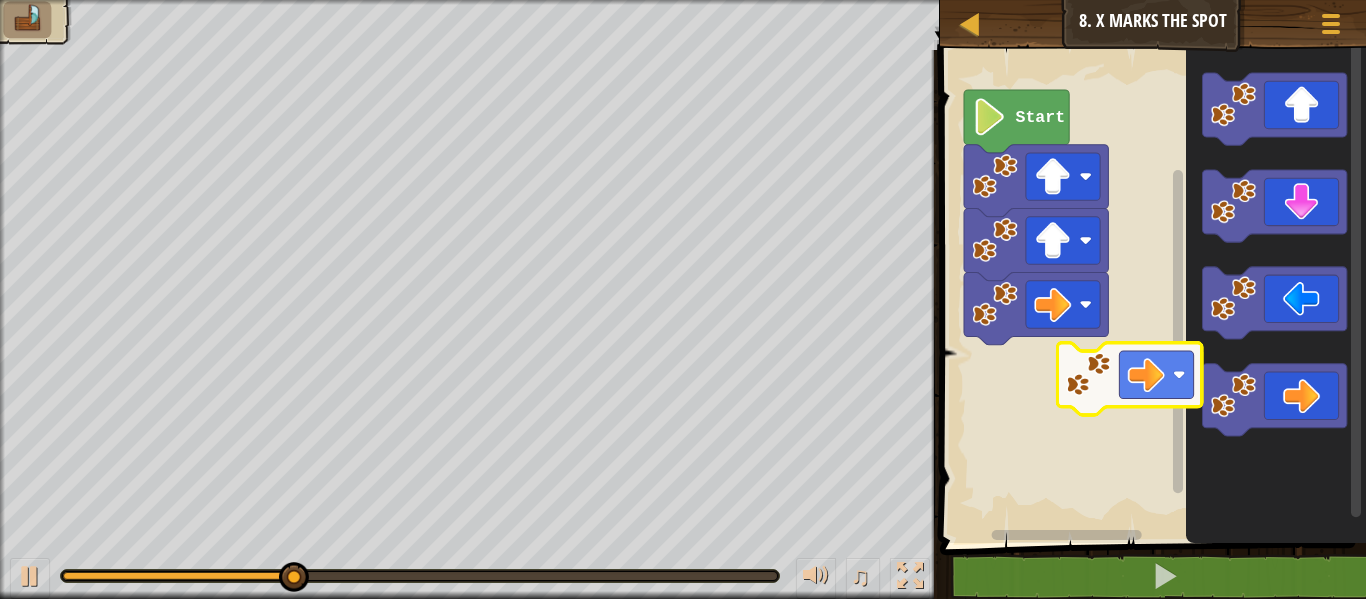 click on "Start" at bounding box center [1150, 291] 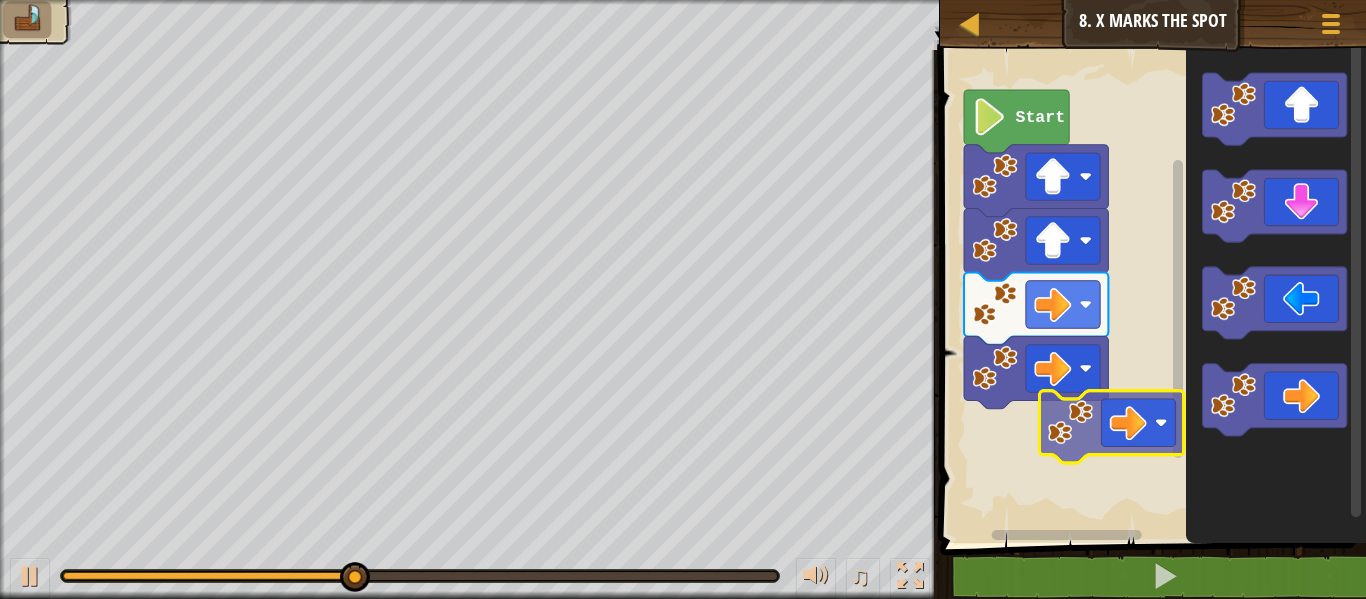 click on "Start" at bounding box center [1150, 291] 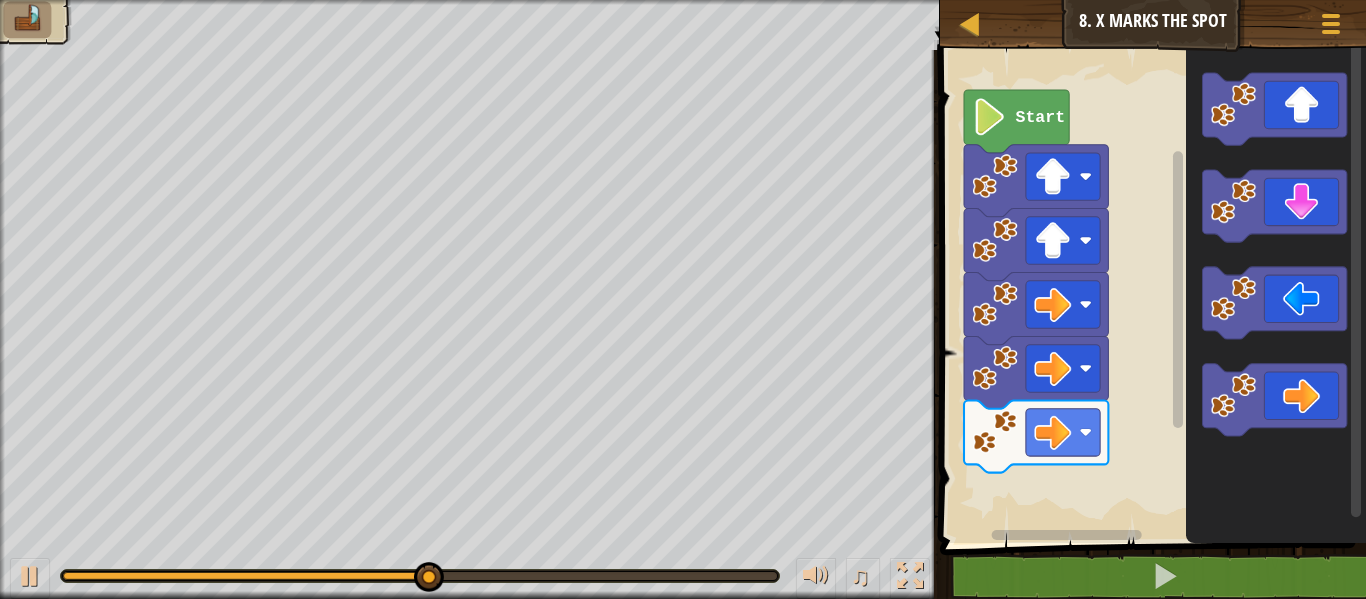click on "Start" at bounding box center [1150, 291] 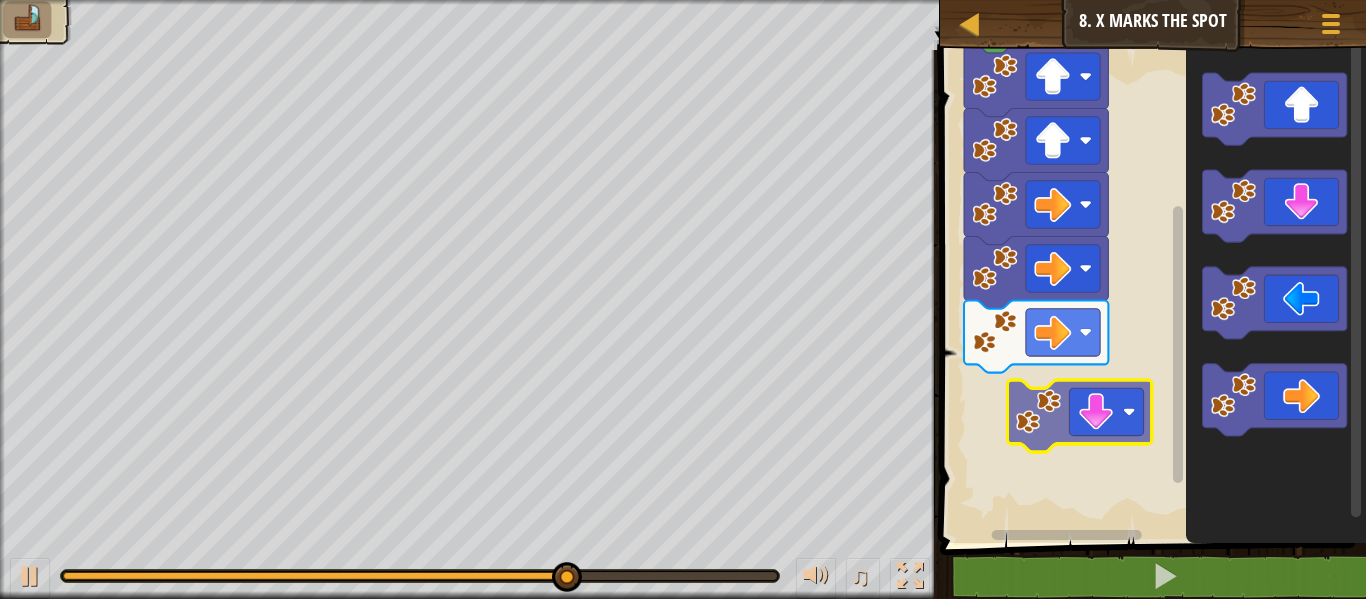 click on "Start" at bounding box center [1150, 291] 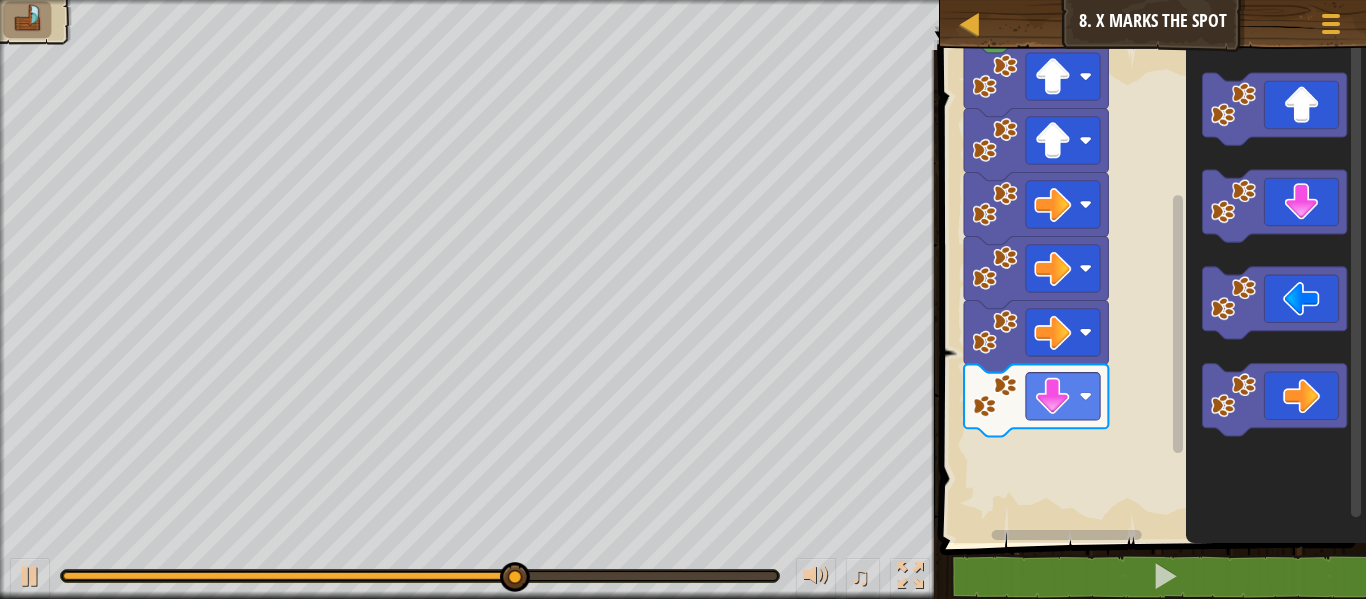 click on "Start" at bounding box center (1150, 291) 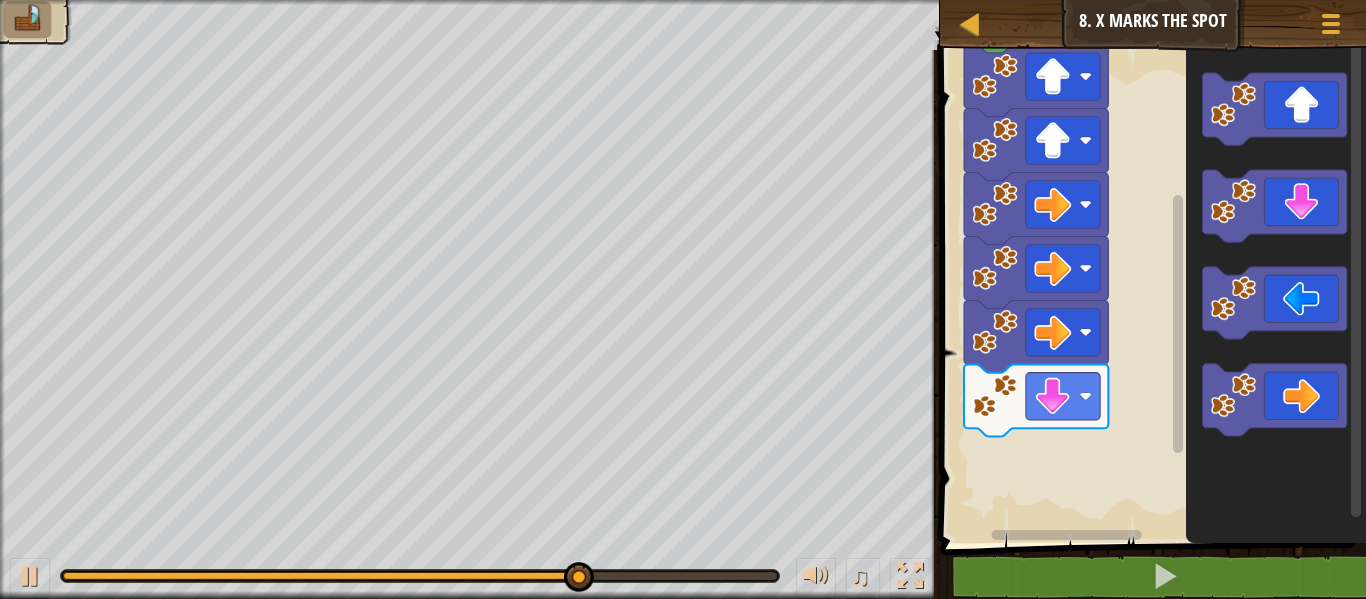click on "Start" at bounding box center [1150, 291] 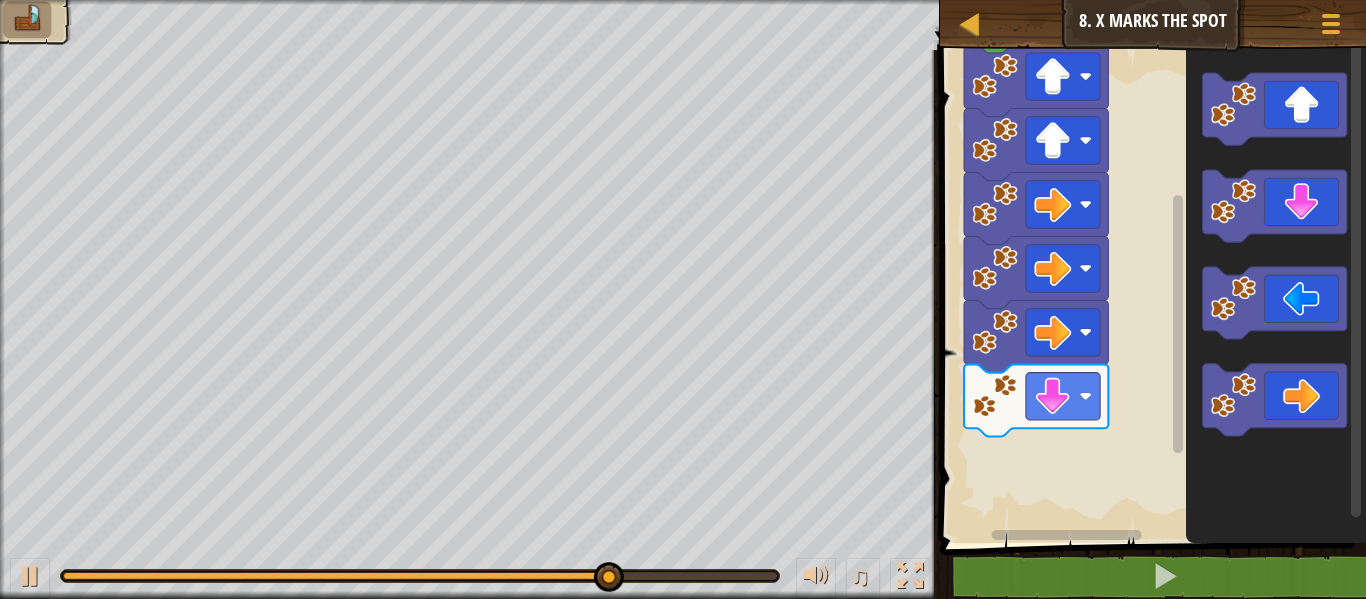 click 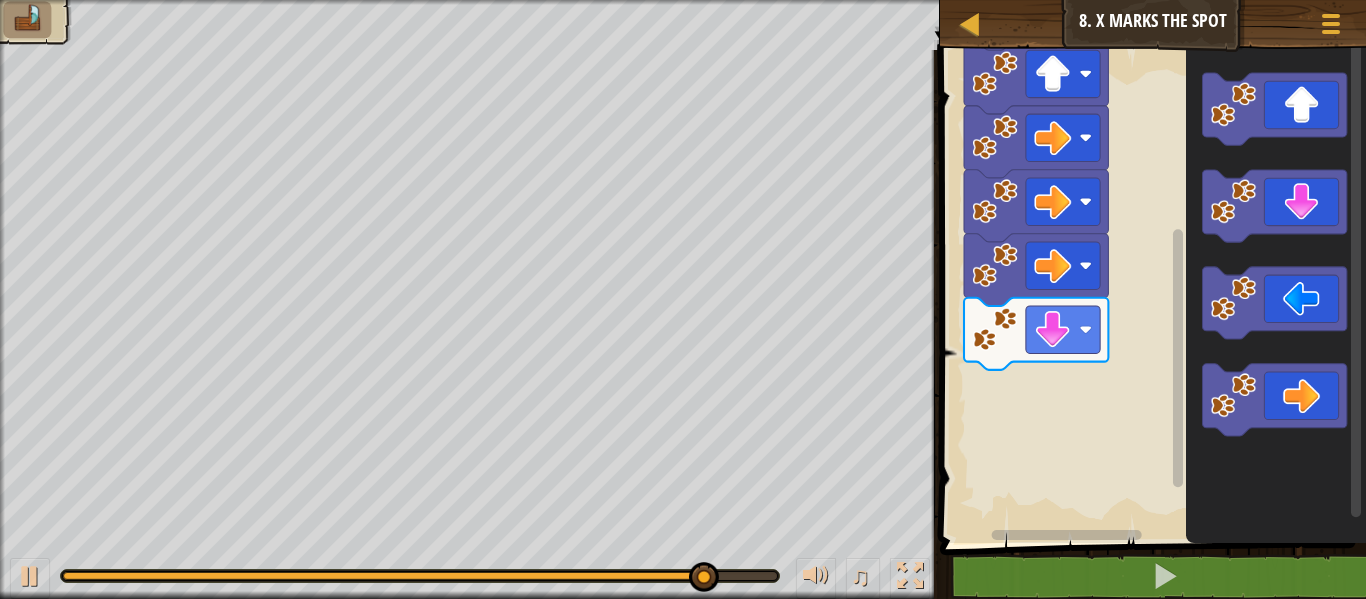 click on "Start" at bounding box center [1150, 291] 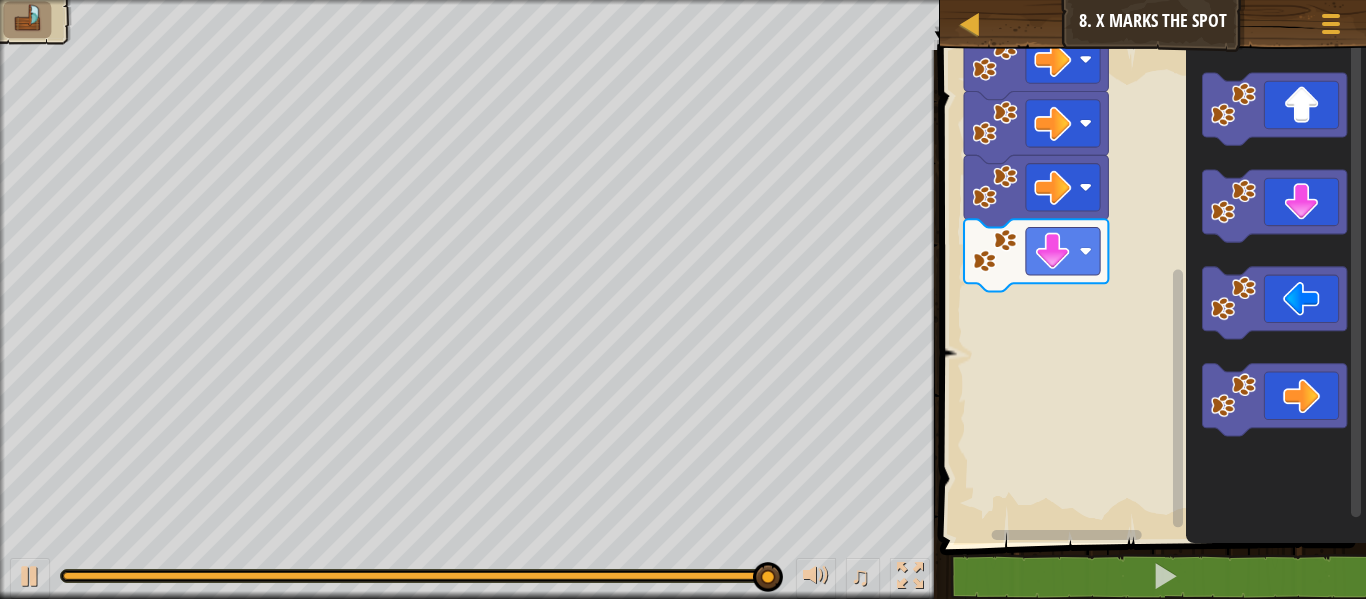 click on "Start" at bounding box center (1150, 291) 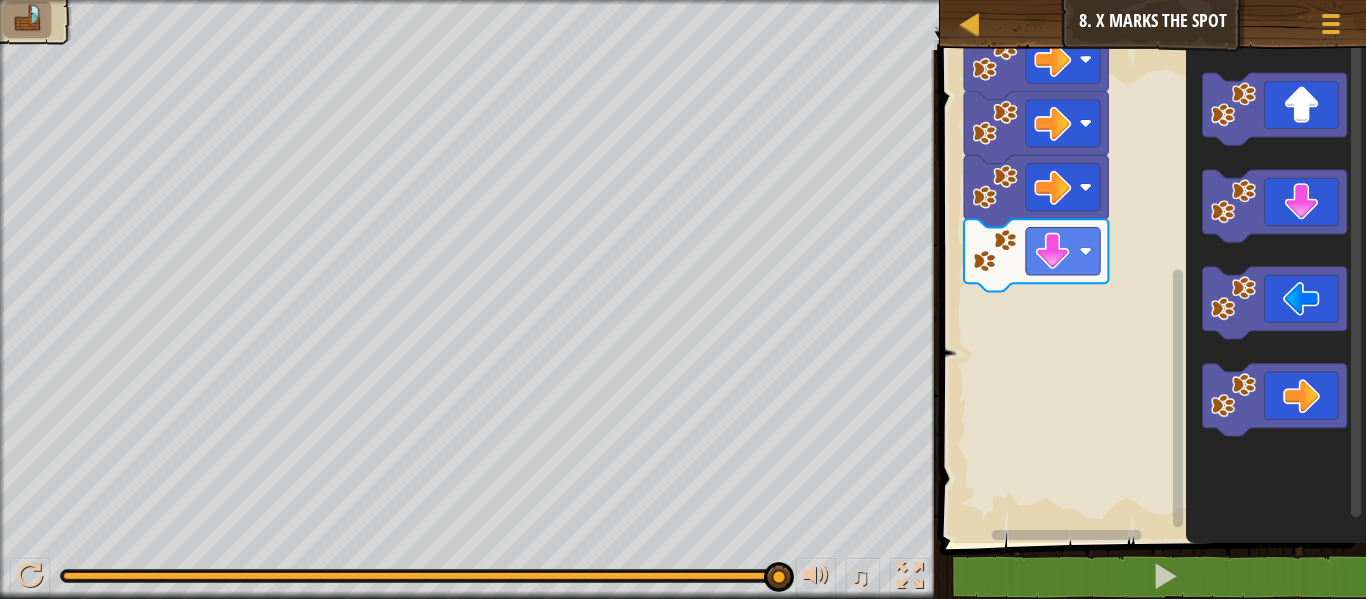 click on "Start" at bounding box center (1150, 291) 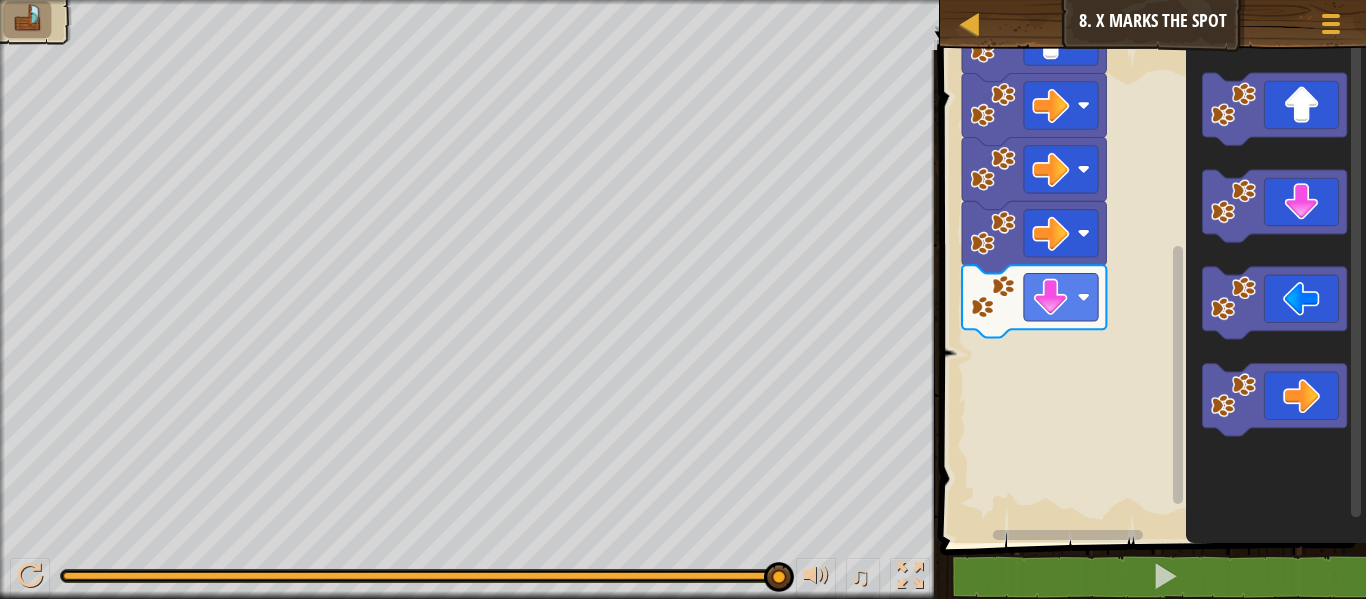 click 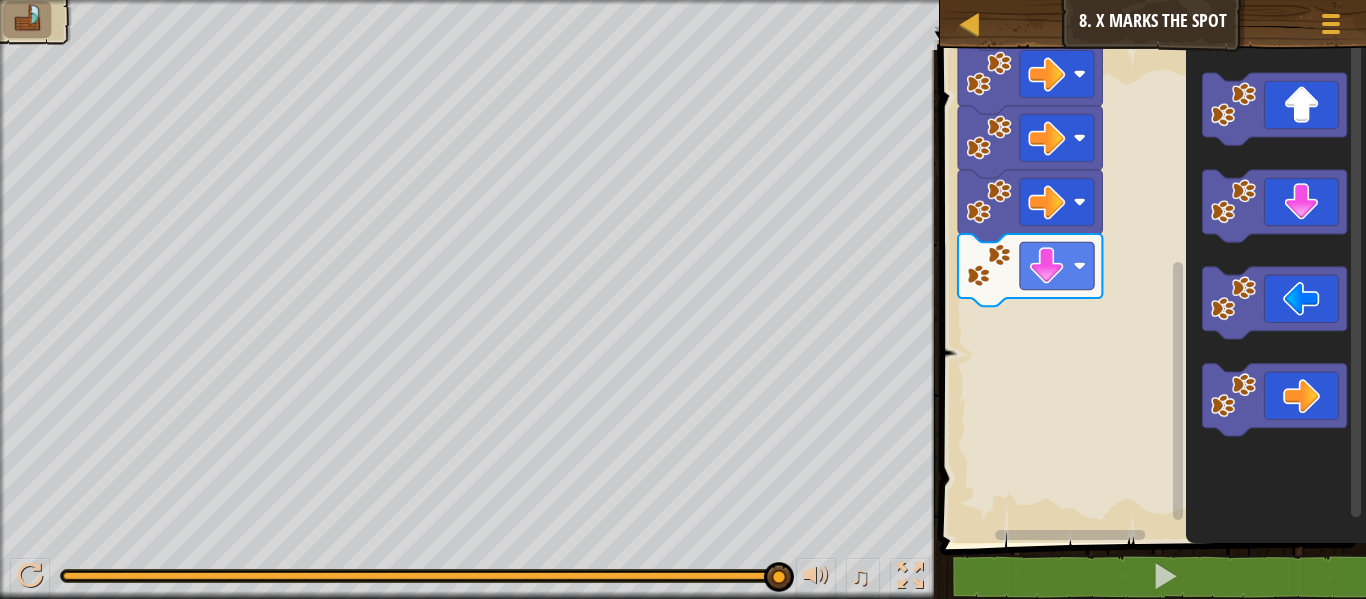 click 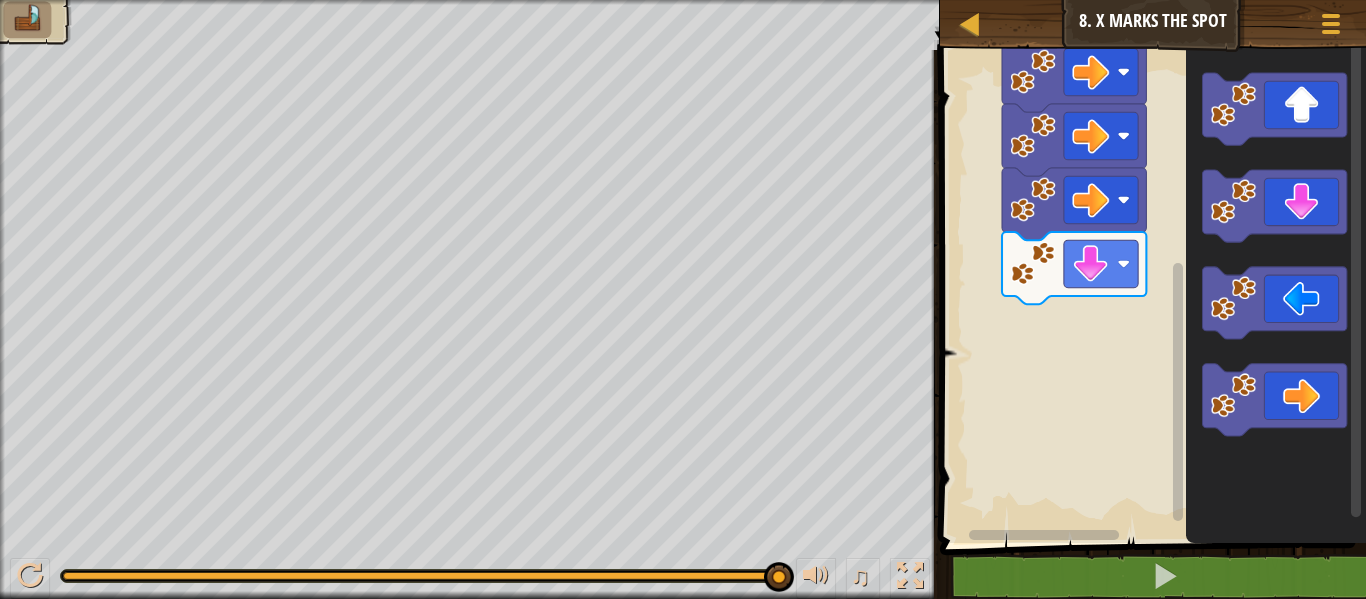 click 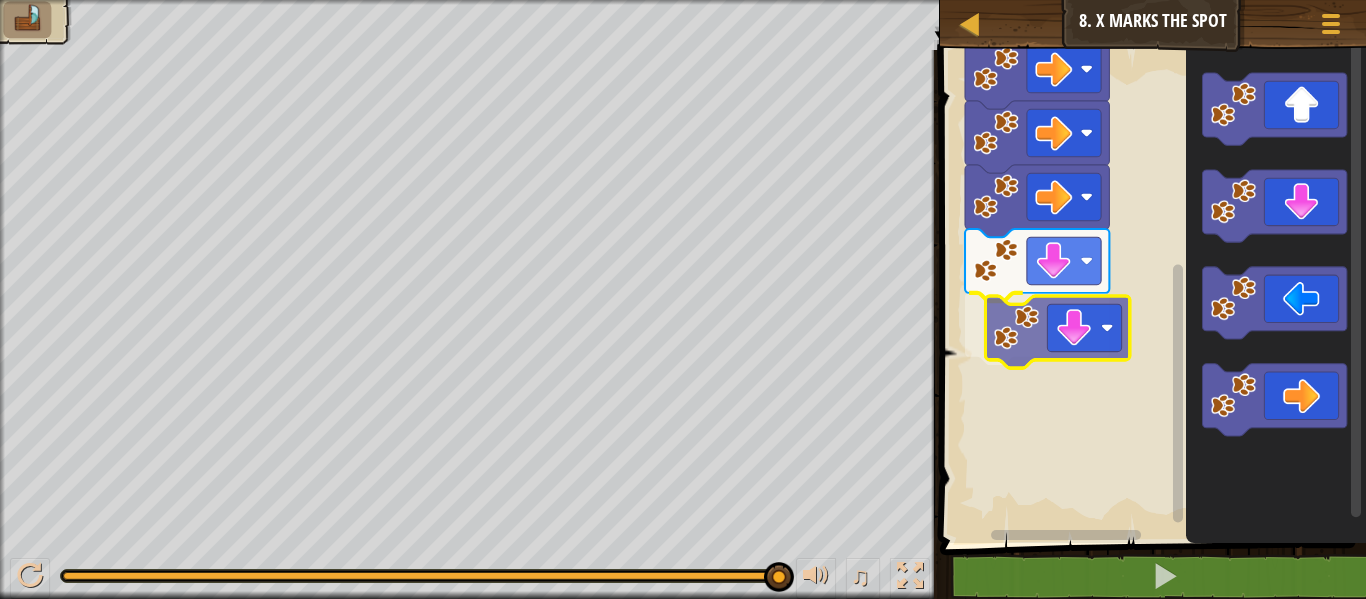 click on "Start" at bounding box center [1150, 291] 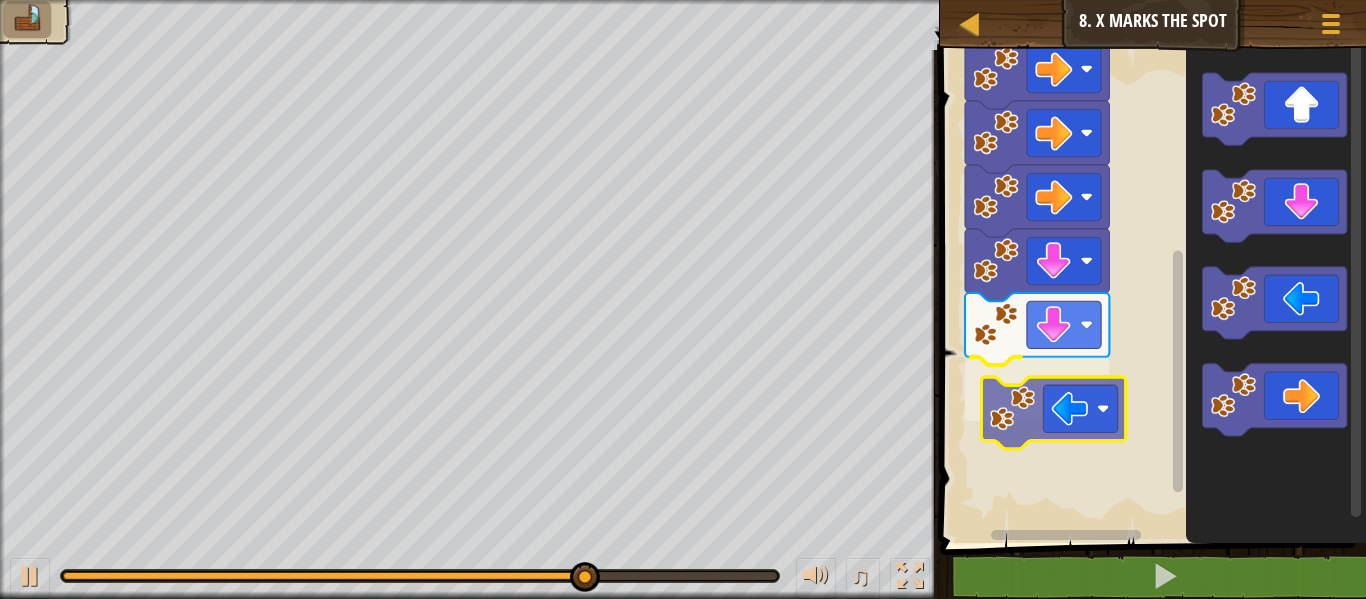 click on "Start" at bounding box center (1150, 291) 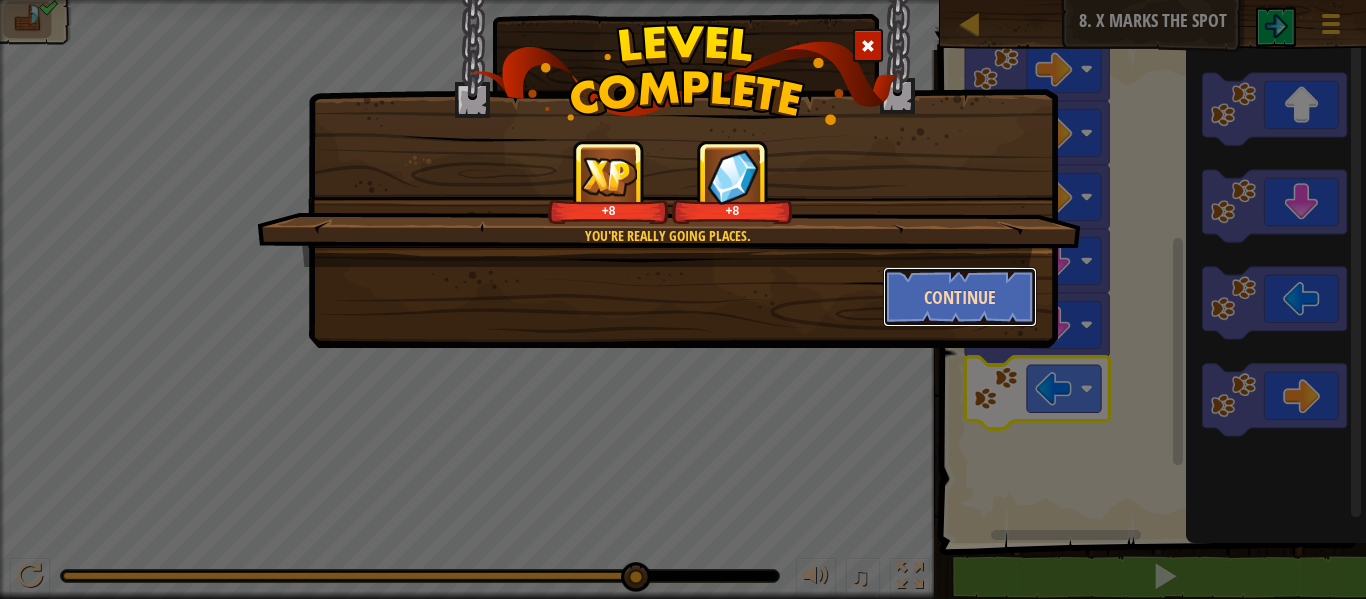 click on "Continue" at bounding box center [960, 297] 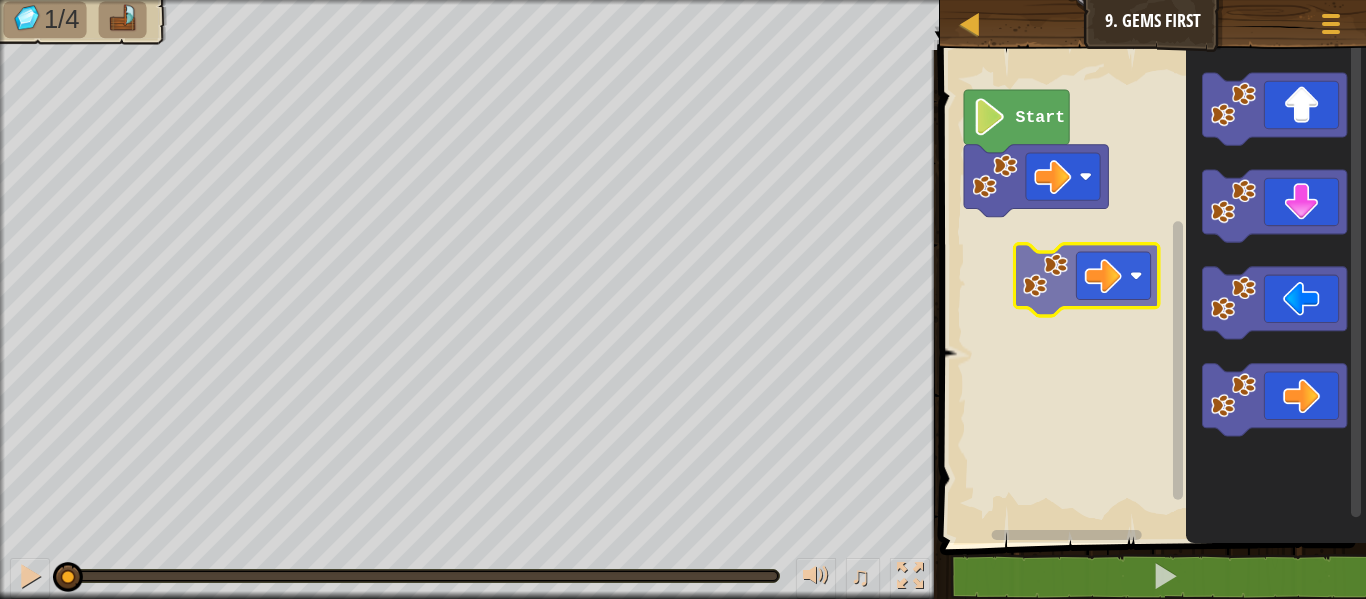 click on "Start" at bounding box center (1150, 291) 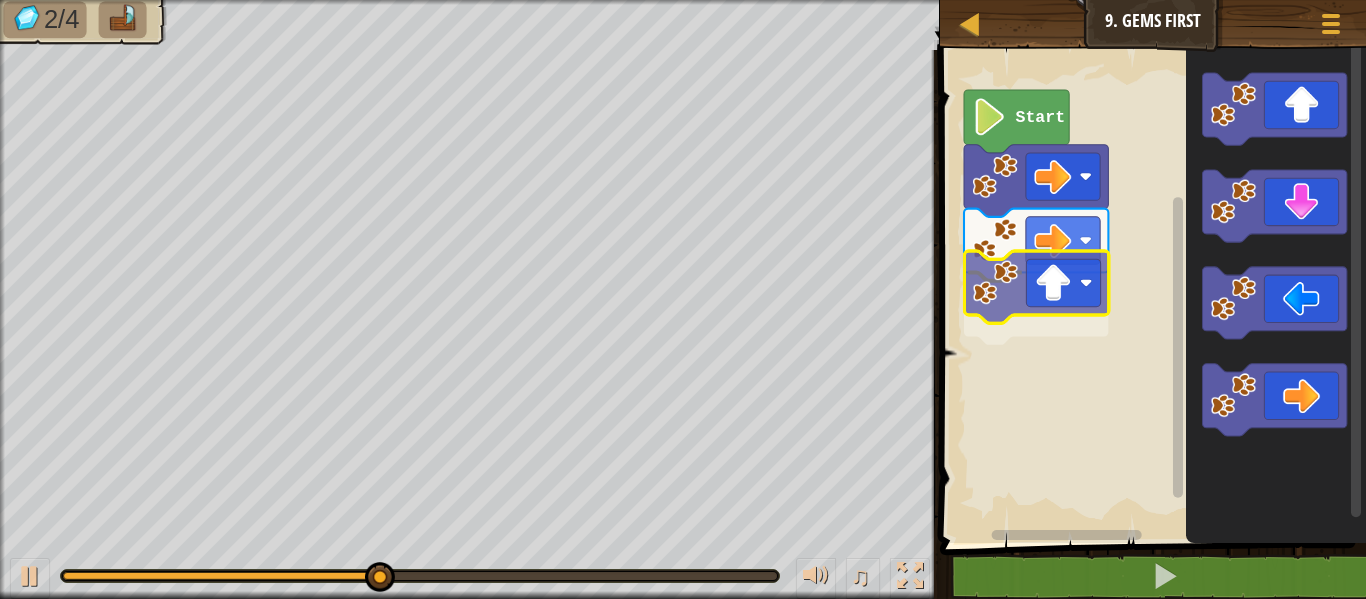 click on "Start" at bounding box center [1150, 291] 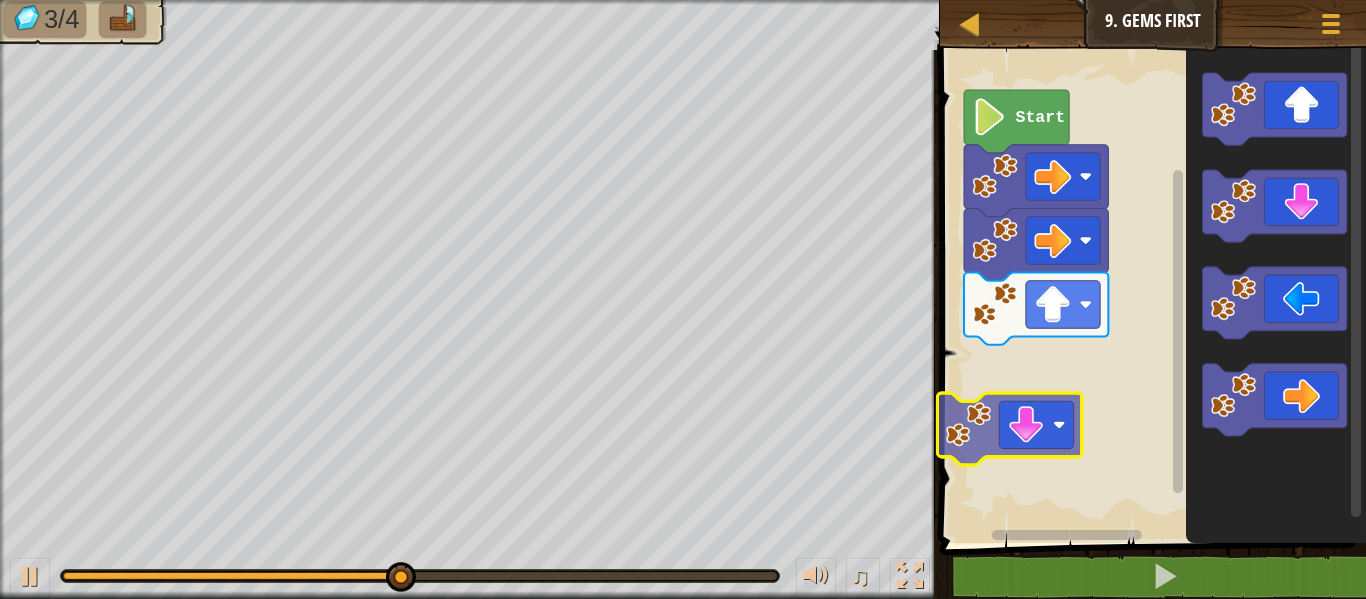 click on "Start" at bounding box center [1150, 291] 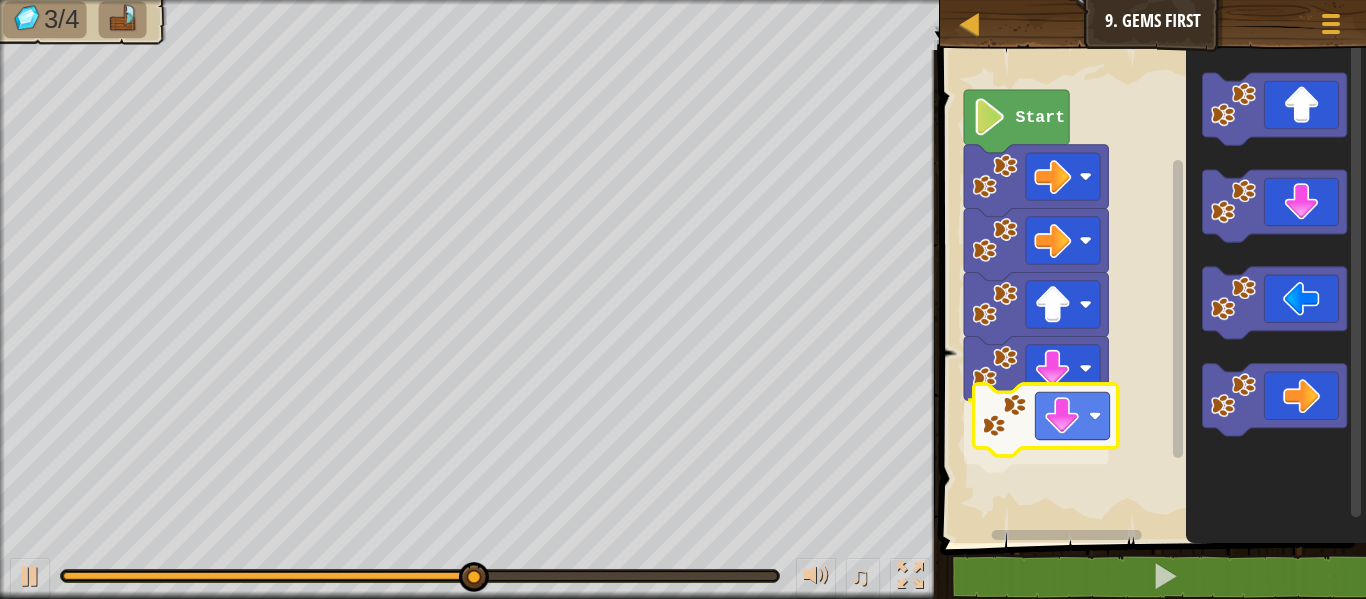 click on "Start" at bounding box center (1150, 291) 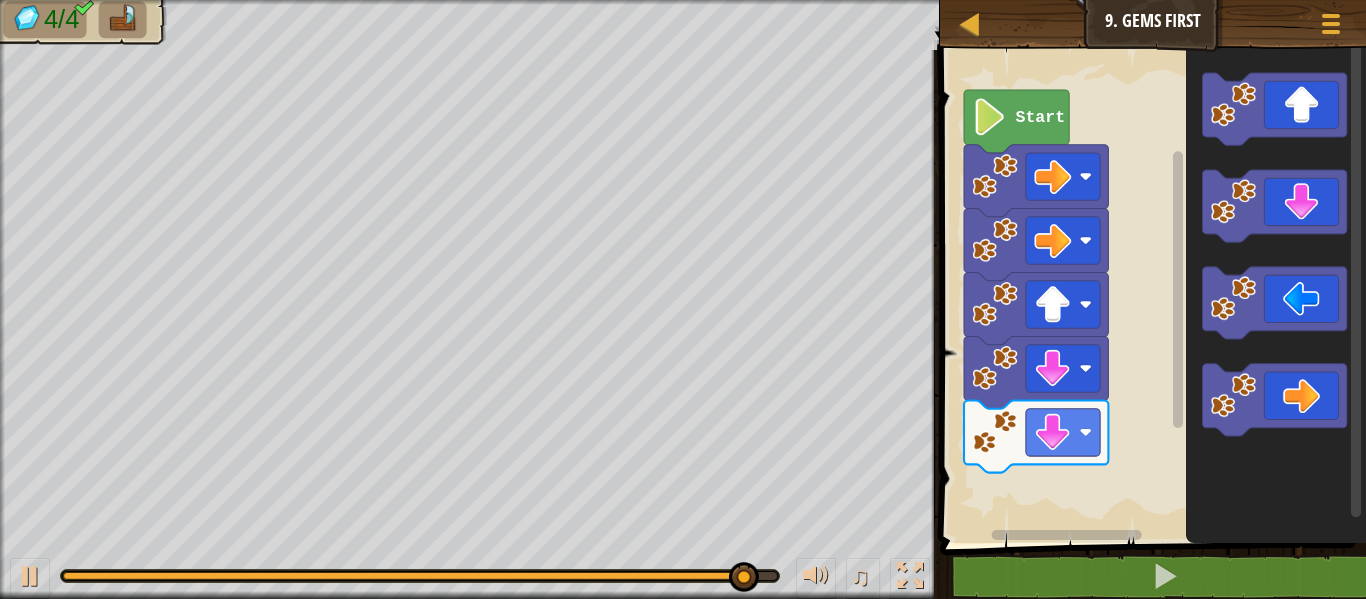 click on "Start" at bounding box center (1150, 291) 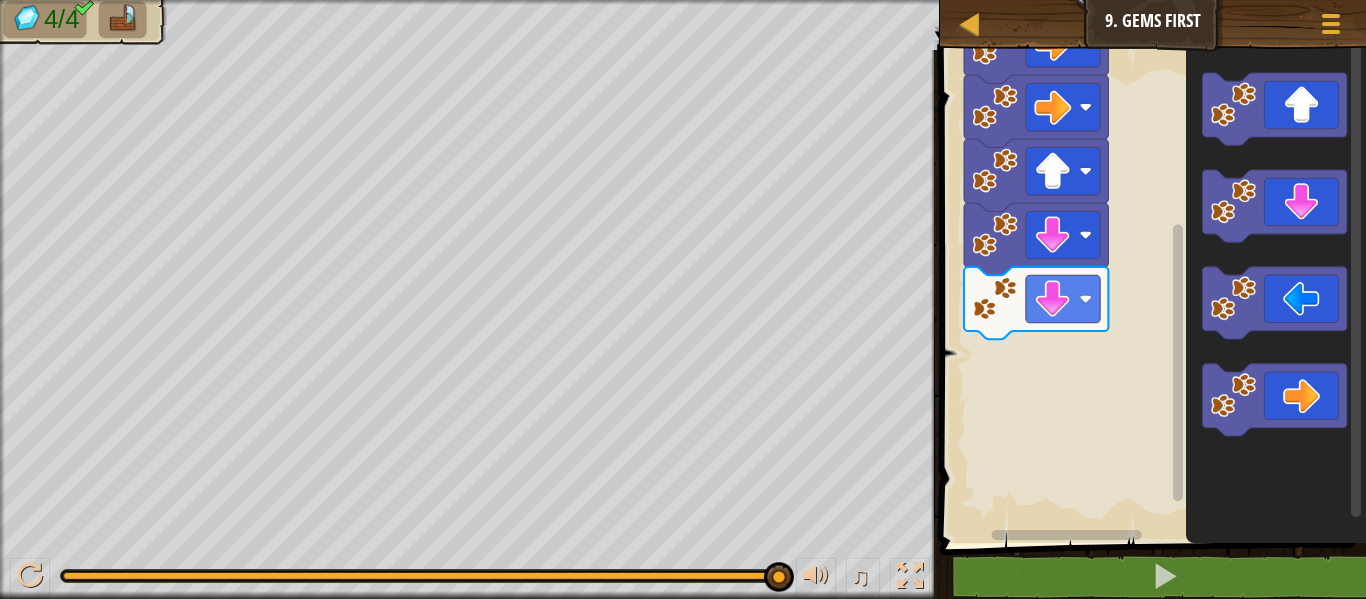click 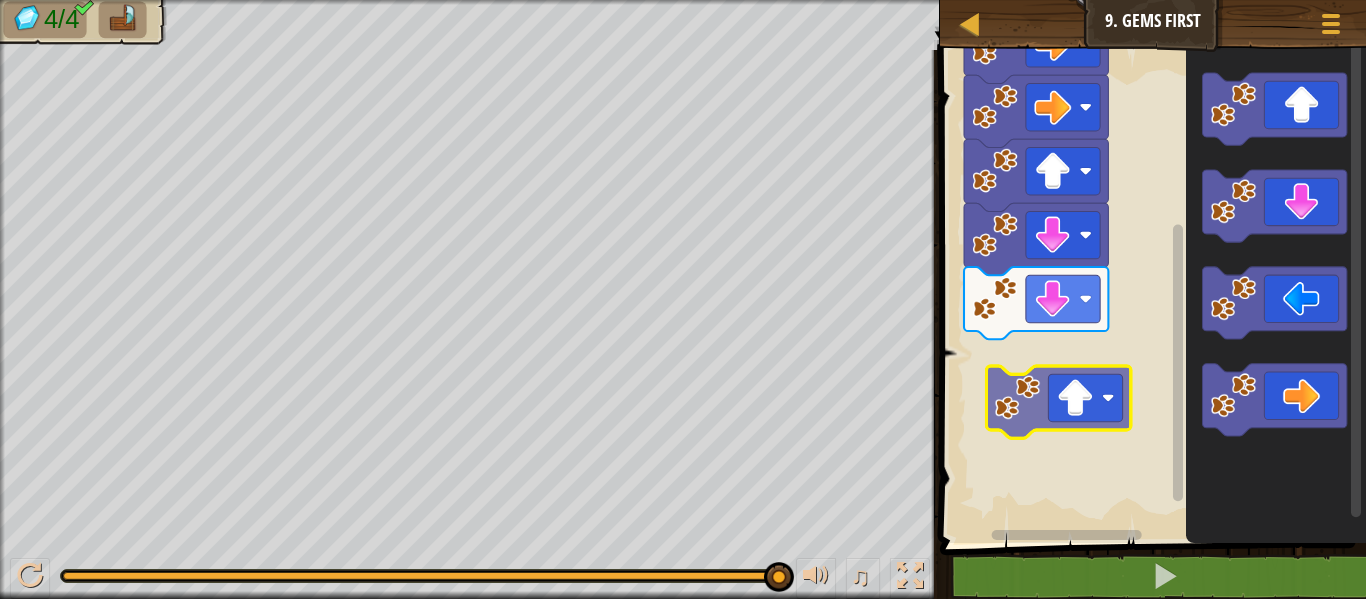 click on "Start" at bounding box center (1150, 291) 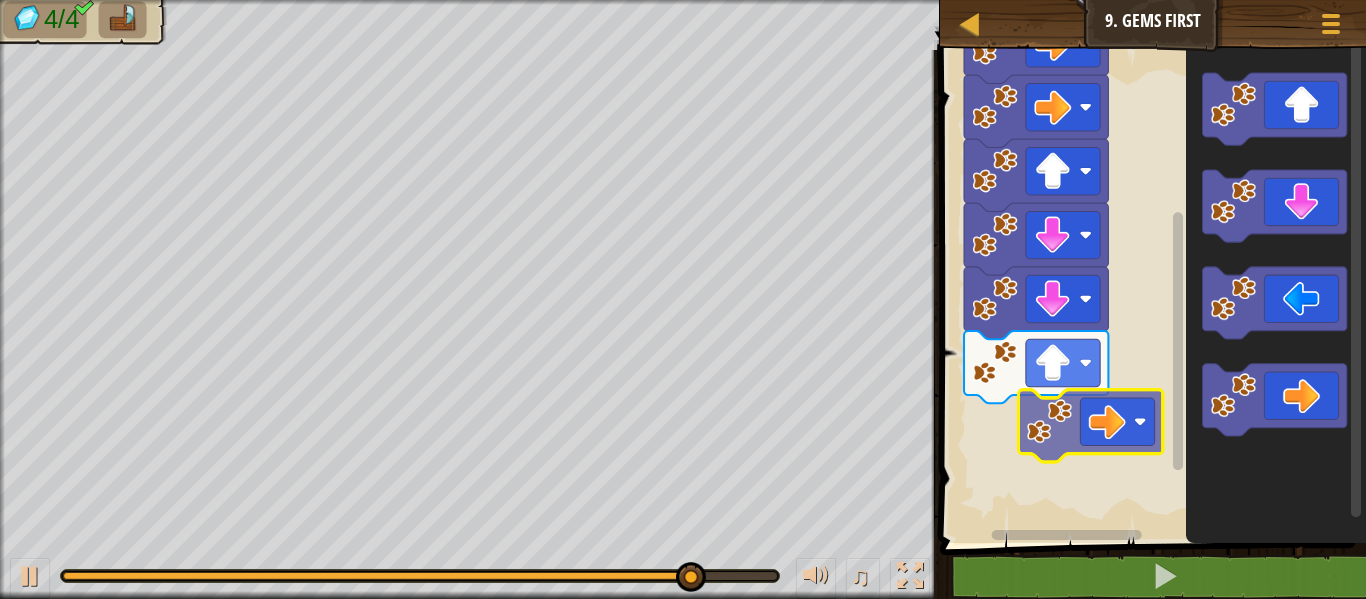 click on "Start" at bounding box center (1150, 291) 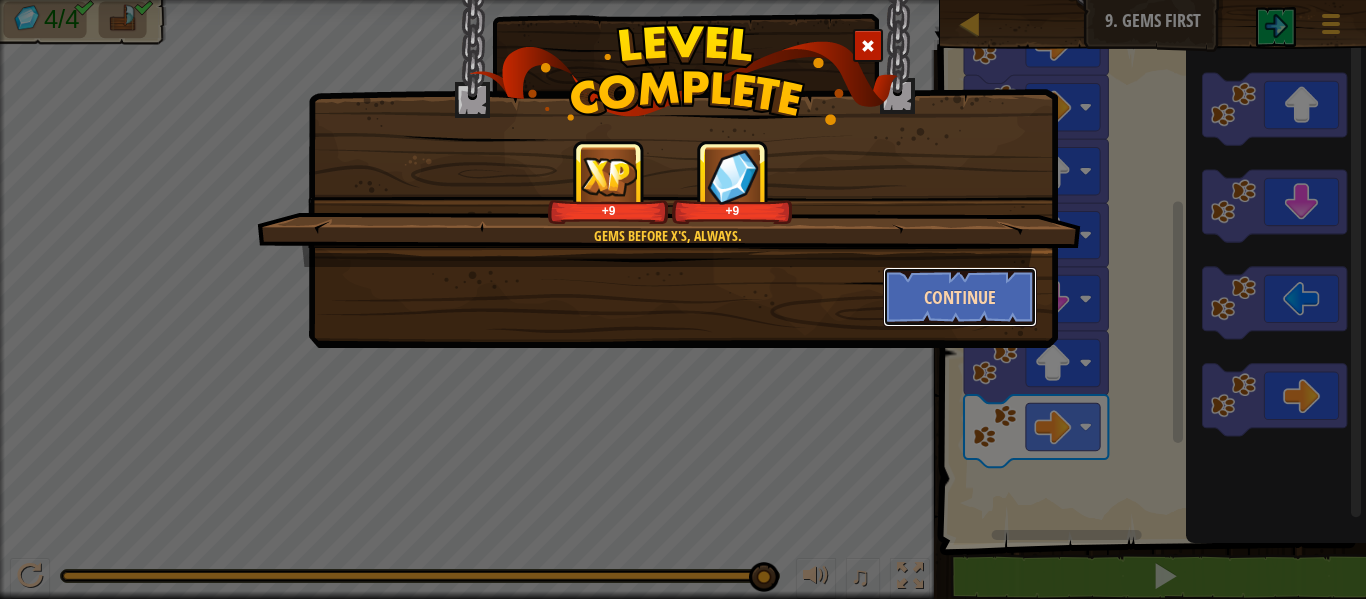 click on "Continue" at bounding box center [960, 297] 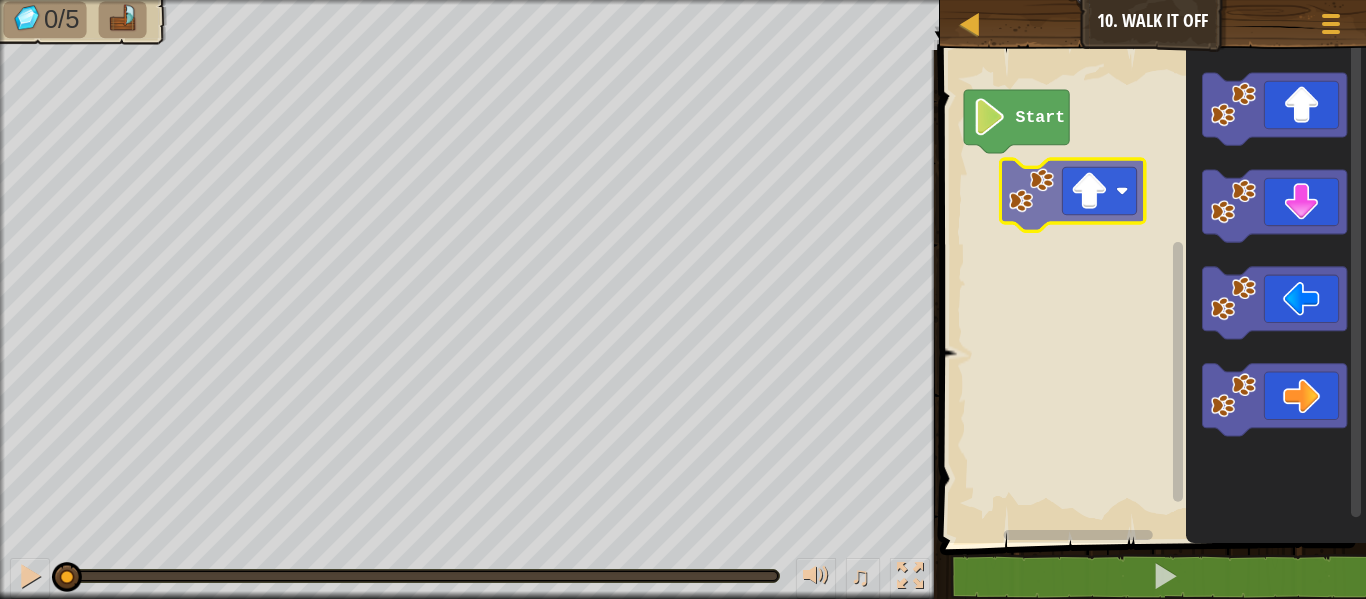 click on "Start" at bounding box center (1150, 291) 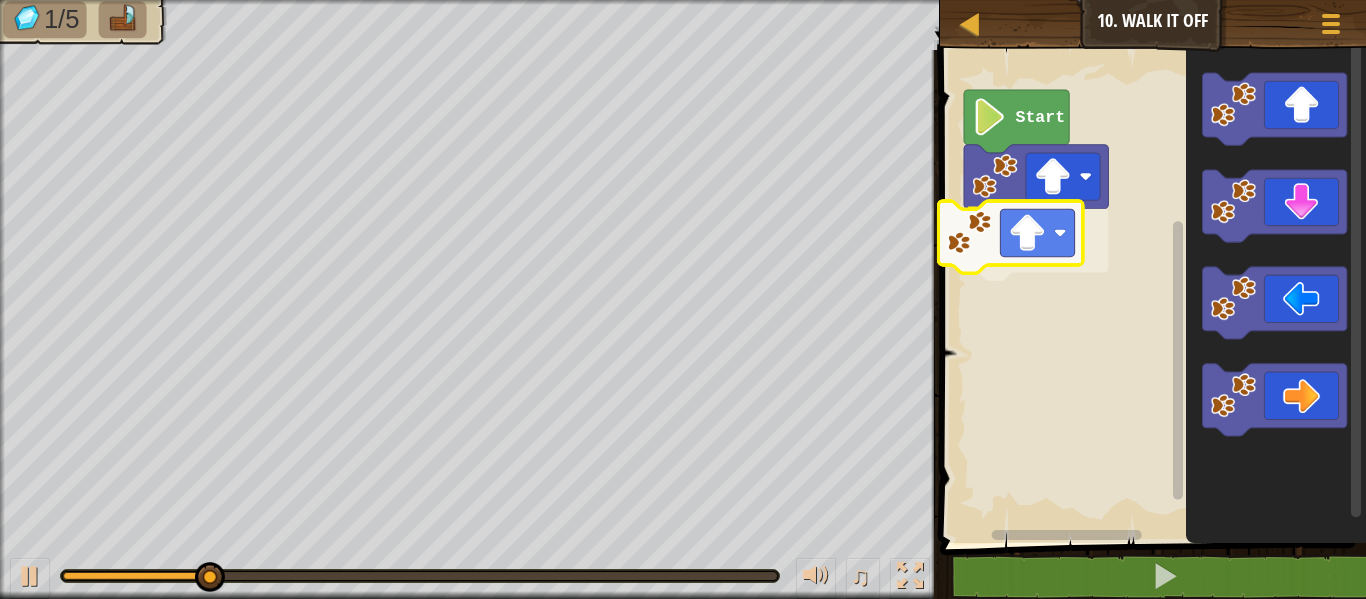 click on "Start" at bounding box center (1150, 291) 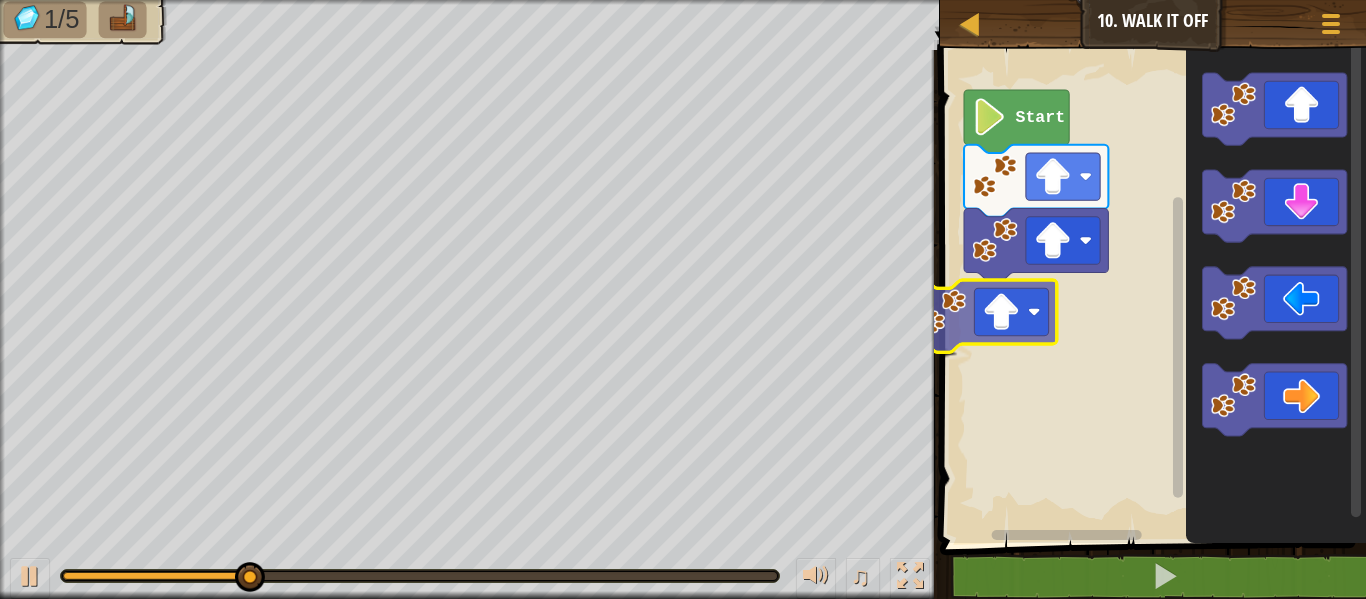 click on "Start" at bounding box center (1150, 291) 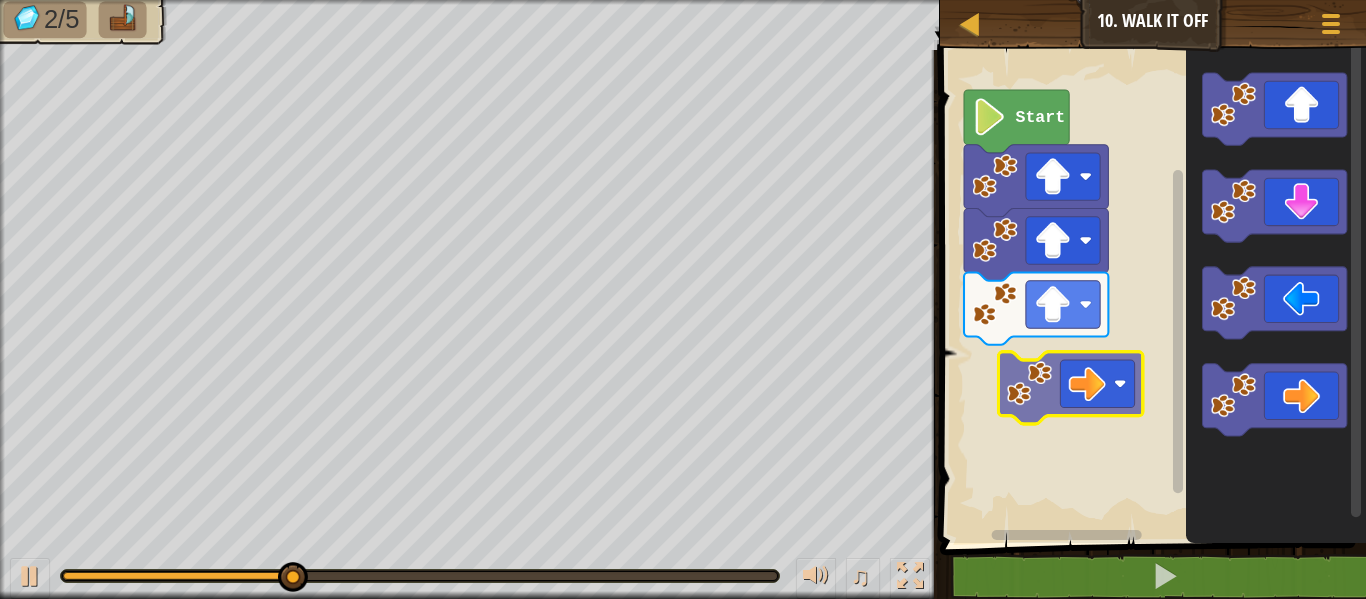 click on "Start" at bounding box center [1150, 291] 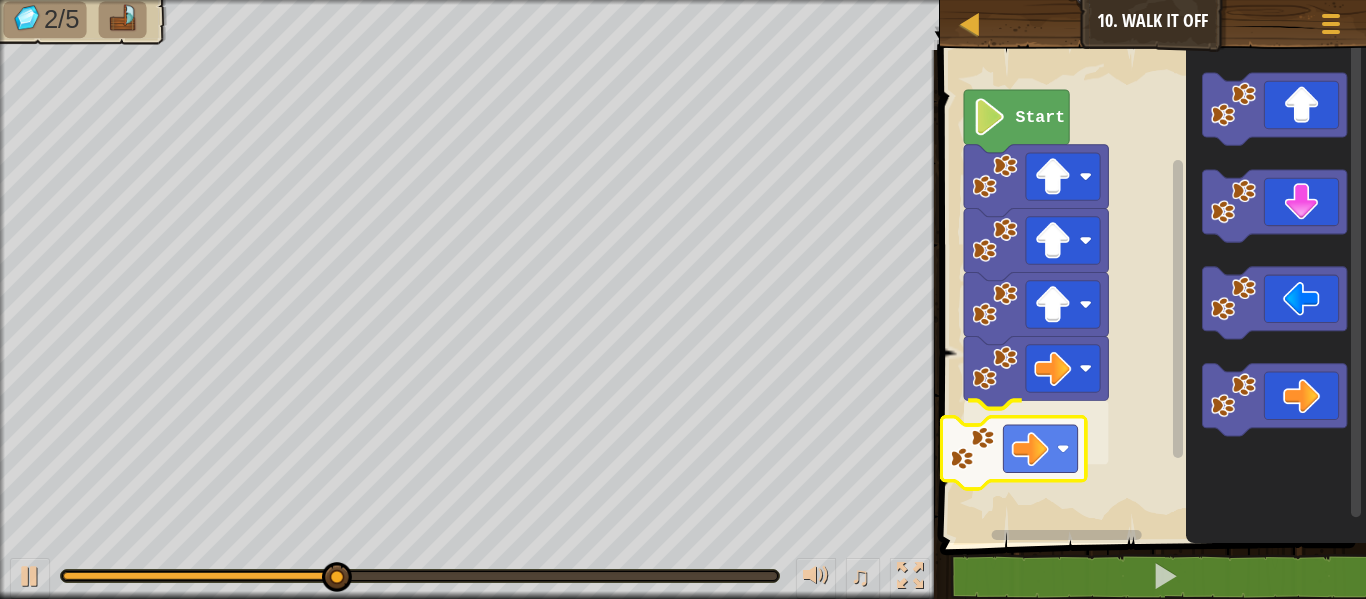 click on "Start" at bounding box center [1150, 291] 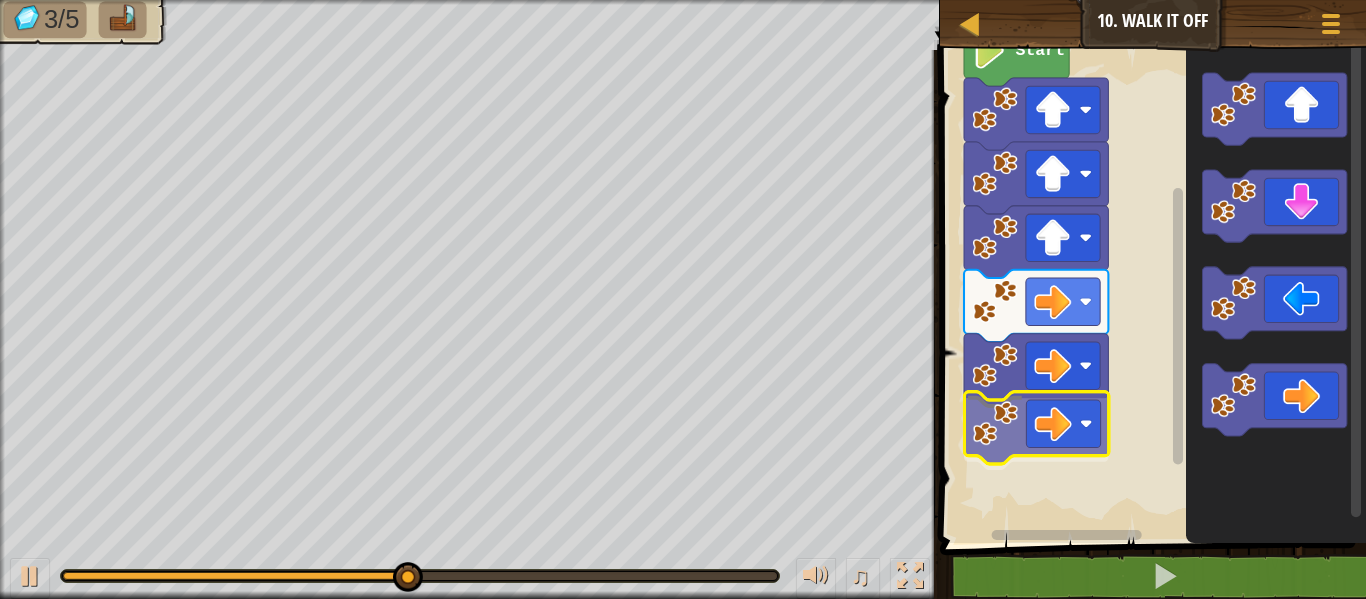 click on "Start" at bounding box center [1150, 291] 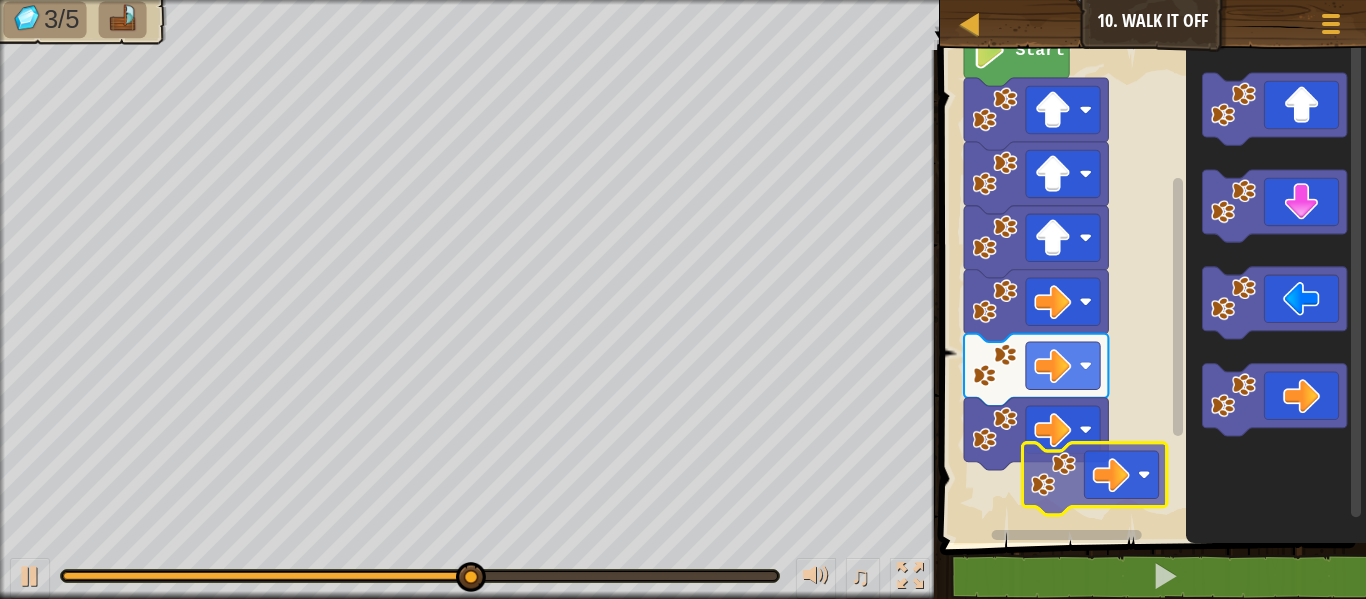 click on "Start" at bounding box center (1150, 291) 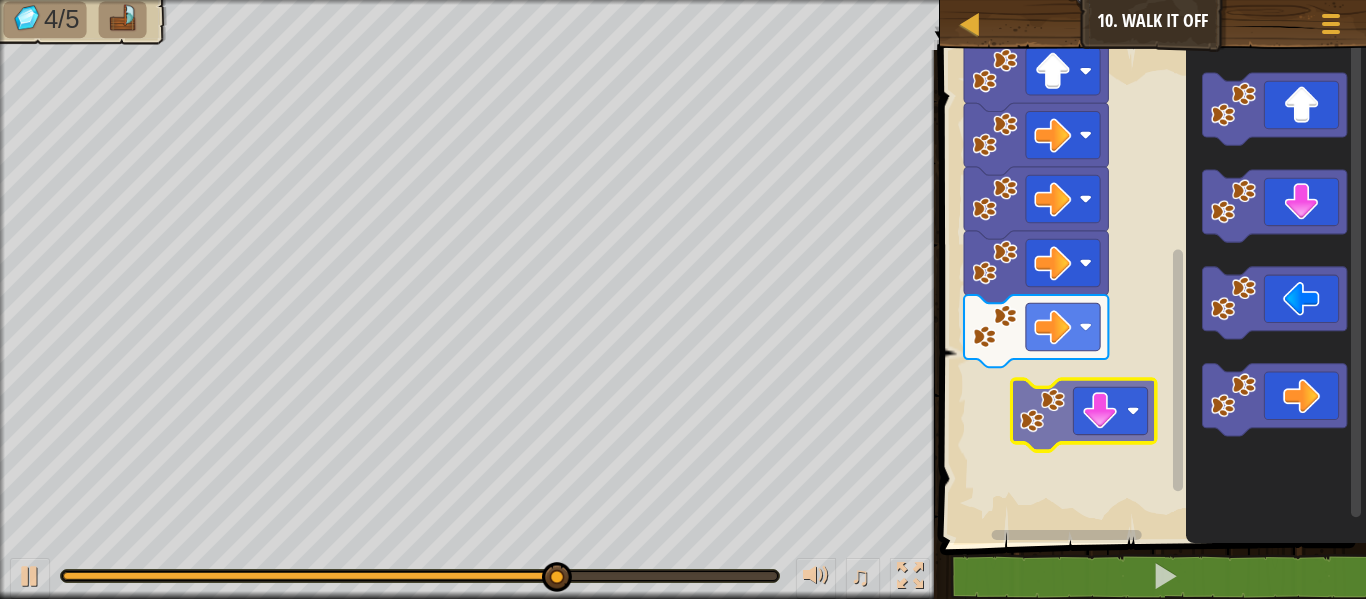 click on "Start" at bounding box center [1150, 291] 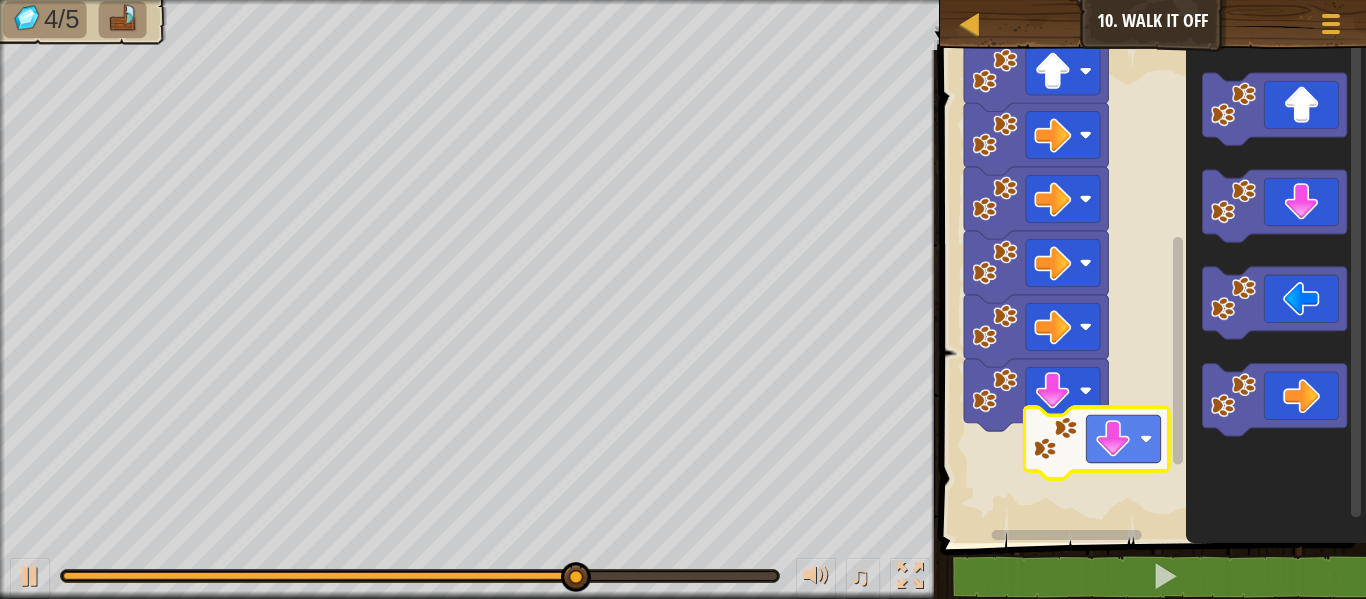 click on "Start" at bounding box center (1150, 291) 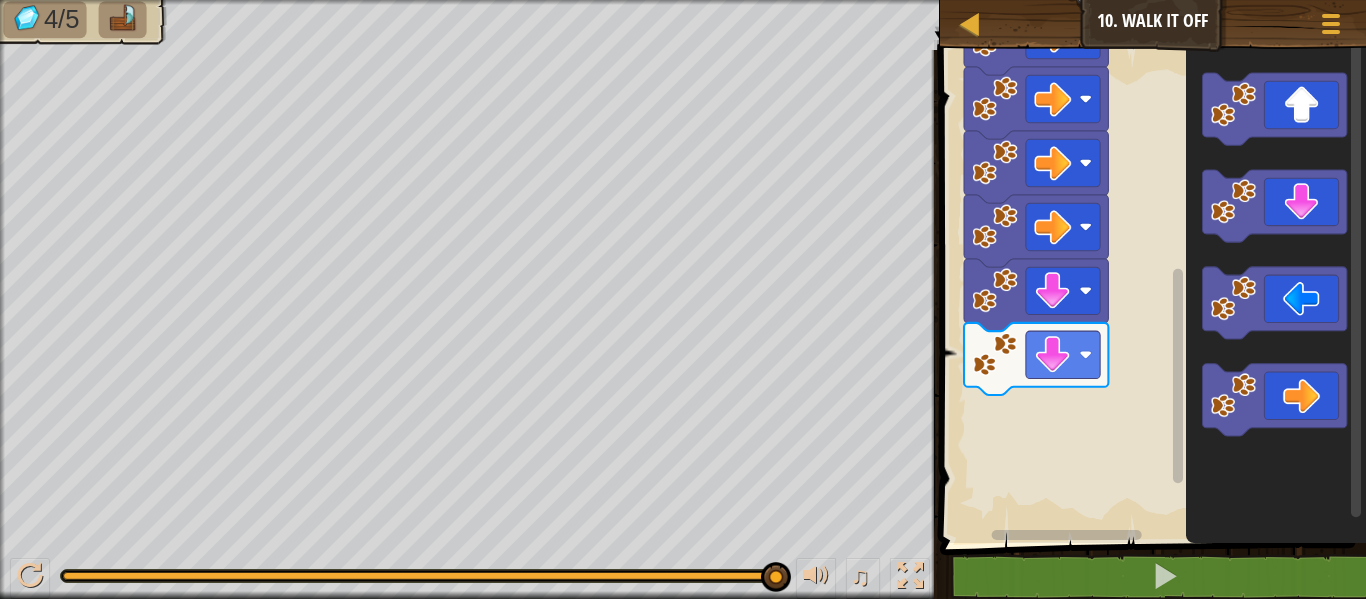click on "Start" at bounding box center [1150, 291] 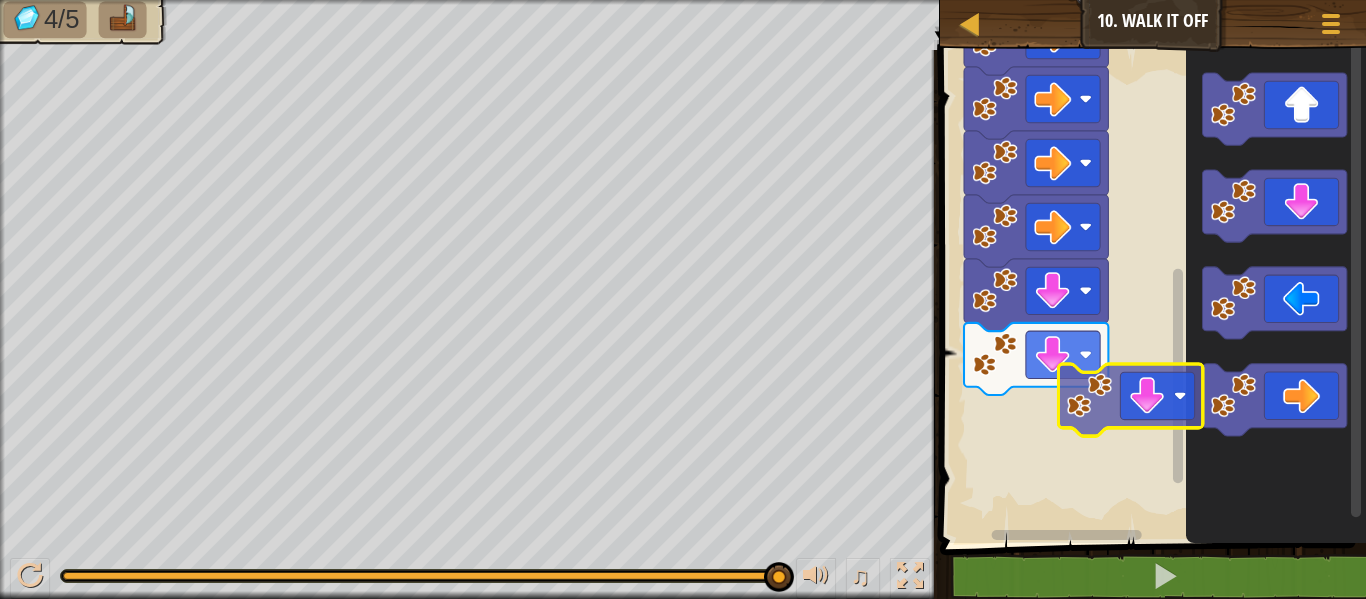 click on "Start" at bounding box center [1150, 291] 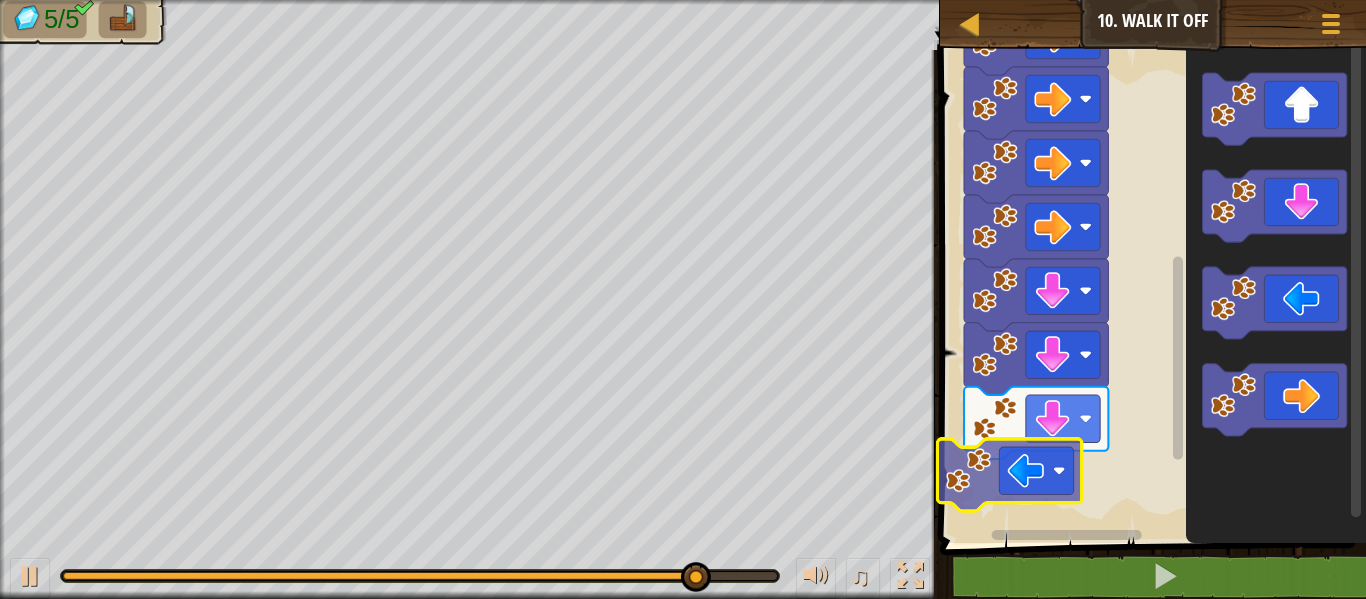click on "Start" at bounding box center [1150, 291] 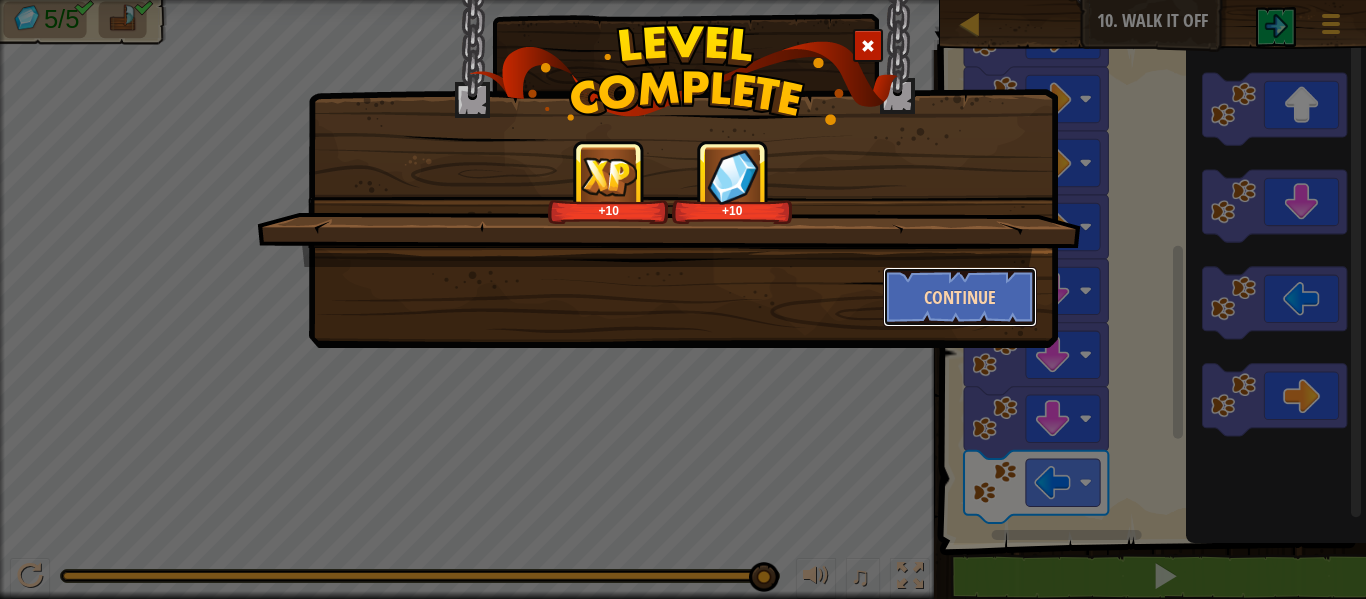 click on "Continue" at bounding box center [960, 297] 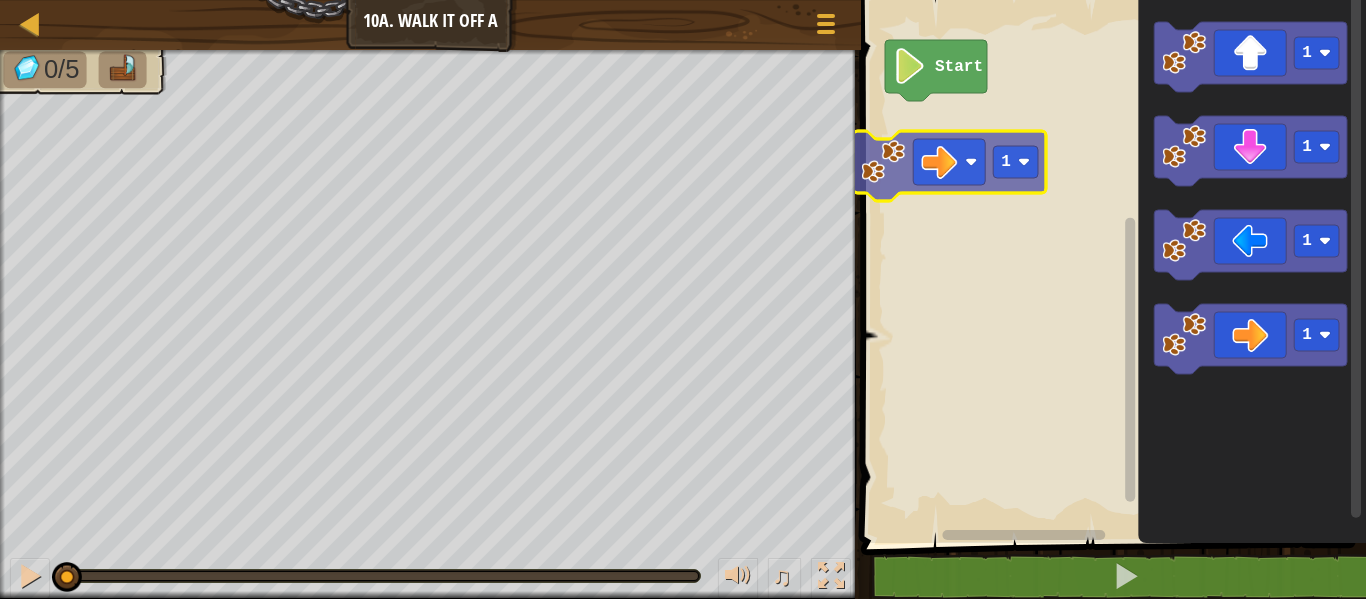 click on "Start 1 1 1 1 1" at bounding box center (1110, 266) 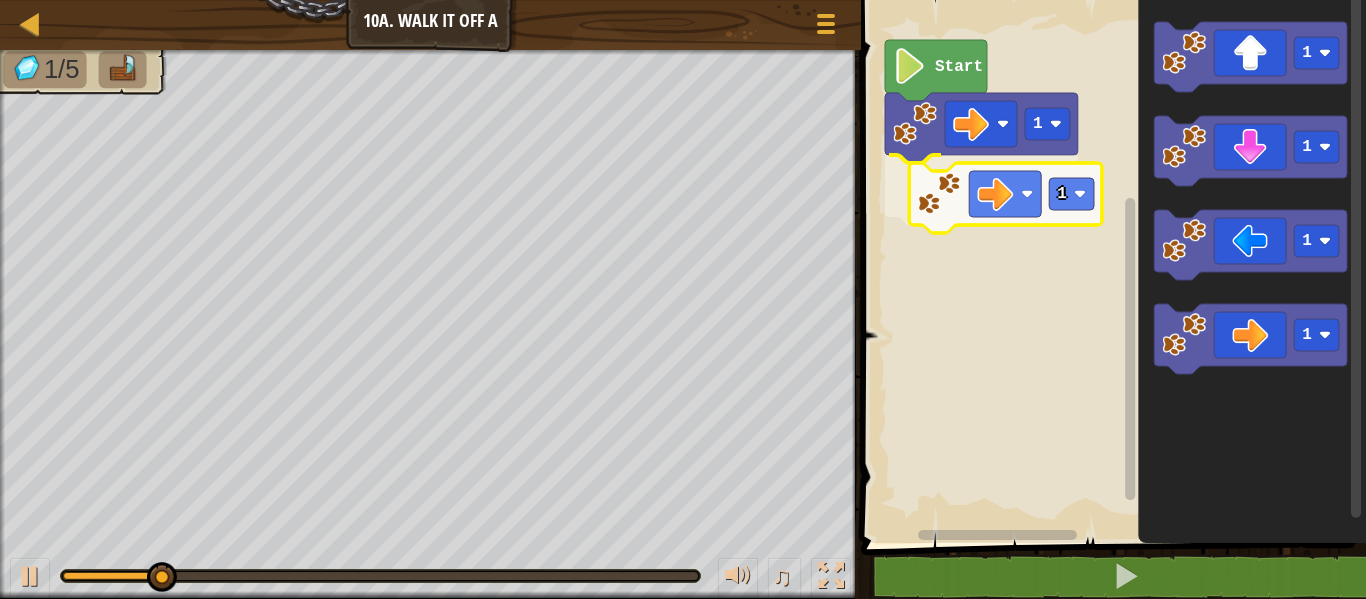 click on "1 1 Start 1 1 1 1 1" at bounding box center (1110, 266) 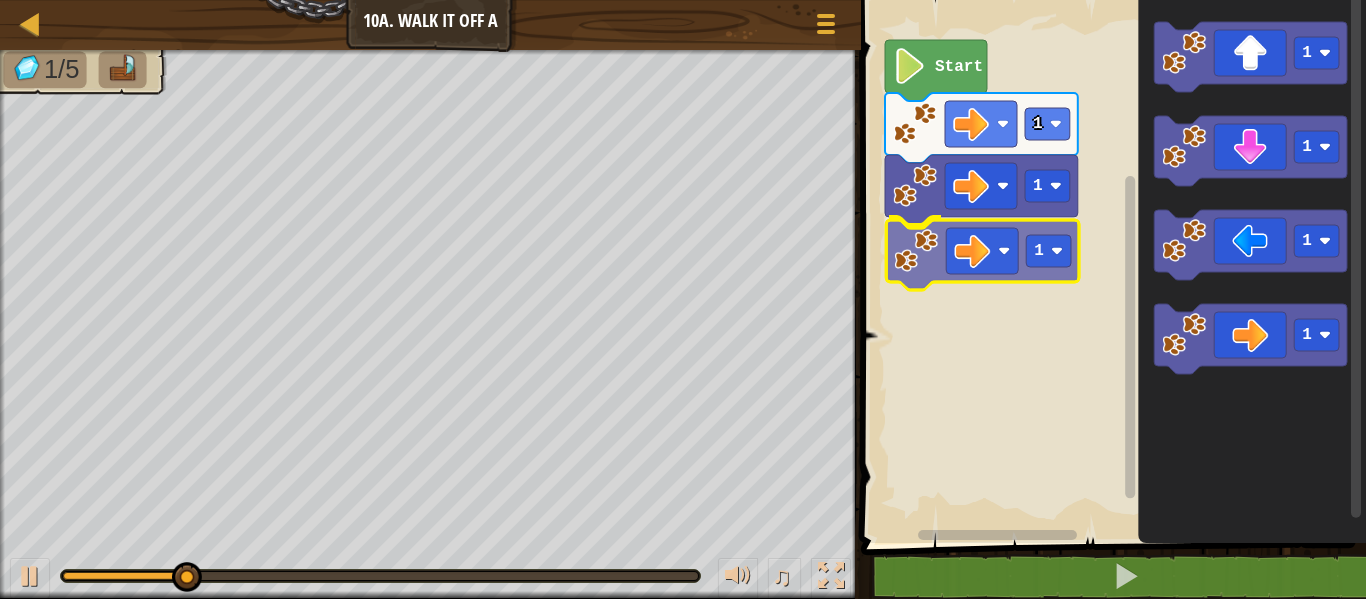 click on "1 1 1 Start 1 1 1 1 1" at bounding box center (1110, 266) 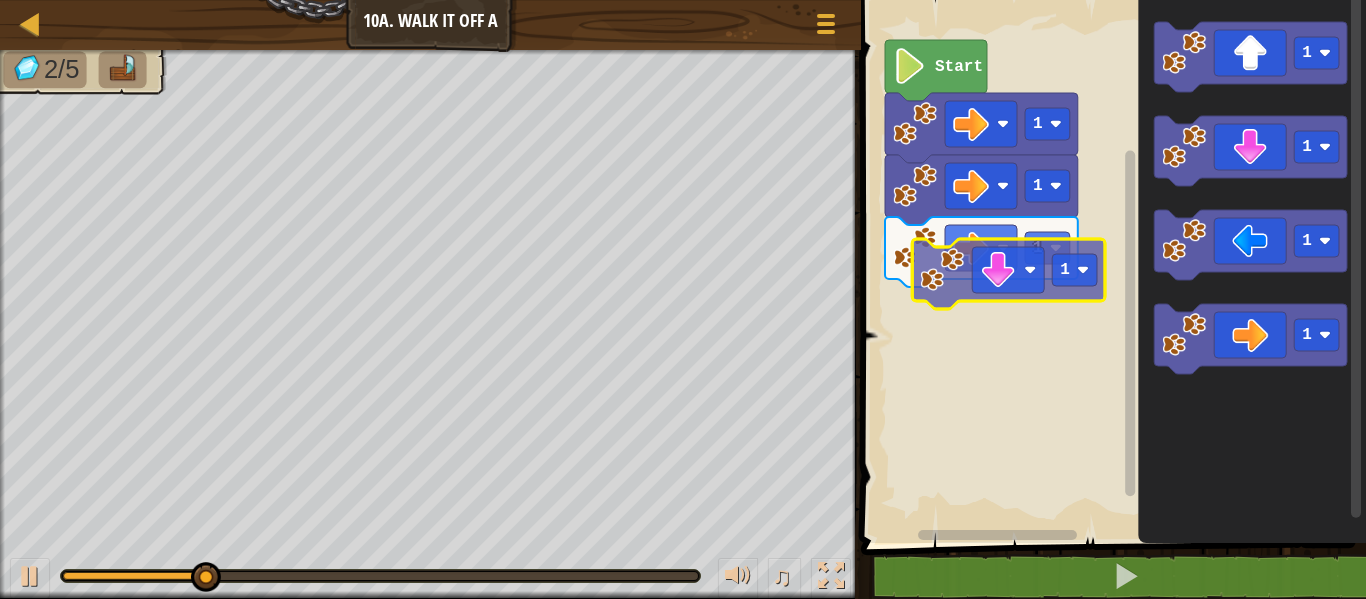 click on "1 1 1 Start 1 1 1 1 1" at bounding box center [1110, 266] 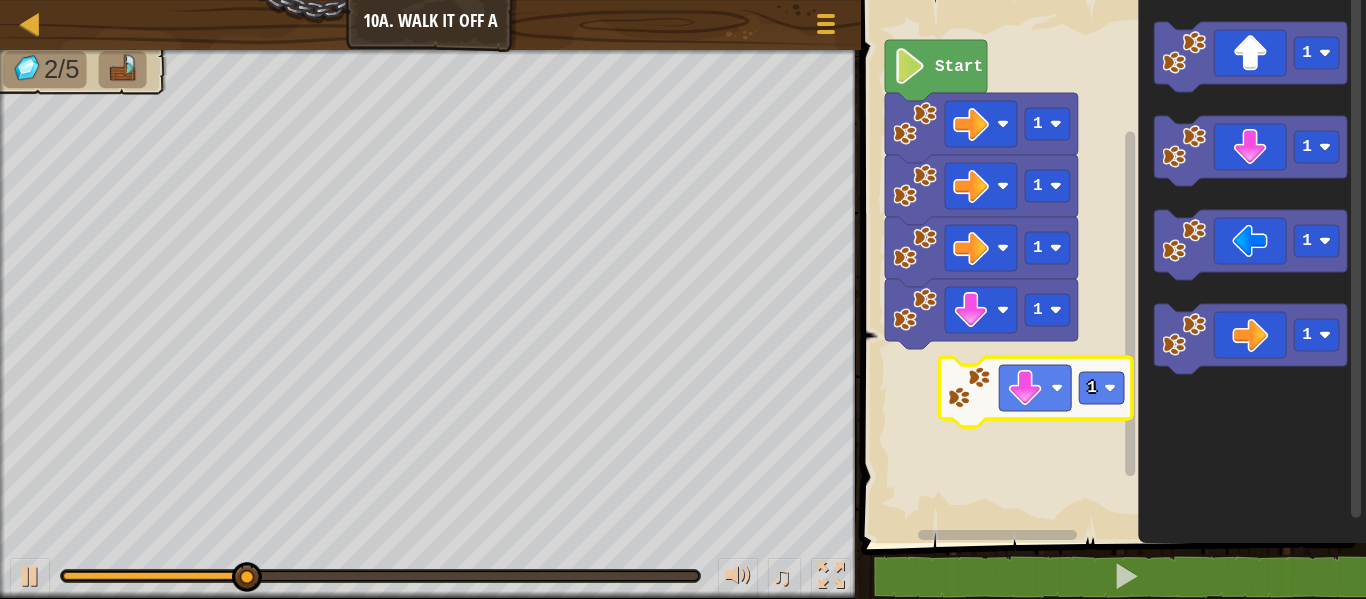 click on "1 1 1 1 Start 1 1 1 1 1" at bounding box center (1110, 266) 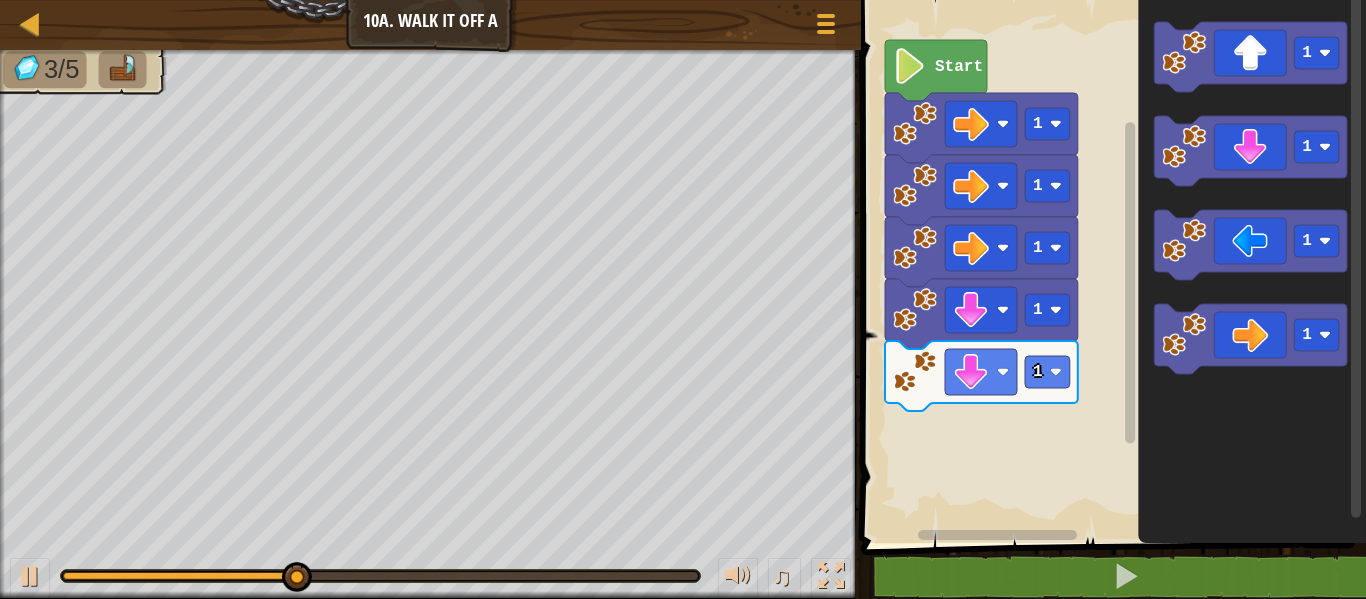 click on "1 1 1 1 1 Start 1 1 1 1" at bounding box center (1110, 266) 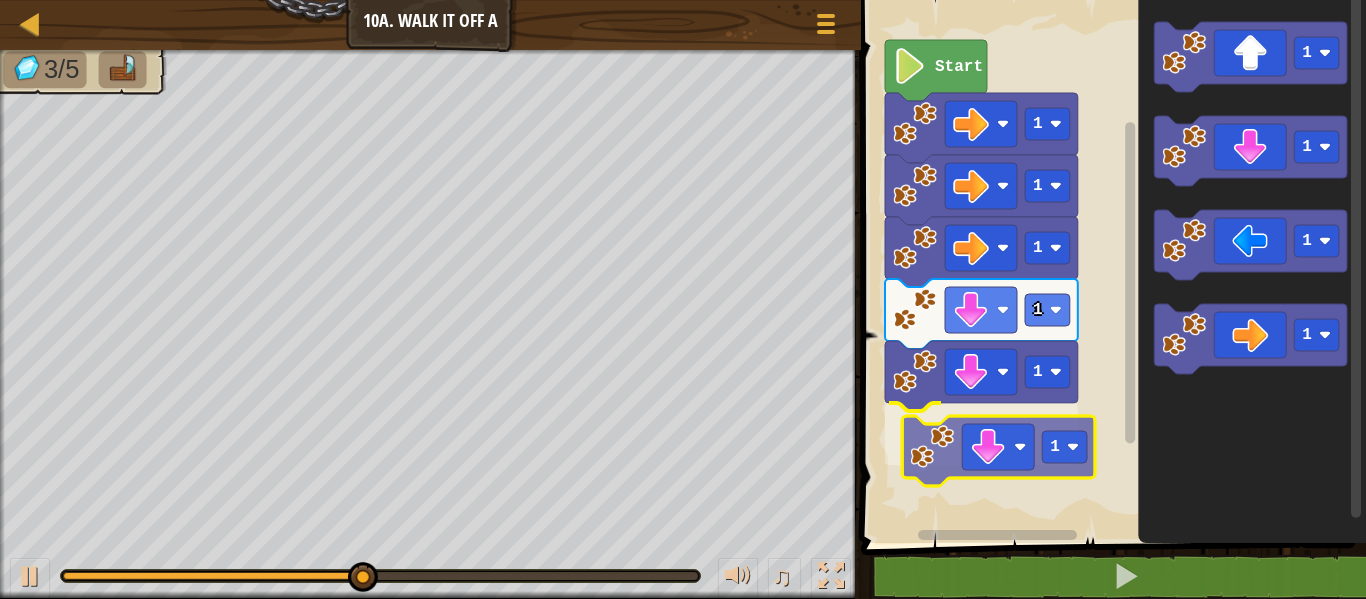 click on "1 1 1 1 1 1 Start 1 1 1 1 1" at bounding box center [1110, 266] 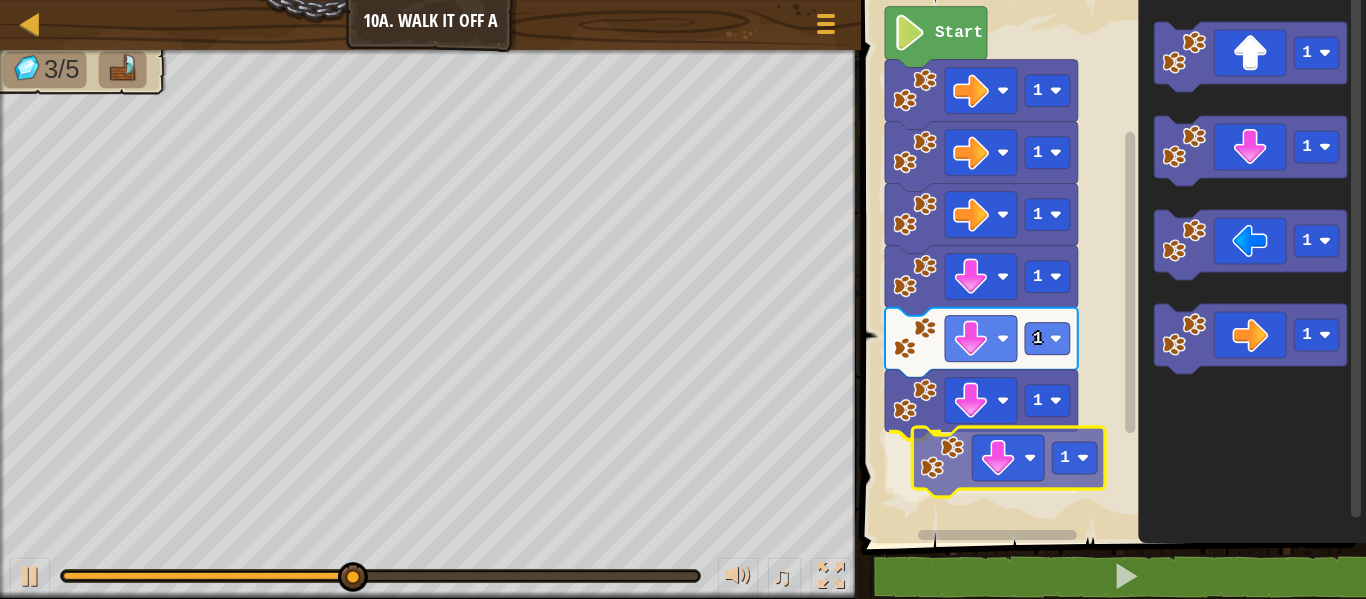 click on "1 1 1 1 1 1 1 Start 1 1 1 1 1" at bounding box center (1110, 266) 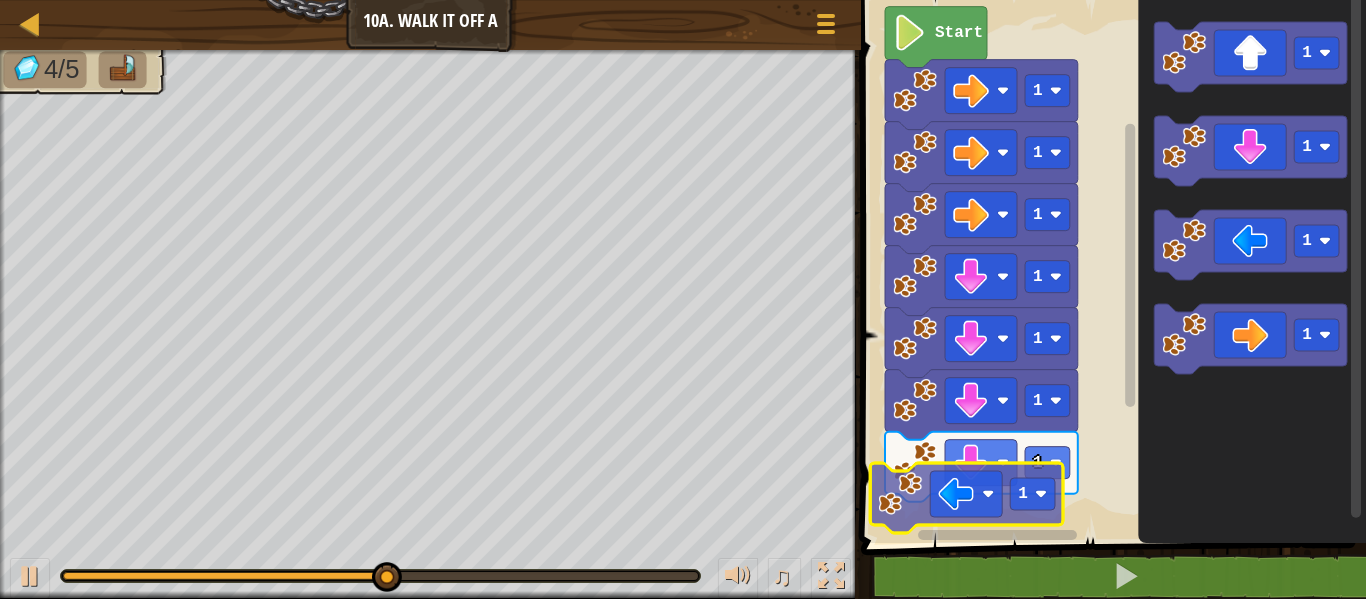 click on "1 1 1 1 1 1 1 Start 1 1 1 1 1 1" at bounding box center (1110, 266) 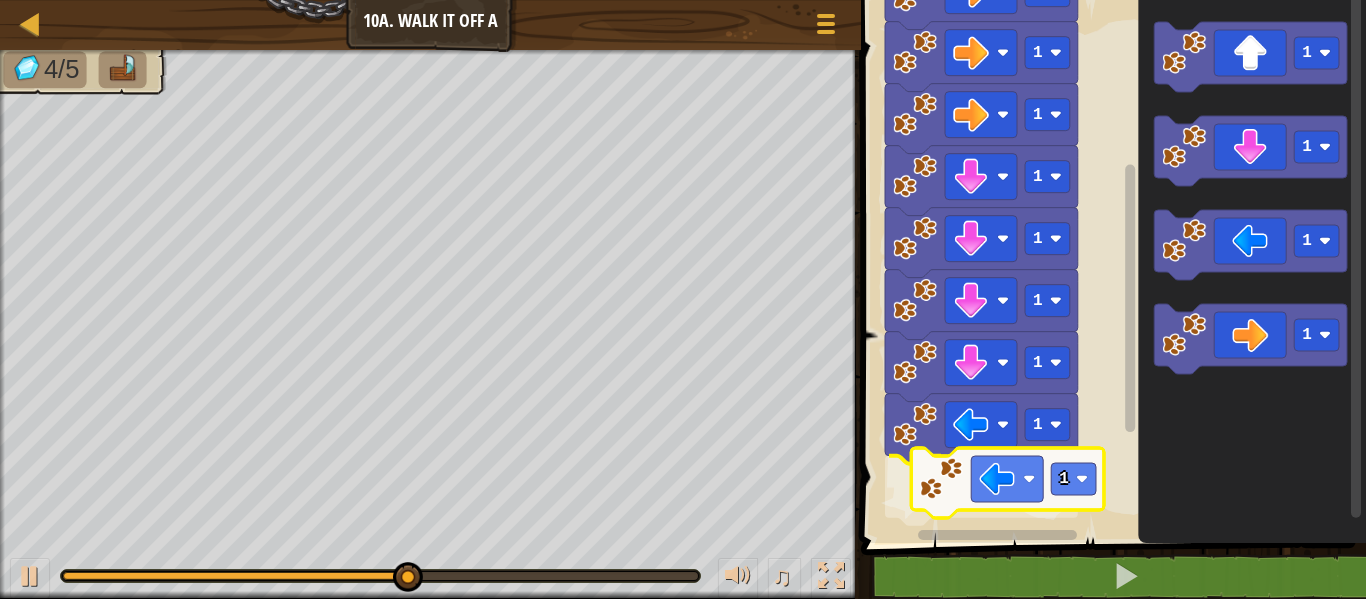 click on "1 1 1 1 1 1 1 1 1 Start 1 1 1 1 1" at bounding box center (1110, 266) 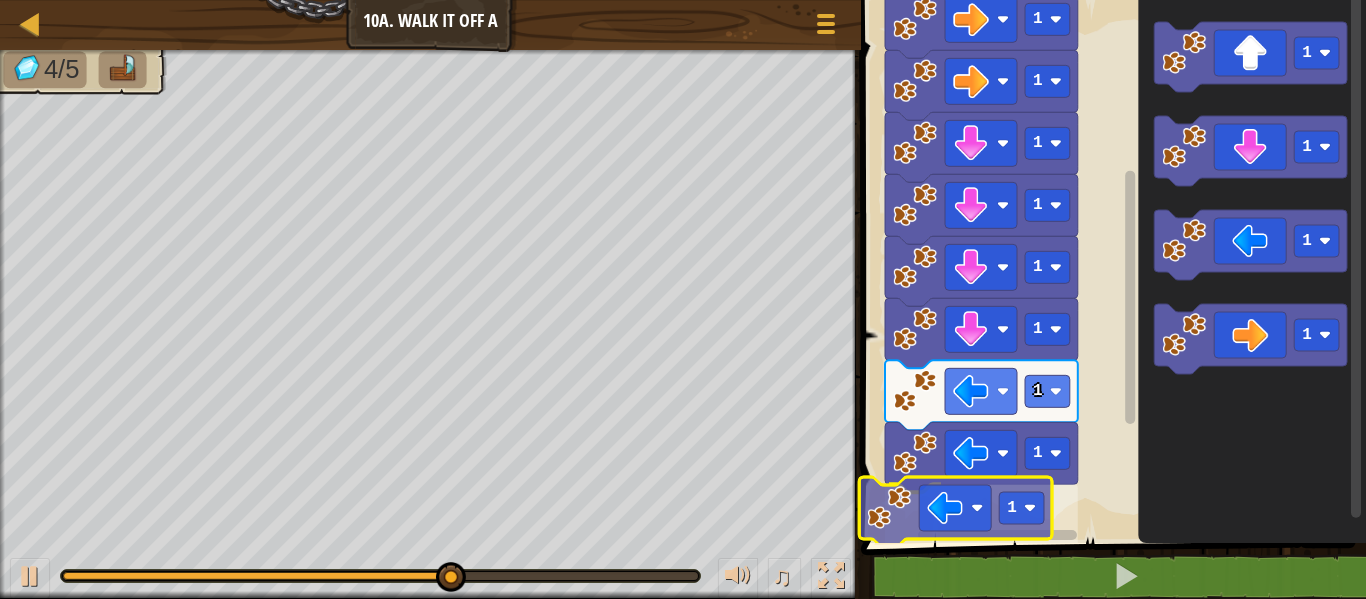 click on "1 1 1 1 1 1 1 1 1 1 Start 1 1 1 1 1" at bounding box center [1110, 266] 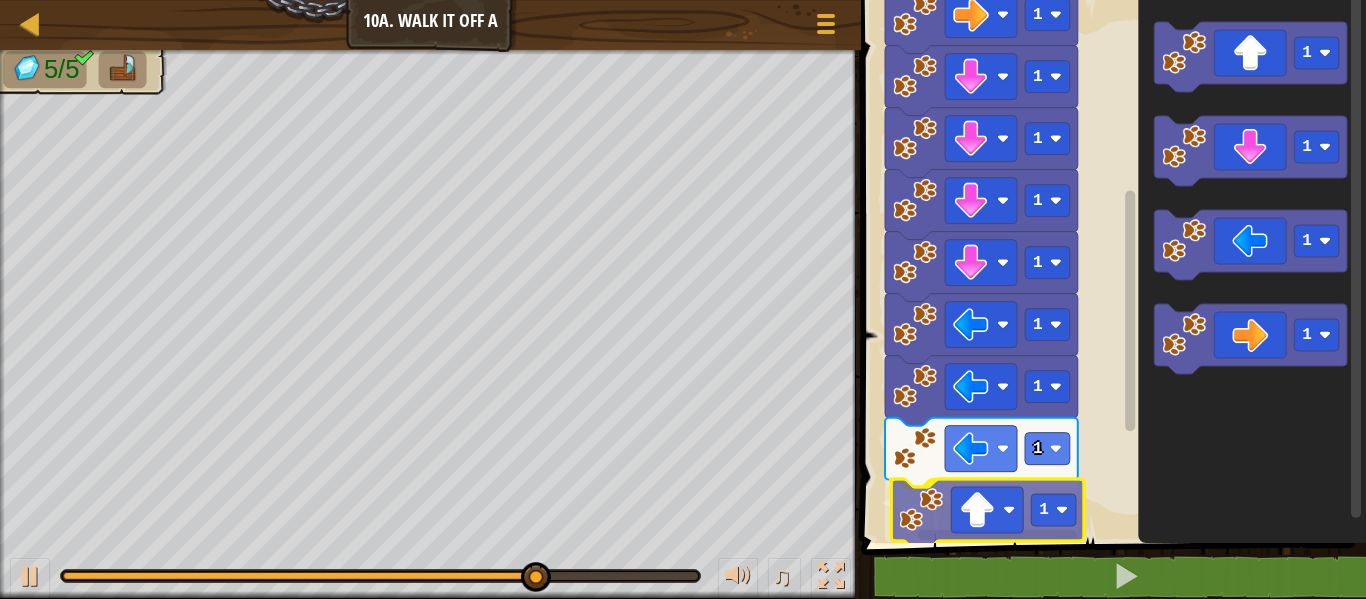click on "1 1 1 1 1 1 1 1 1 1 1 Start 1 1 1 1 1" at bounding box center (1110, 266) 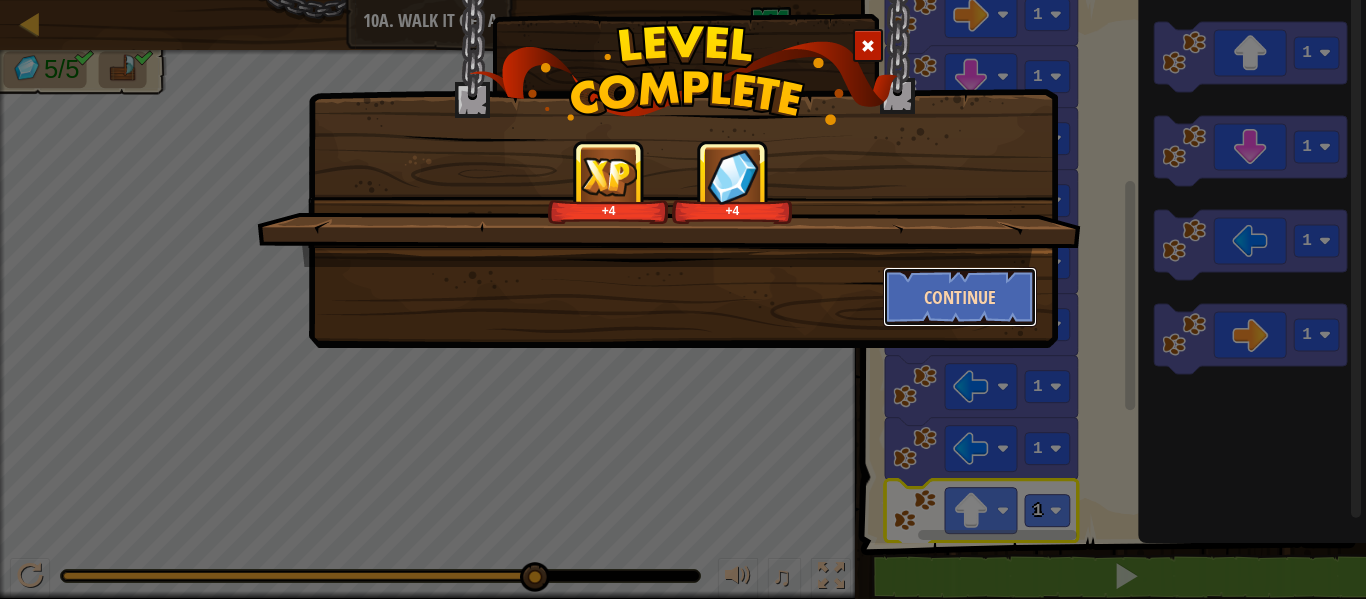 click on "Continue" at bounding box center [960, 297] 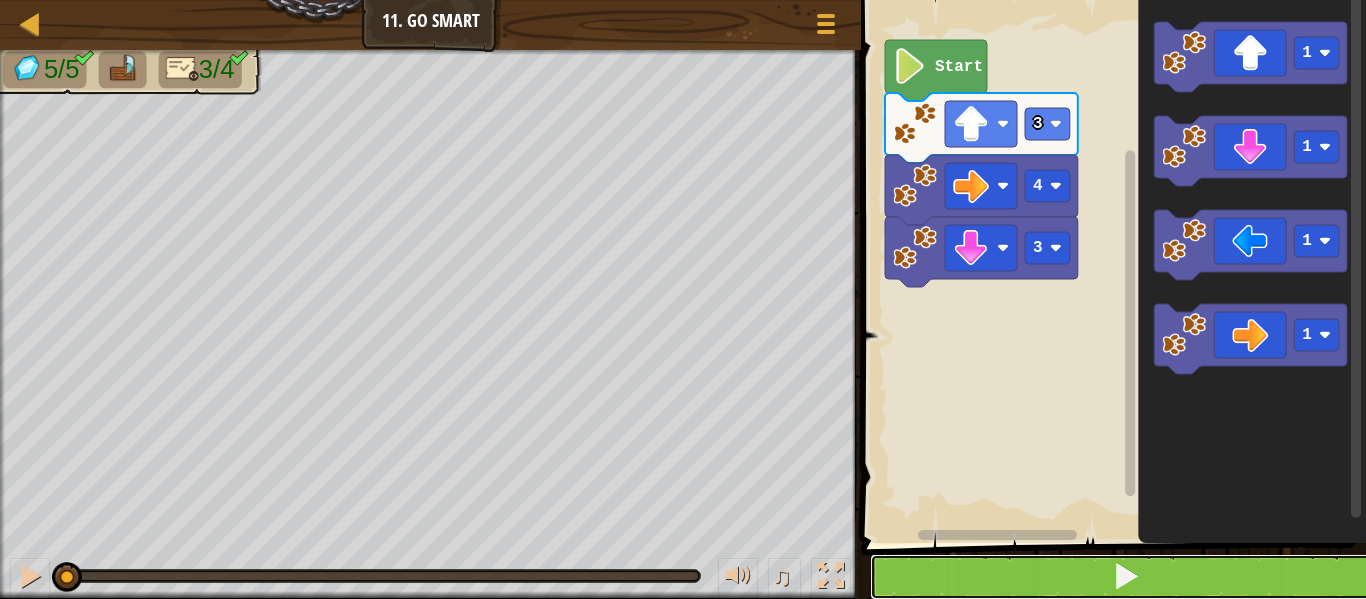 click at bounding box center [1125, 577] 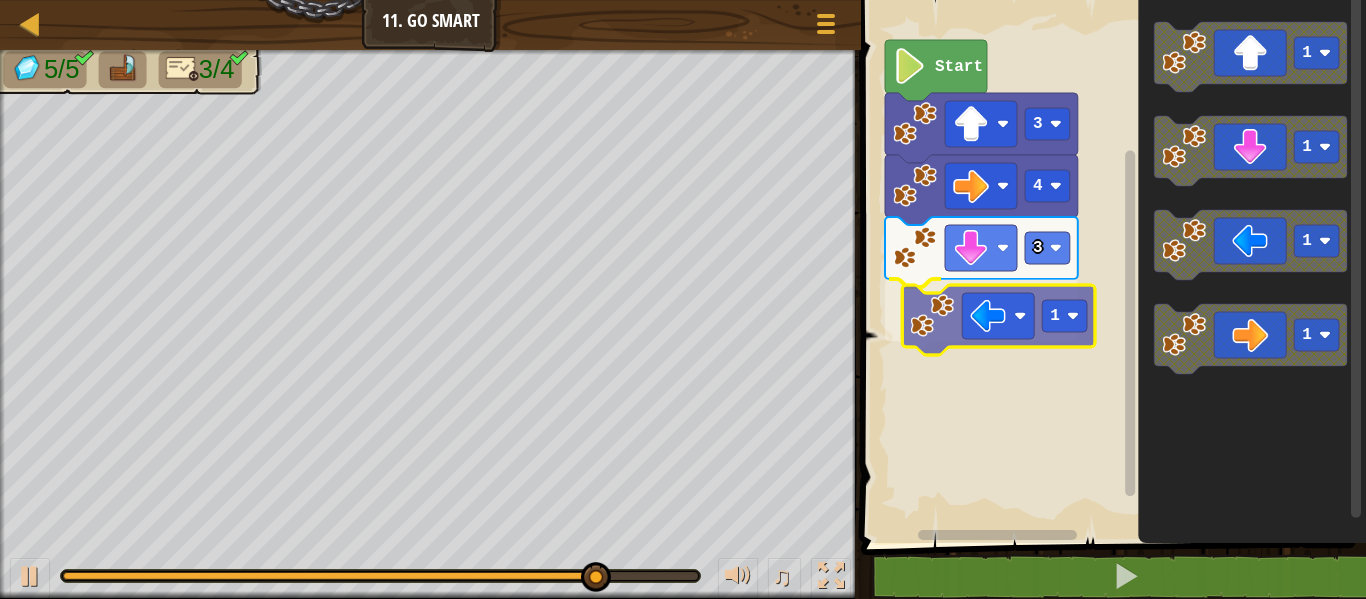 click on "3 1 4 3 Start 1 1 1 1 1" at bounding box center (1110, 266) 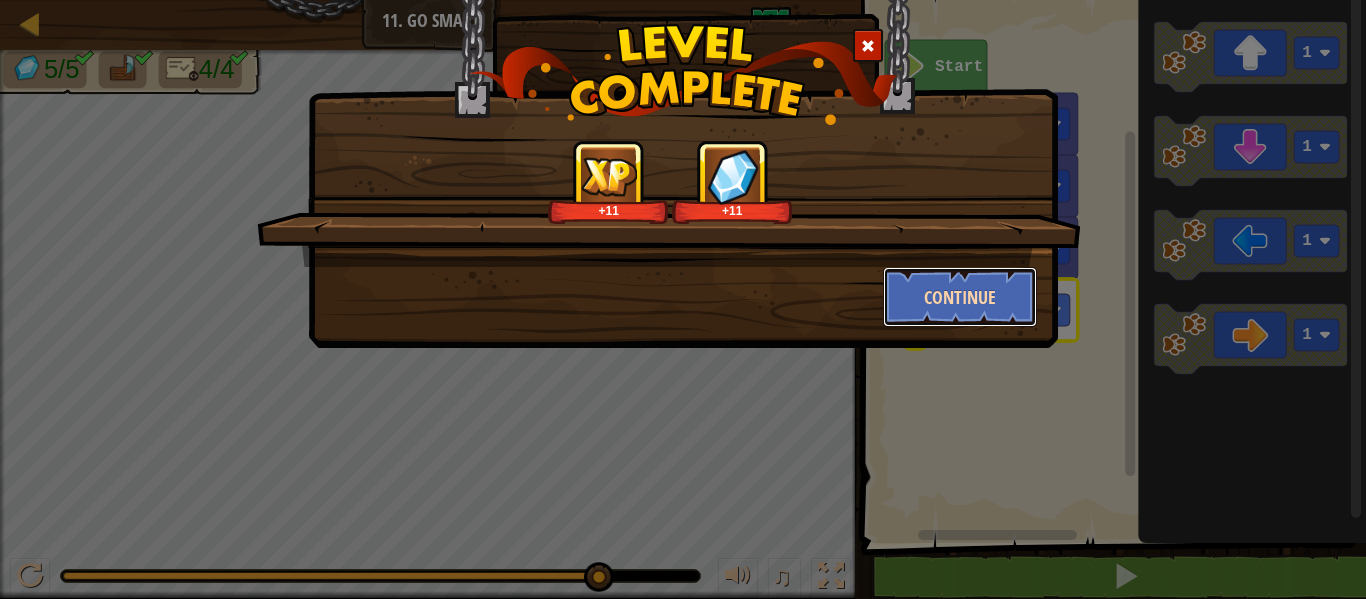 click on "Continue" at bounding box center [960, 297] 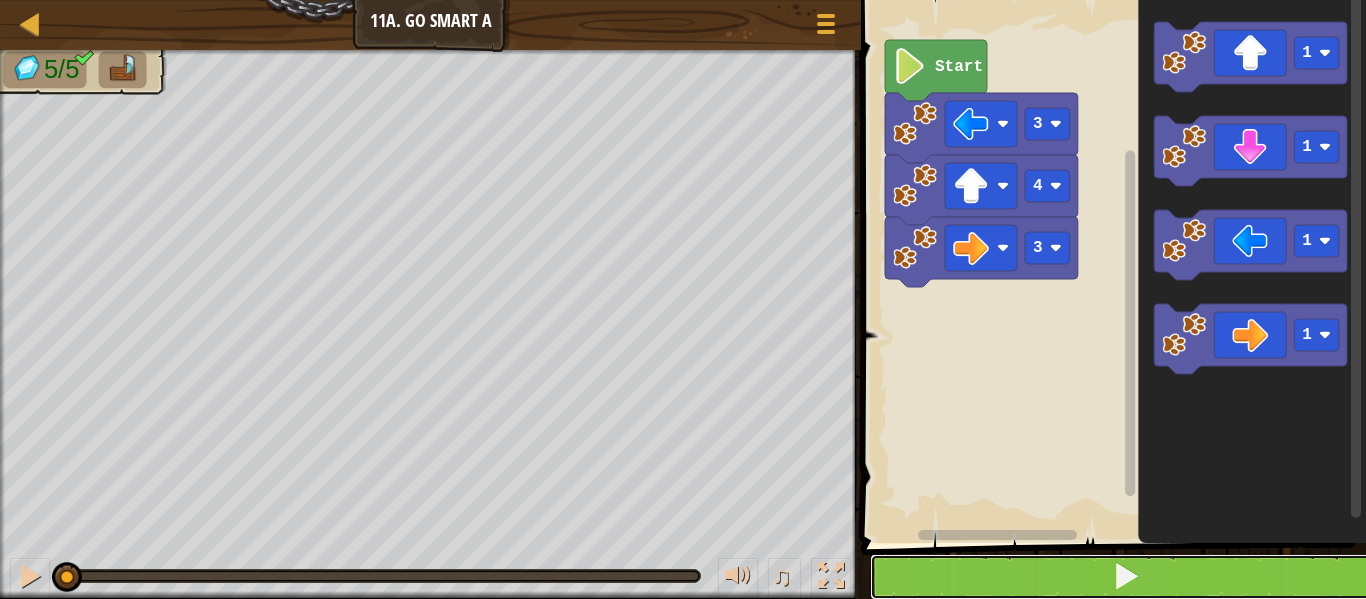 click at bounding box center (1125, 577) 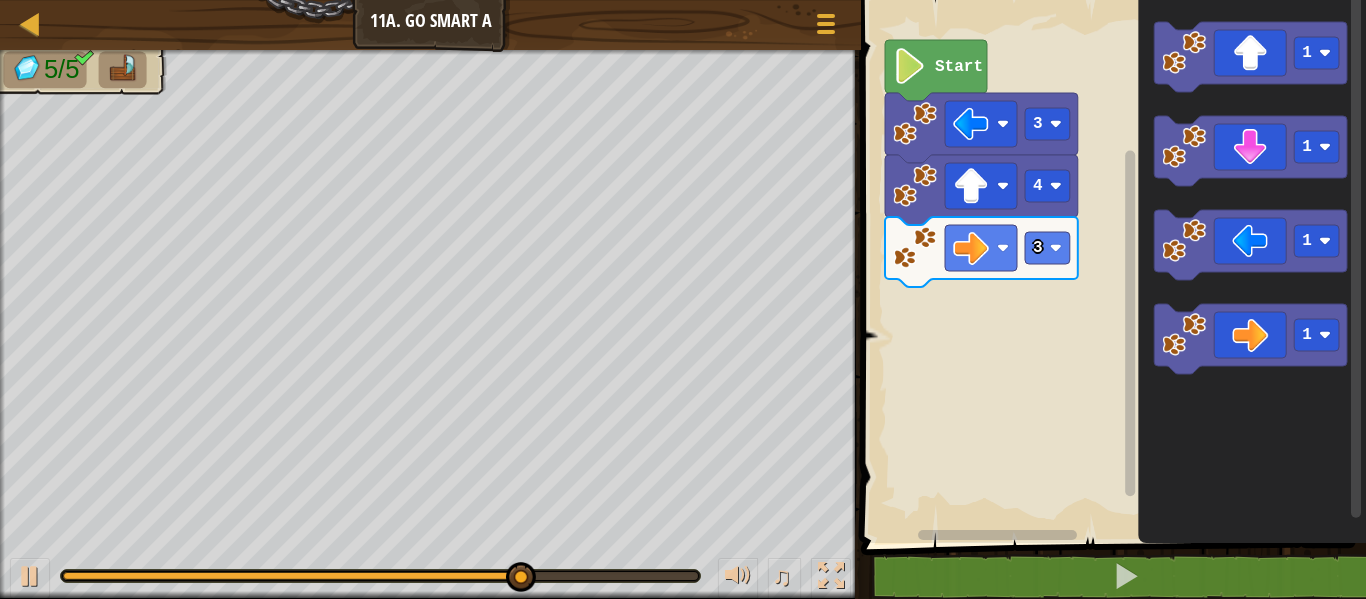 click on "3 4 3 Start 1 1 1 1" at bounding box center [1110, 266] 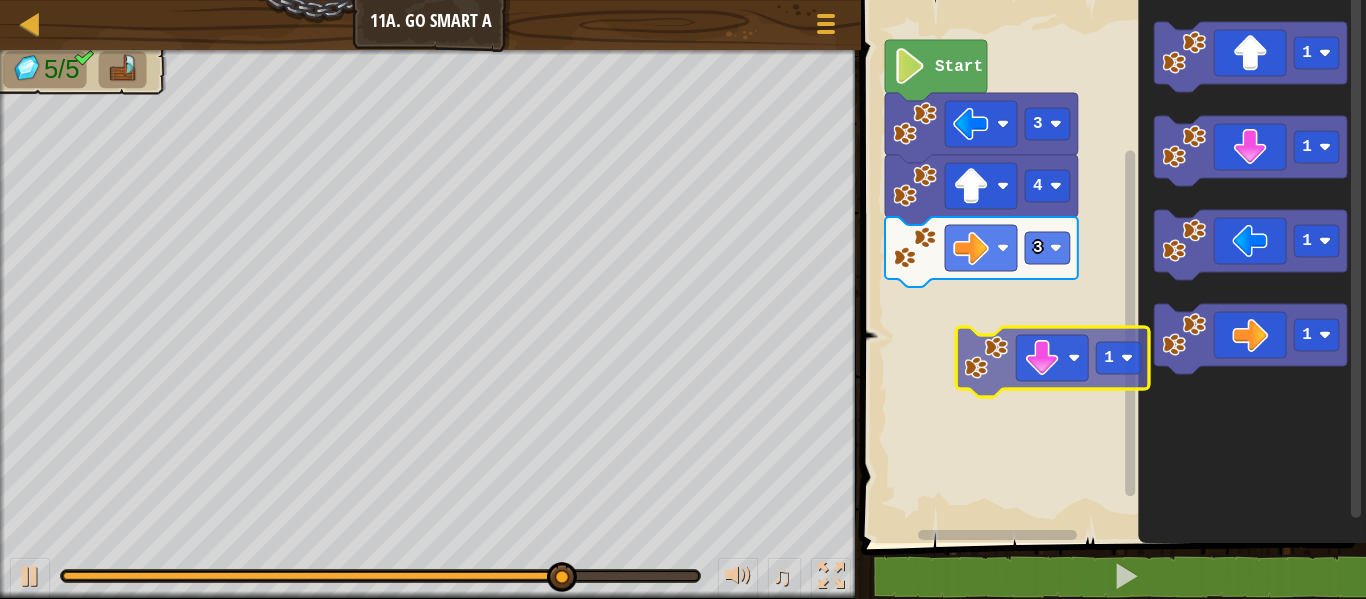 click on "3 4 3 Start 1 1 1 1 1" at bounding box center (1110, 266) 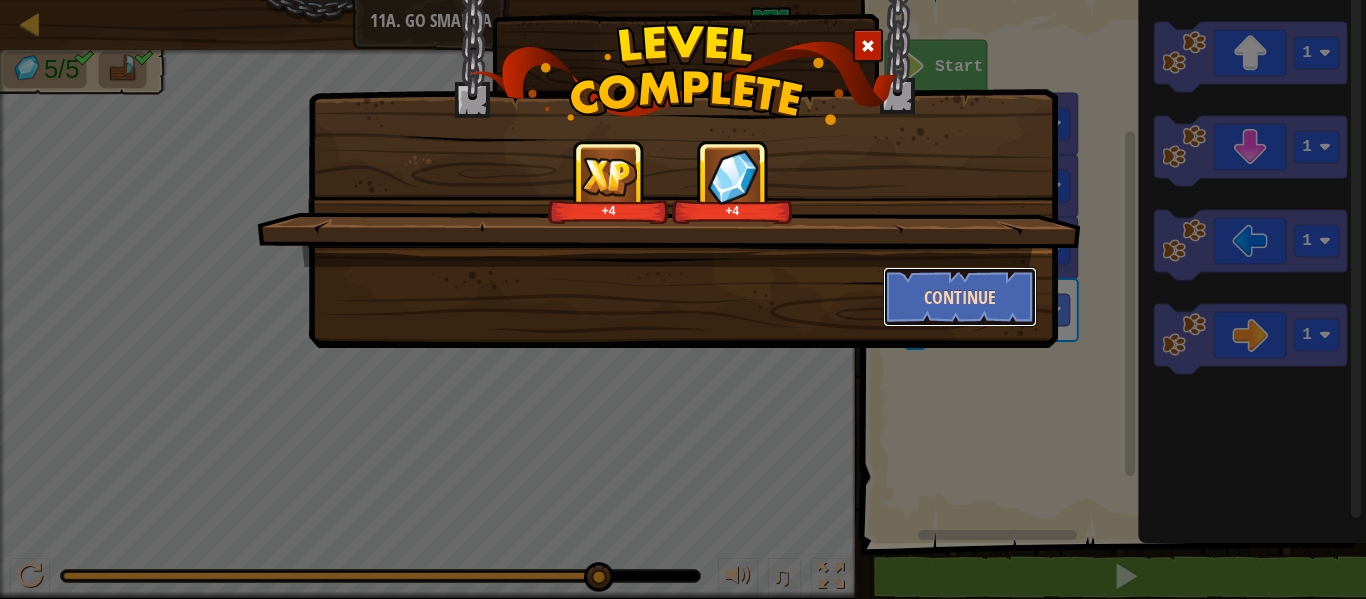 click on "Continue" at bounding box center (960, 297) 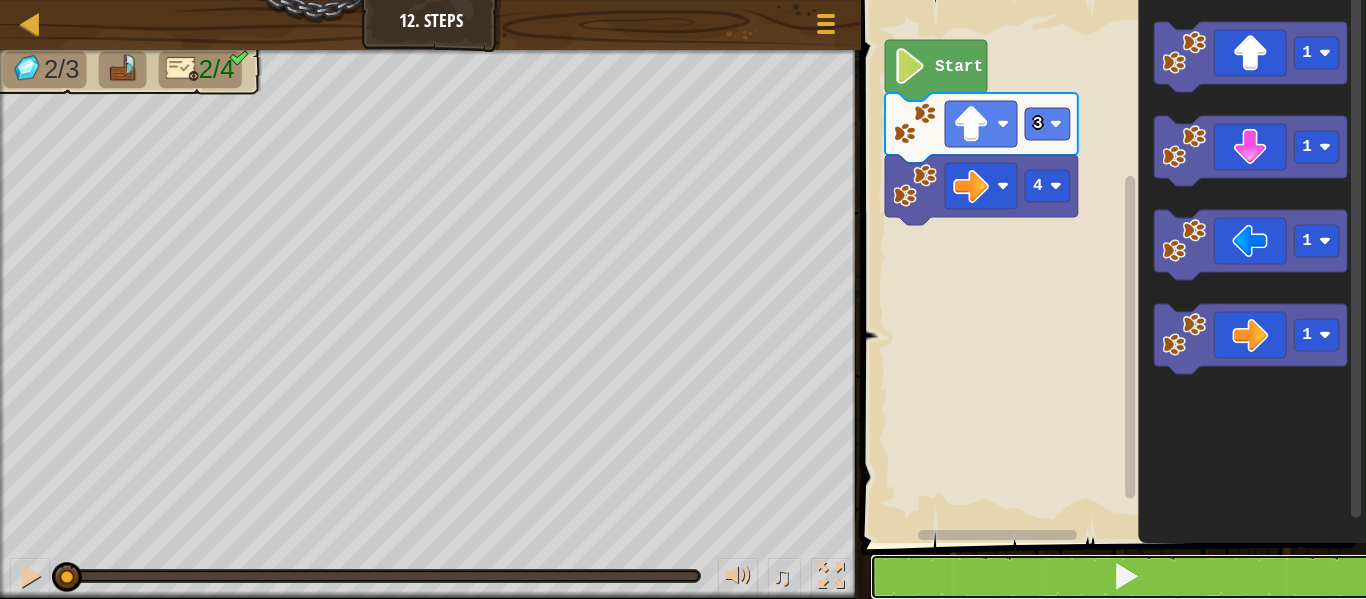 click at bounding box center (1125, 577) 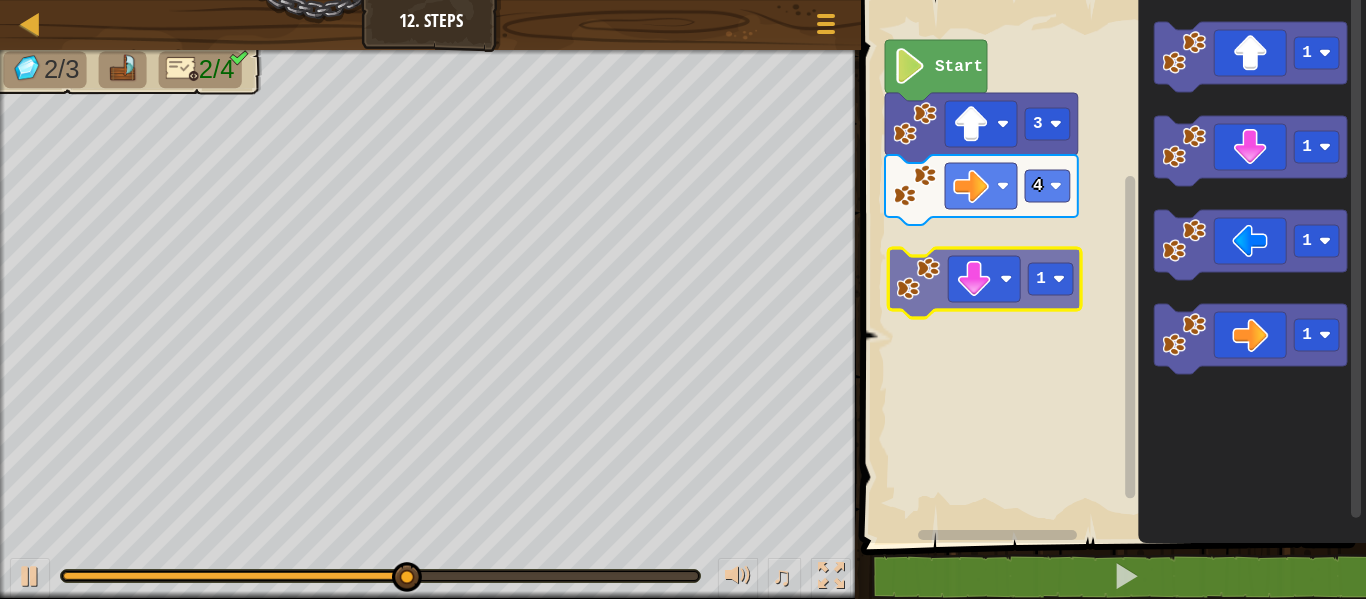 click on "4 3 Start 1 1 1 1 1" at bounding box center [1110, 266] 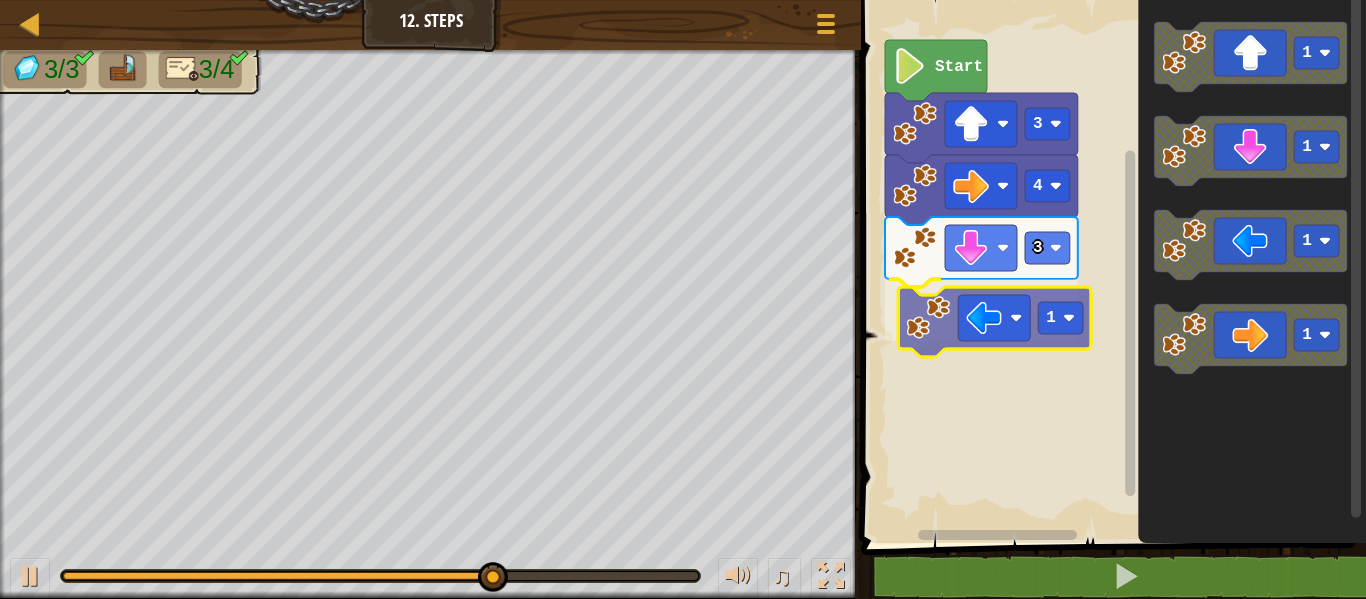 click on "Start 3 4 3 1 1 1 1 1 1" at bounding box center [1110, 266] 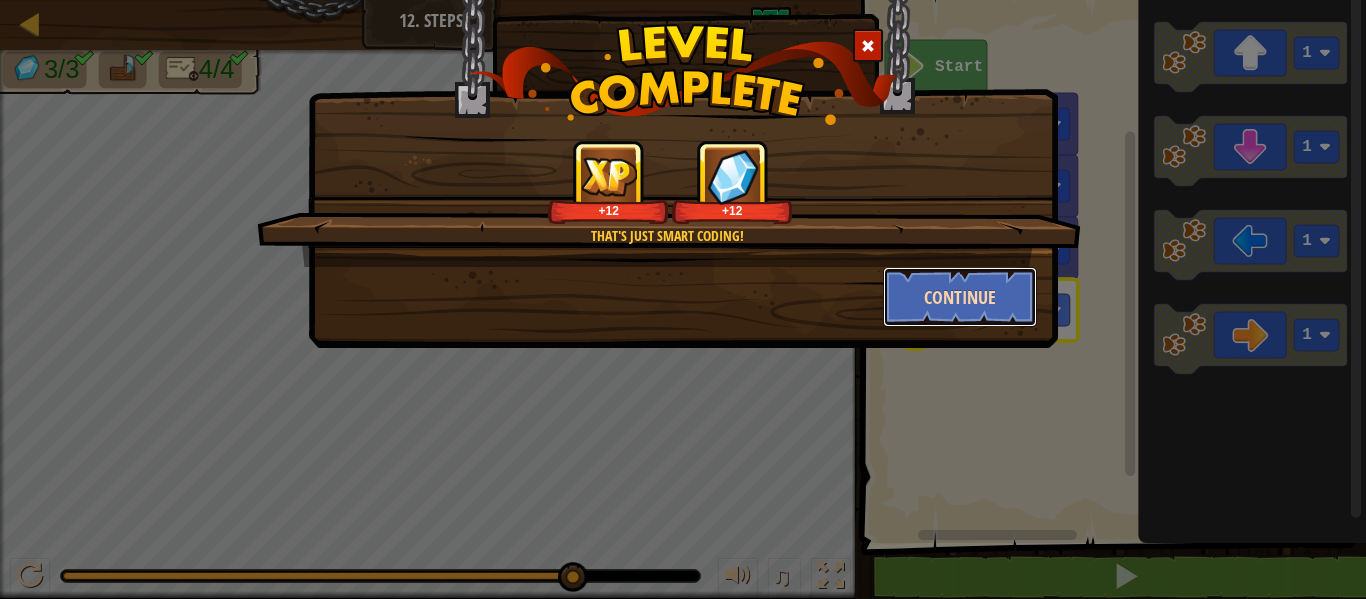 click on "Continue" at bounding box center [960, 297] 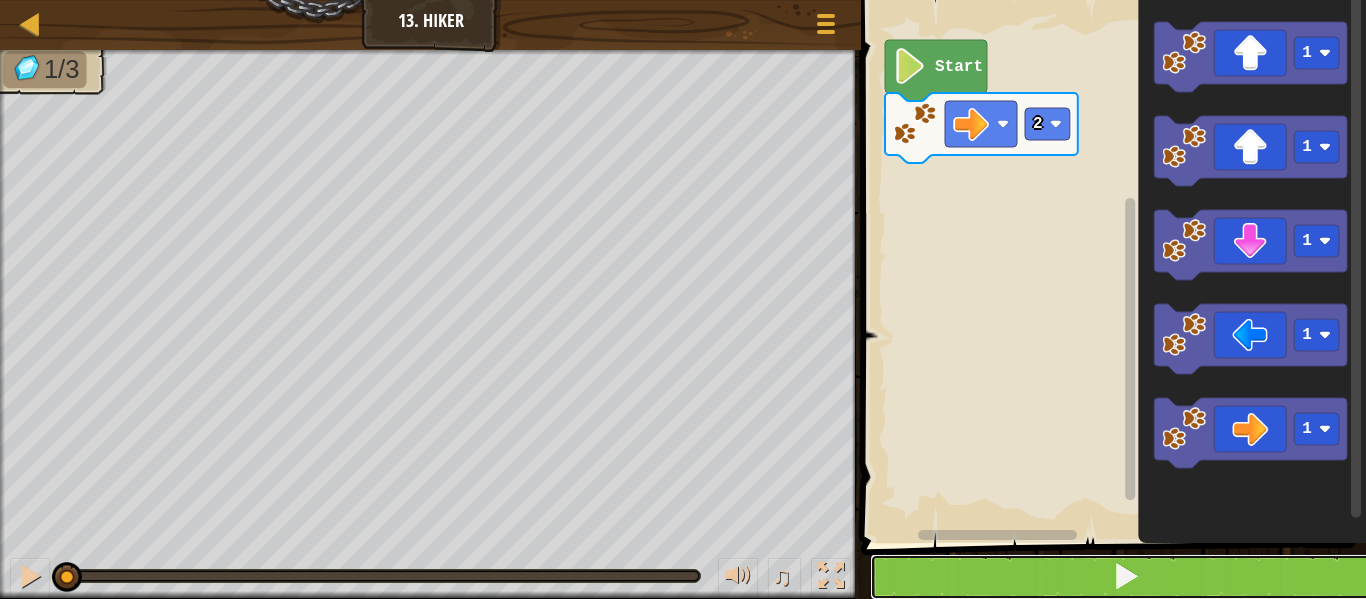 click at bounding box center (1125, 577) 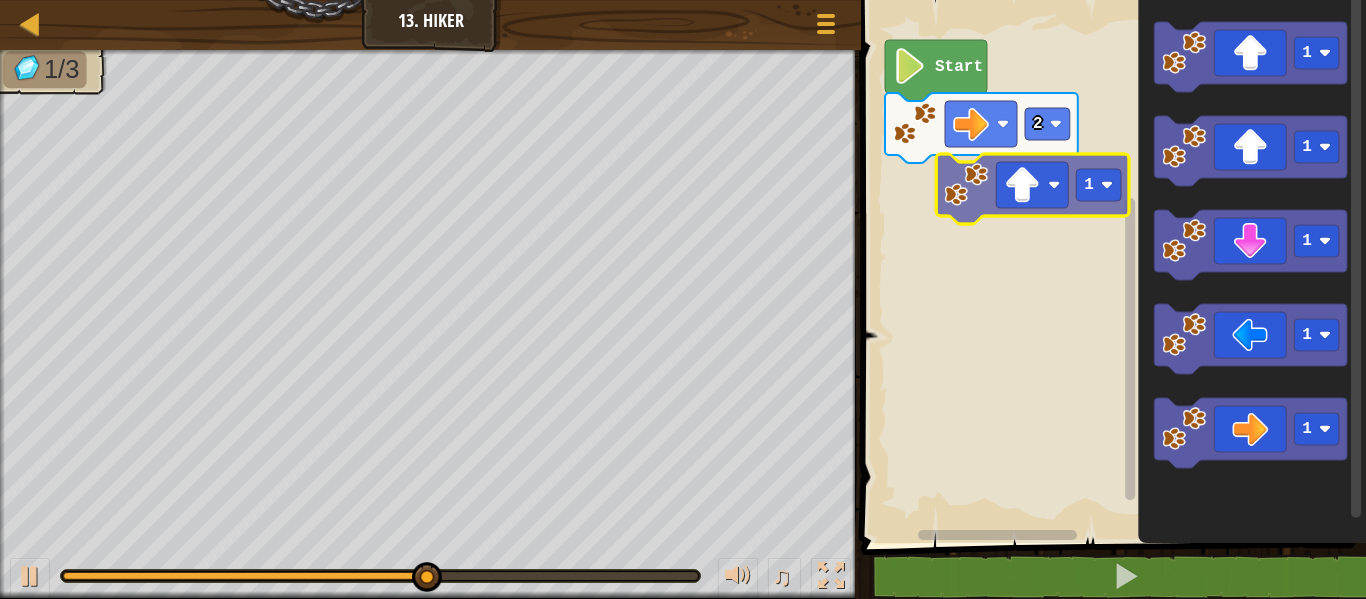click on "2 Start 1 1 1 1 1 1" at bounding box center (1110, 266) 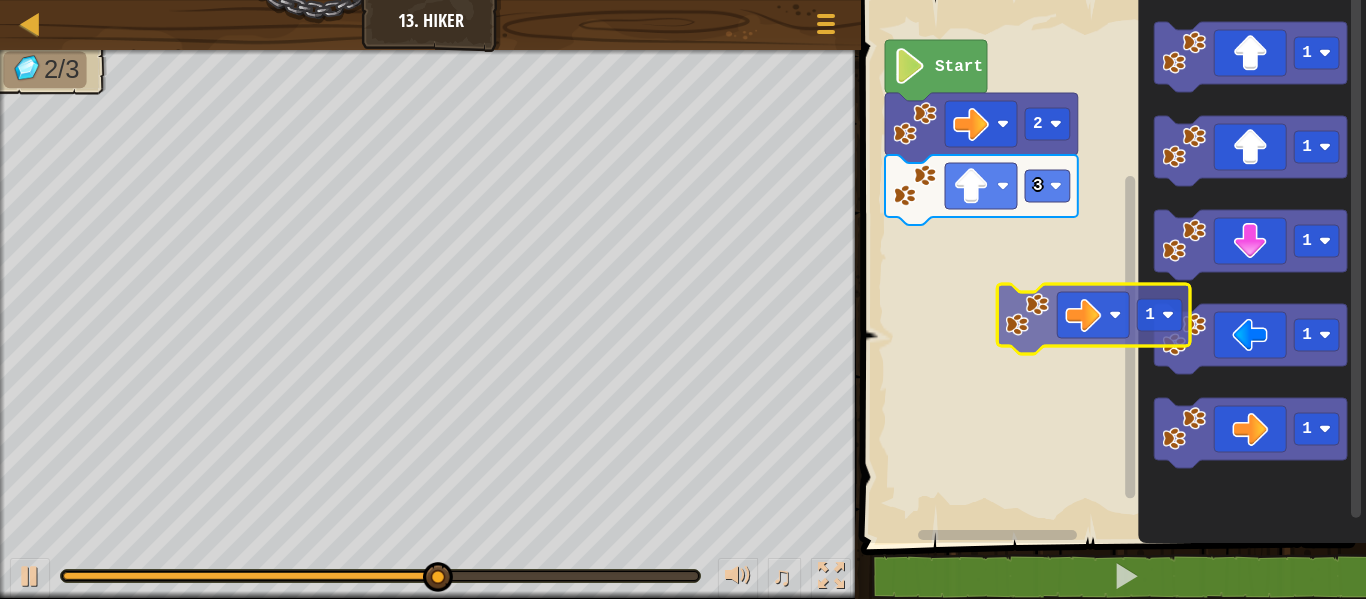 click on "Start 2 3 1 1 1 1 1 1" at bounding box center (1110, 266) 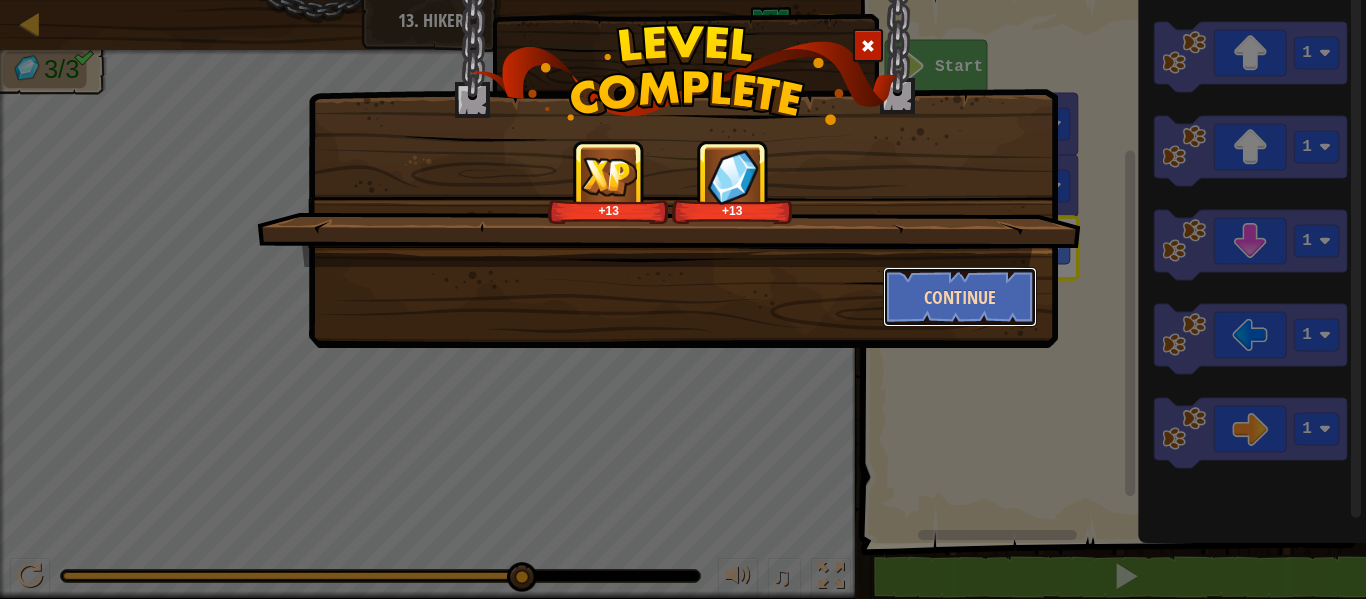 click on "Continue" at bounding box center (960, 297) 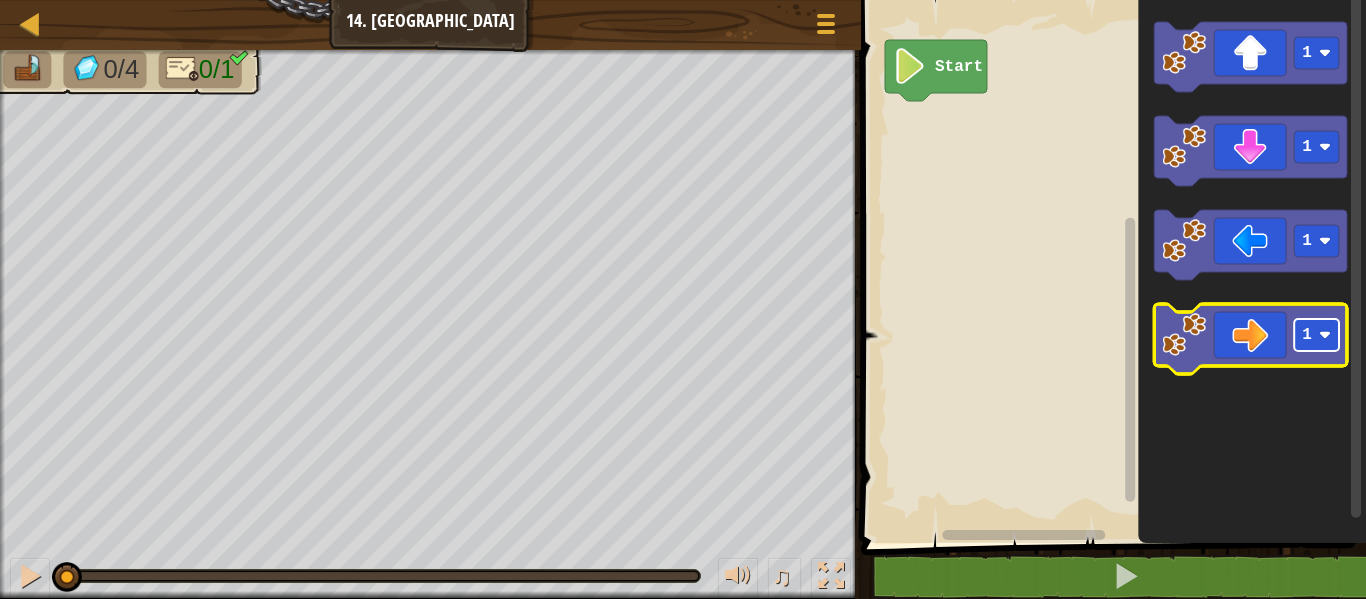 click 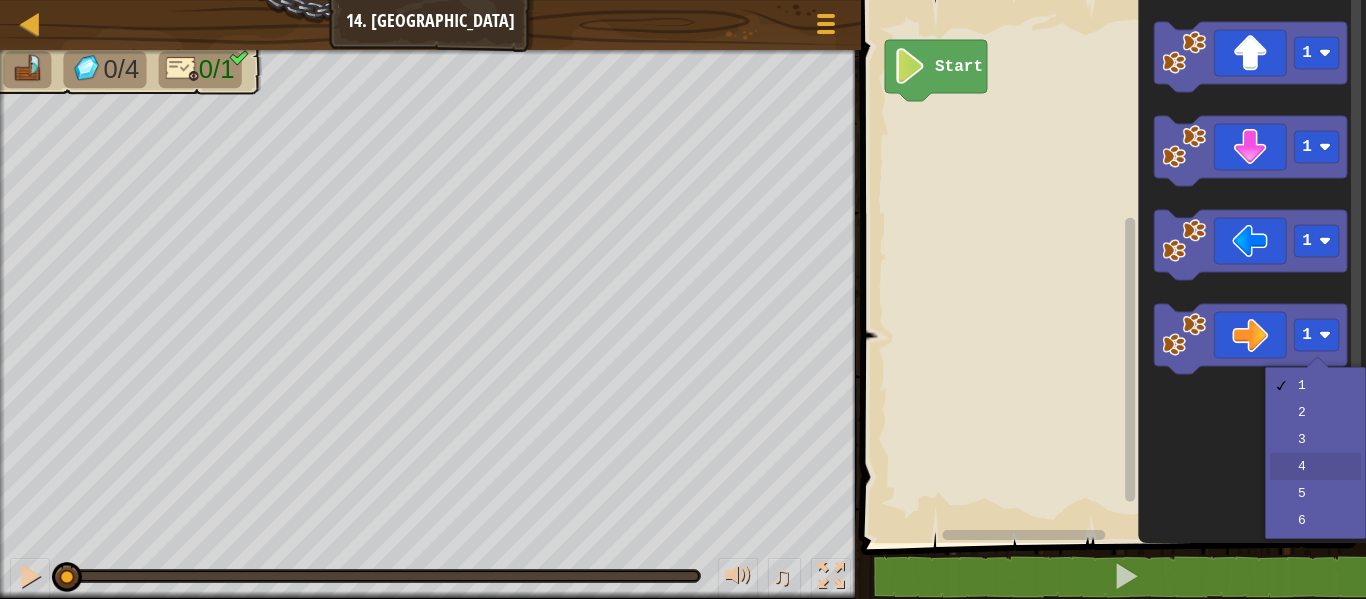 drag, startPoint x: 1332, startPoint y: 455, endPoint x: 1266, endPoint y: 412, distance: 78.77182 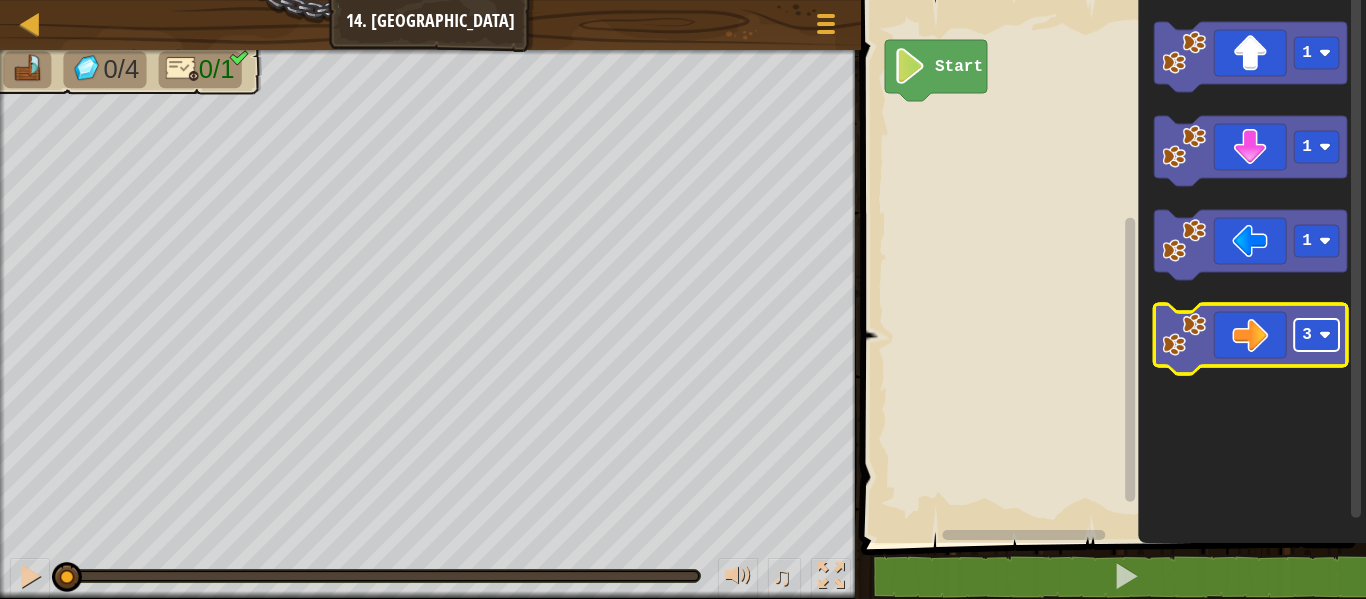 click 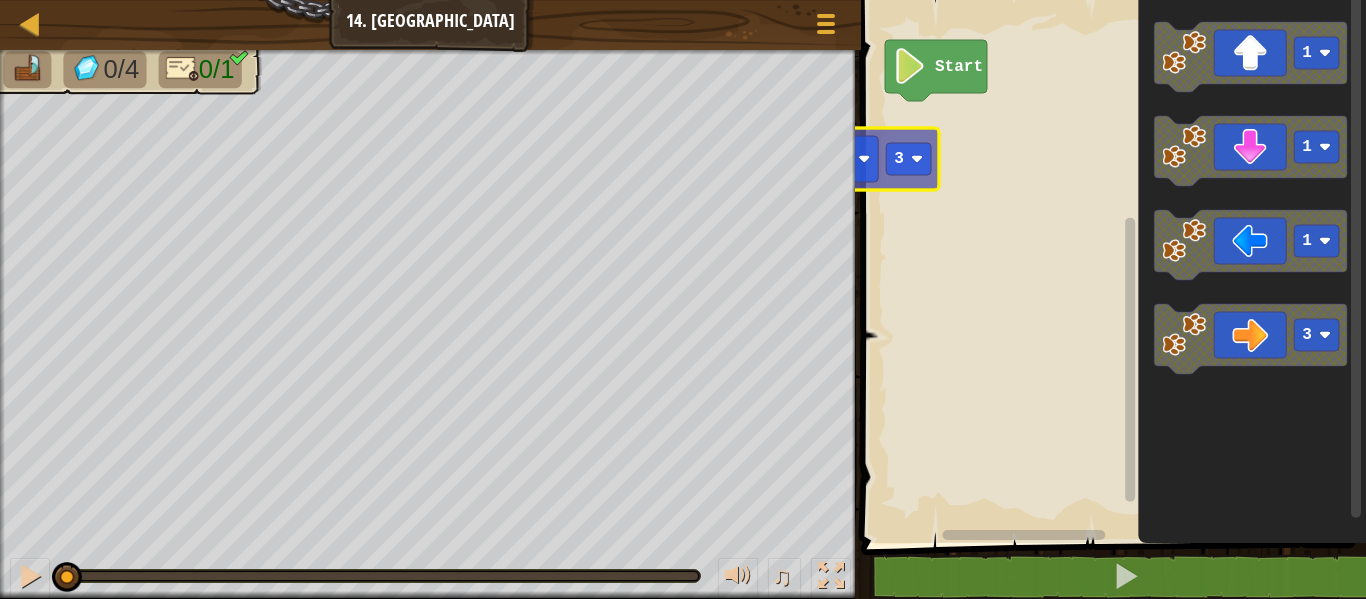 click on "Start 1 1 1 3 3" at bounding box center (1110, 266) 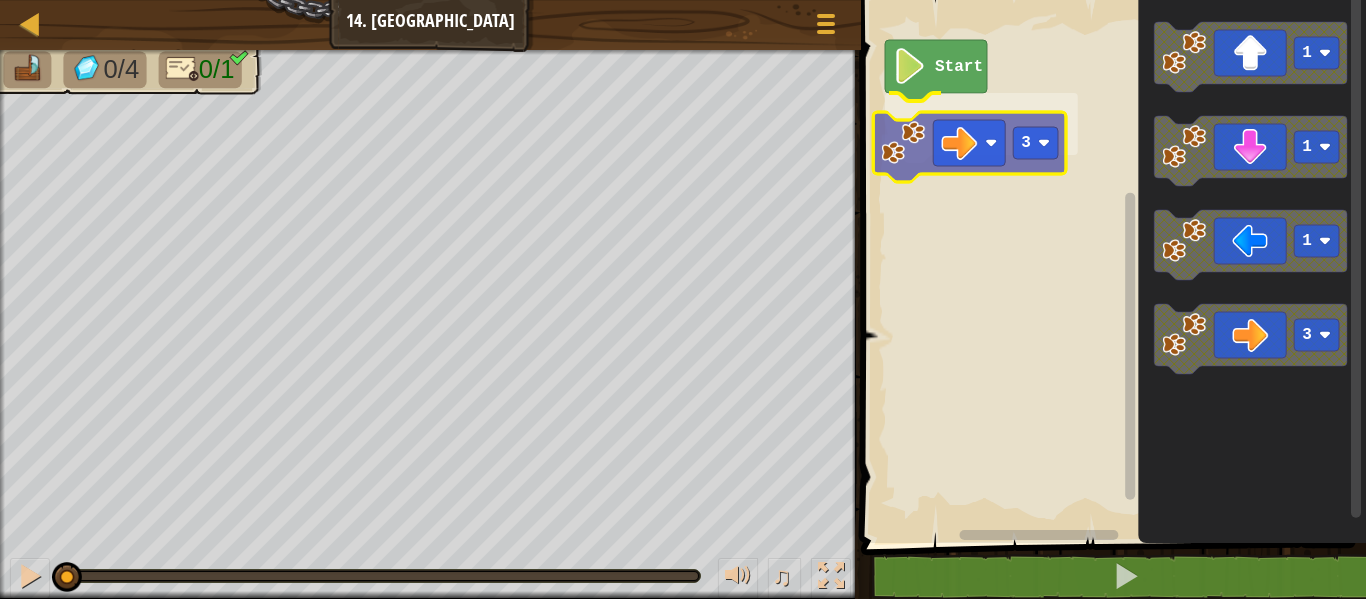 click on "Start 3 1 1 1 3 3" at bounding box center [1110, 266] 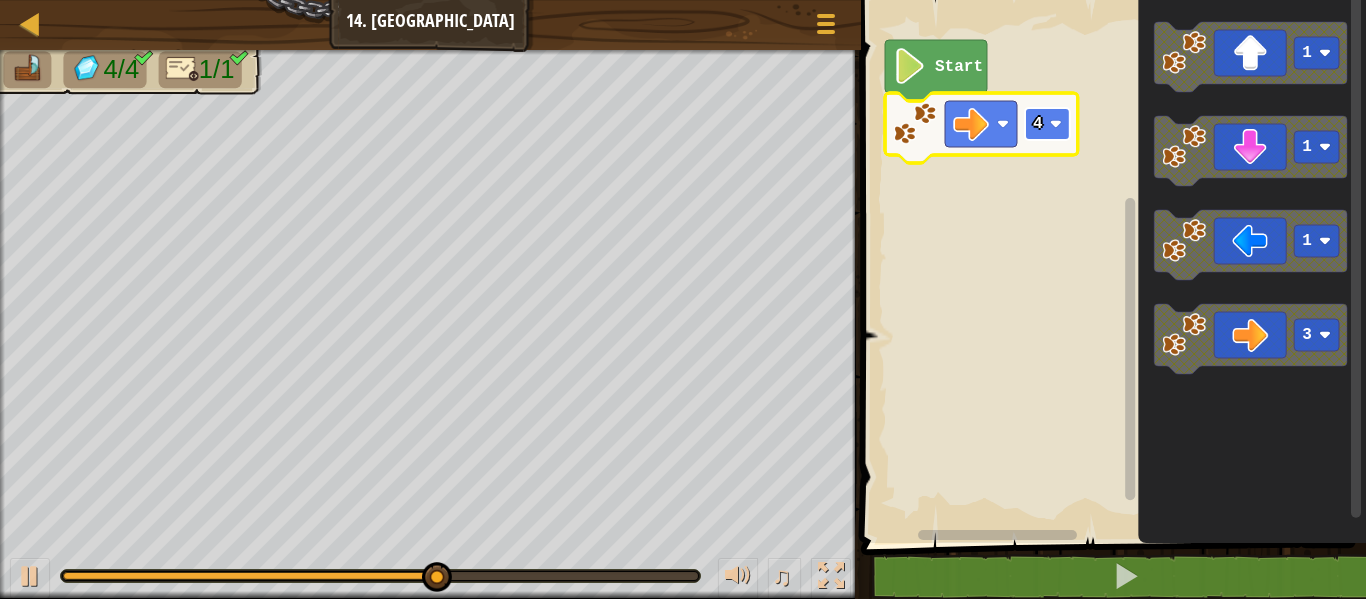 click 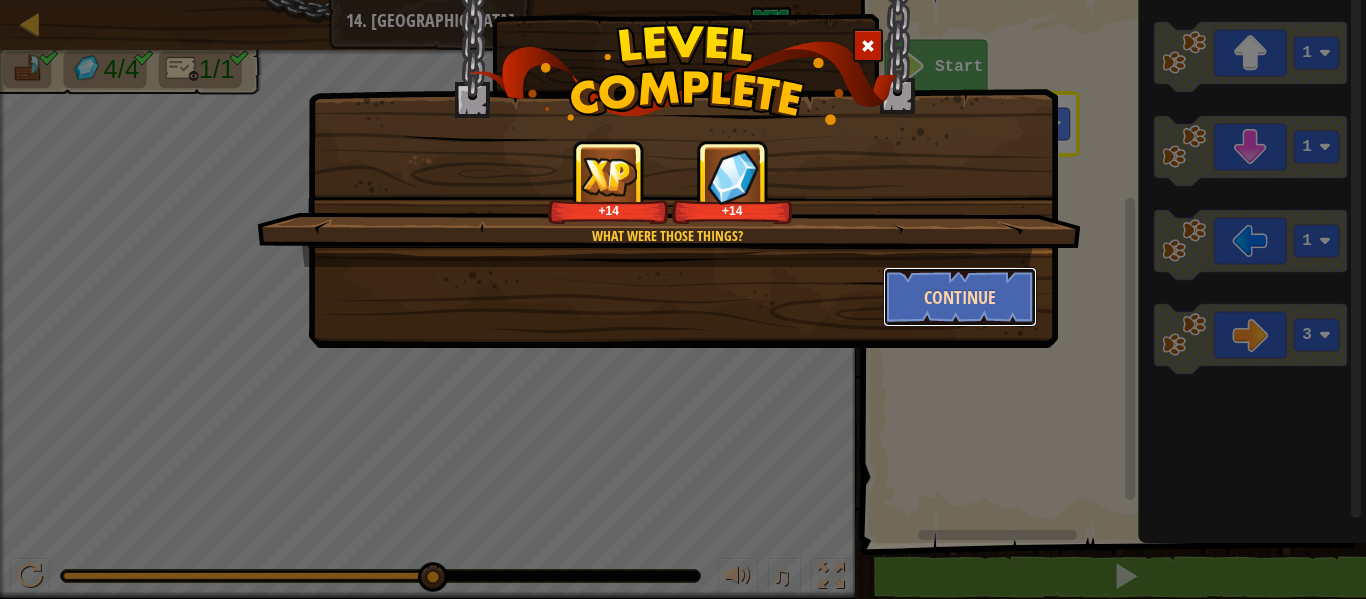 click on "Continue" at bounding box center [960, 297] 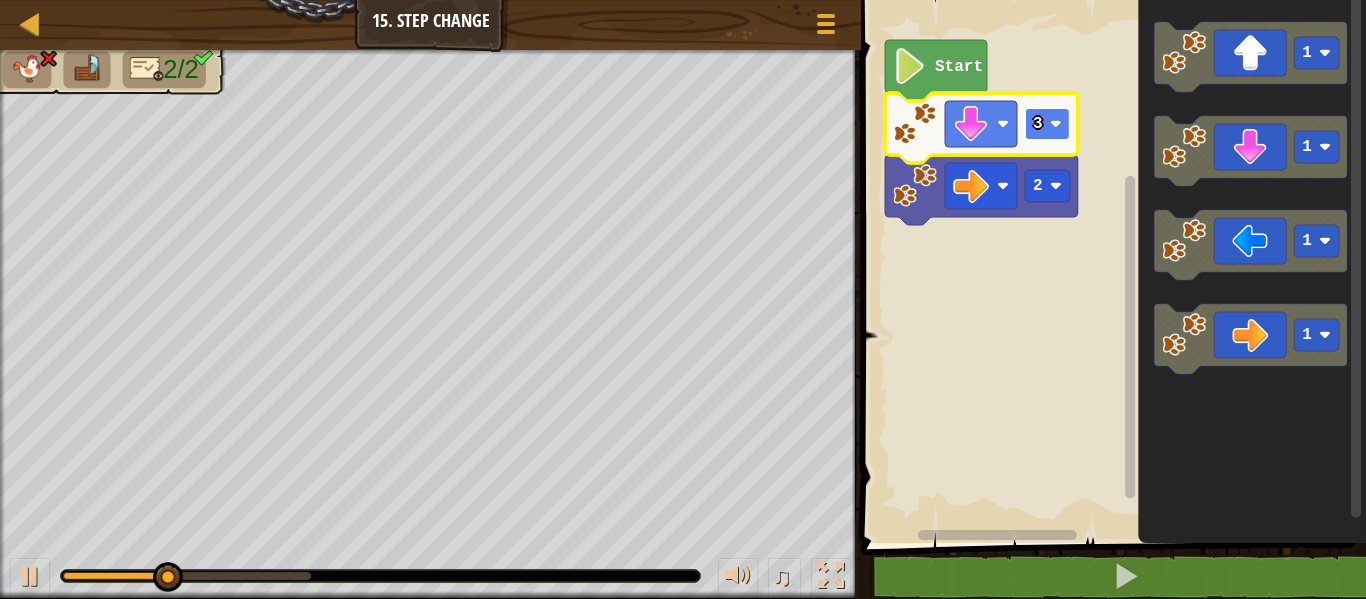 click 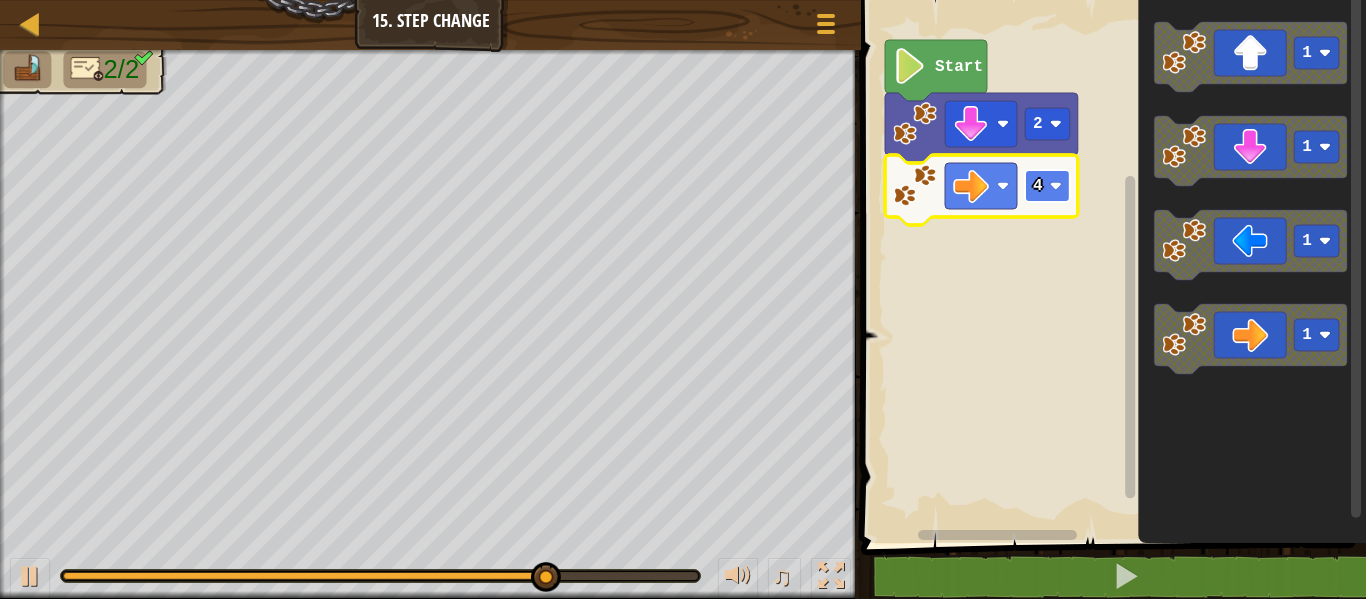click 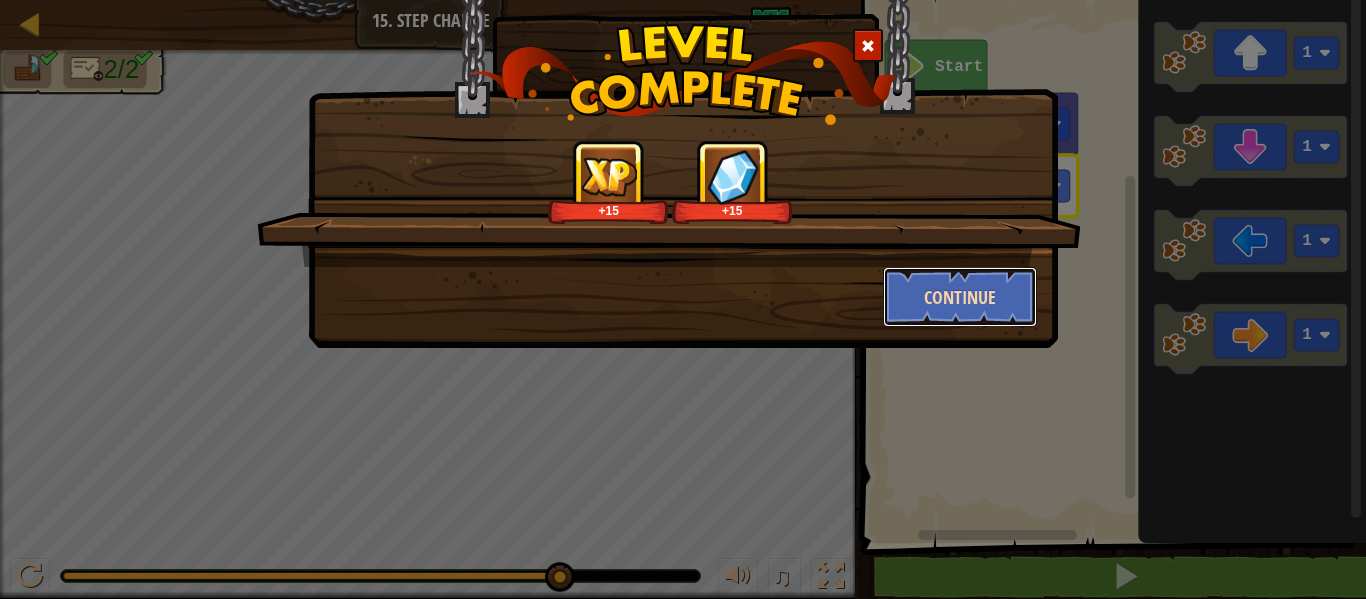 click on "Continue" at bounding box center [960, 297] 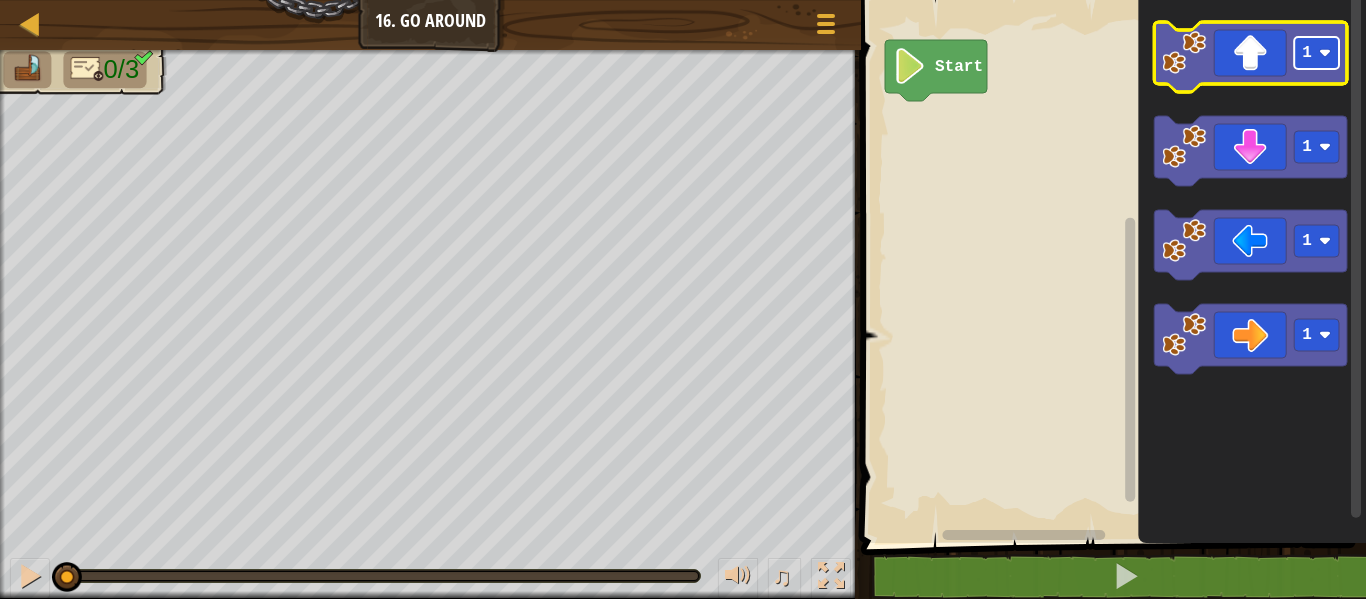 click 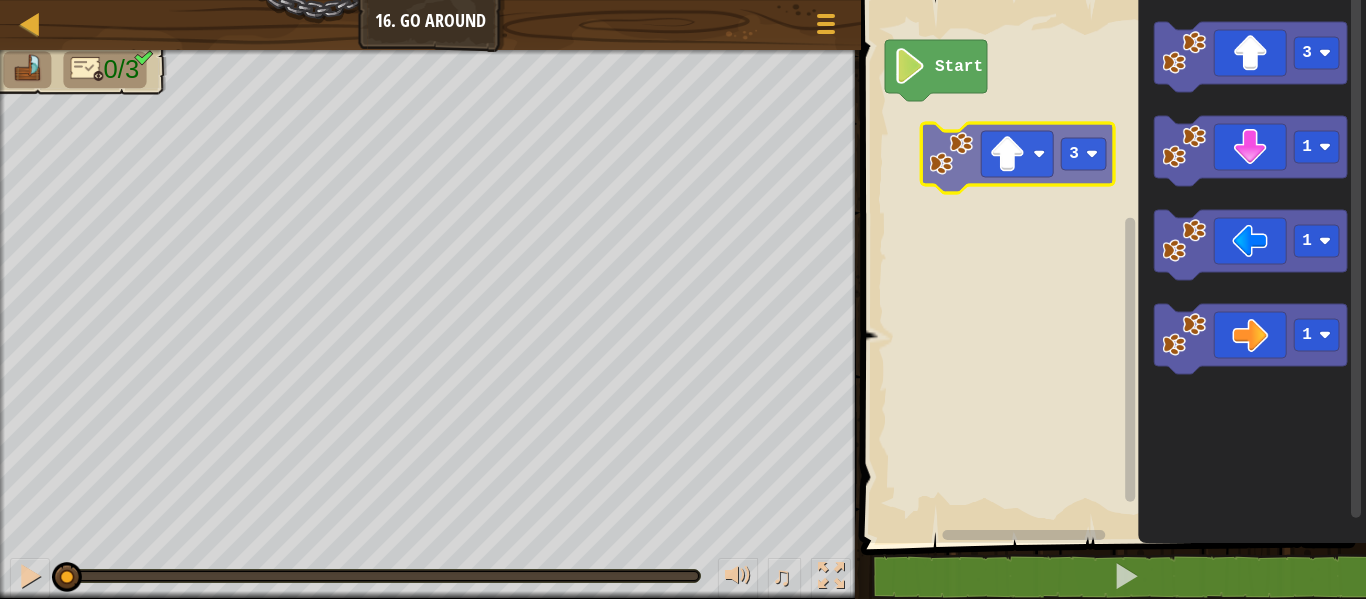 click on "Start 3 1 1 1 3" at bounding box center [1110, 266] 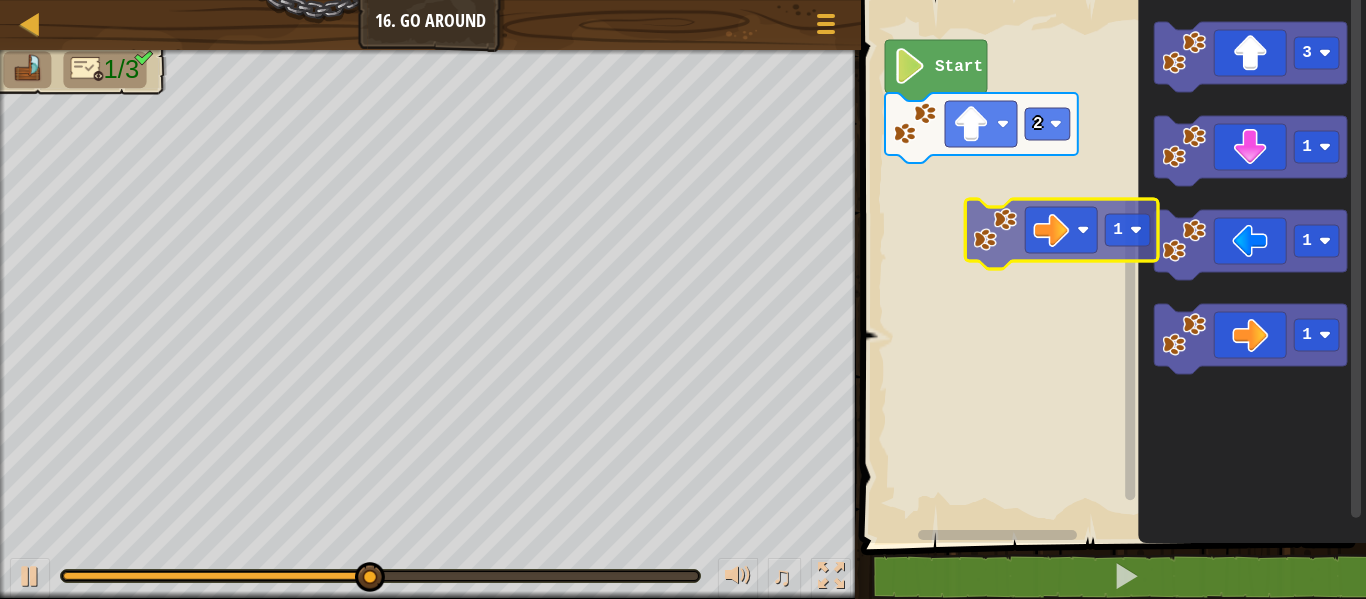 click on "Start 2 3 1 1 1 1" at bounding box center (1110, 266) 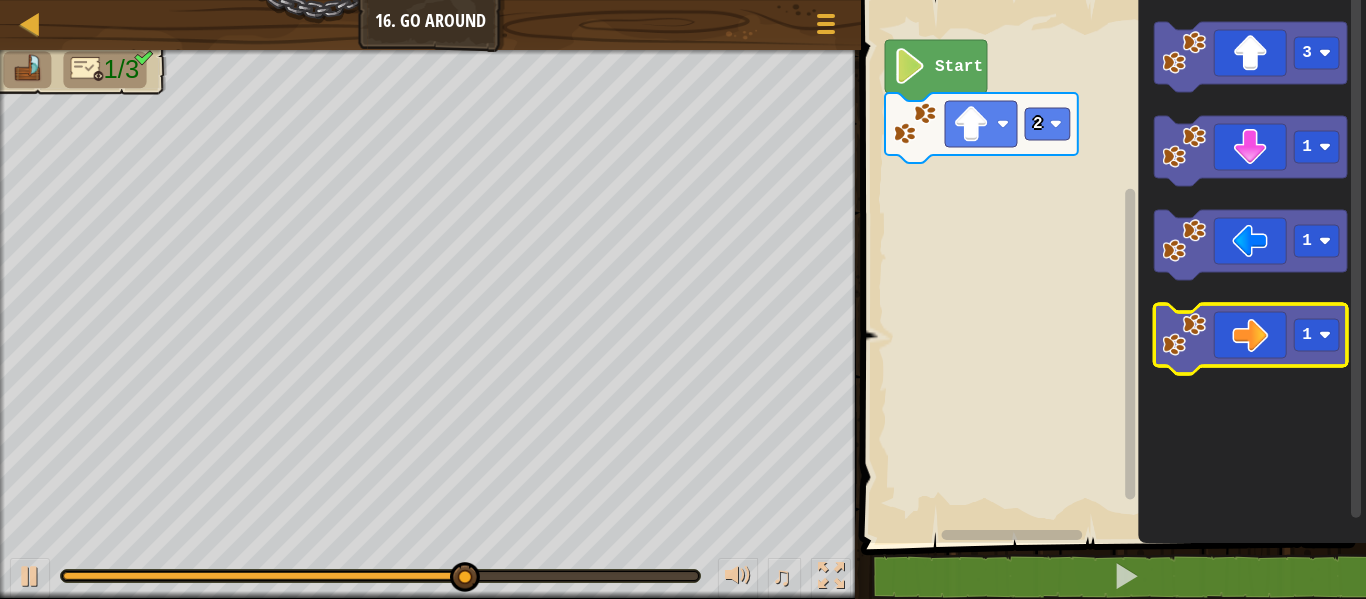 click 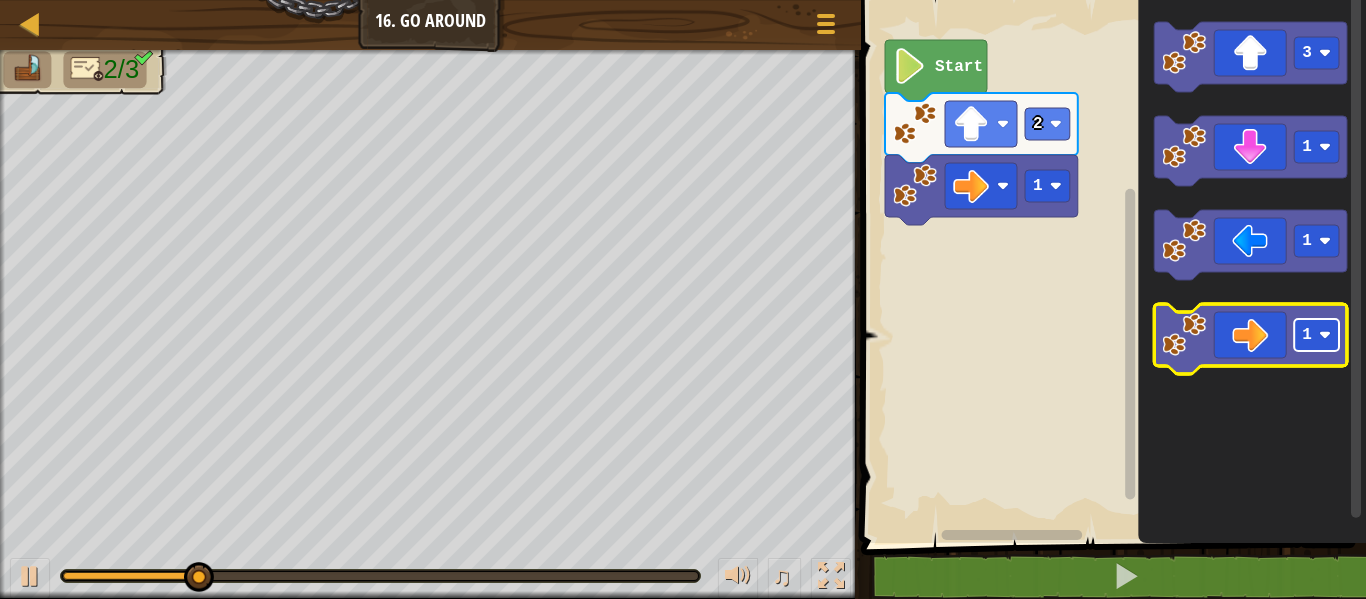 click 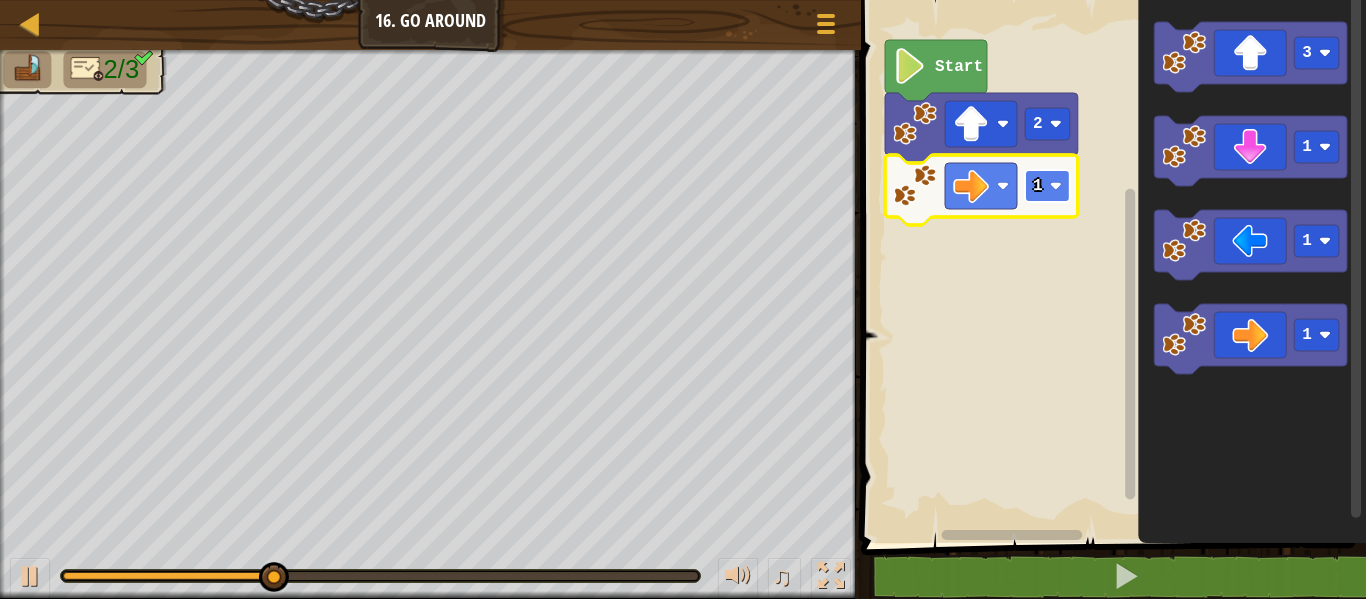click 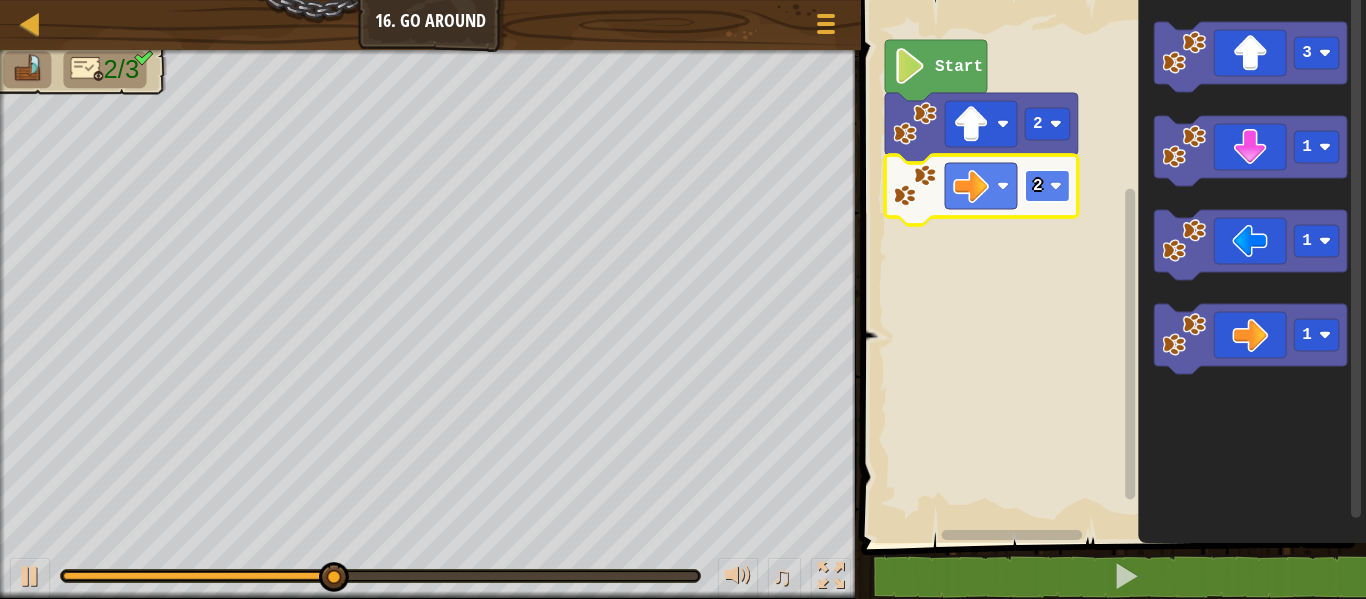 click 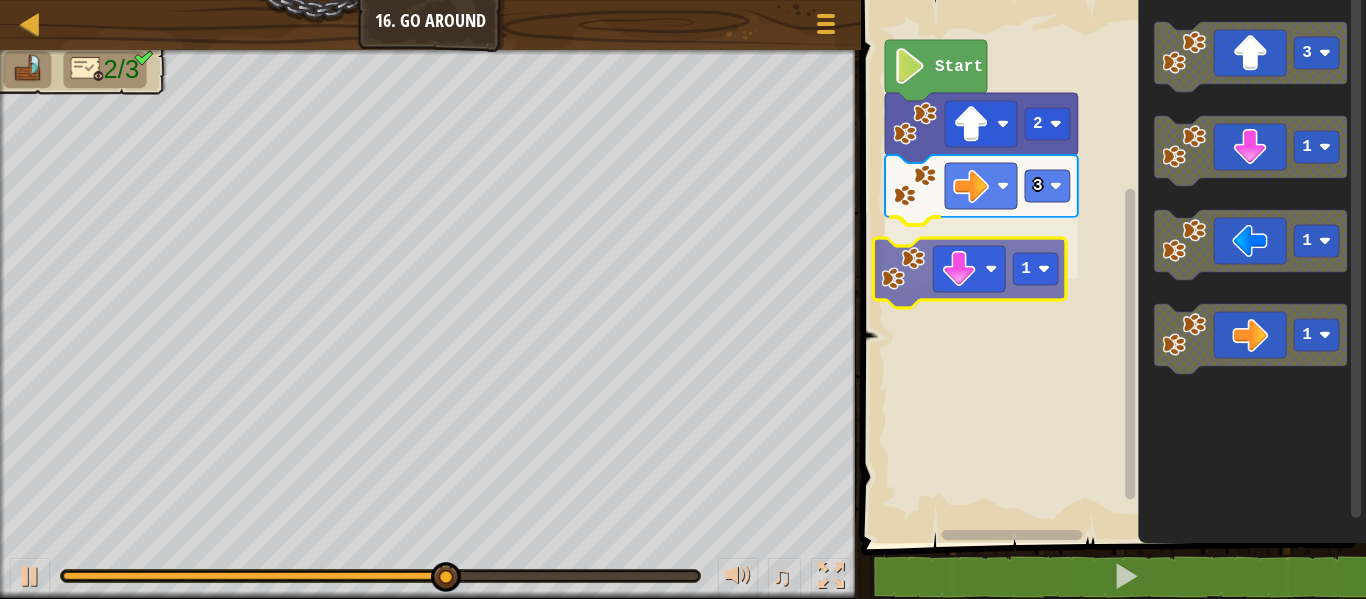 click on "Start 2 3 1 3 1 1 1 1" at bounding box center [1110, 266] 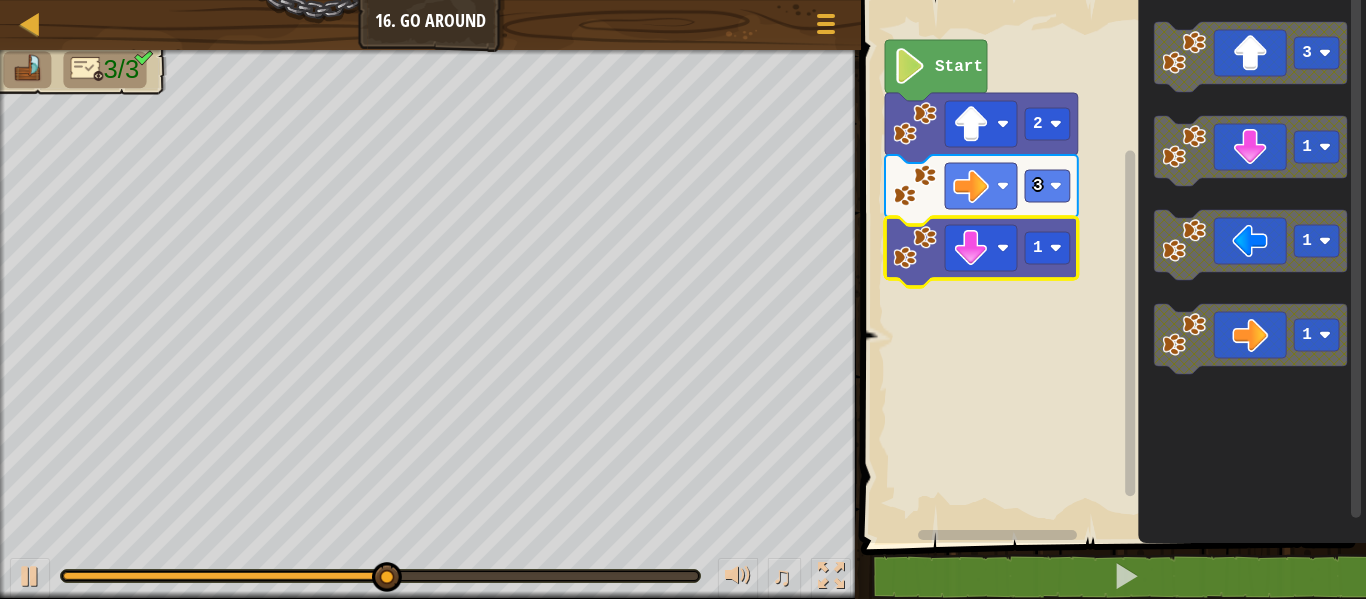click 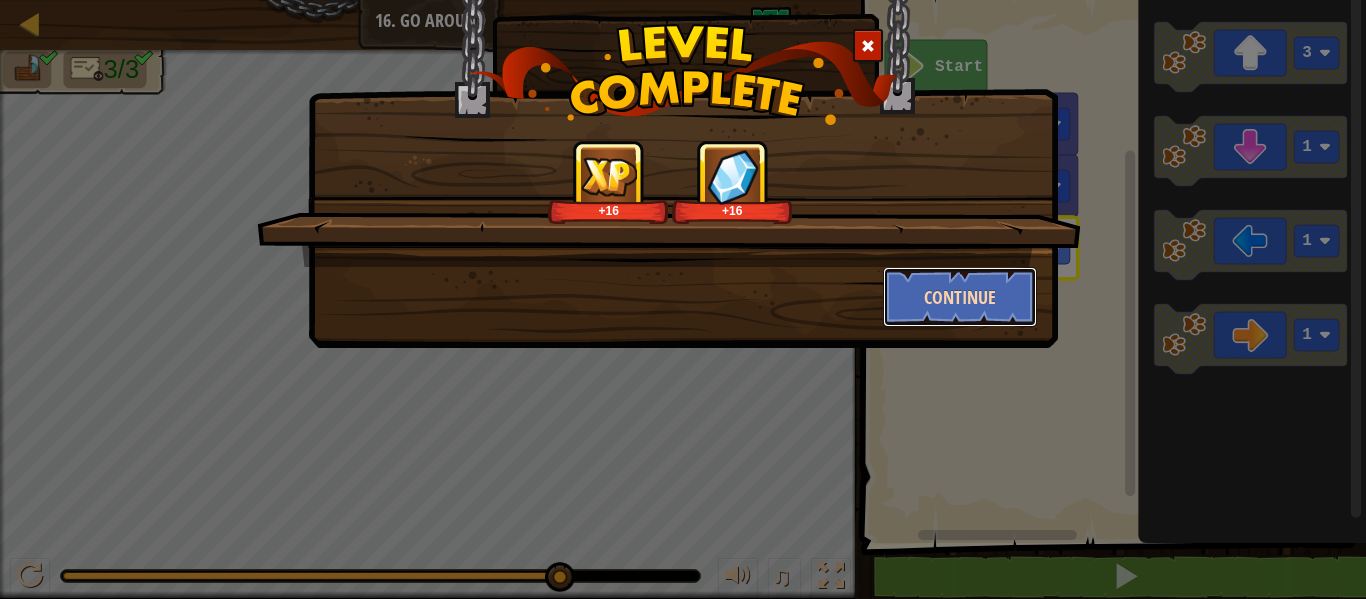click on "Continue" at bounding box center [960, 297] 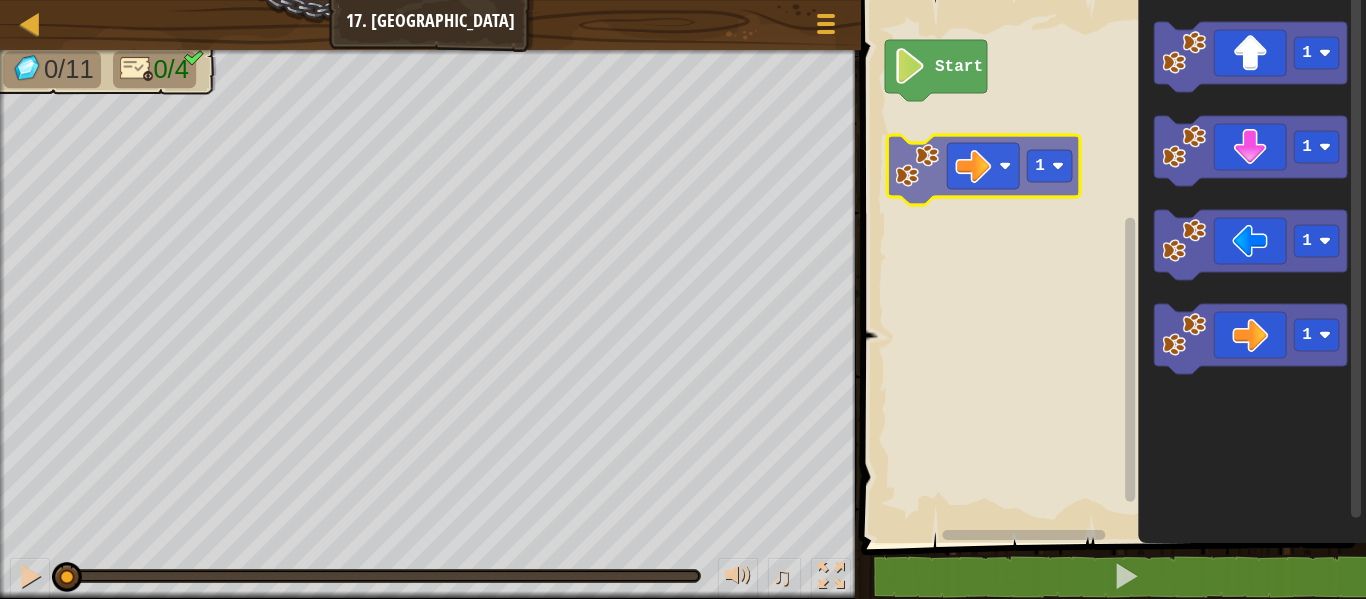 click on "Start 1 1 1 1 1" at bounding box center [1110, 266] 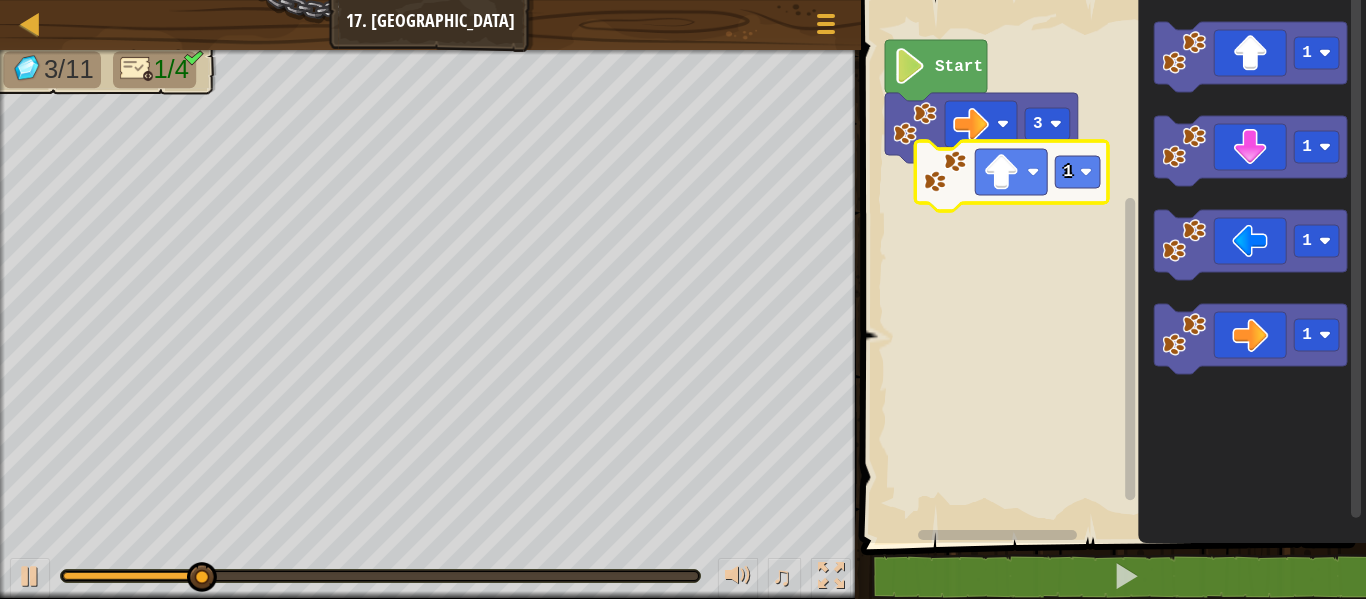 click on "Start 3 1 1 1 1 1" at bounding box center (1110, 266) 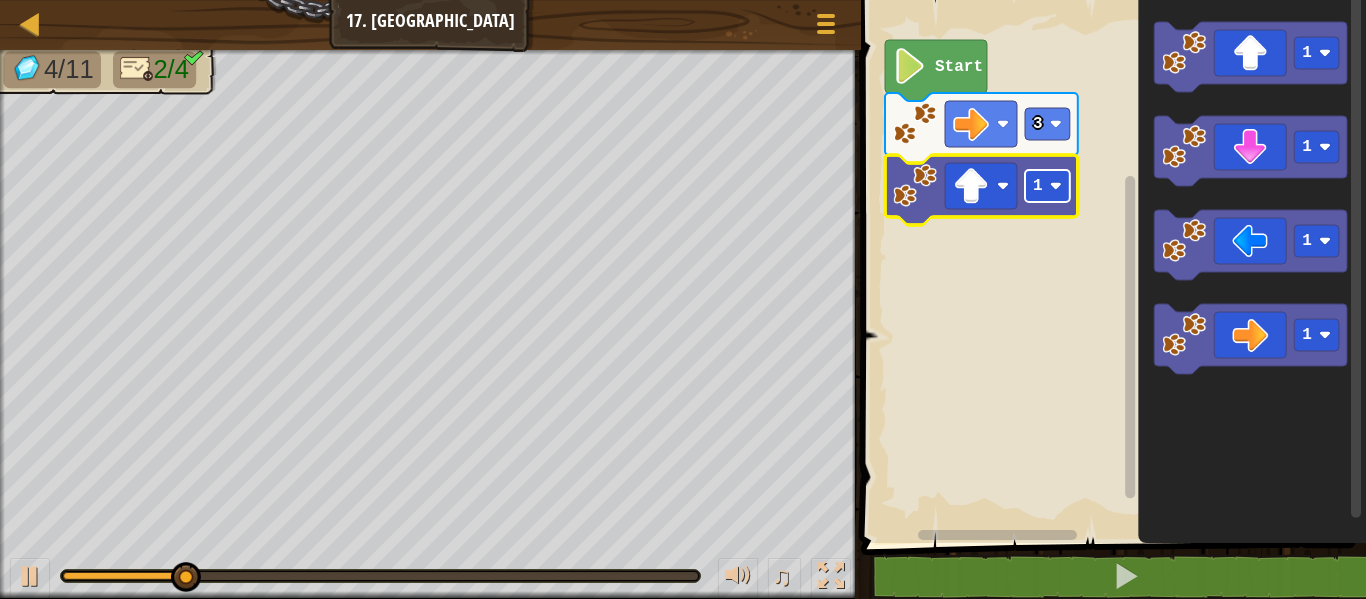 click 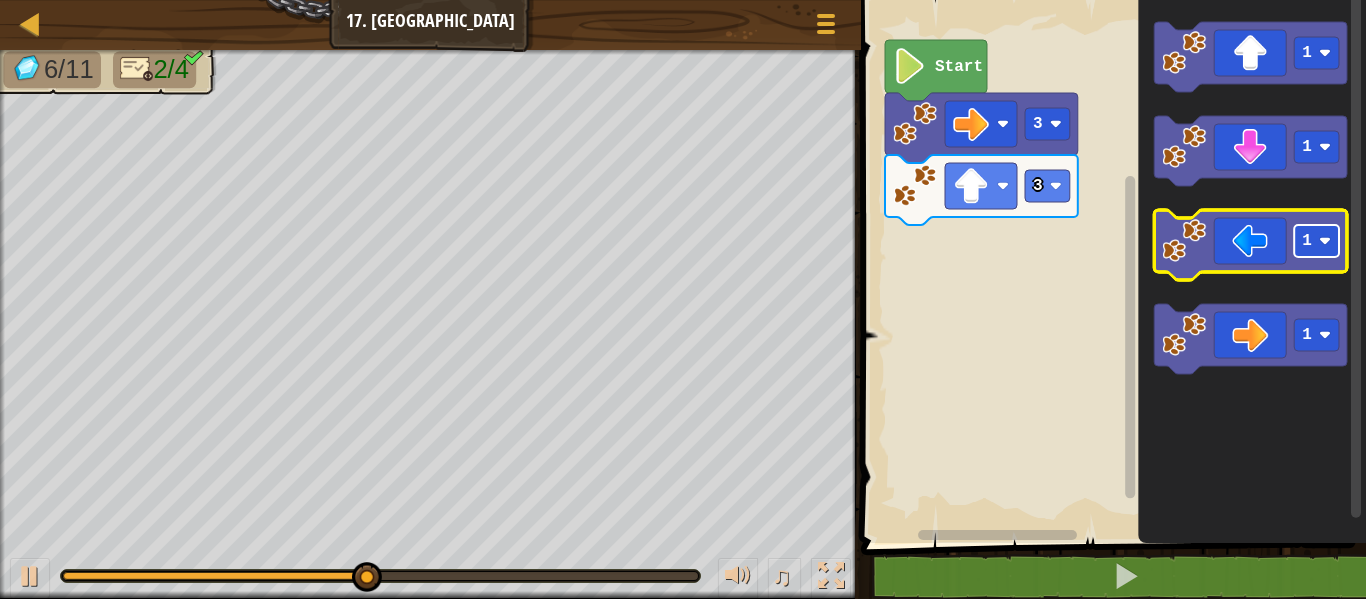 click 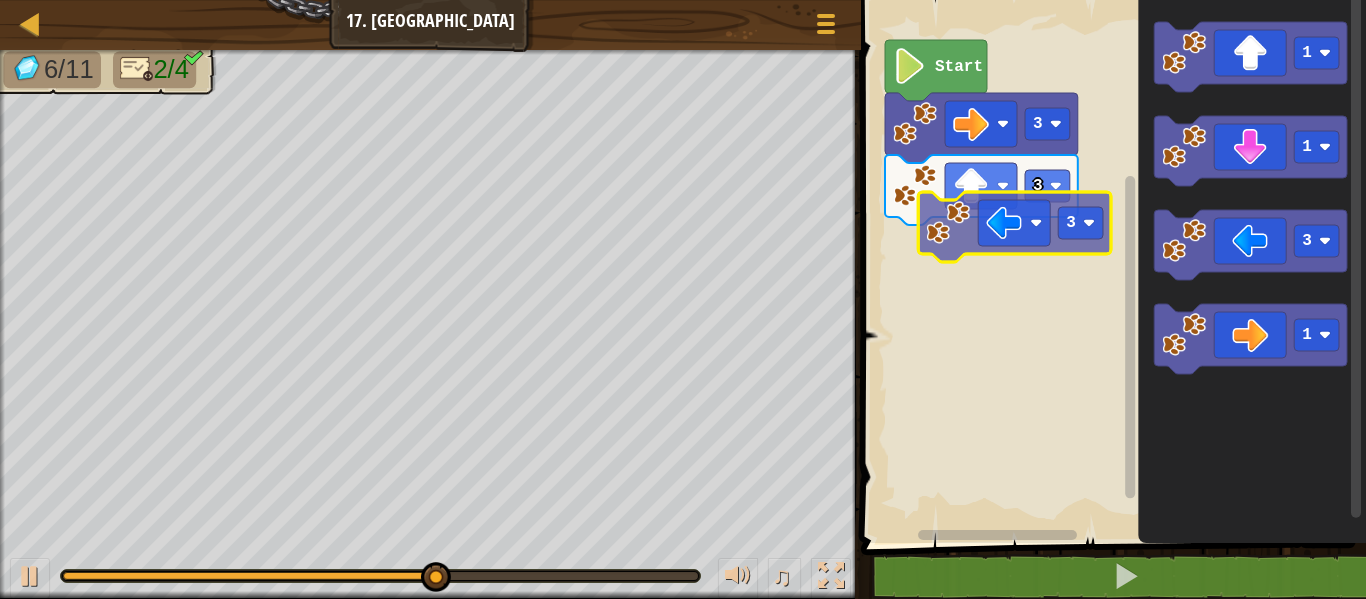 click on "Start 3 3 1 1 3 1 3" at bounding box center (1110, 266) 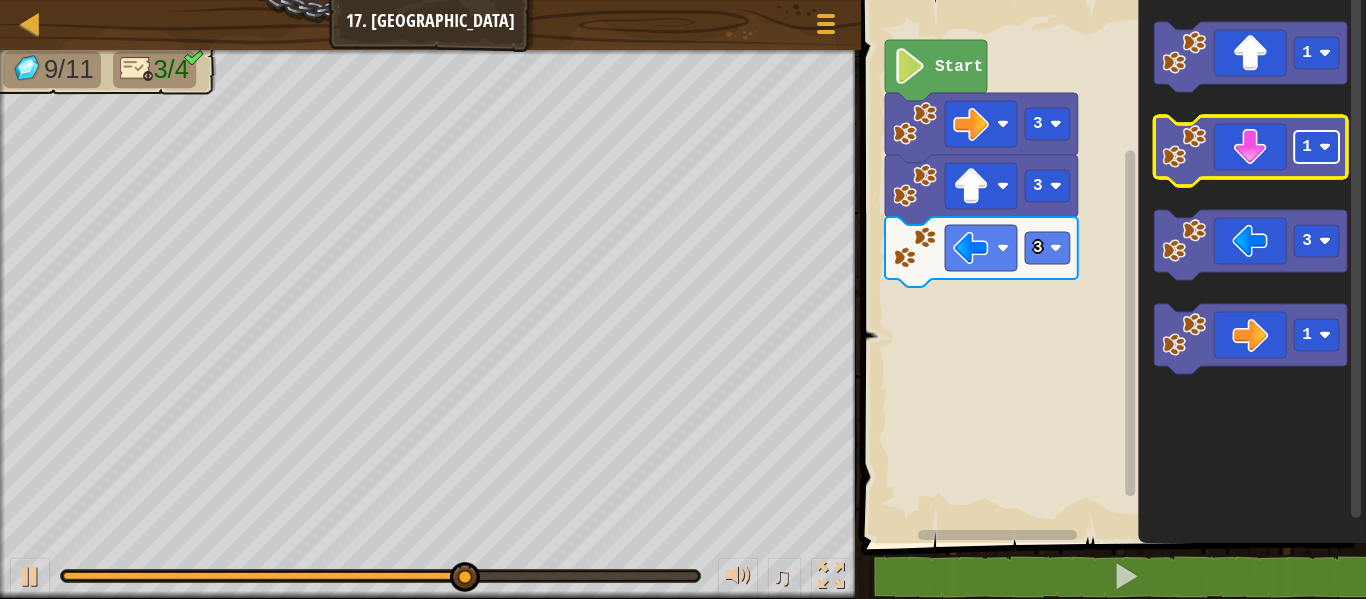click 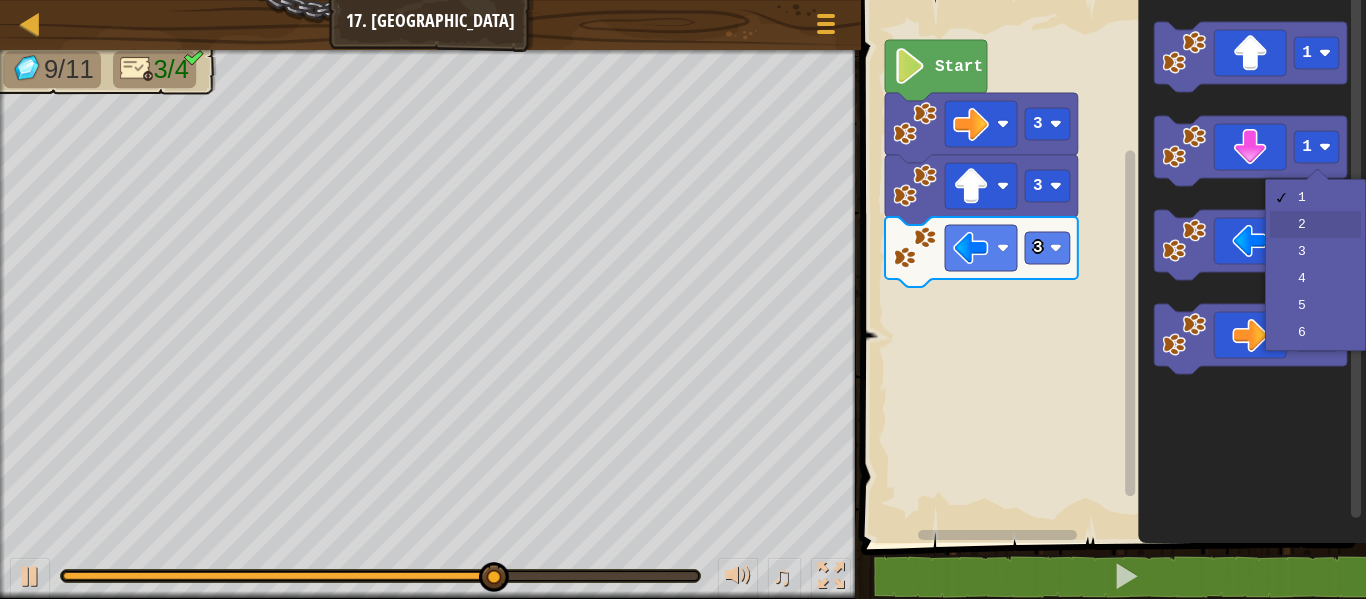 drag, startPoint x: 1300, startPoint y: 228, endPoint x: 1298, endPoint y: 217, distance: 11.18034 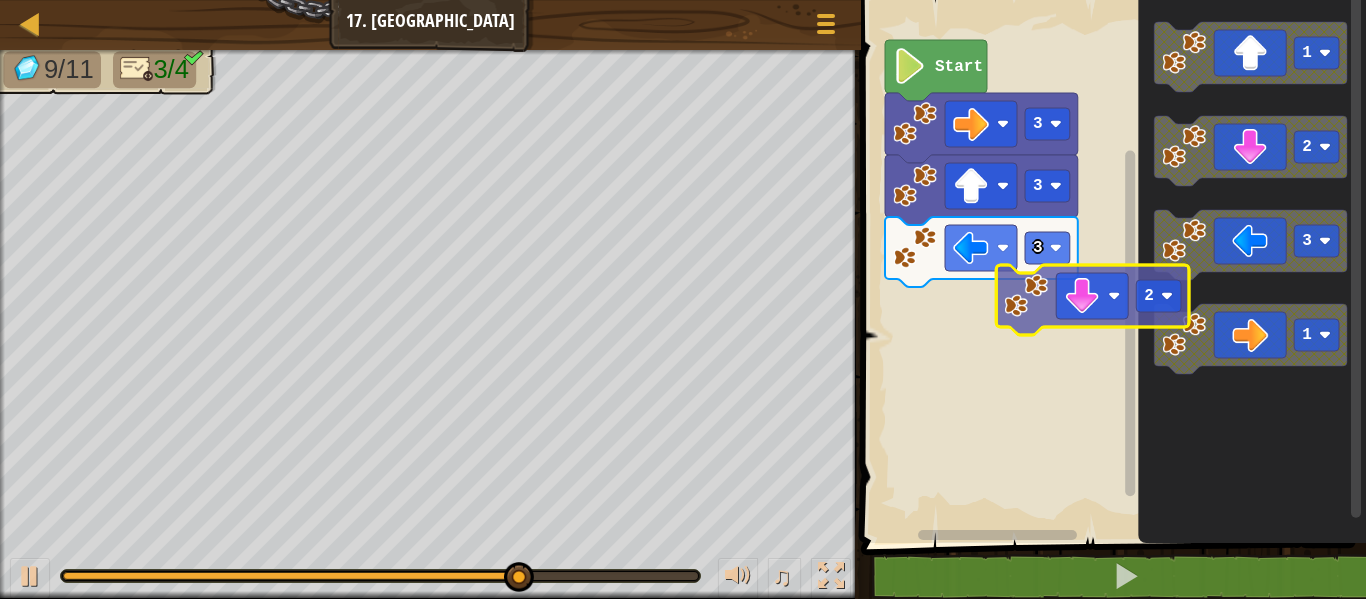 click on "3 3 3 Start 1 2 3 1 2" at bounding box center (1110, 266) 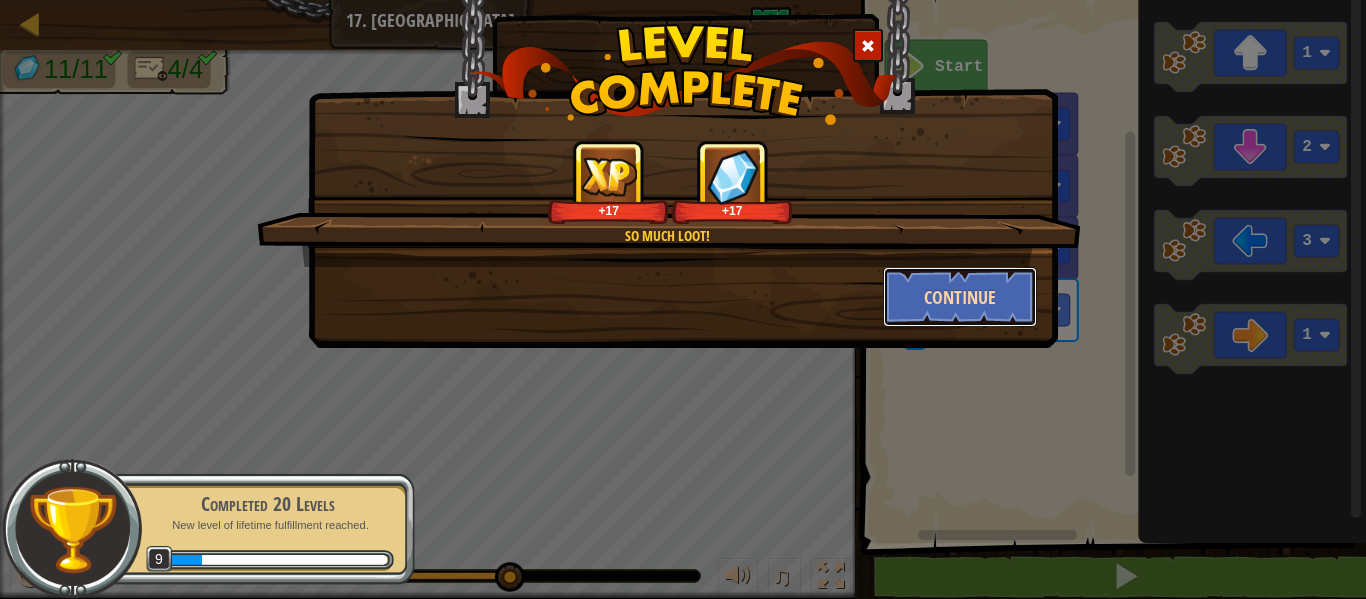 click on "Continue" at bounding box center [960, 297] 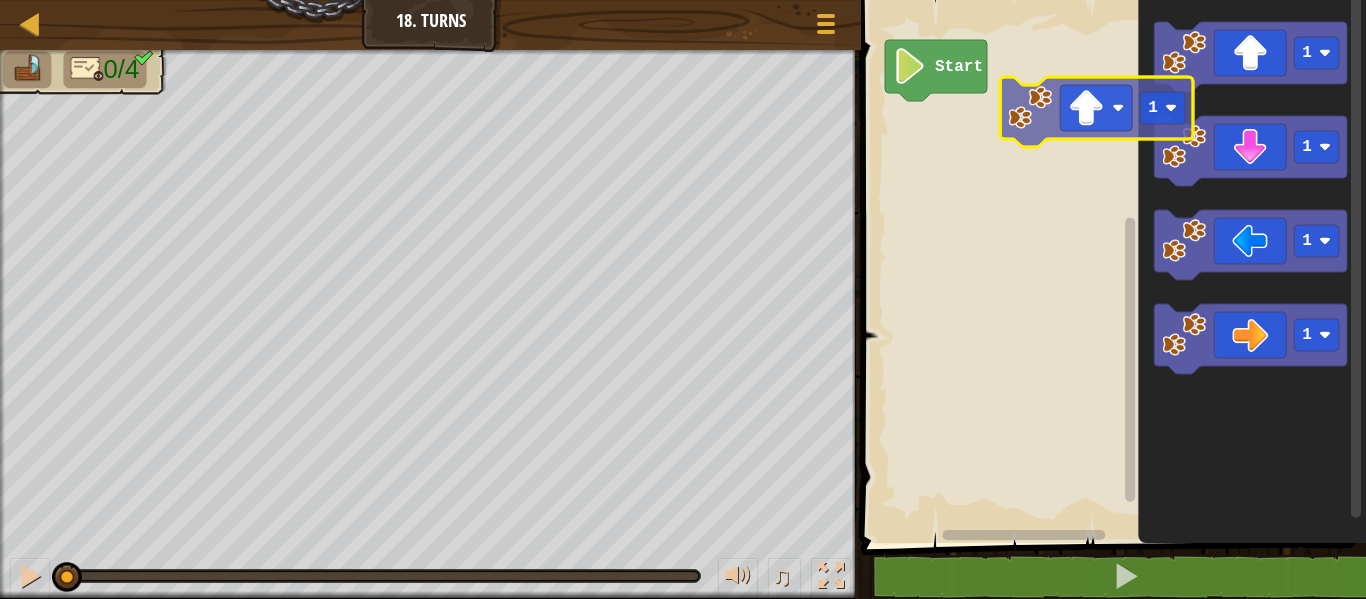 click on "Start 1 1 1 1 1" at bounding box center (1110, 266) 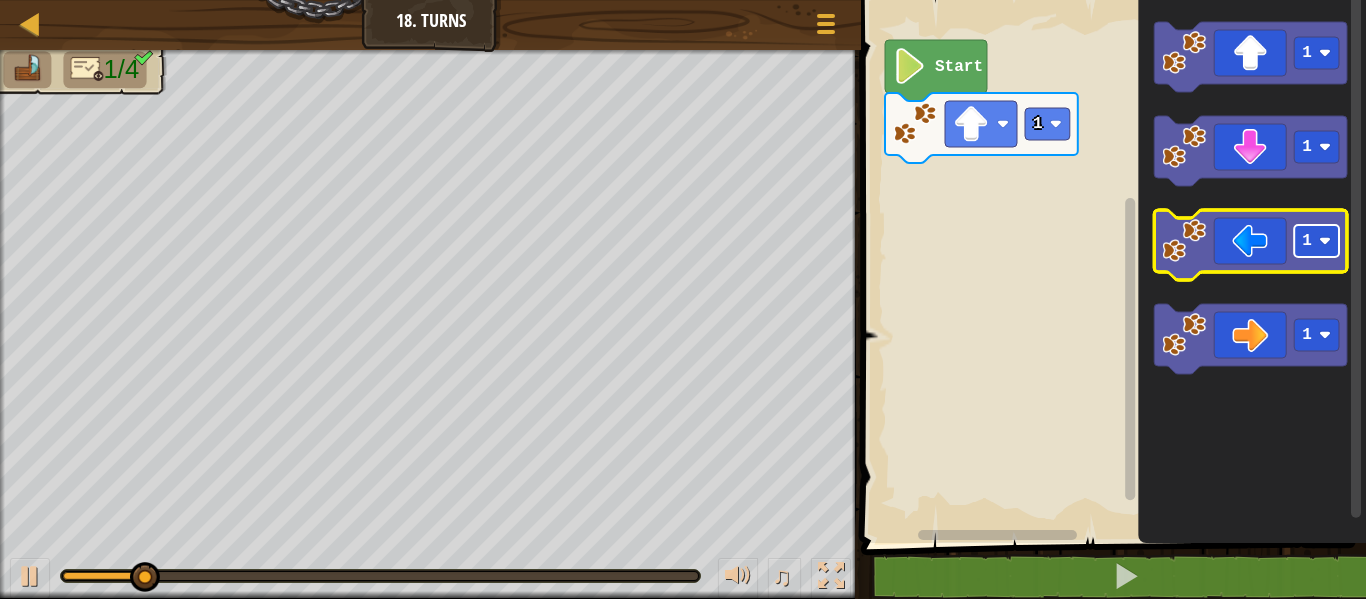 click on "1" 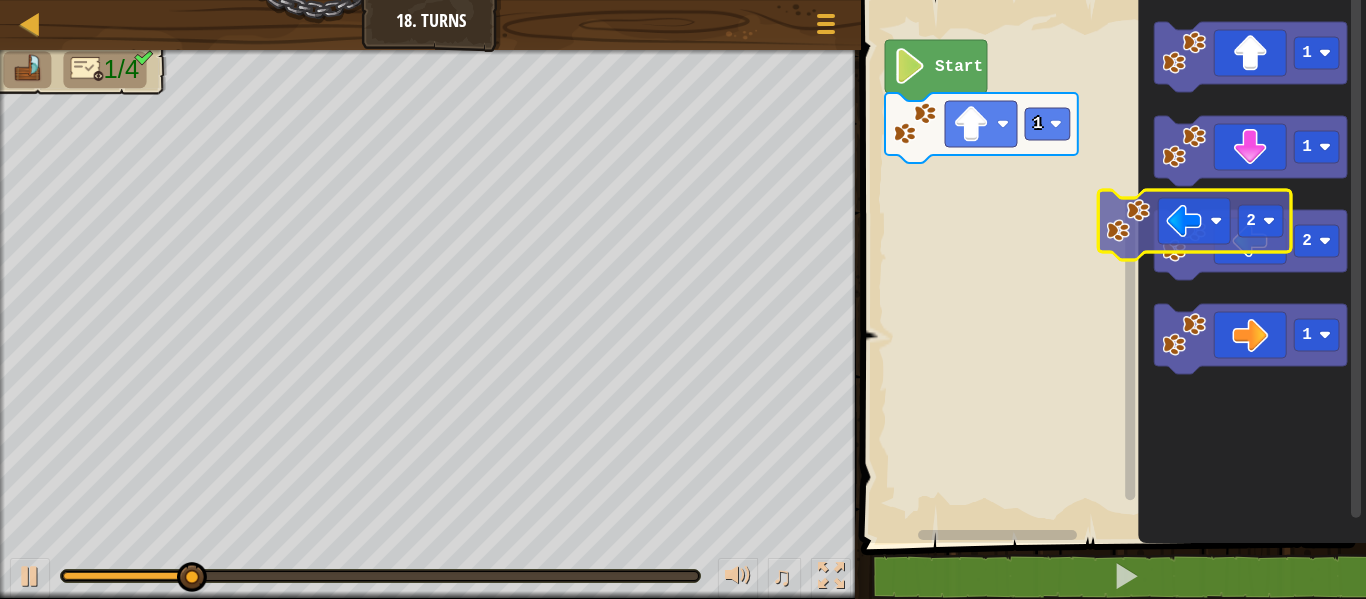 click on "1 Start 1 1 2 1 2" at bounding box center [1110, 266] 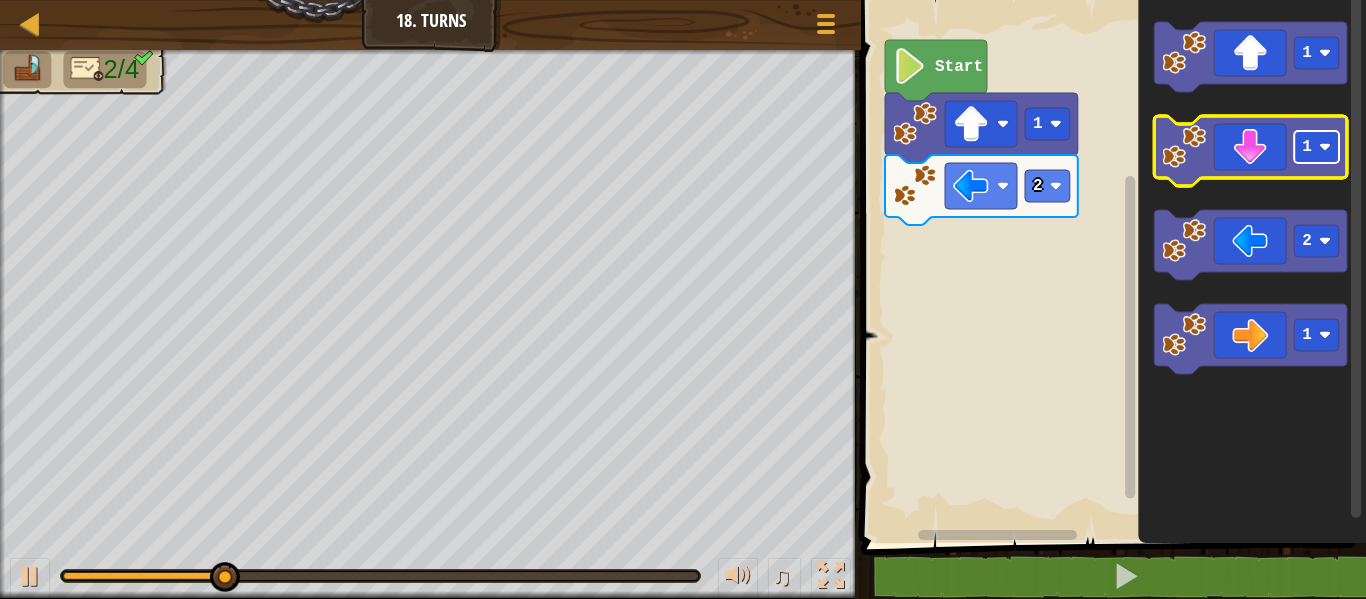click 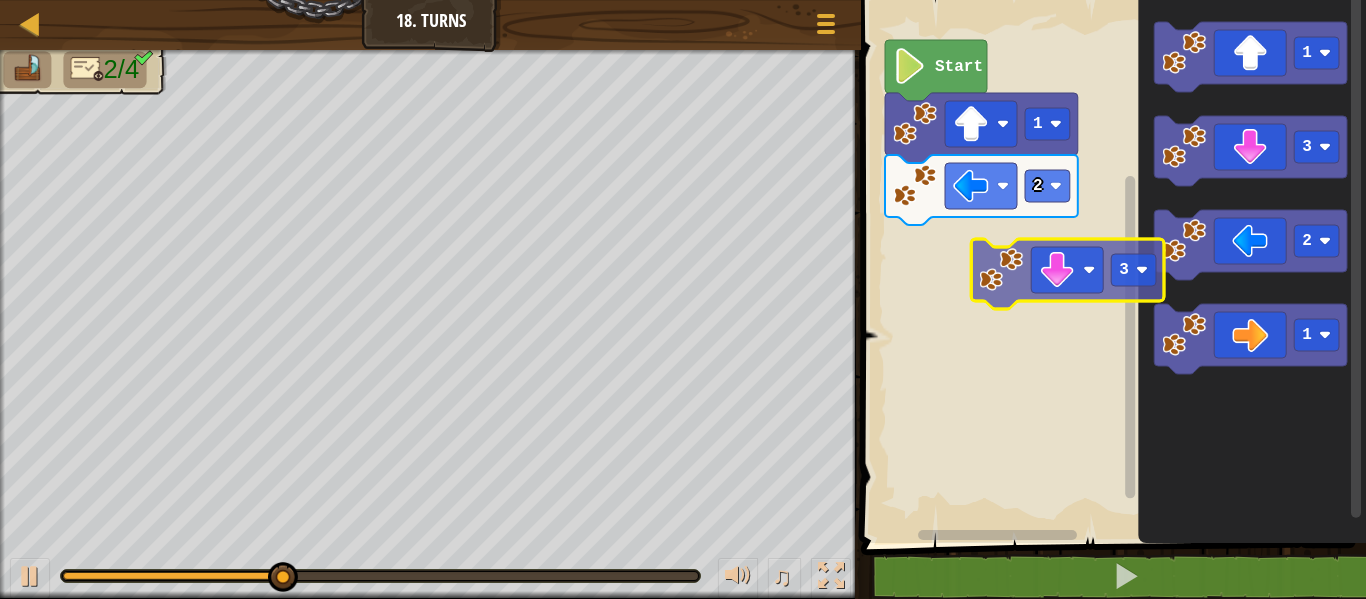 click on "2 1 Start 1 3 2 1 3" at bounding box center (1110, 266) 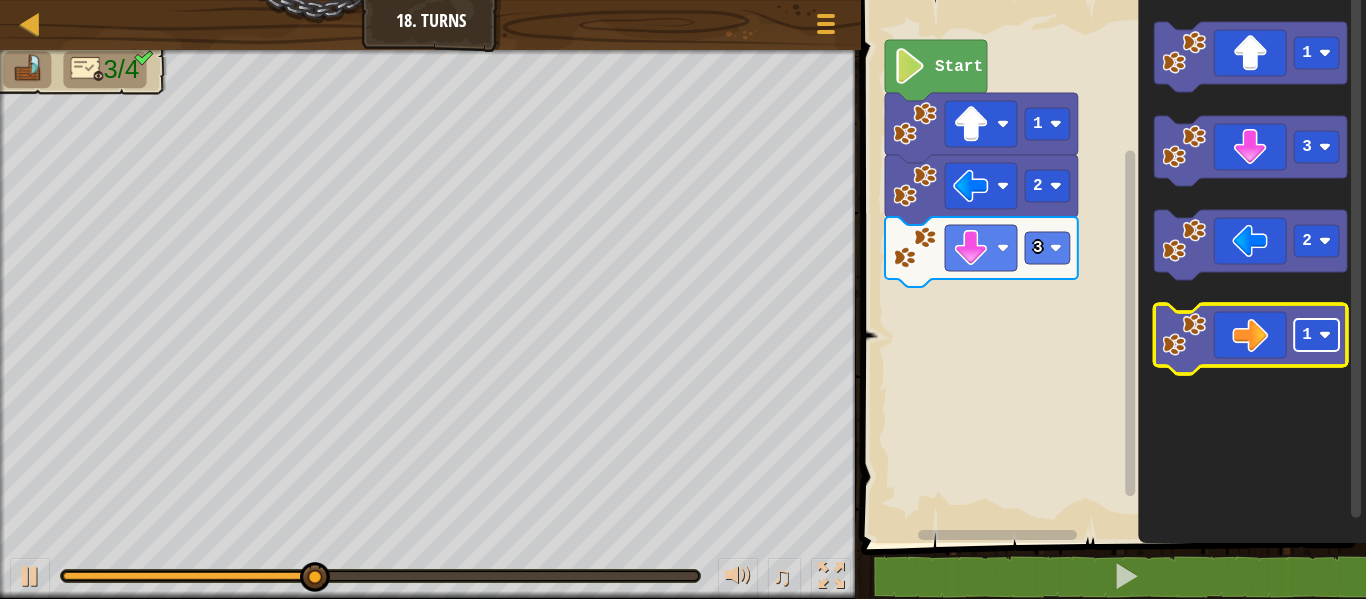 click 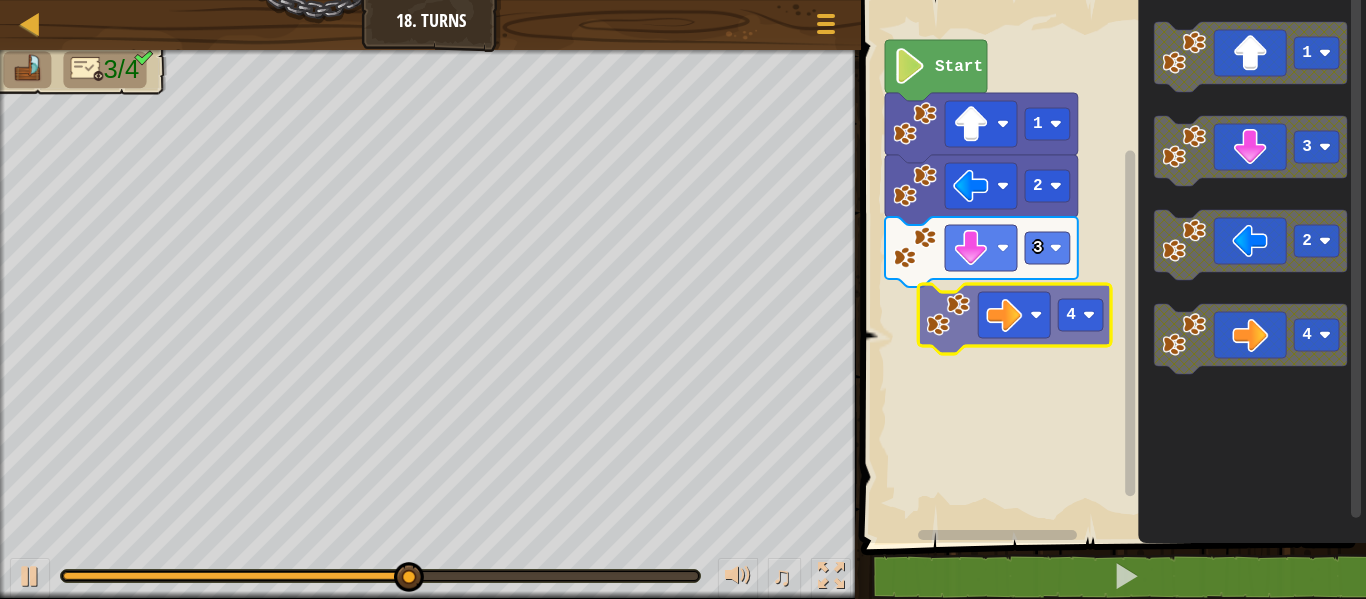 click on "3 2 1 Start 1 3 2 4 4" at bounding box center [1110, 266] 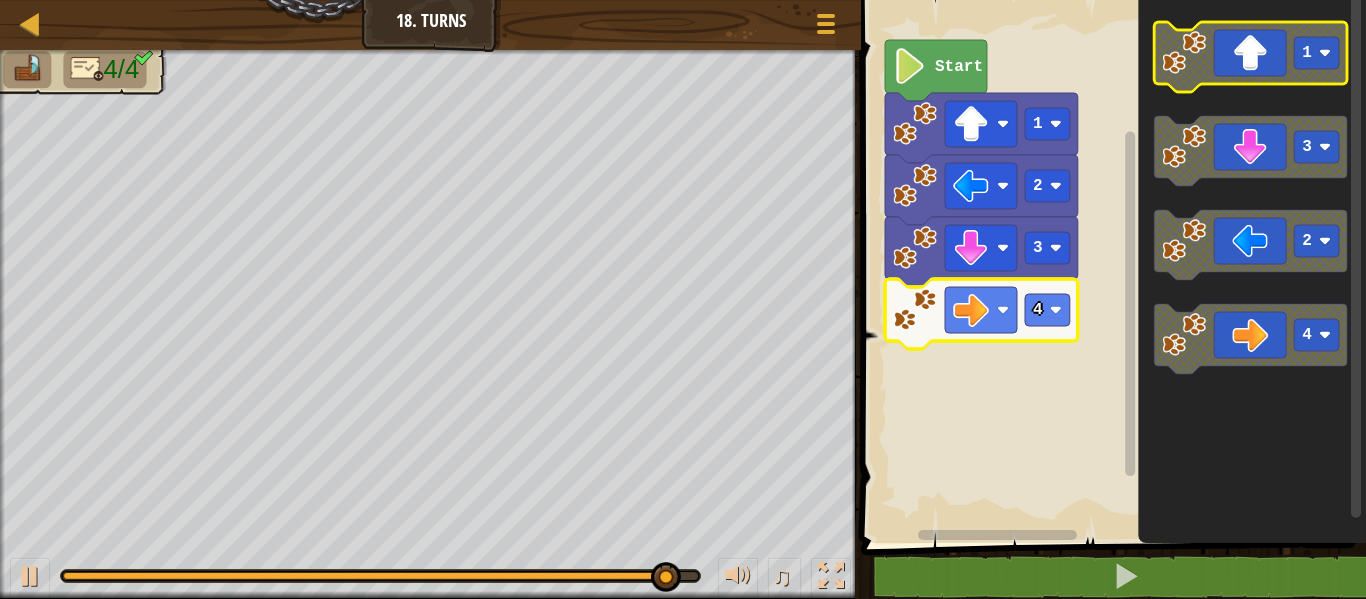 click 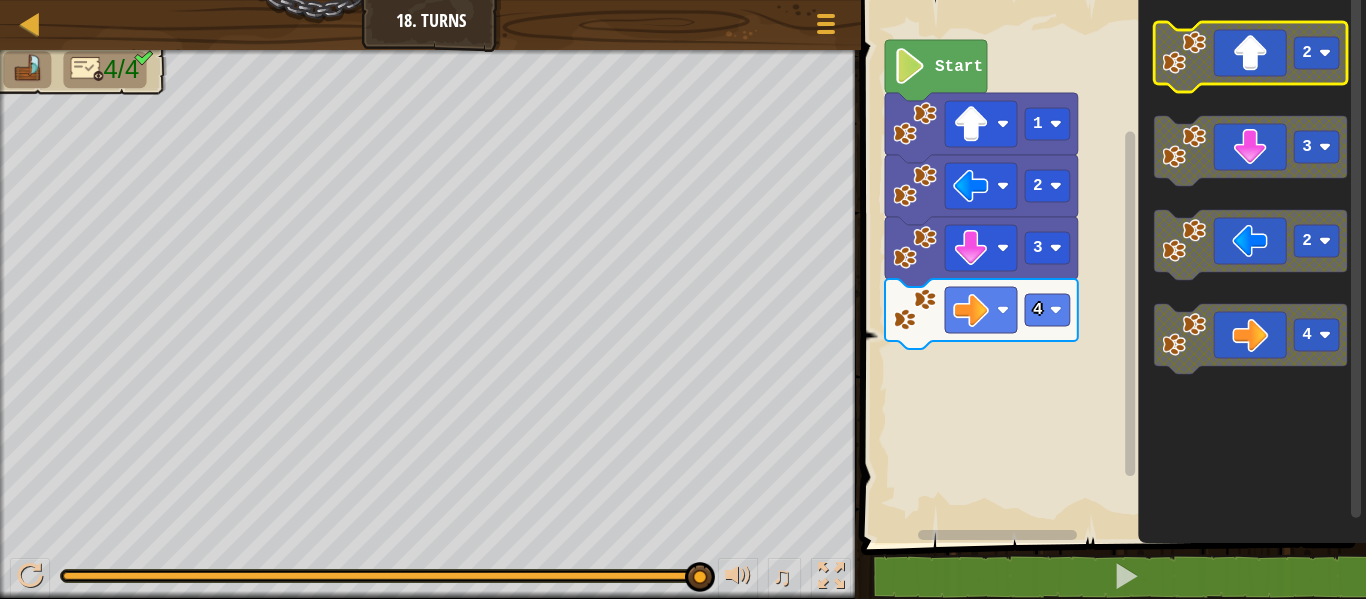 click 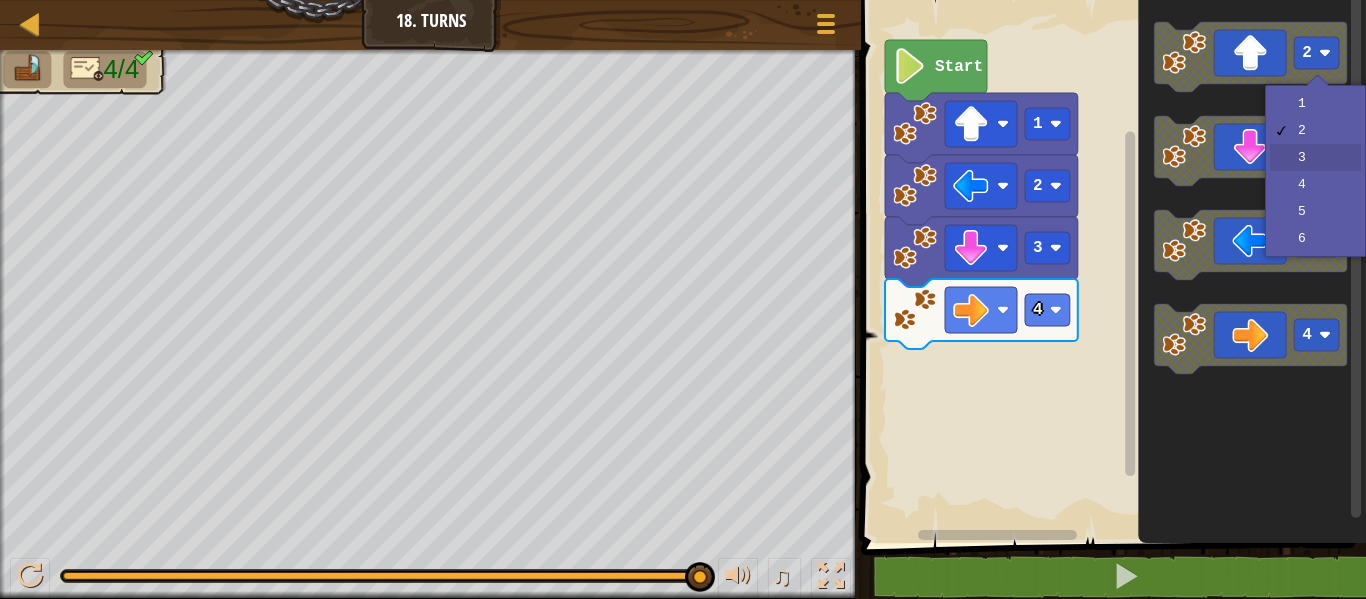 drag, startPoint x: 1324, startPoint y: 152, endPoint x: 1263, endPoint y: 54, distance: 115.43397 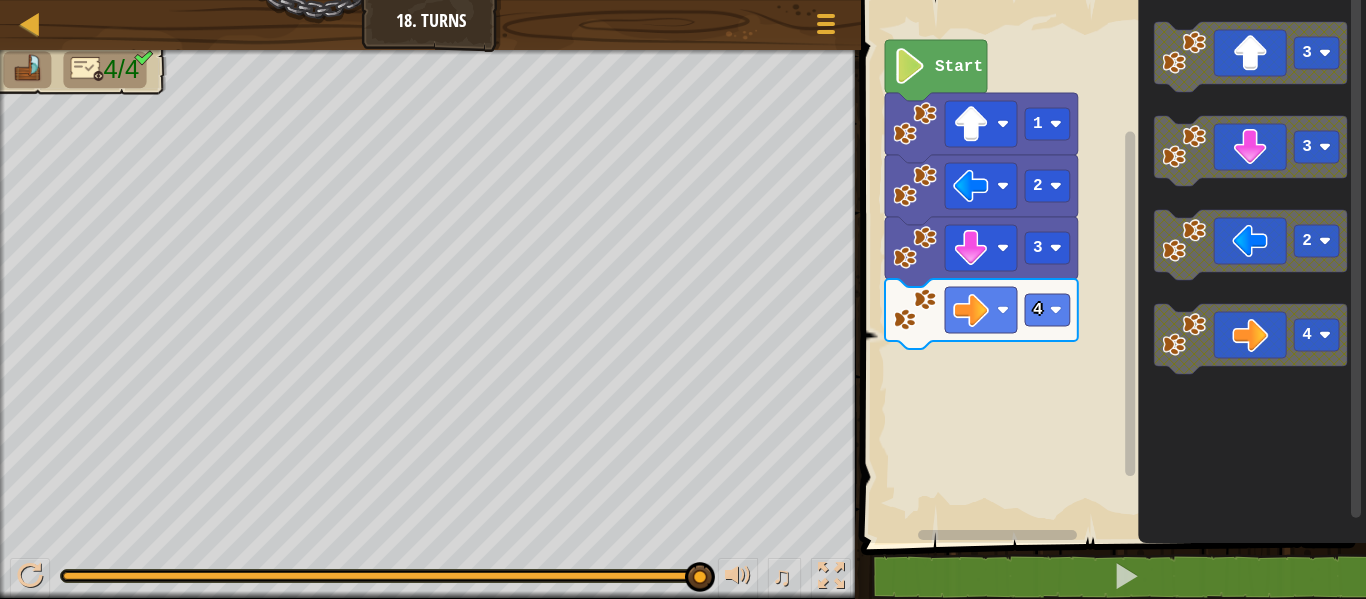 click on "3 3 2 4" 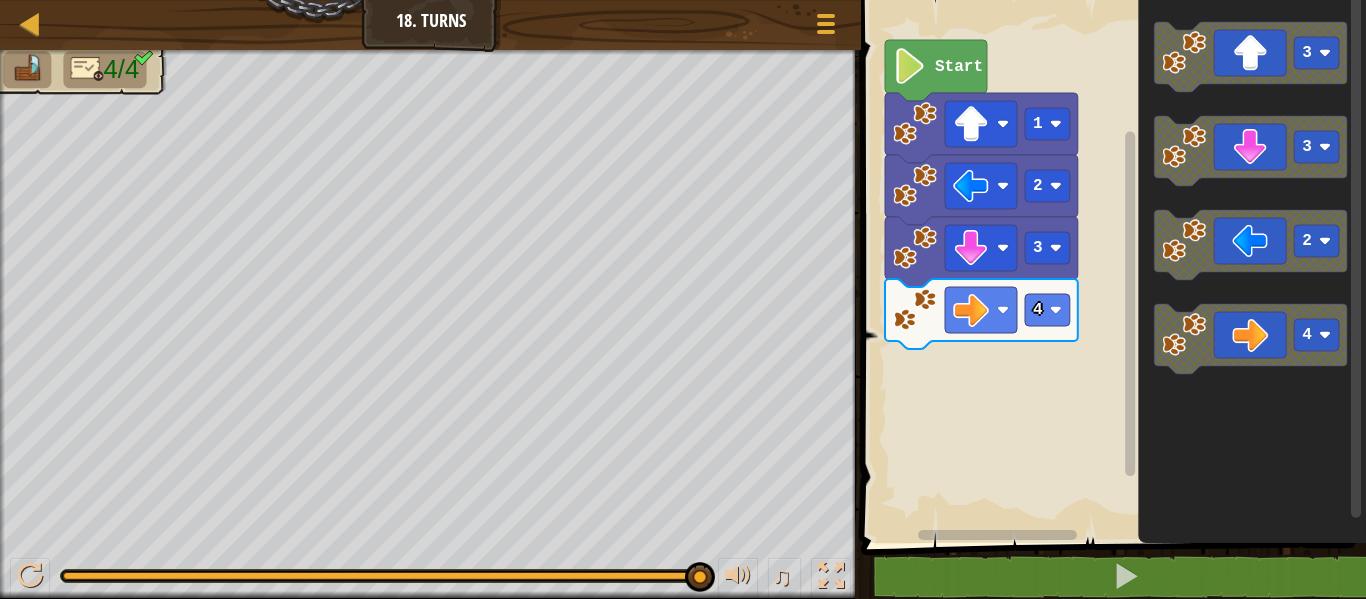 click on "3 4 2 1 Start 3 3 2 4" at bounding box center (1110, 266) 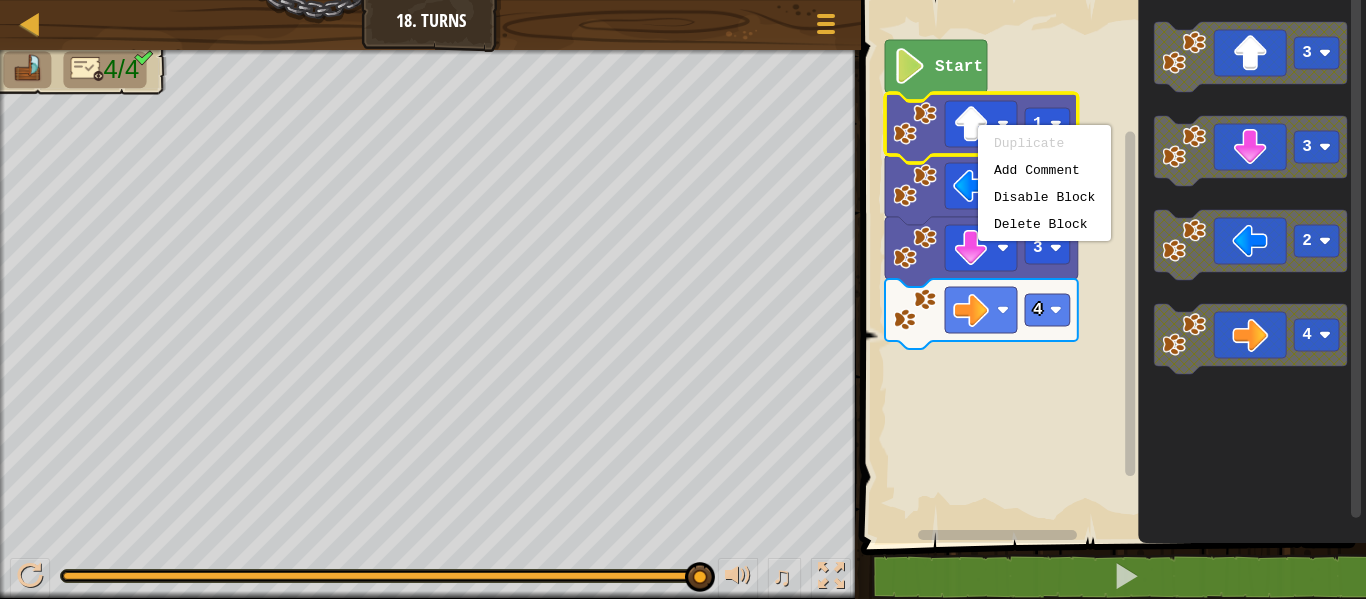 click 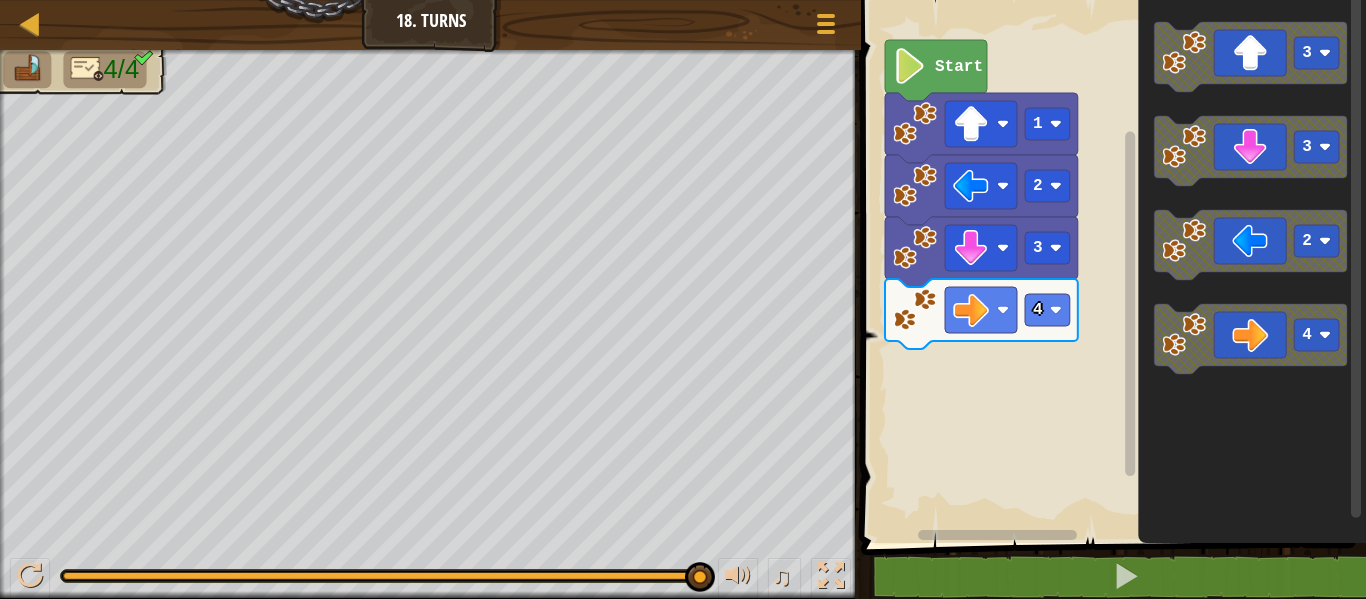 click on "Start 3 4 2 1 3 3 2 4" at bounding box center [1110, 266] 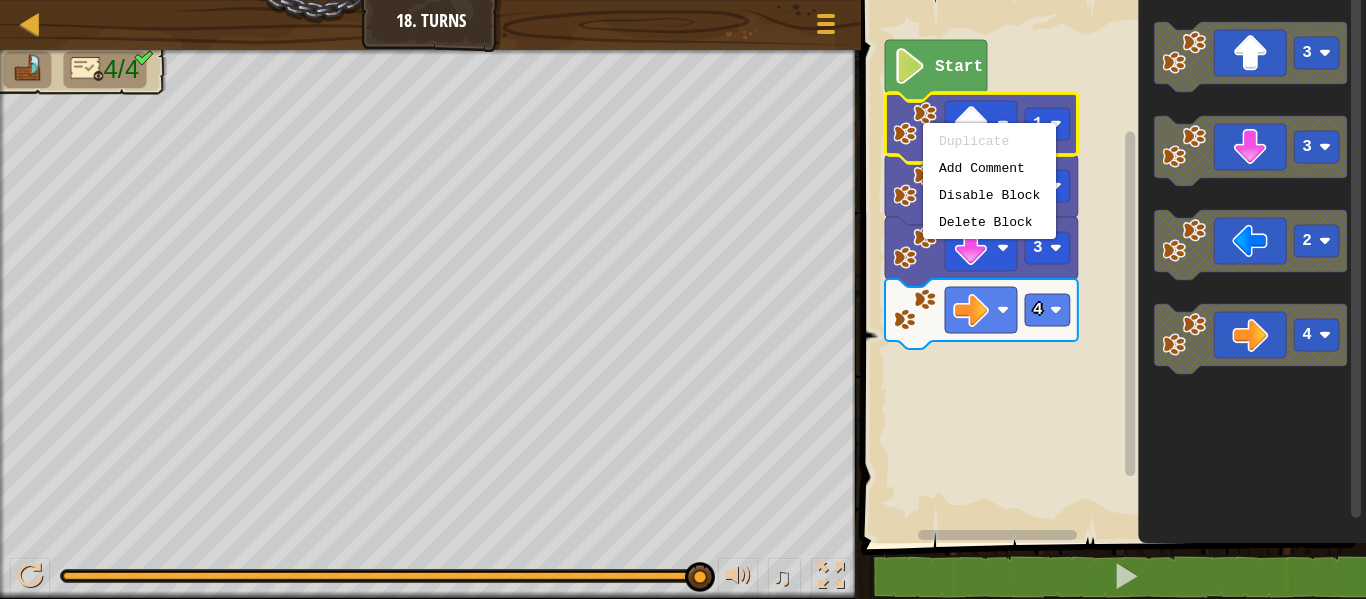 click 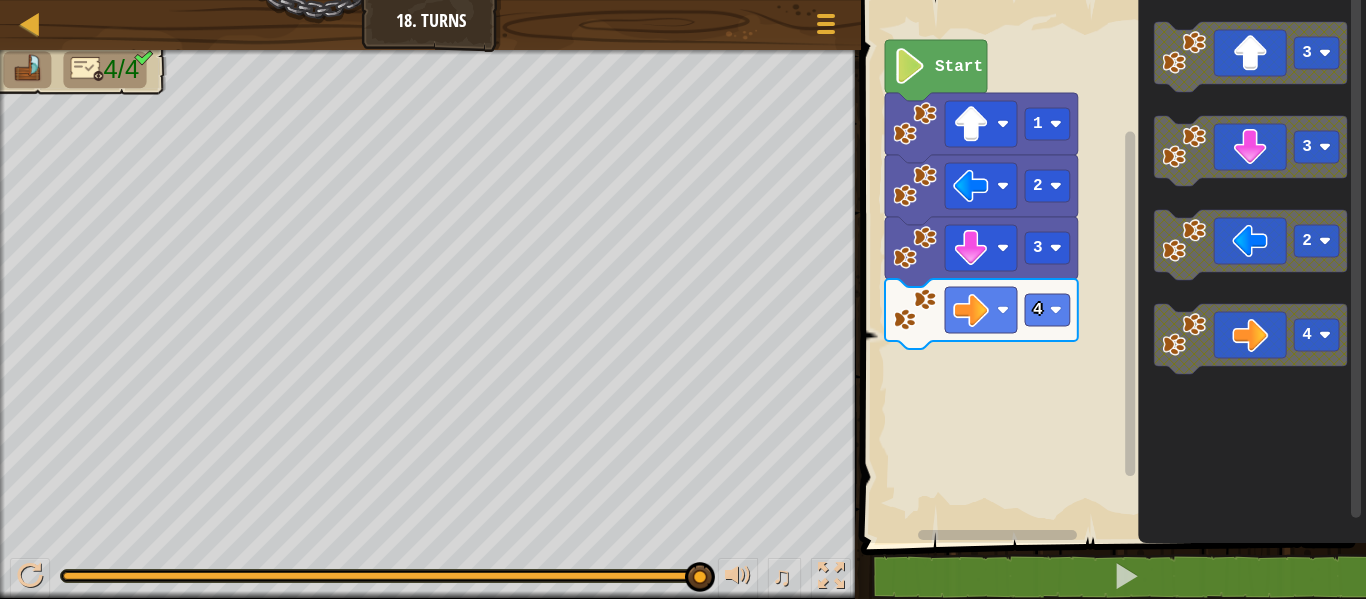 click on "Start 3 4 2 1 3 3 2 4" at bounding box center [1110, 266] 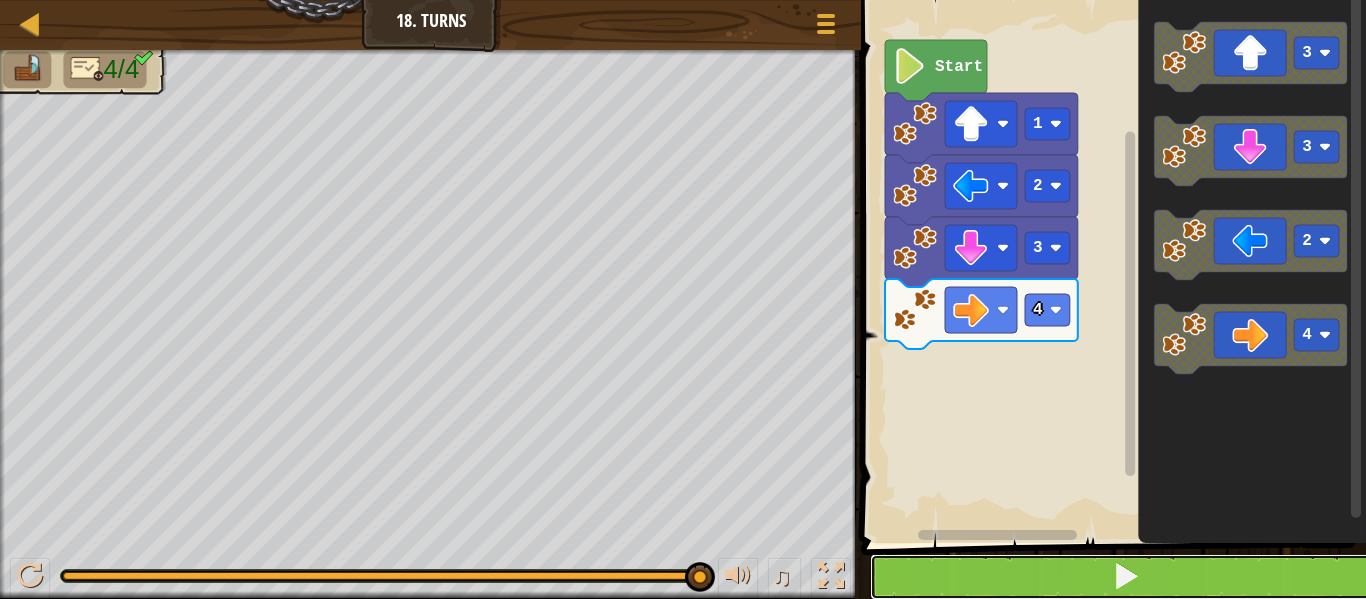 click at bounding box center (1125, 577) 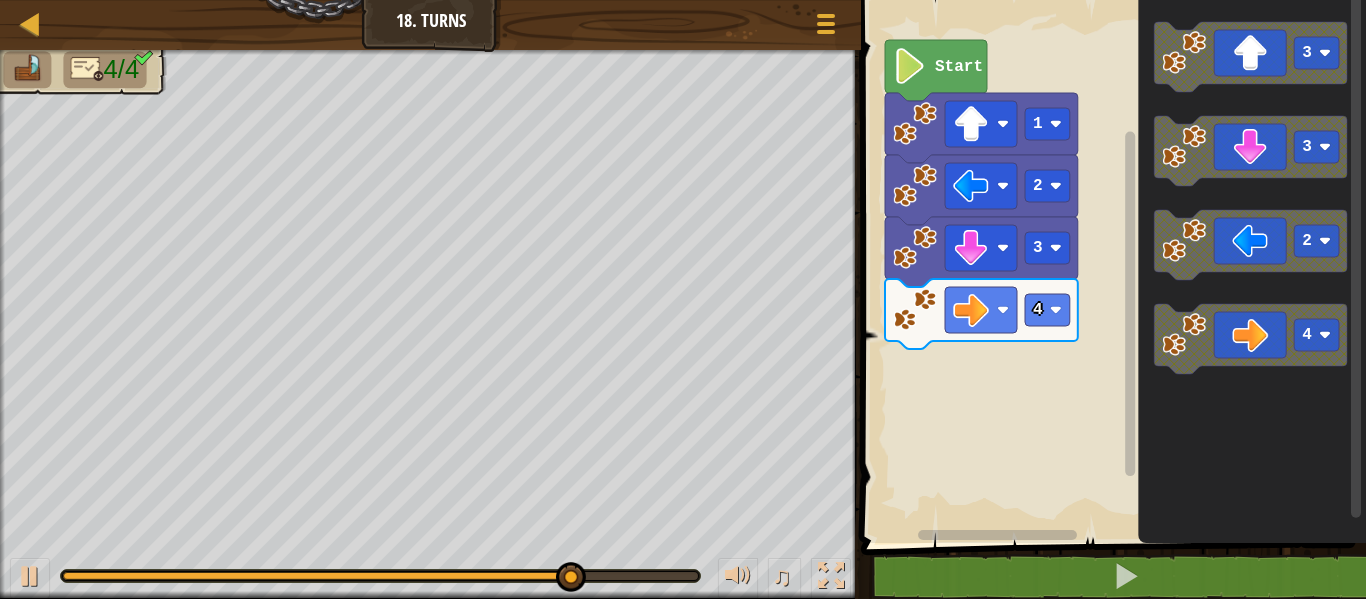 click 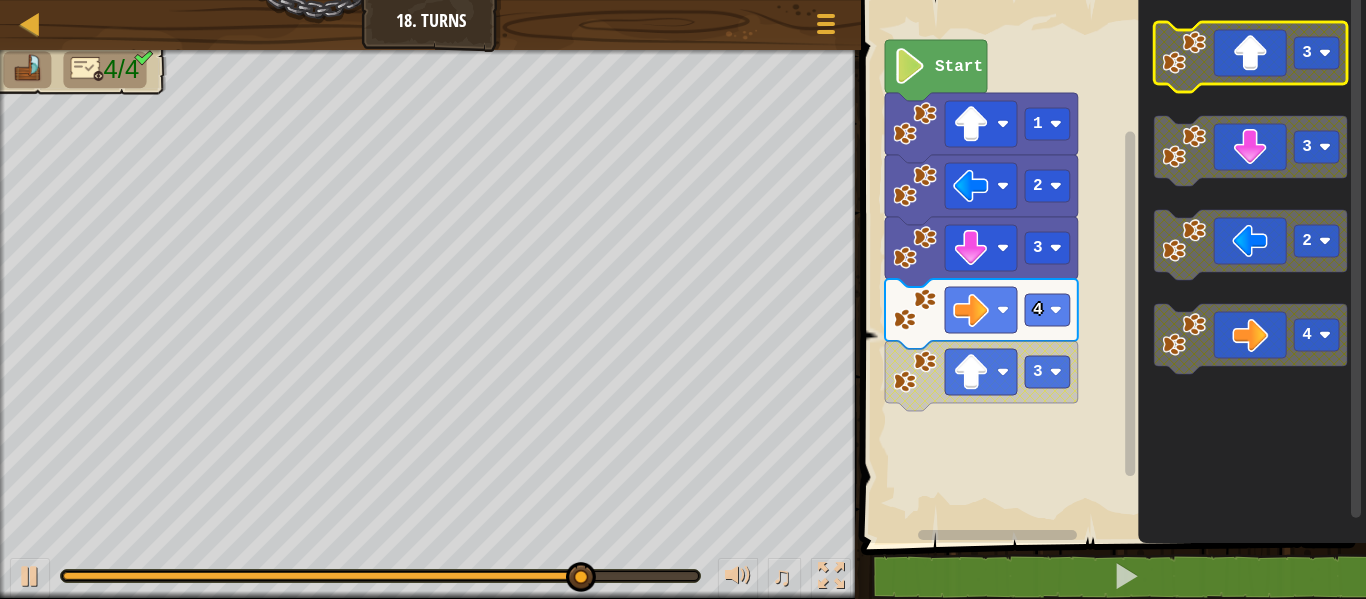 click 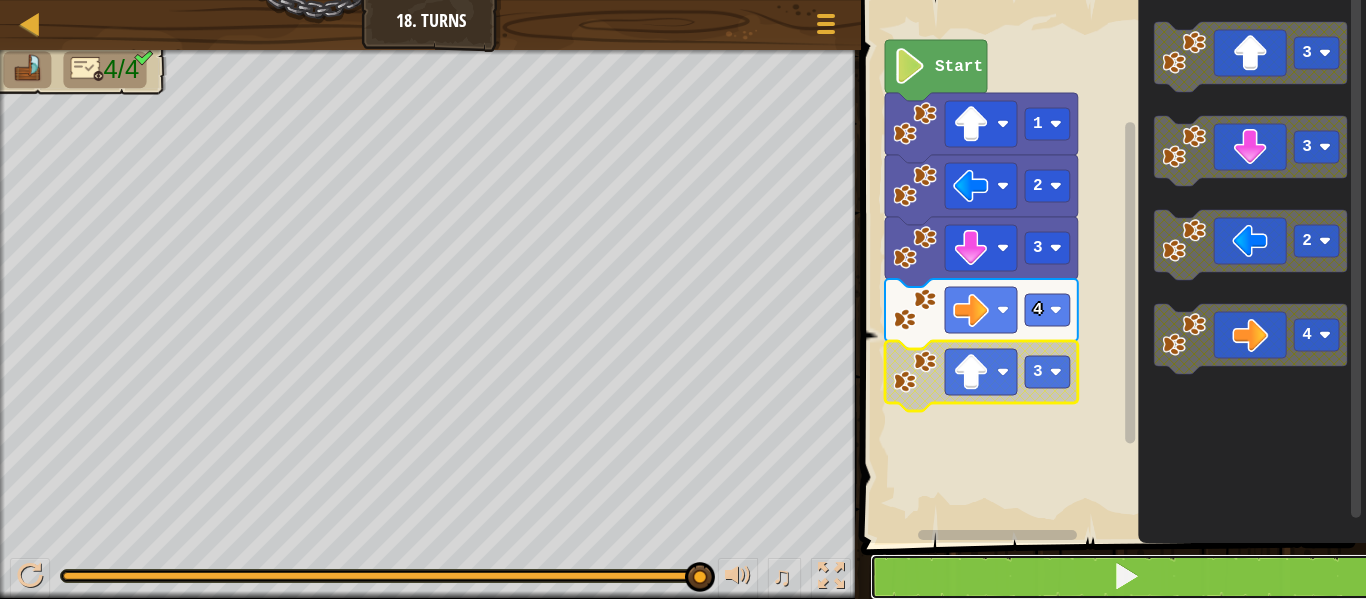 click at bounding box center (1125, 577) 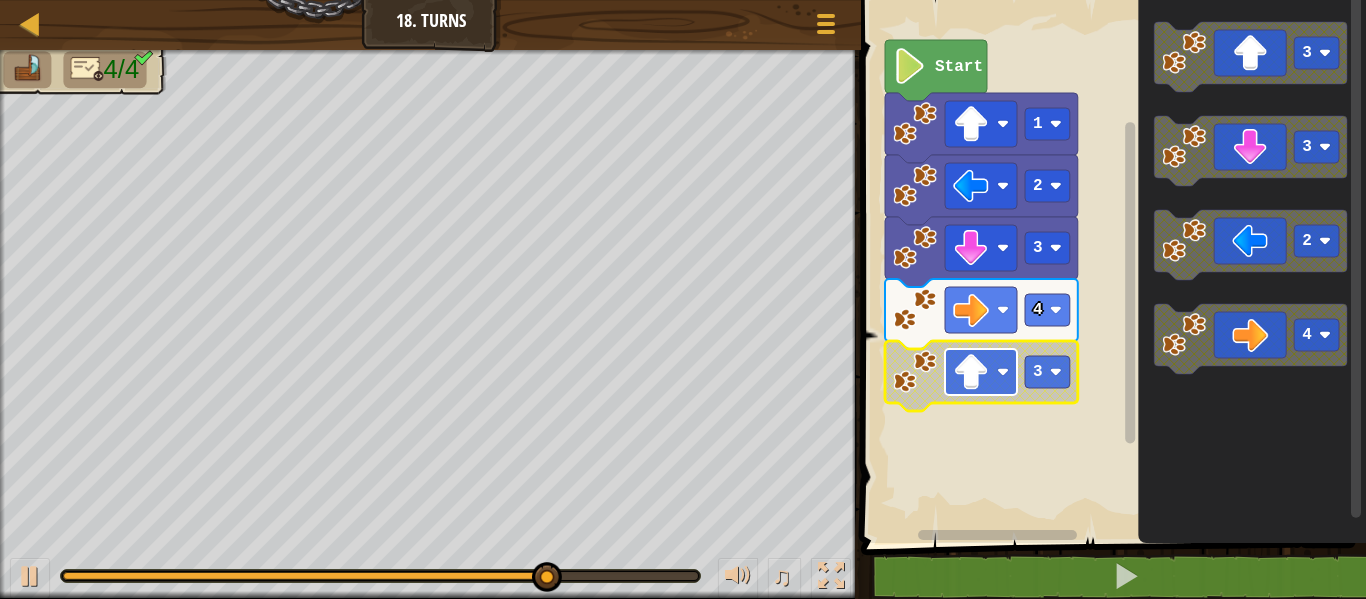 click 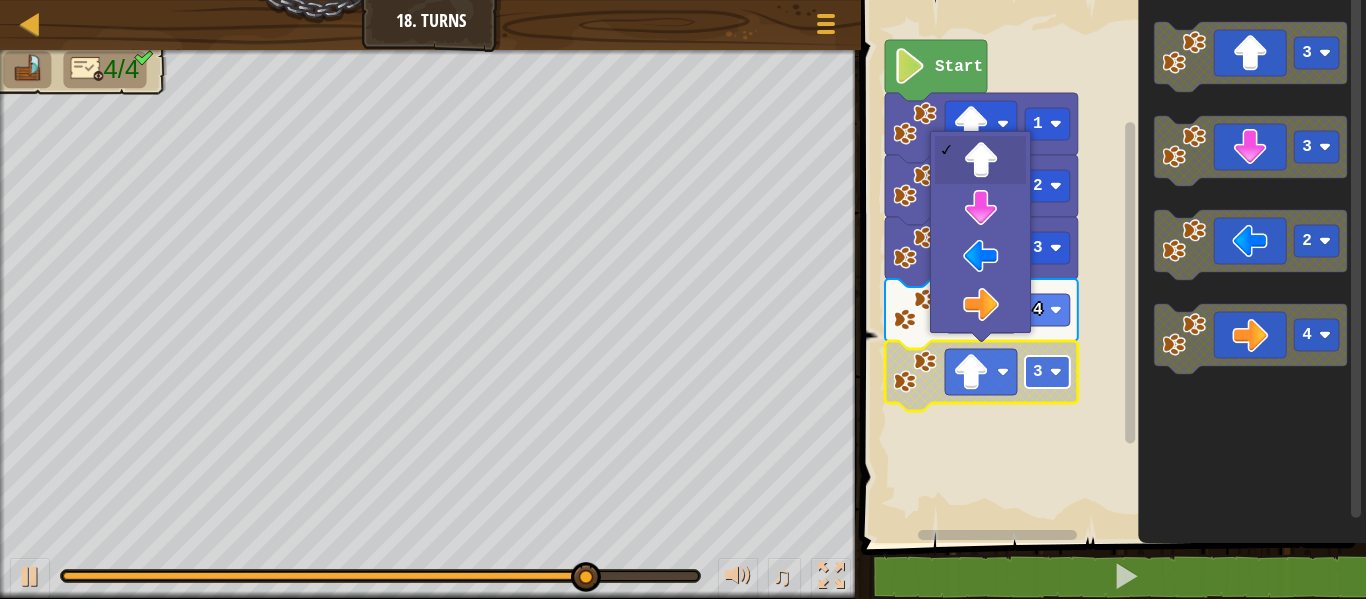 click 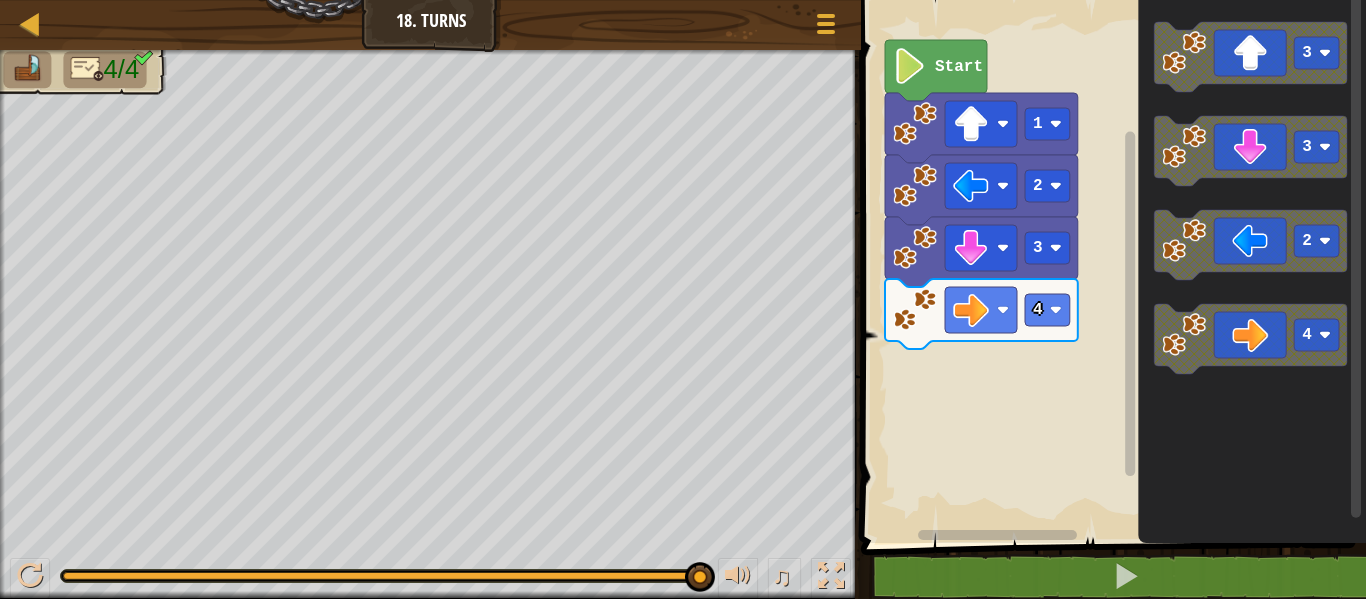 click 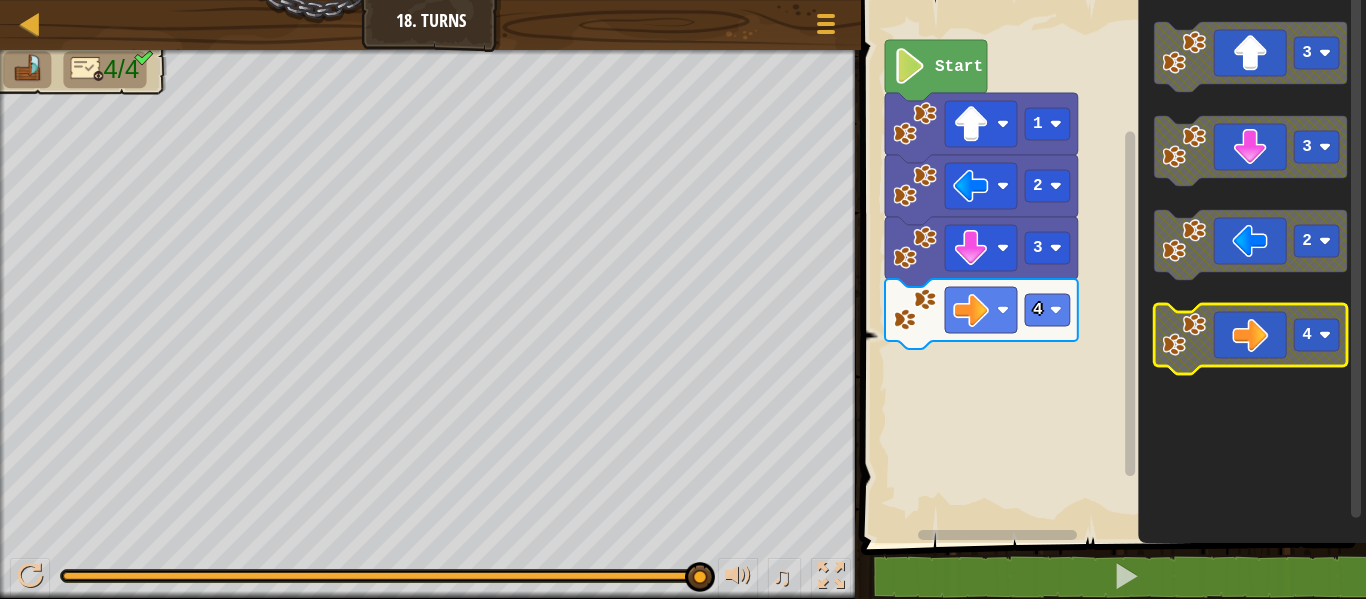 click on "3 3 2 4" 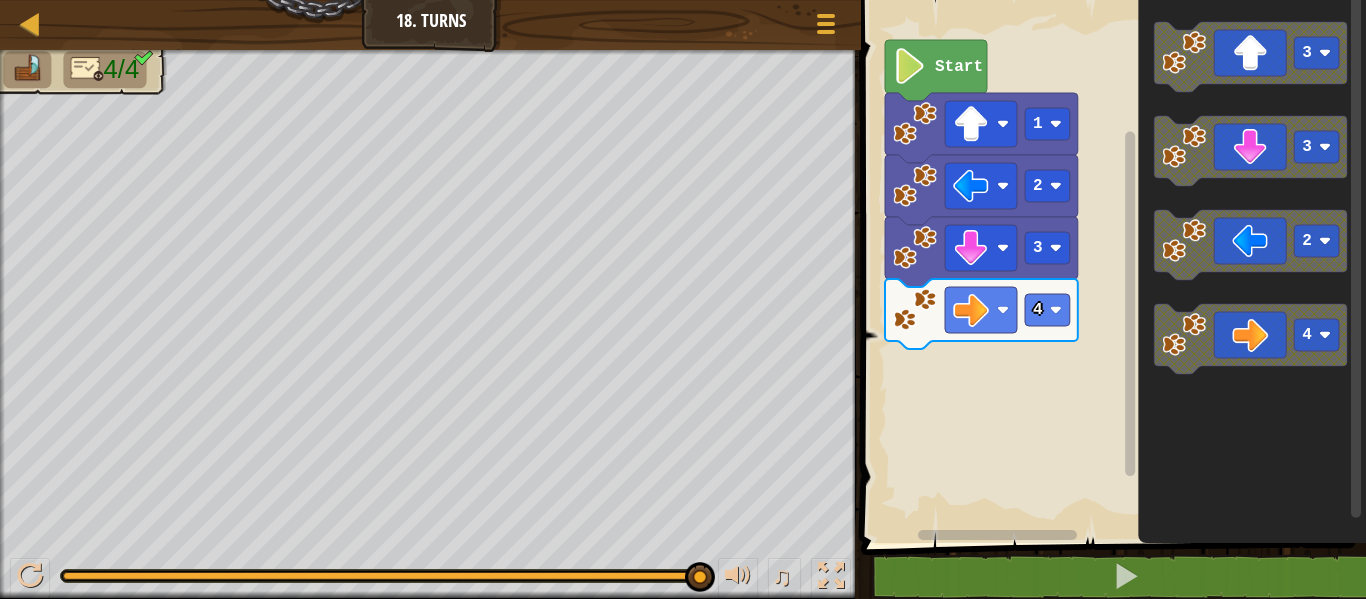 click 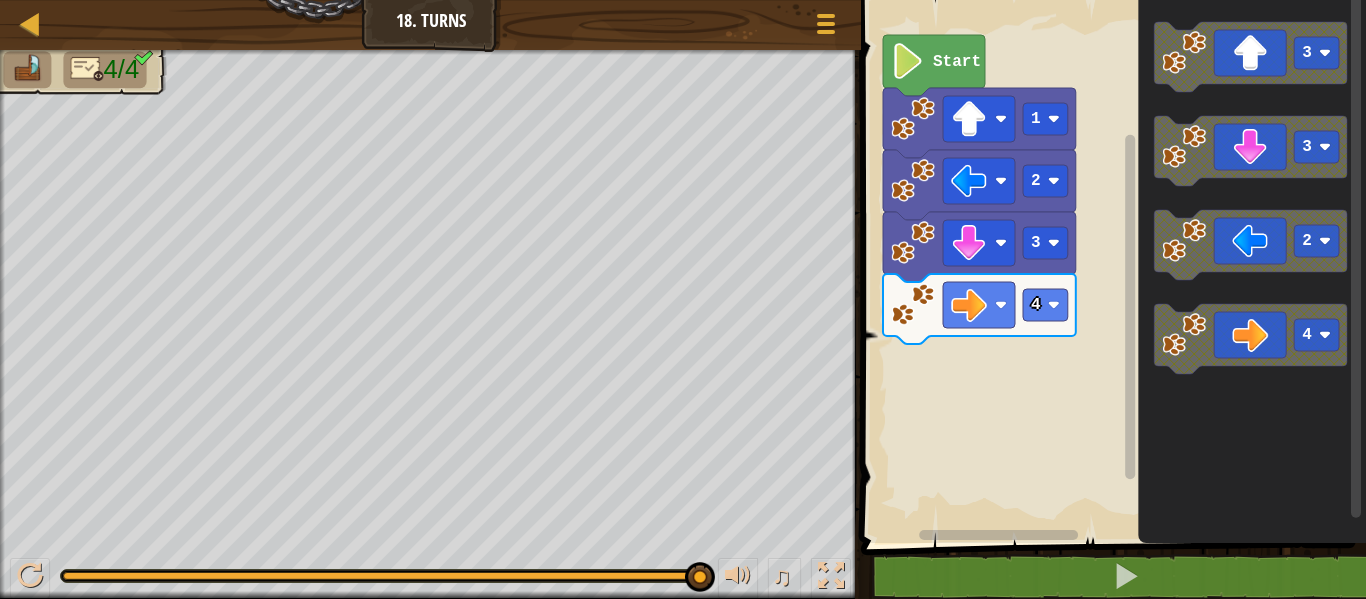 click 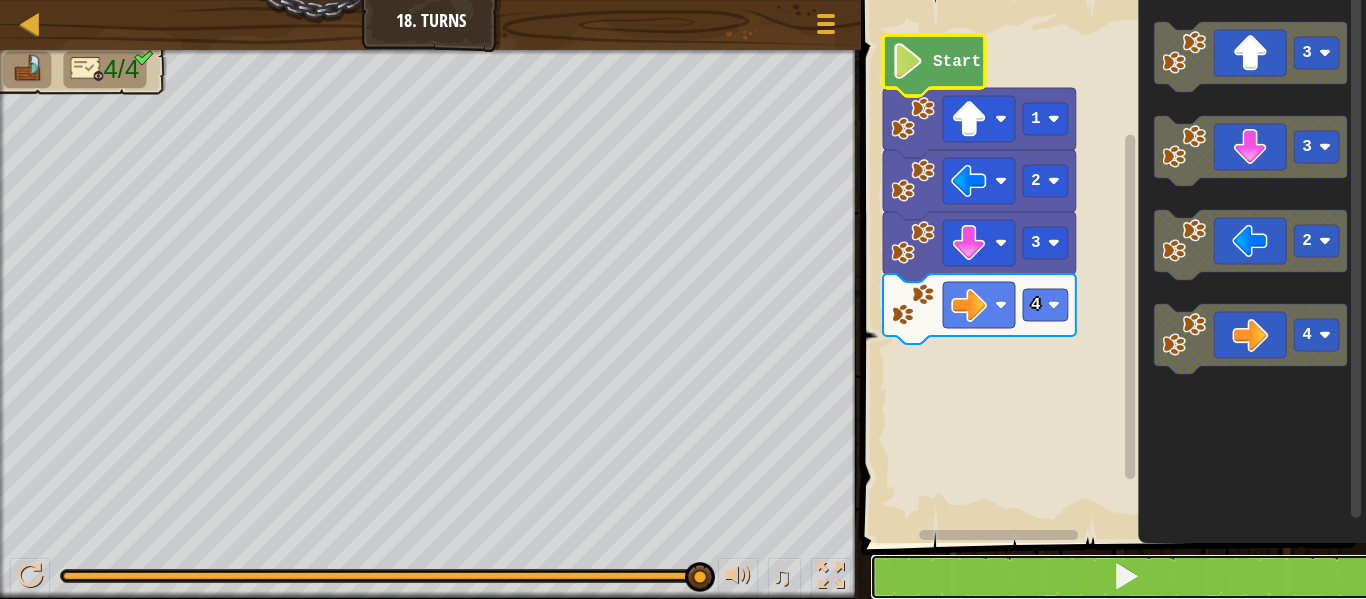 click at bounding box center (1125, 577) 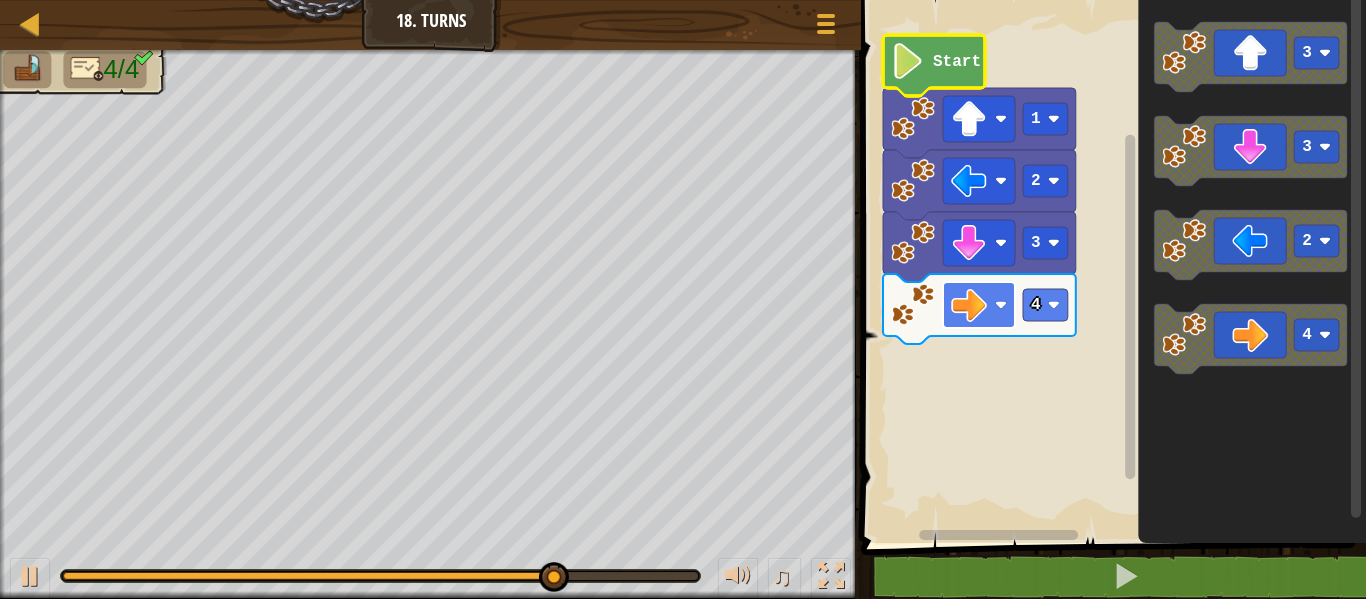 click 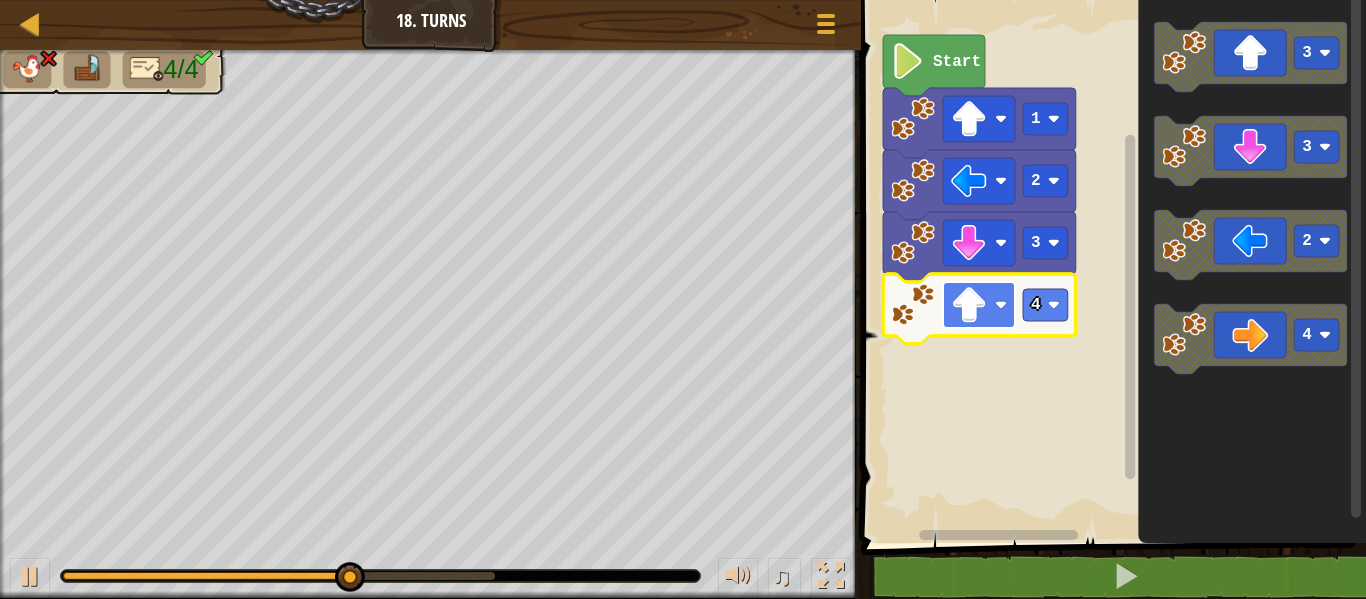 click 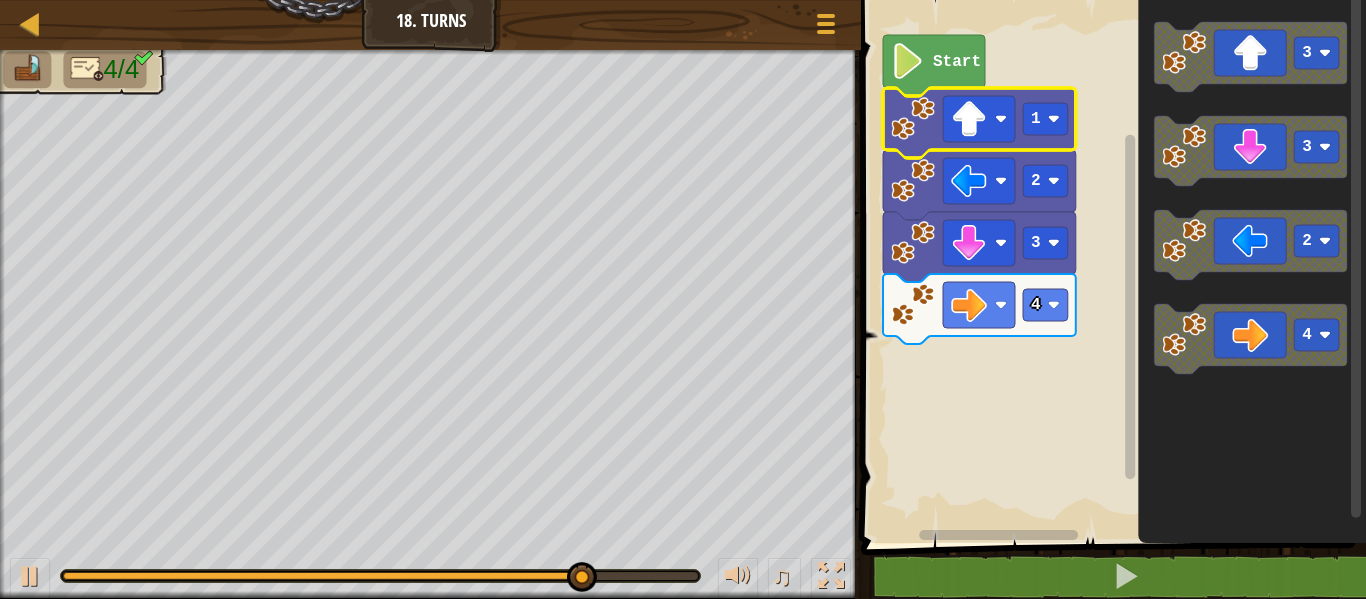 click 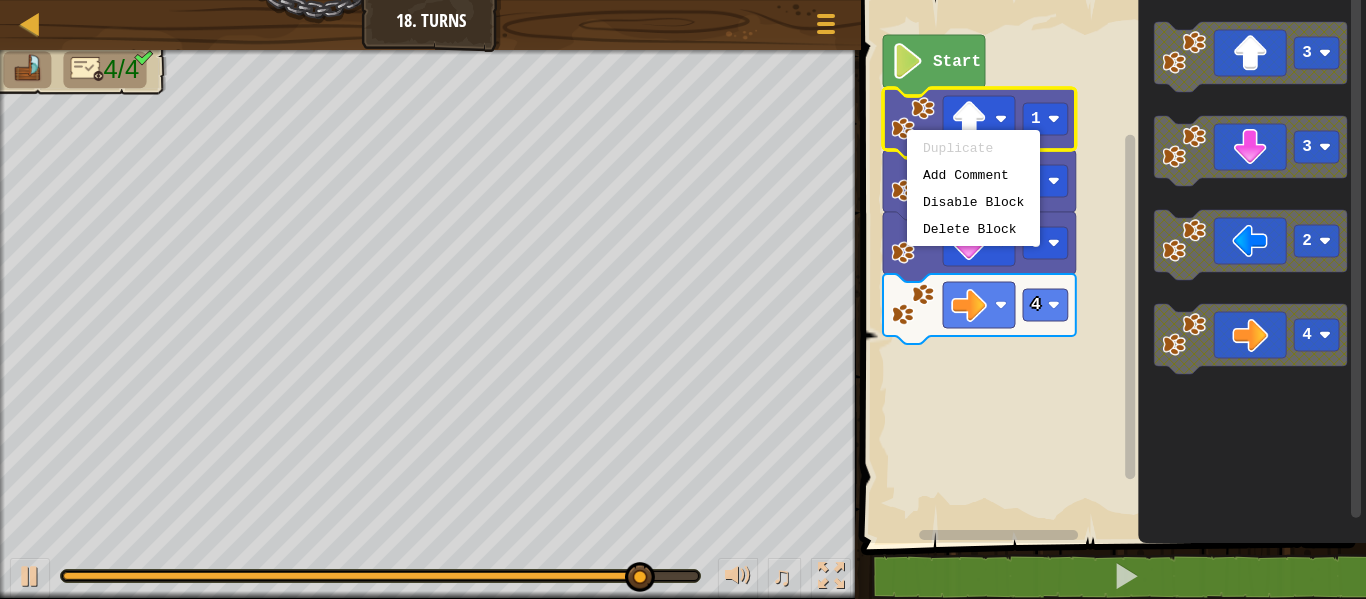 click on "Duplicate" at bounding box center [973, 148] 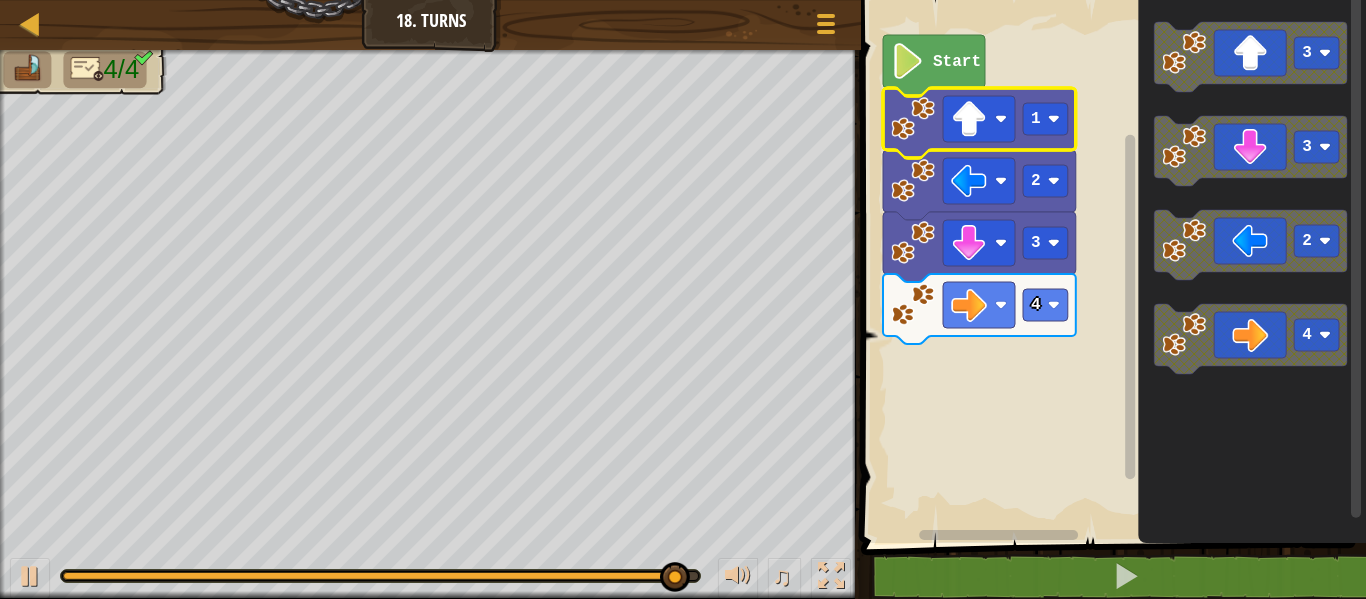 click 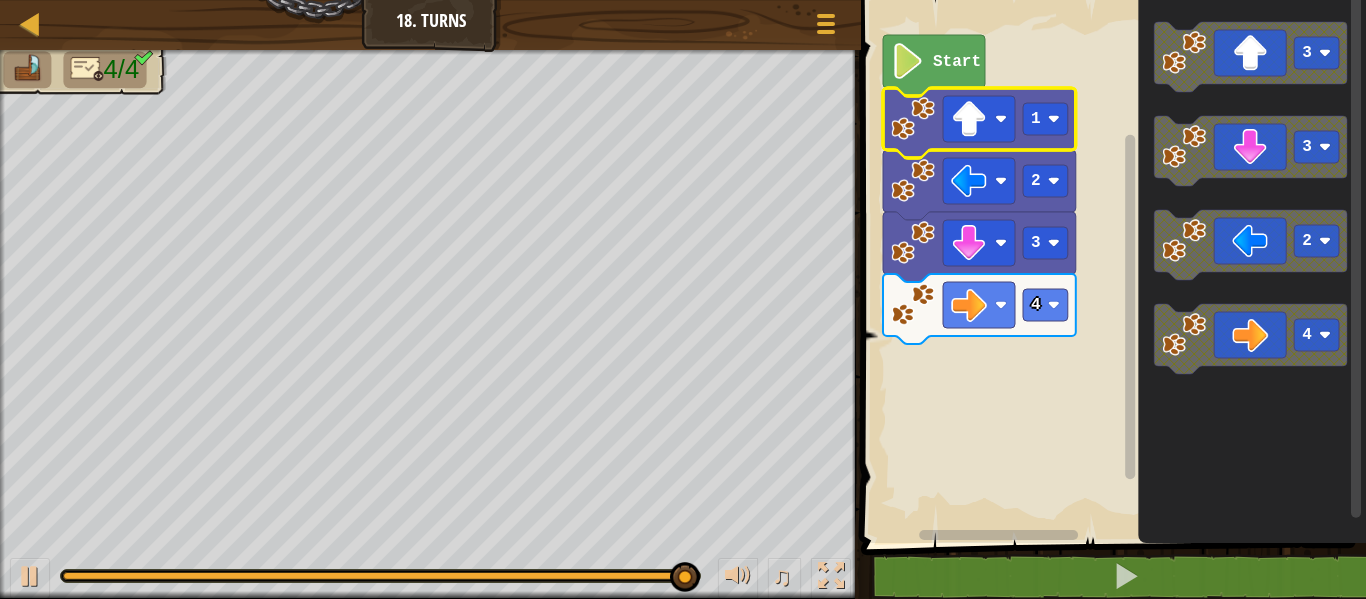 click 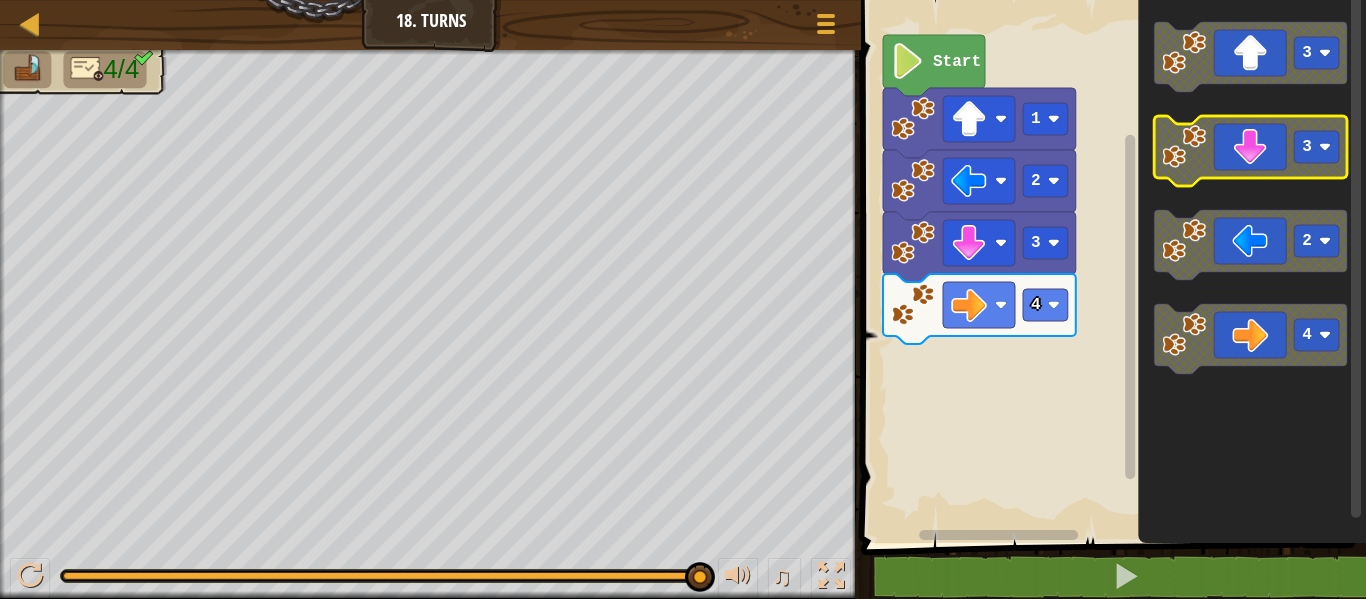 click on "3 3 2 4" 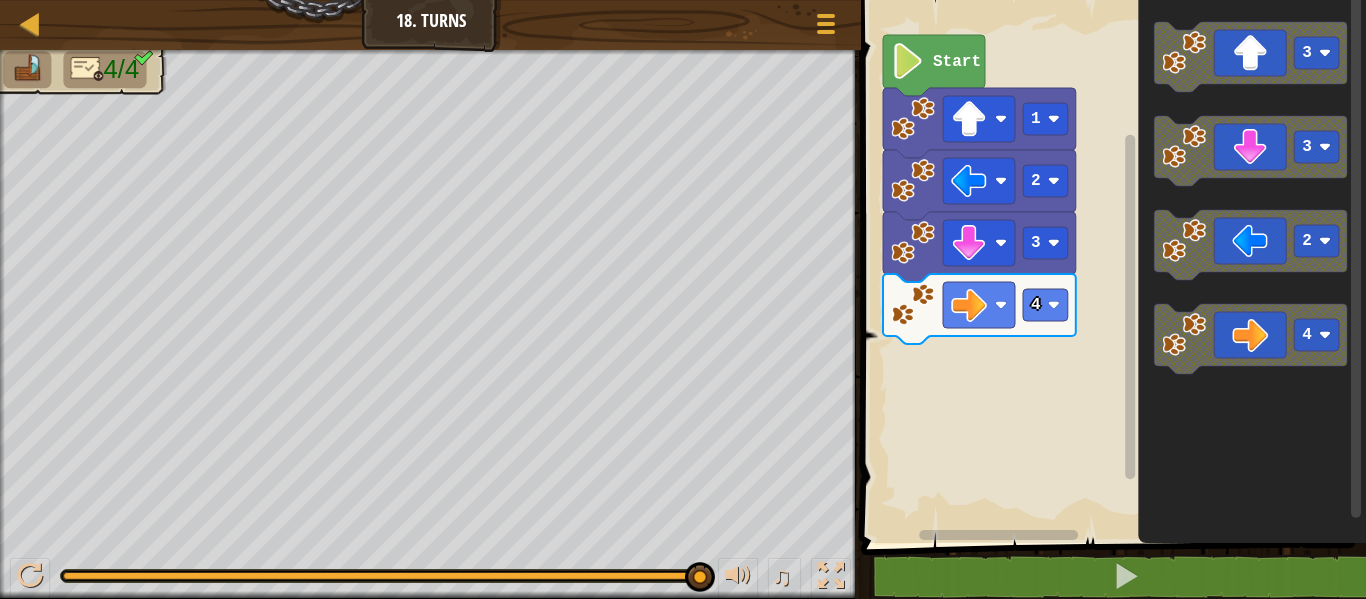 click 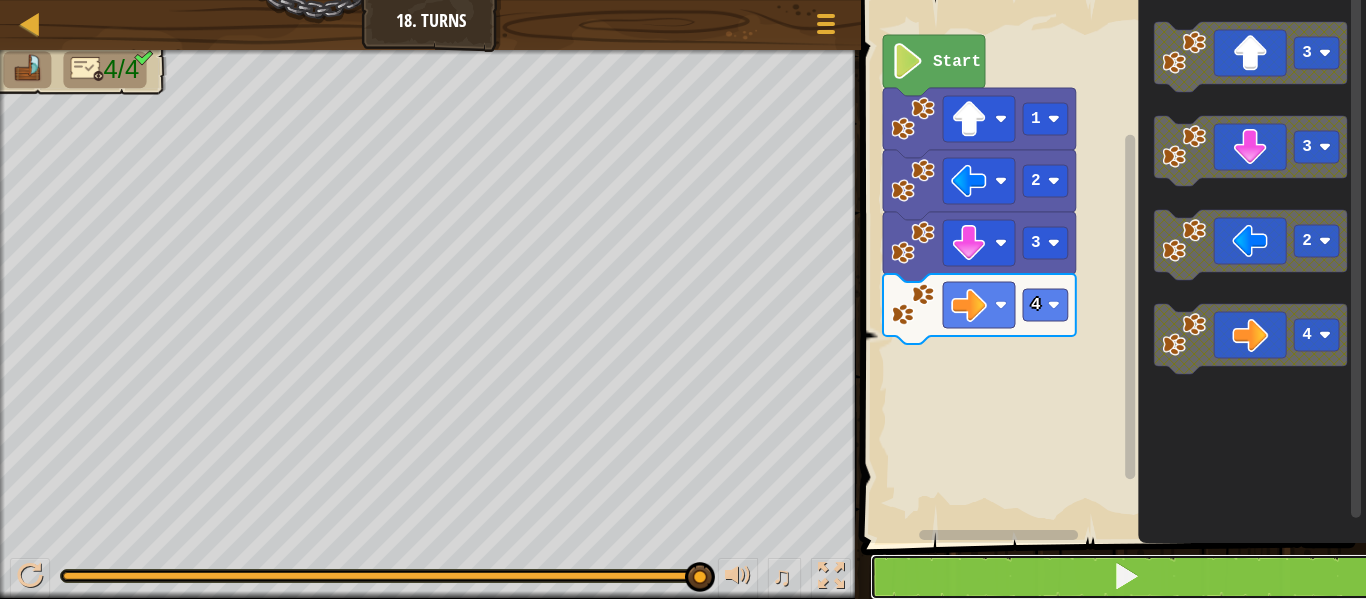 click at bounding box center [1125, 577] 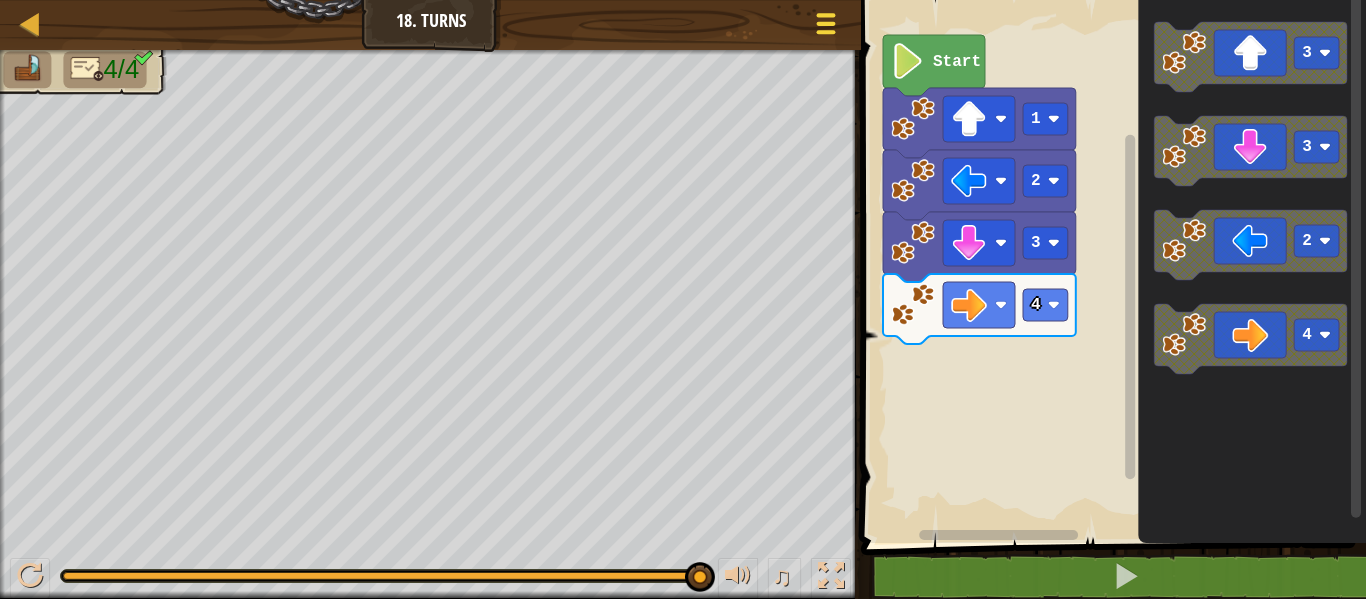 click at bounding box center (826, 23) 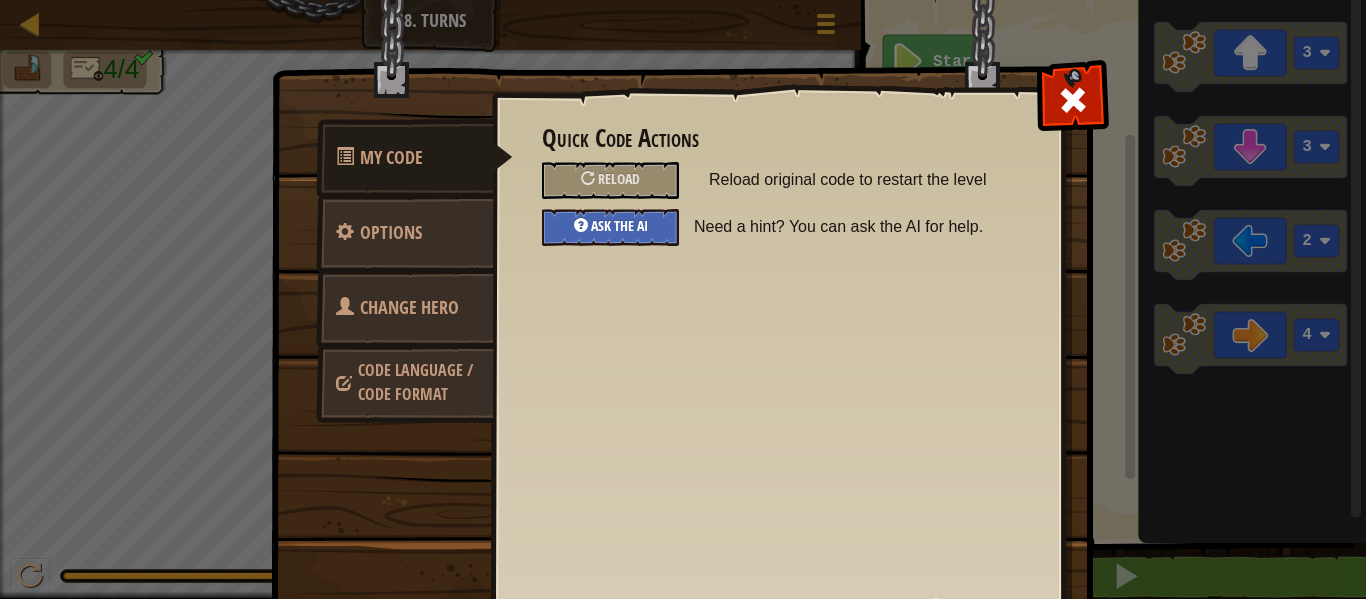 click on "Ask the AI" at bounding box center (619, 225) 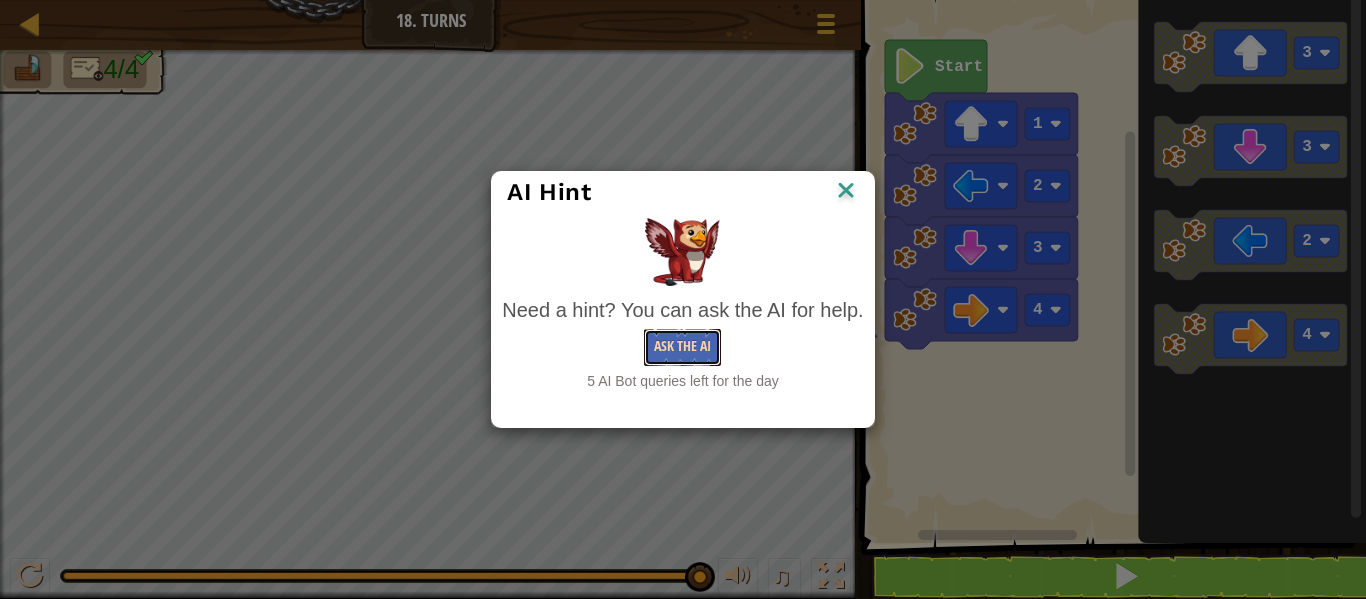 click on "Ask the AI" at bounding box center [682, 347] 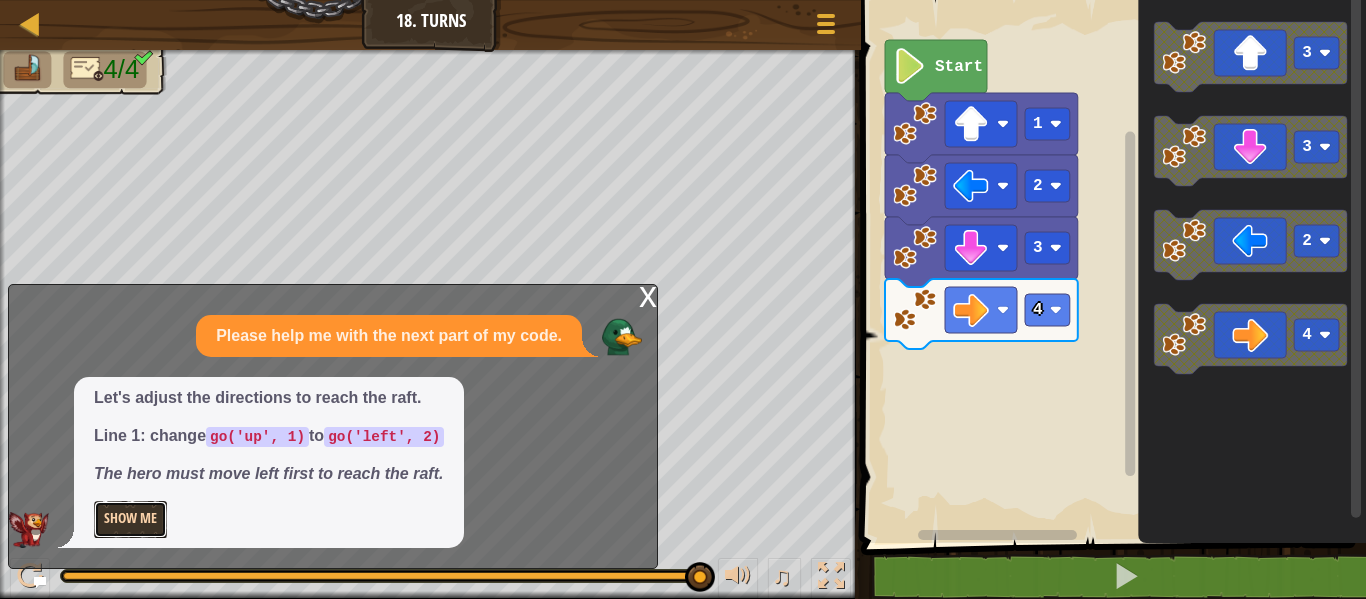 click on "Show Me" at bounding box center (130, 519) 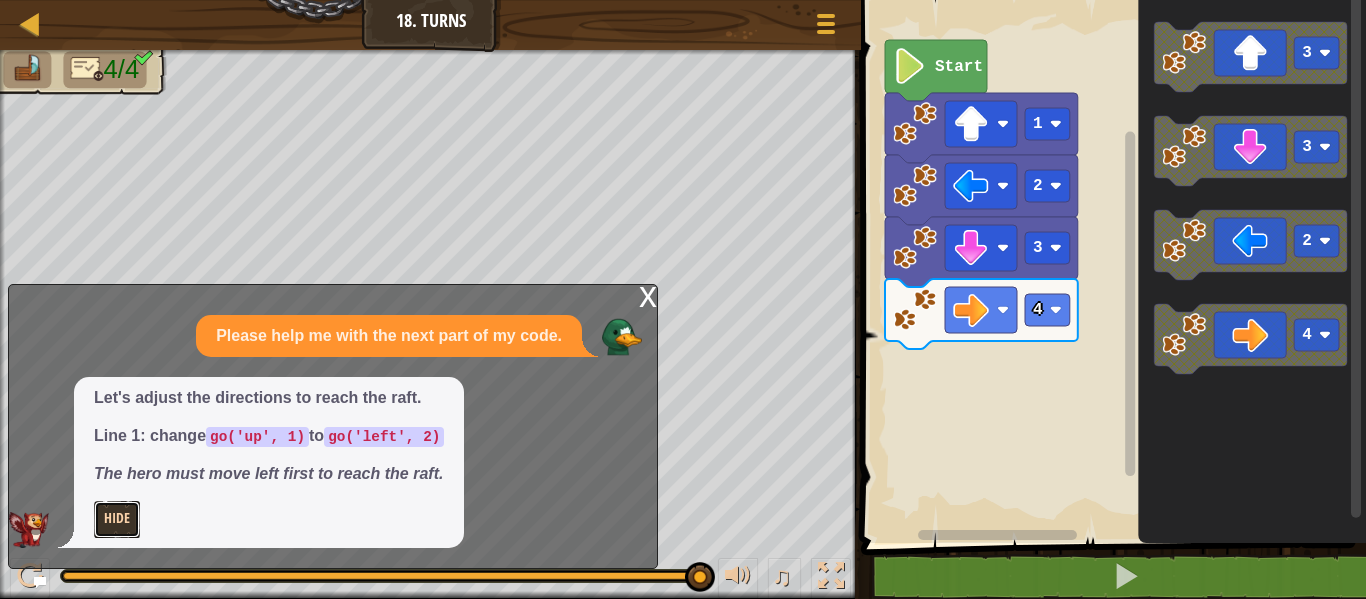 click on "Hide" at bounding box center (117, 519) 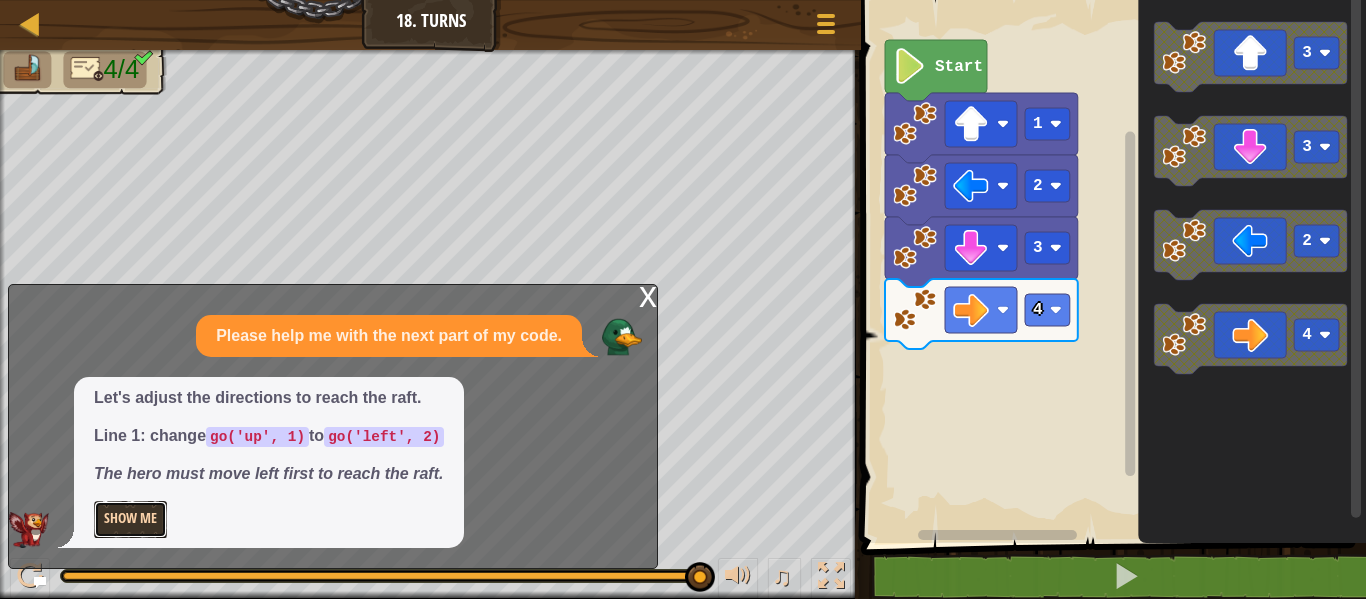 click on "Show Me" at bounding box center (130, 519) 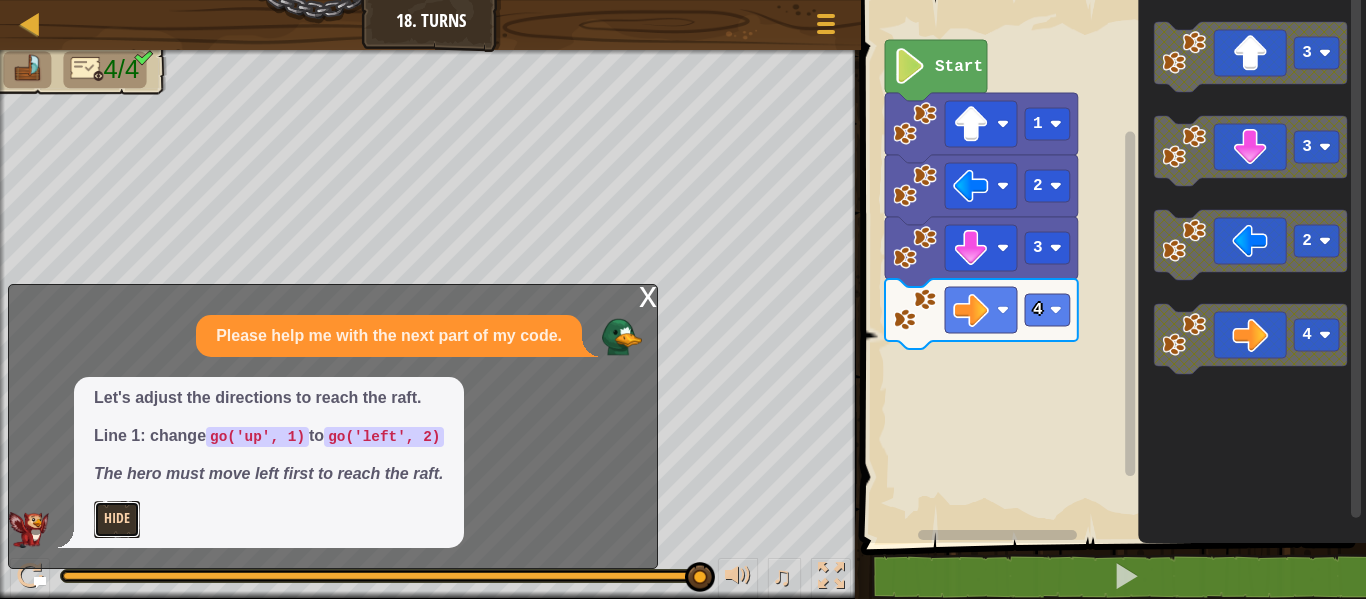 click on "Hide" at bounding box center [117, 519] 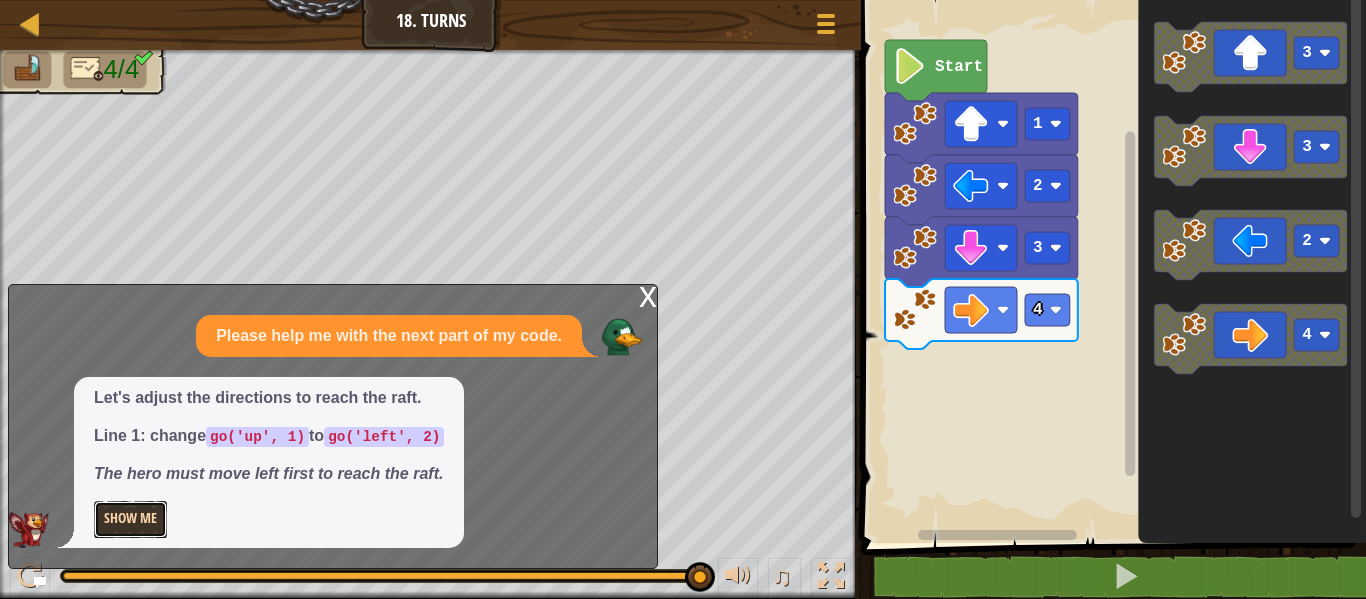 click on "Show Me" at bounding box center [130, 519] 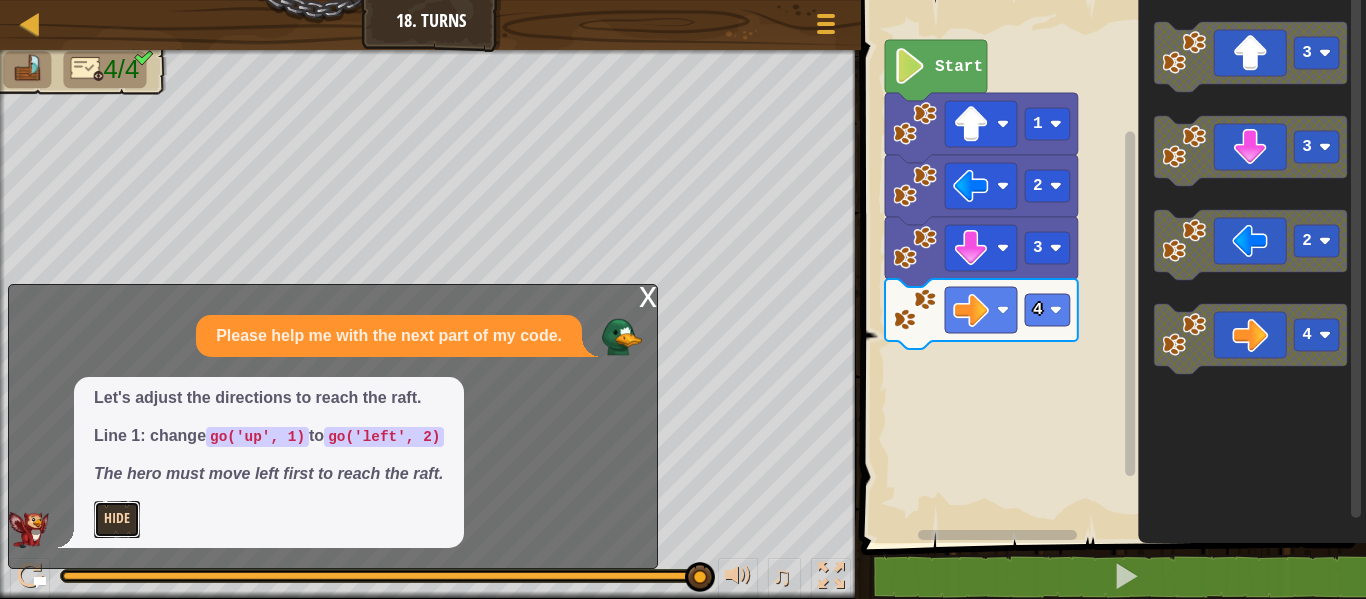 click on "Hide" at bounding box center (117, 519) 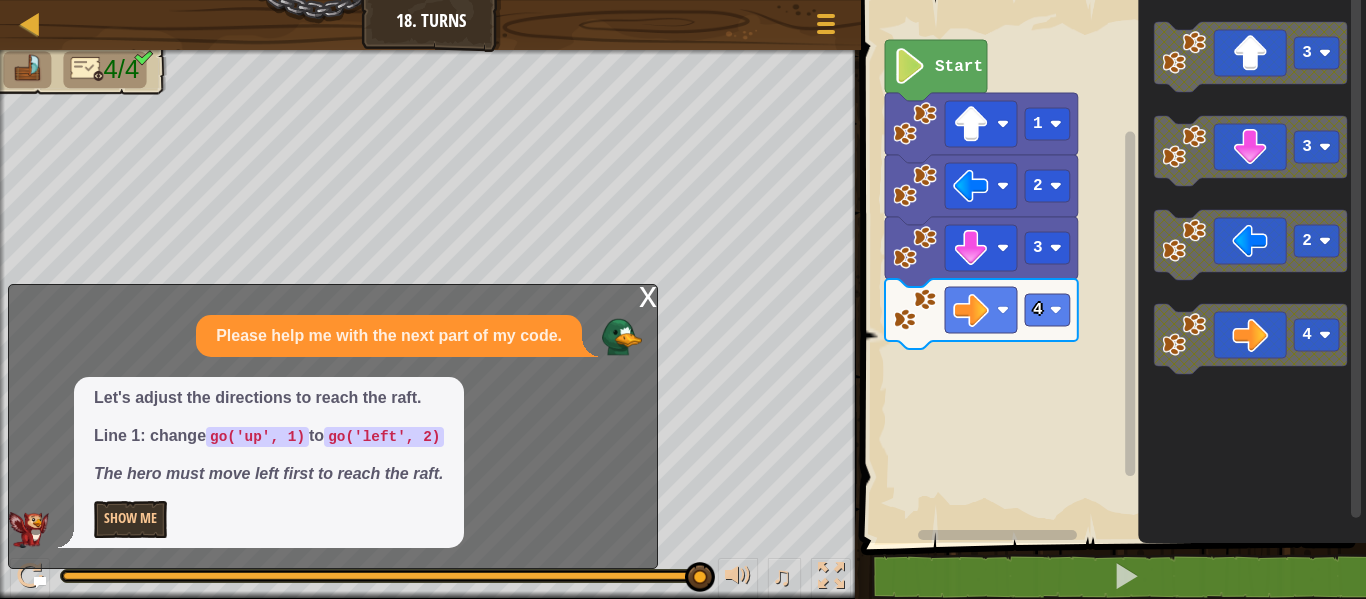 click on "x" at bounding box center [648, 295] 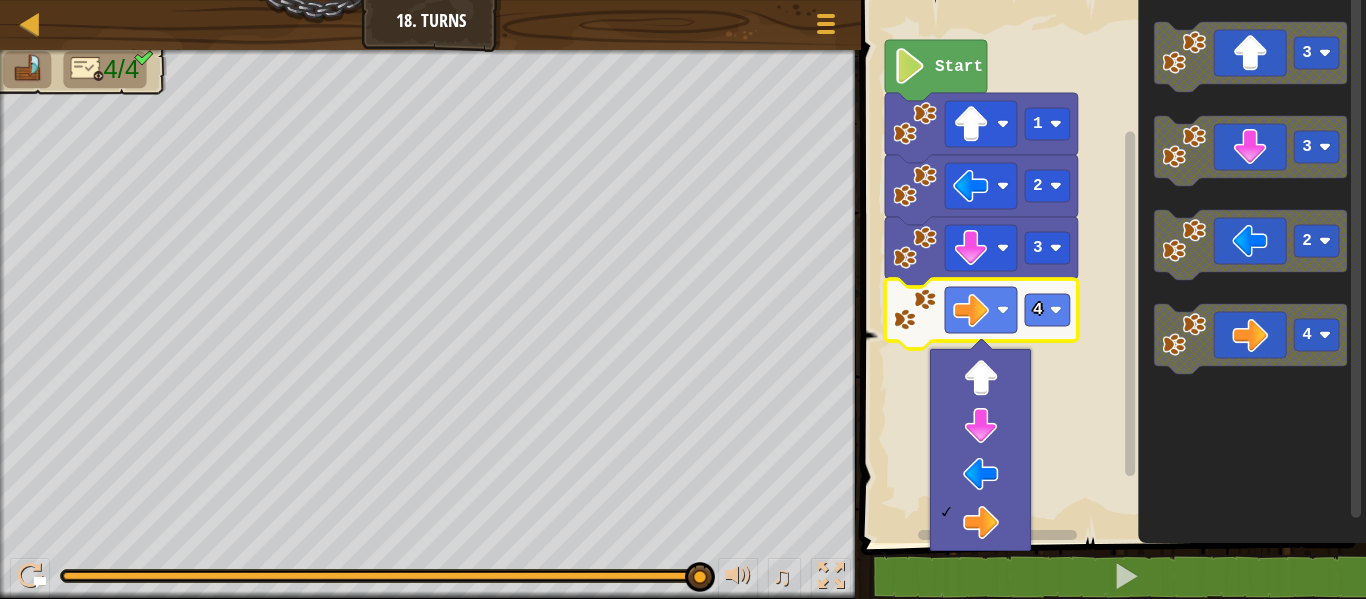 click 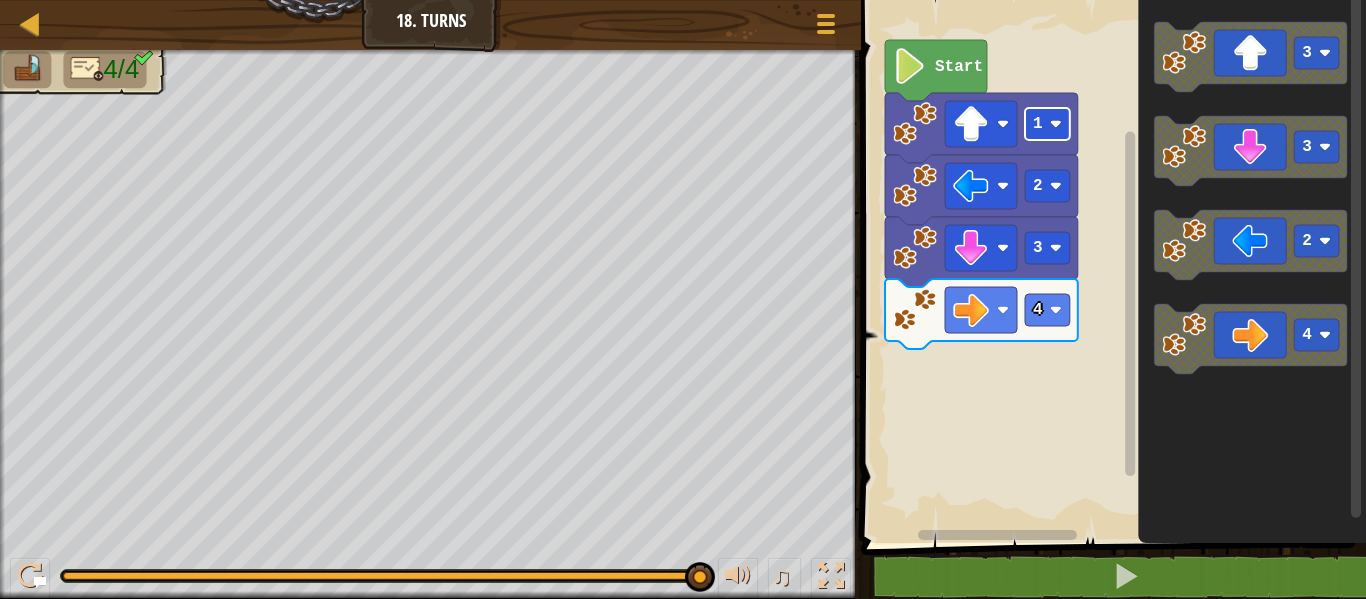 click 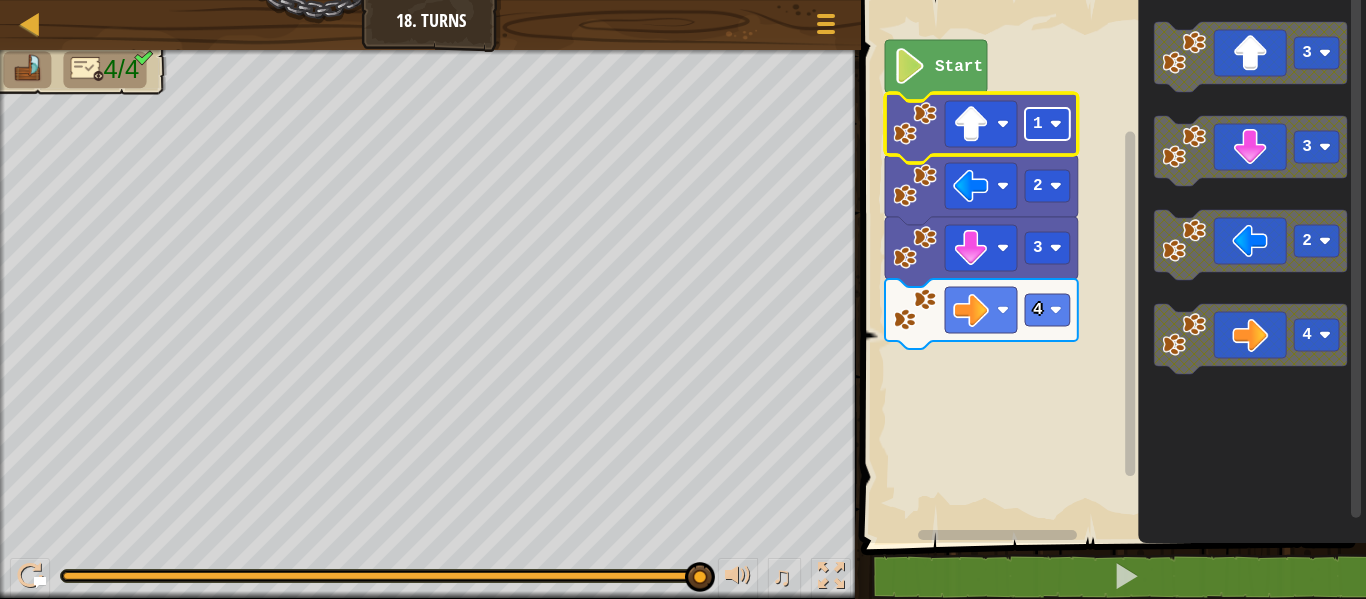 click 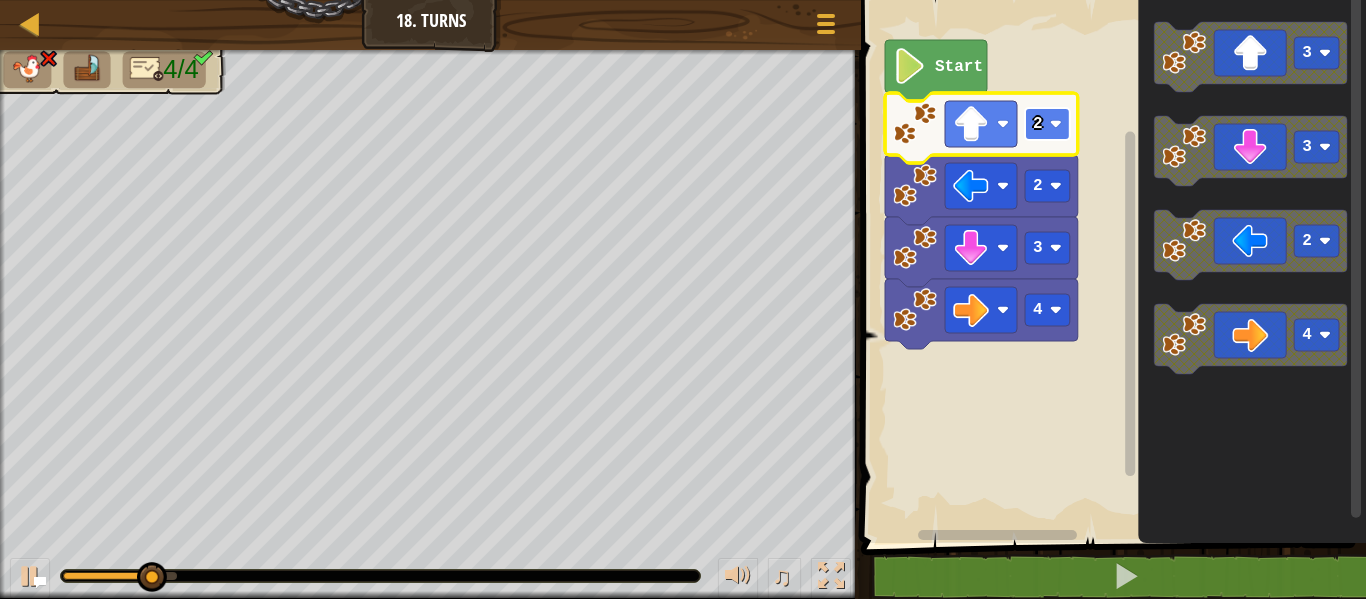 click on "2" 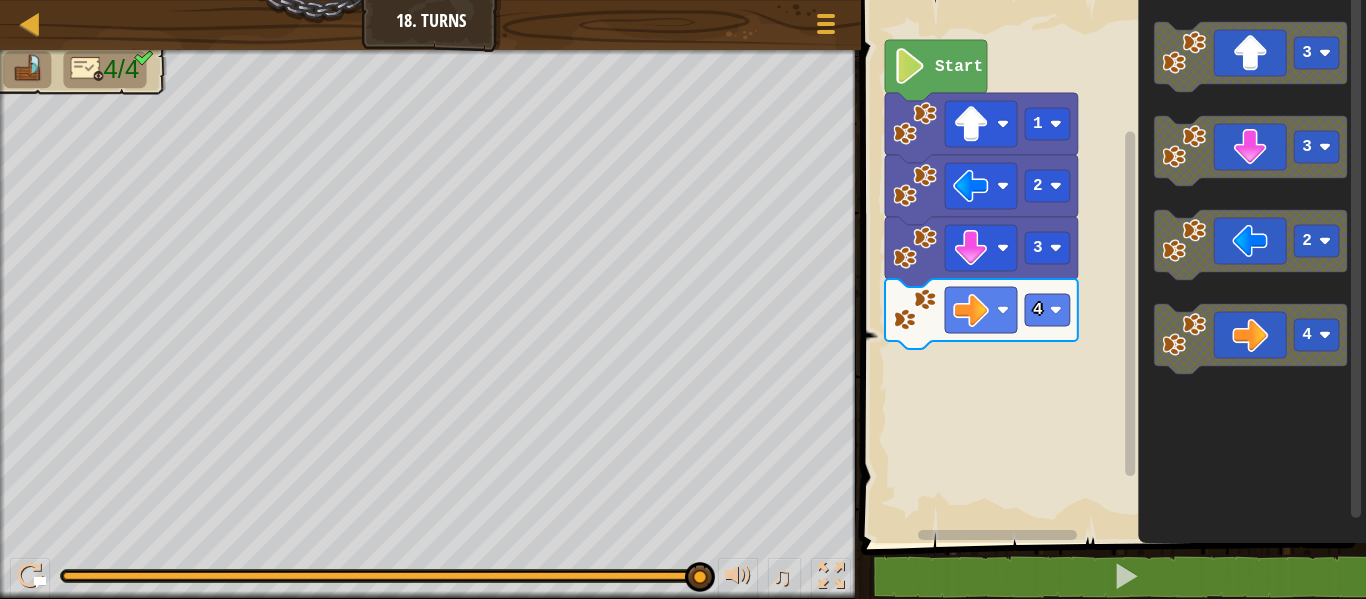 click 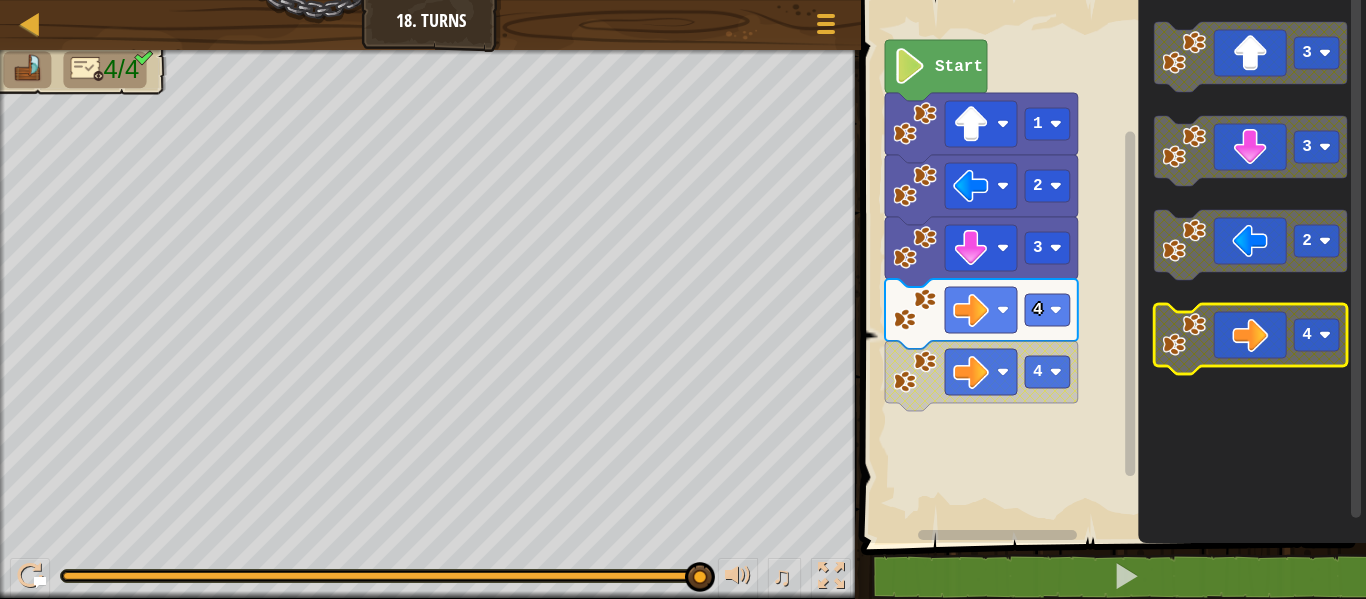 click 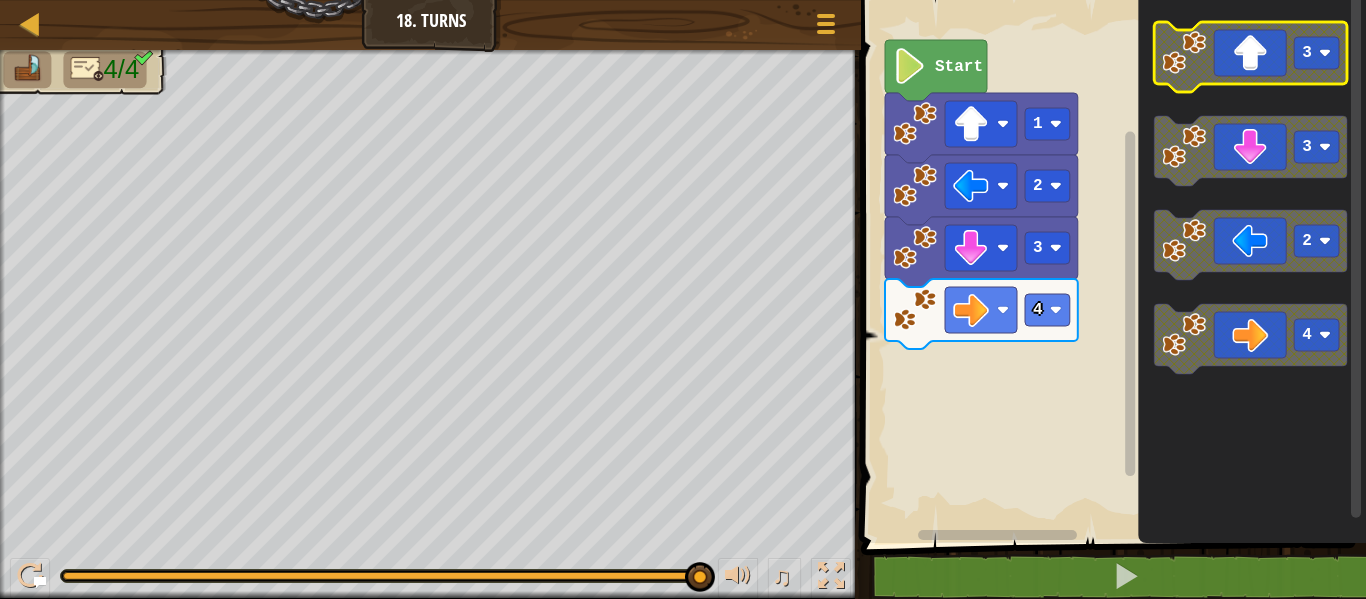 click 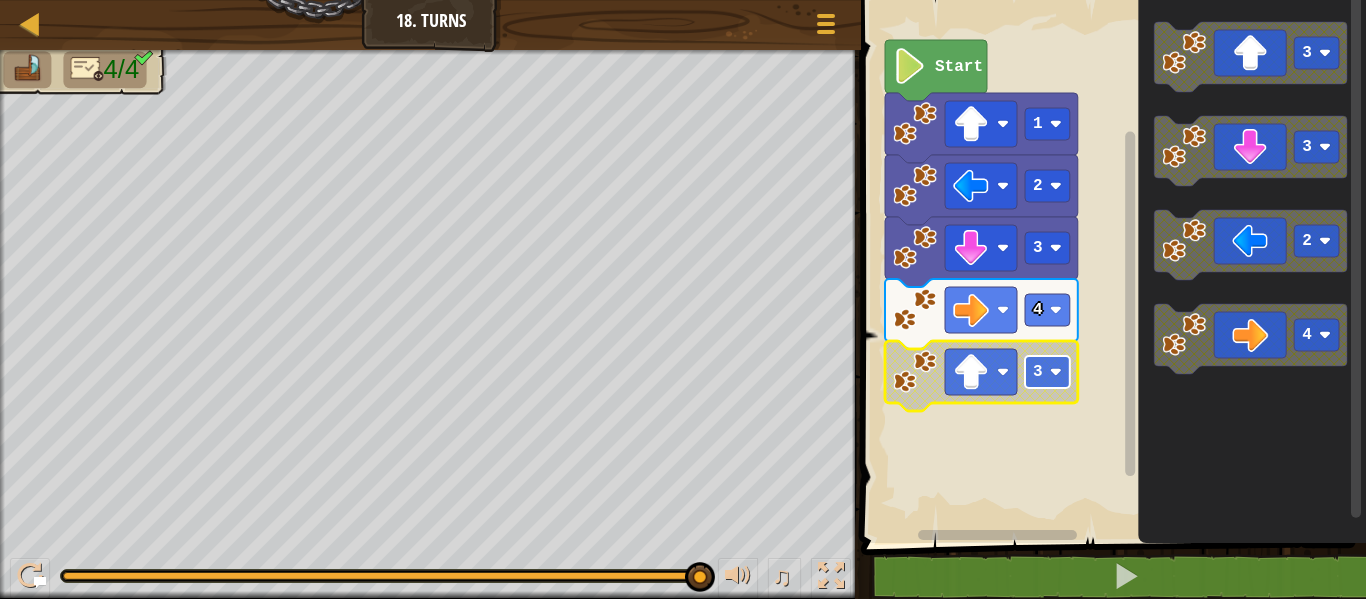 click 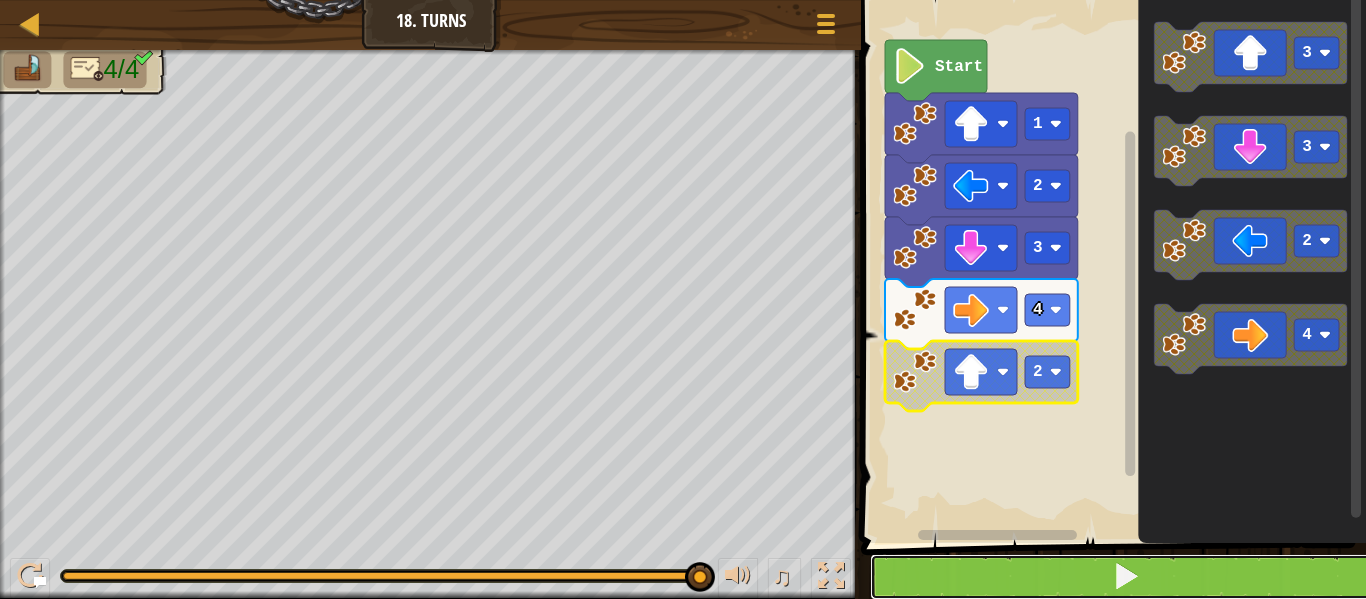 click at bounding box center (1125, 577) 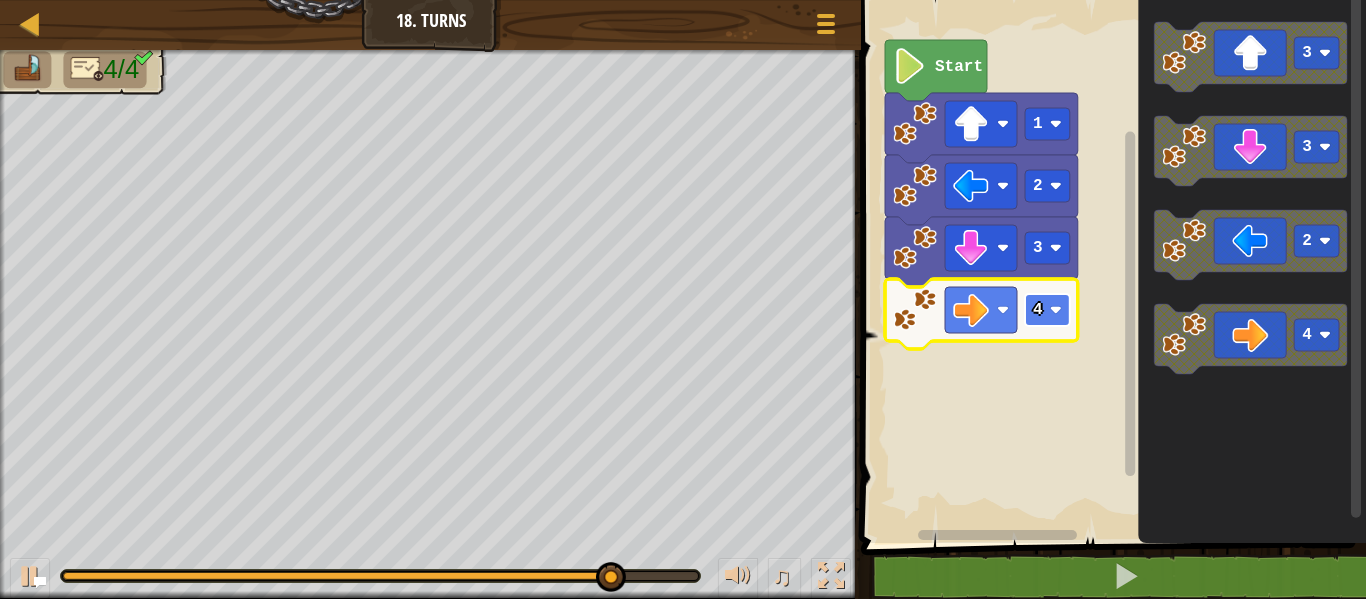 click on "4" 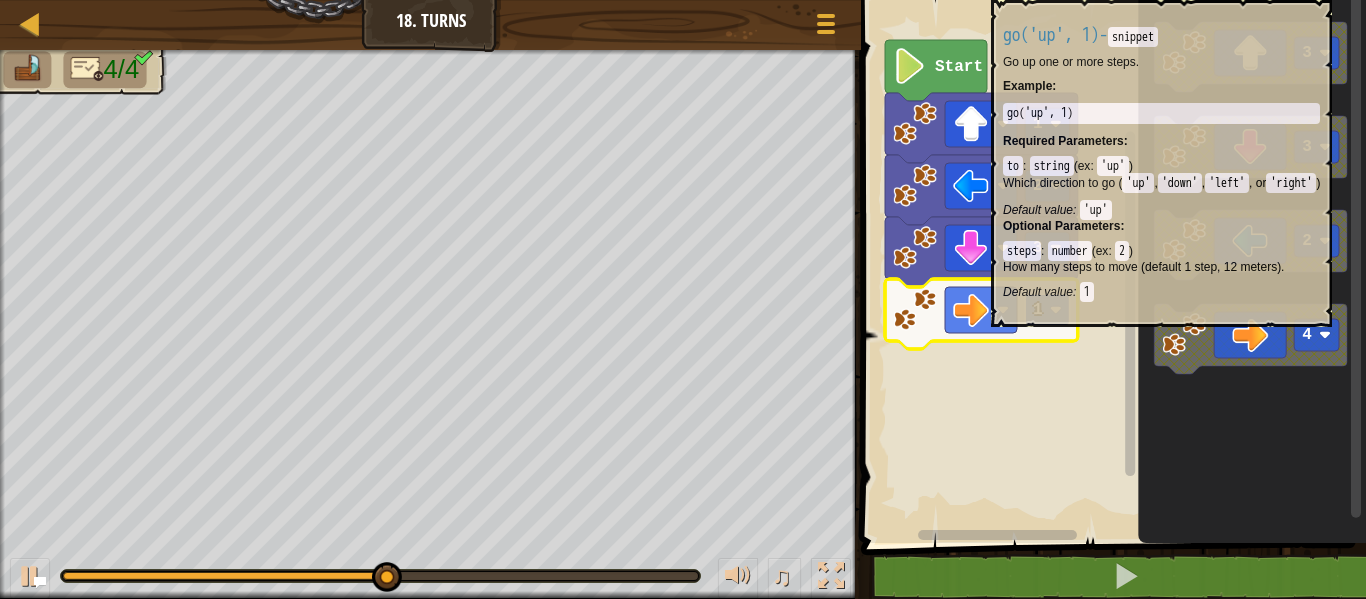 click 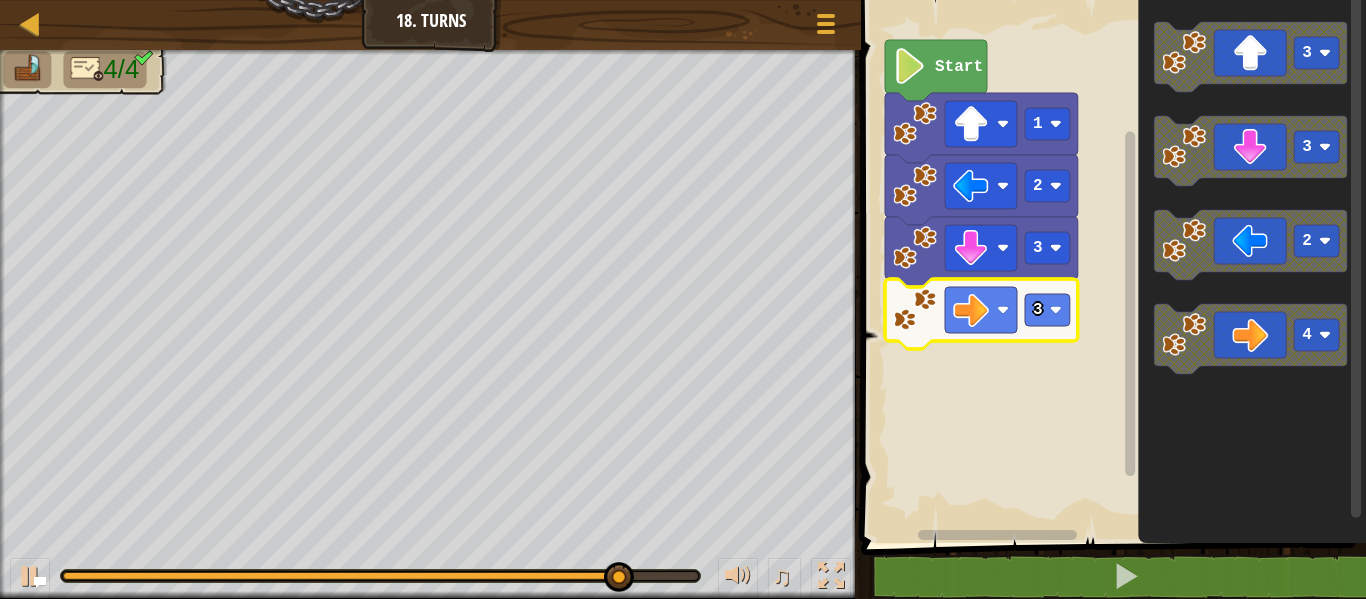 click at bounding box center [86, 69] 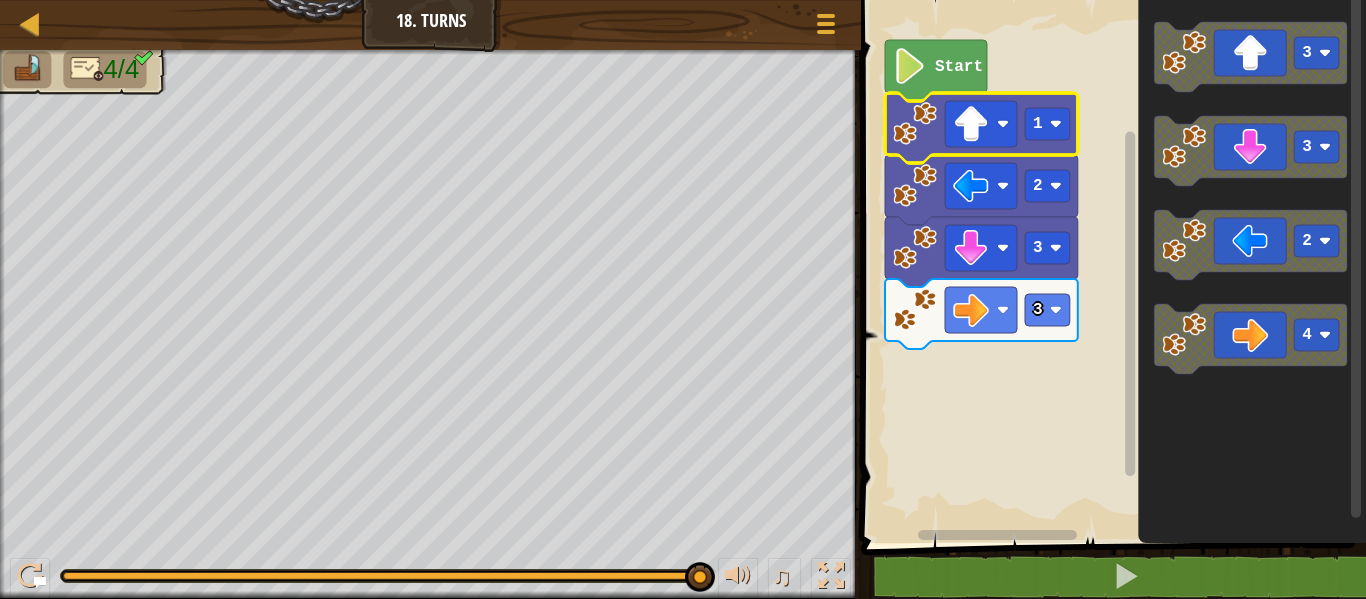 click 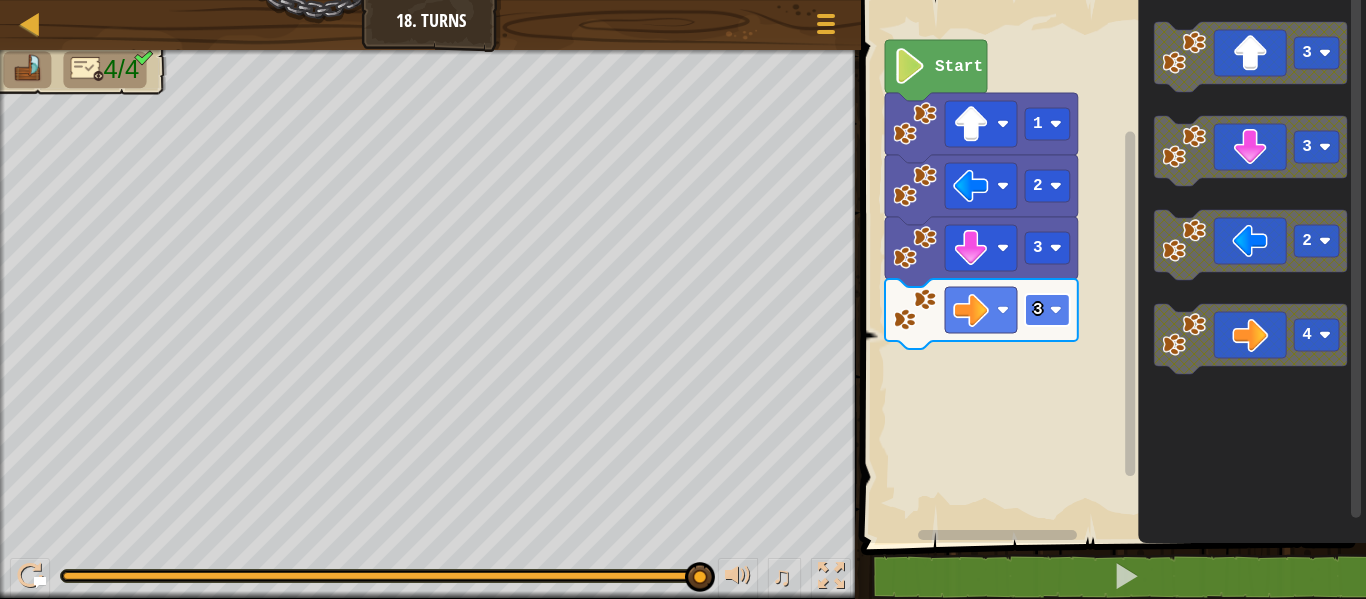 click on "3" 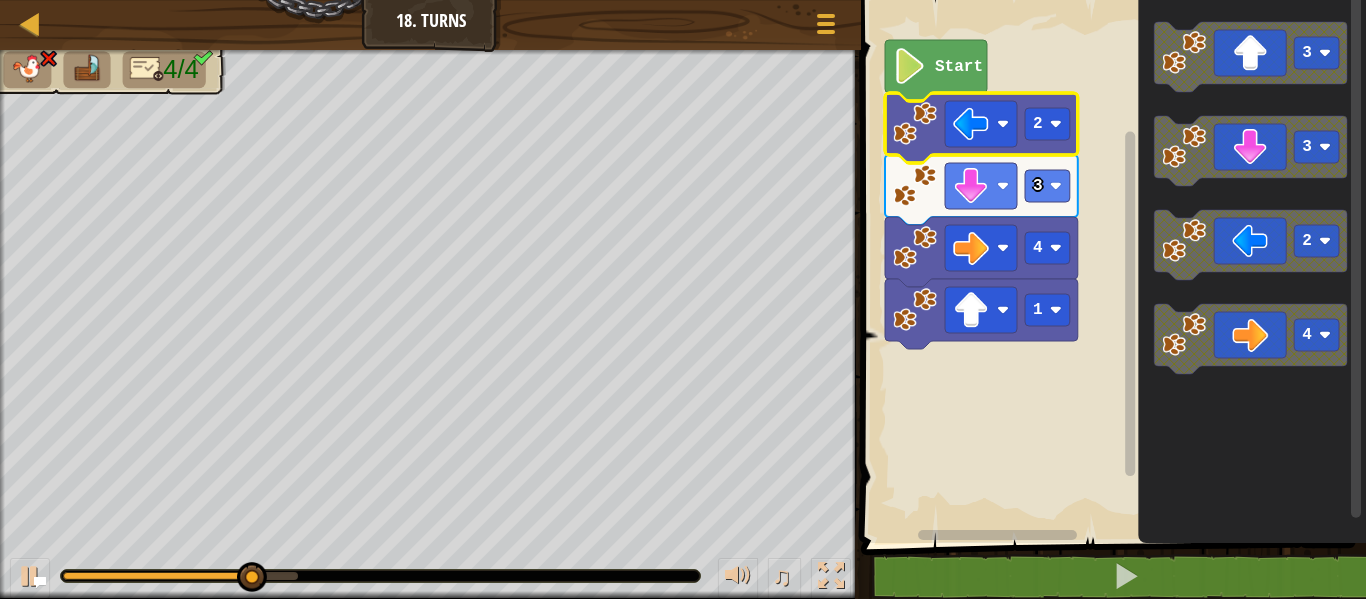 click 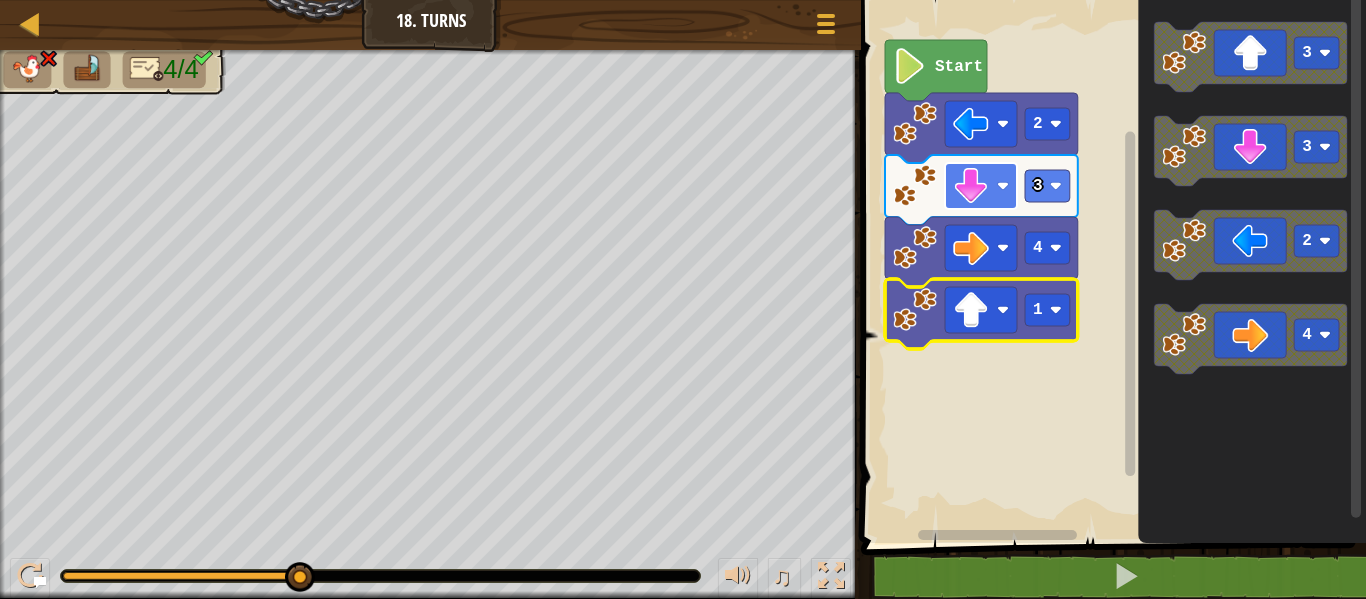 click 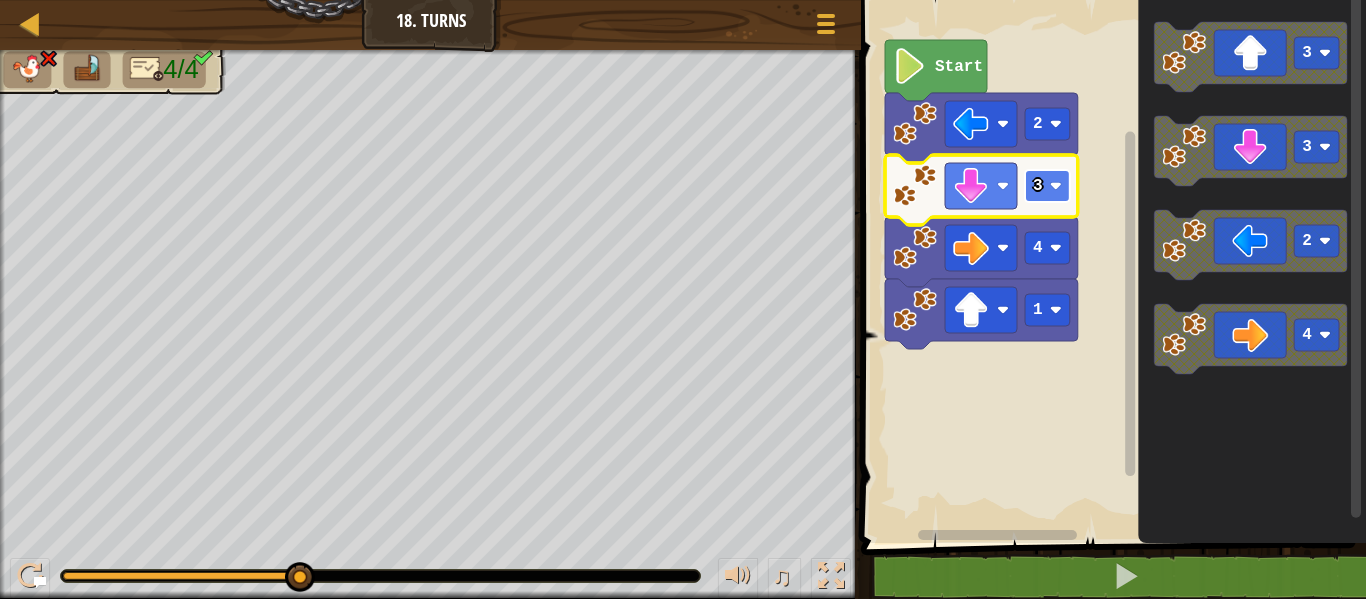 click 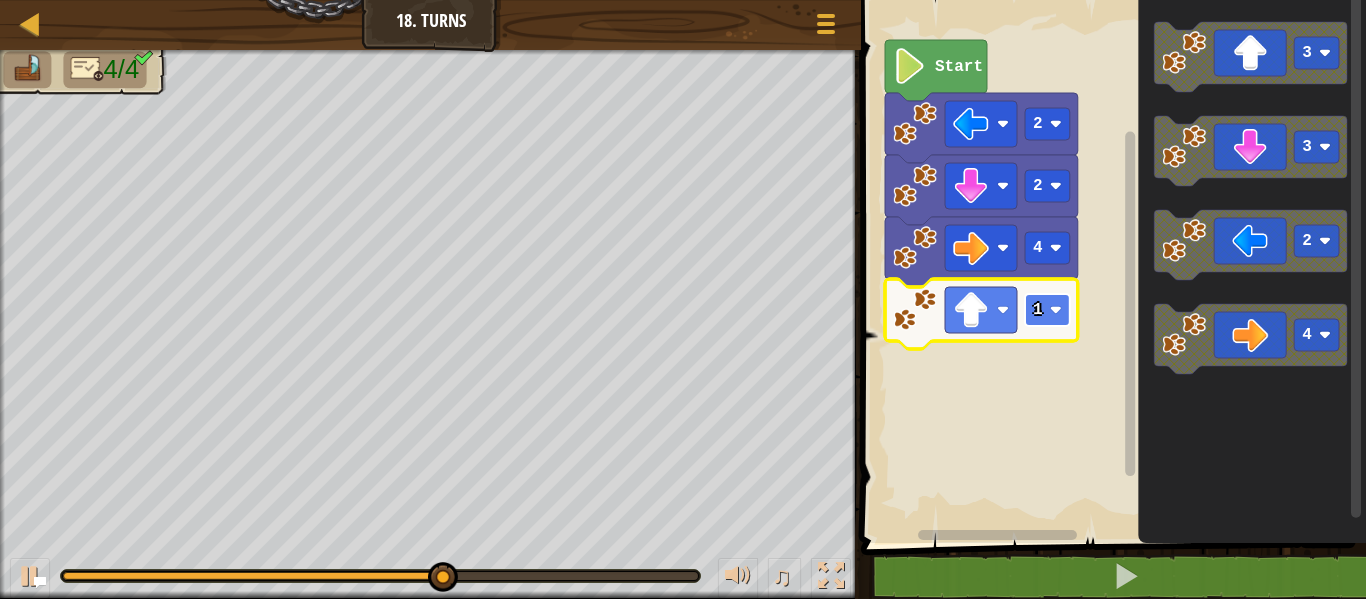 click on "1" 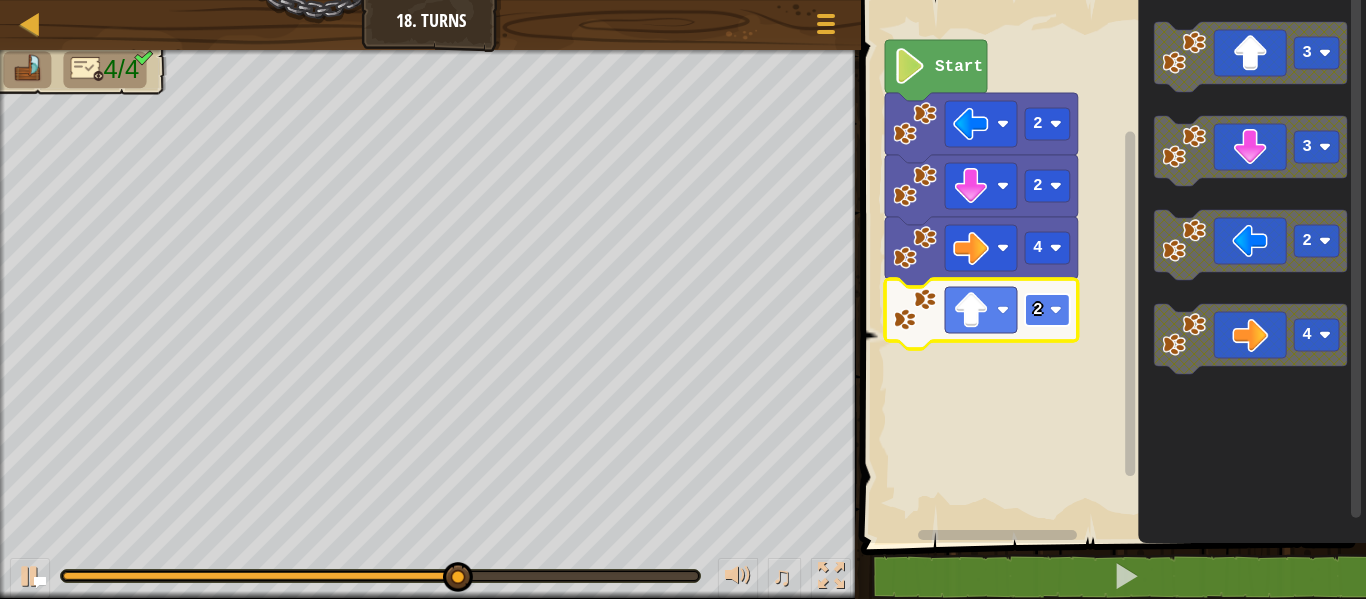 click 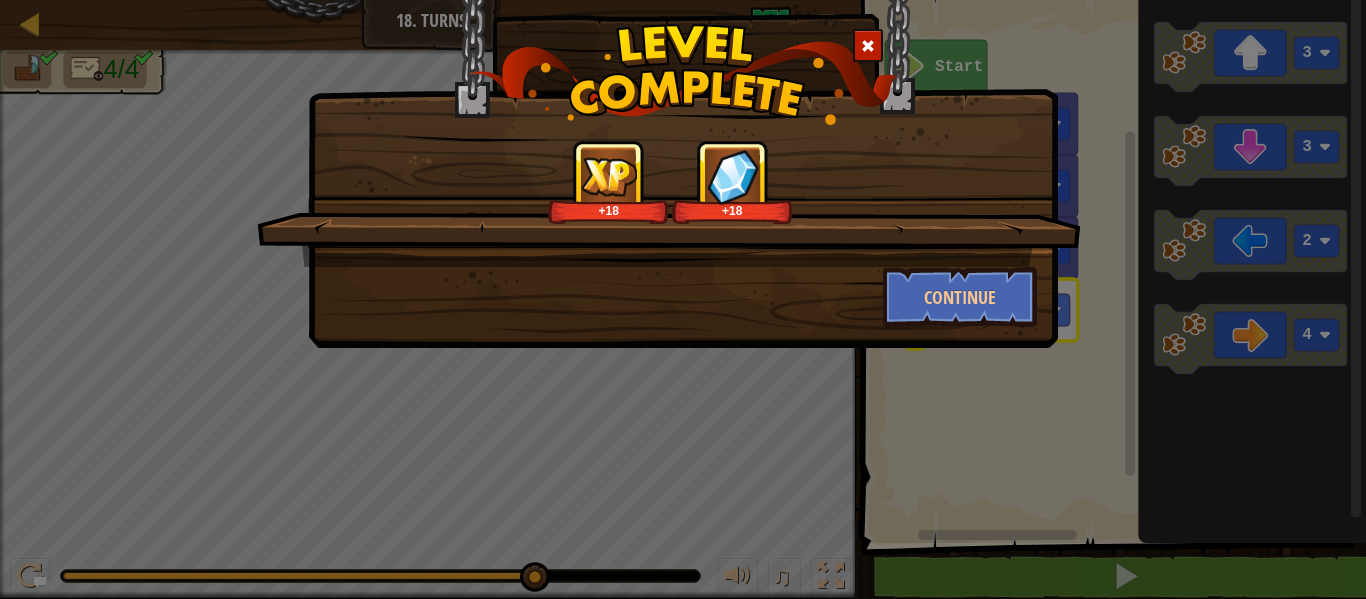 click on "+18 +18 Continue" at bounding box center (683, 149) 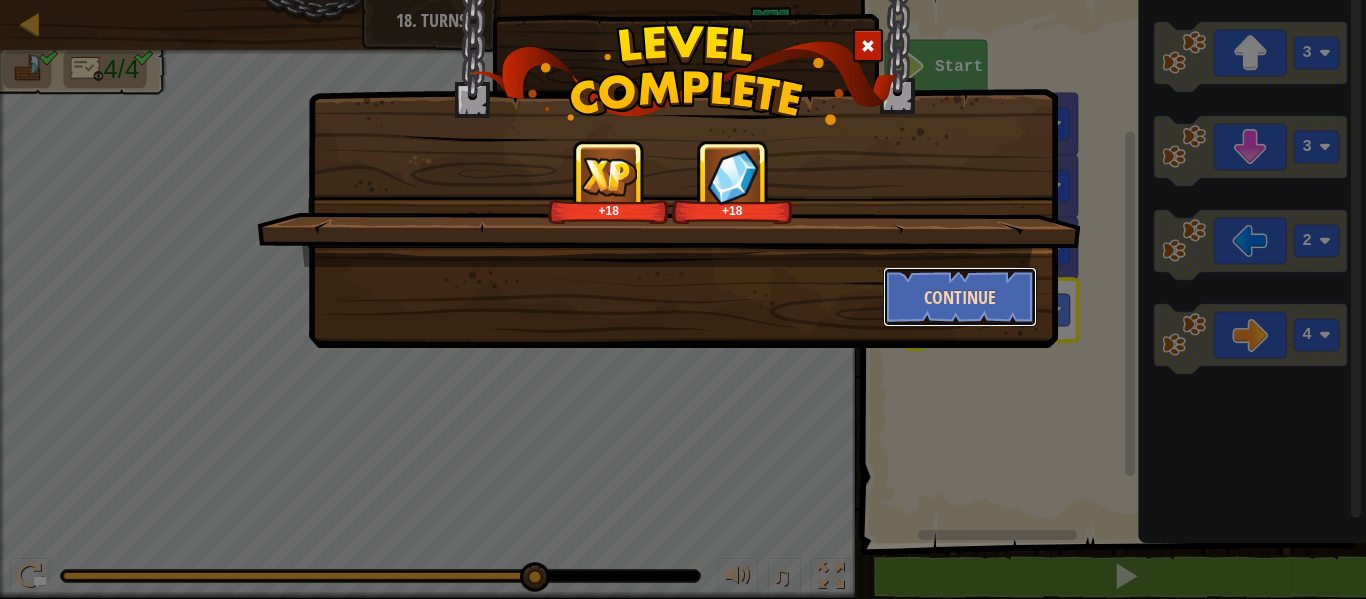 click on "Continue" at bounding box center (960, 297) 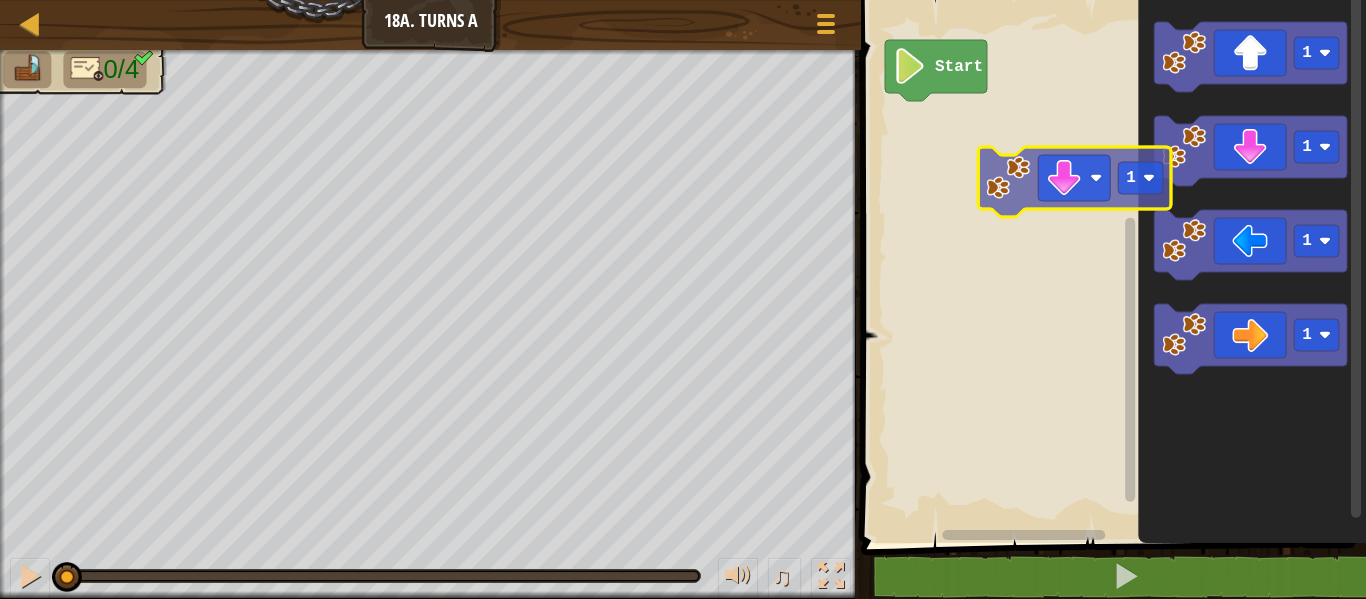 click on "Start 1 1 1 1 1" at bounding box center [1110, 266] 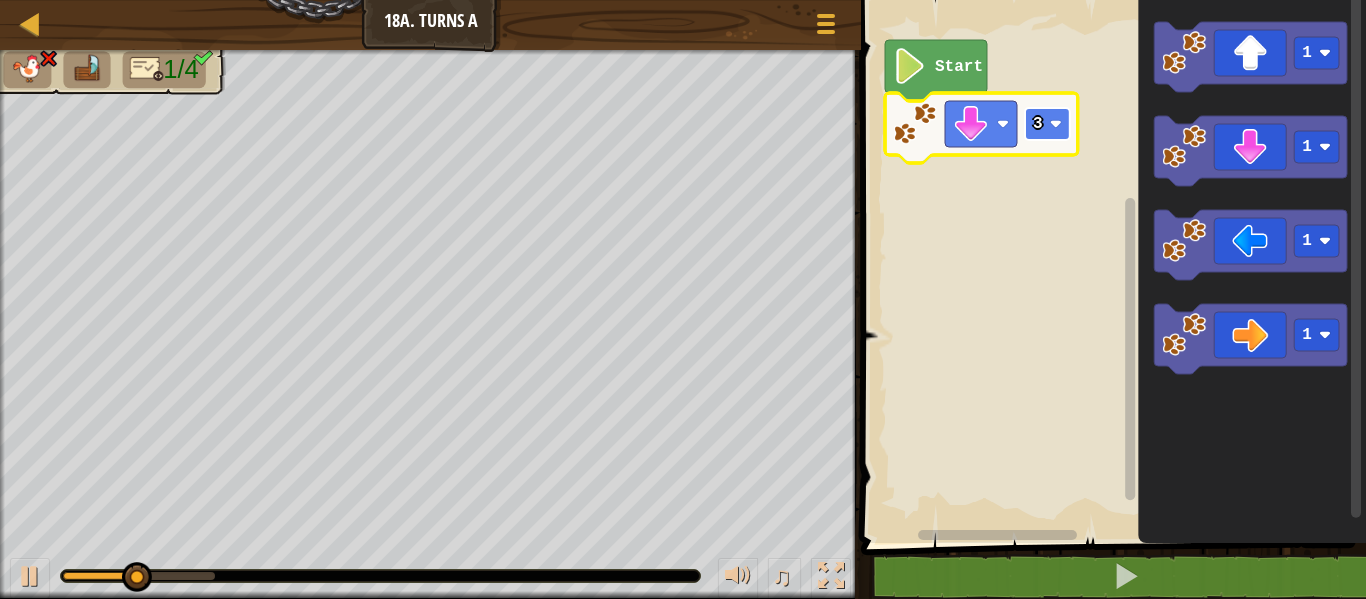 click 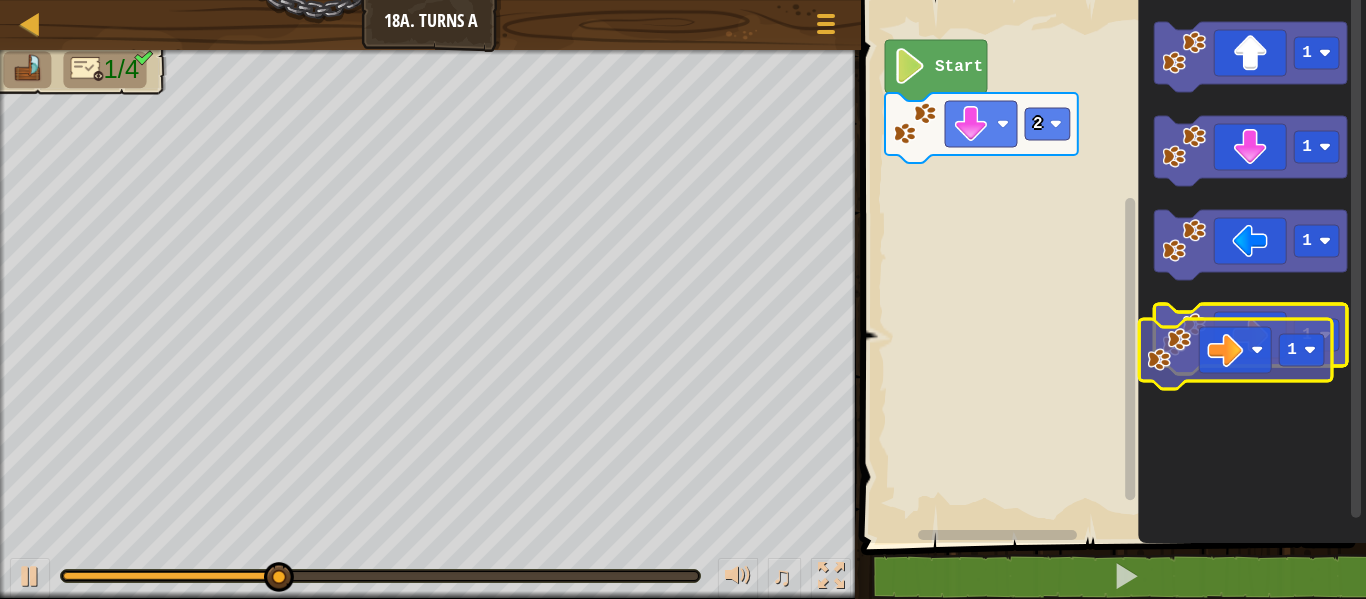 click 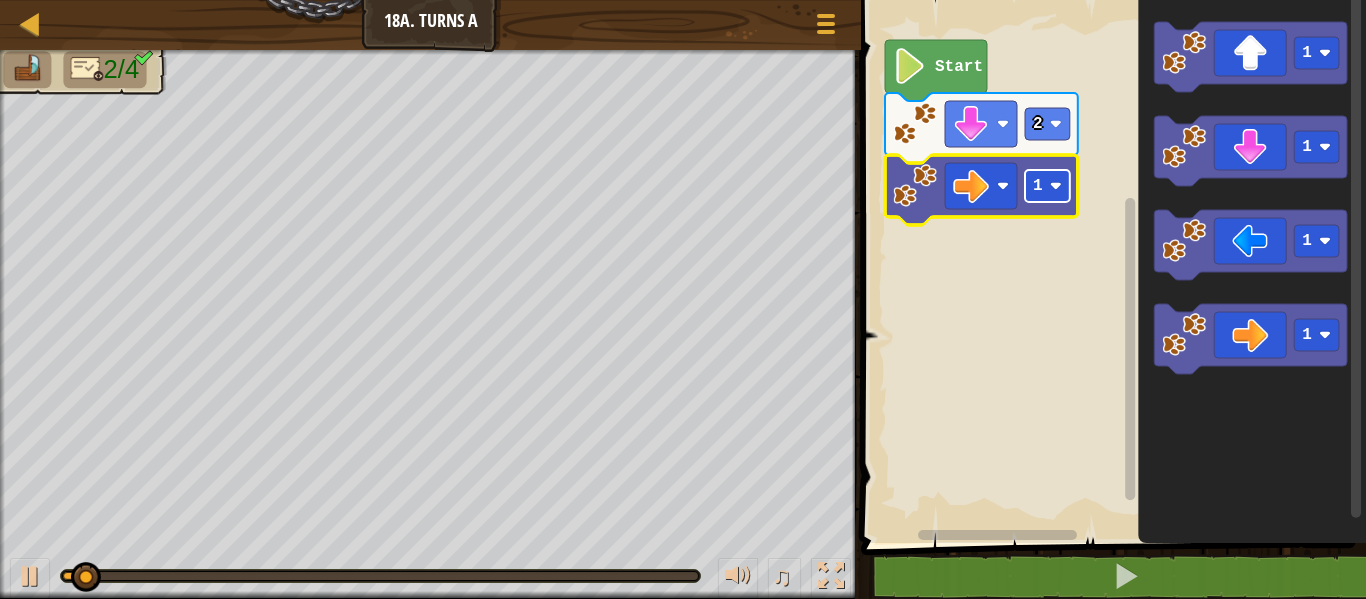 click 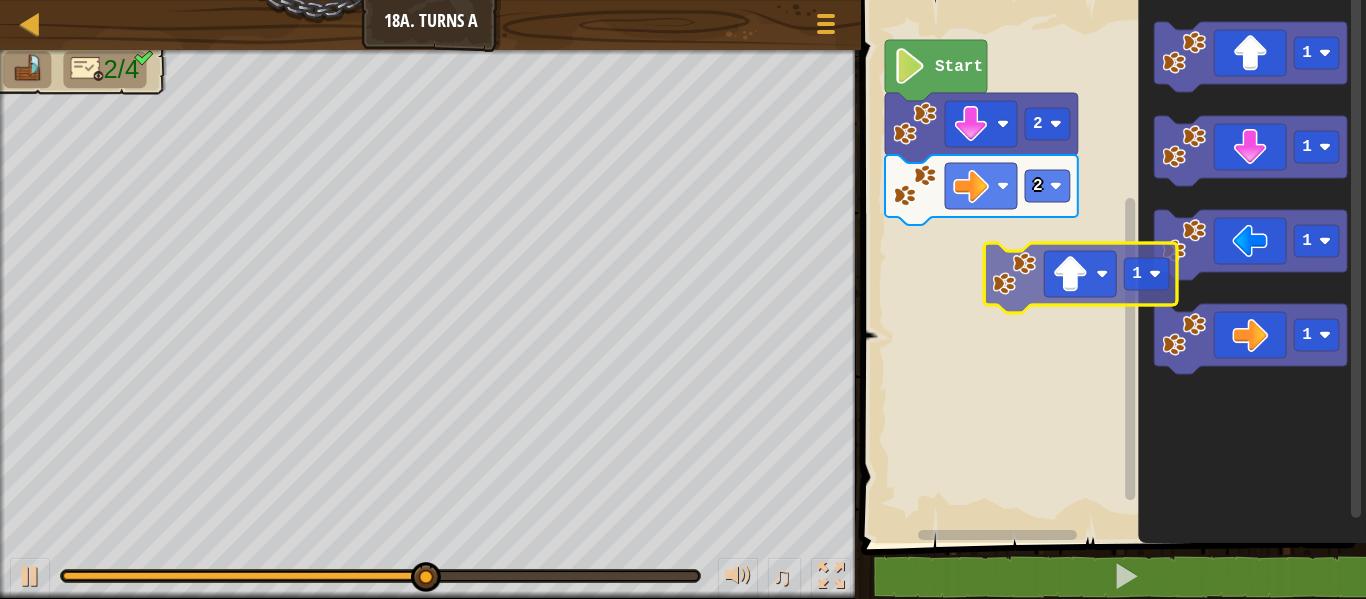 click on "Start 2 2 1 1 1 1 1" at bounding box center [1110, 266] 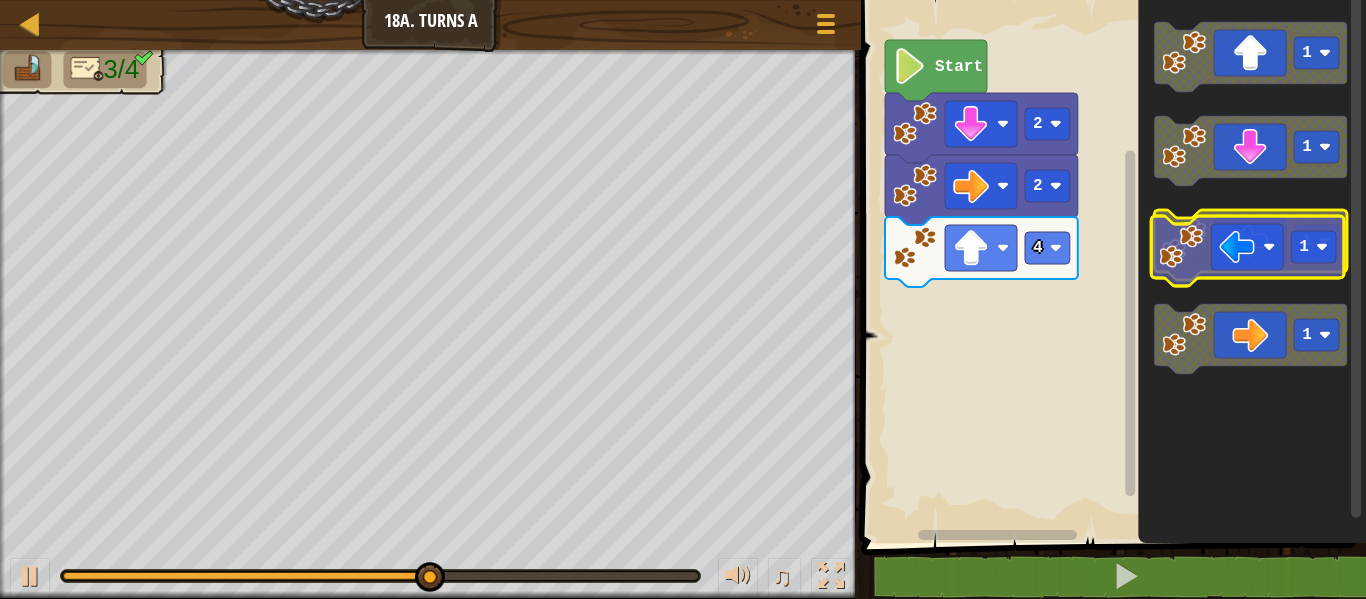 click 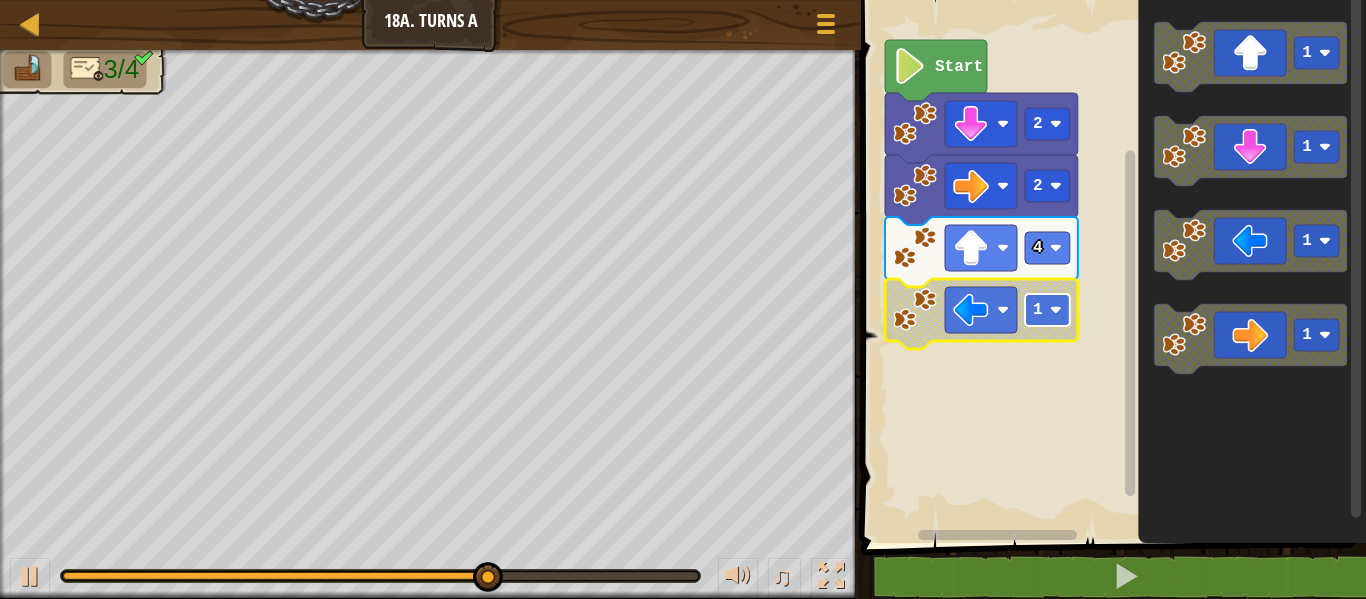 click 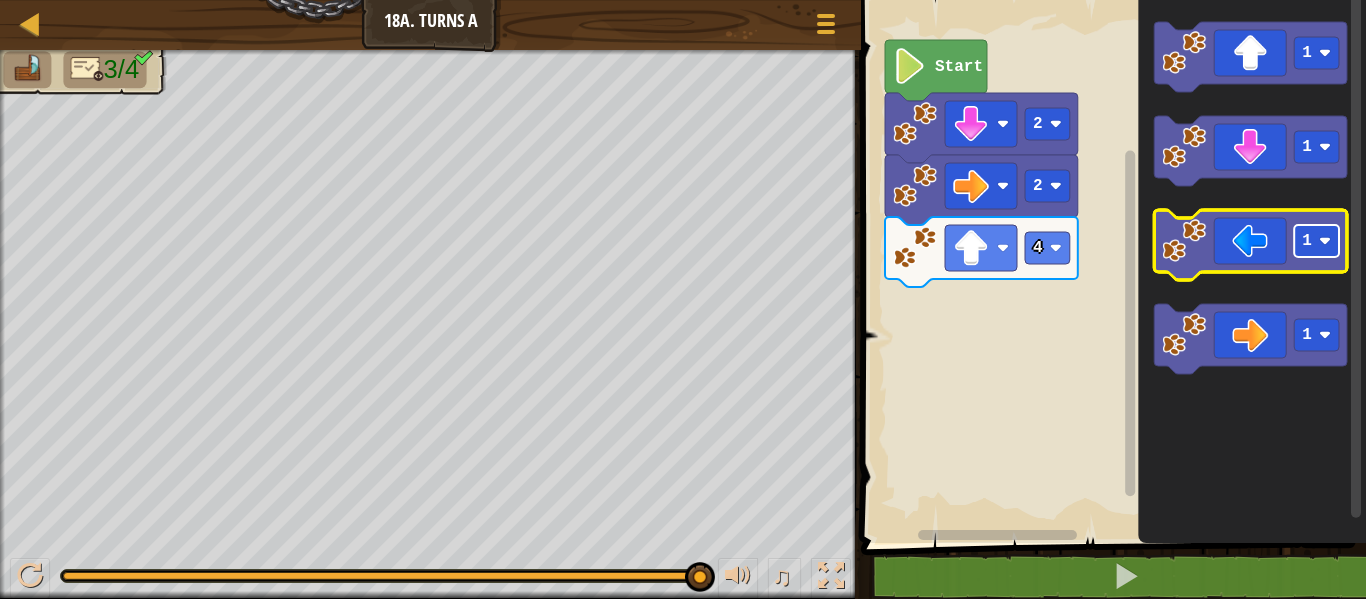 click 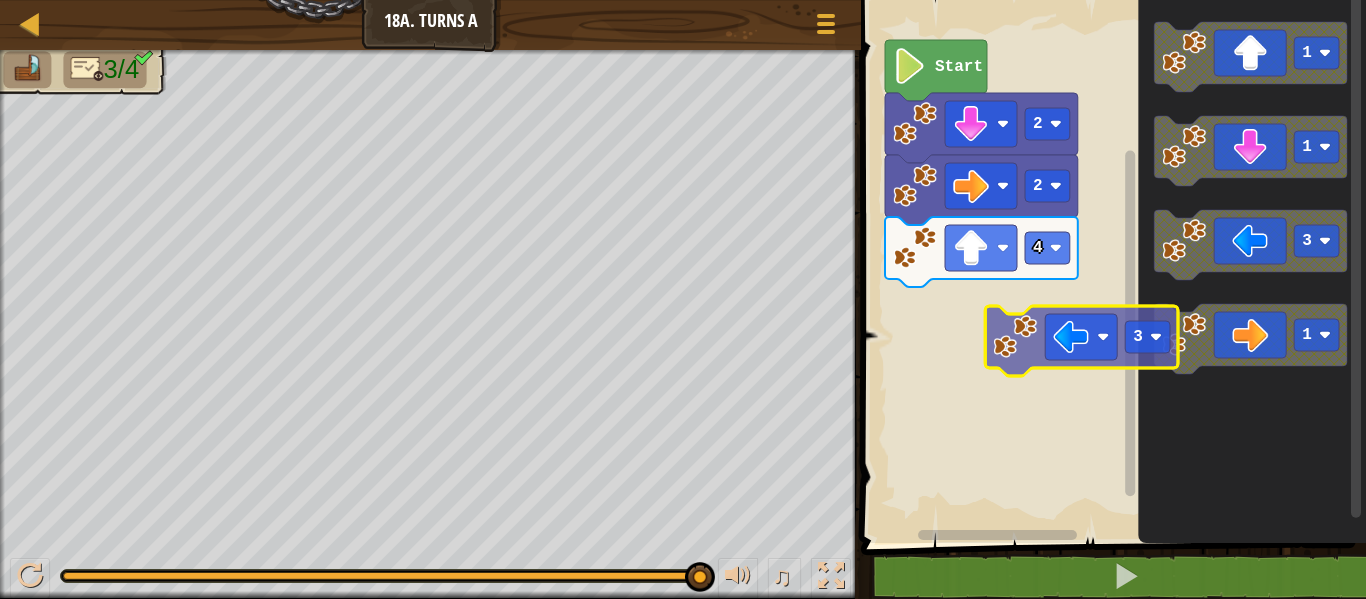 click on "Start 2 2 4 1 1 3 1 3" at bounding box center [1110, 266] 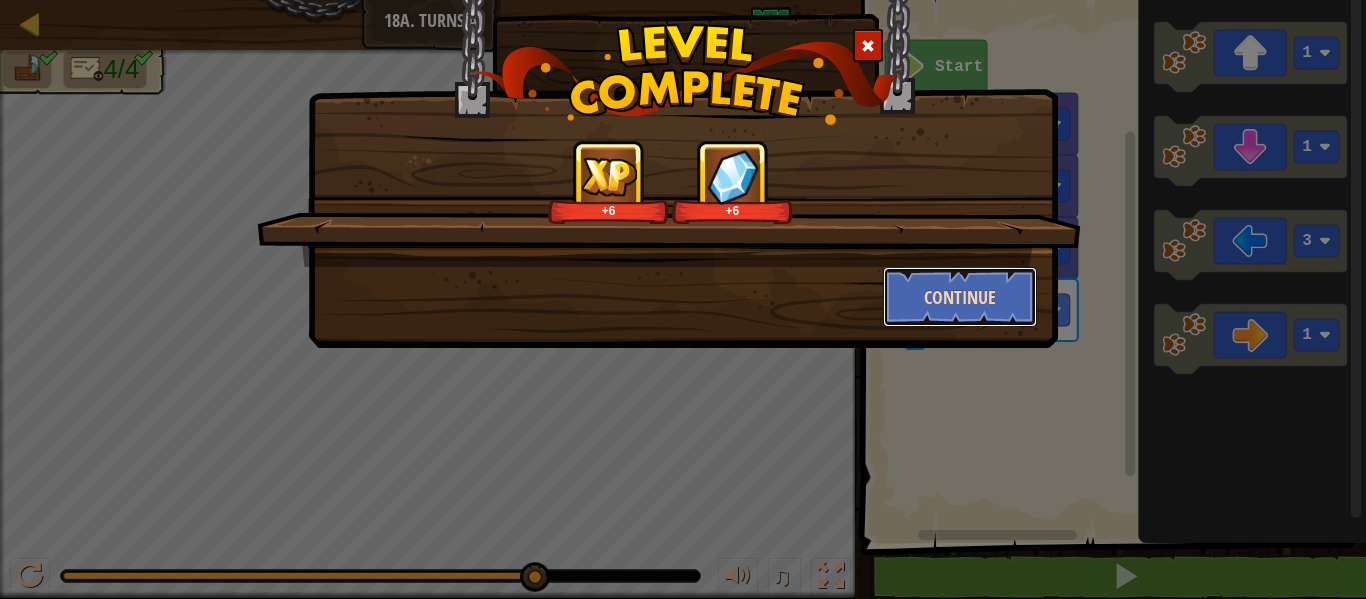 click on "Continue" at bounding box center (960, 297) 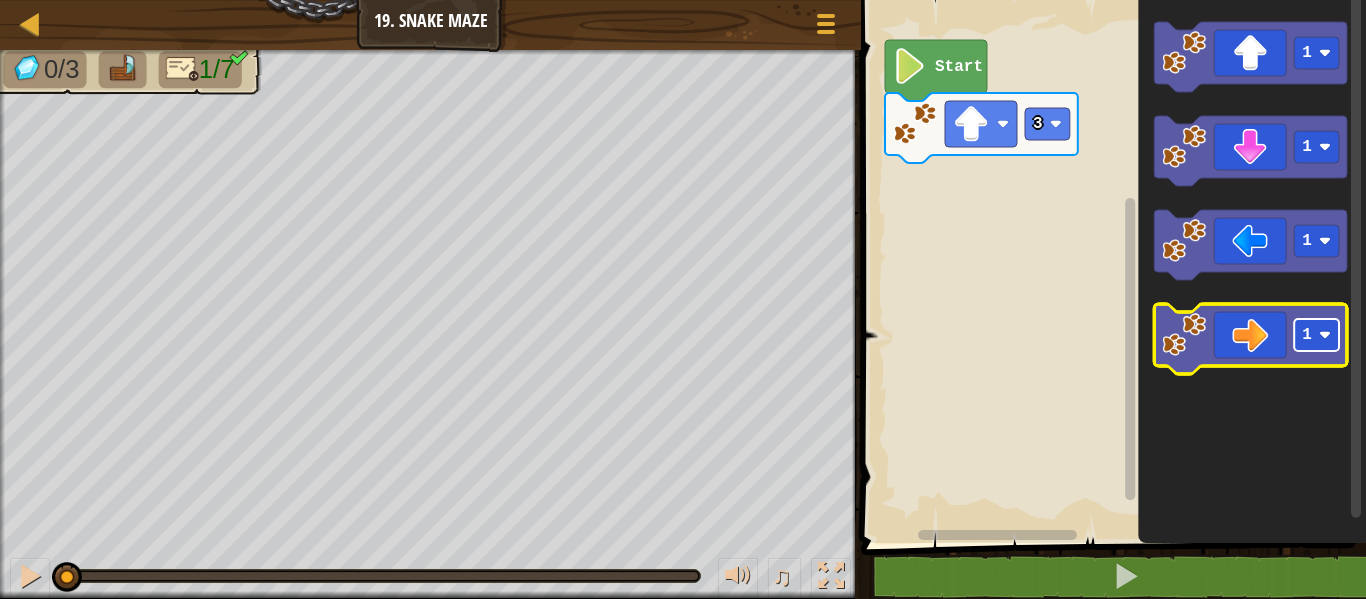 click on "1" 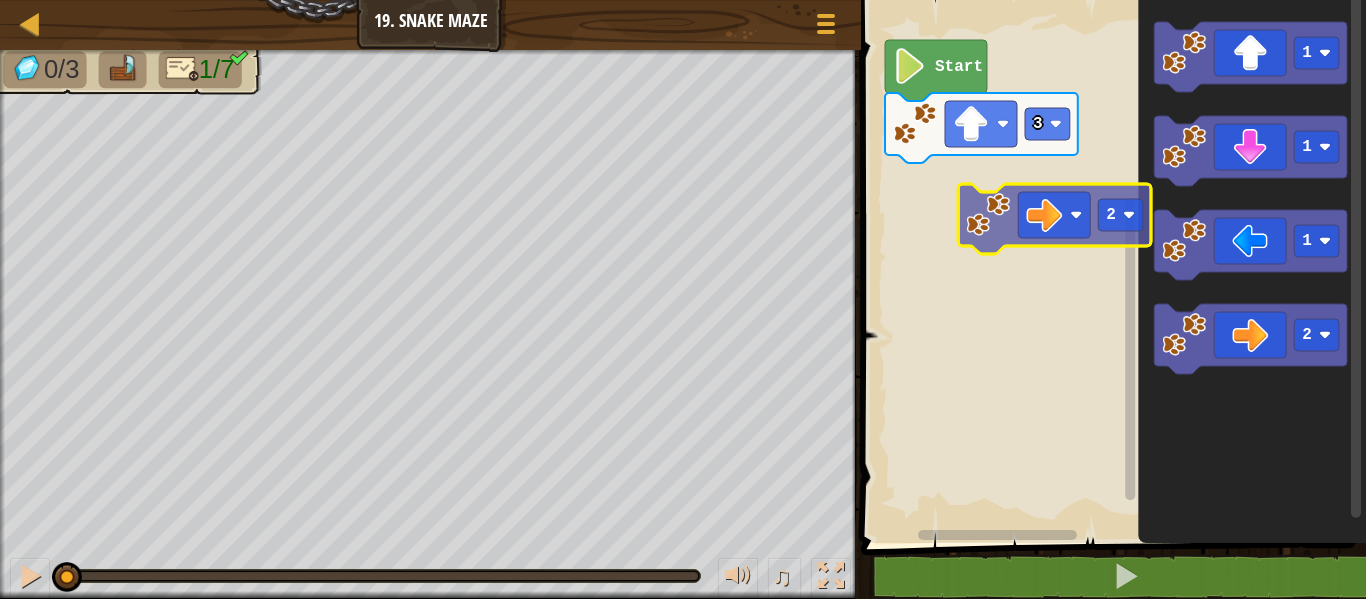 click on "3 Start 1 1 1 2 2" at bounding box center (1110, 266) 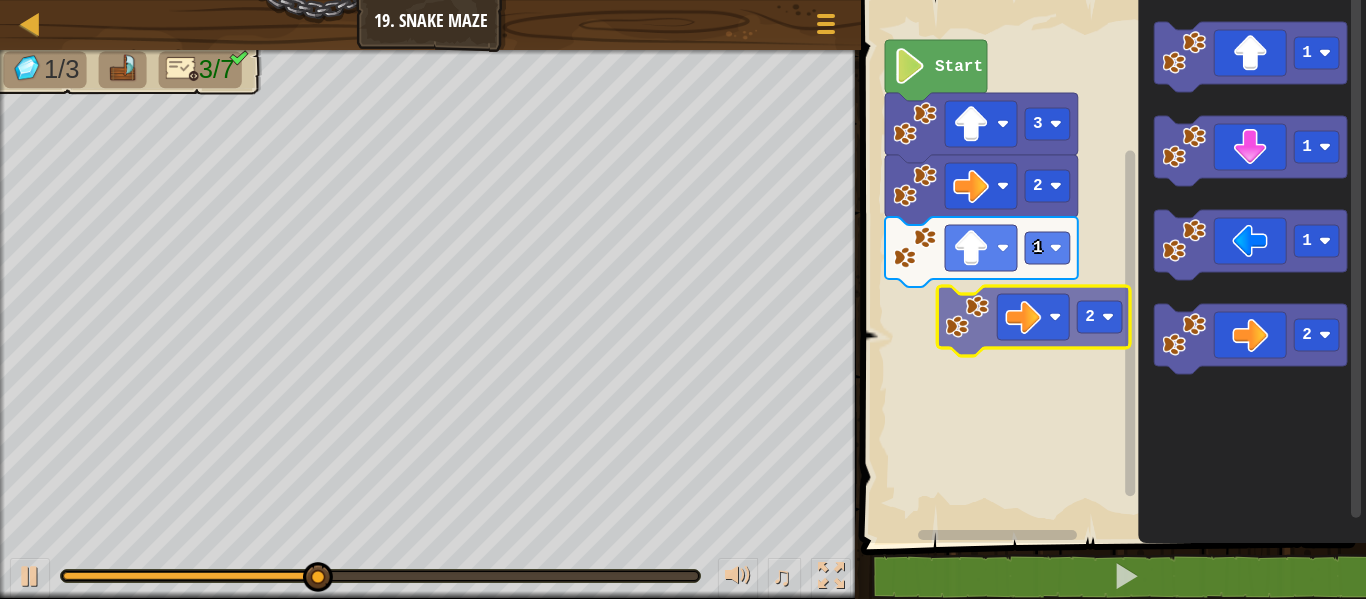 click on "3 2 1 Start 1 1 1 2 2" at bounding box center [1110, 266] 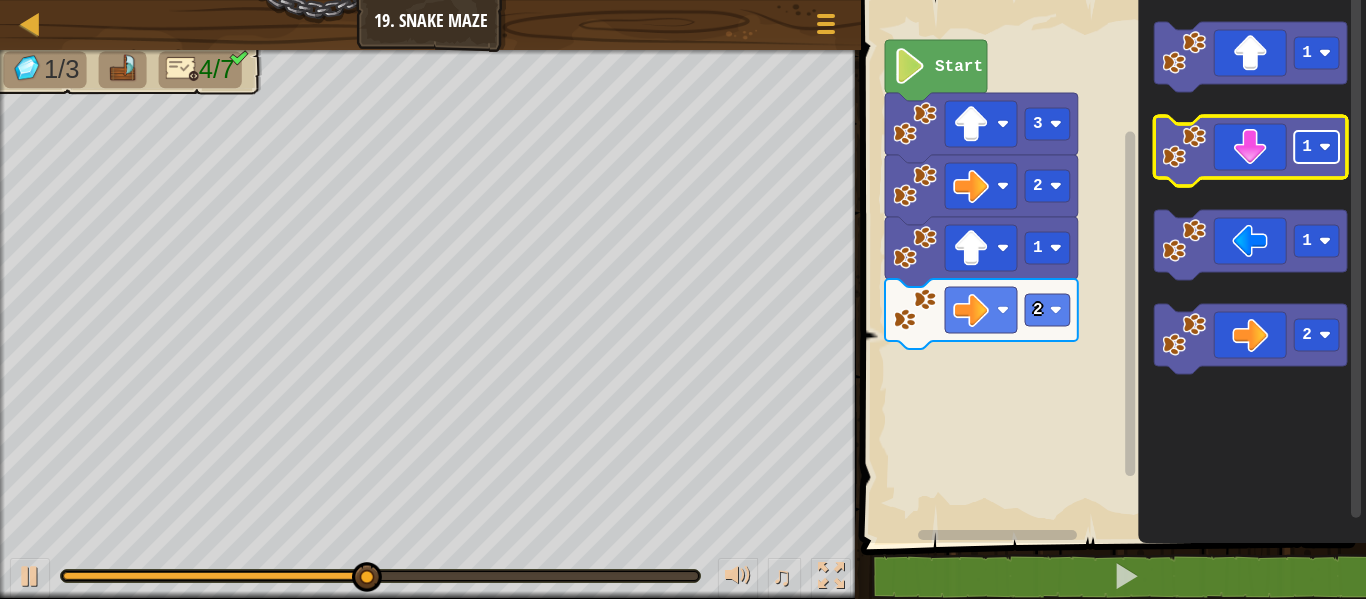 click 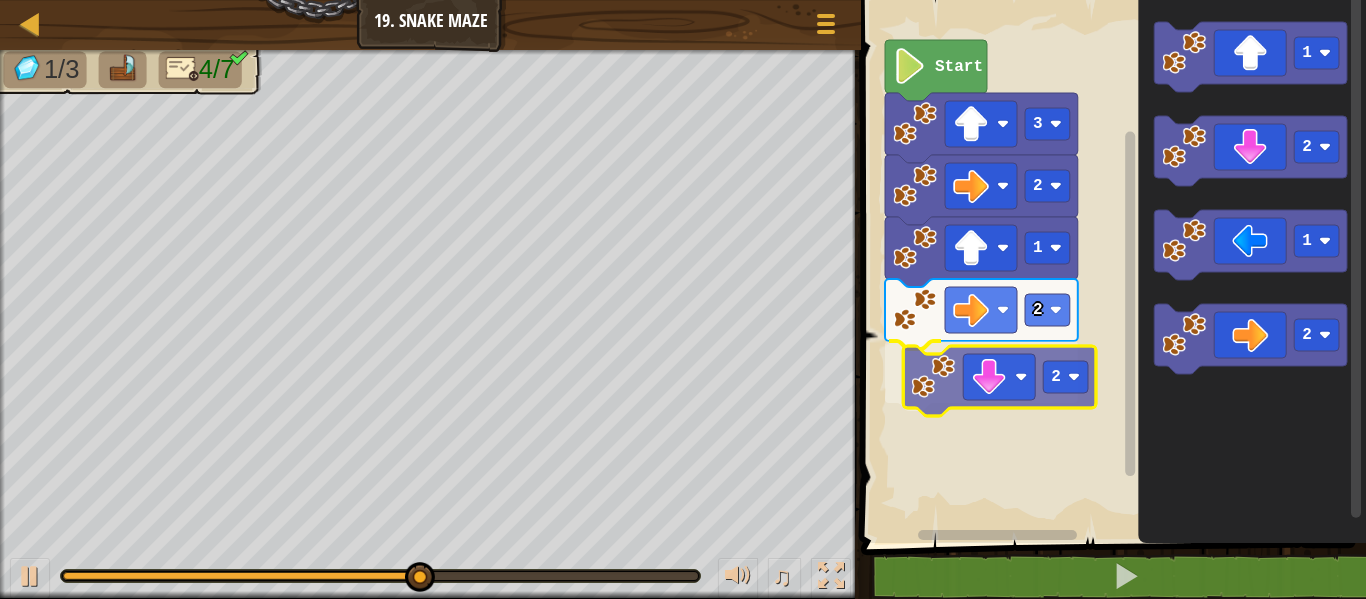 click on "2 2 1 2 3 Start 1 2 1 2 2" at bounding box center [1110, 266] 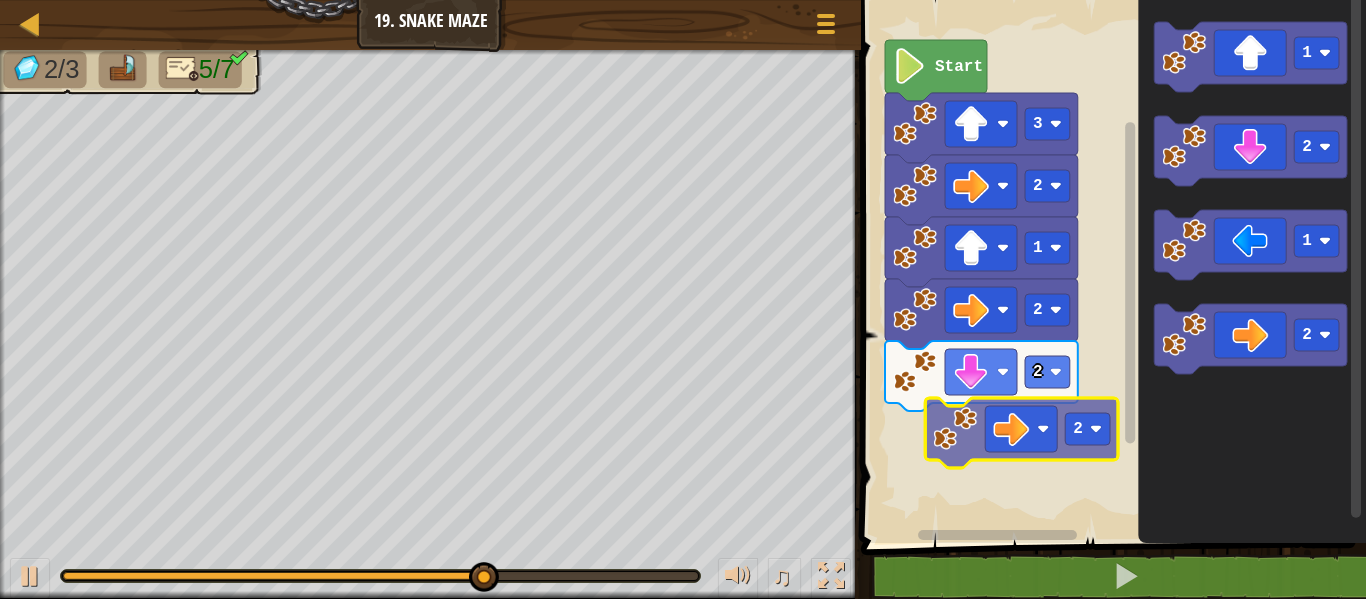 click on "2 2 1 2 3 Start 1 2 1 2 2" at bounding box center (1110, 266) 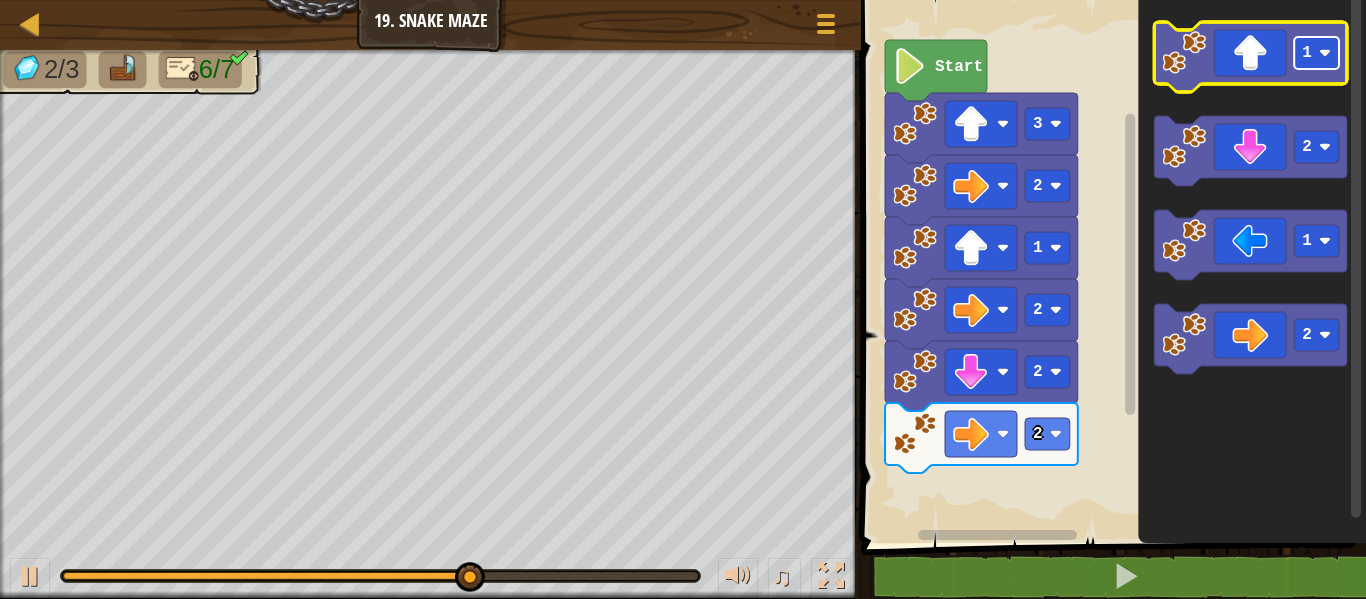 click 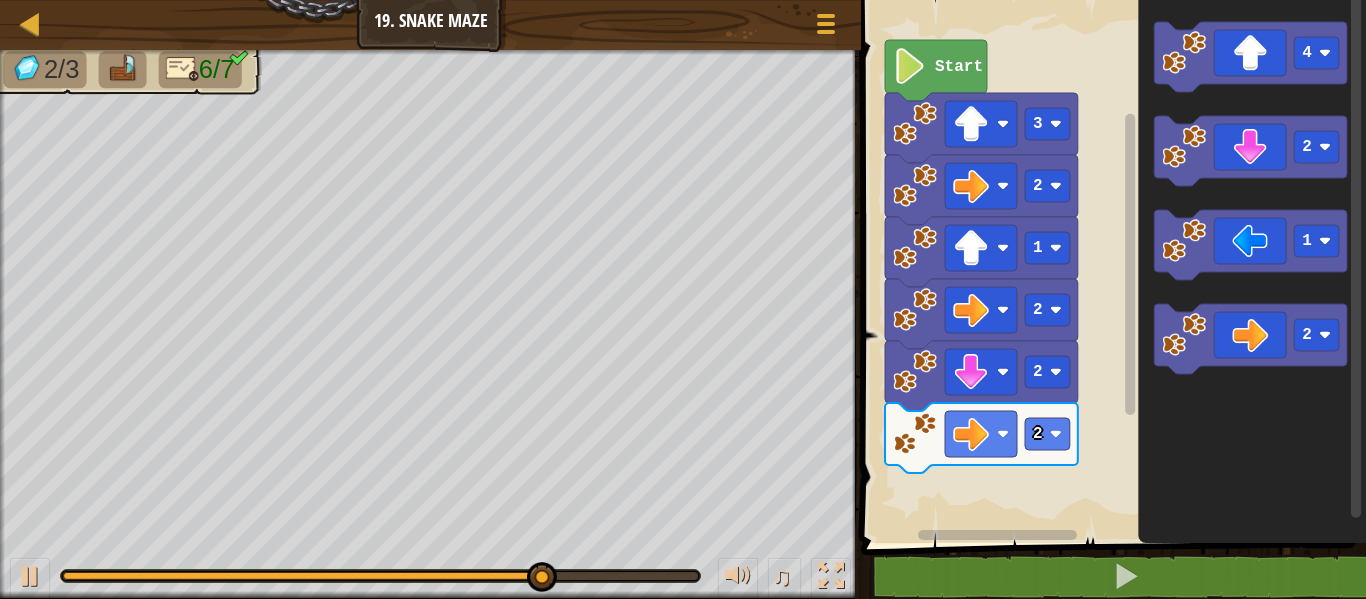 click on "2 2 2 1 2 3 Start 4 2 1 2" at bounding box center [1110, 266] 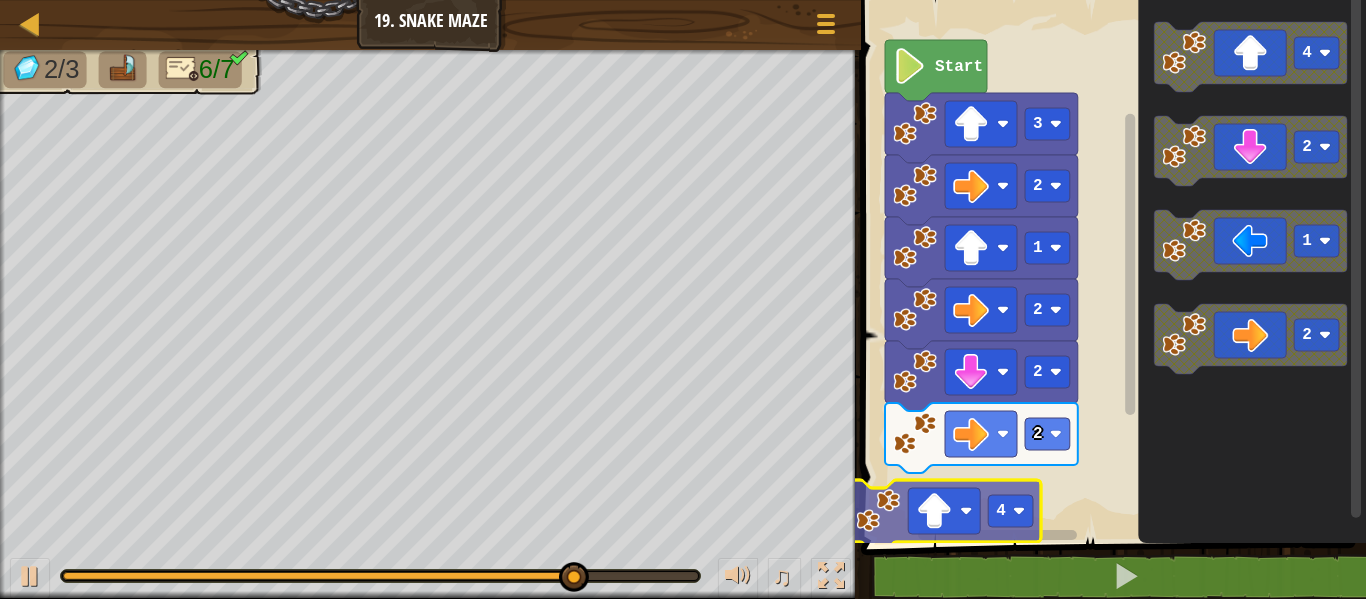 click on "2 2 2 1 2 3 Start 4 4 2 1 2 4" at bounding box center [1110, 266] 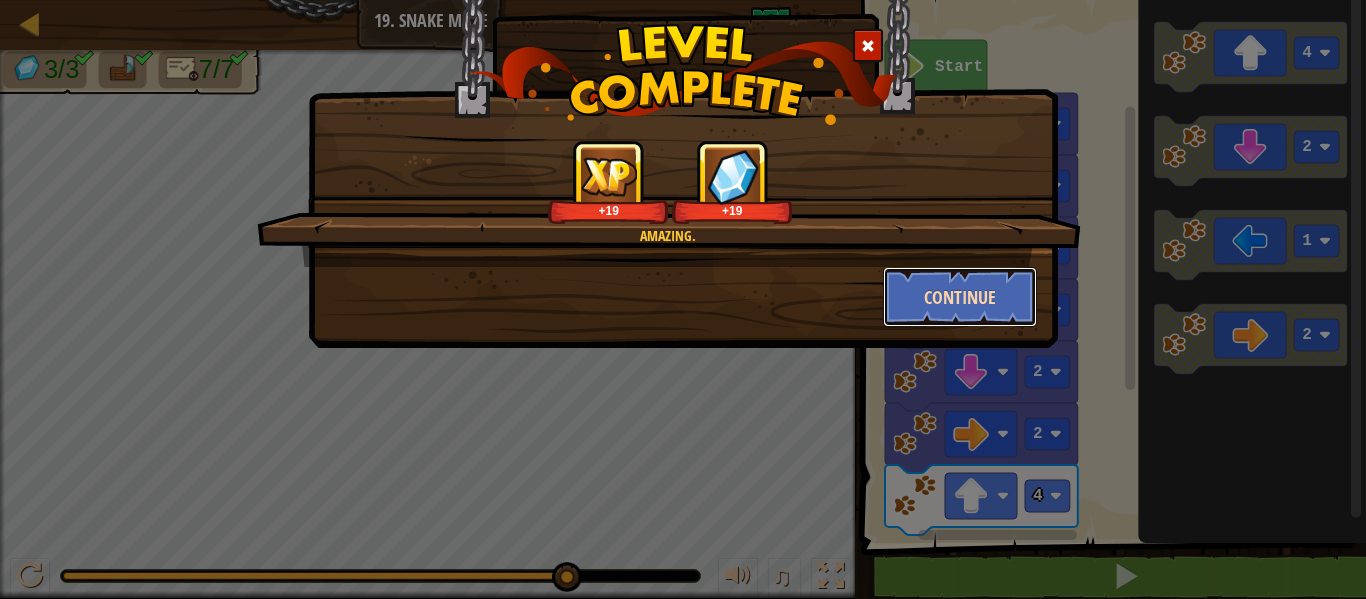 click on "Continue" at bounding box center [960, 297] 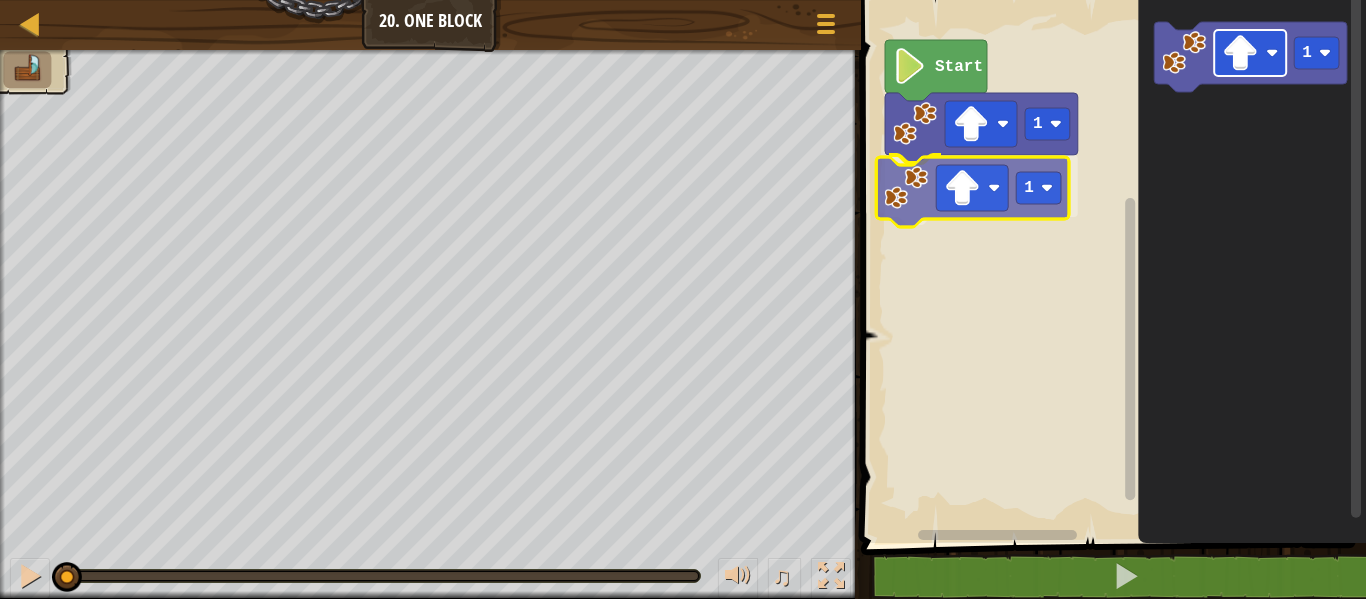 click on "1 1 Start 1 1" at bounding box center [1110, 266] 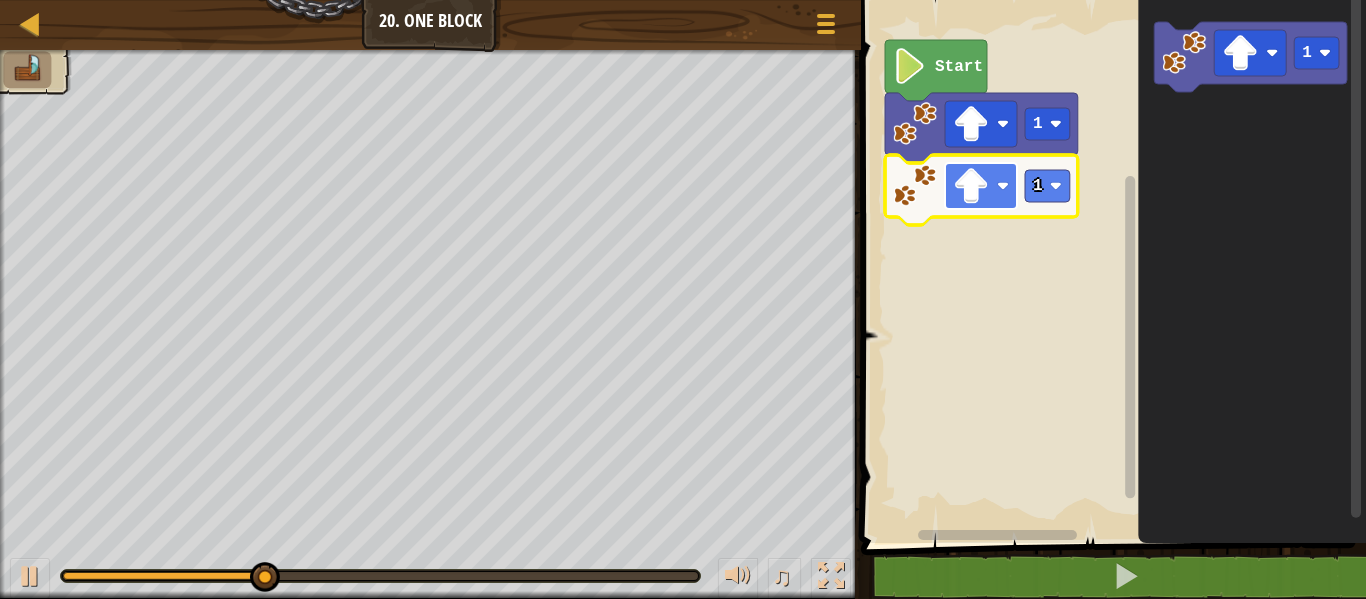 click 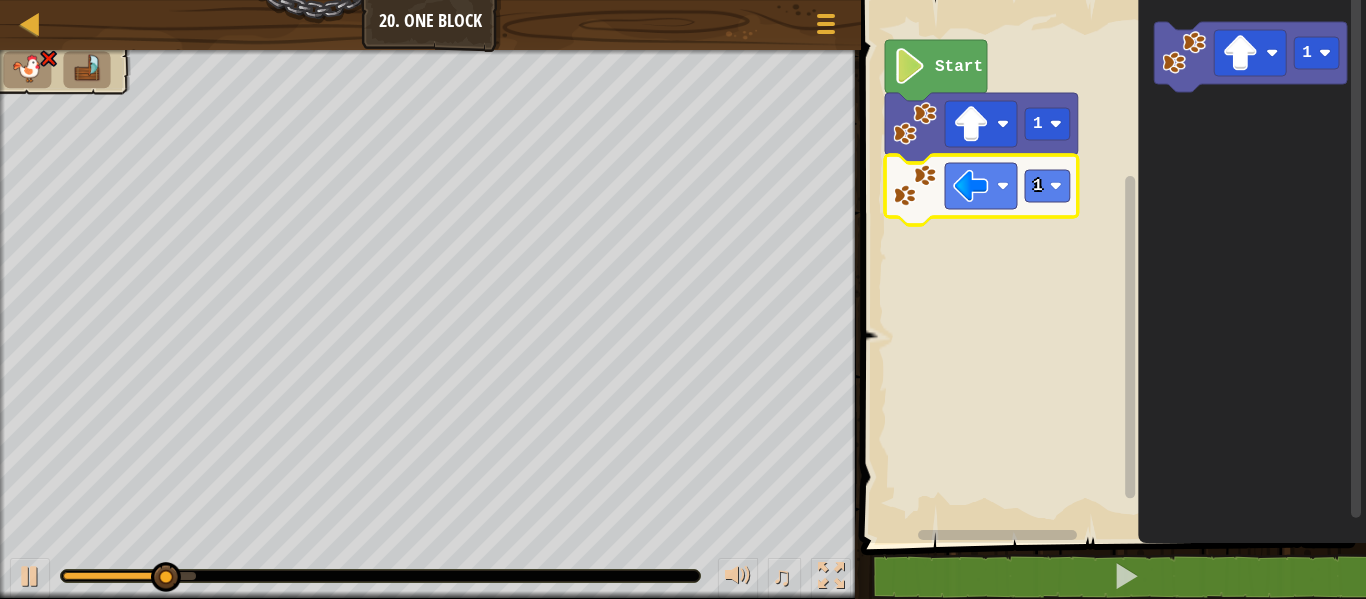 click 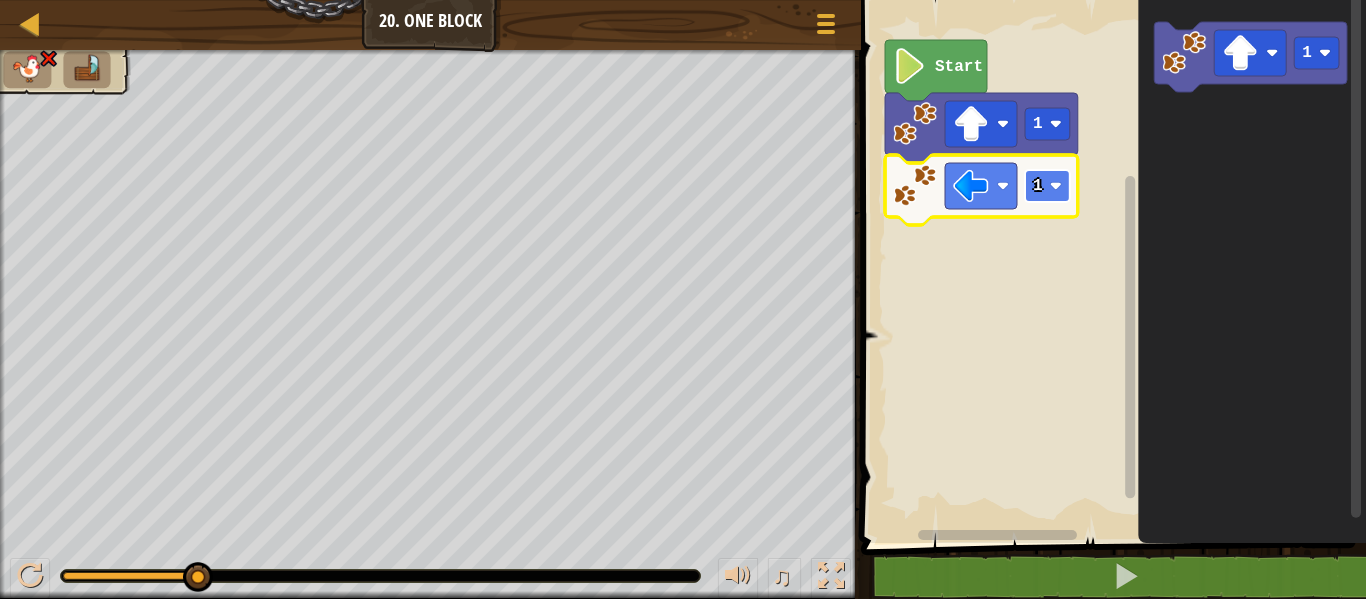 click 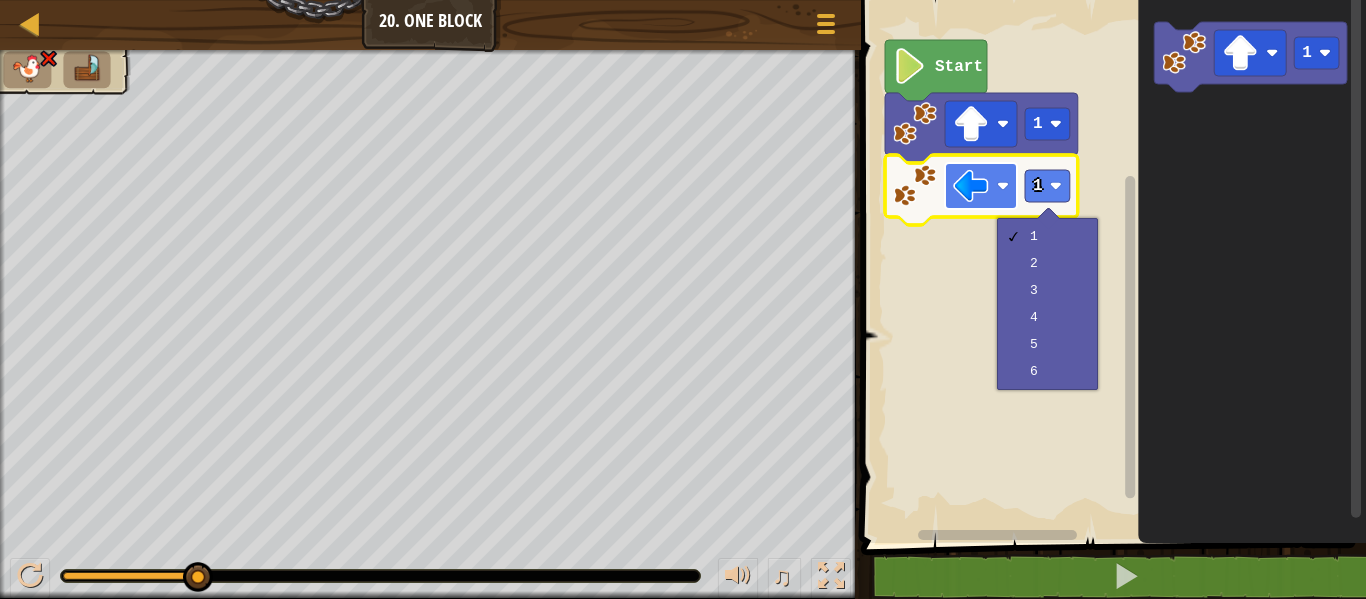 click 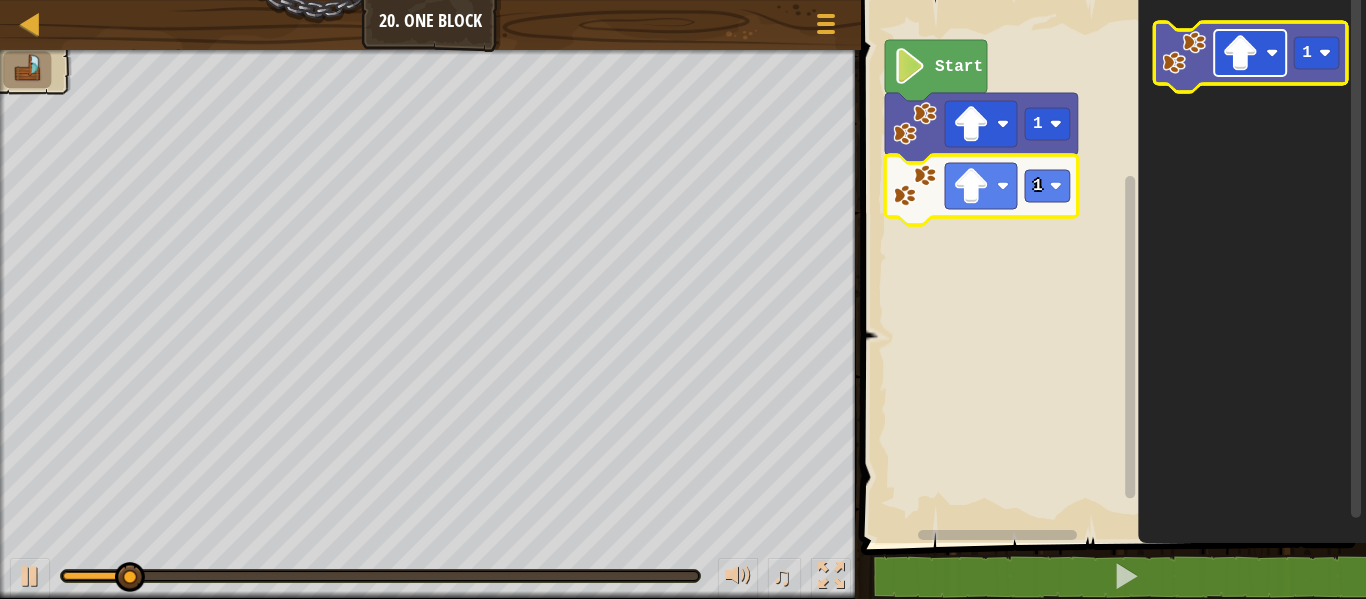 click 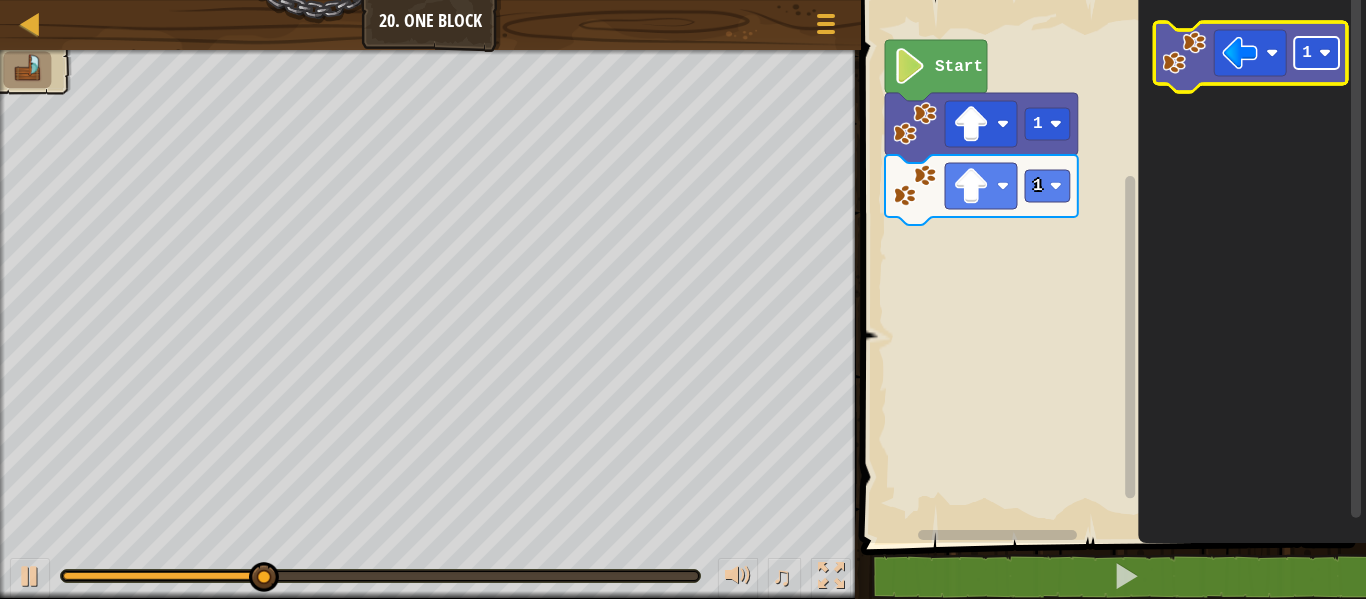 click 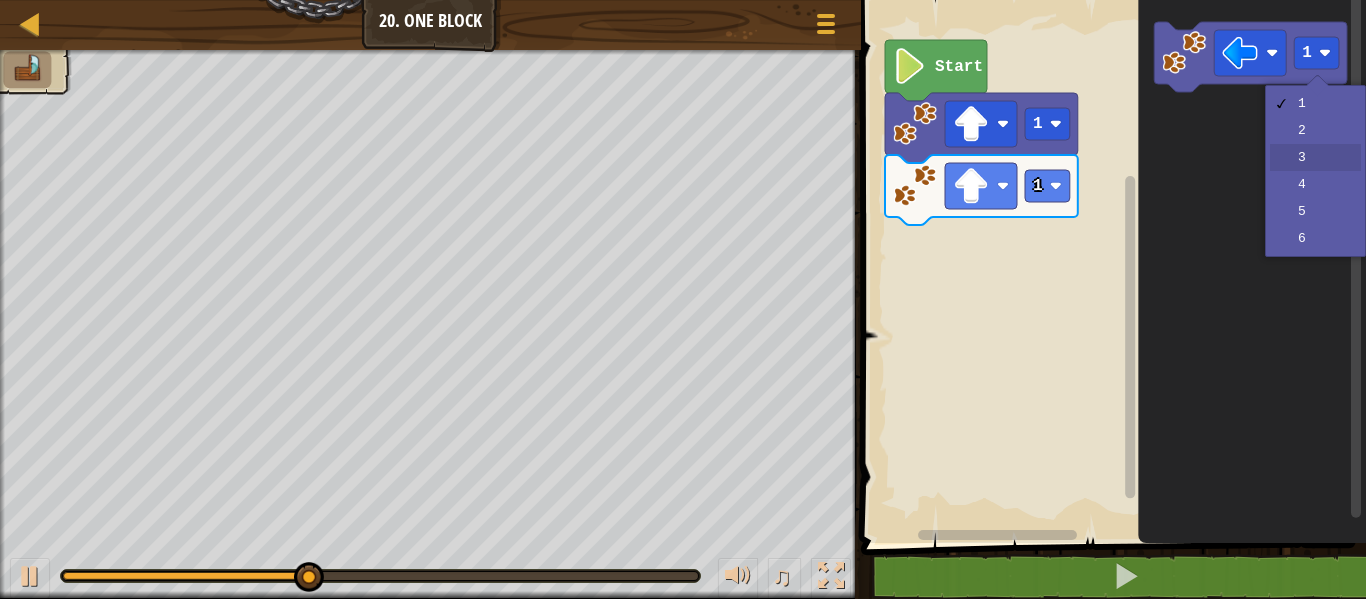 drag, startPoint x: 1315, startPoint y: 156, endPoint x: 1288, endPoint y: 75, distance: 85.3815 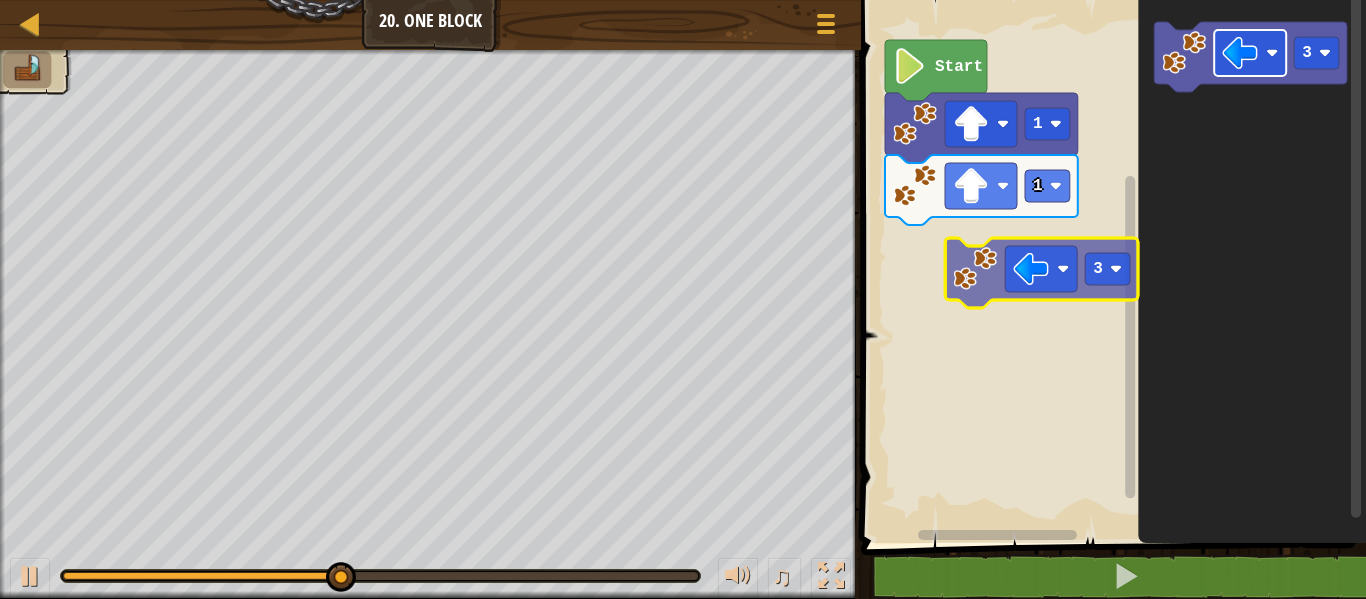 click on "Start 1 1 3 3" at bounding box center [1110, 266] 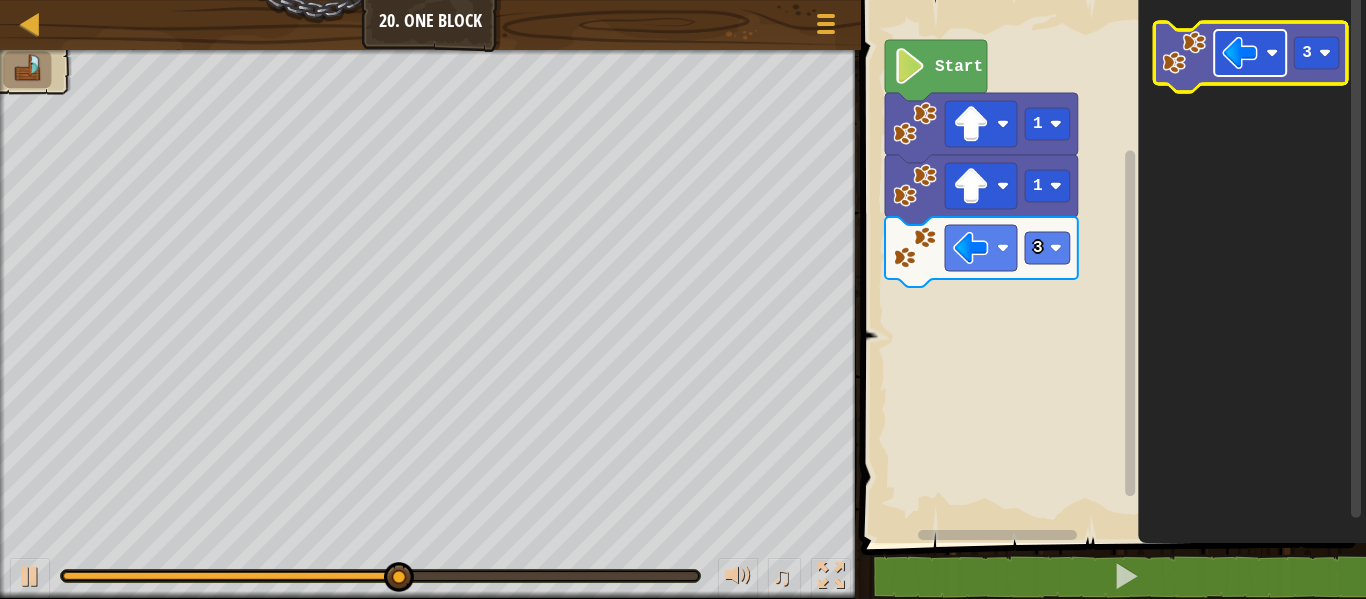 click 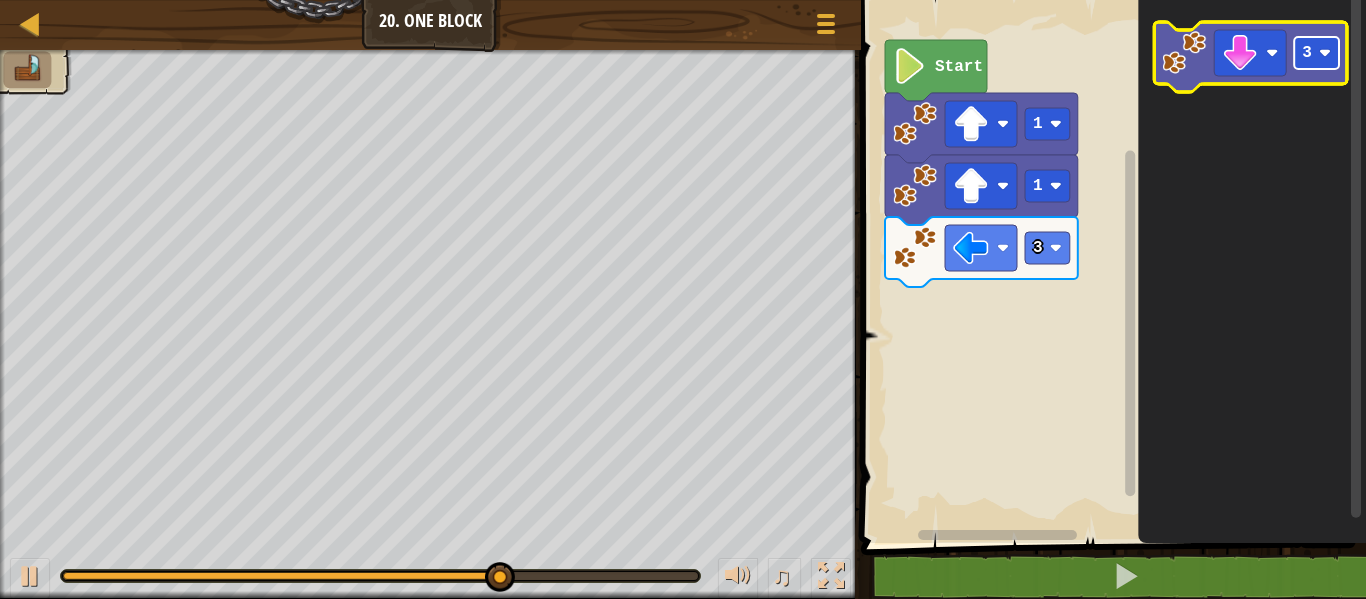 click 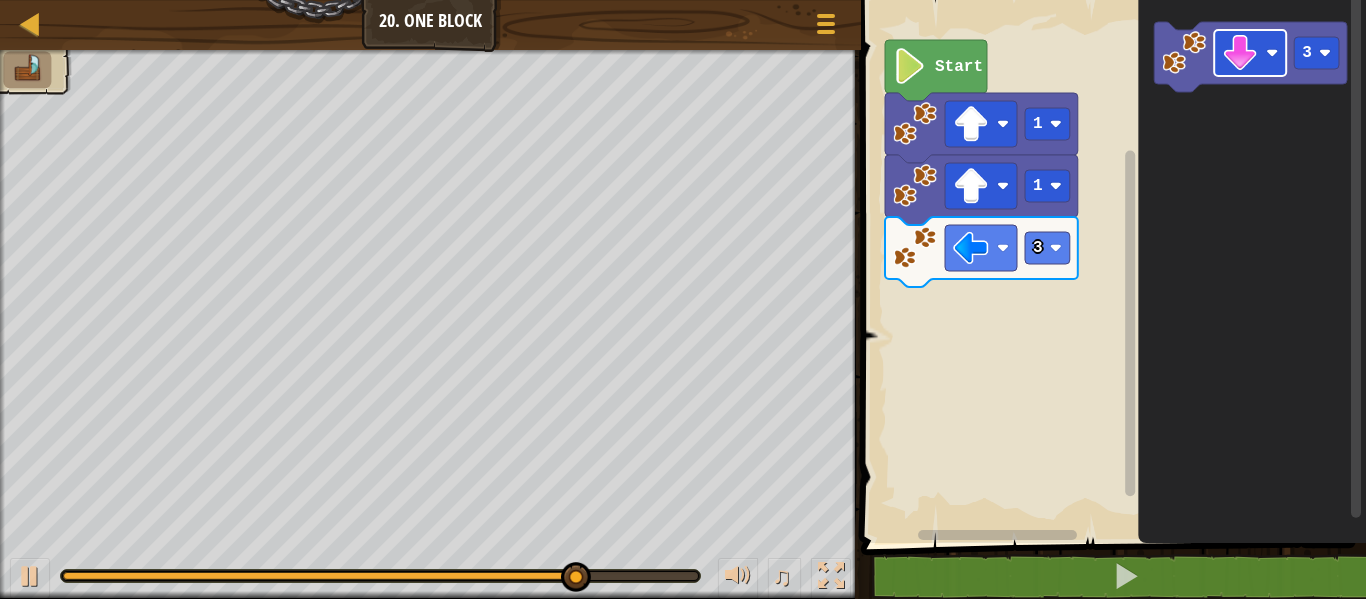click on "3 1 1 Start 3" at bounding box center (1110, 266) 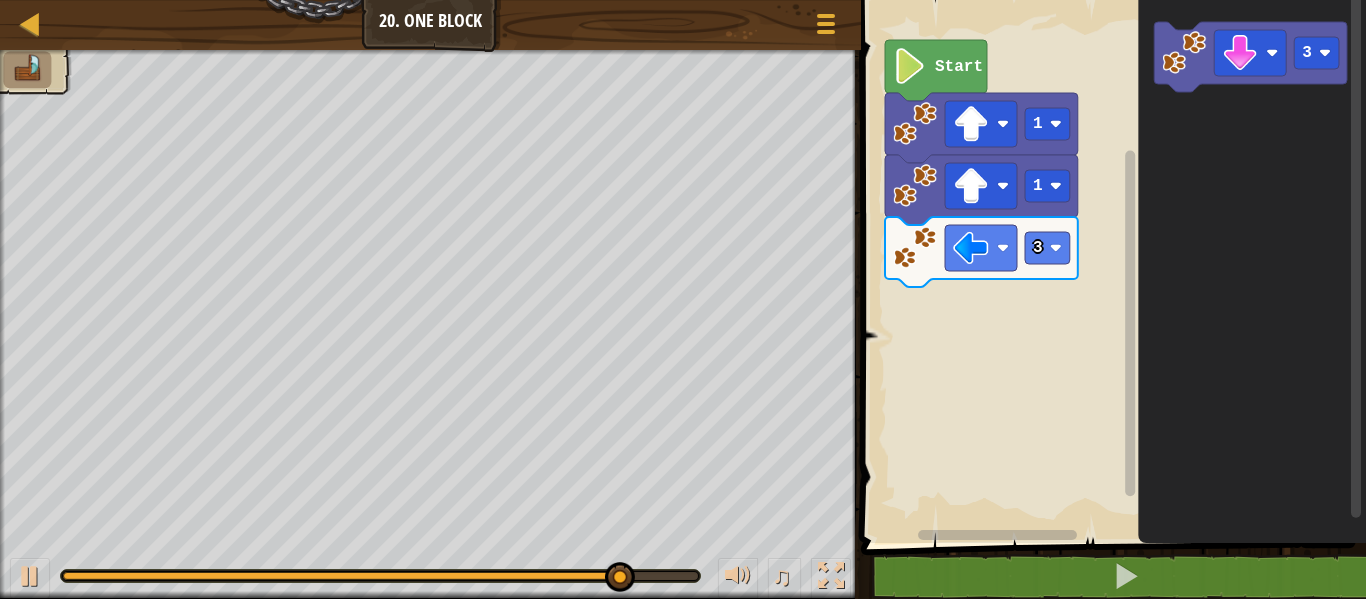 click on "3 1 1 Start 3" at bounding box center [1110, 266] 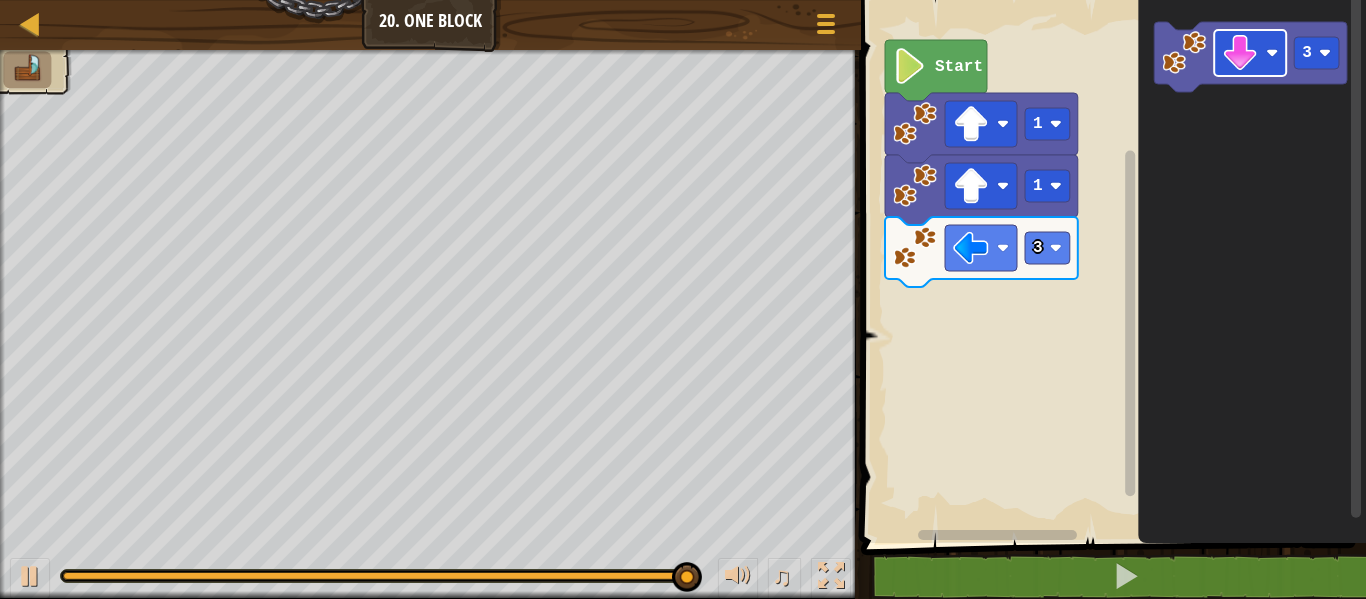 click on "3" 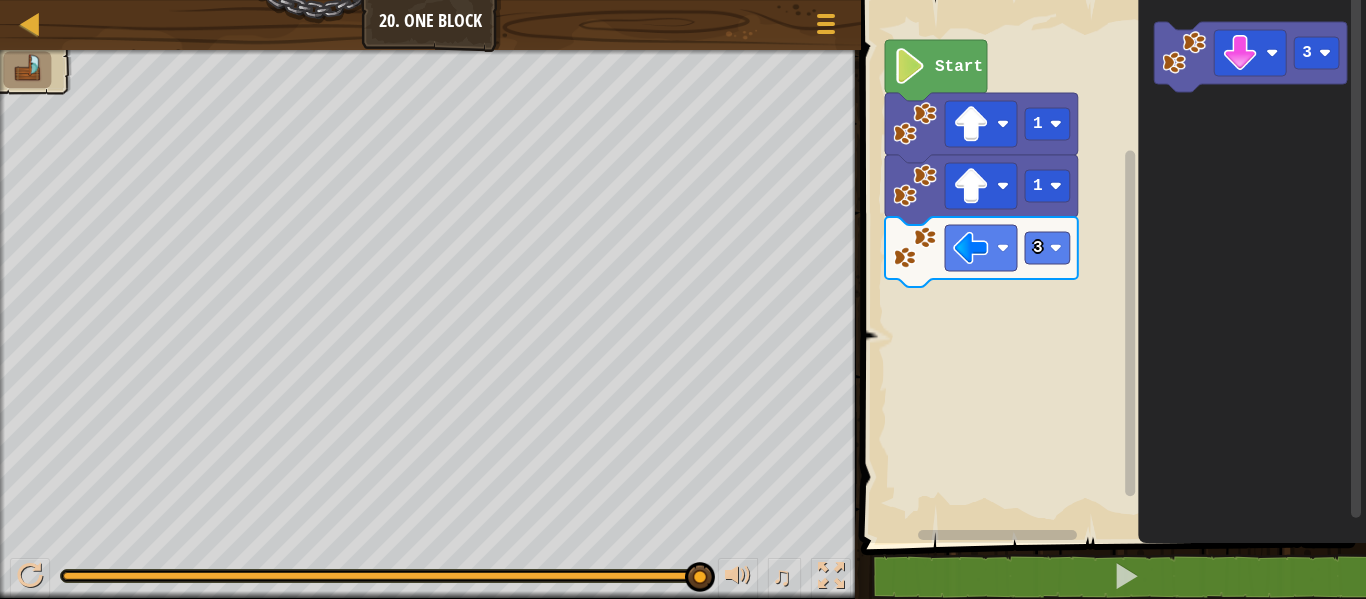 click 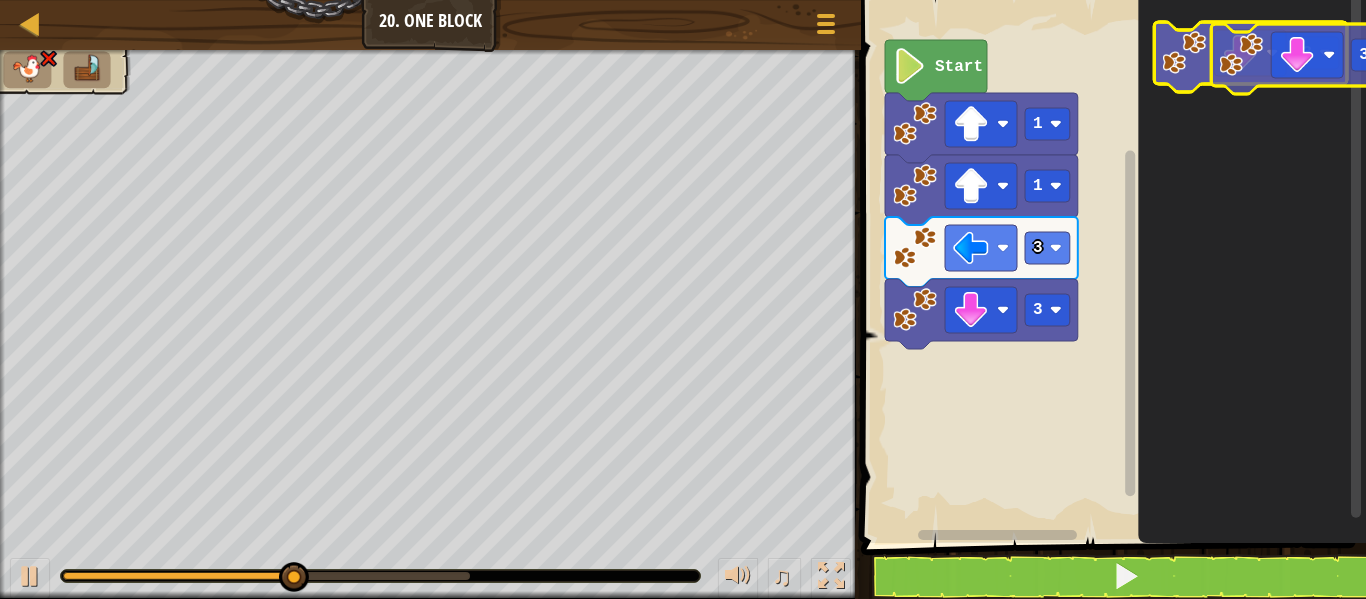 click on "3" 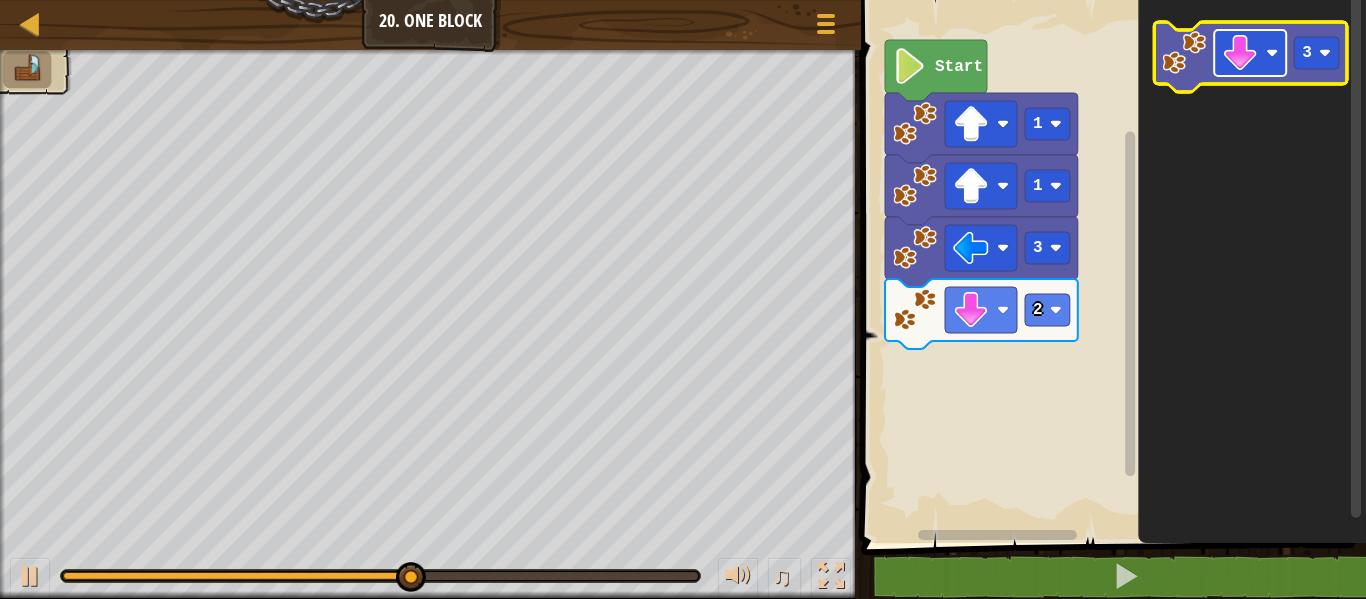 click 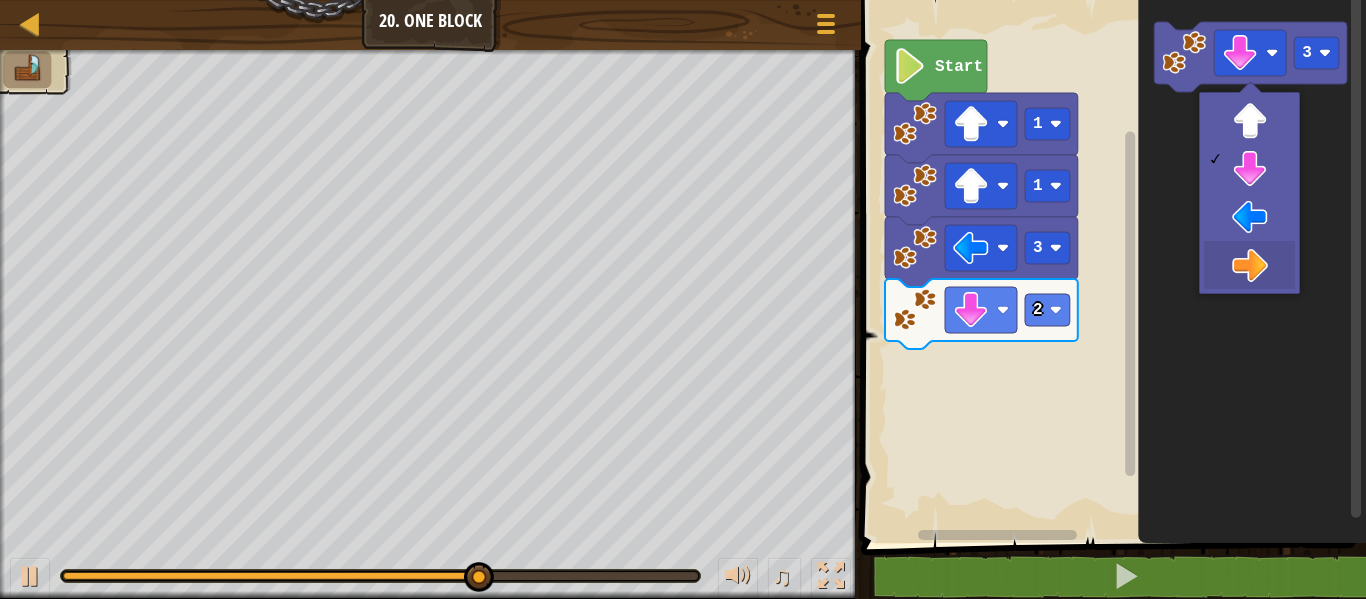 drag, startPoint x: 1274, startPoint y: 260, endPoint x: 1296, endPoint y: 127, distance: 134.80727 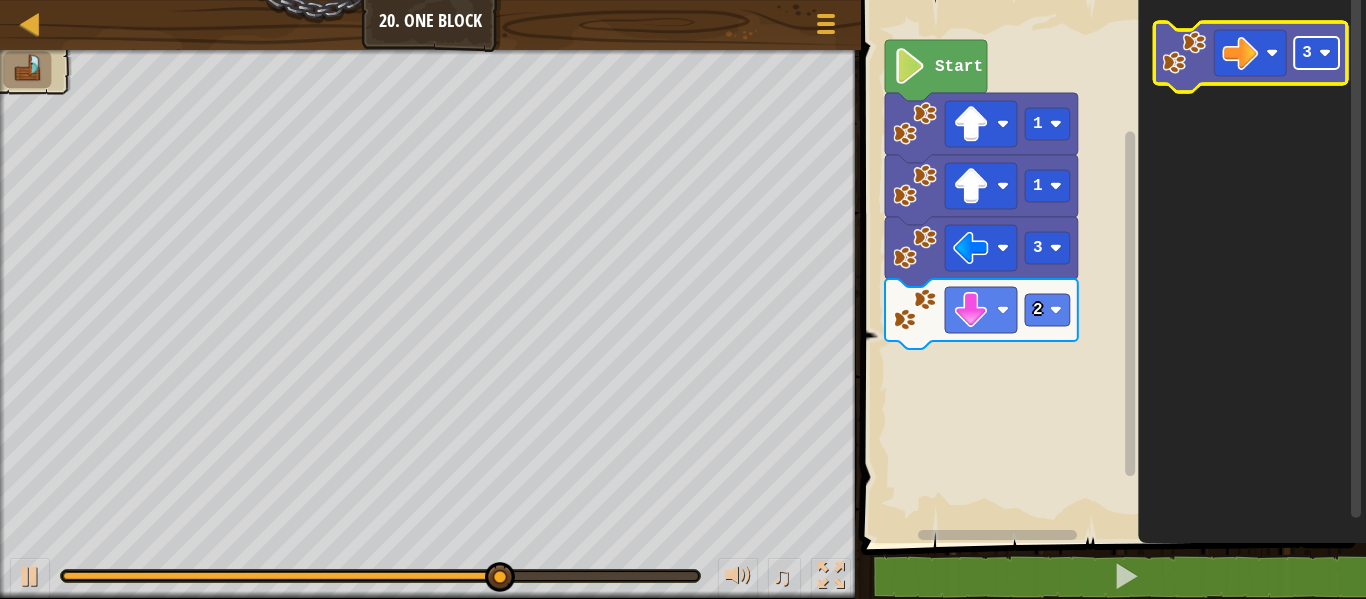 click on "3" 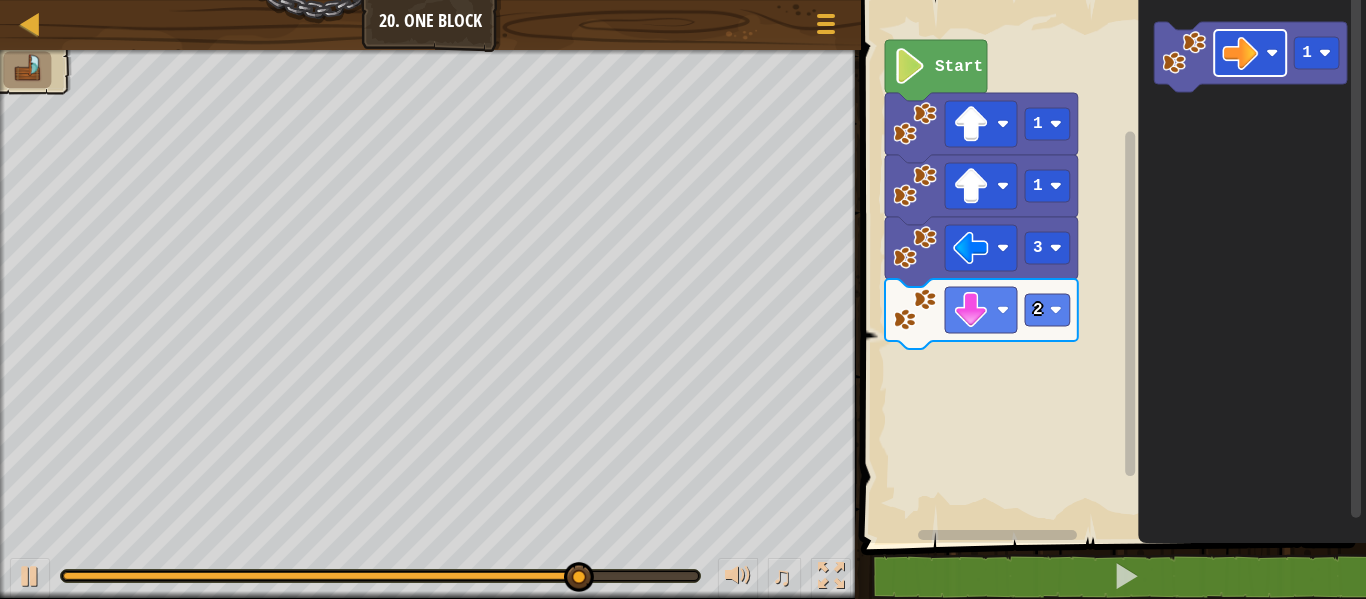 click on "1" 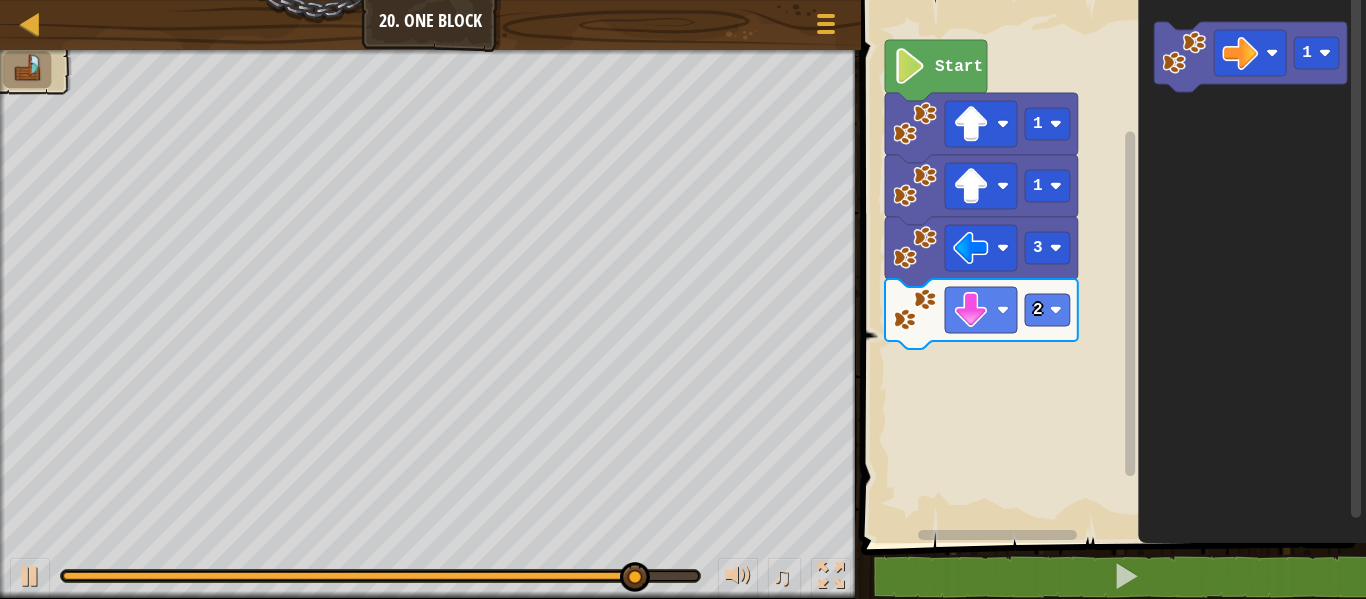 click on "Start 1 1 3 2 1" at bounding box center [1110, 266] 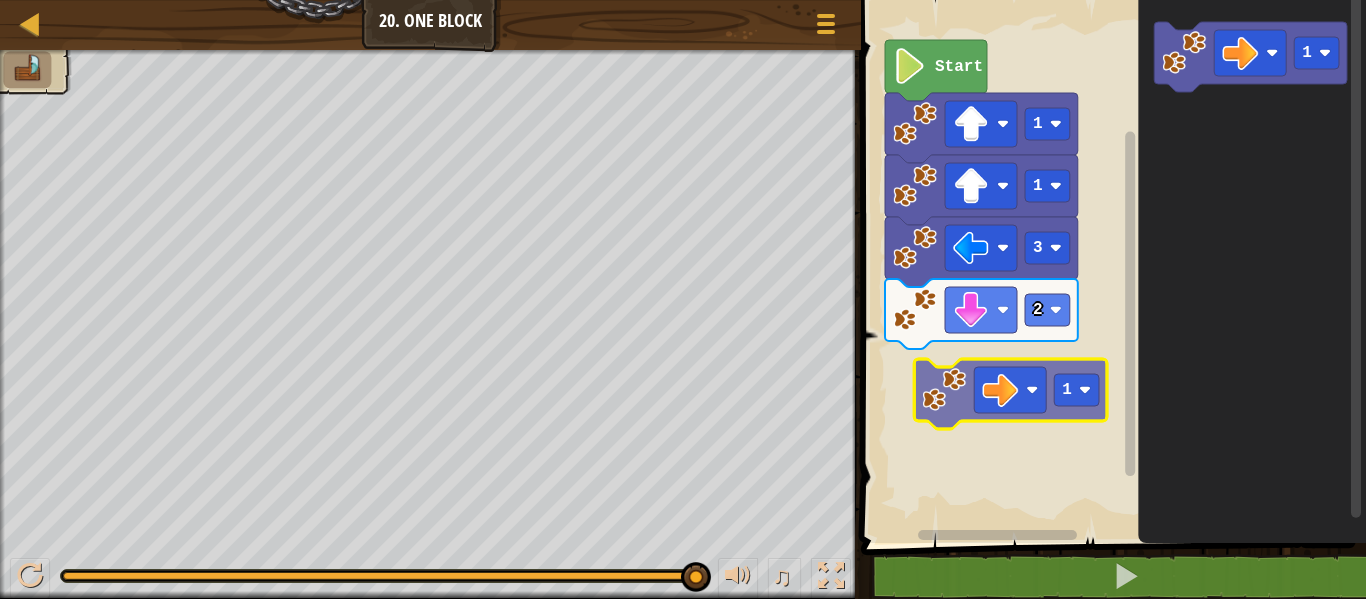 click on "Start 1 1 3 2 1 1" at bounding box center [1110, 266] 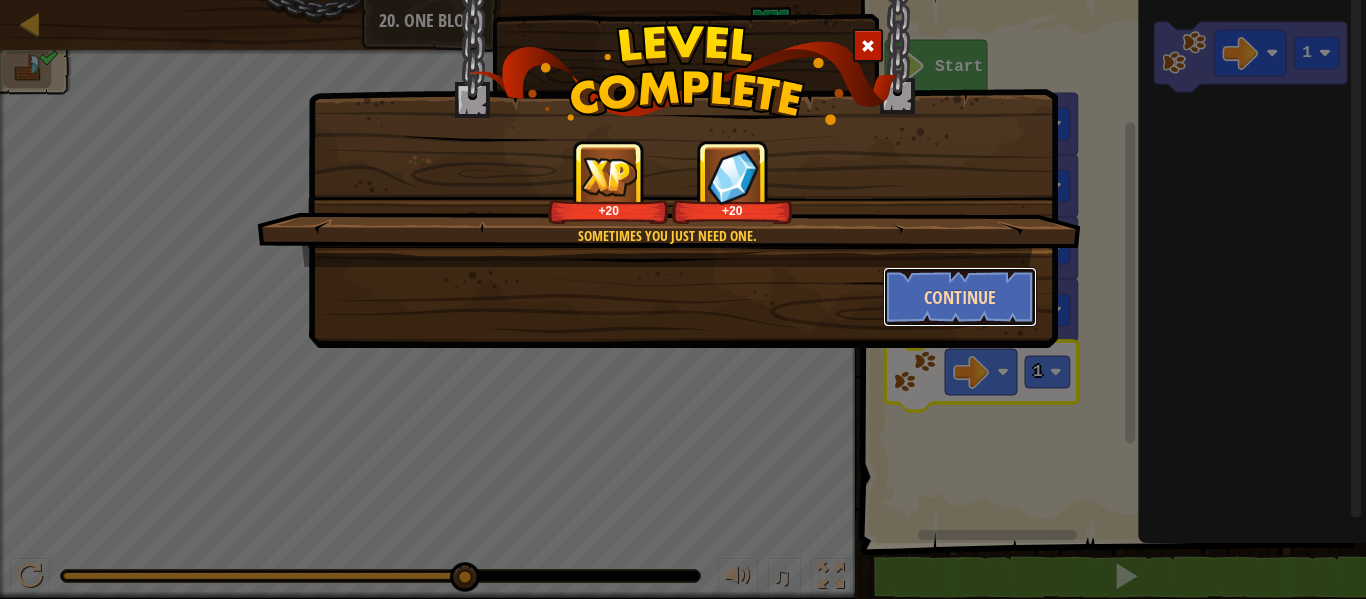 click on "Continue" at bounding box center [960, 297] 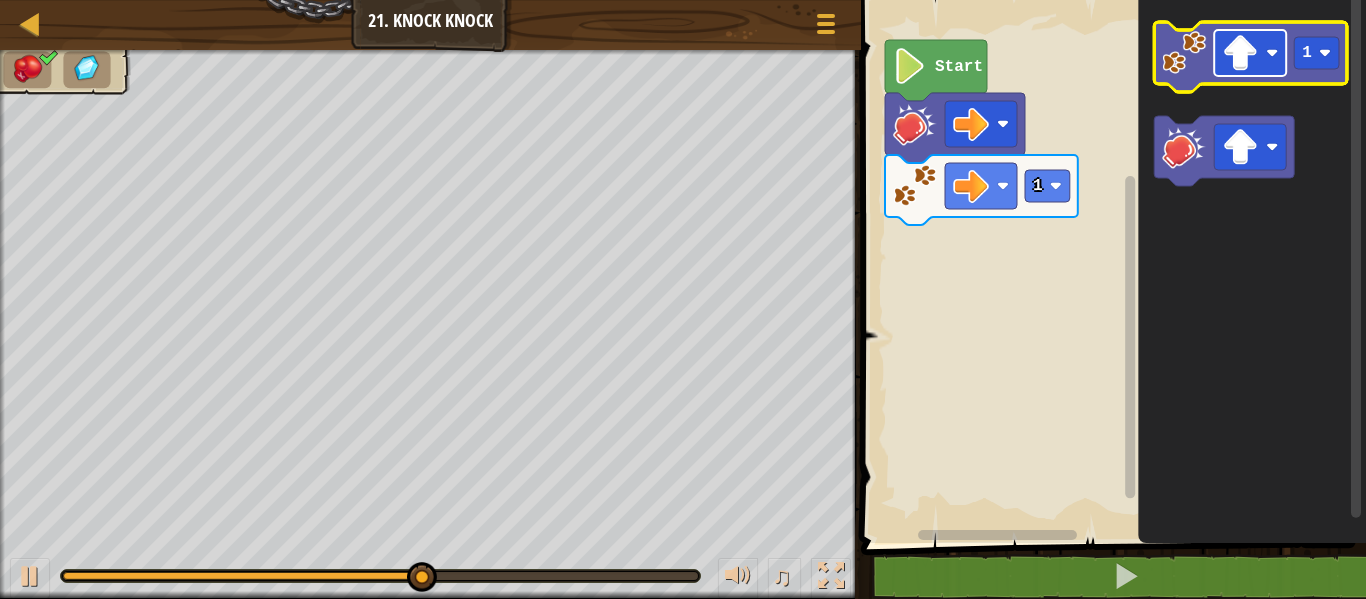 click 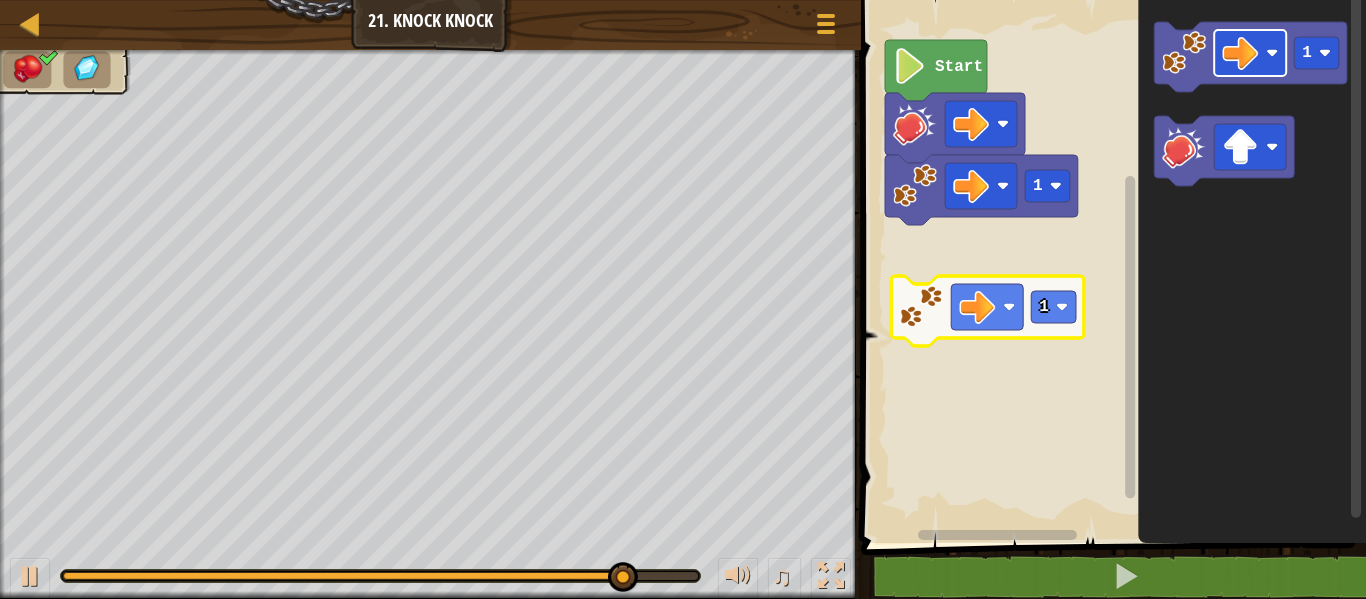 click on "Start 1 1 1" at bounding box center [1110, 266] 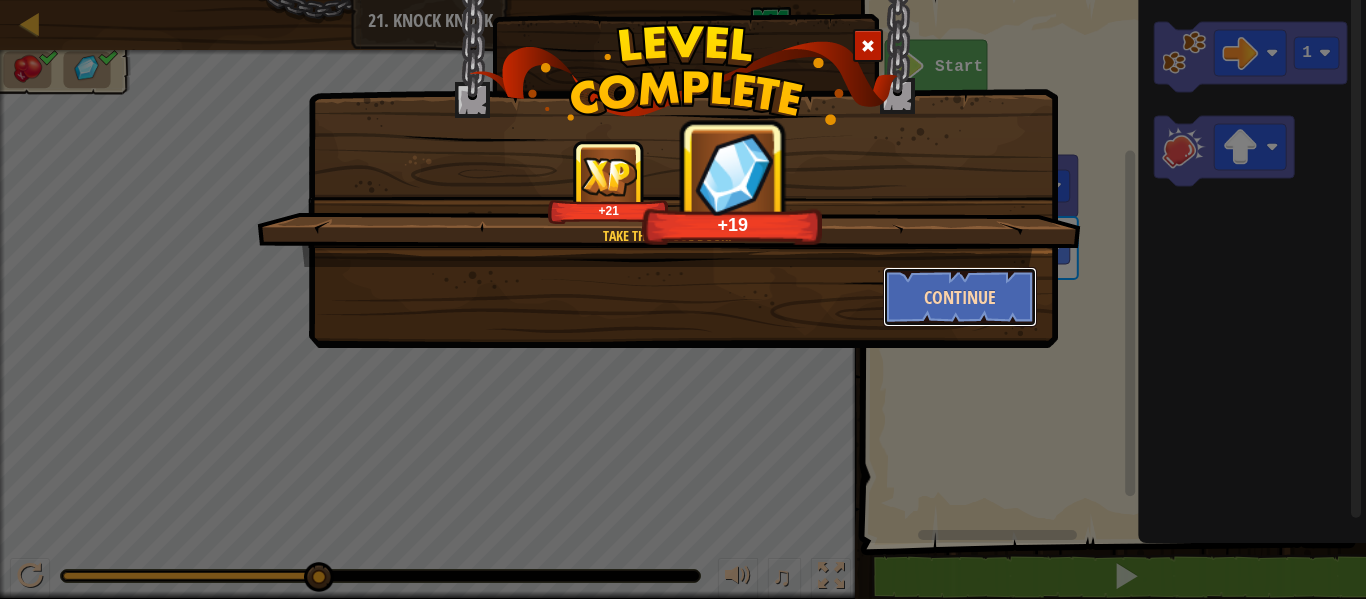 click on "Continue" at bounding box center (960, 297) 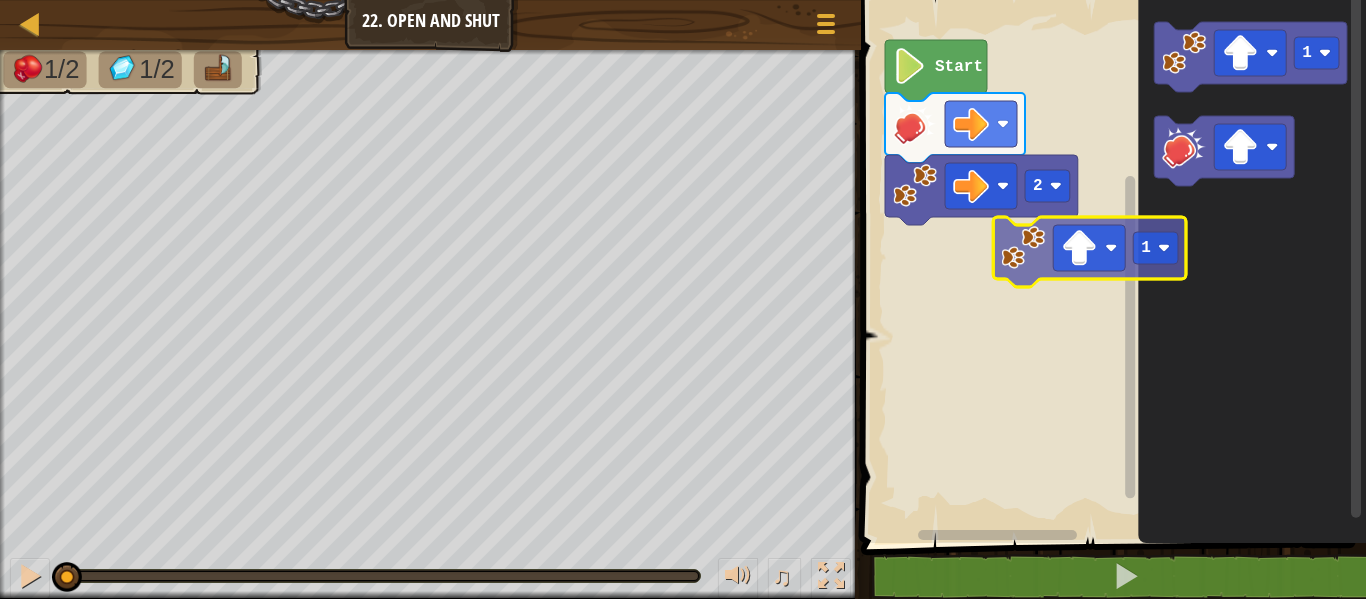 click on "2 Start 1 1" at bounding box center (1110, 266) 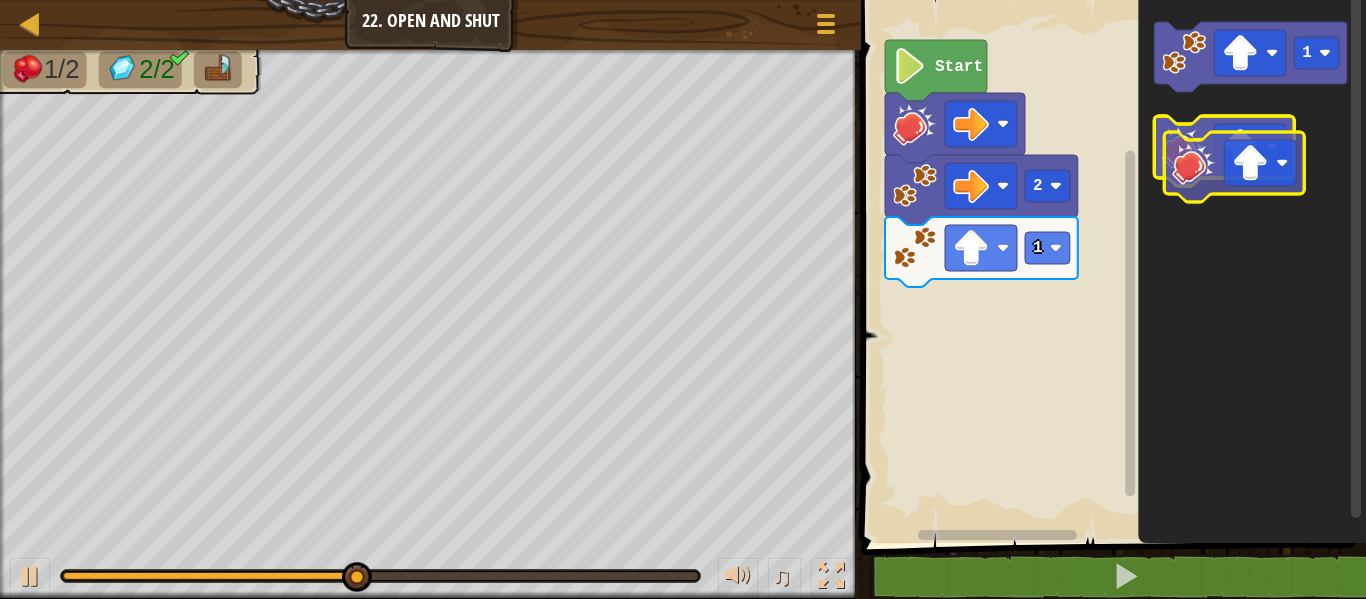 click 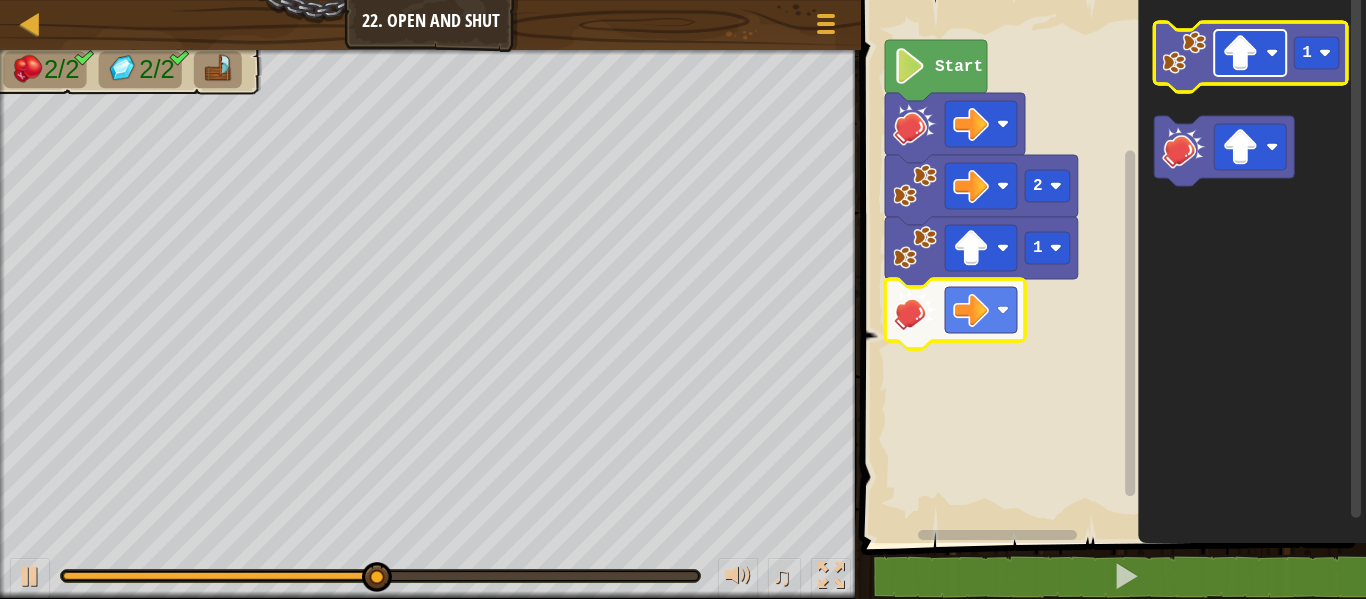 click 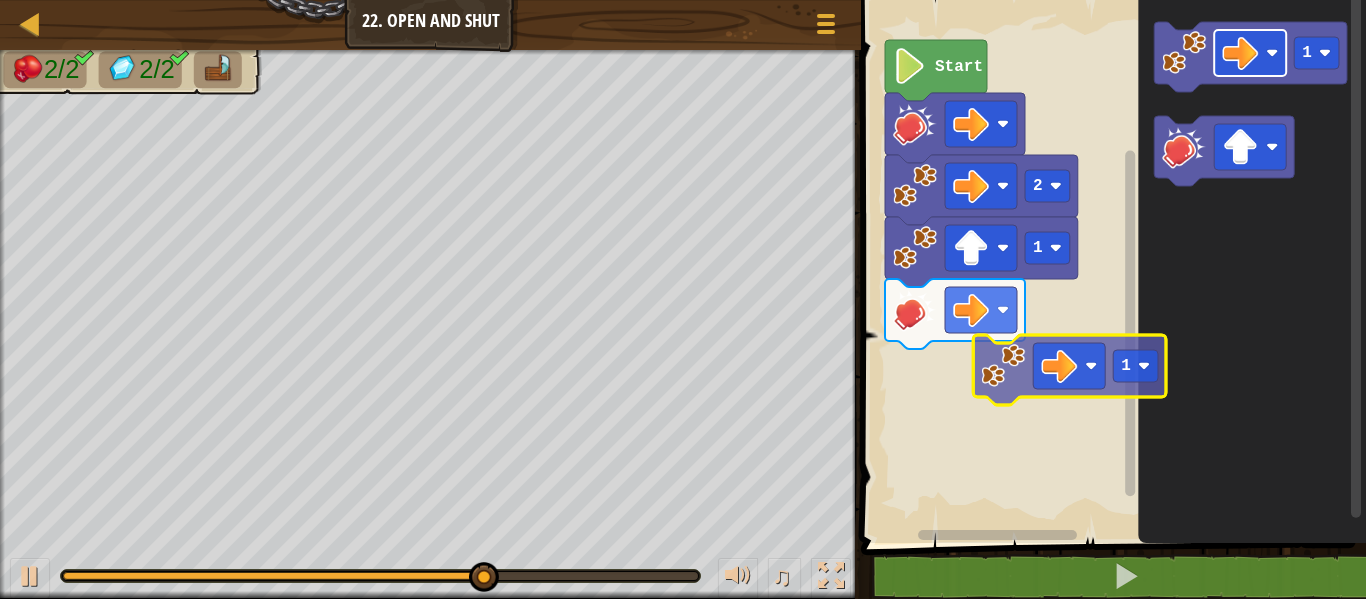 click on "Start 2 1 1 1" at bounding box center (1110, 266) 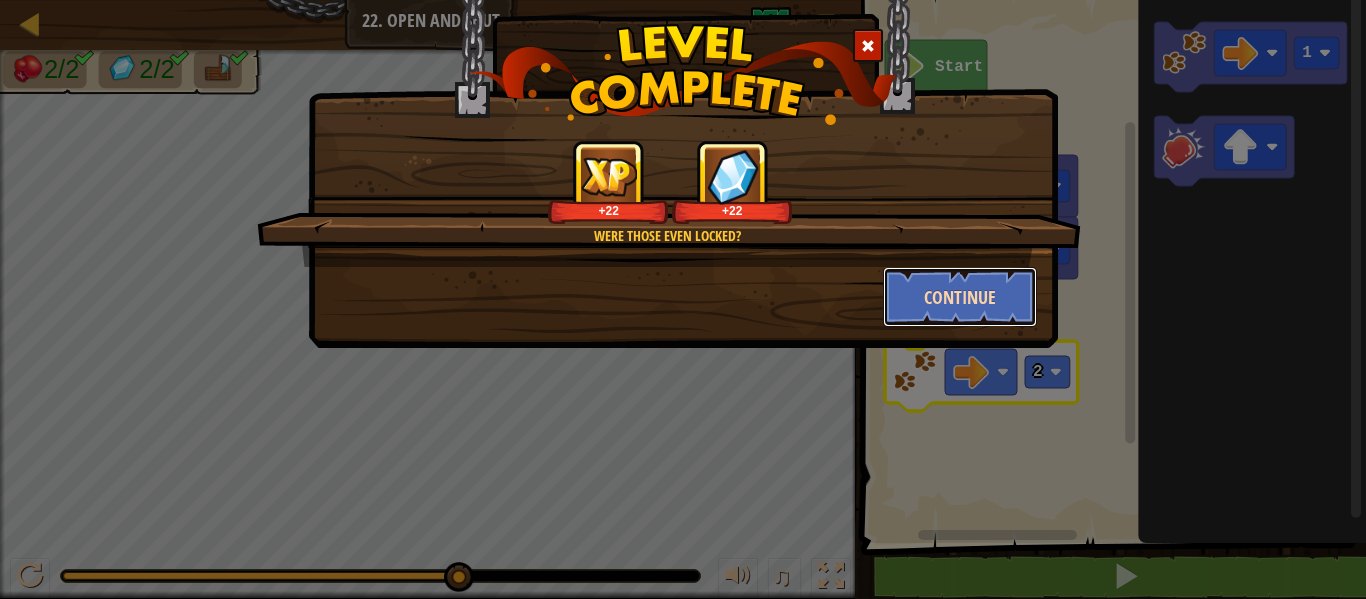 click on "Continue" at bounding box center (960, 297) 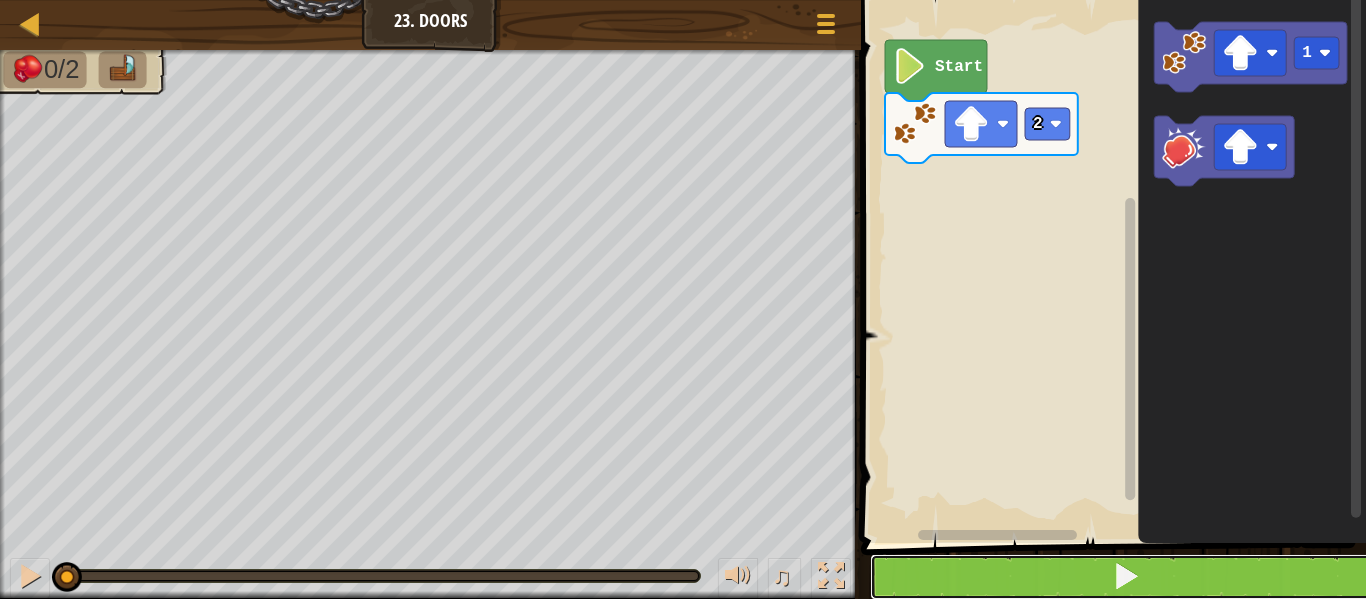 click at bounding box center (1125, 577) 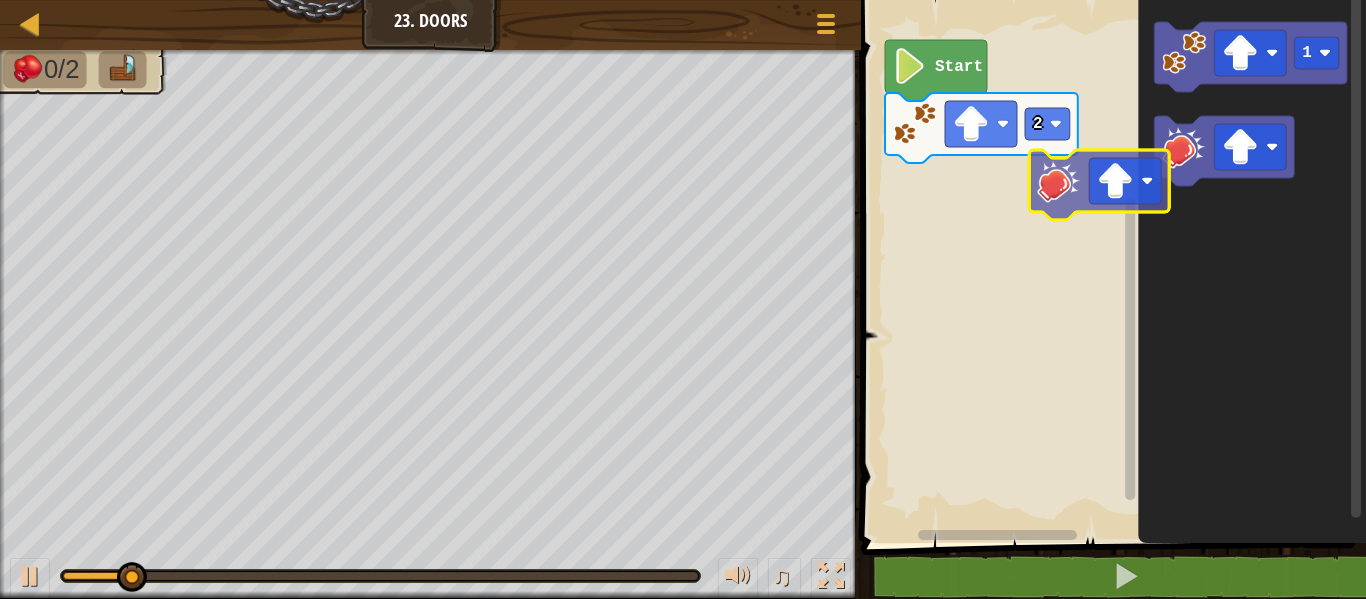click on "2 Start 1" at bounding box center (1110, 266) 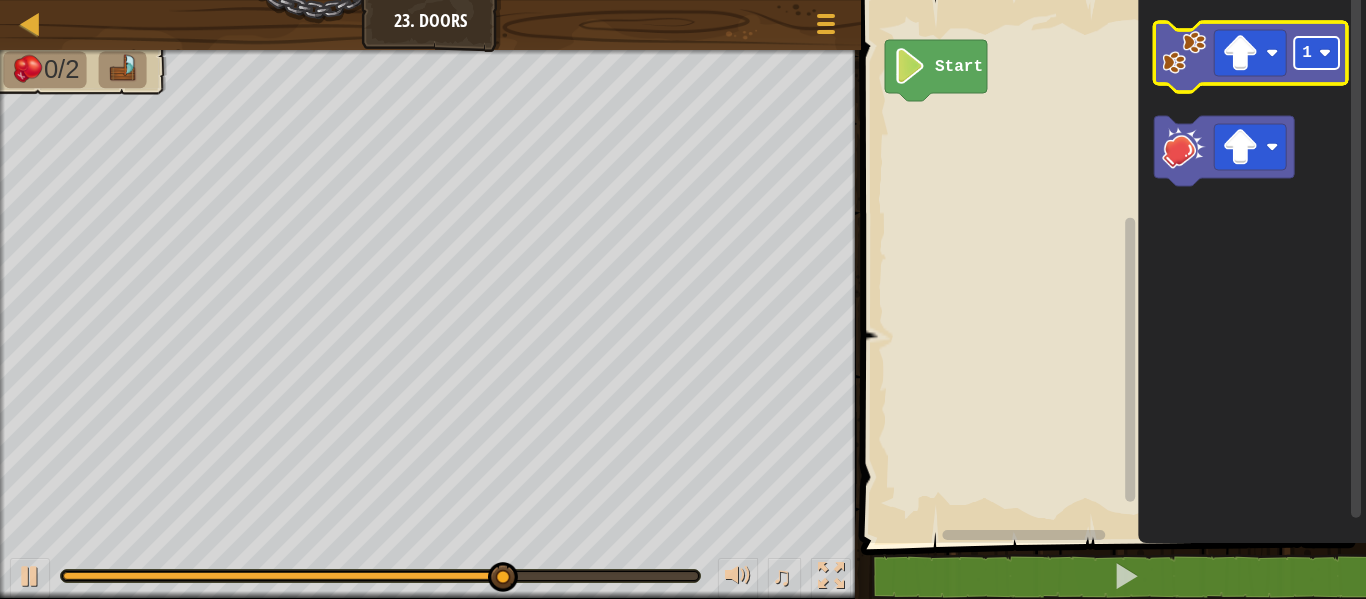 click on "1" 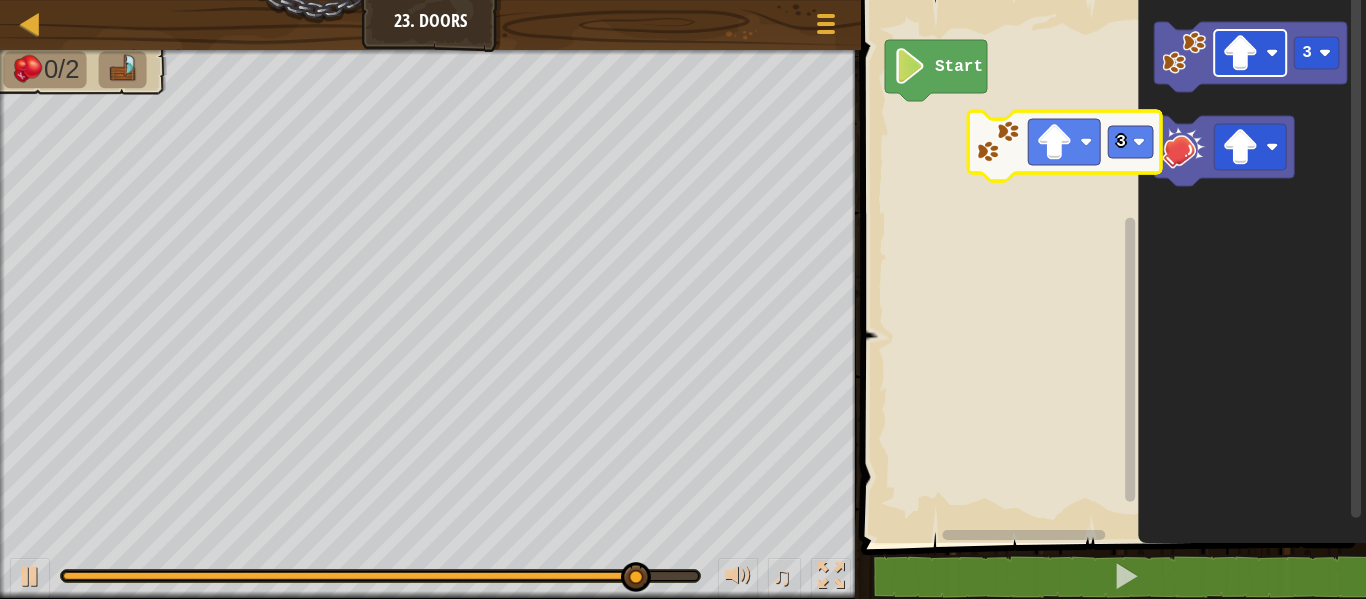 click on "Start 3 3" at bounding box center (1110, 266) 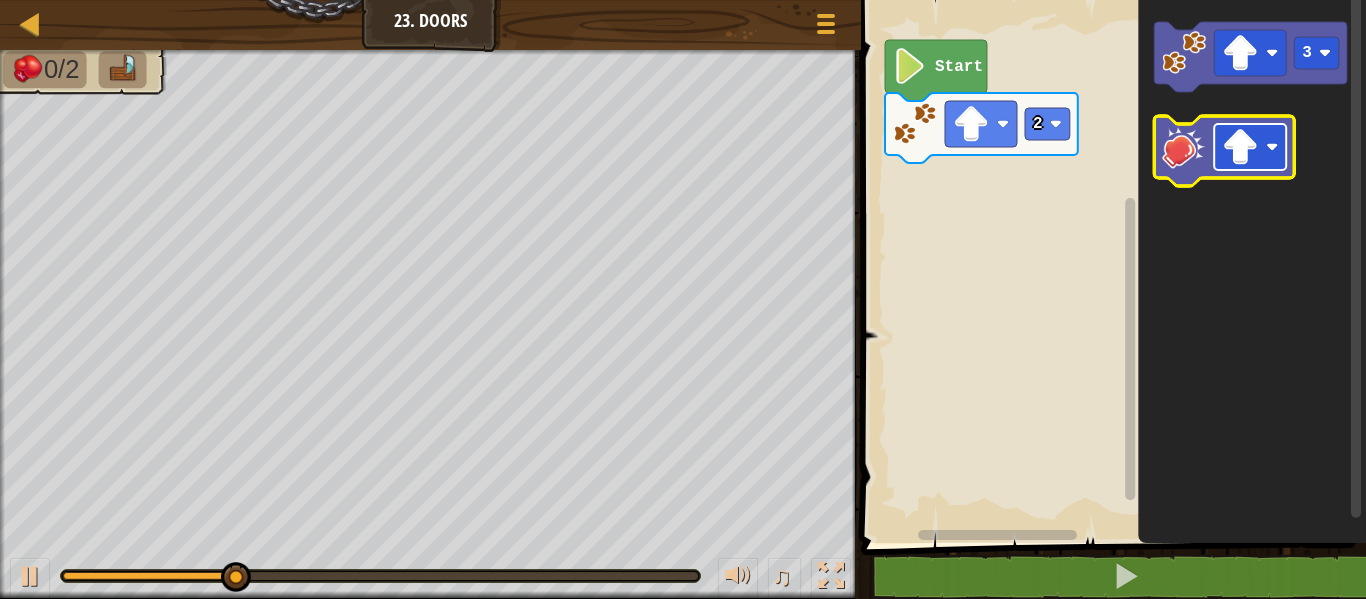 click 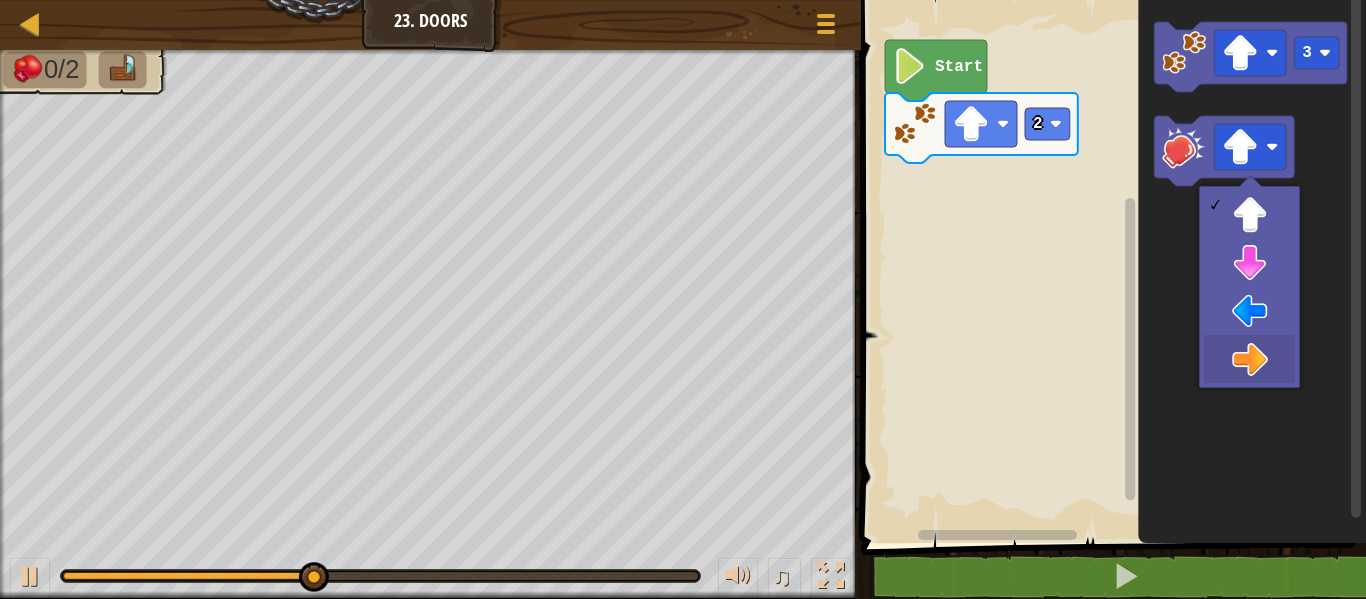drag, startPoint x: 1237, startPoint y: 356, endPoint x: 1231, endPoint y: 334, distance: 22.803509 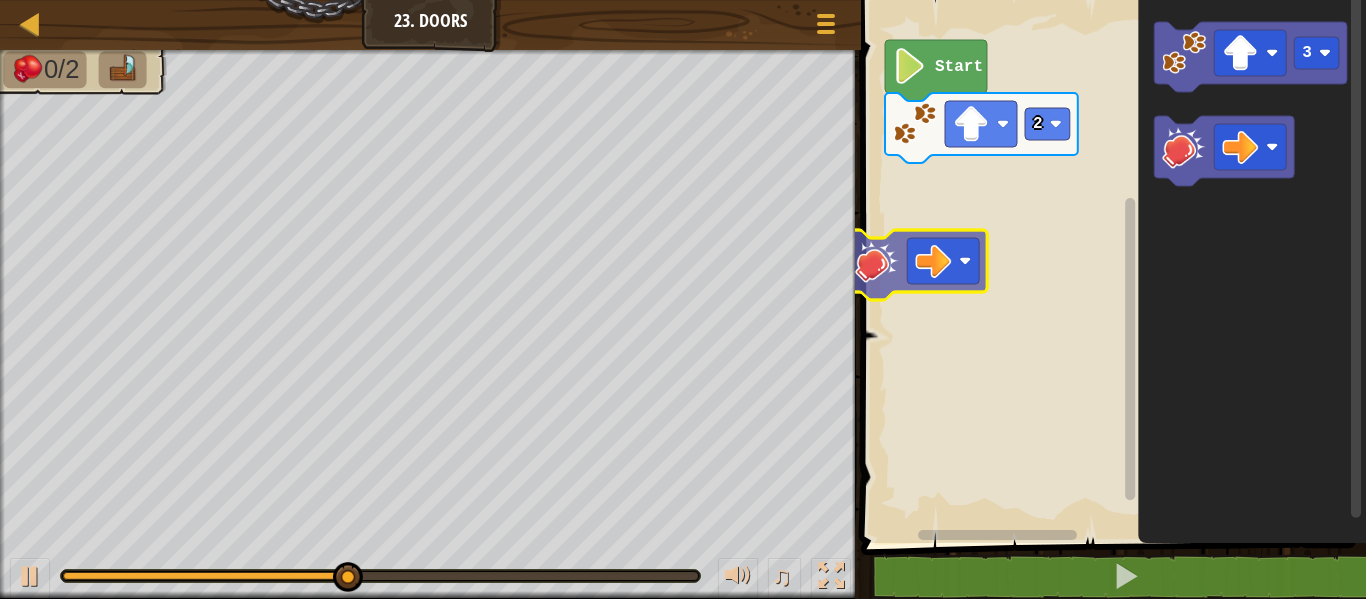 click on "Start 2 3" at bounding box center [1110, 266] 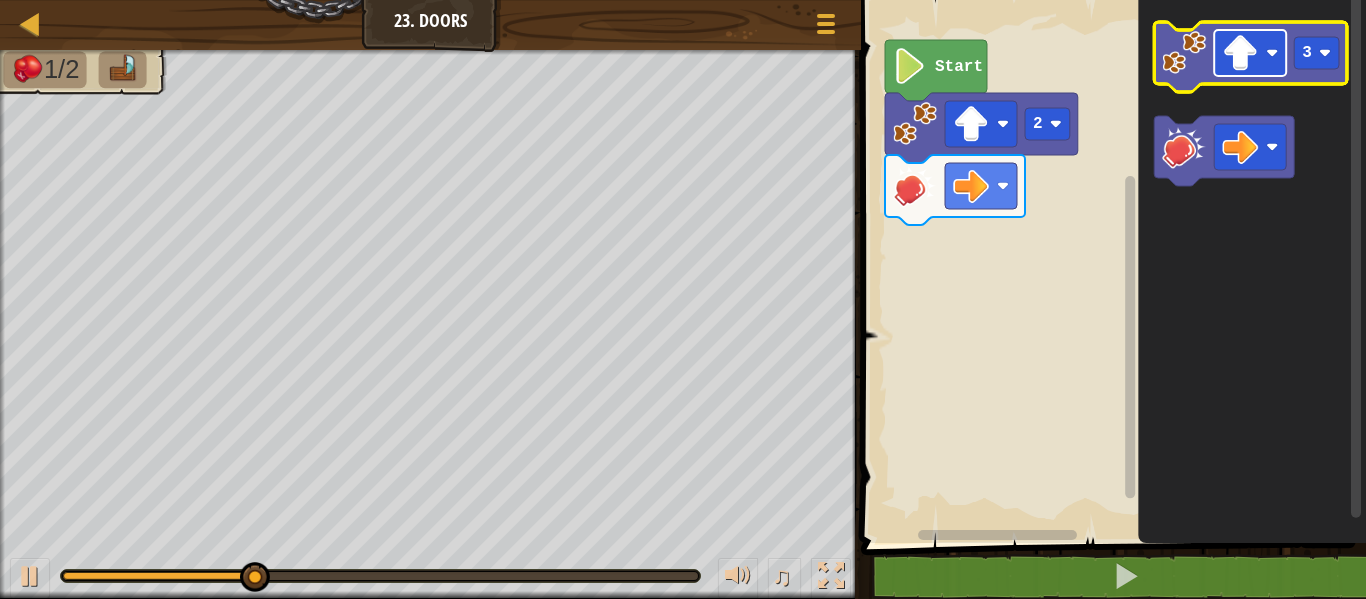 click 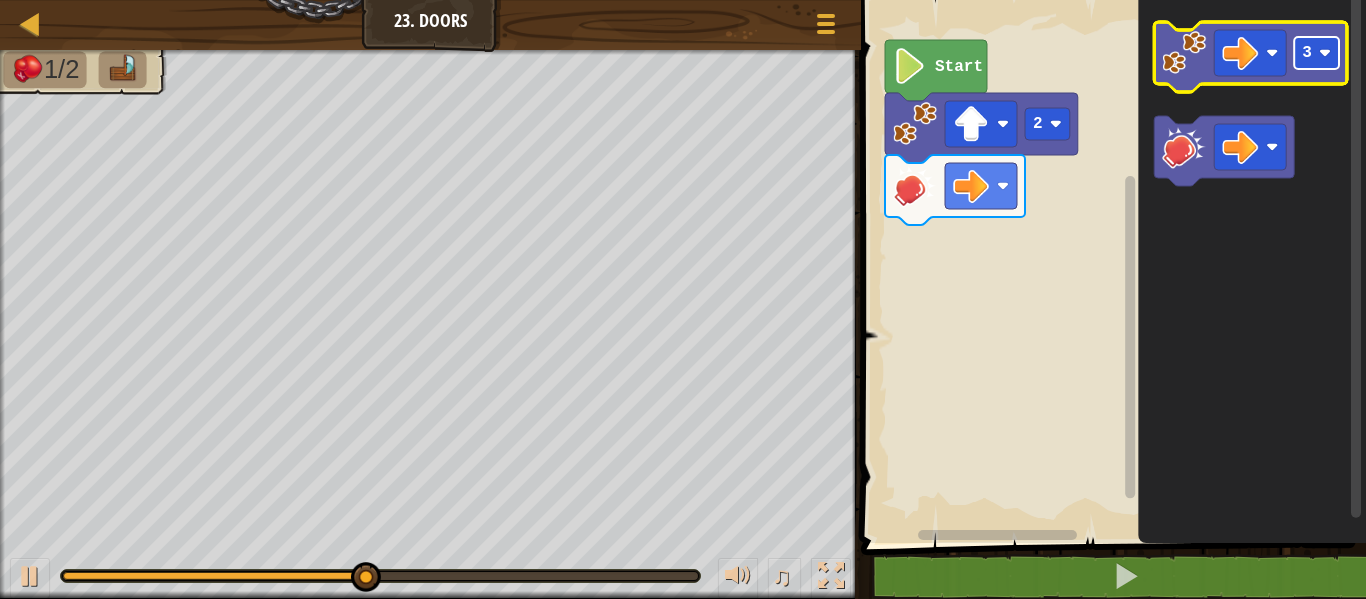 click 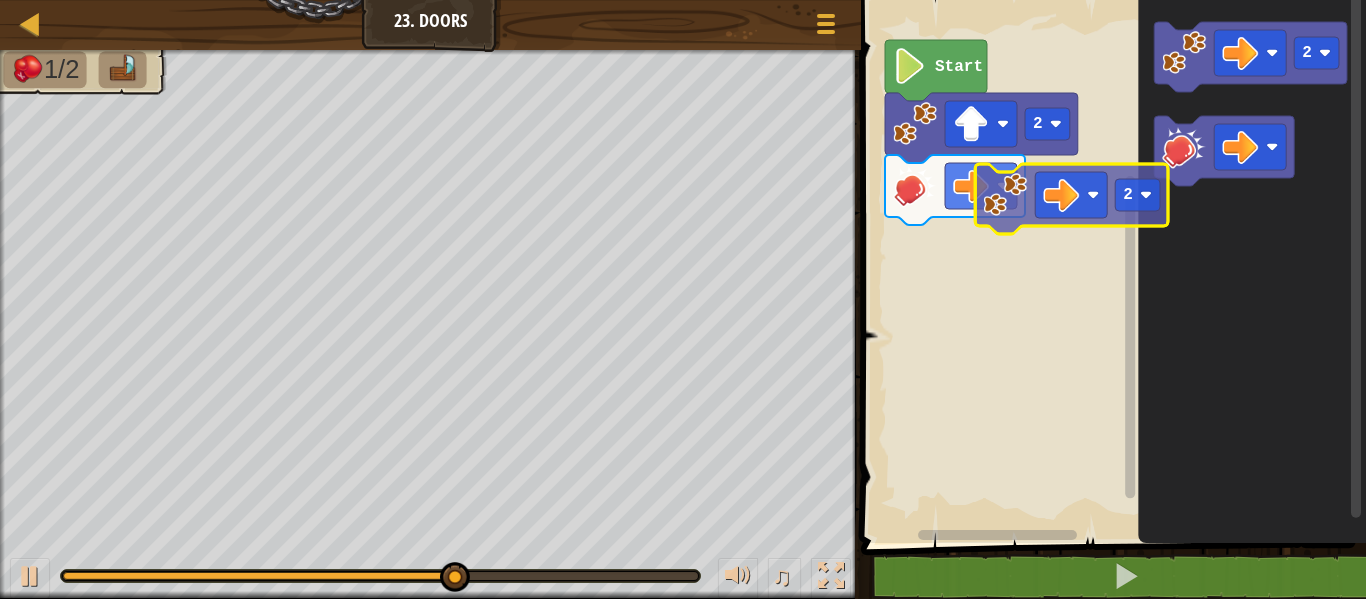 click on "2 Start 2 2" at bounding box center (1110, 266) 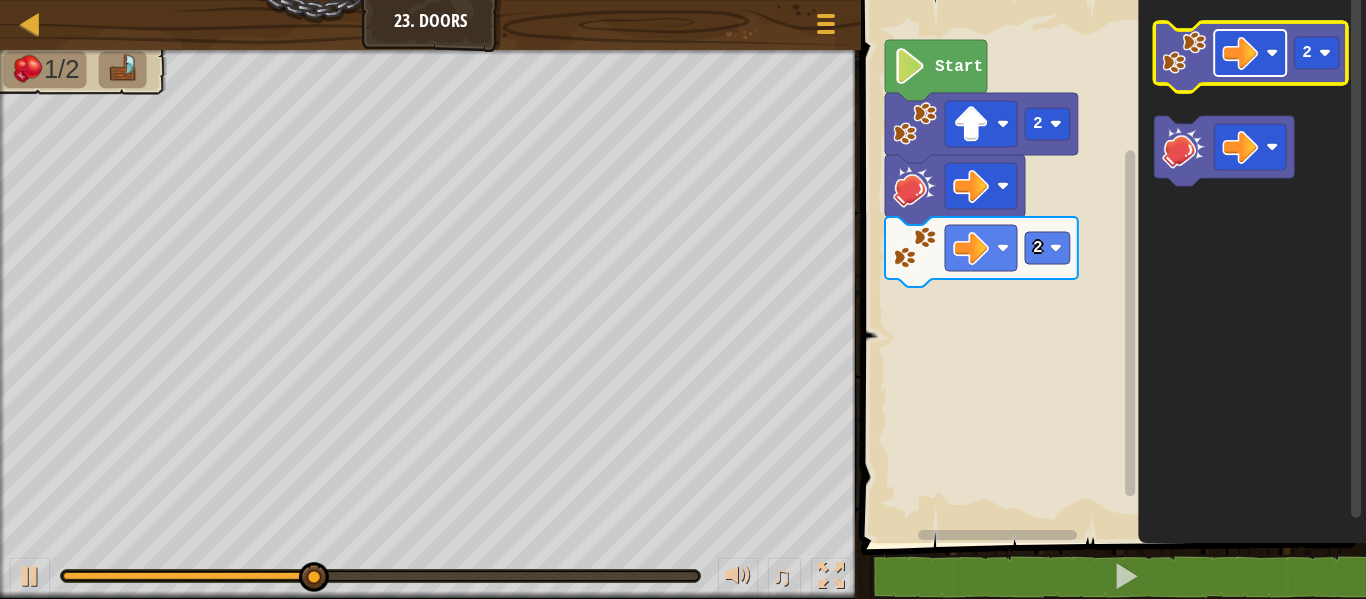 click 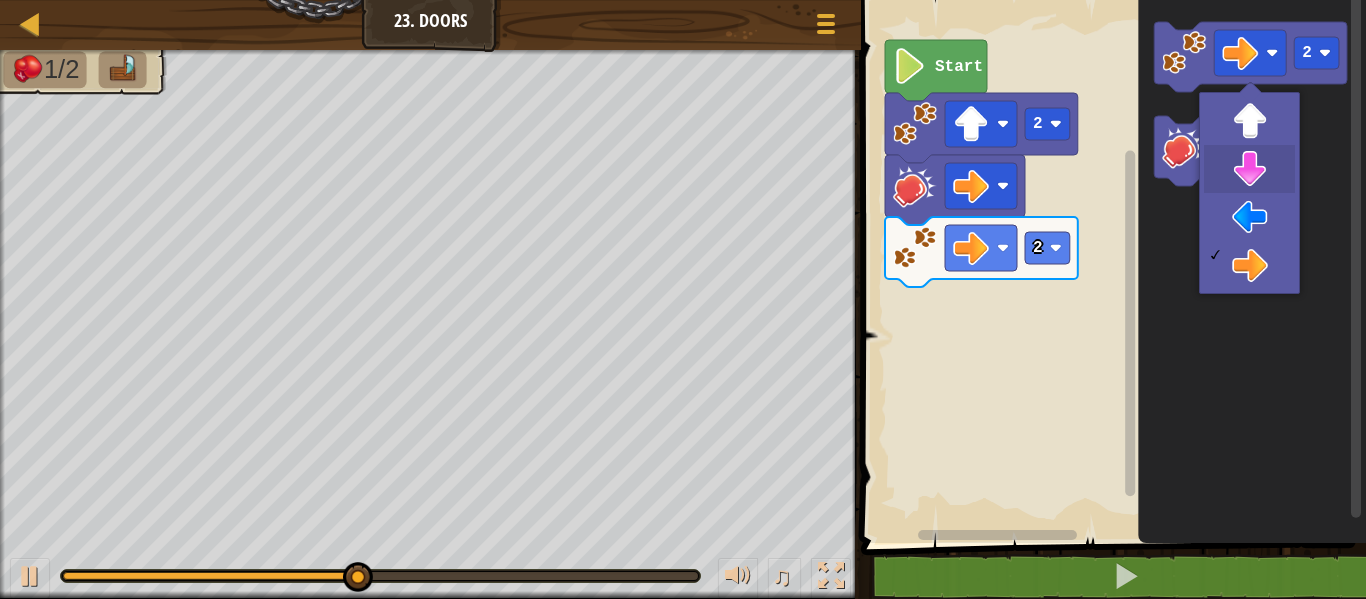 drag, startPoint x: 1243, startPoint y: 170, endPoint x: 1244, endPoint y: 141, distance: 29.017237 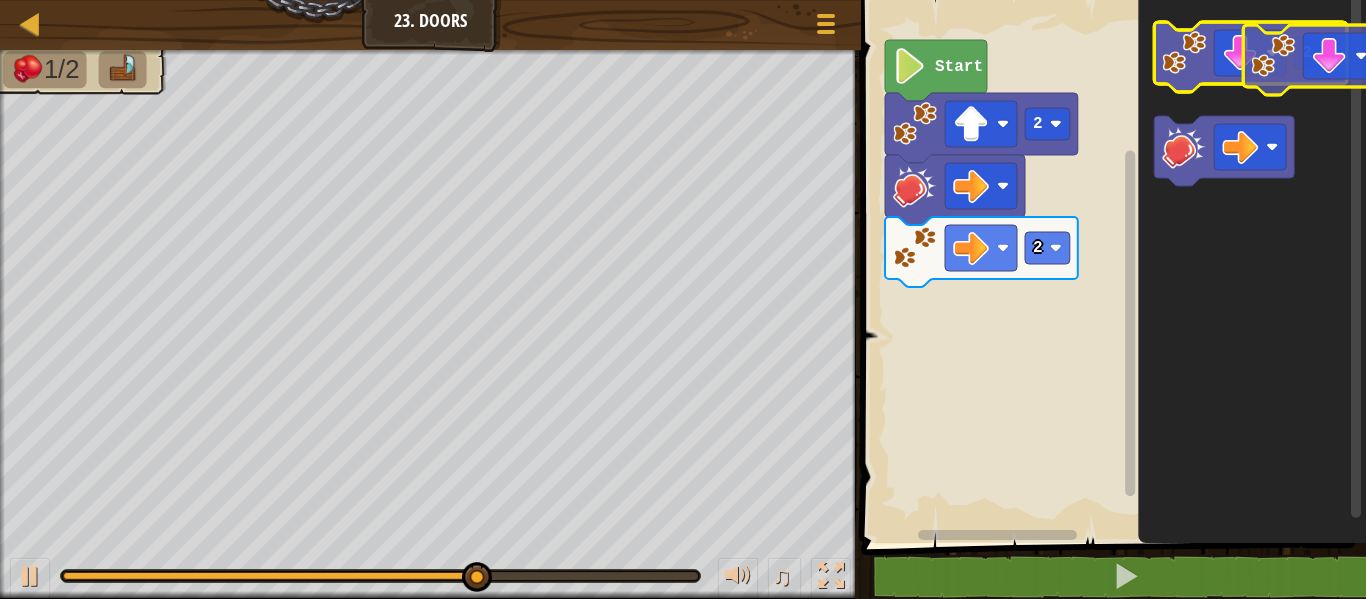 click 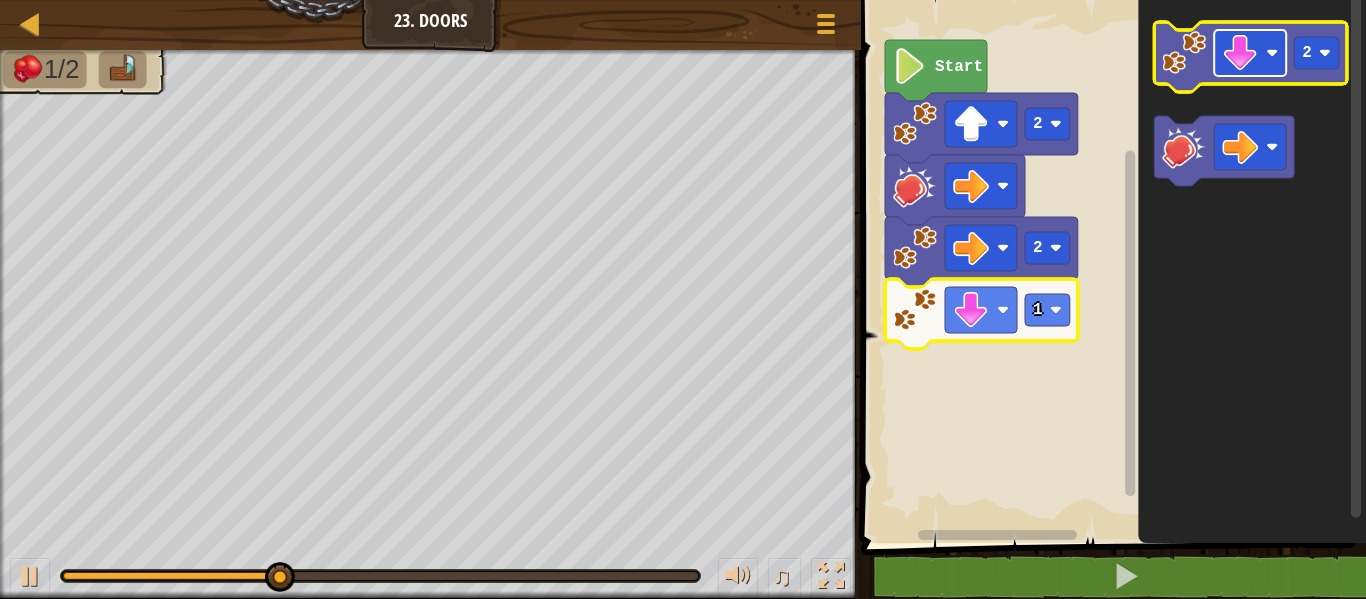 click 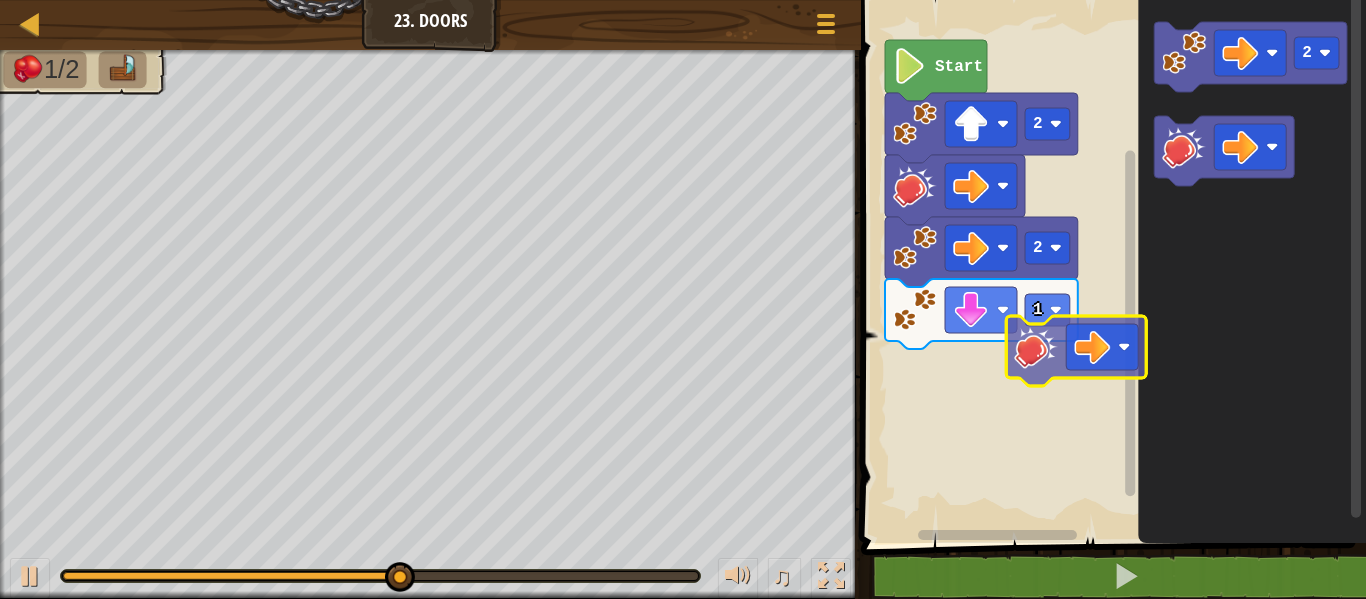 click on "Start 2 2 1 2" at bounding box center [1110, 266] 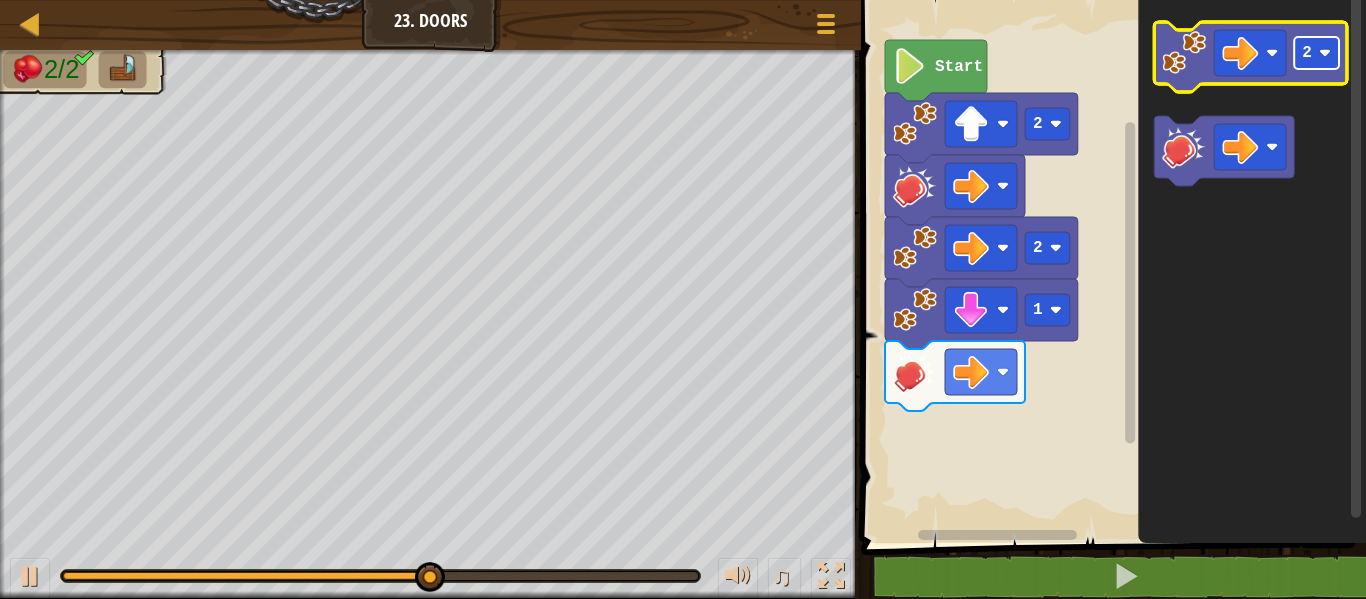 click 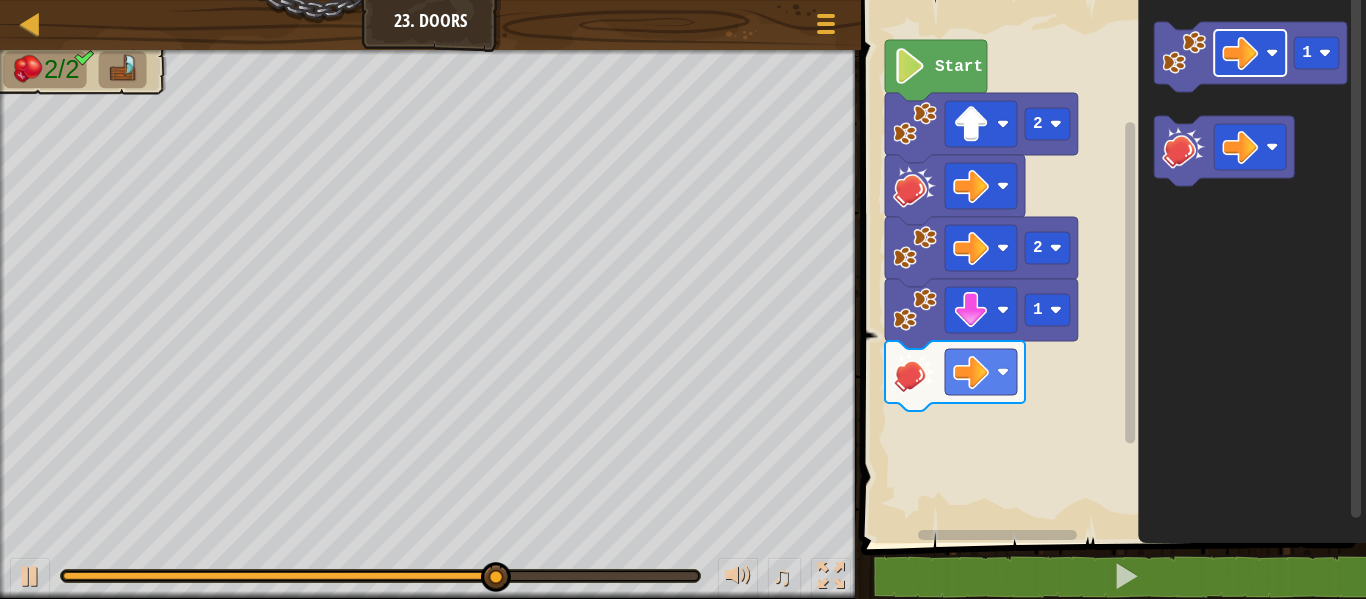 click on "1 2 2 Start 1" at bounding box center [1110, 266] 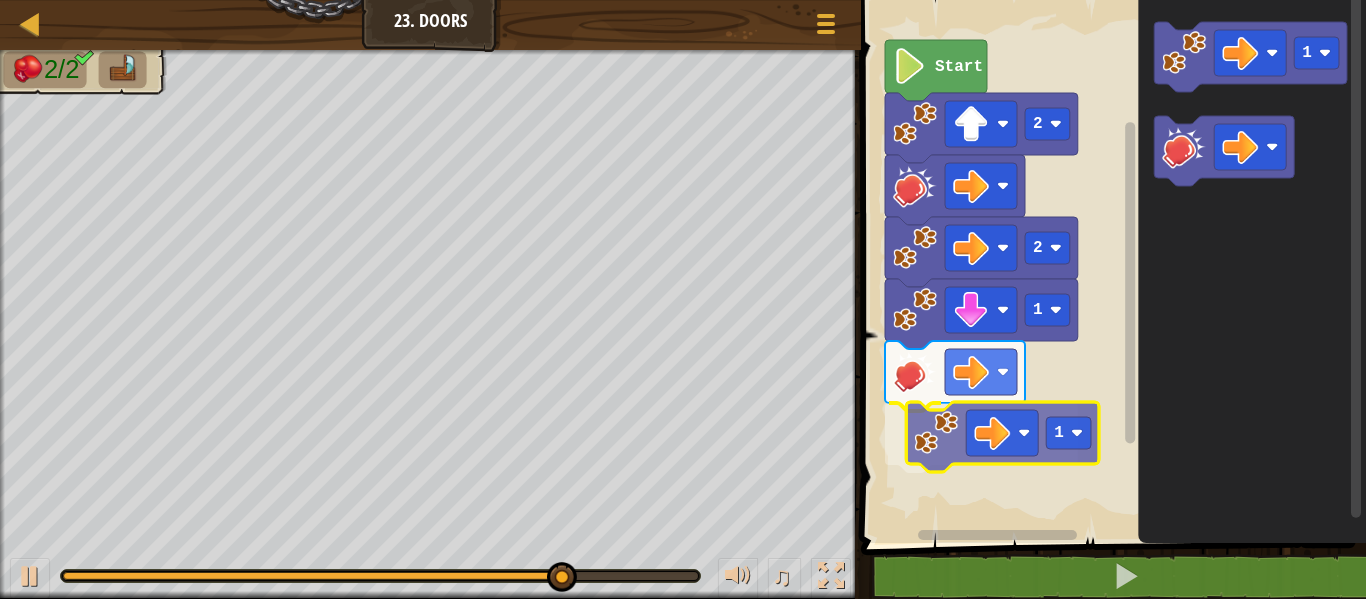 click on "1 1 2 2 Start 1 1" at bounding box center [1110, 266] 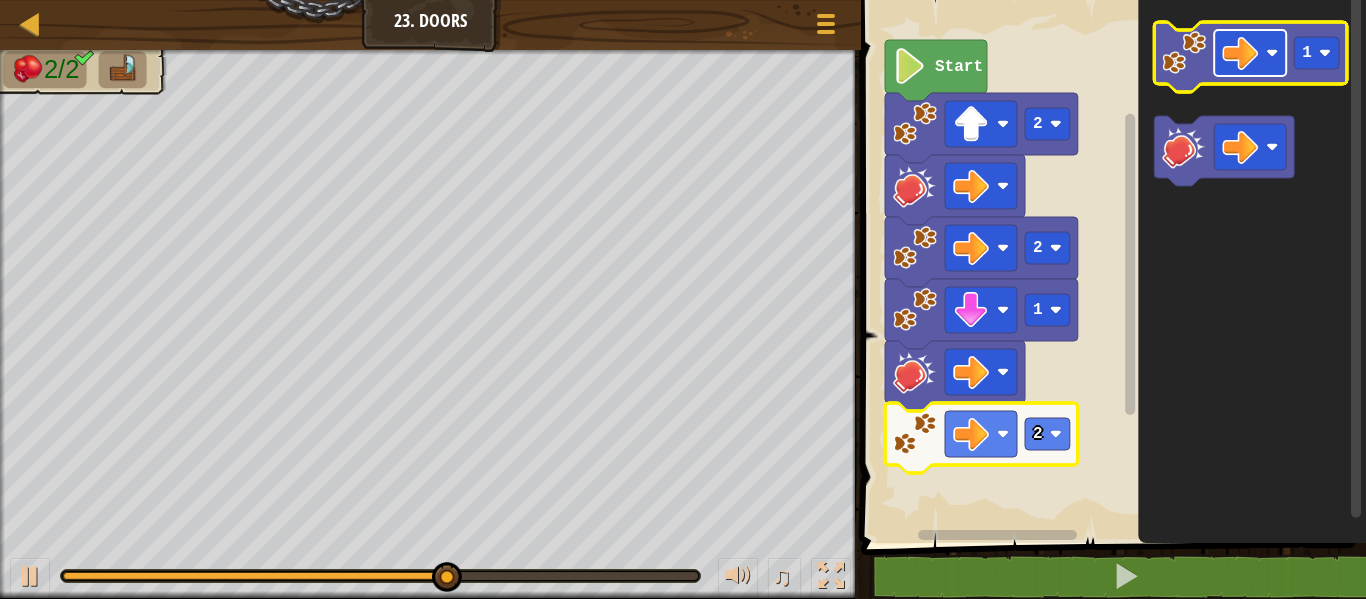 click 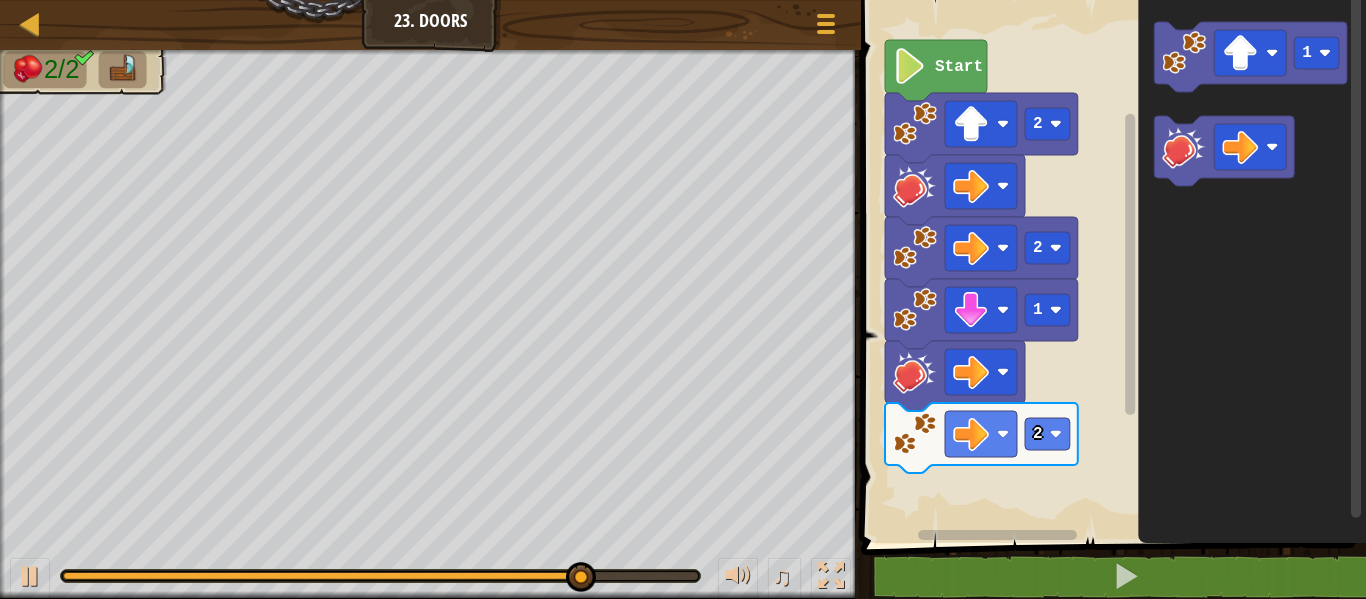 click on "Start 2 2 1 2 1" at bounding box center [1110, 266] 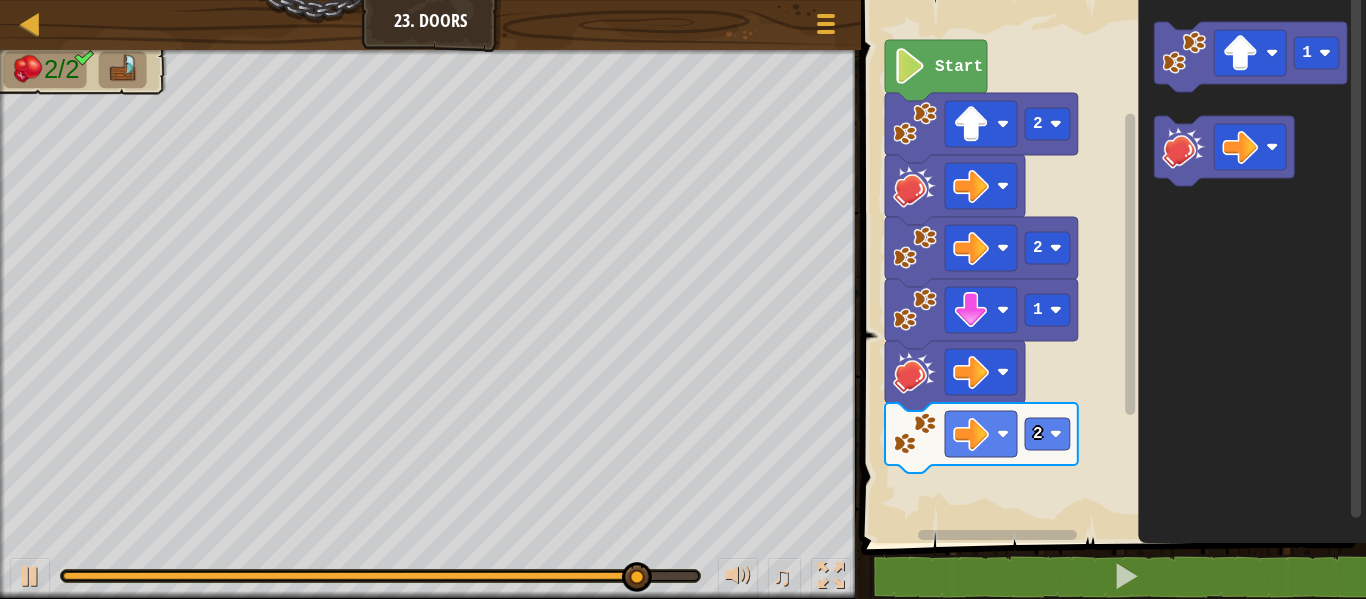 click on "Start 2 2 1 2 1" at bounding box center [1110, 266] 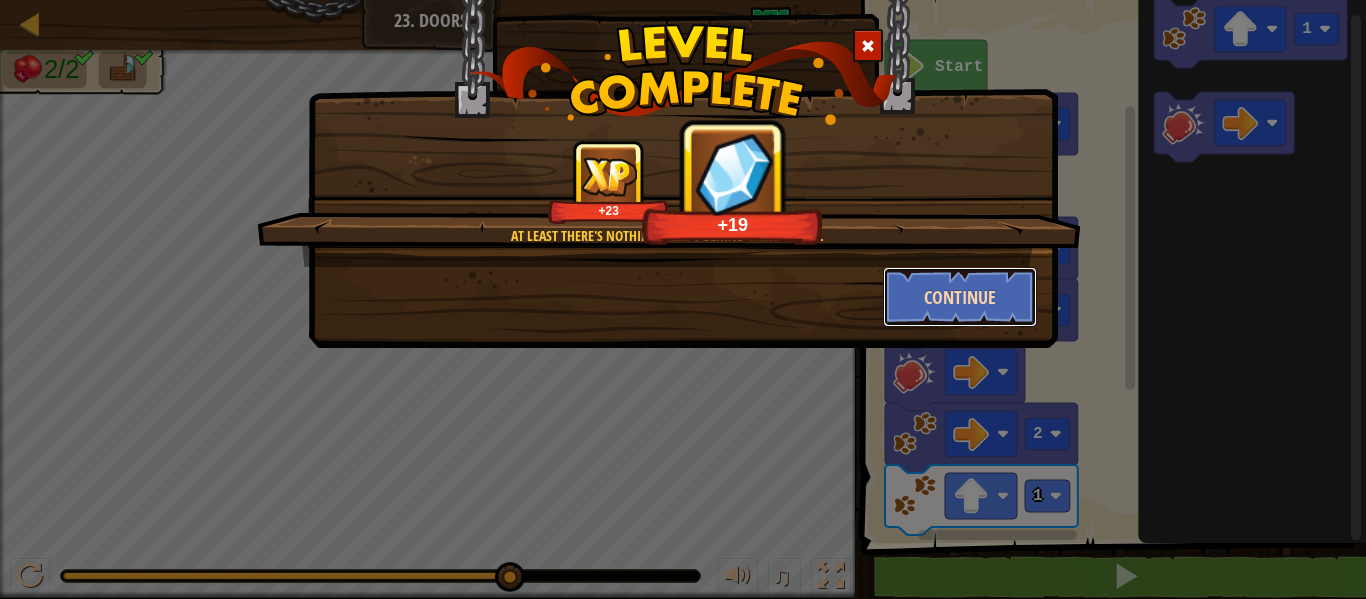 click on "Continue" at bounding box center [960, 297] 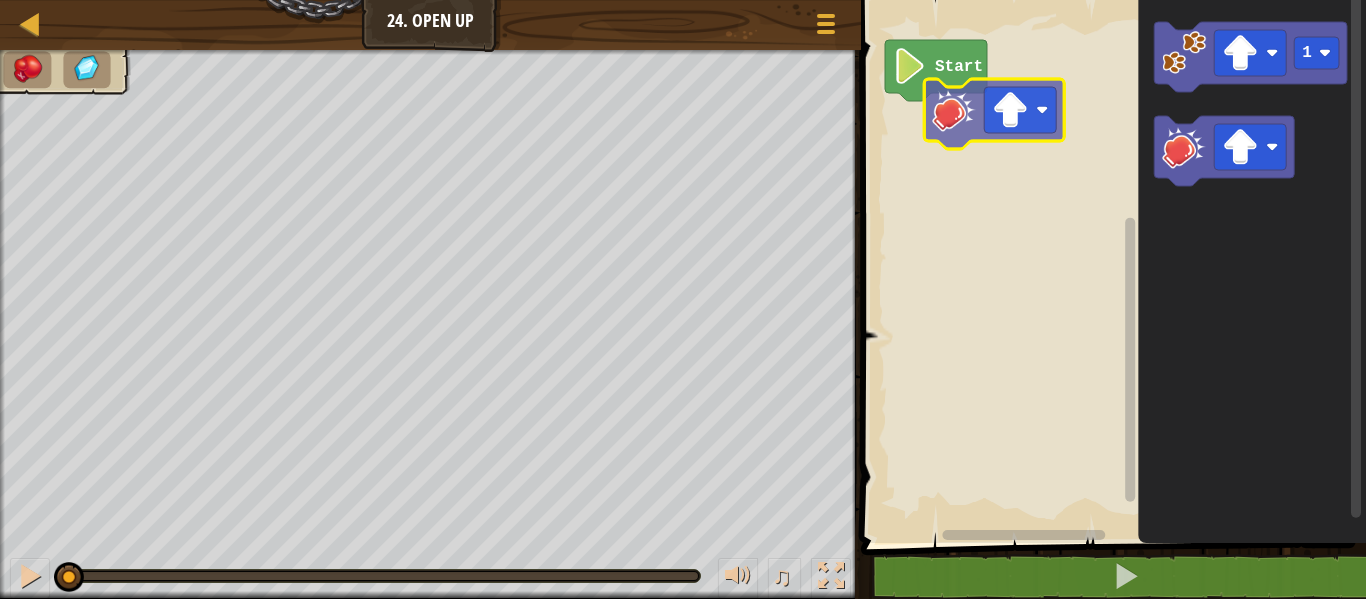 click on "Start 1" at bounding box center [1110, 266] 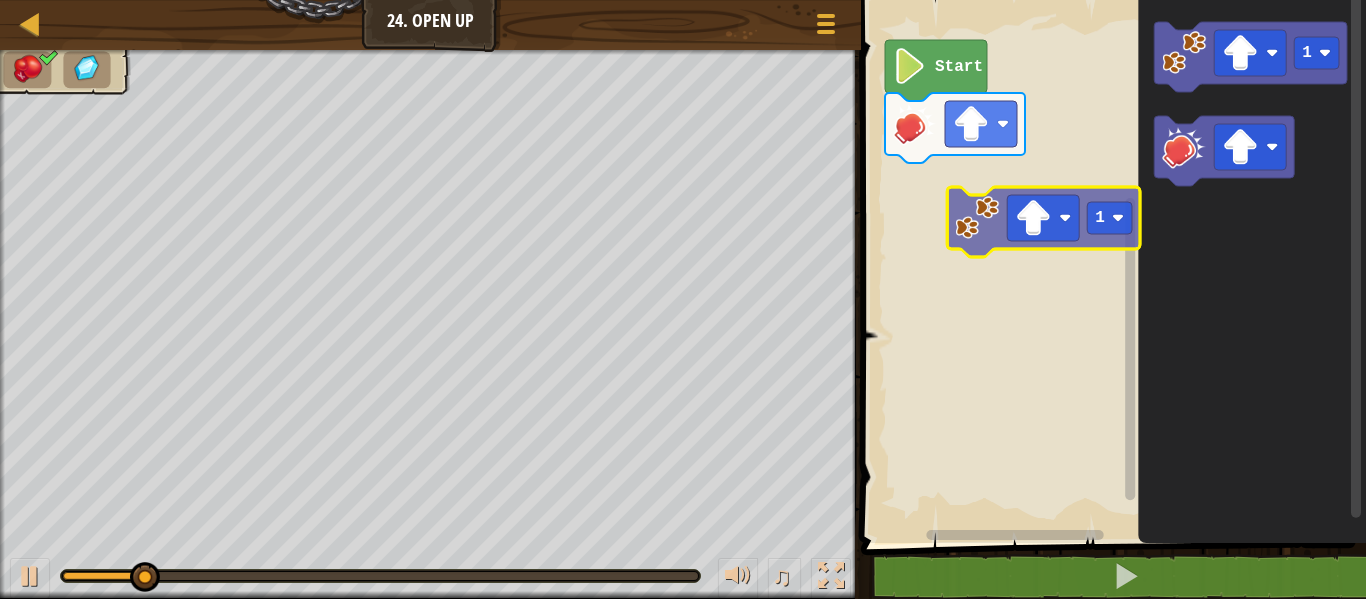 click on "Start 1 1" at bounding box center [1110, 266] 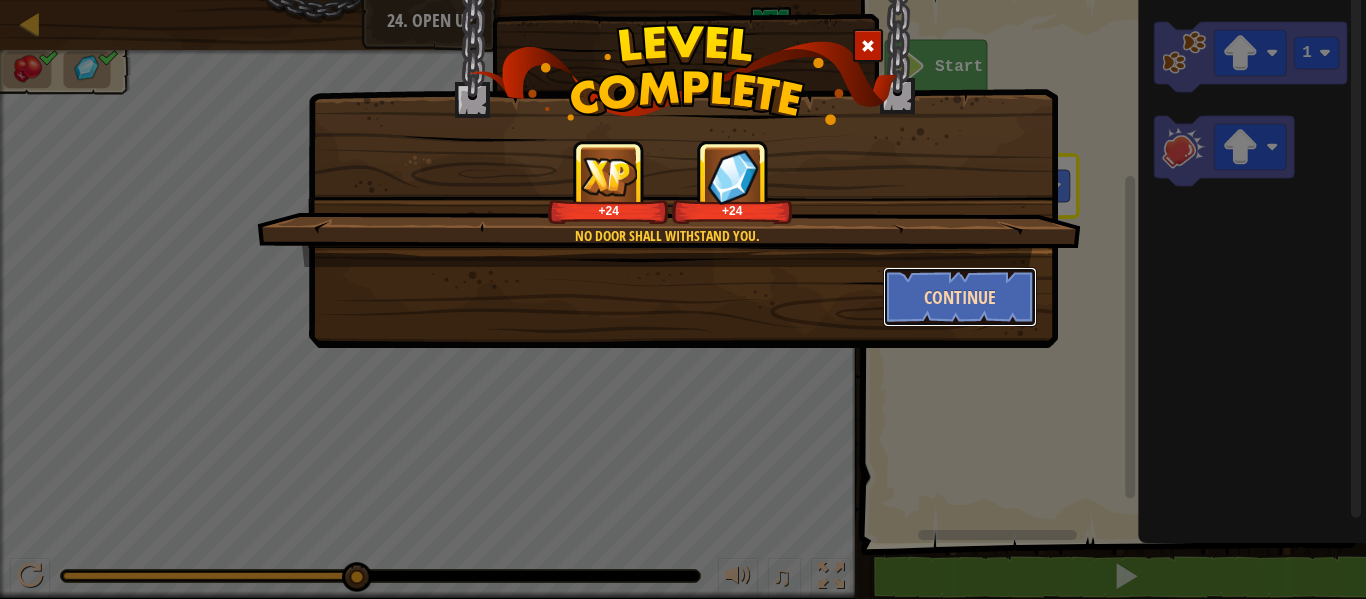 click on "Continue" at bounding box center [960, 297] 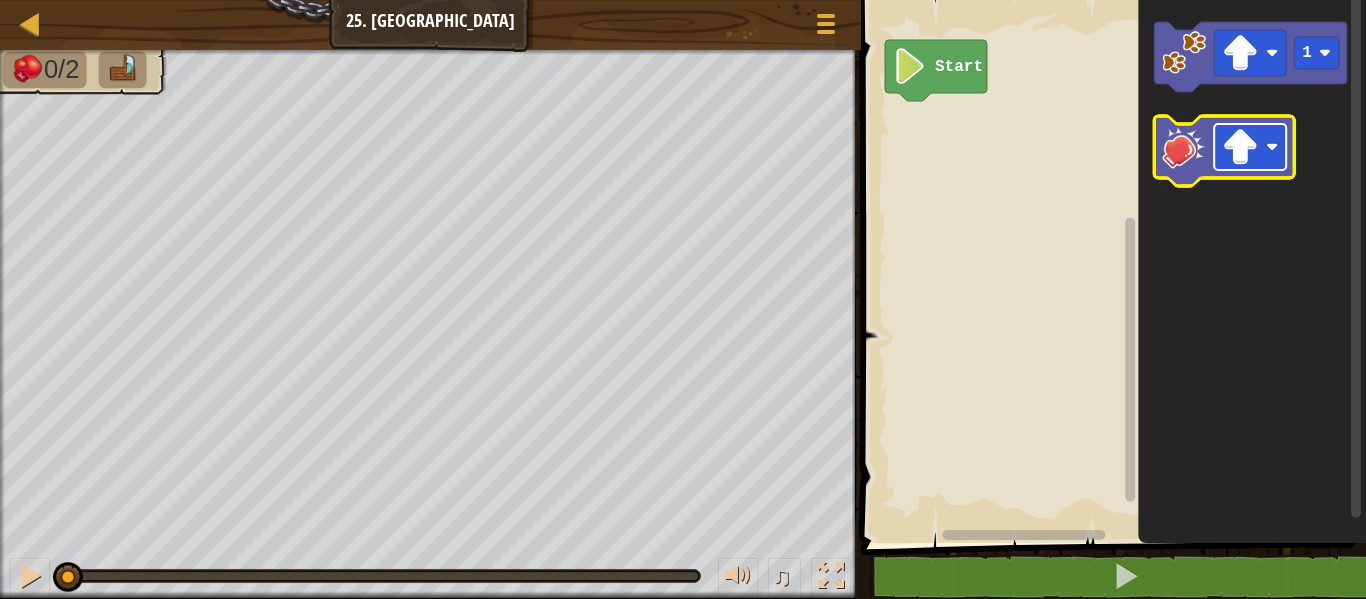 click 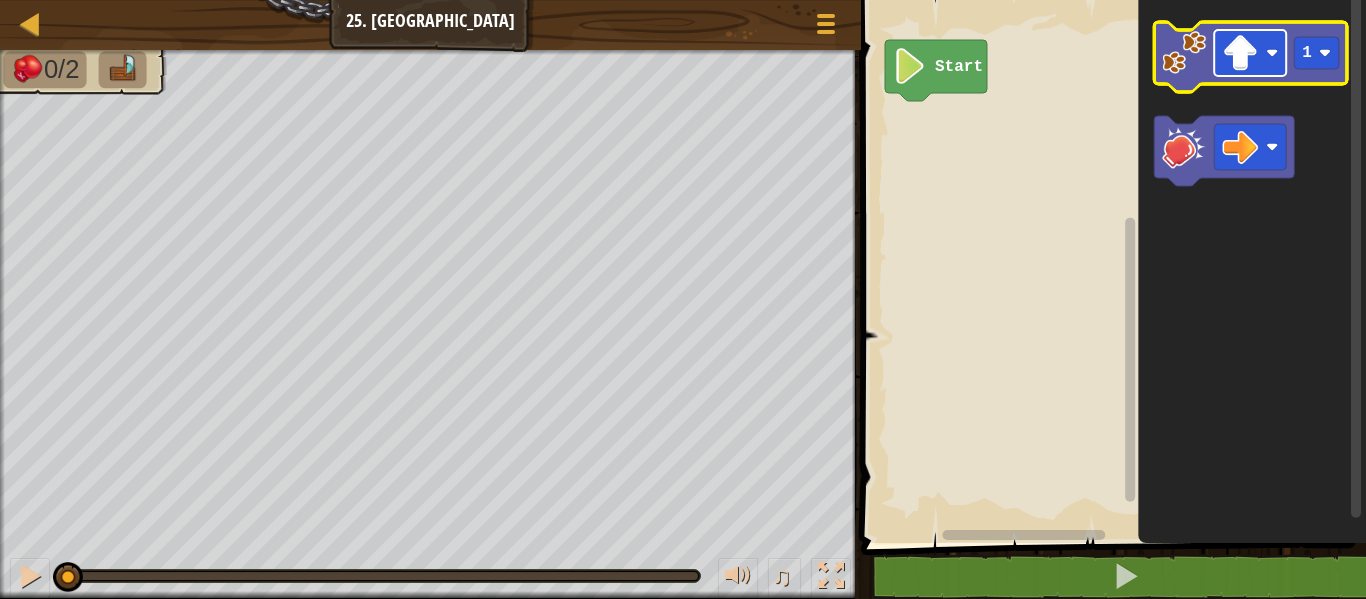 click 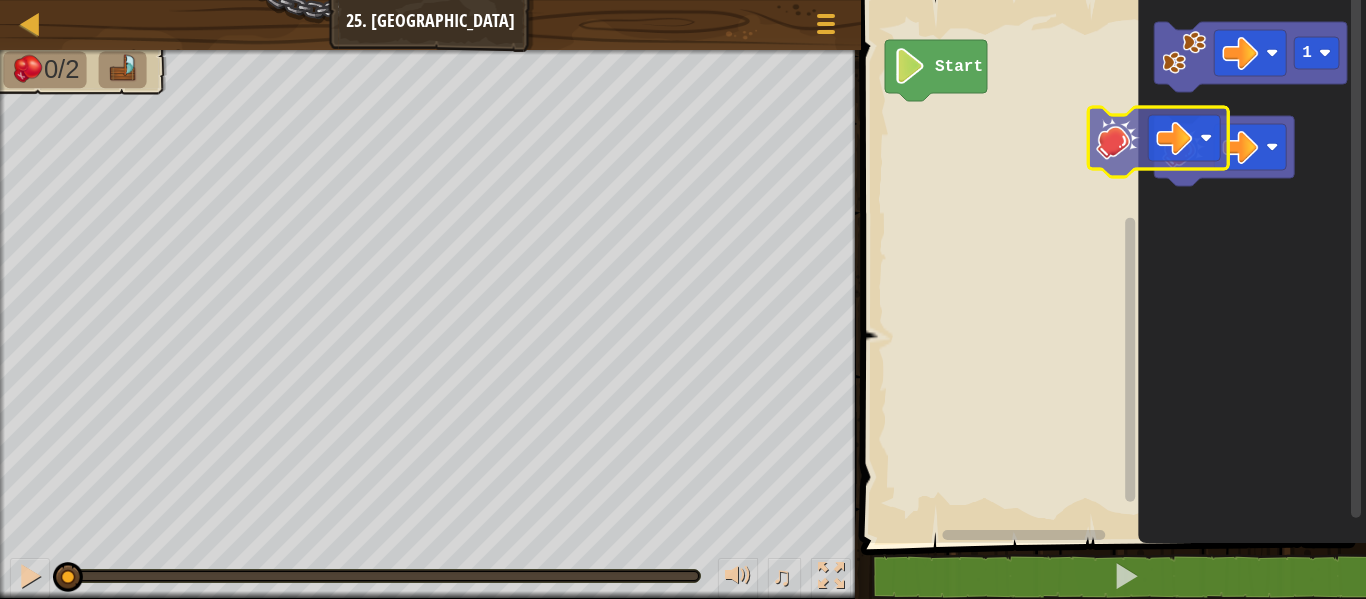 click on "Start 1" at bounding box center [1110, 266] 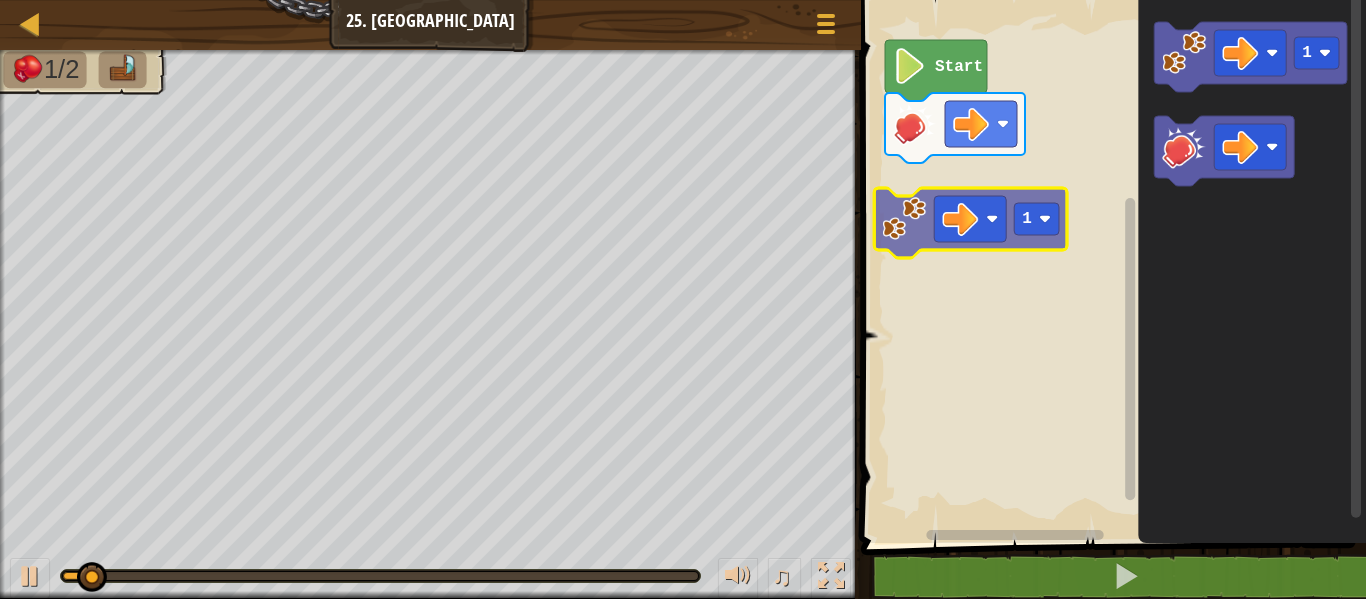 click on "Start 1 1" at bounding box center (1110, 266) 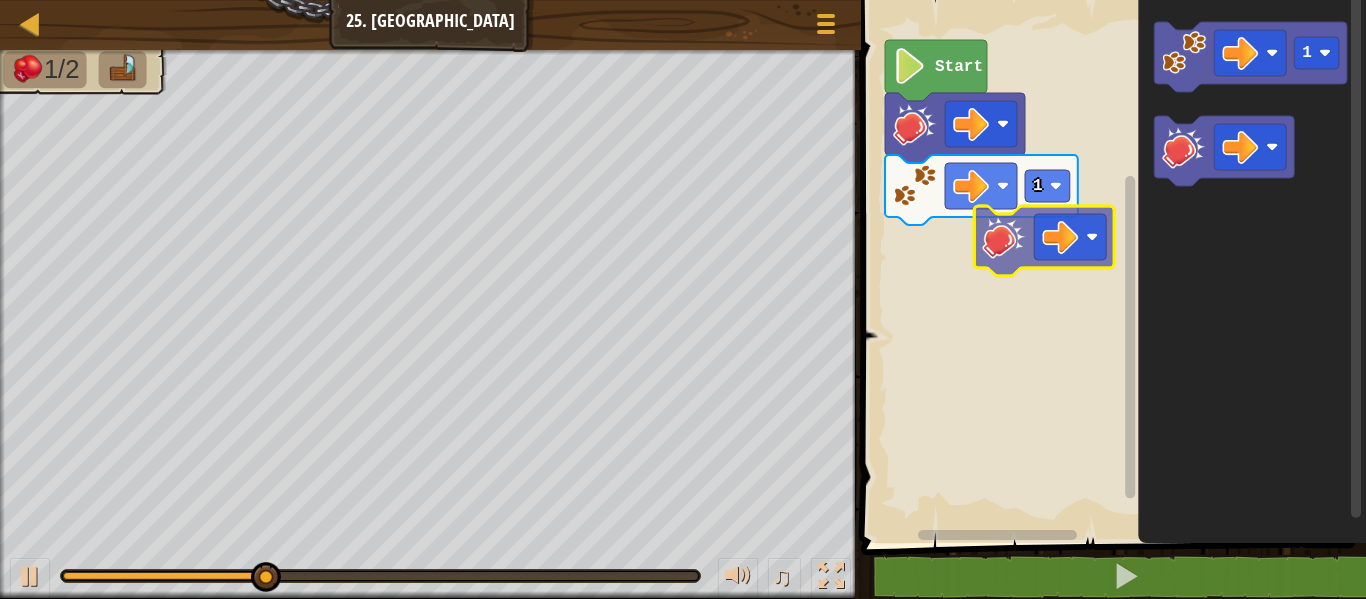 click on "1 Start 1" at bounding box center (1110, 266) 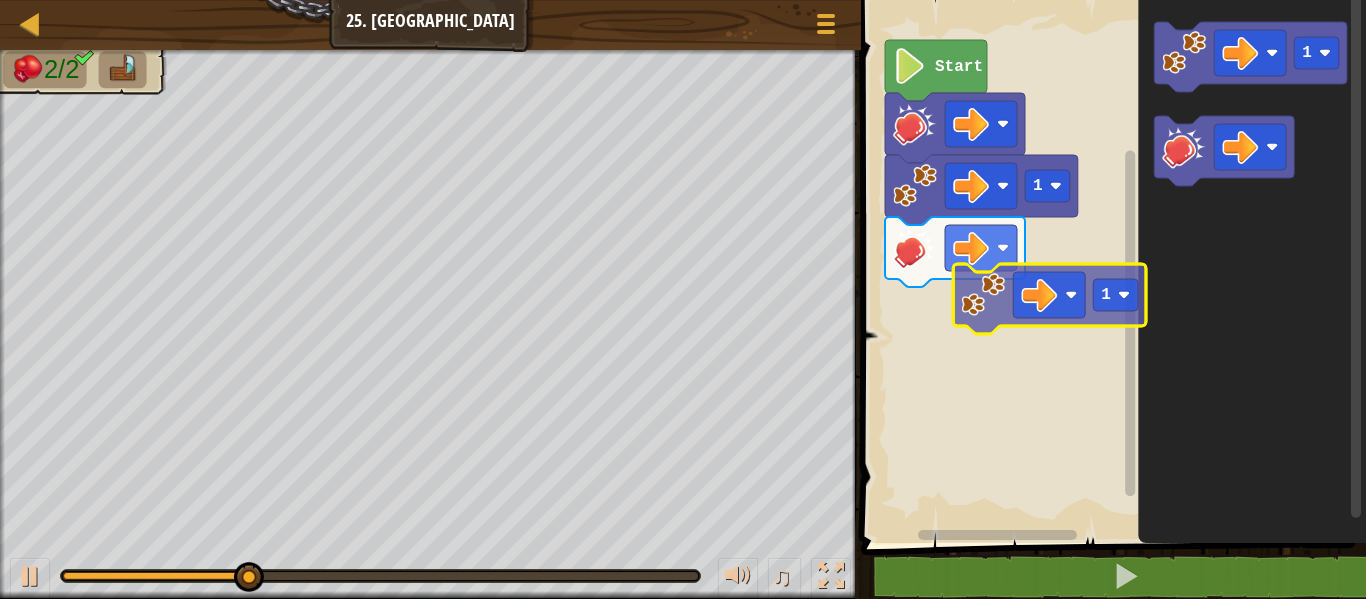 click on "1 Start 1 1" at bounding box center (1110, 266) 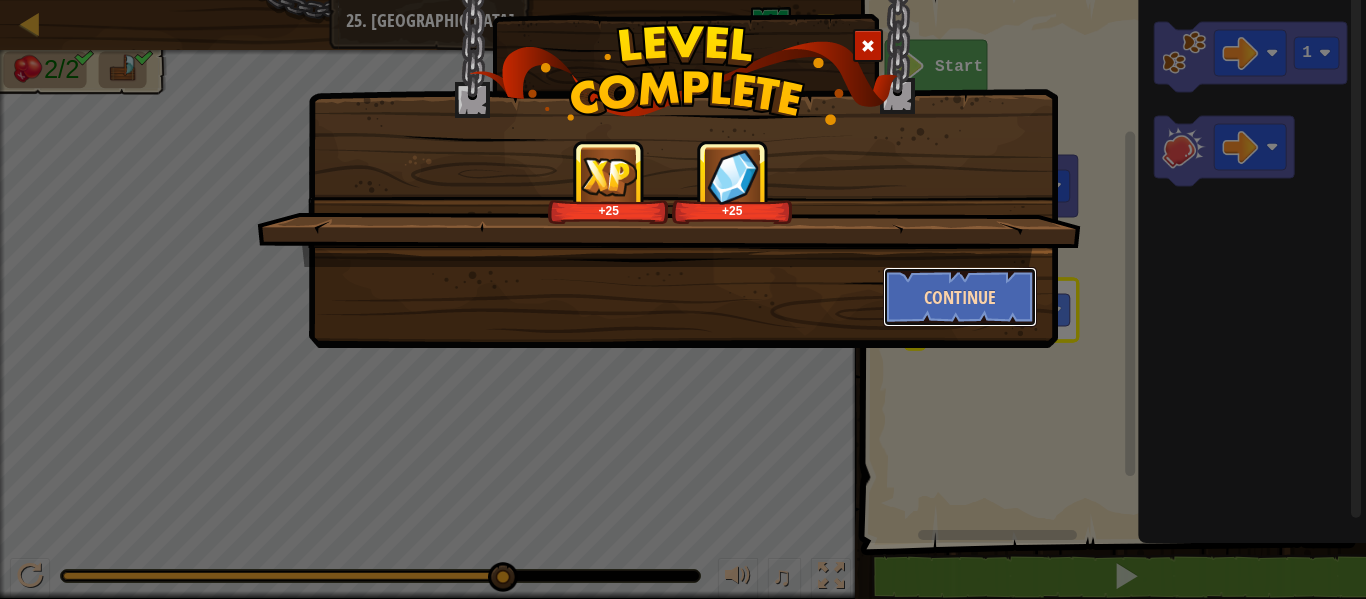 click on "Continue" at bounding box center [960, 297] 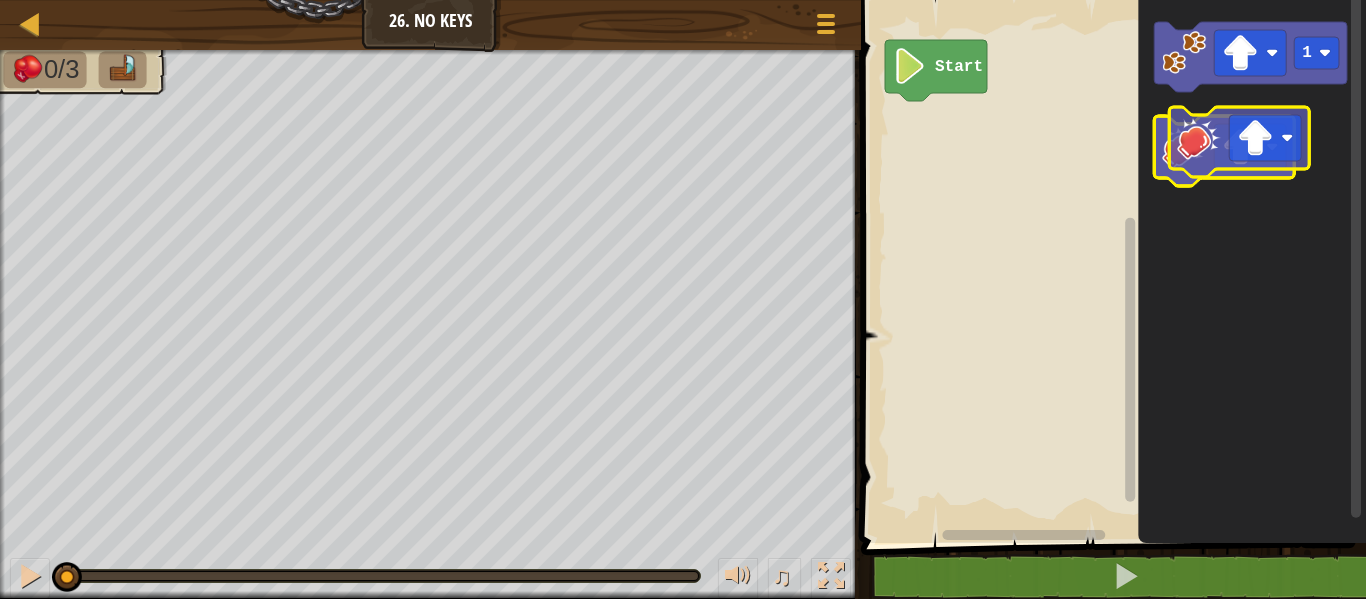 click 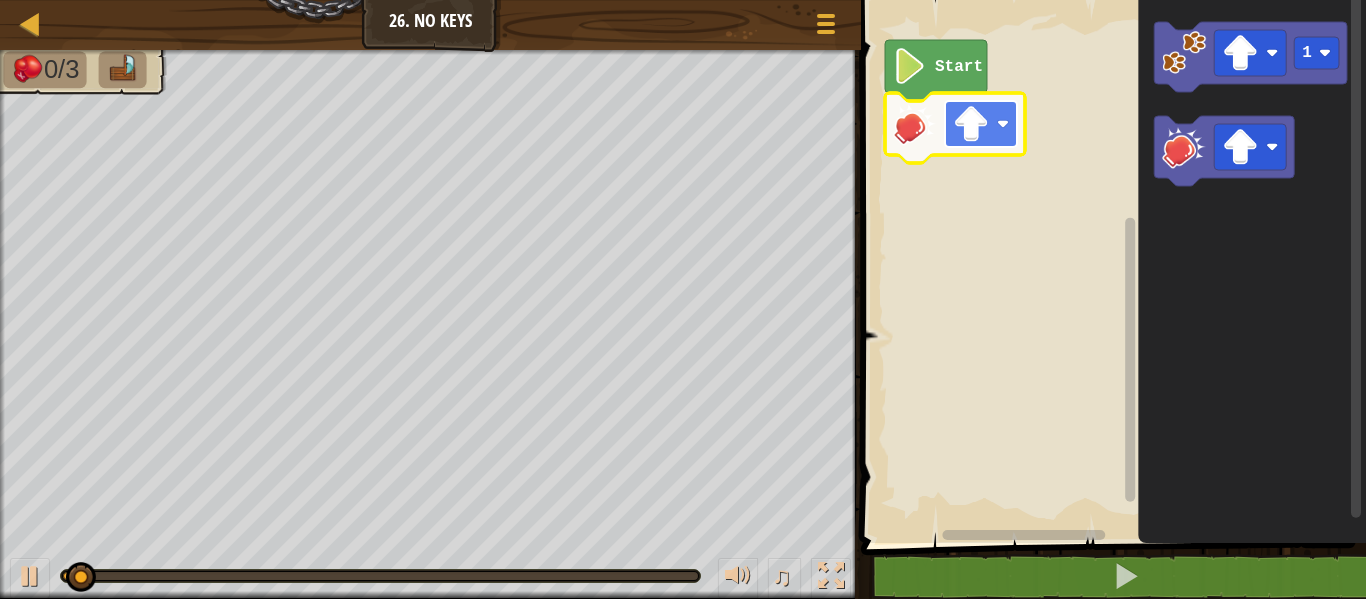 click 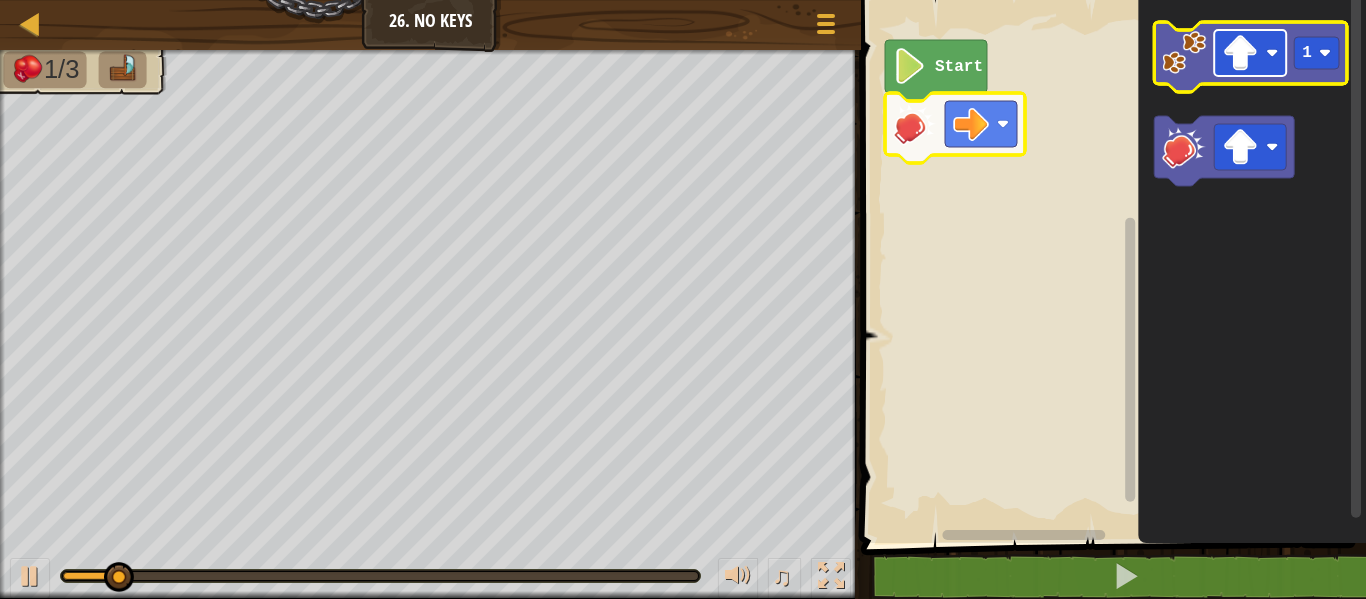 click 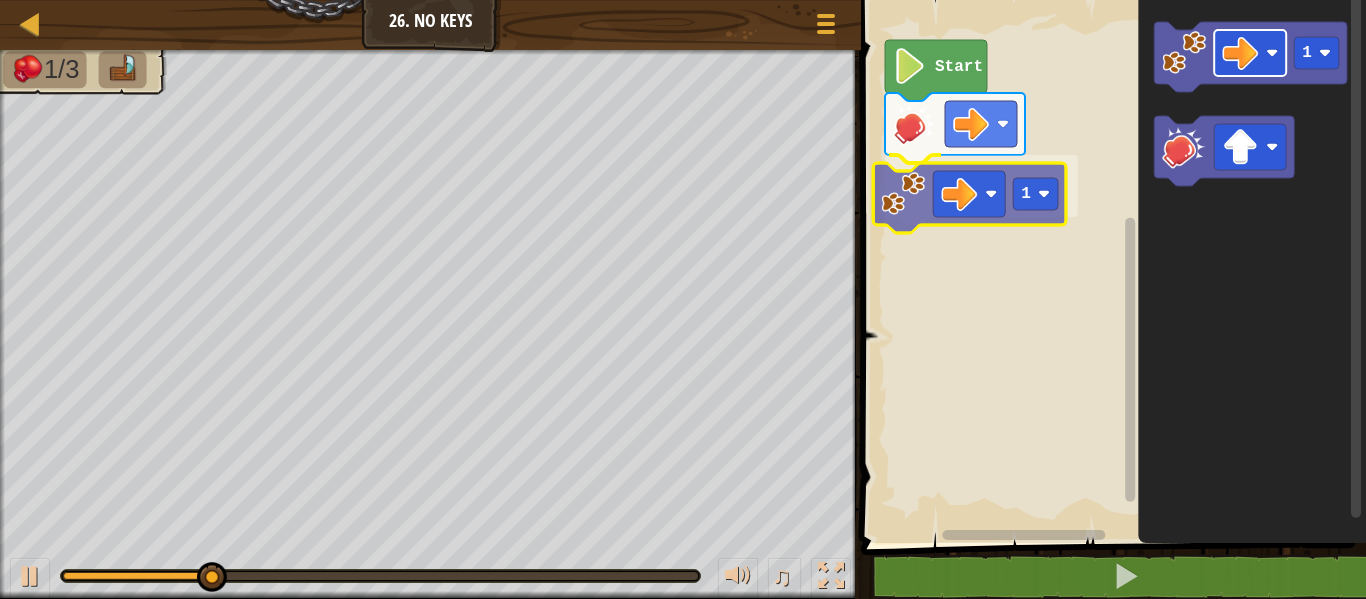 click on "Start 1 1 1" at bounding box center (1110, 266) 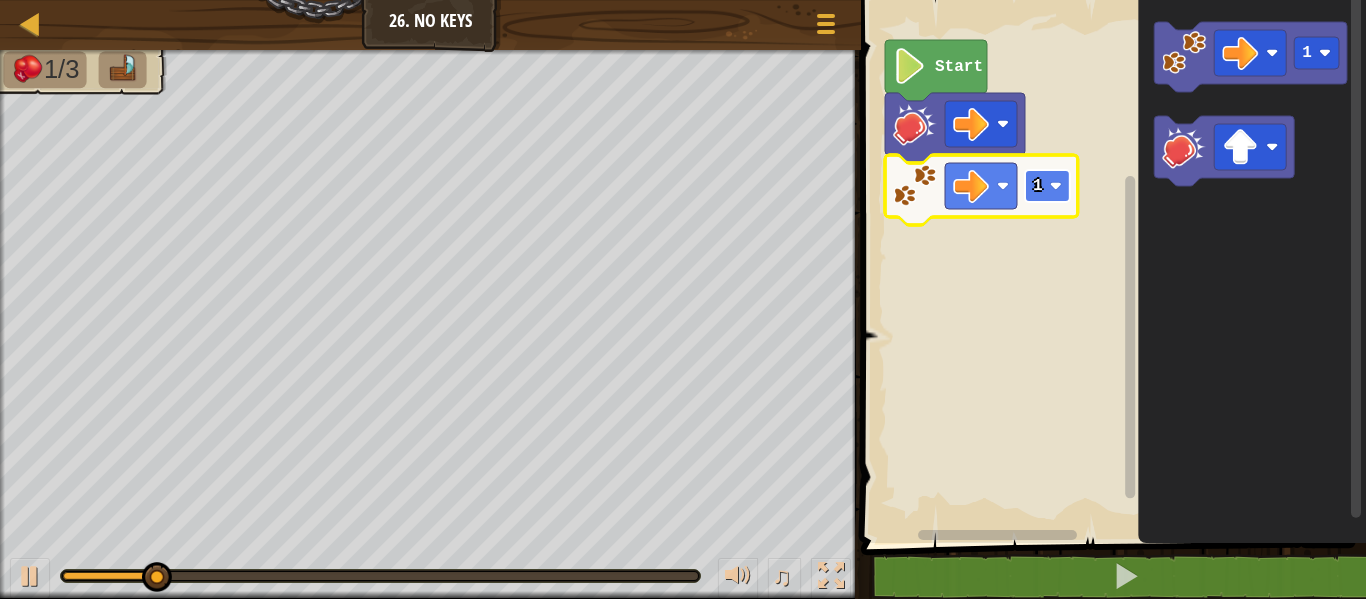 click 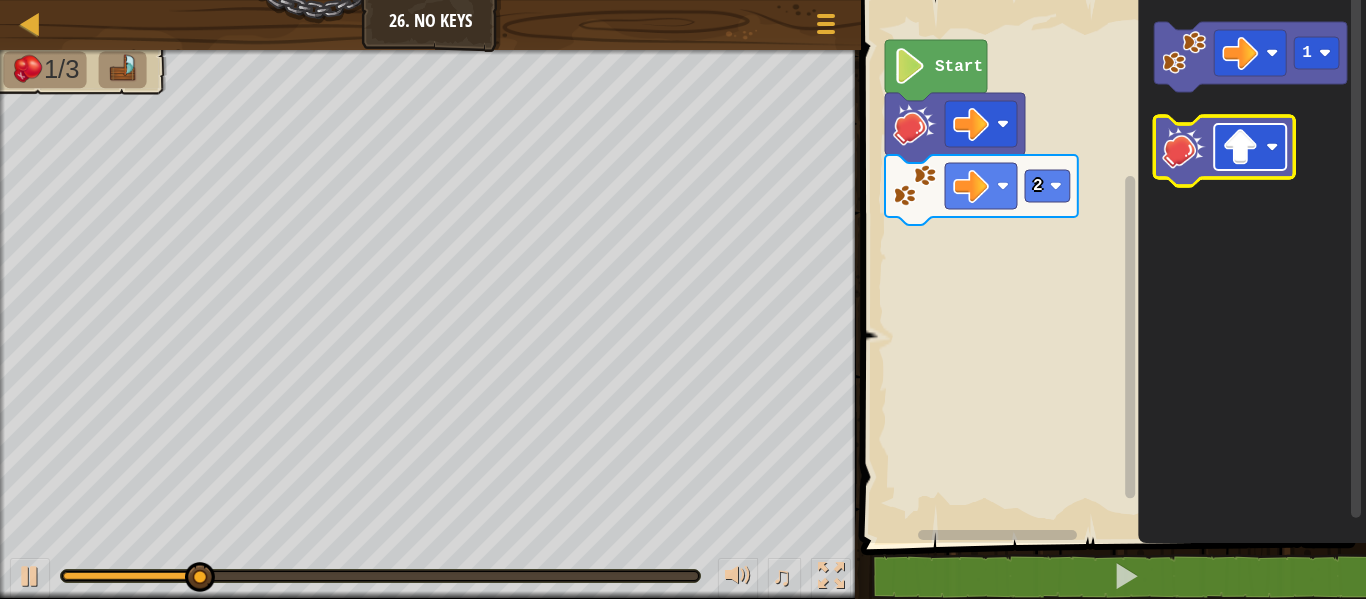 click 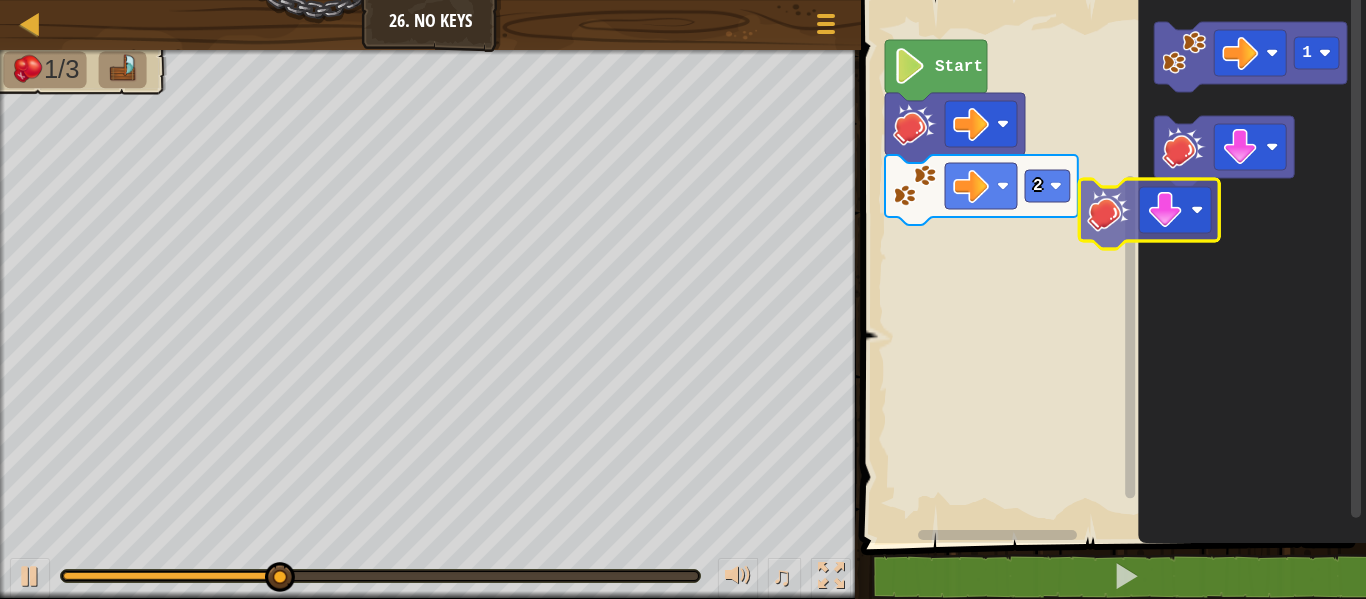 click on "Start 2 1" at bounding box center [1110, 266] 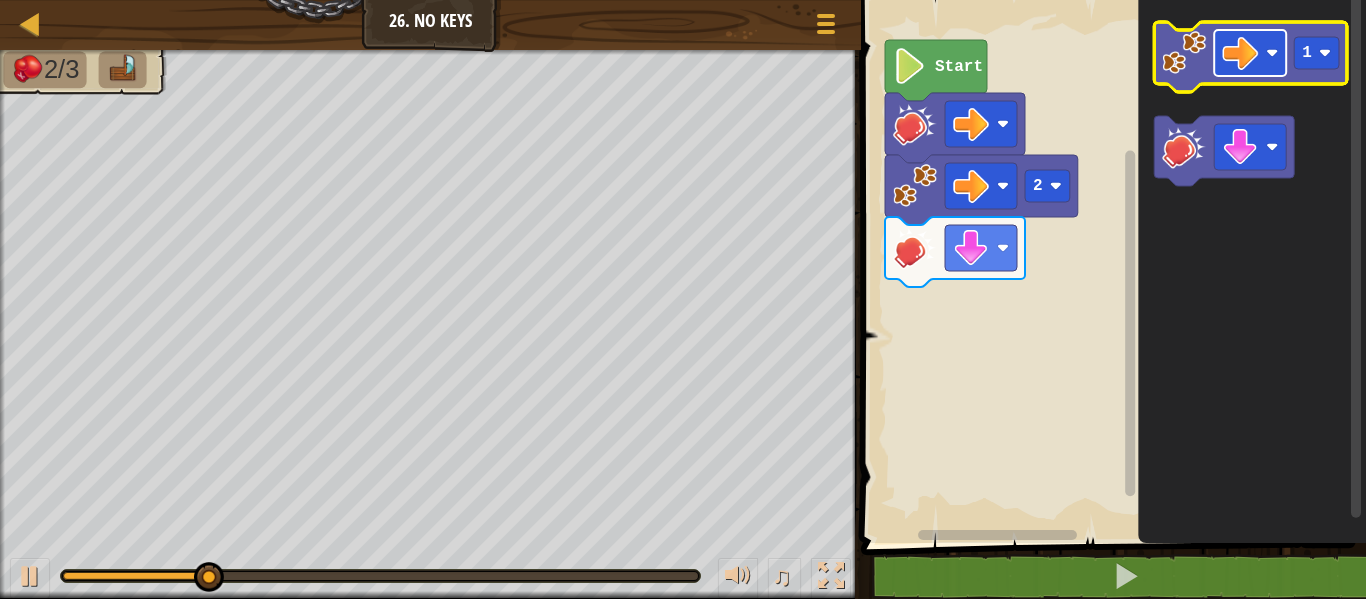 click 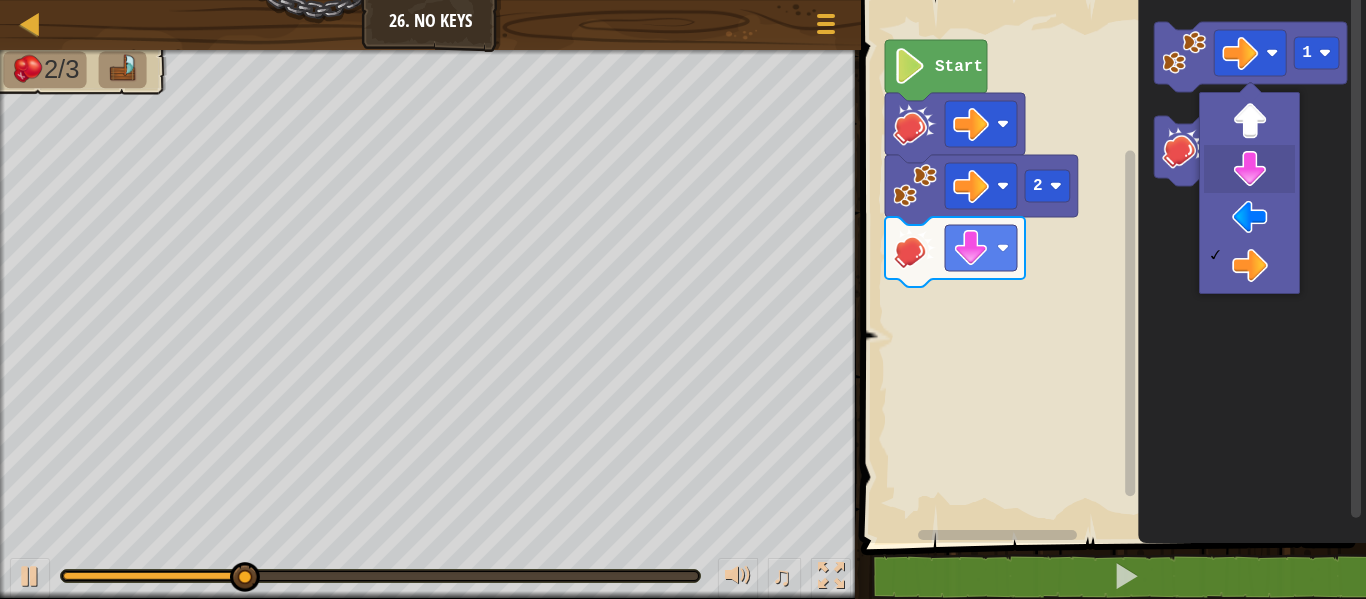 drag, startPoint x: 1241, startPoint y: 154, endPoint x: 1226, endPoint y: 101, distance: 55.081757 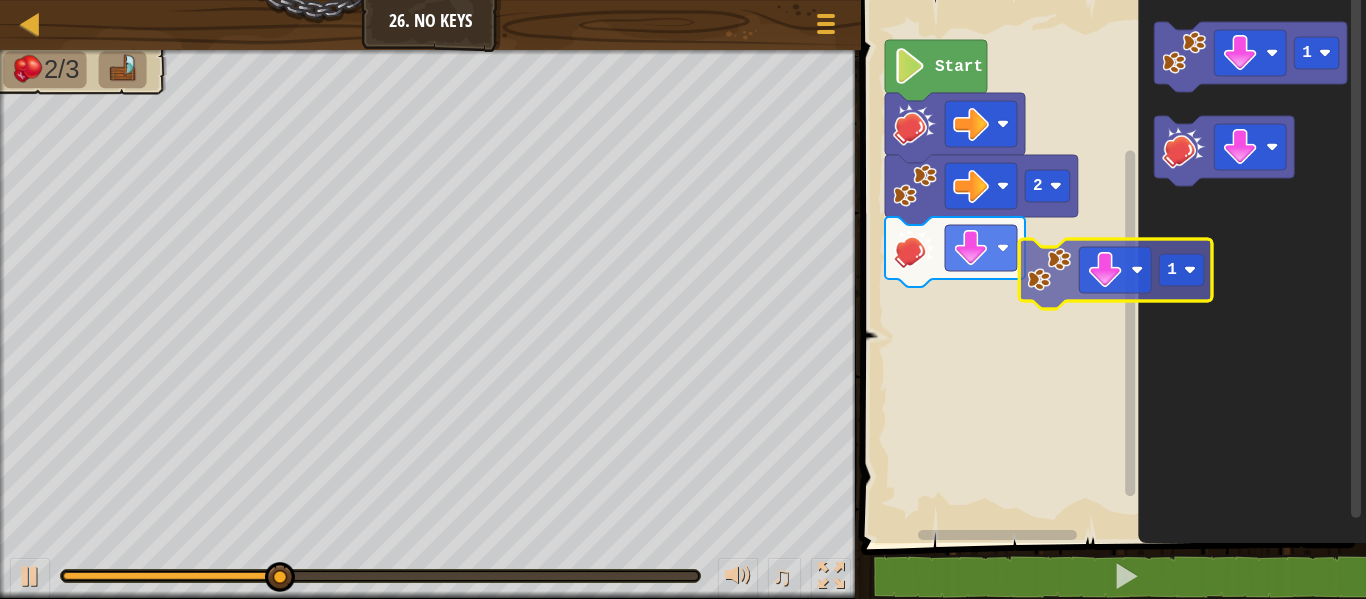 click on "2 Start 1 1" at bounding box center (1110, 266) 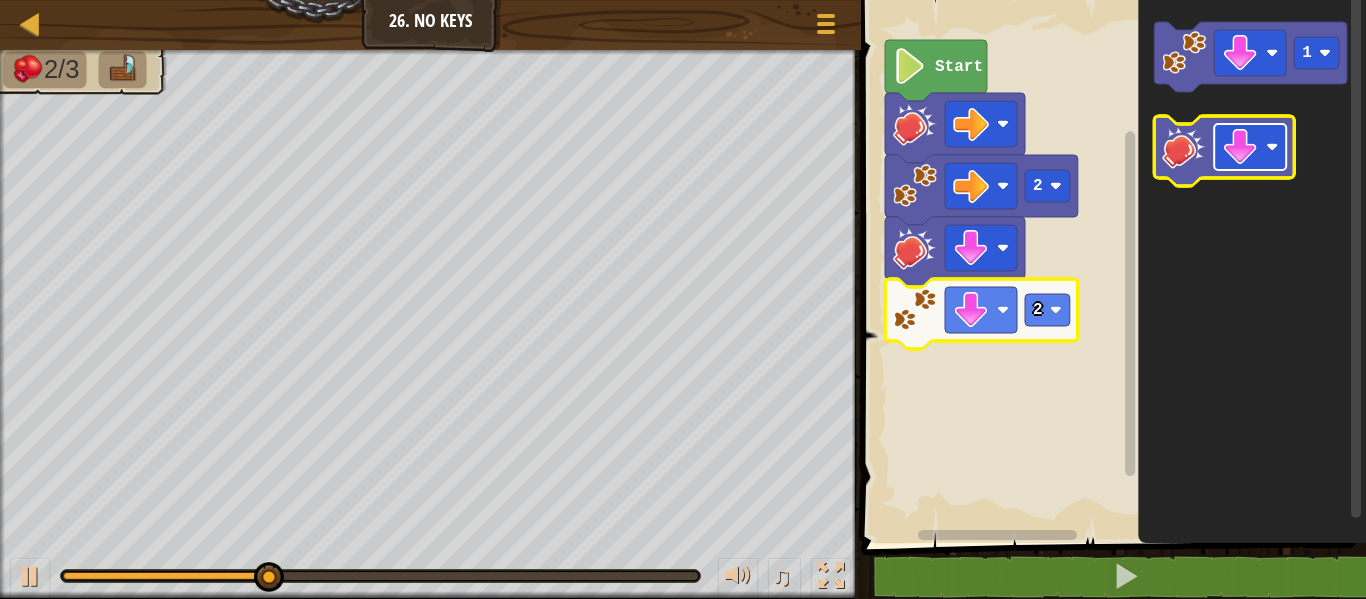 click 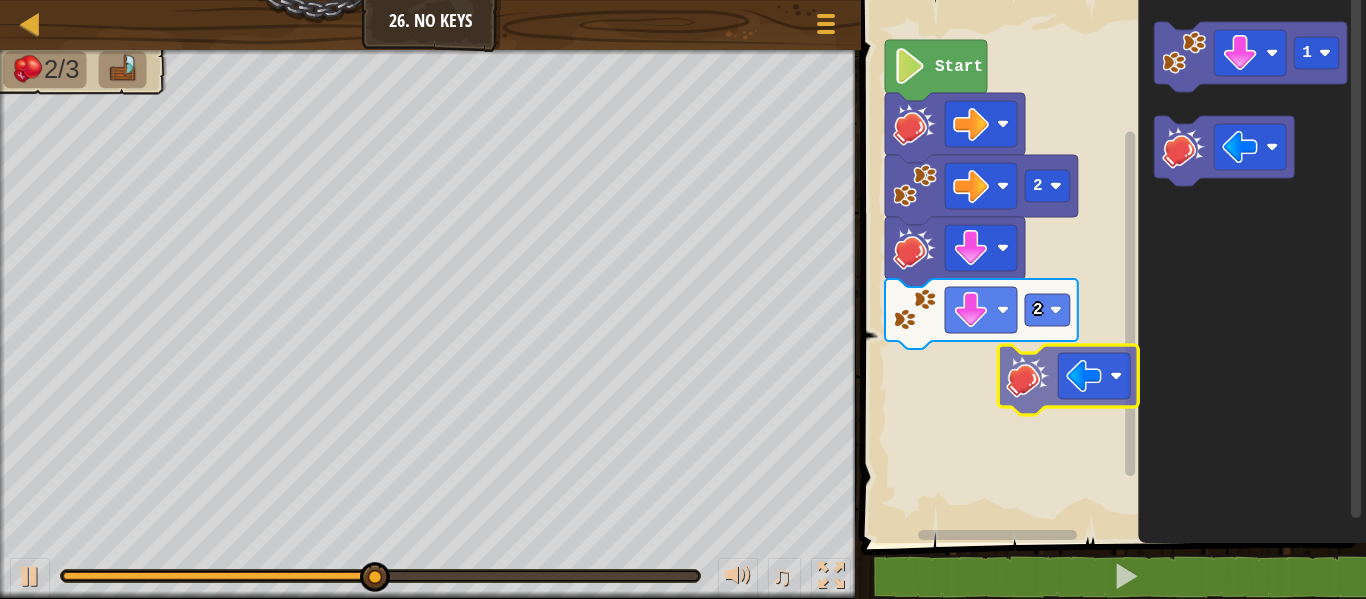 click on "Start 2 2 1" at bounding box center [1110, 266] 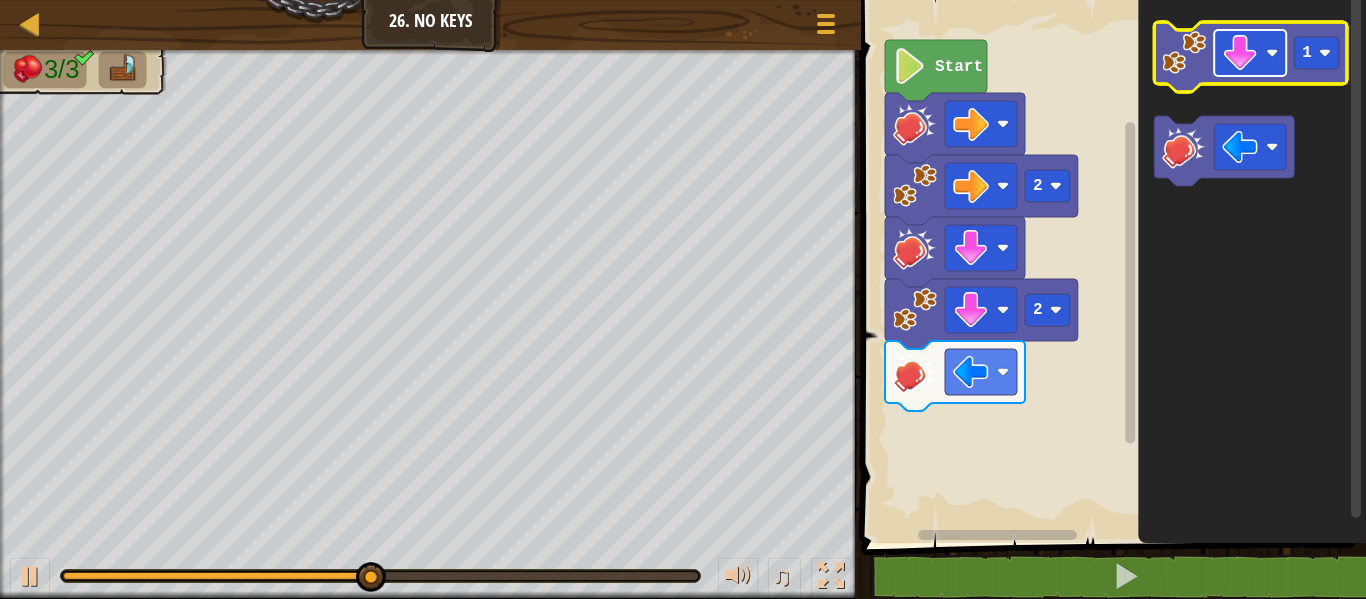 click 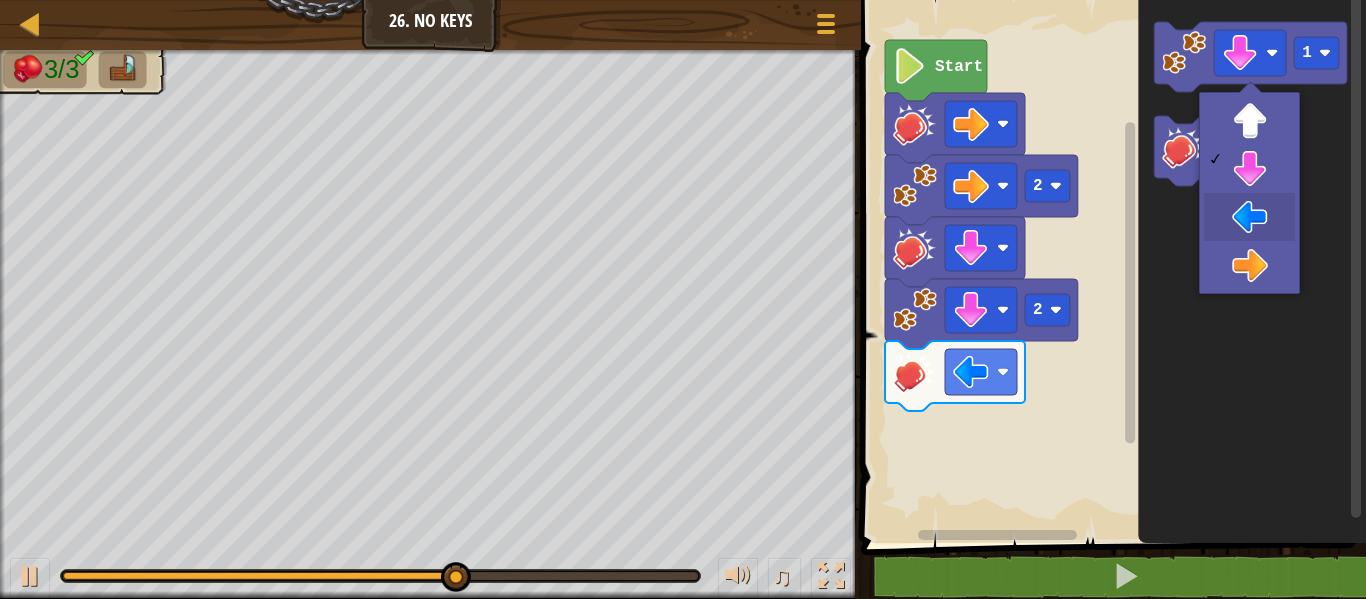 drag, startPoint x: 1242, startPoint y: 198, endPoint x: 1239, endPoint y: 153, distance: 45.099888 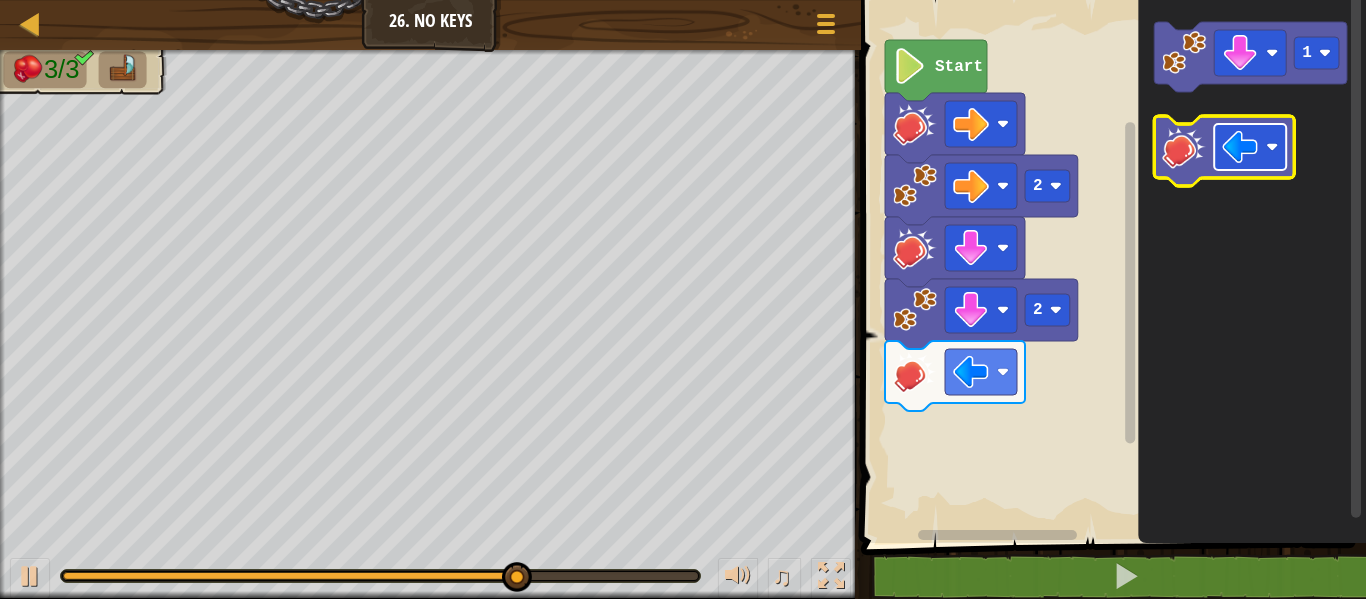 click 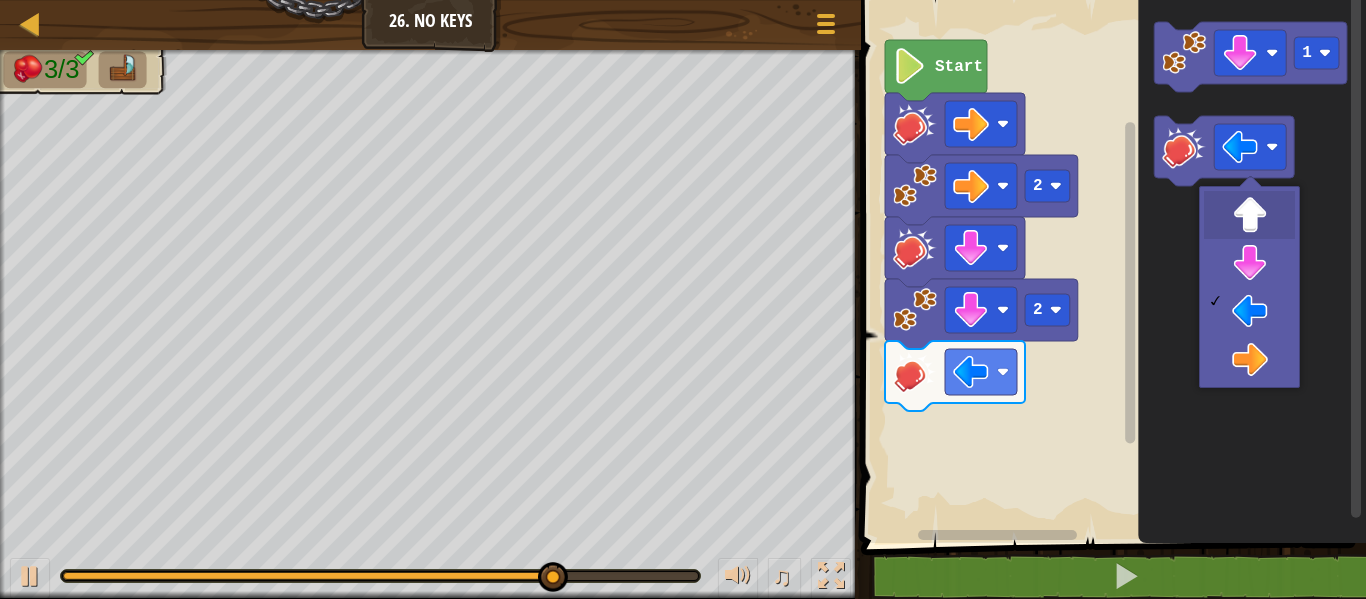 drag, startPoint x: 1237, startPoint y: 200, endPoint x: 1223, endPoint y: 208, distance: 16.124516 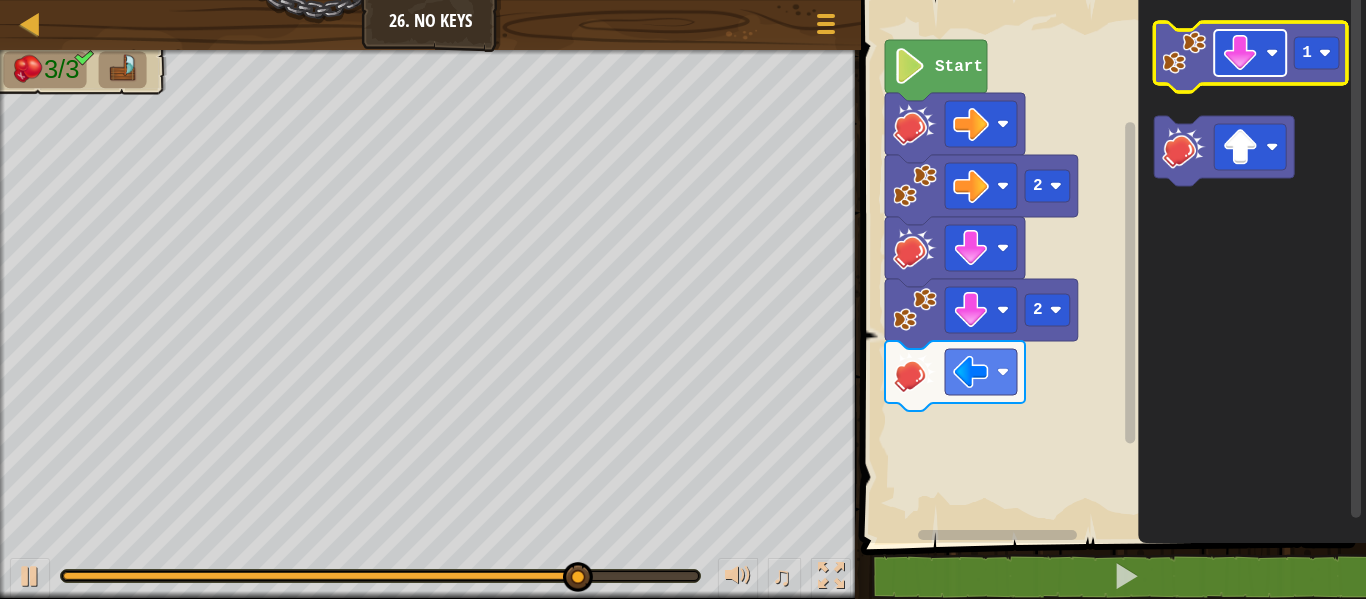 click 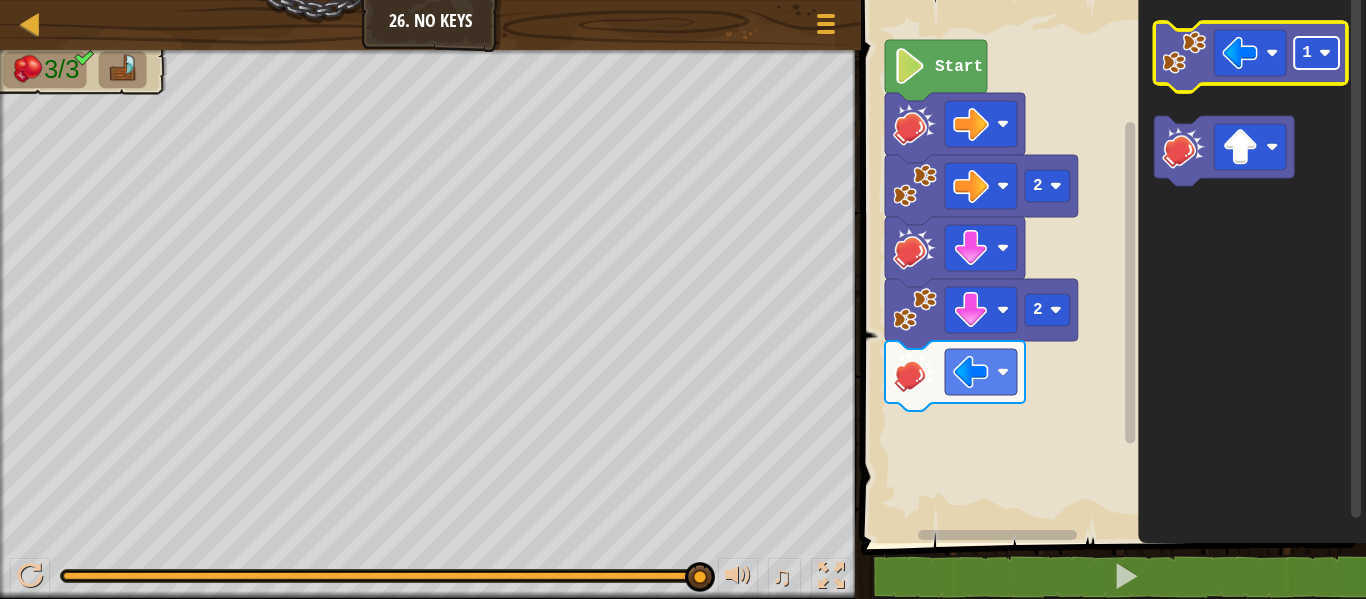click 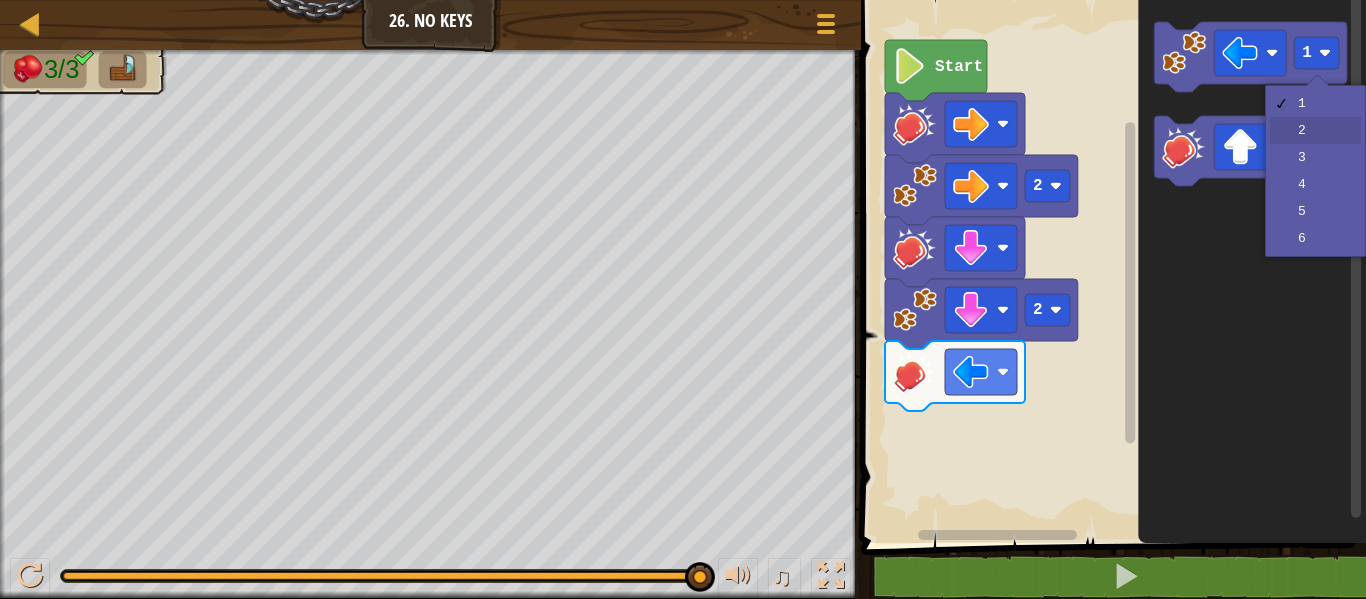 drag, startPoint x: 1301, startPoint y: 124, endPoint x: 1252, endPoint y: 77, distance: 67.89698 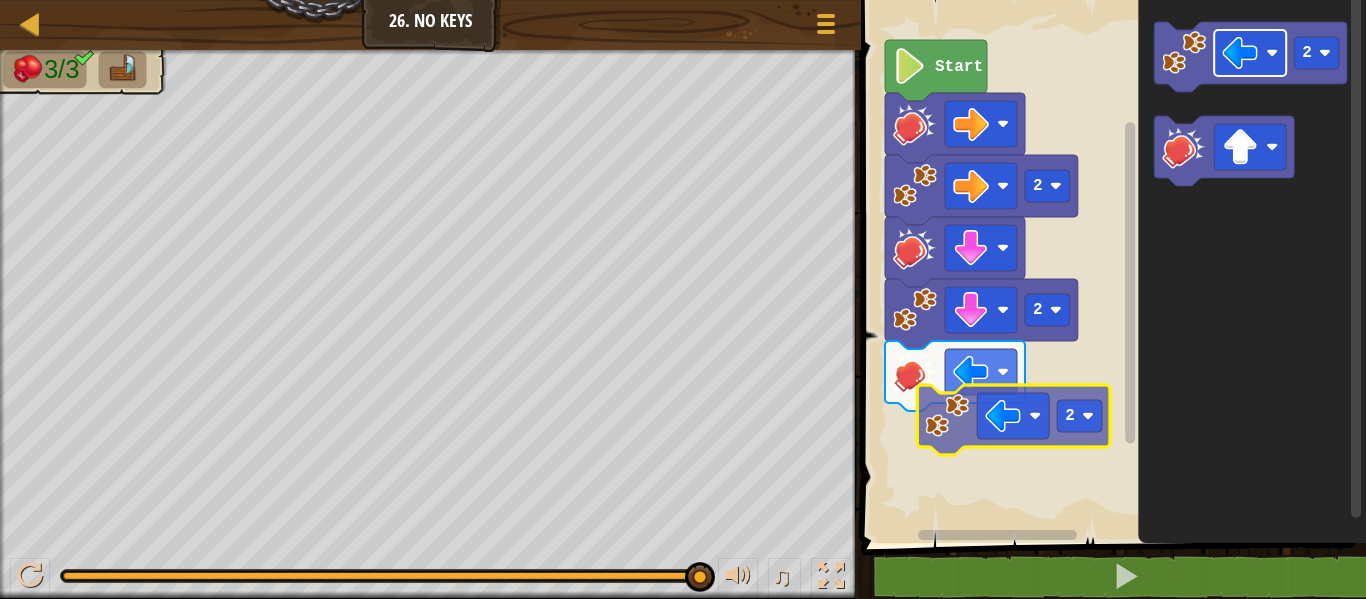 click on "2 2 Start 2 2" at bounding box center [1110, 266] 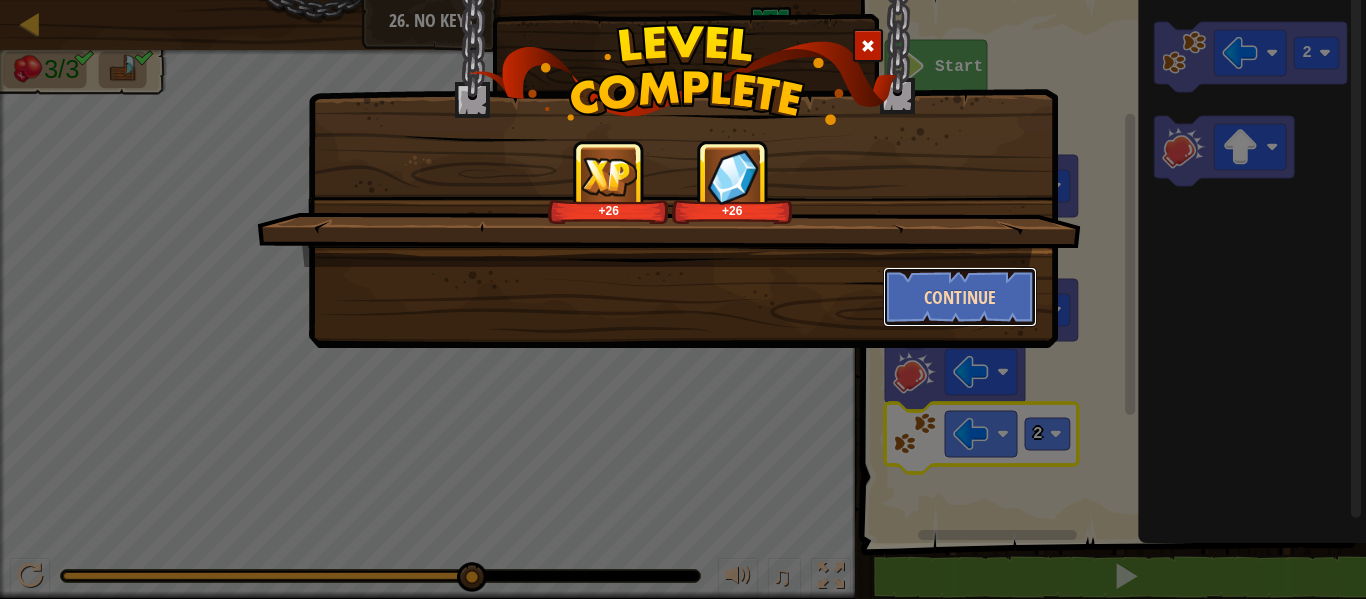click on "Continue" at bounding box center [960, 297] 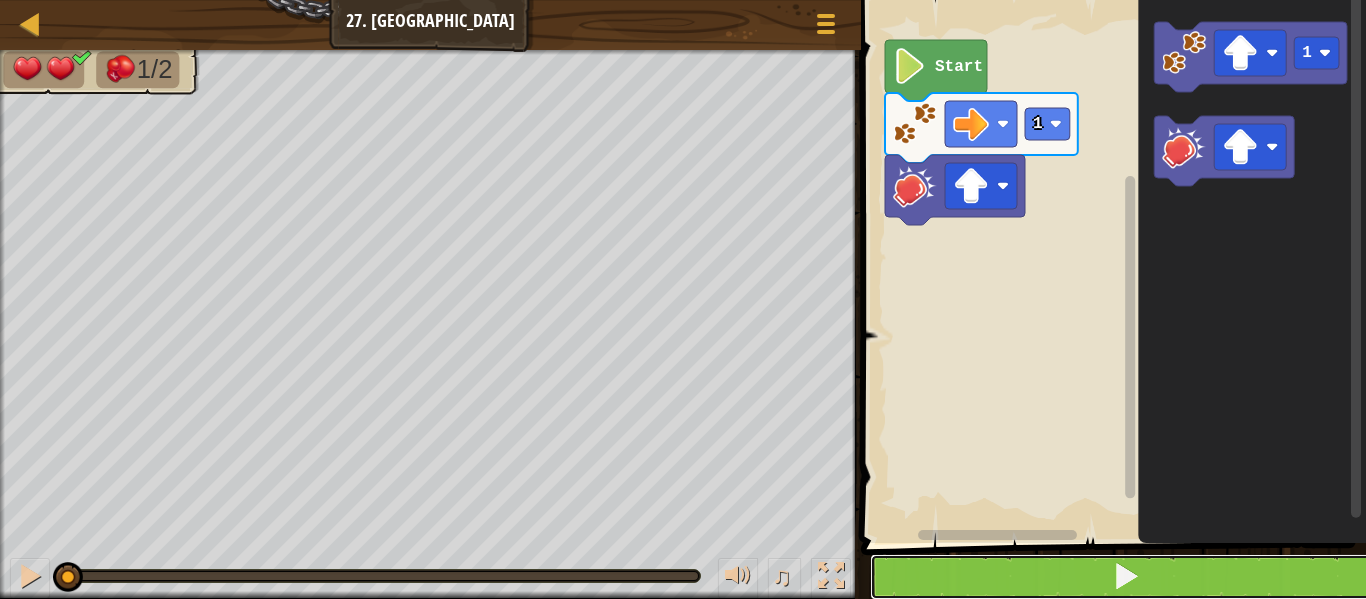 click at bounding box center (1125, 577) 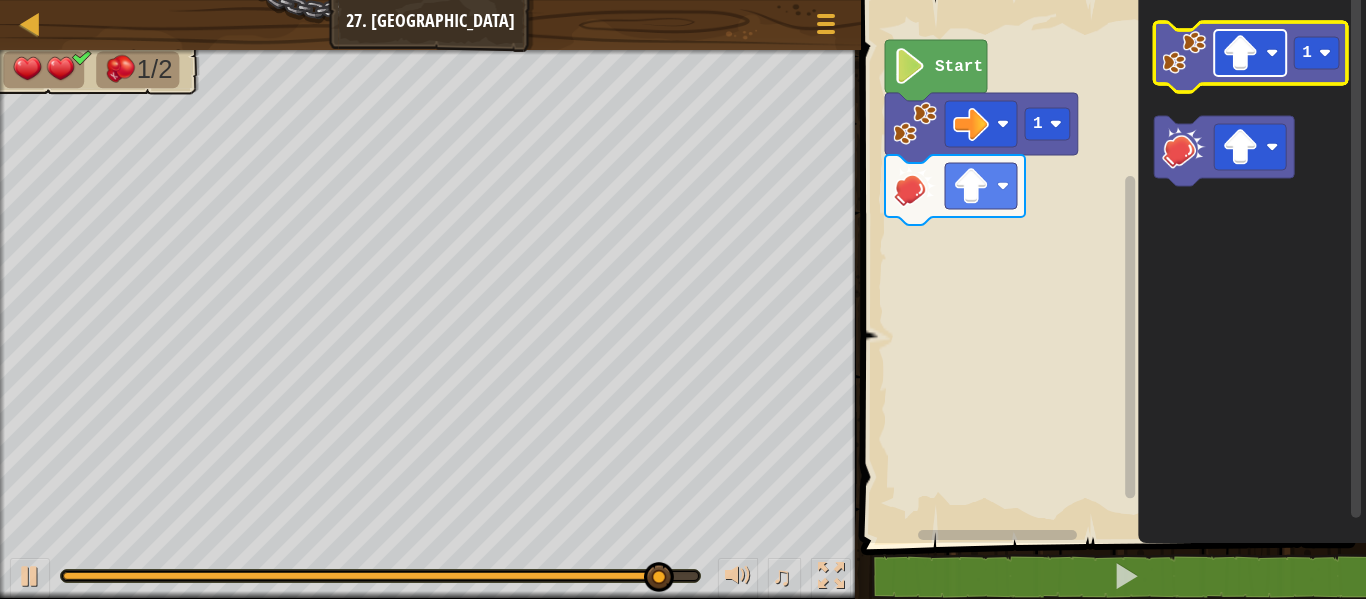click 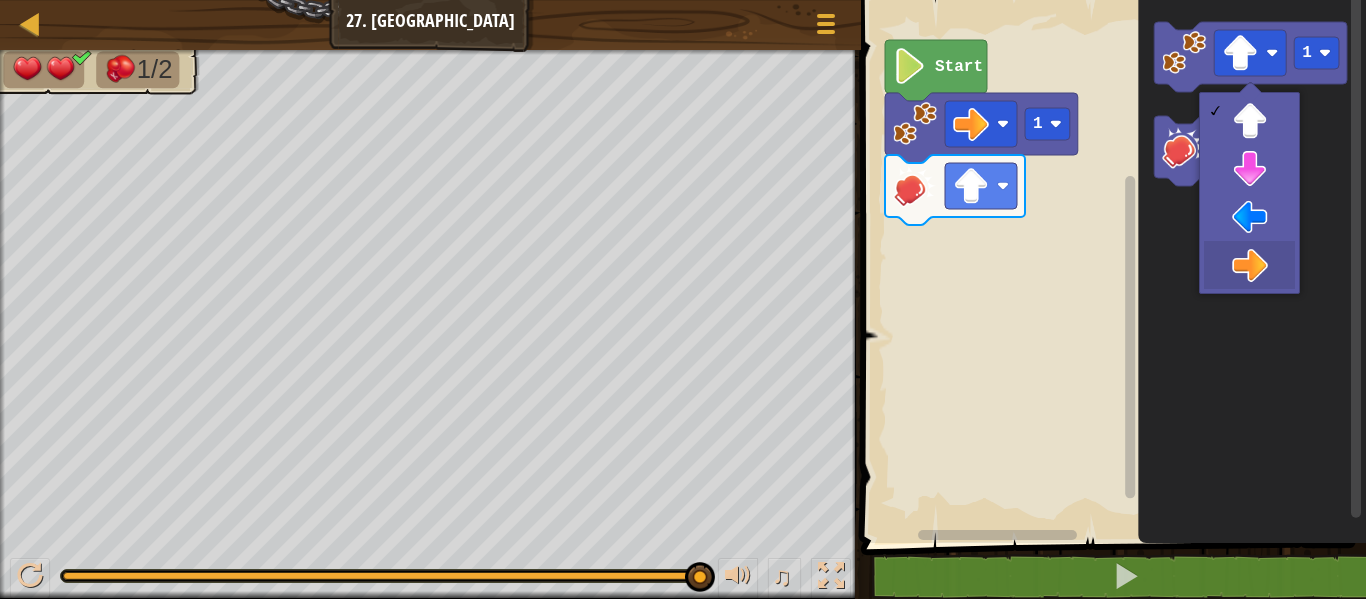 drag, startPoint x: 1278, startPoint y: 252, endPoint x: 1267, endPoint y: 232, distance: 22.825424 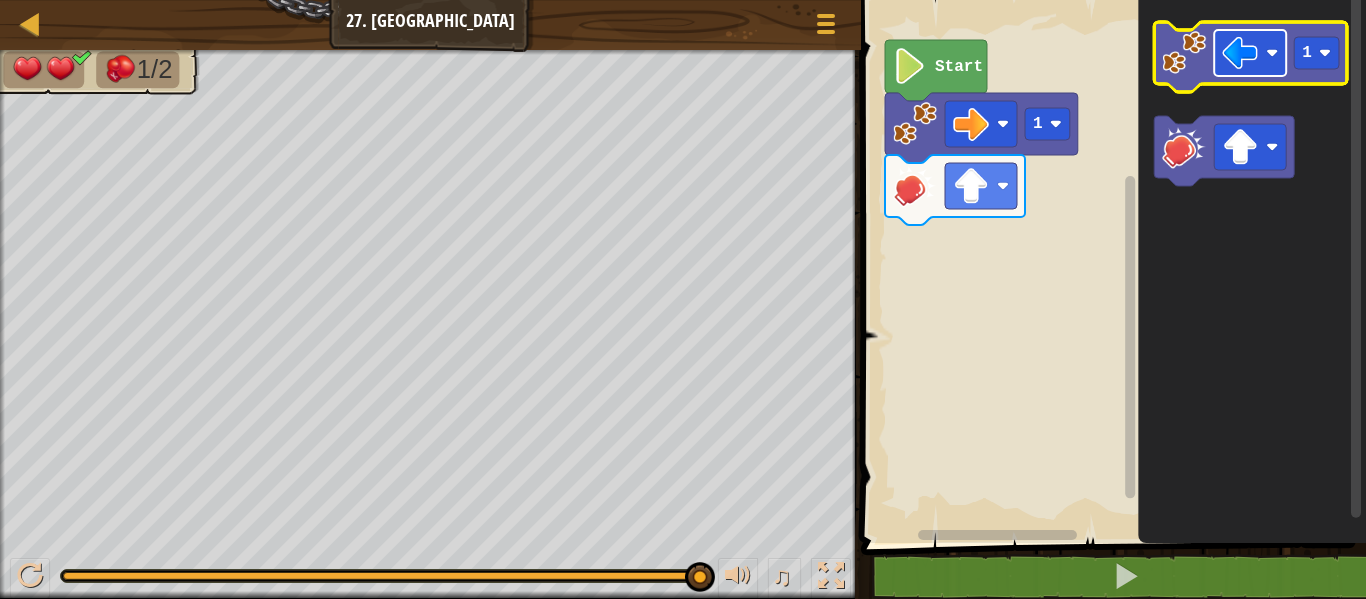 click 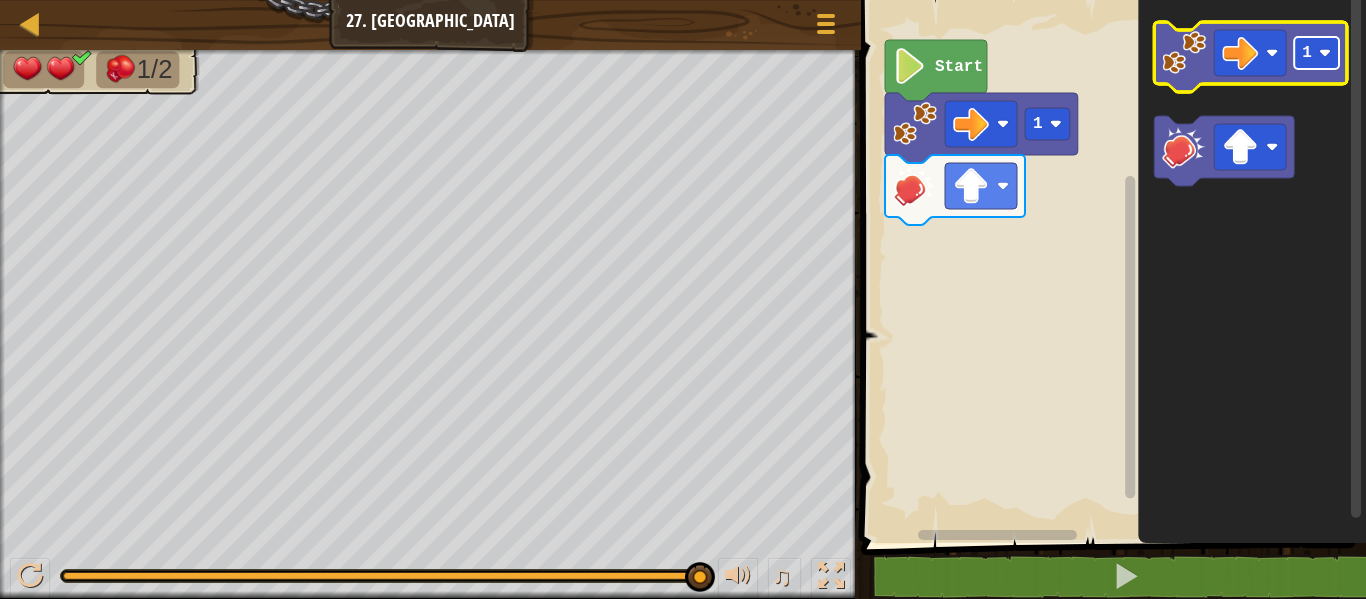 click 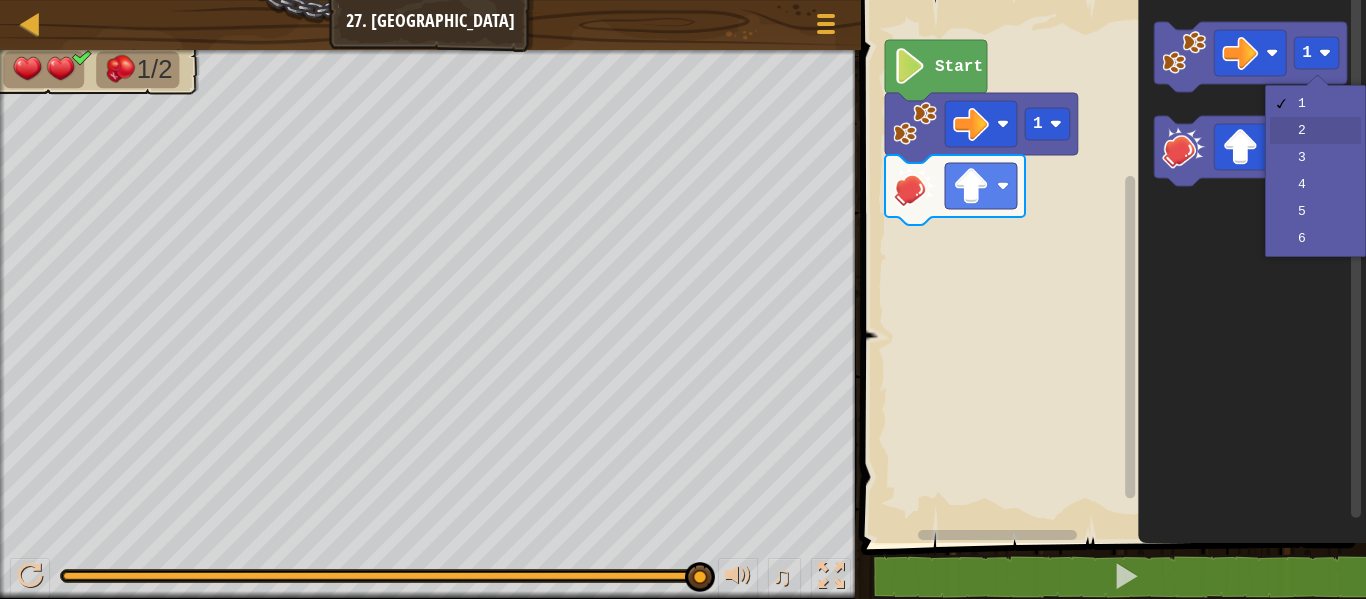 drag, startPoint x: 1320, startPoint y: 129, endPoint x: 1302, endPoint y: 101, distance: 33.286633 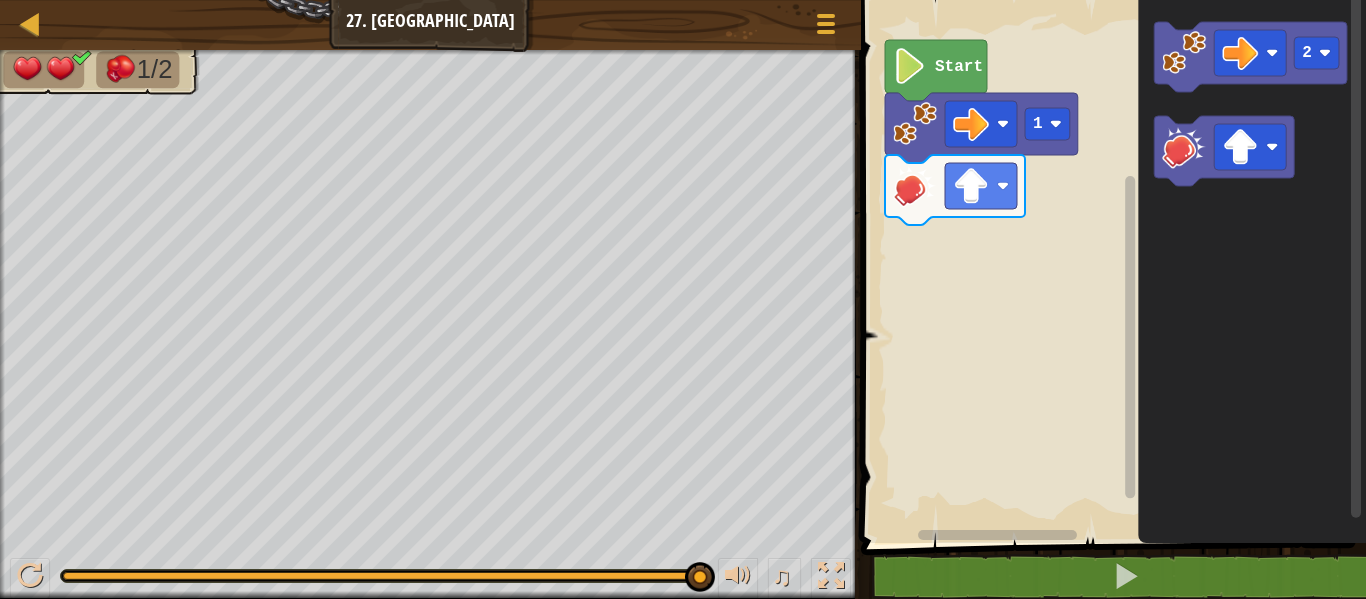 click on "1 Start 2" at bounding box center (1110, 266) 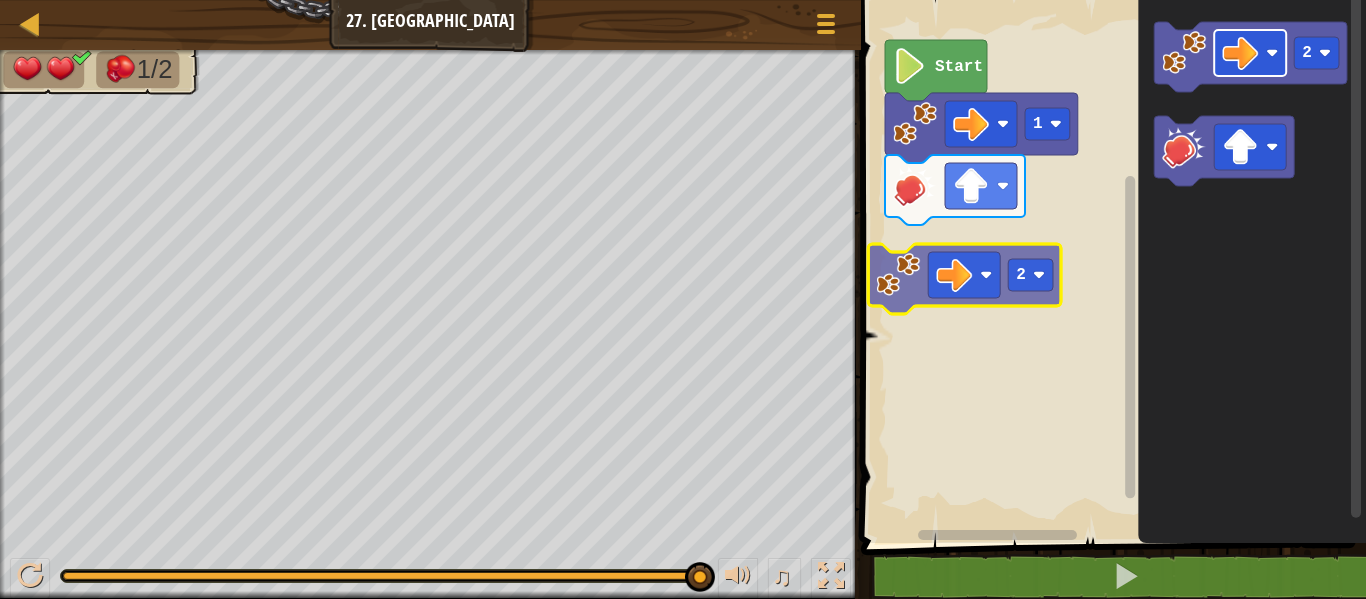 click on "1 Start 2 2 2" at bounding box center (1110, 266) 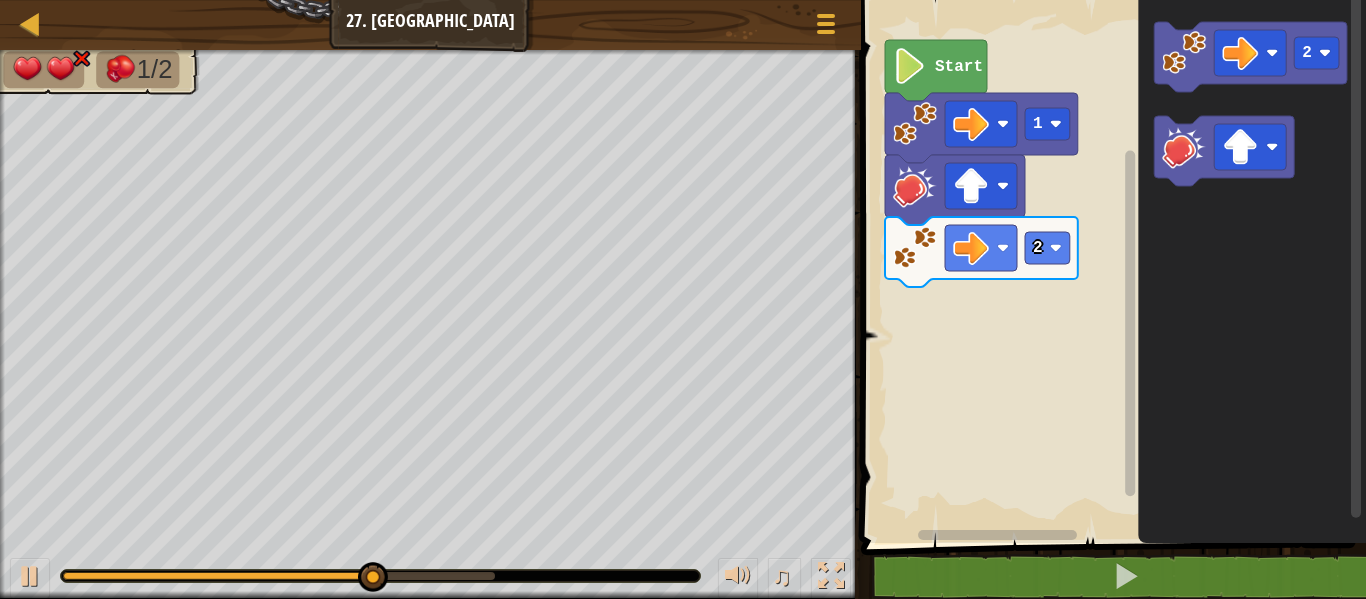 click on "2 1 Start 2" at bounding box center (1110, 266) 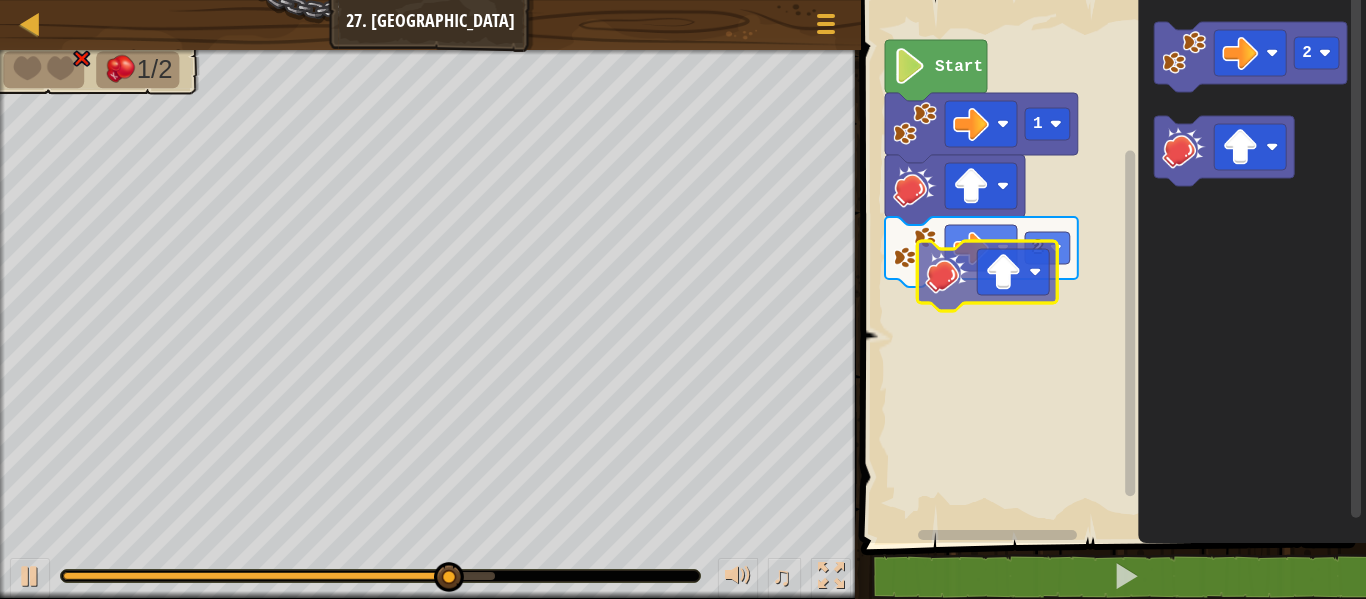 click on "2 1 Start 2" at bounding box center [1110, 266] 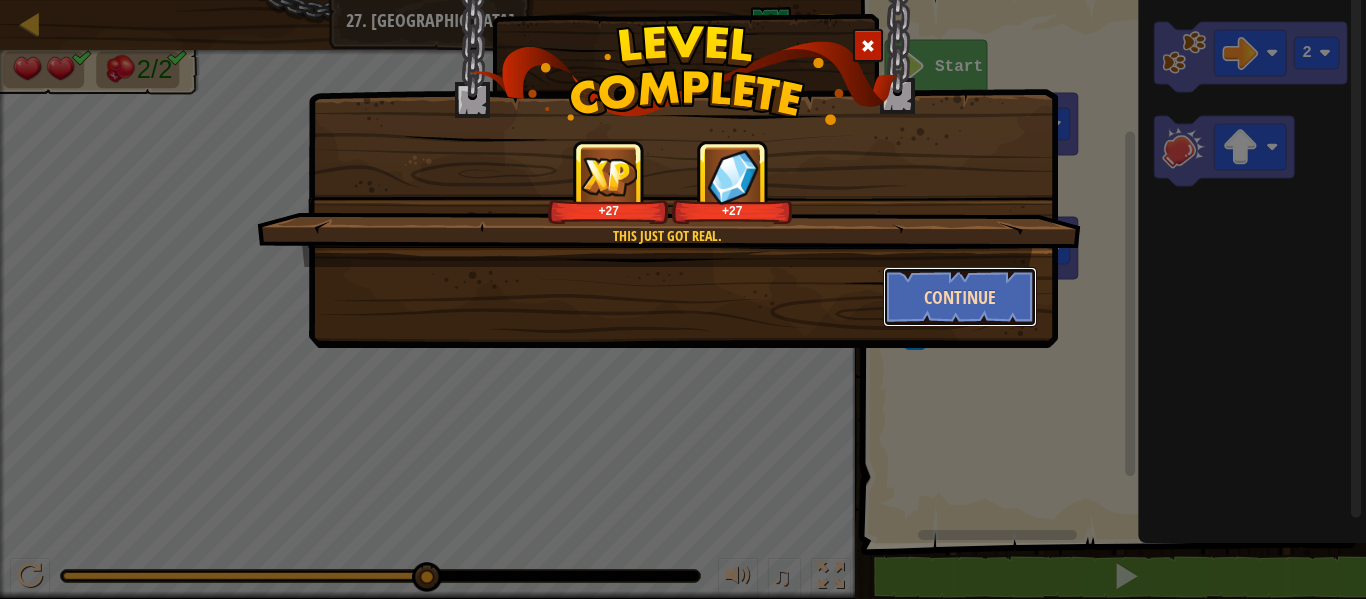 click on "Continue" at bounding box center [960, 297] 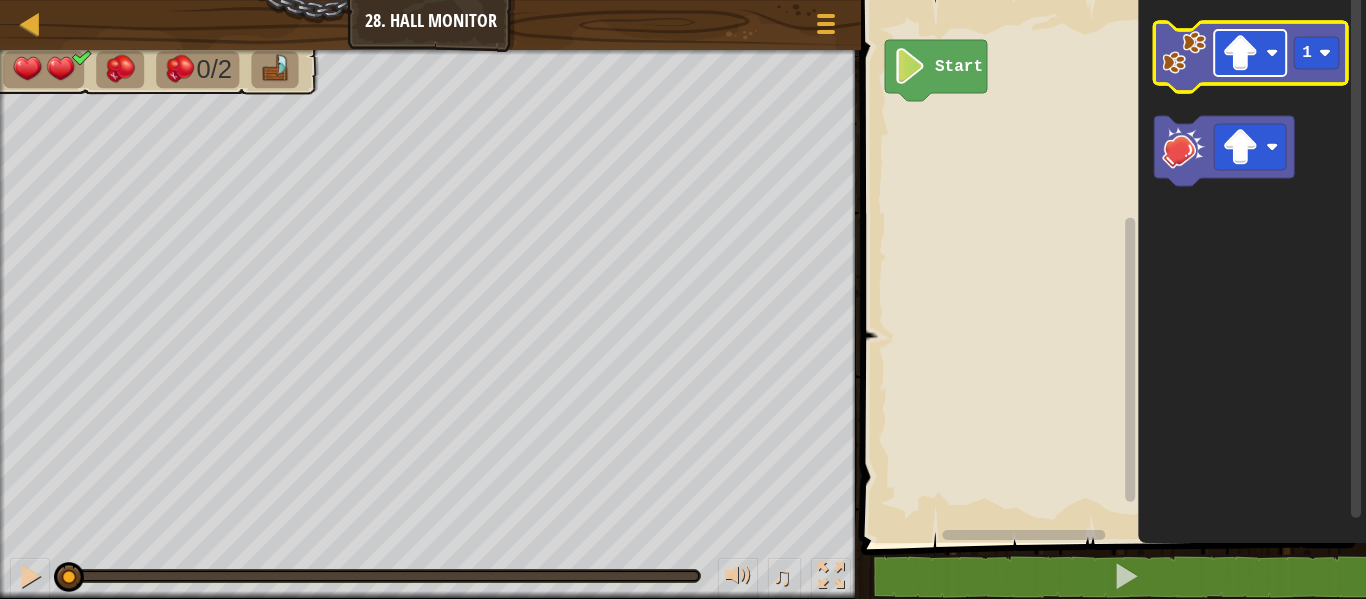 click 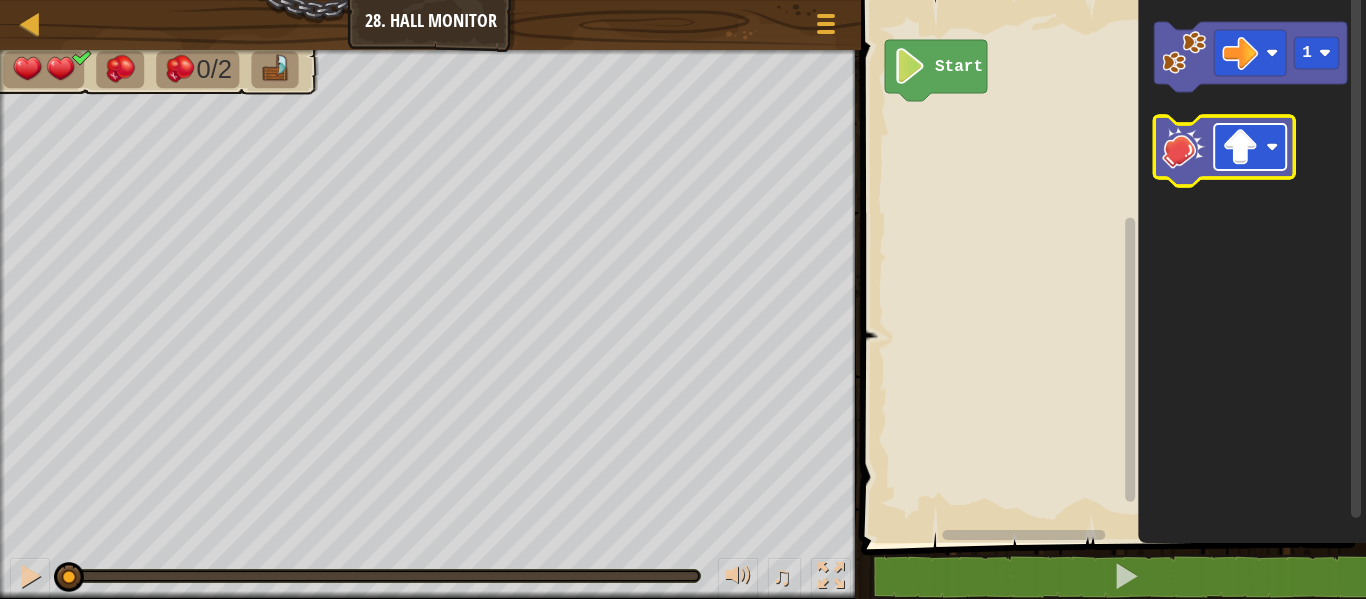 click 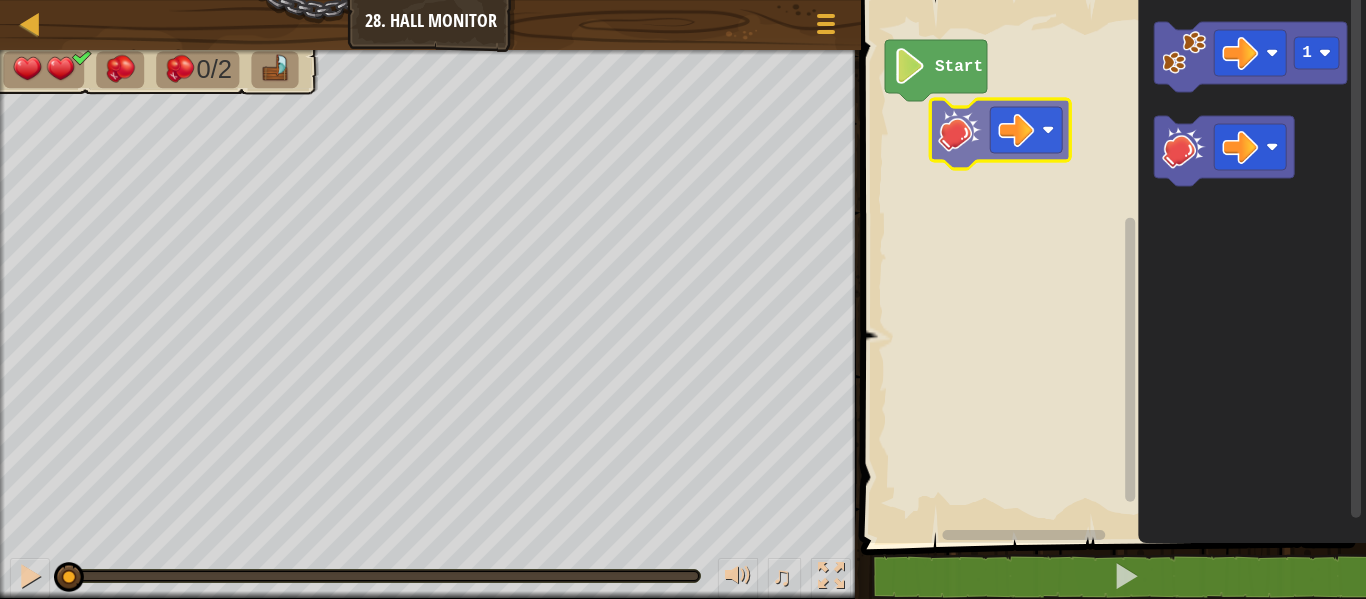 click on "Start 1" at bounding box center (1110, 266) 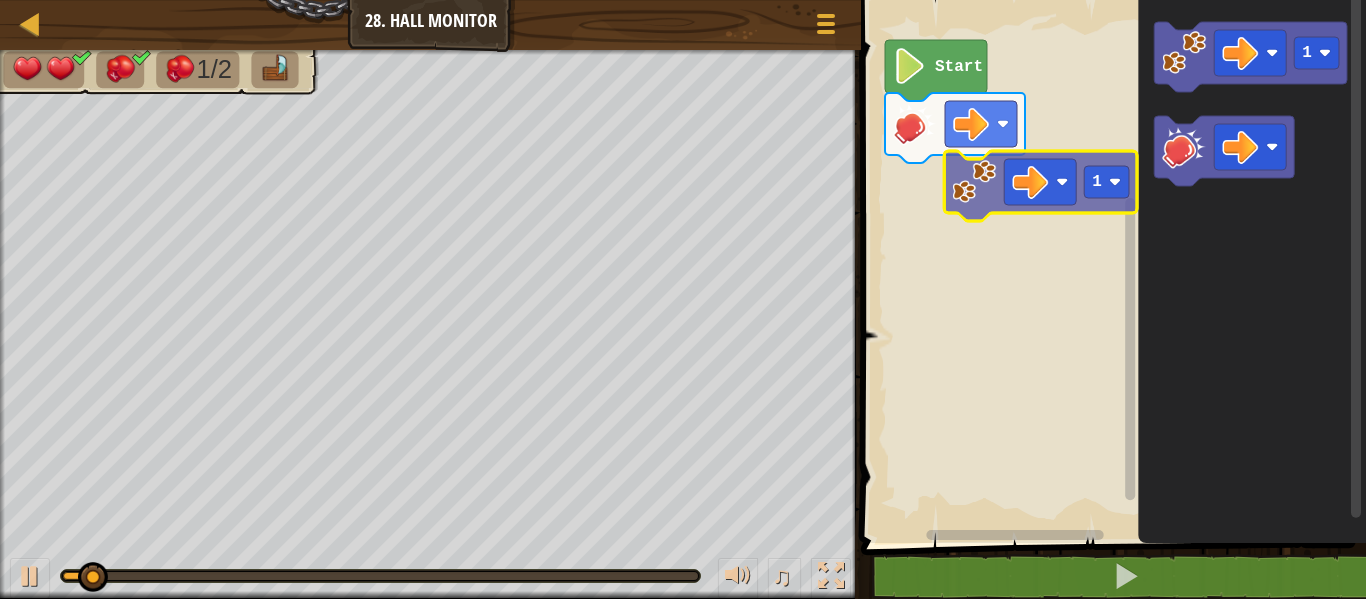 click on "Start 1 1" at bounding box center (1110, 266) 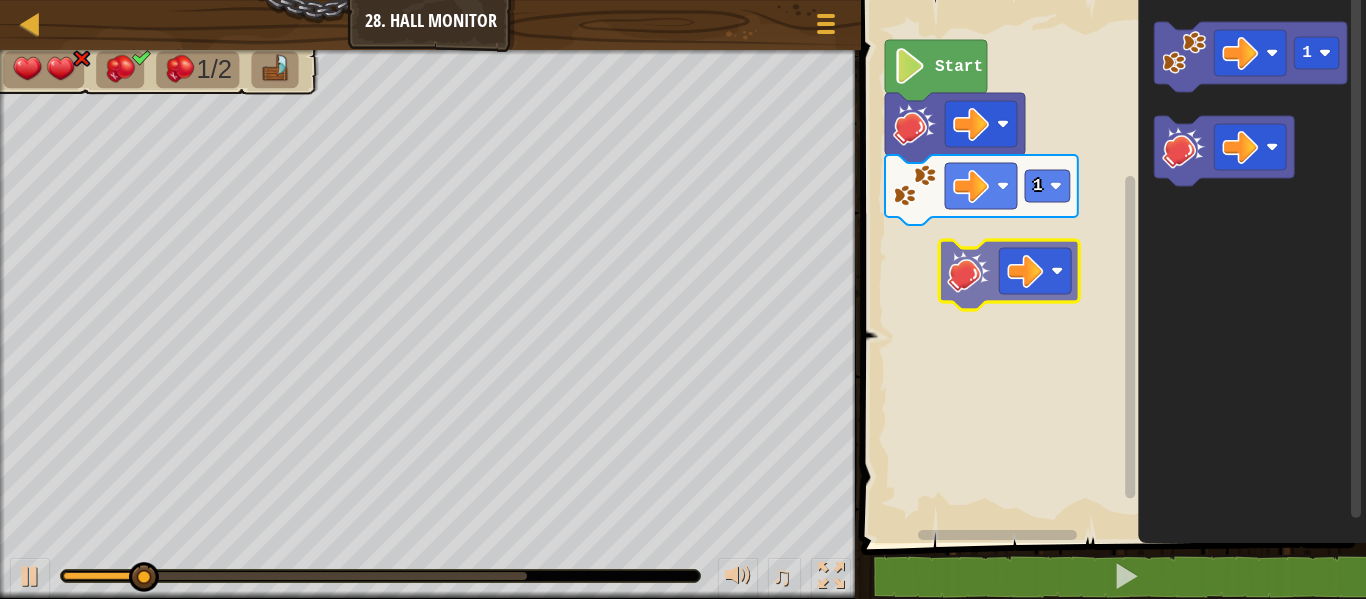 click on "1 Start 1" at bounding box center (1110, 266) 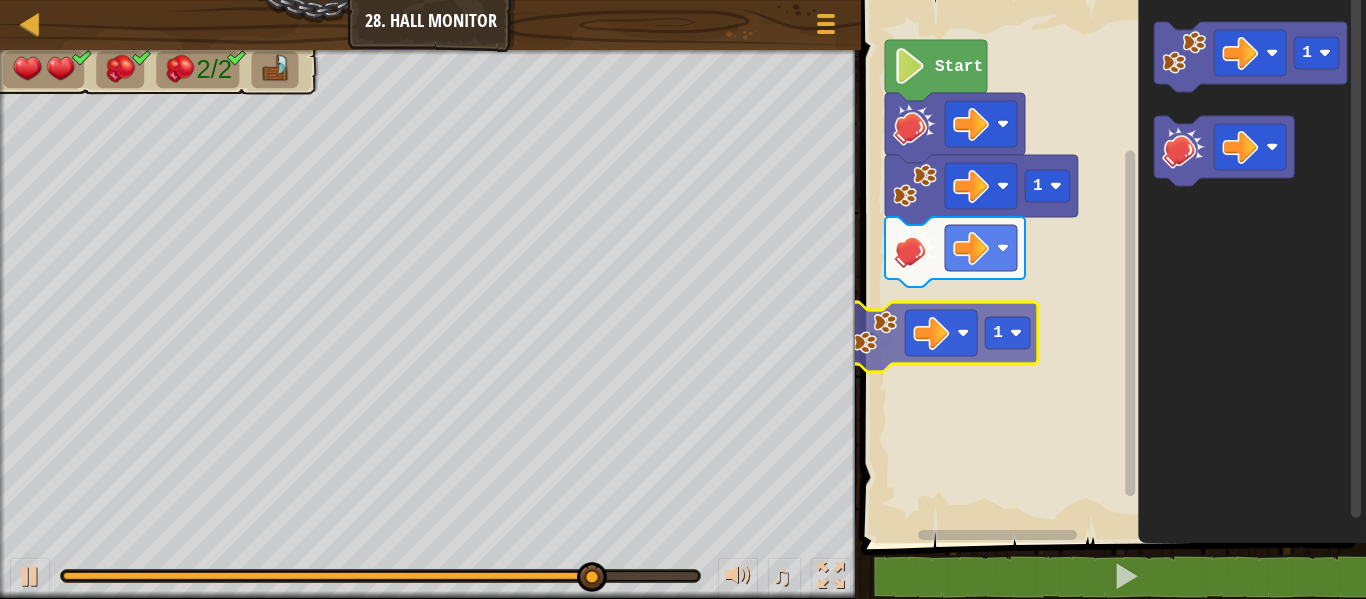 click on "1 Start 1 1 1" at bounding box center (1110, 266) 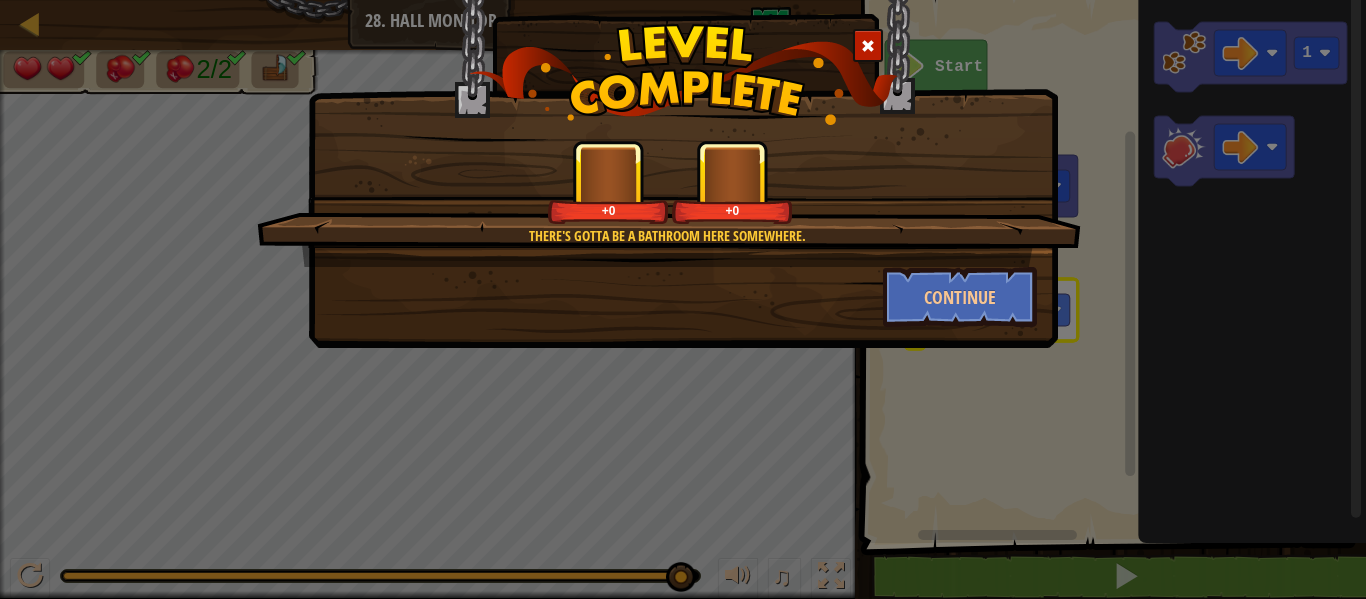 scroll, scrollTop: 0, scrollLeft: 0, axis: both 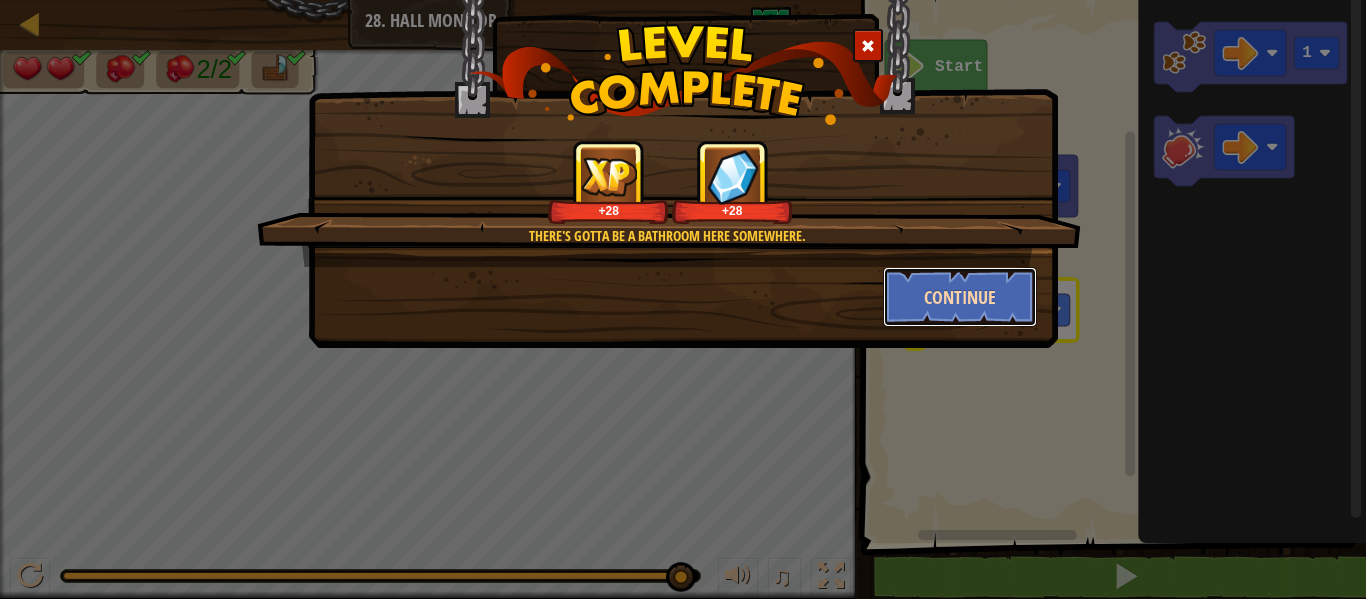 click on "Continue" at bounding box center [960, 297] 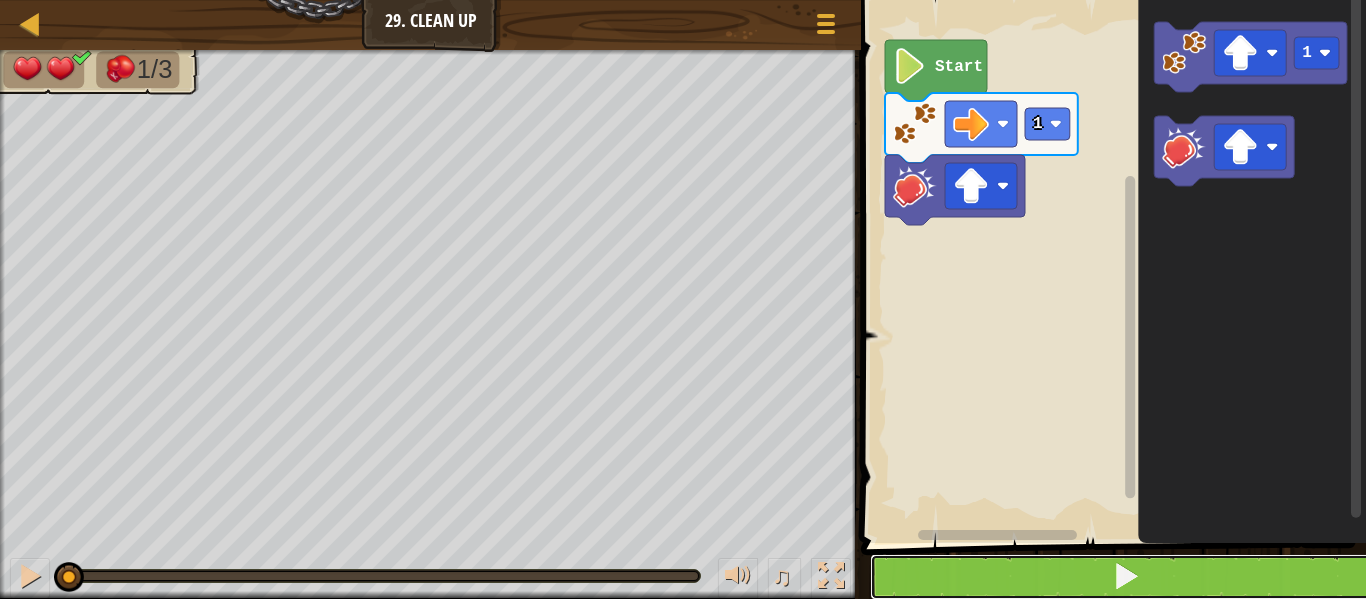 click at bounding box center [1126, 576] 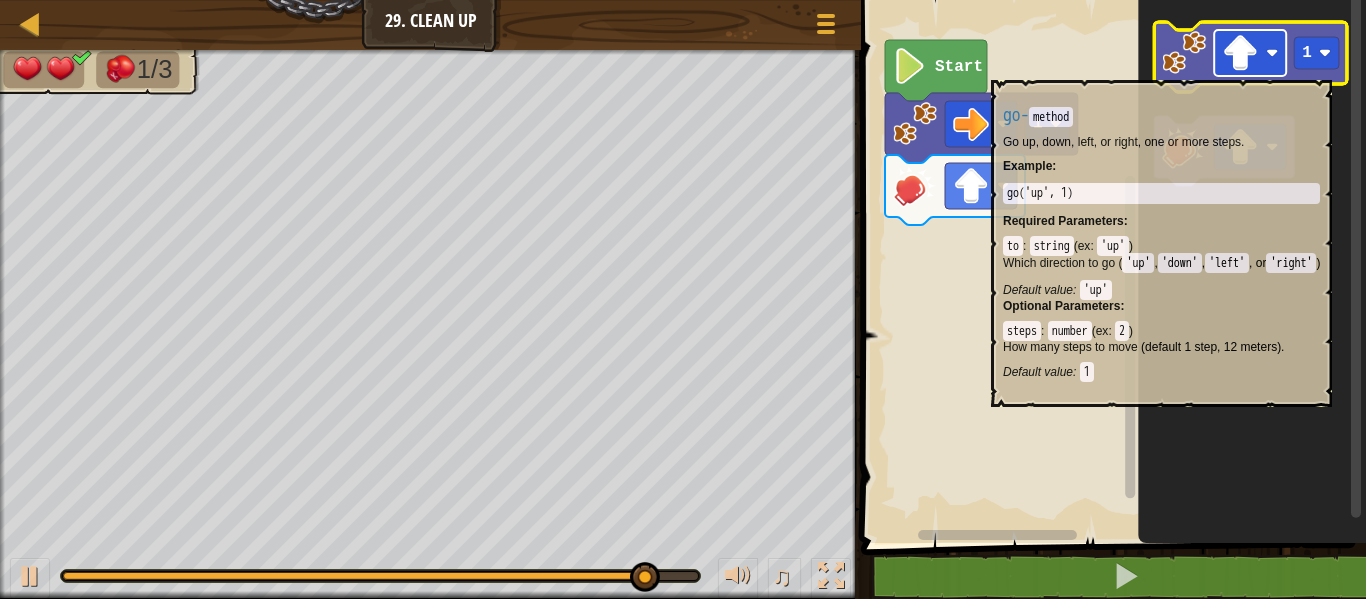 click 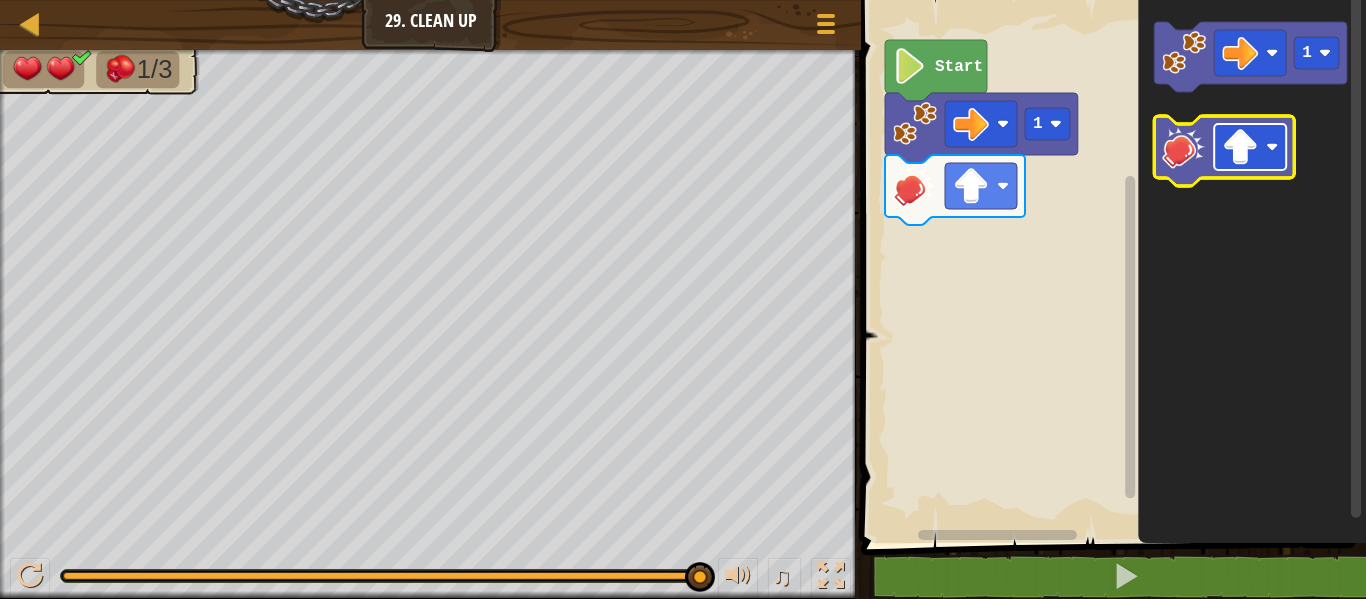 click 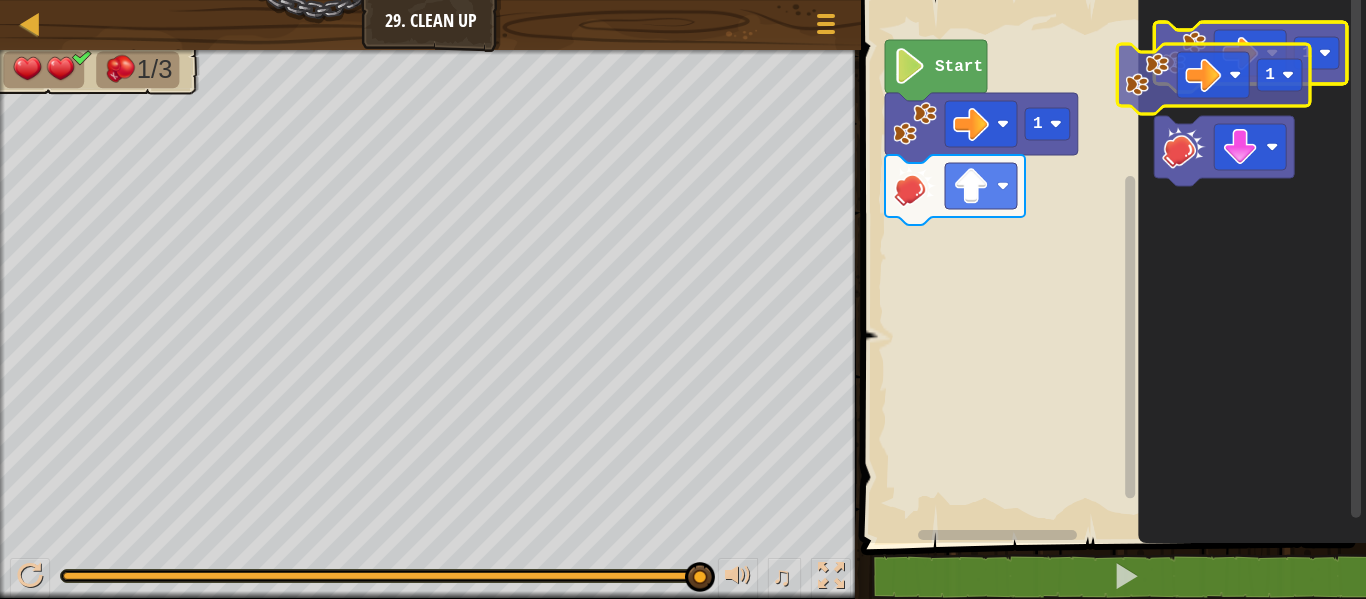 click on "1 Start 1 1" at bounding box center [1110, 266] 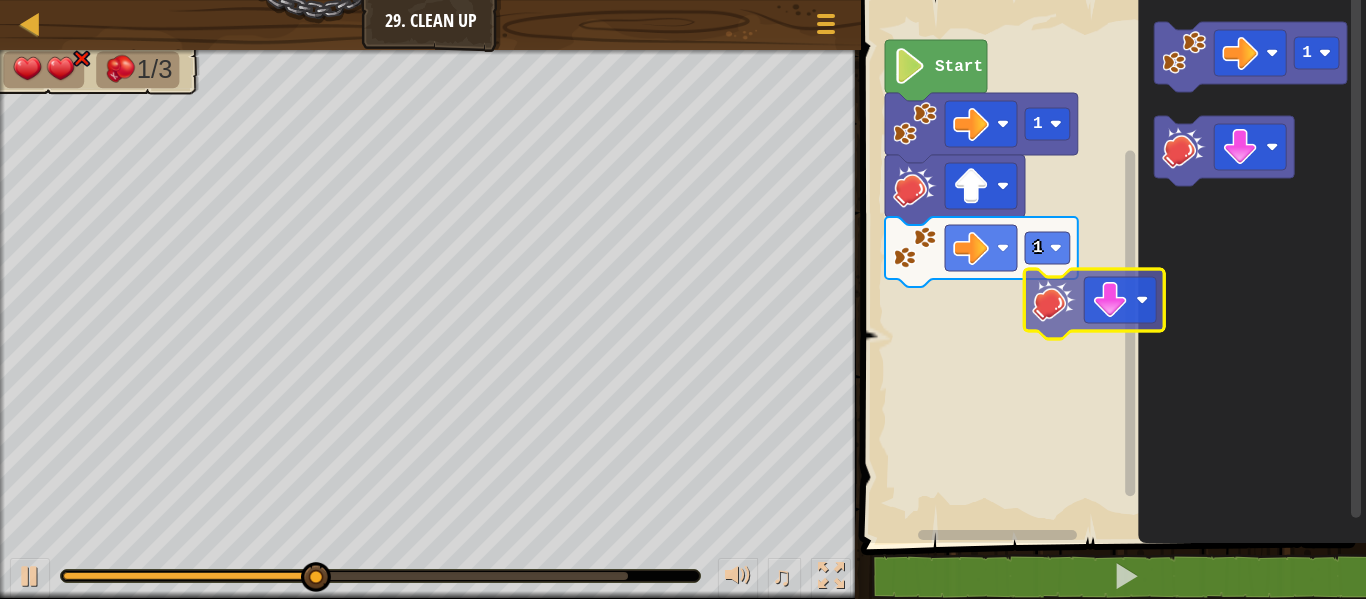 click on "1 1 Start 1" at bounding box center (1110, 266) 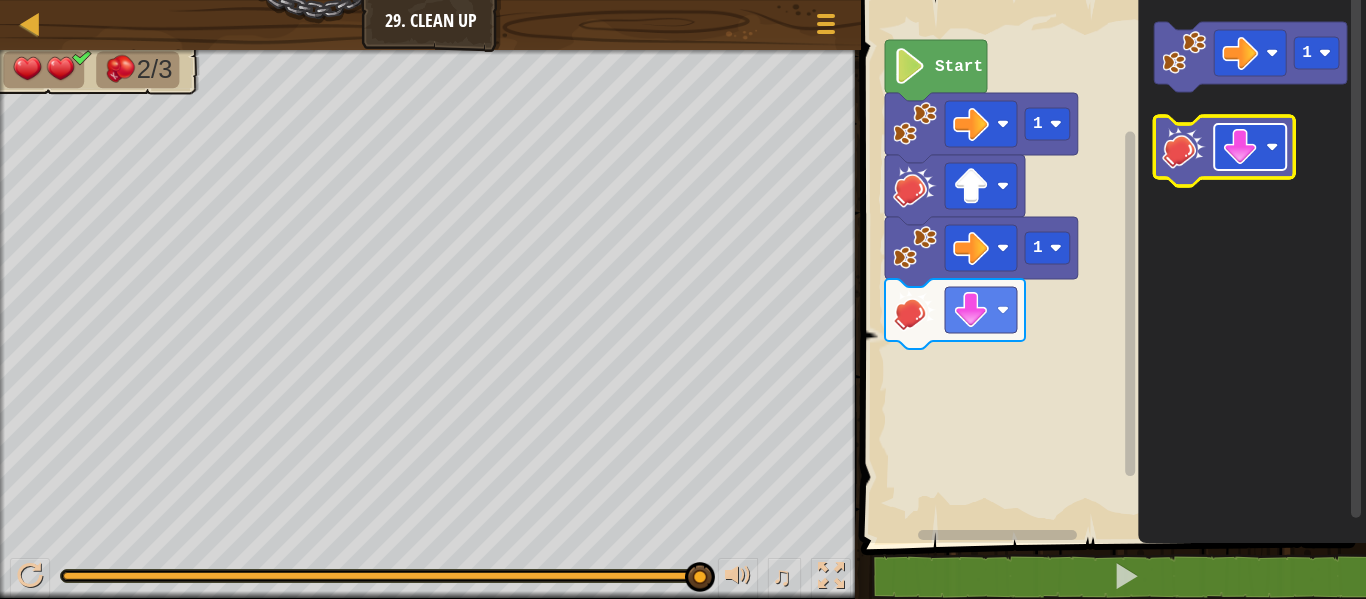 click 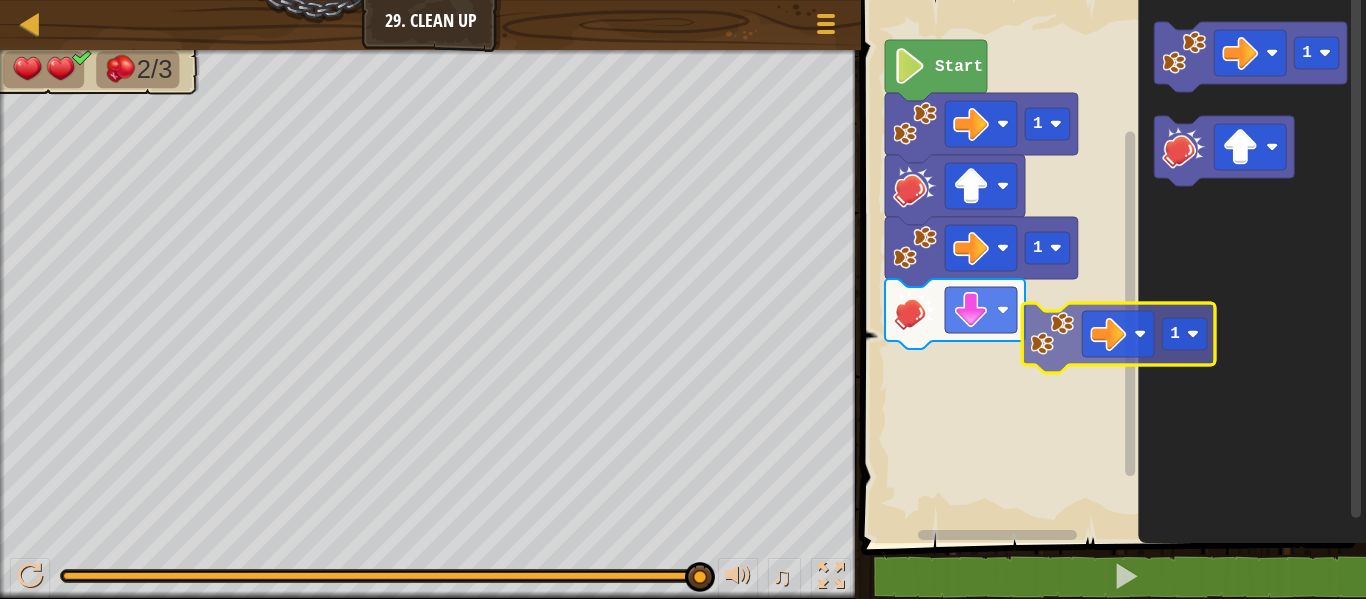 click on "1 1 Start 1 1" at bounding box center [1110, 266] 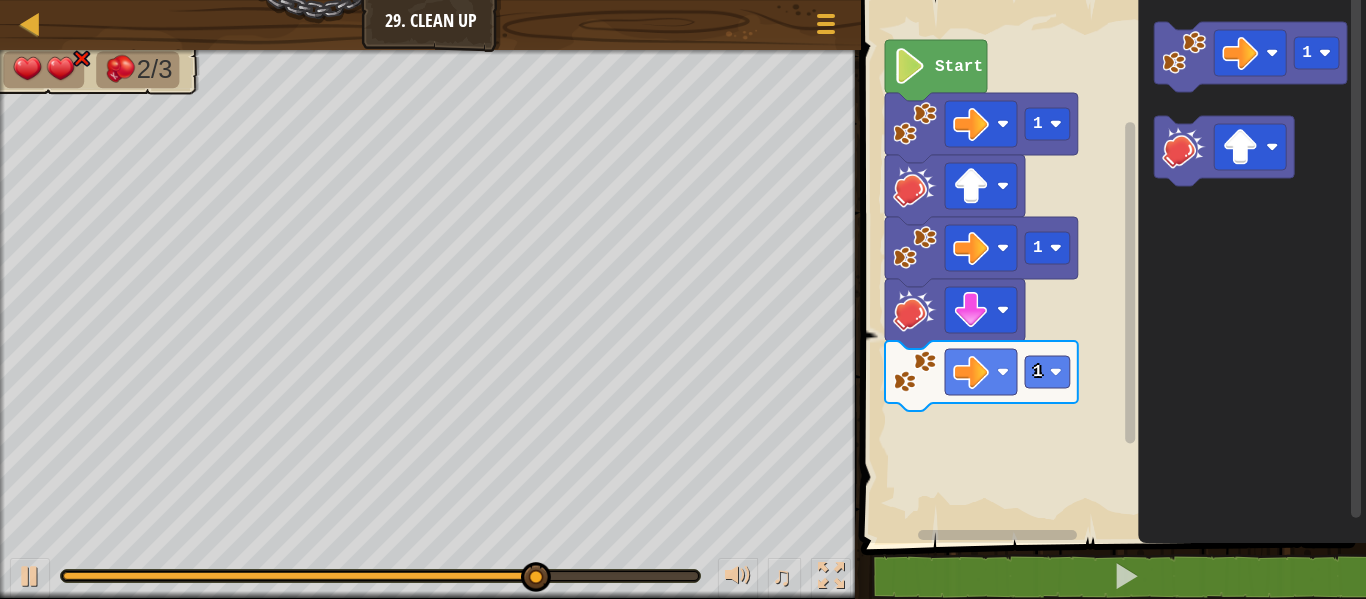 click on "1 1 1 Start 1" at bounding box center [1110, 266] 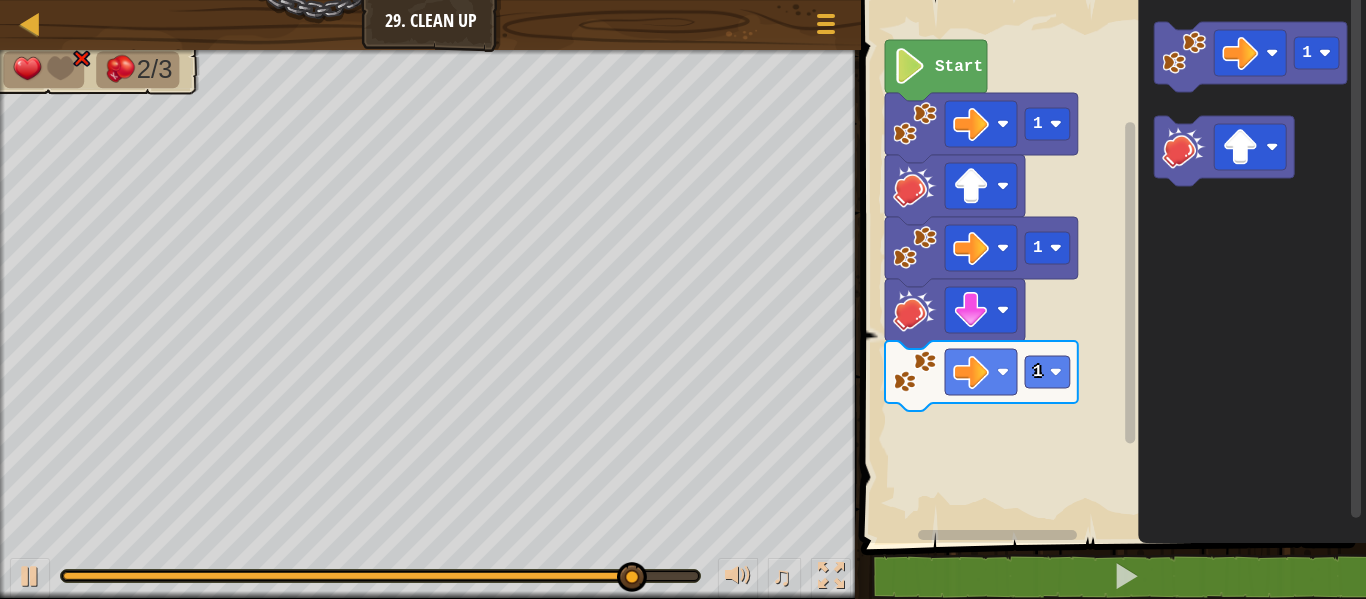 click on "1 1 1 Start 1" at bounding box center (1110, 266) 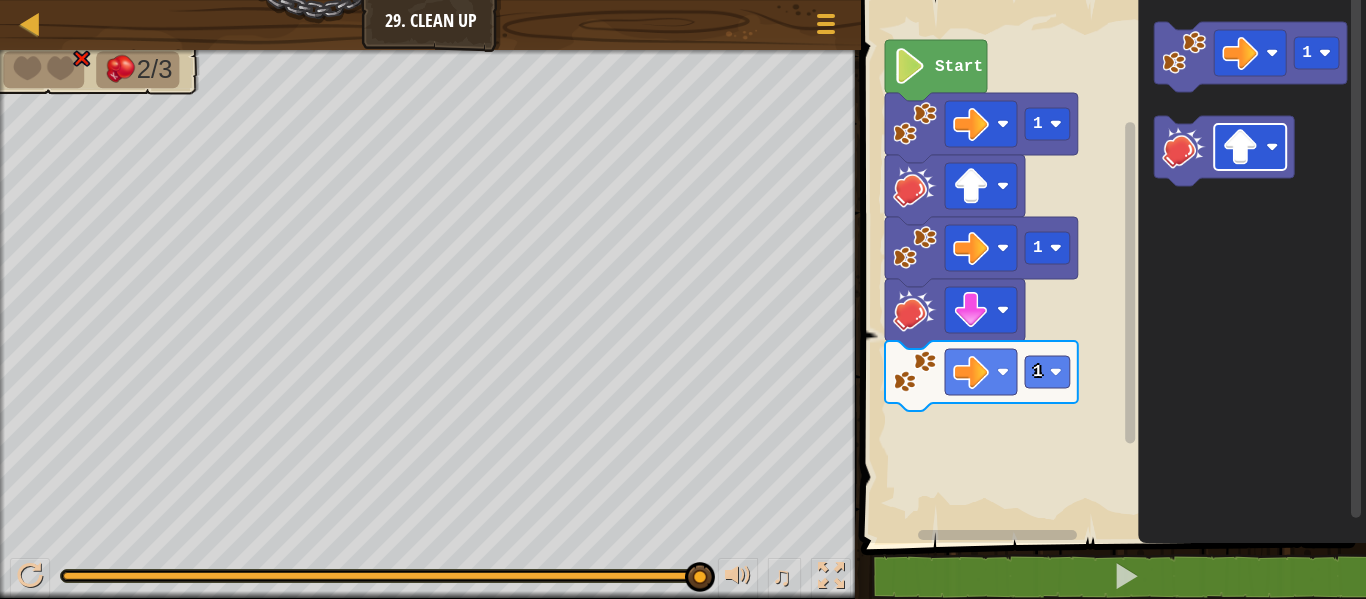 click on "1 1 1 Start 1" at bounding box center [1110, 266] 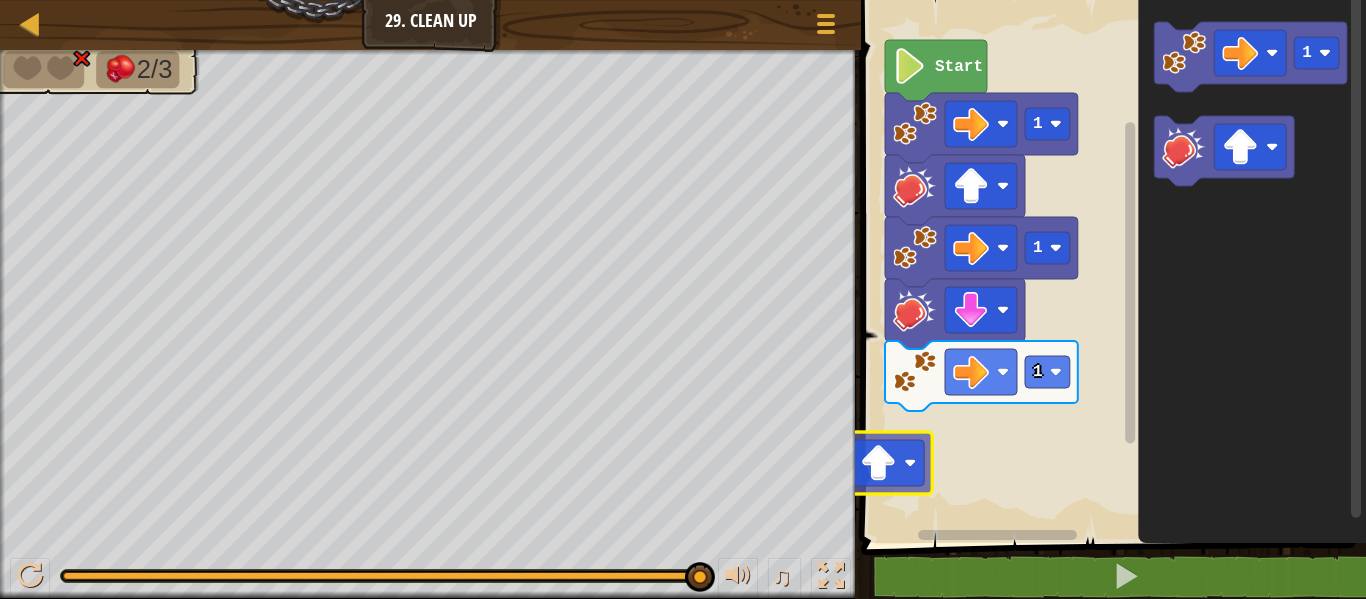 click on "Map Junior 29. Clean Up Game Menu 1     הההההההההההההההההההההההההההההההההההההההההההההההההההההההההההההההההההההההההההההההההההההההההההההההההההההההההההההההההההההההההההההההההההההההההההההההההההההההההההההההההההההההההההההההההההההההההההההההההההההההההההההההההההההההההההההההההההההההההההההההההההההההההההההההה XXXXXXXXXXXXXXXXXXXXXXXXXXXXXXXXXXXXXXXXXXXXXXXXXXXXXXXXXXXXXXXXXXXXXXXXXXXXXXXXXXXXXXXXXXXXXXXXXXXXXXXXXXXXXXXXXXXXXXXXXXXXXXXXXXXXXXXXXXXXXXXXXXXXXXXXXXXXXXXXXXXXXXXXXXXXXXXXXXXXXXXXXXXXXXXXXXXXXXXXXXXXXXXXXXXXXXXXXXXXXXXXXXXXXXXXXXXXXXXXXXXXXXXXXXXXXXXX Solution × Blocks 1 2 3 go ( 'right' ,   1 ) hit ( 'up' )     1 1 1 Start 1 Code Saved Programming language : Python Statement   /  Call   /  go hit × Fix Your Code Need help? Ask the AI 2/3 ♫ Duck 0 die 2" at bounding box center (683, 299) 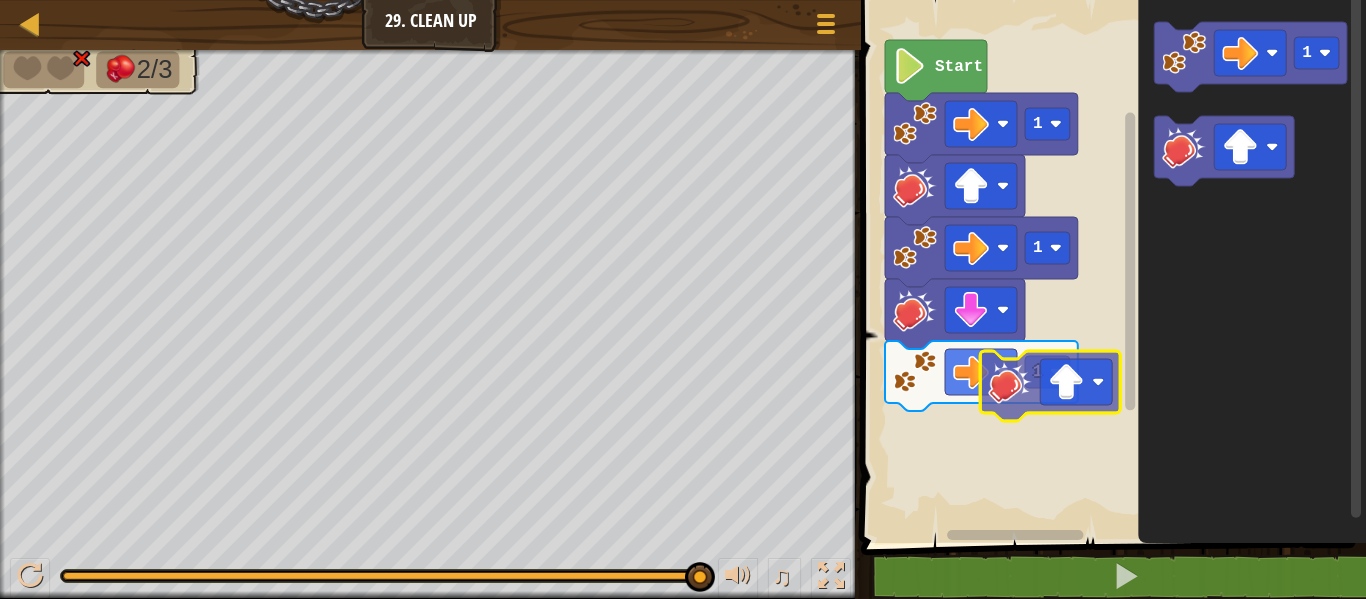 click on "1 1 1 Start 1" at bounding box center [1110, 266] 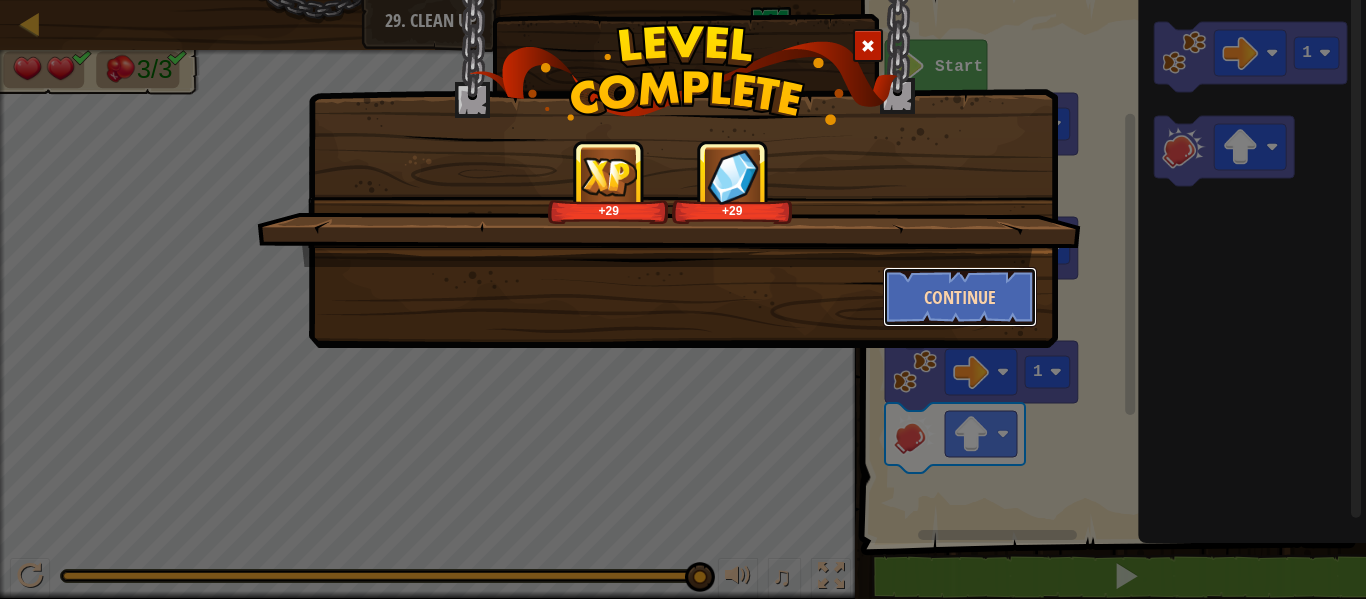 click on "Continue" at bounding box center (960, 297) 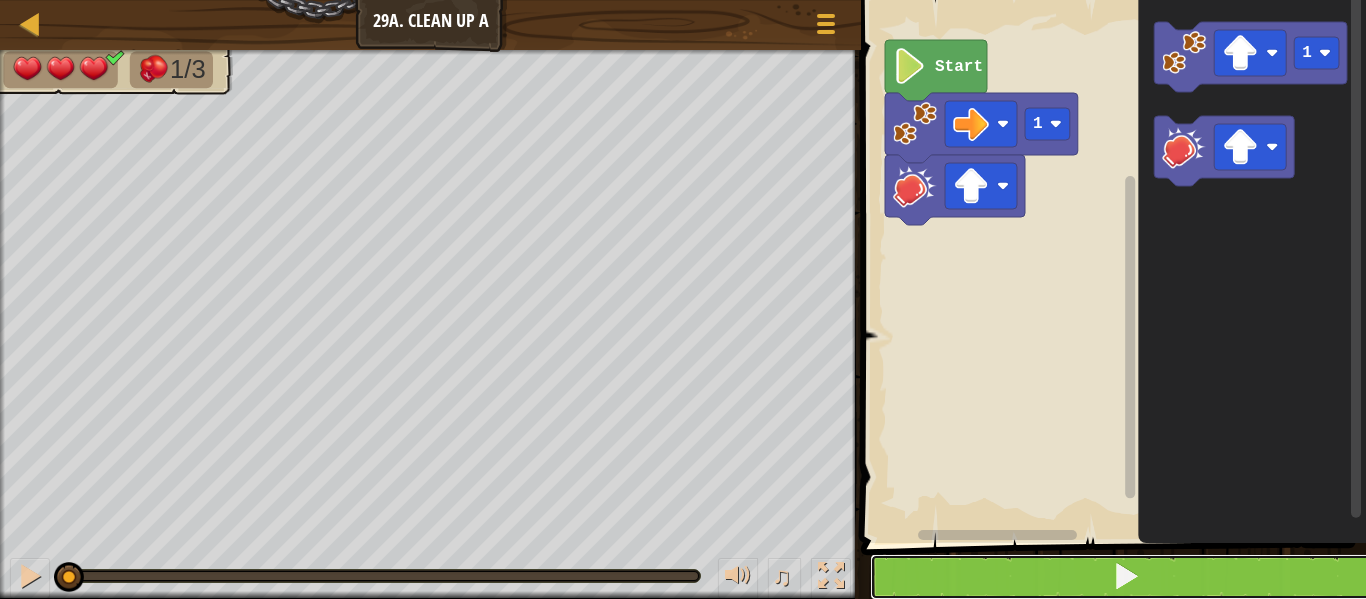 click at bounding box center (1126, 576) 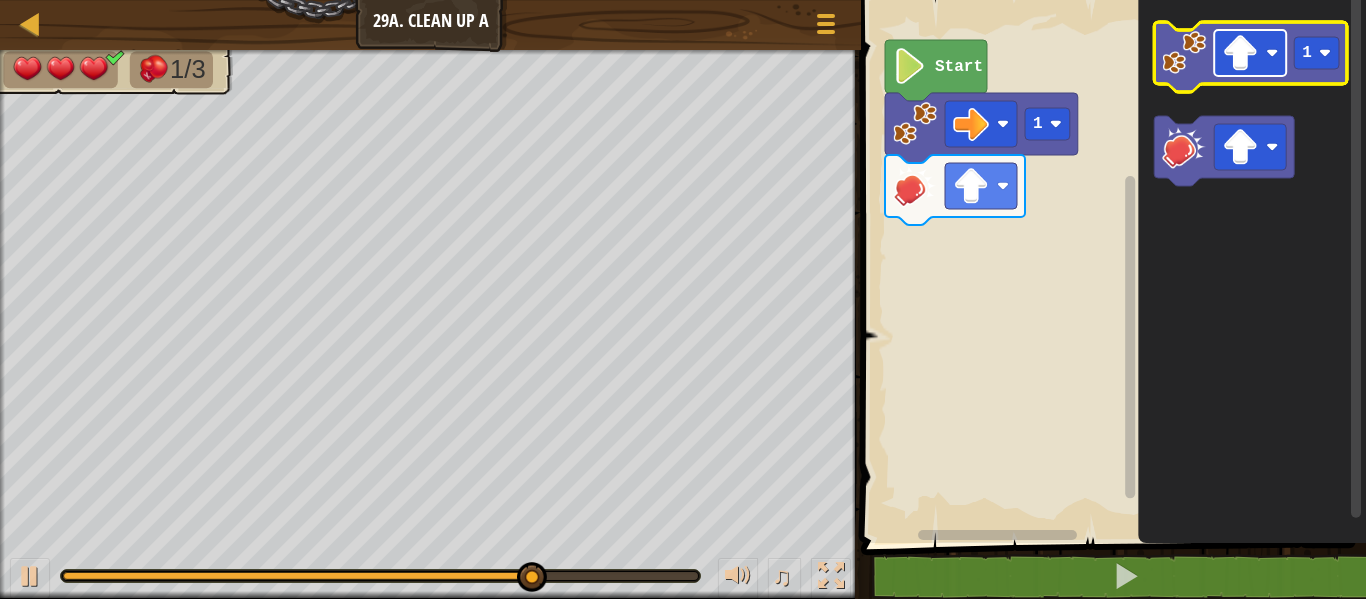 click 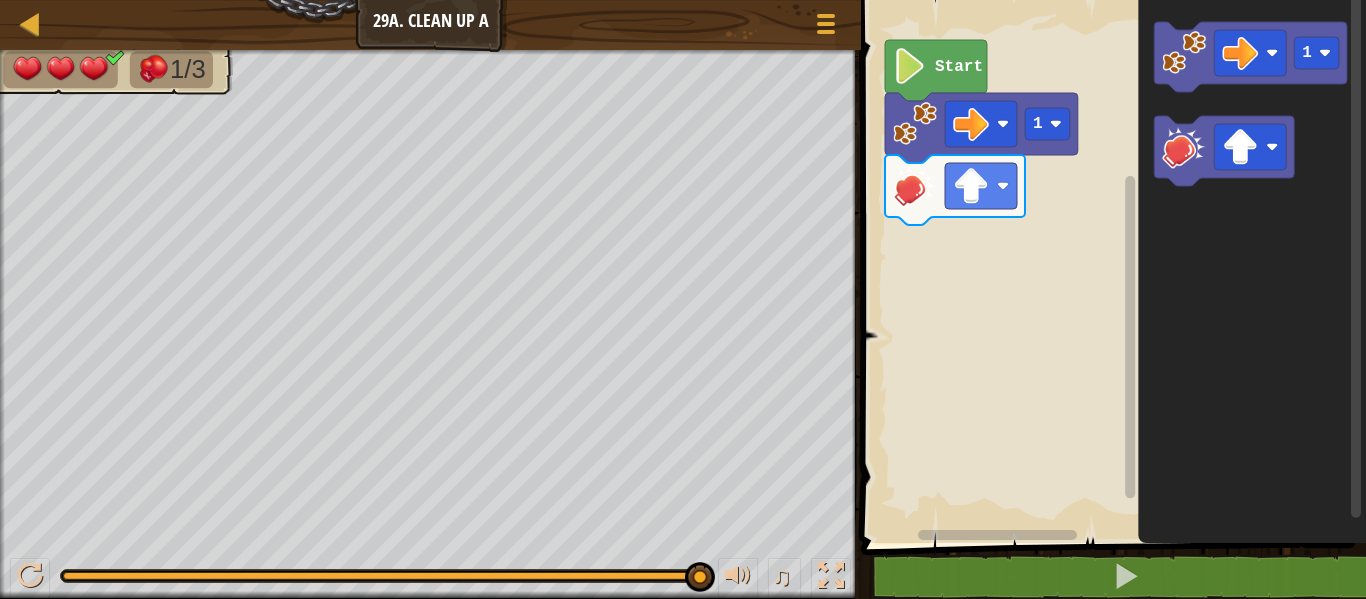click on "1 Start 1" at bounding box center [1110, 266] 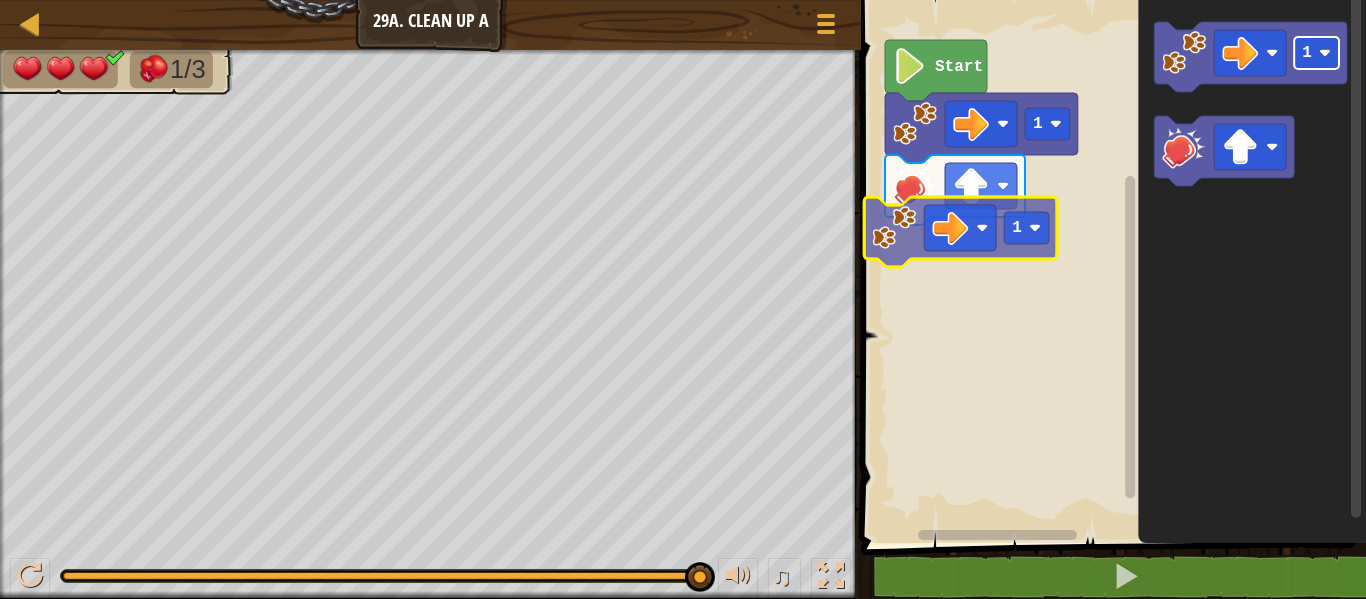 click on "1 Start 1 1 1" at bounding box center (1110, 266) 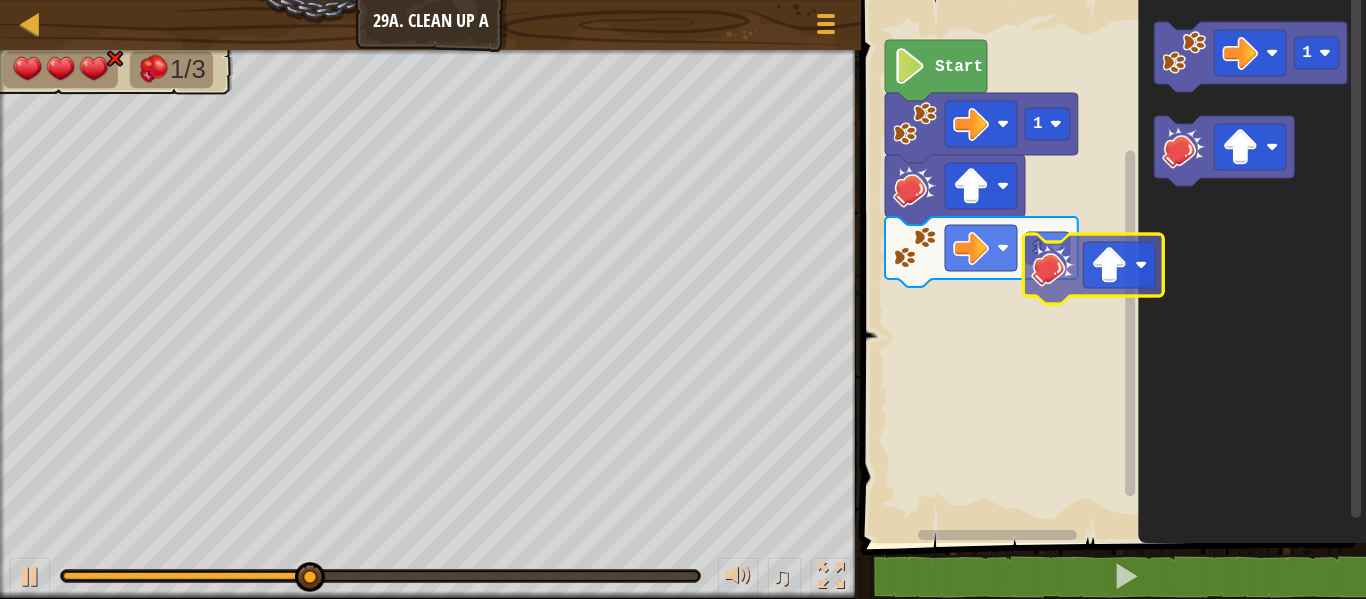 click on "1 1 Start 1" at bounding box center [1110, 266] 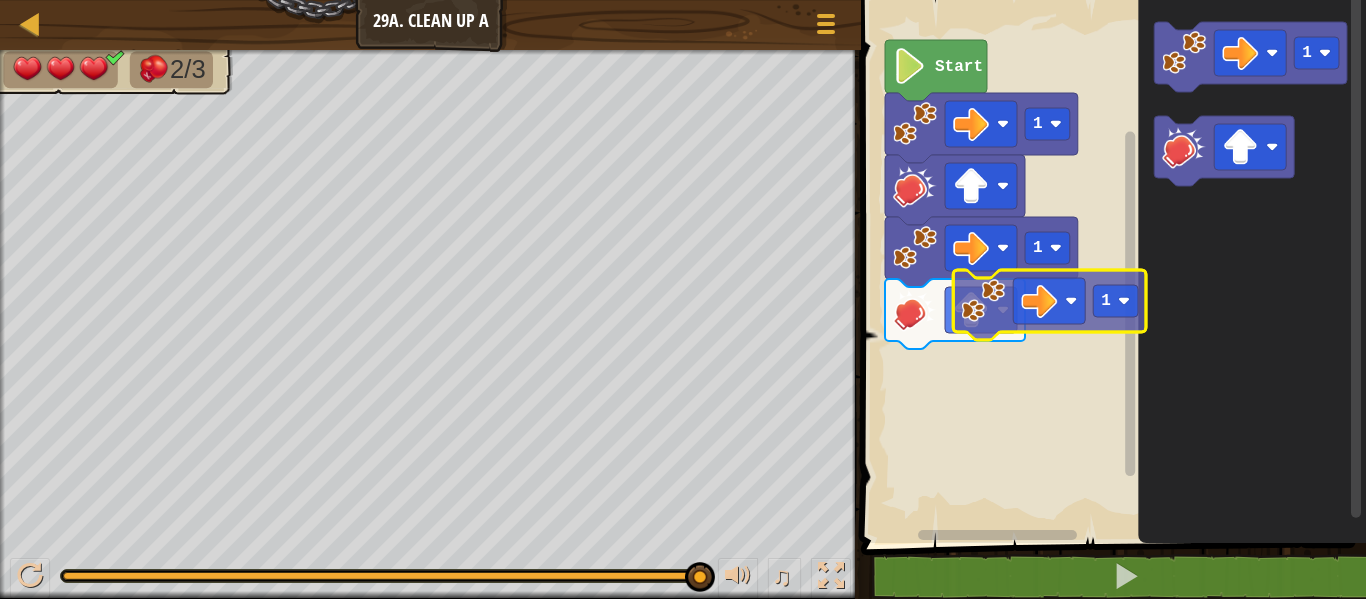 click on "1 1 Start 1 1" at bounding box center (1110, 266) 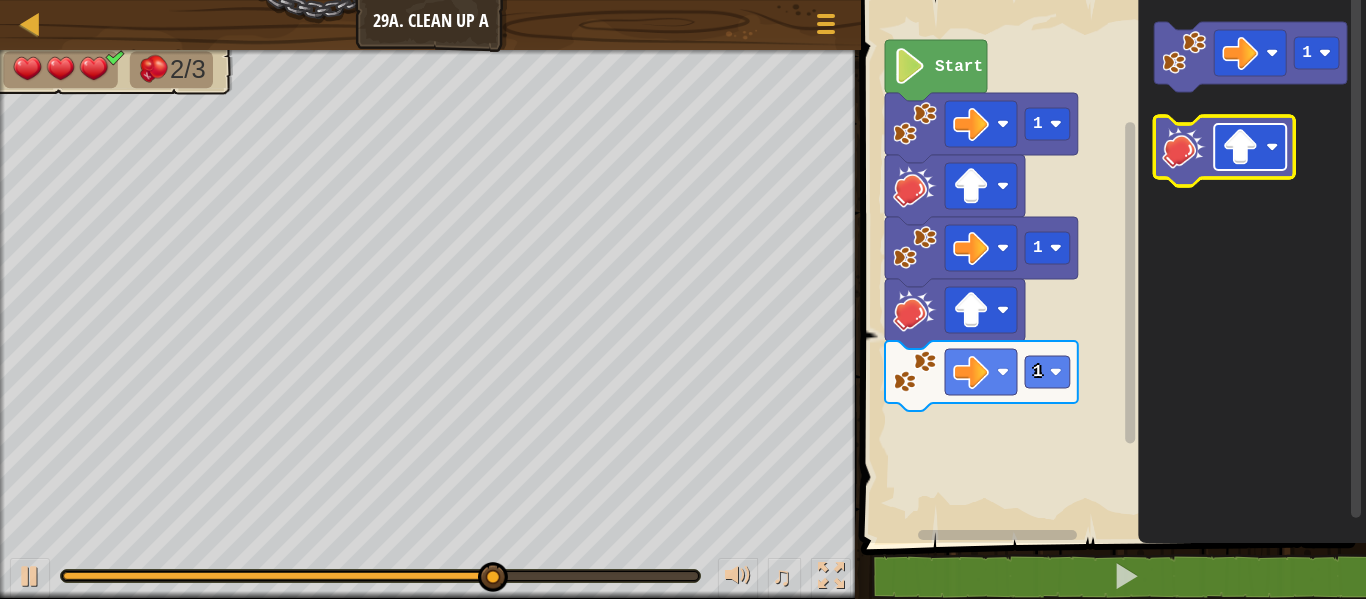 click 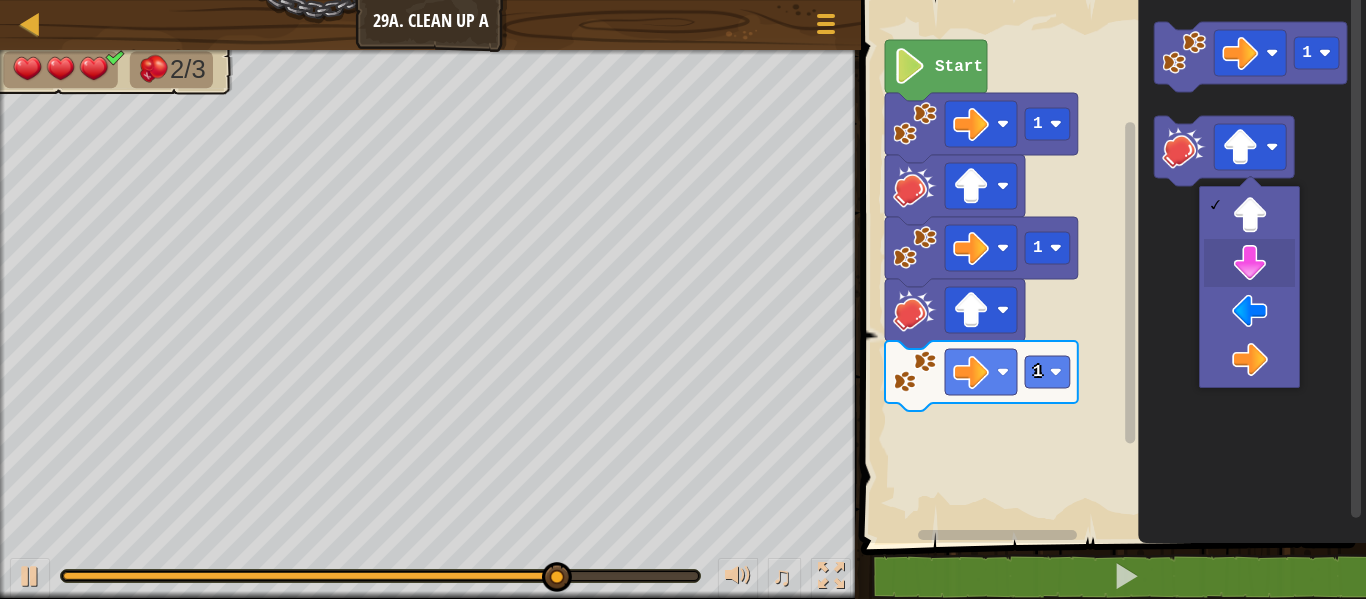 drag, startPoint x: 1242, startPoint y: 257, endPoint x: 1217, endPoint y: 185, distance: 76.2168 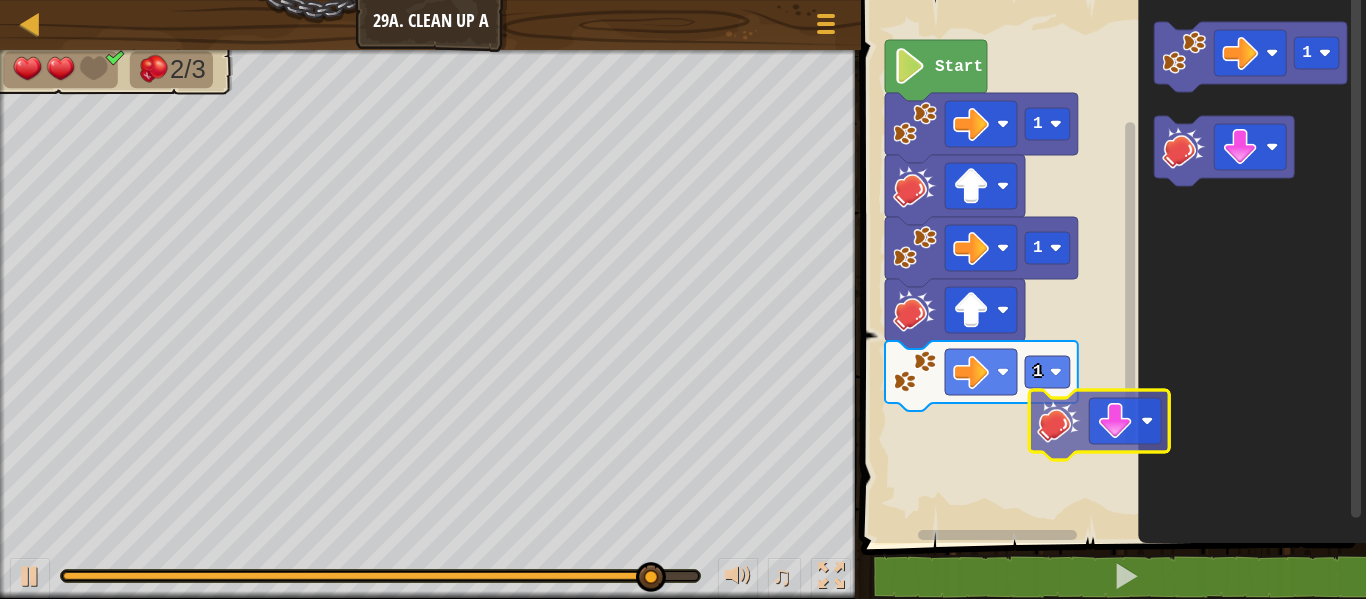 click on "1 1 1 Start 1" at bounding box center (1110, 266) 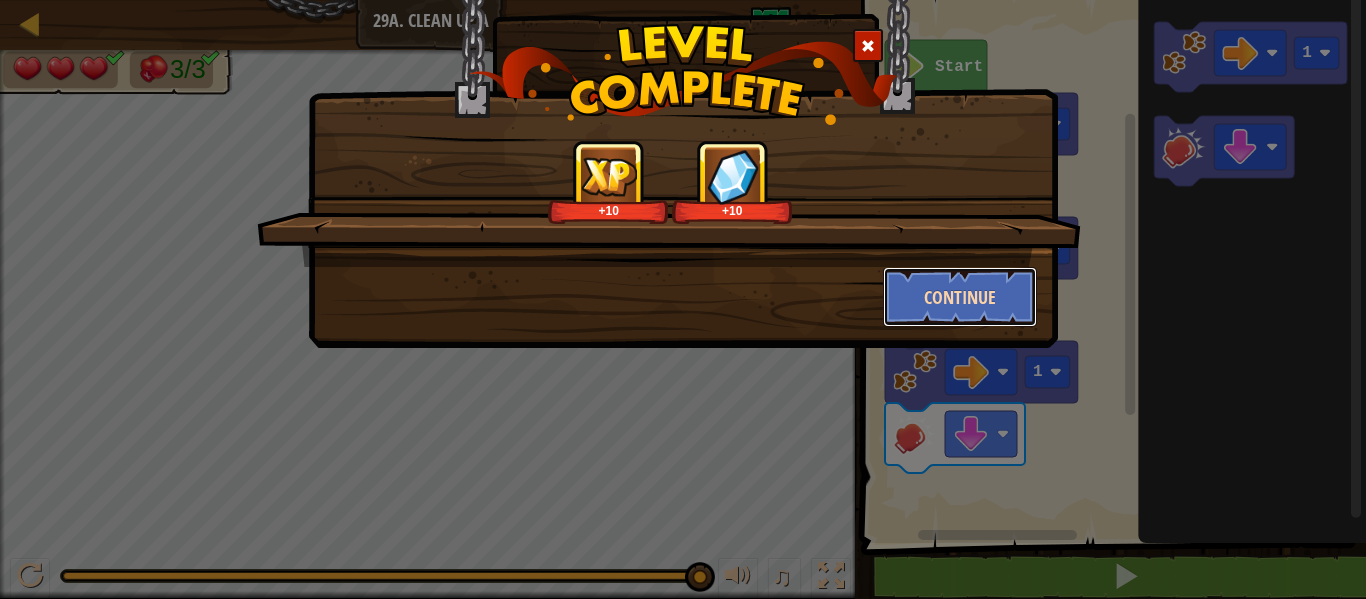 click on "Continue" at bounding box center [960, 297] 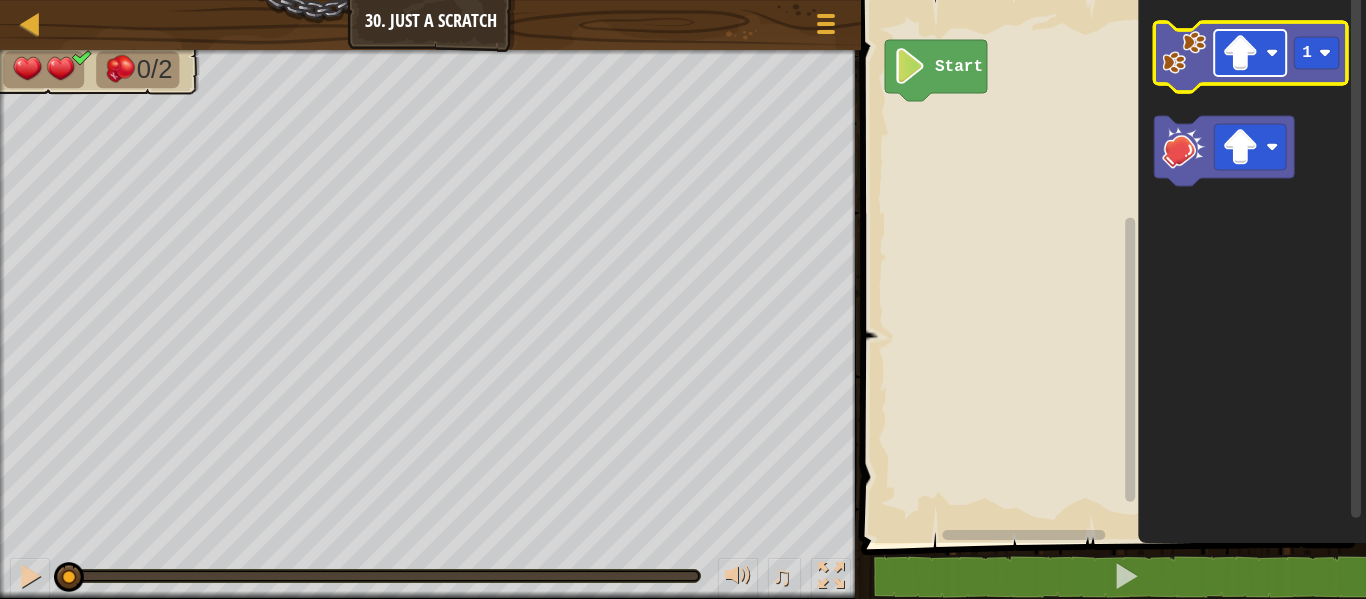 click 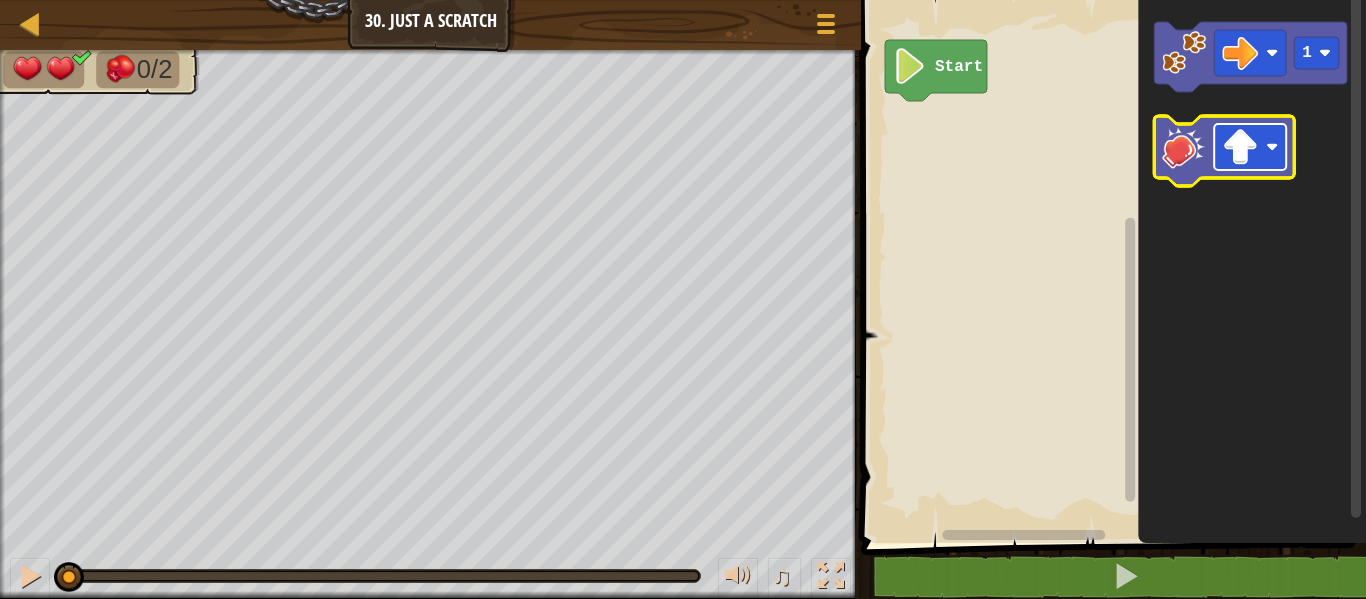 click 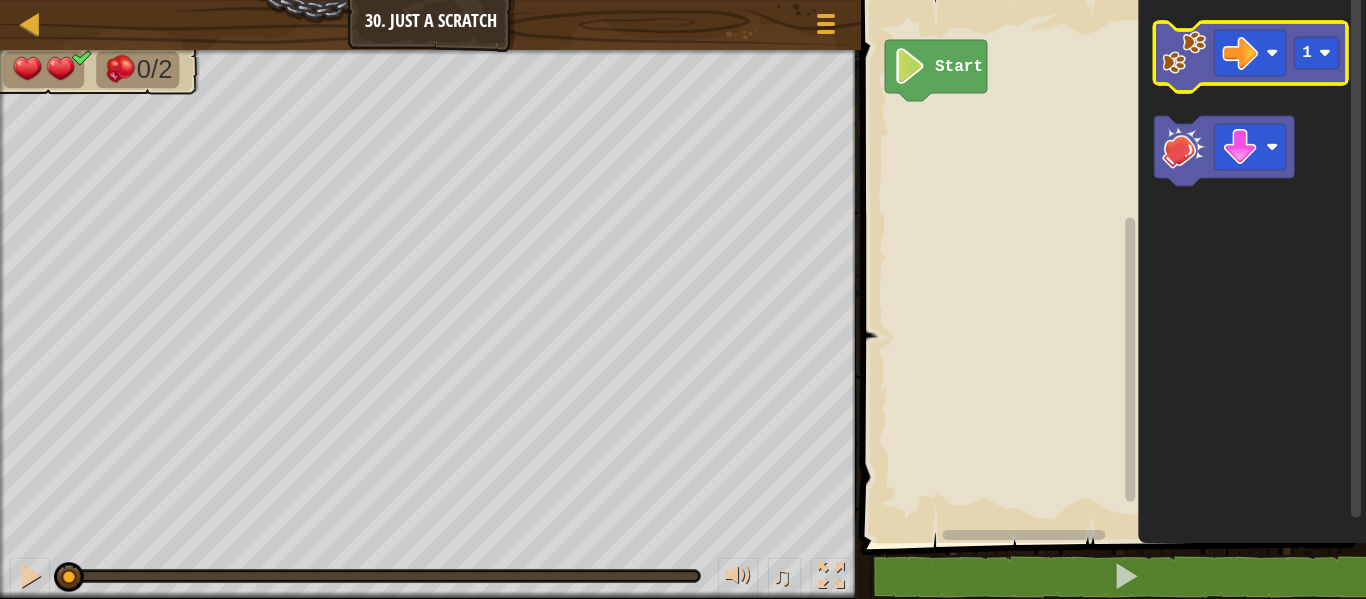 click 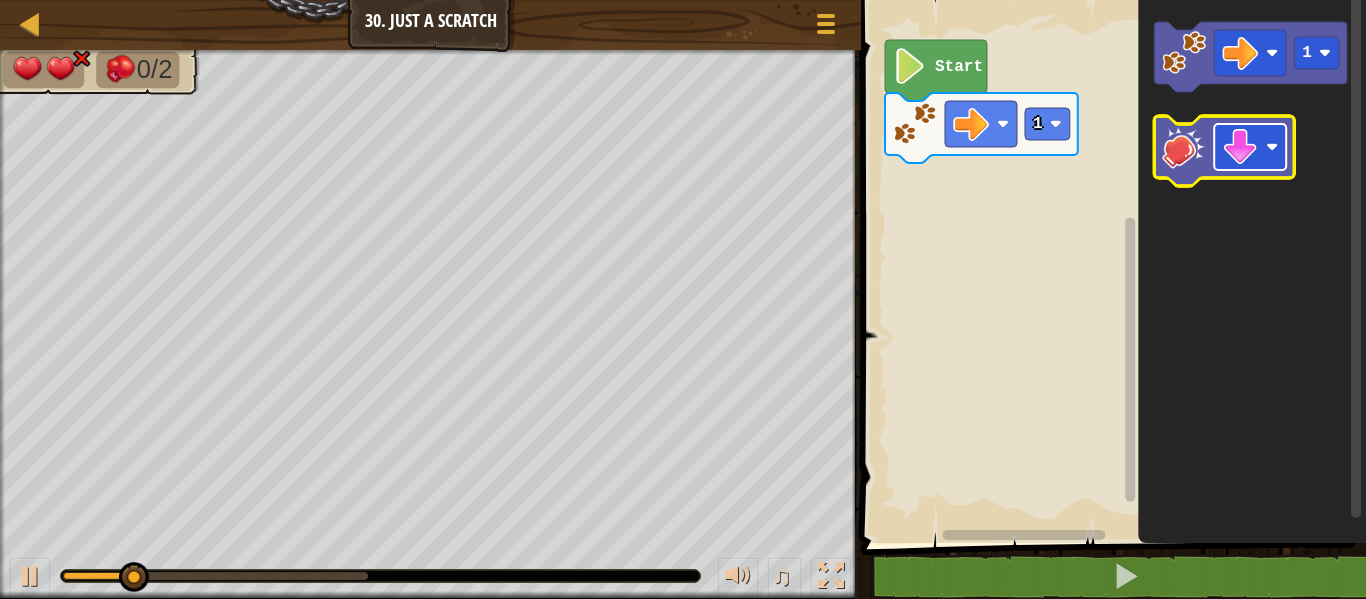 click 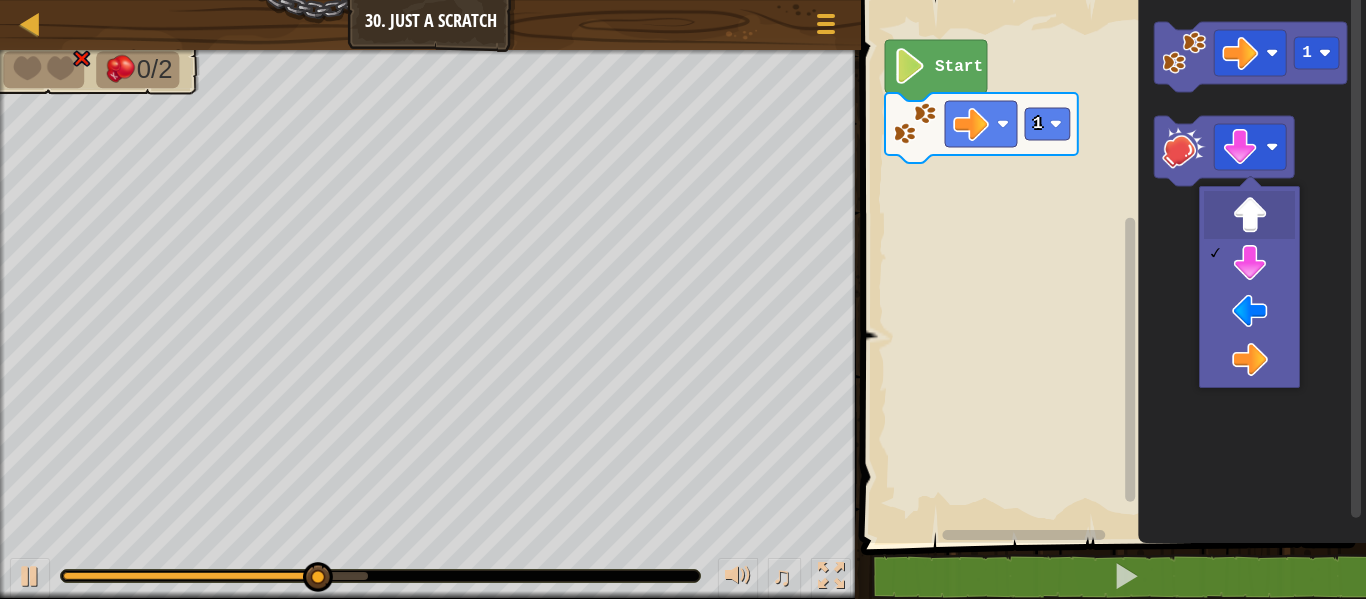 drag, startPoint x: 1267, startPoint y: 214, endPoint x: 1243, endPoint y: 199, distance: 28.301943 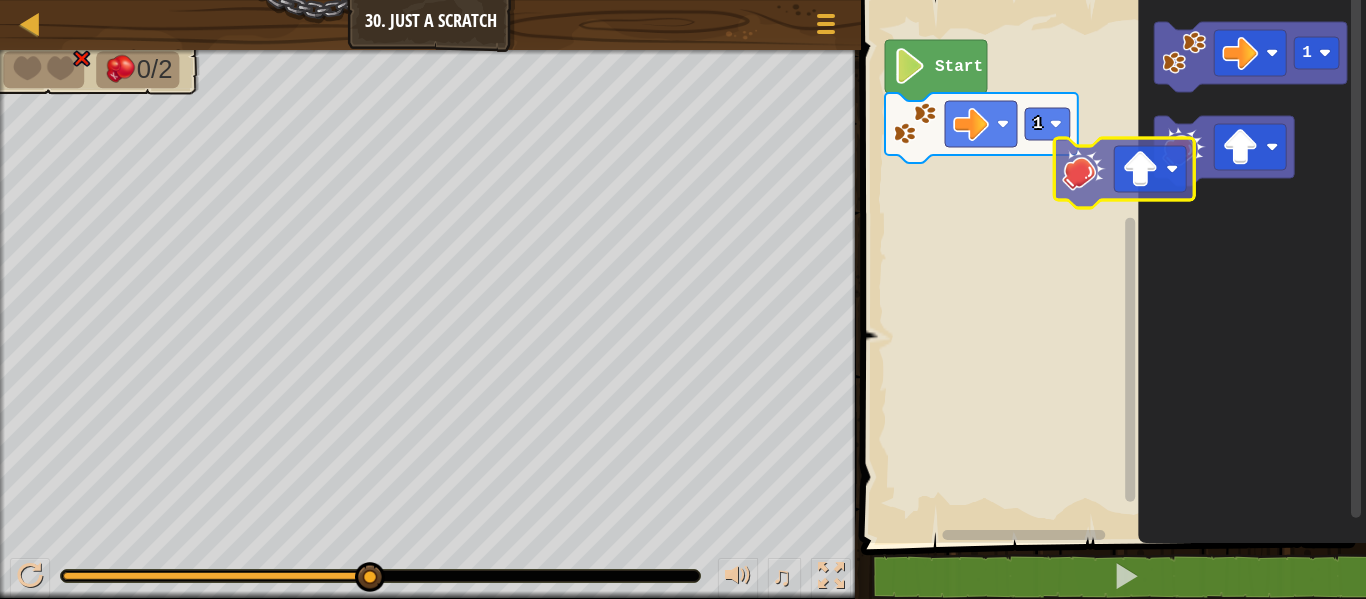 click on "Start 1 1" at bounding box center (1110, 266) 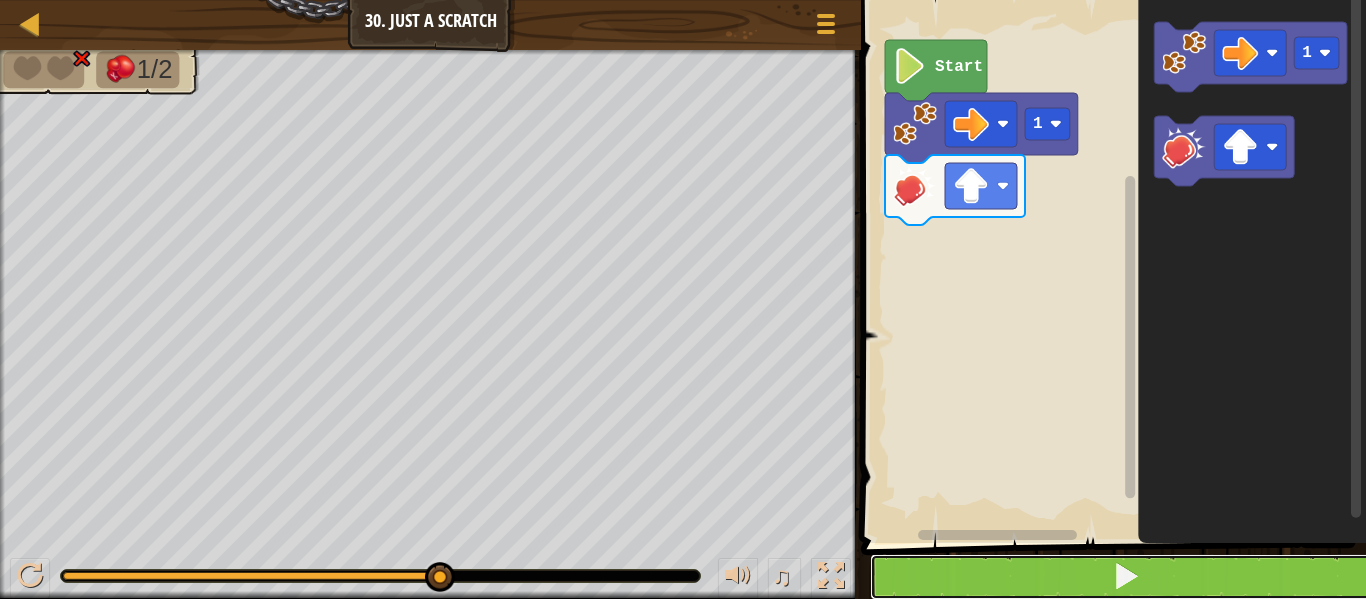 click at bounding box center (1125, 577) 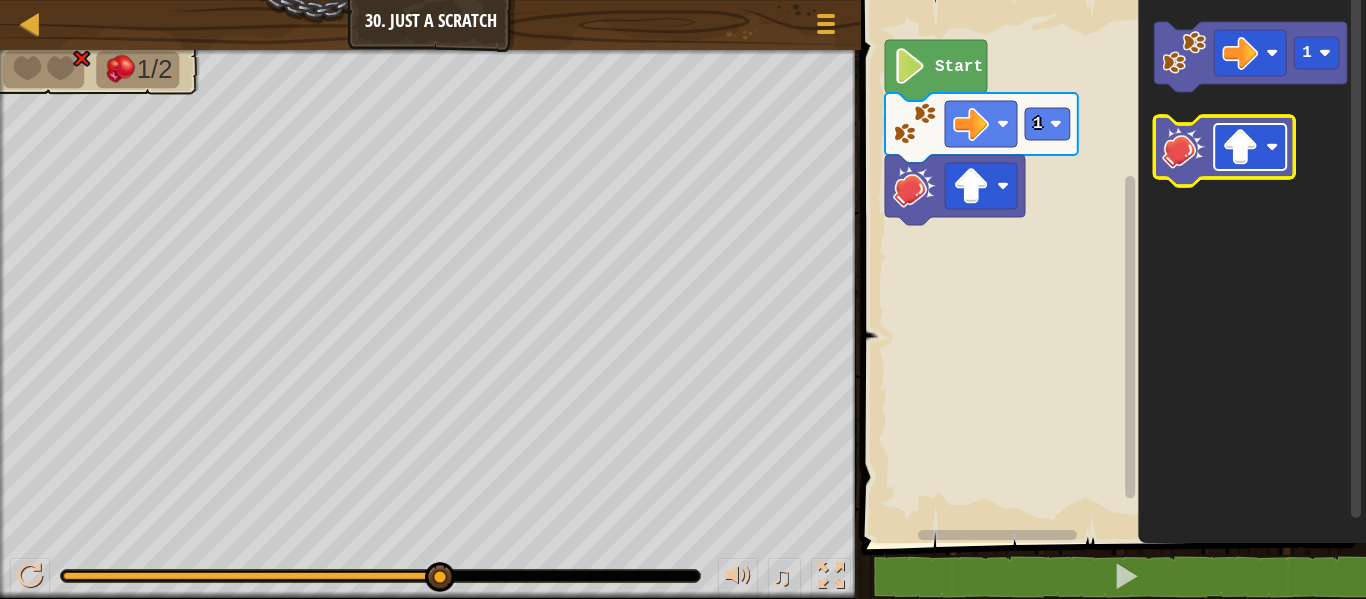 click 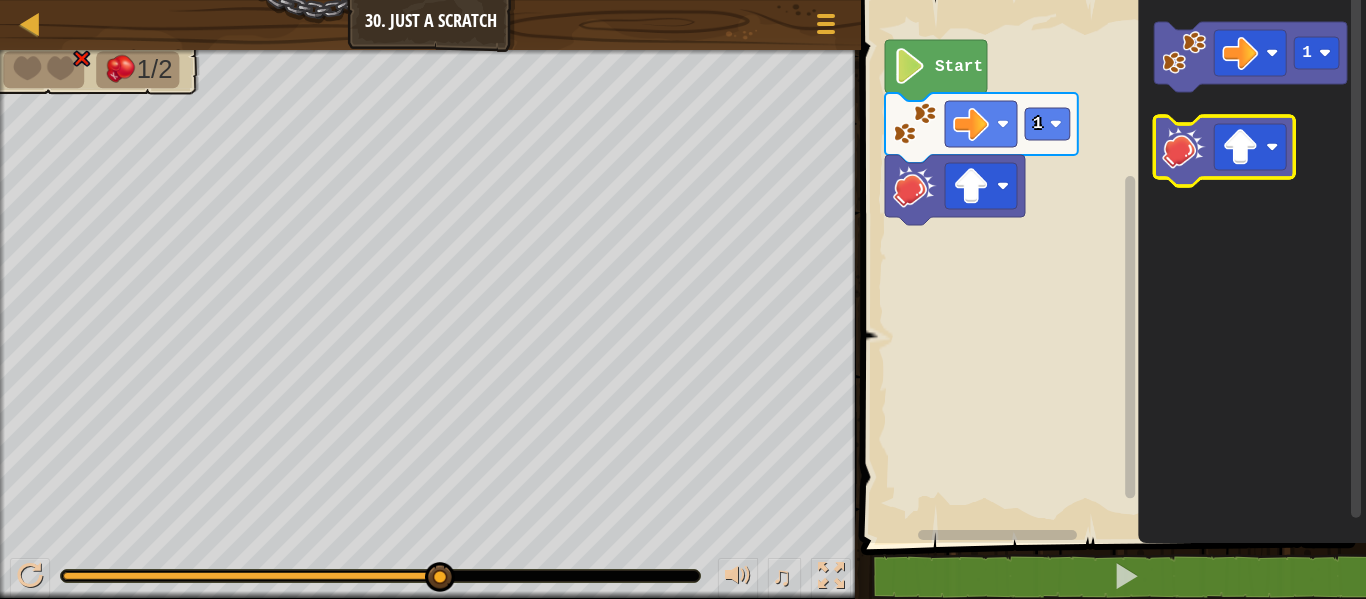 click at bounding box center [0, 0] 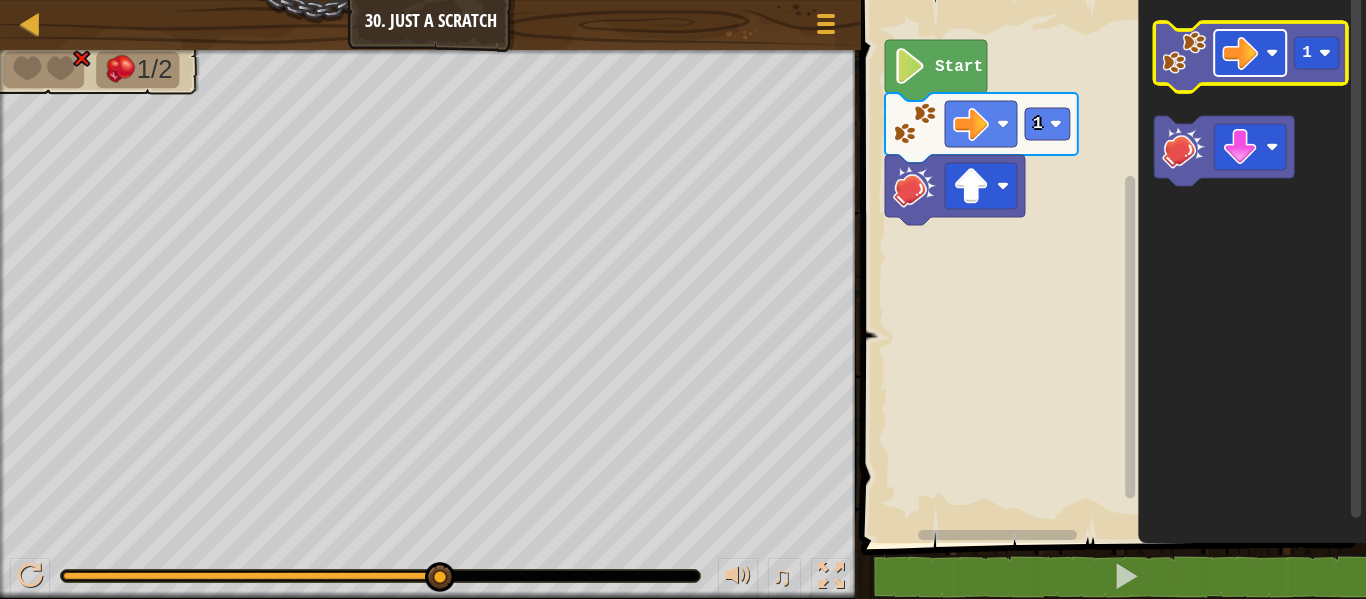 click 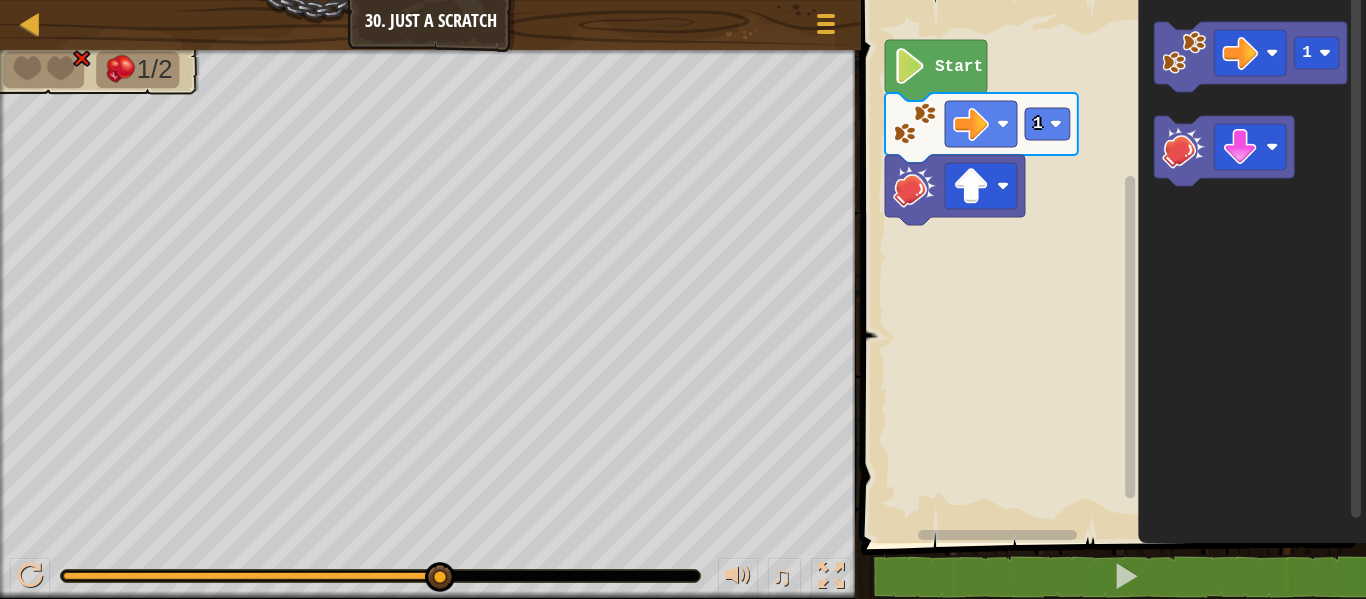 click 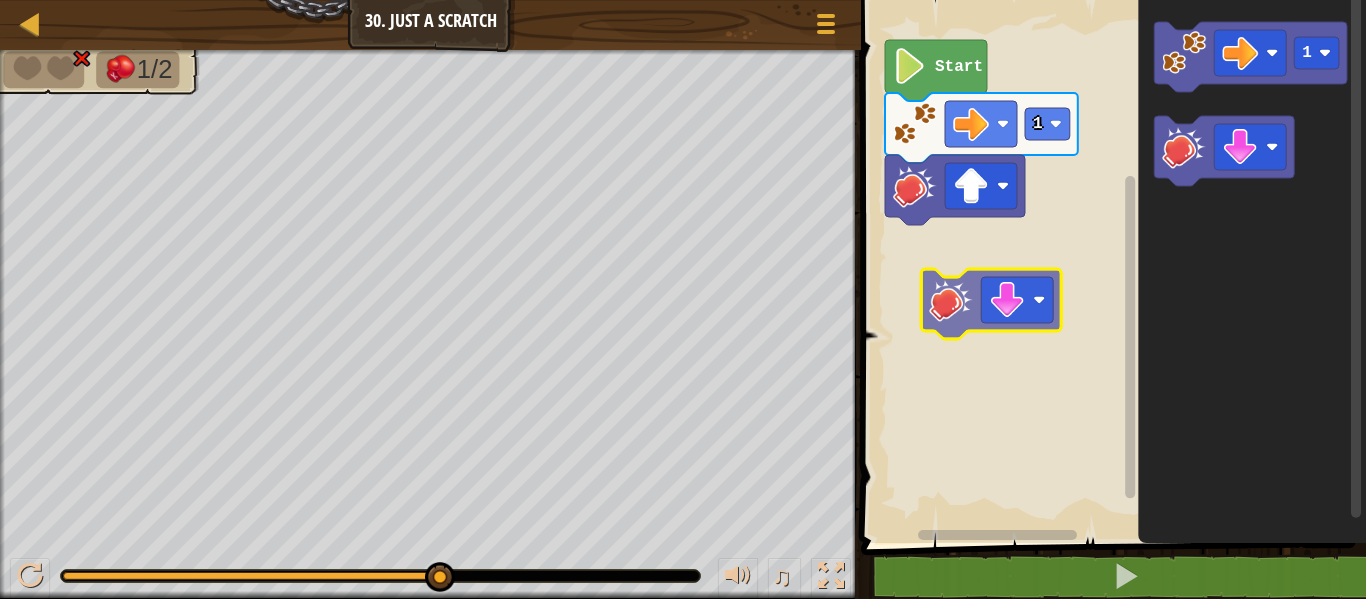 click on "1 Start 1" at bounding box center (1110, 266) 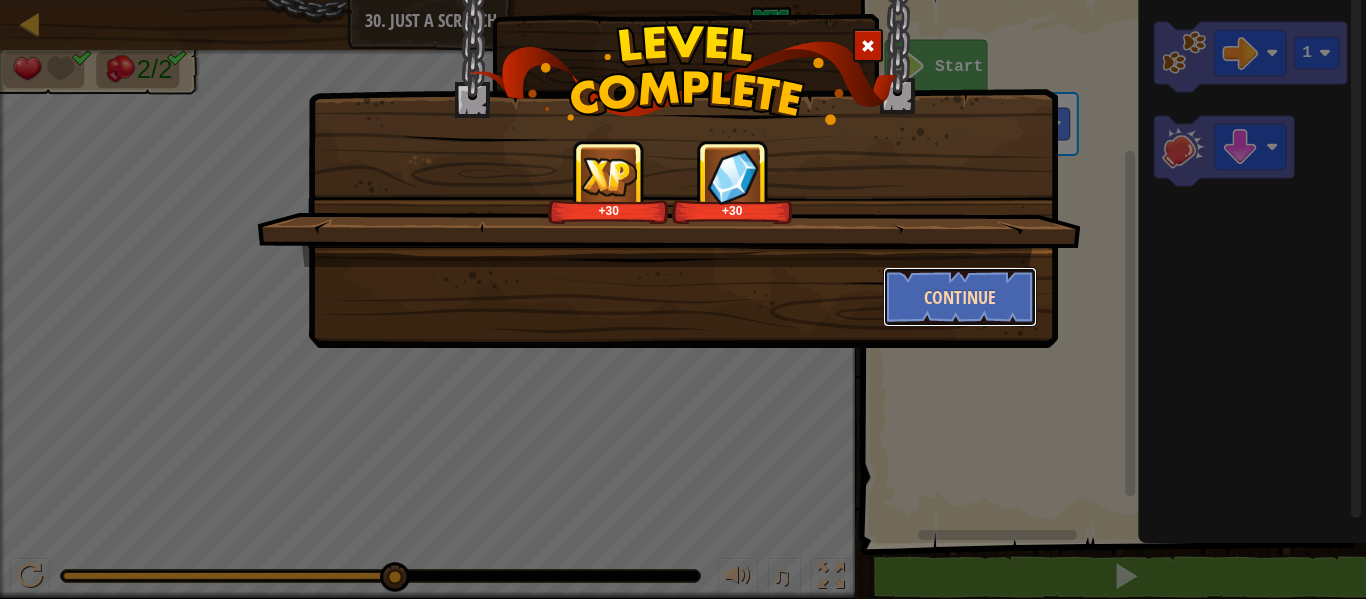 click on "Continue" at bounding box center (960, 297) 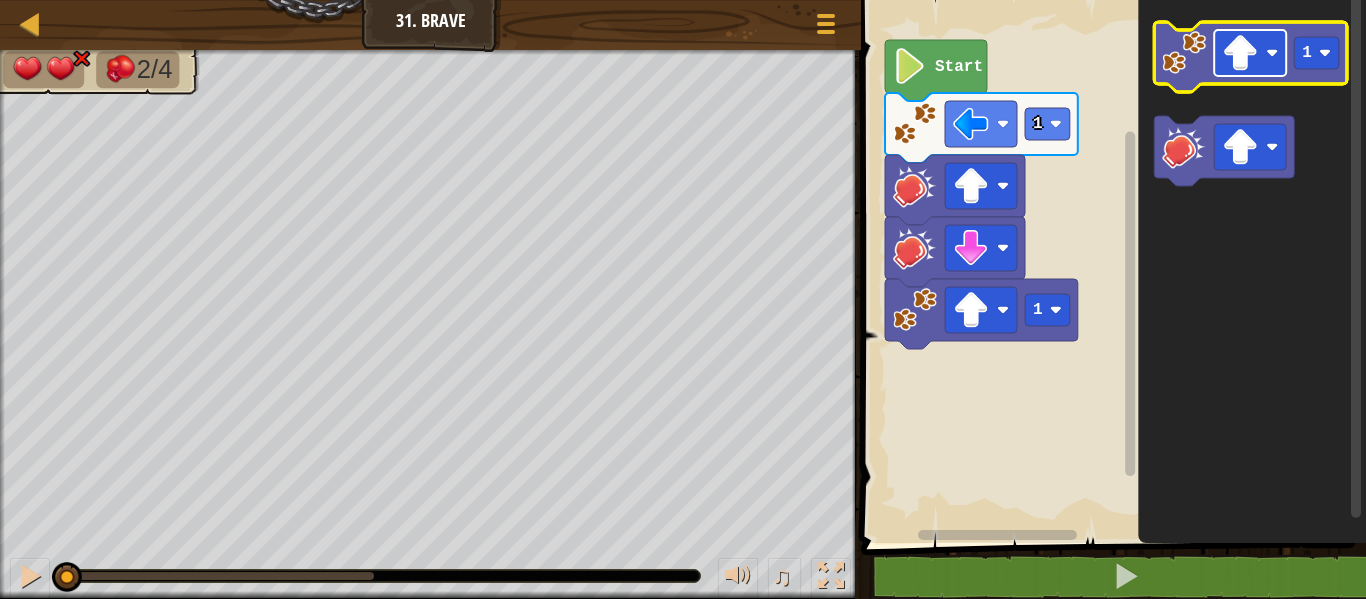 click 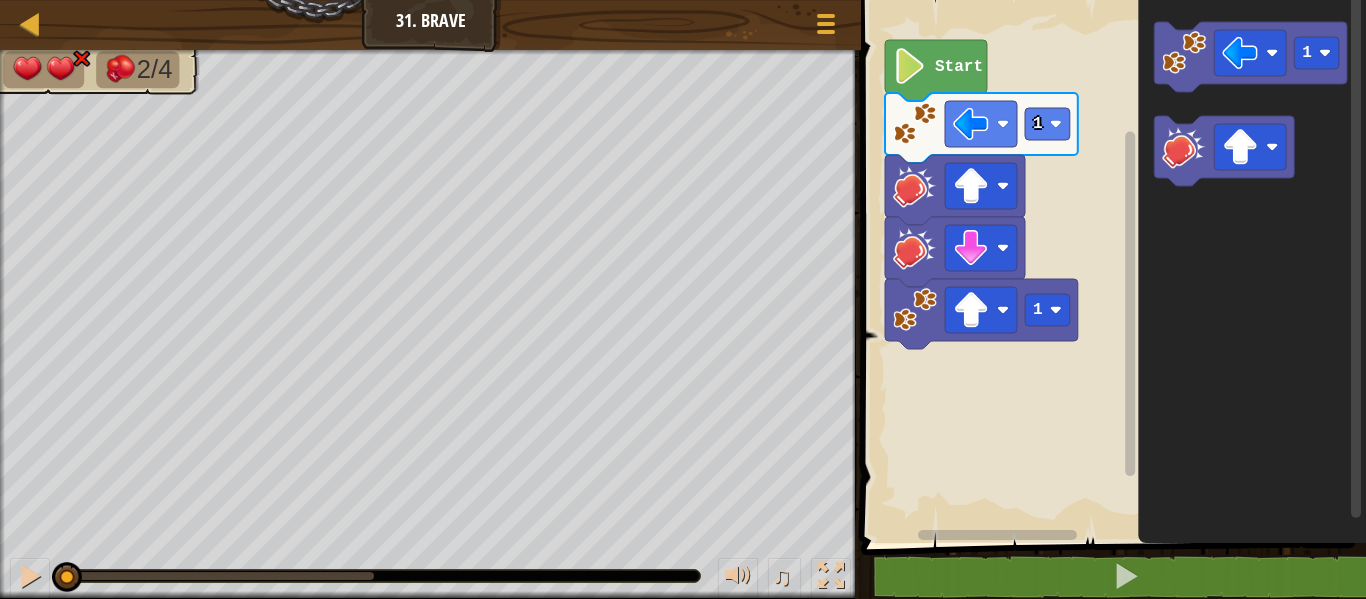 click on "1 1 Start 1" at bounding box center [1110, 266] 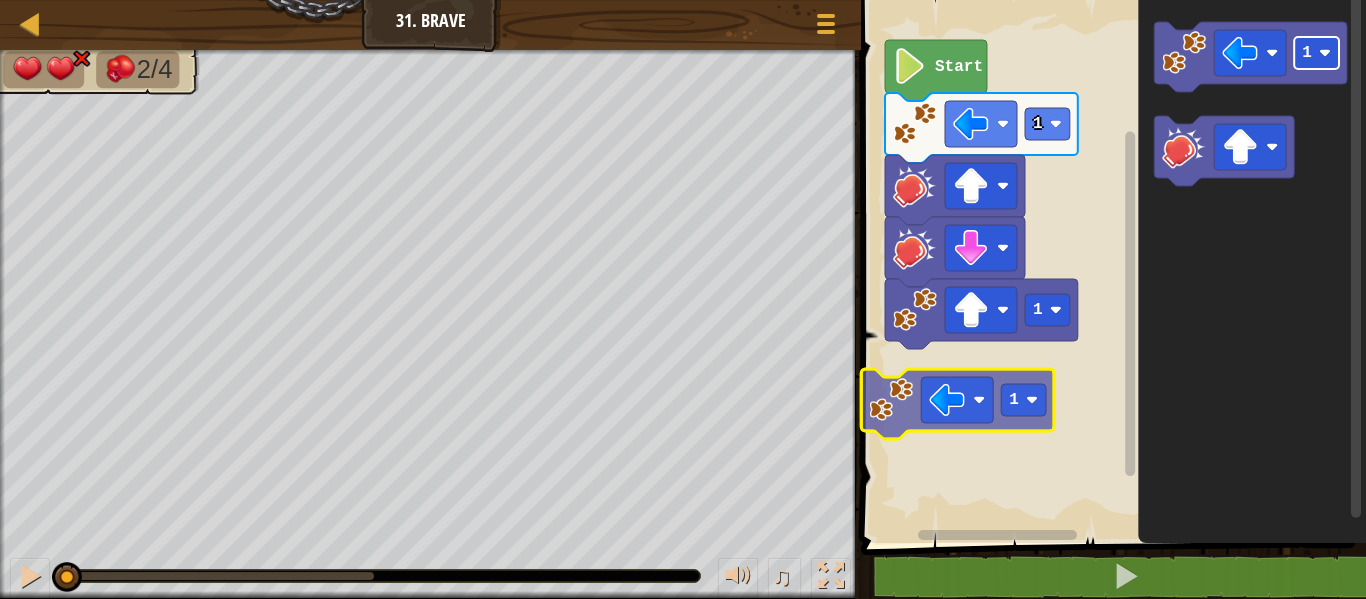 click on "1 1 Start 1 1 1" at bounding box center (1110, 266) 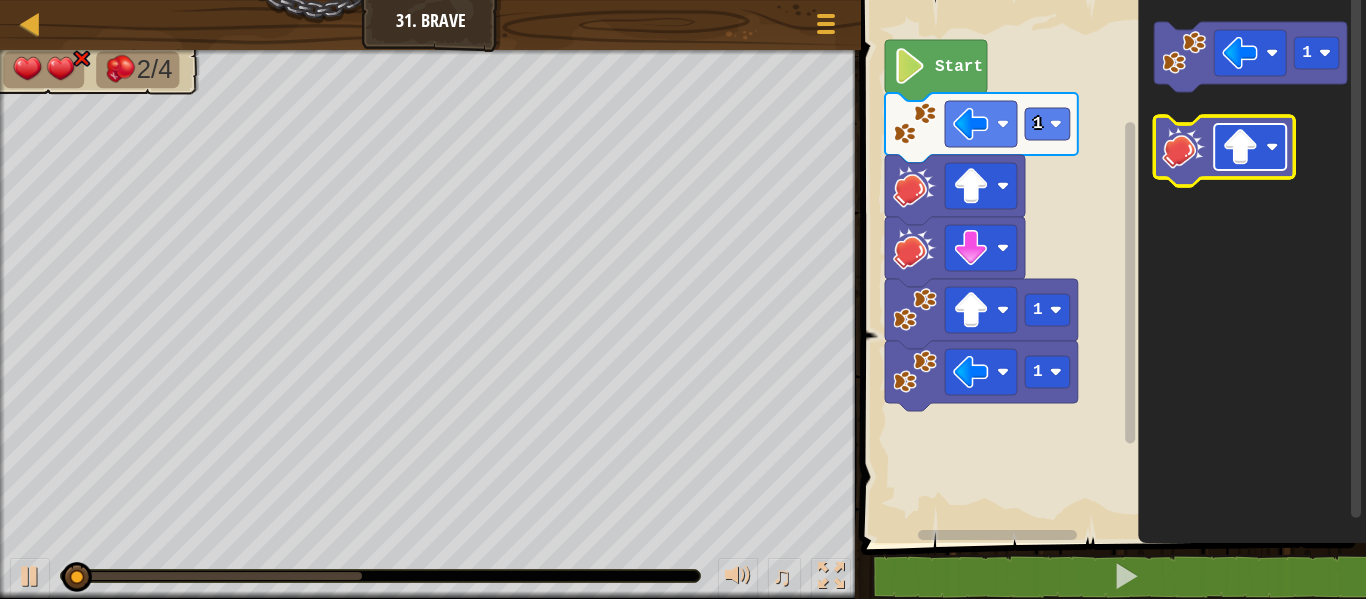 click 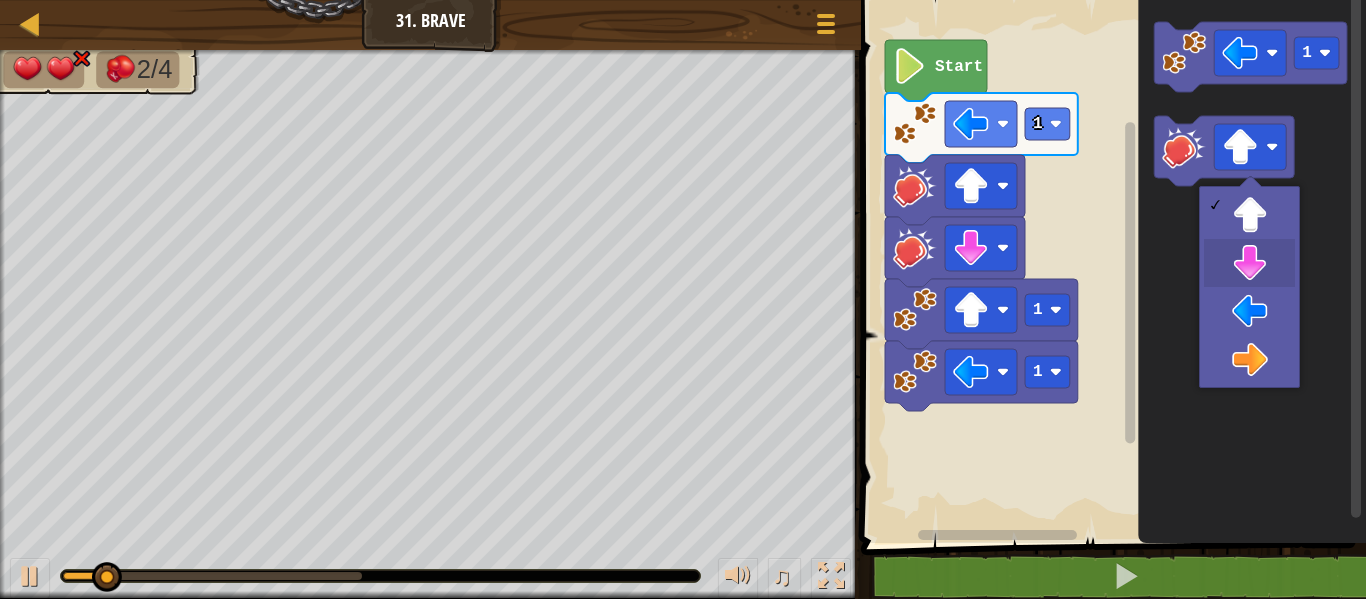 drag, startPoint x: 1266, startPoint y: 243, endPoint x: 1210, endPoint y: 176, distance: 87.32124 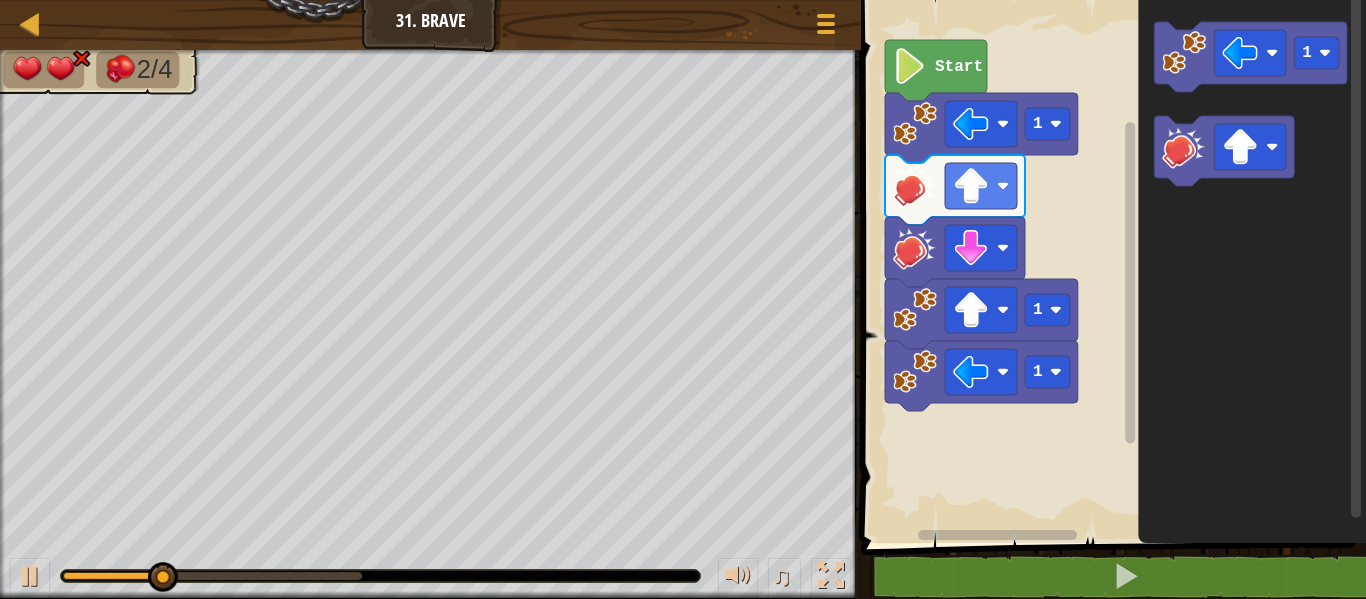 click on "1 1 1 Start 1" at bounding box center [1110, 266] 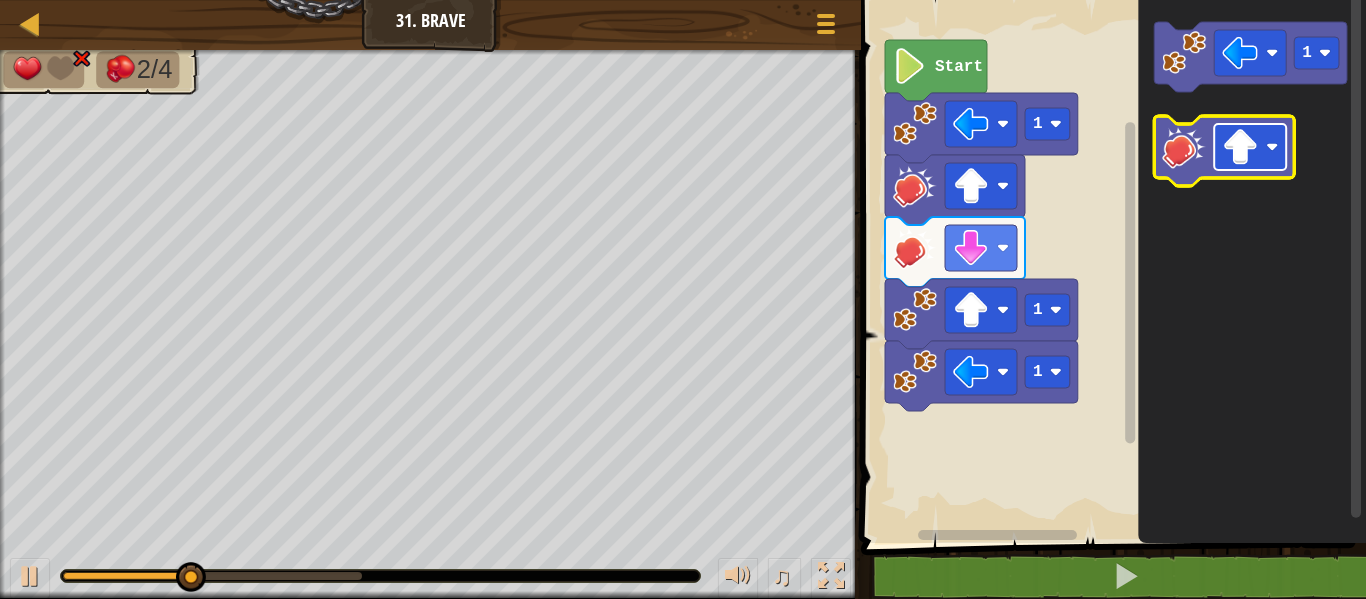 click 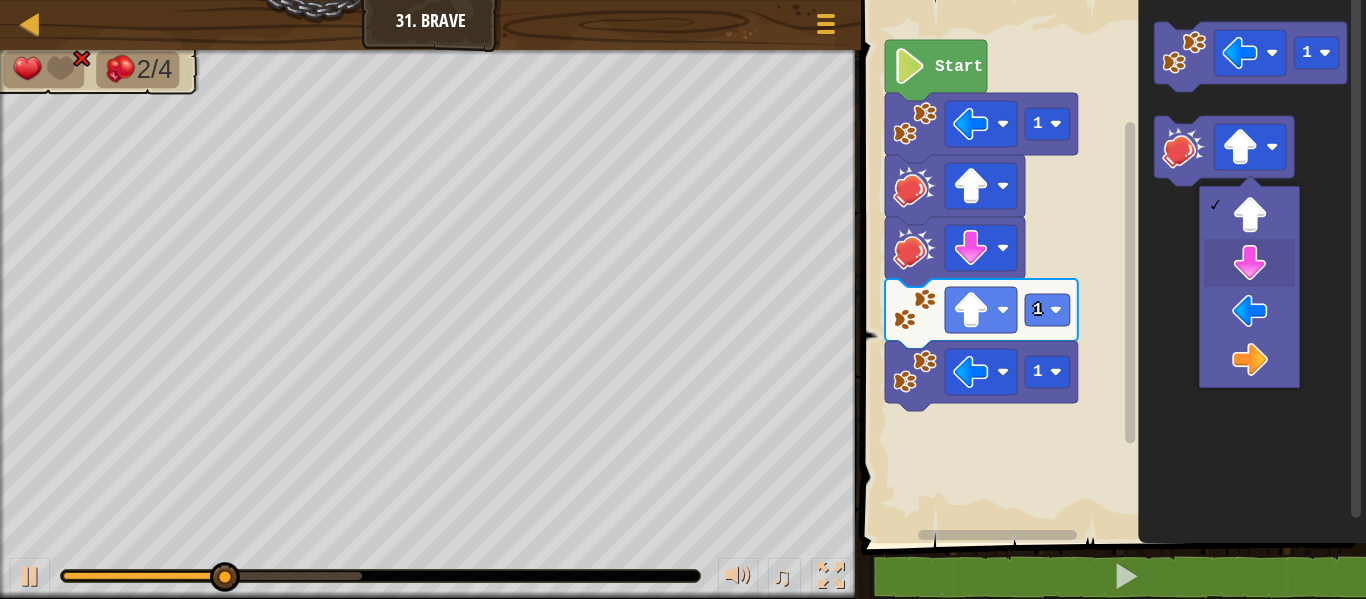 drag, startPoint x: 1255, startPoint y: 259, endPoint x: 1198, endPoint y: 182, distance: 95.80188 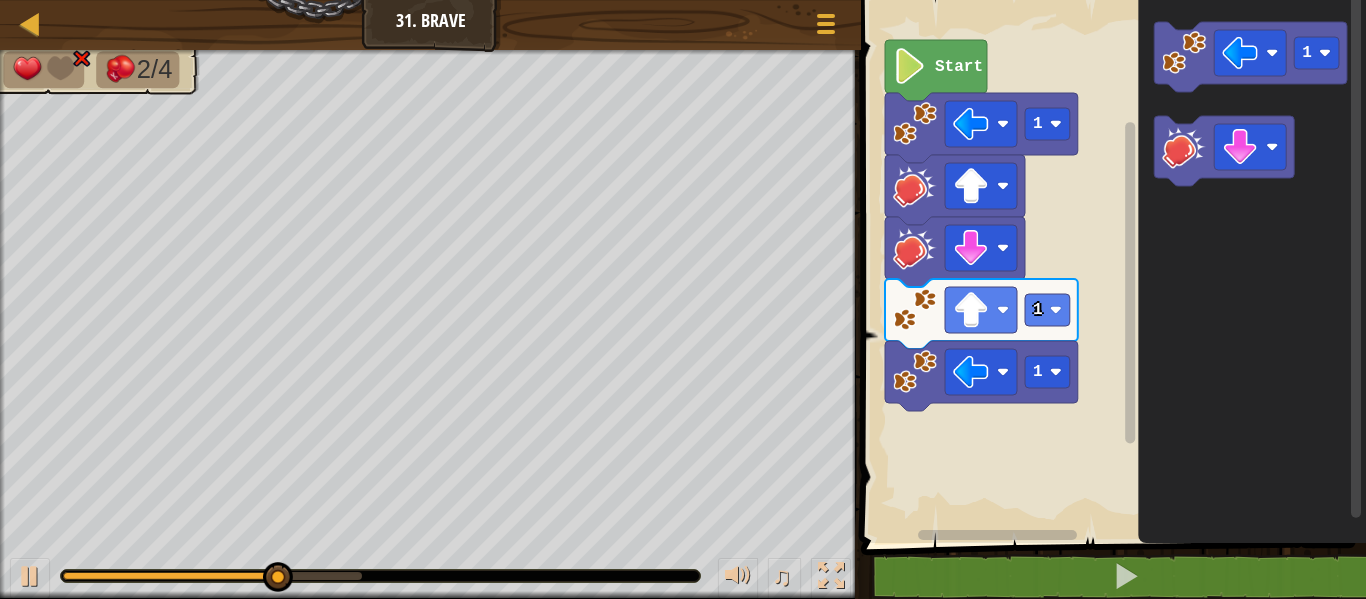 click on "1 1 1 Start 1" at bounding box center [1110, 266] 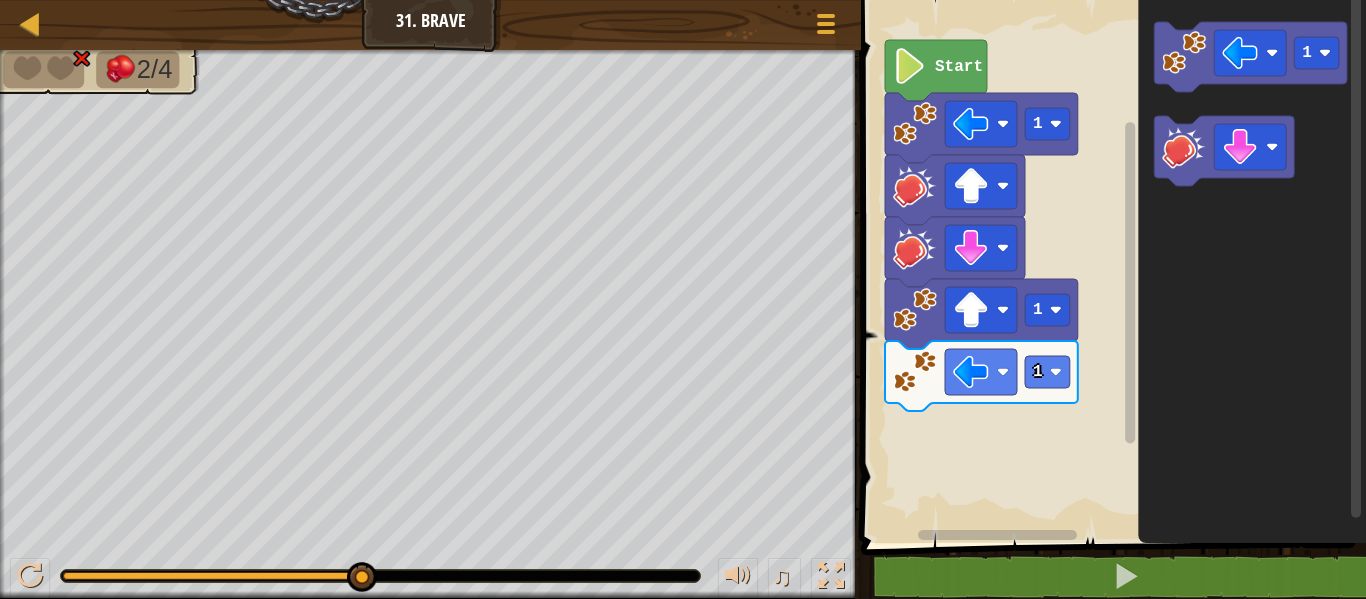 click on "1 1 1 Start 1" at bounding box center [1110, 266] 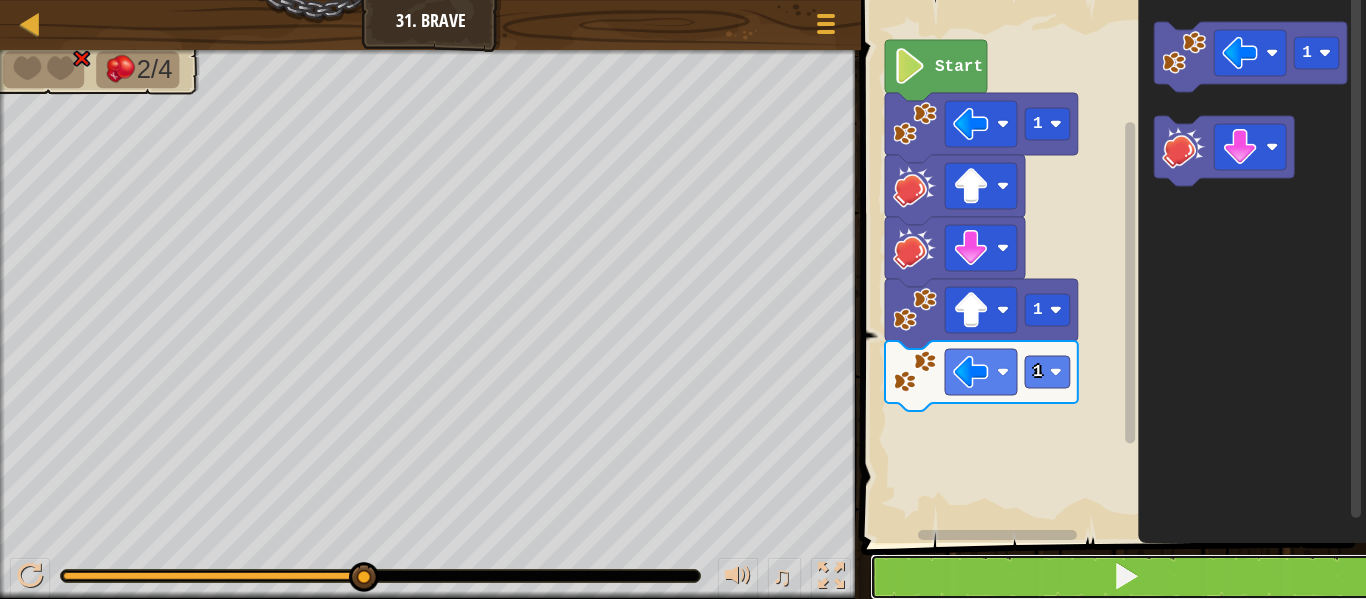 click at bounding box center (1125, 577) 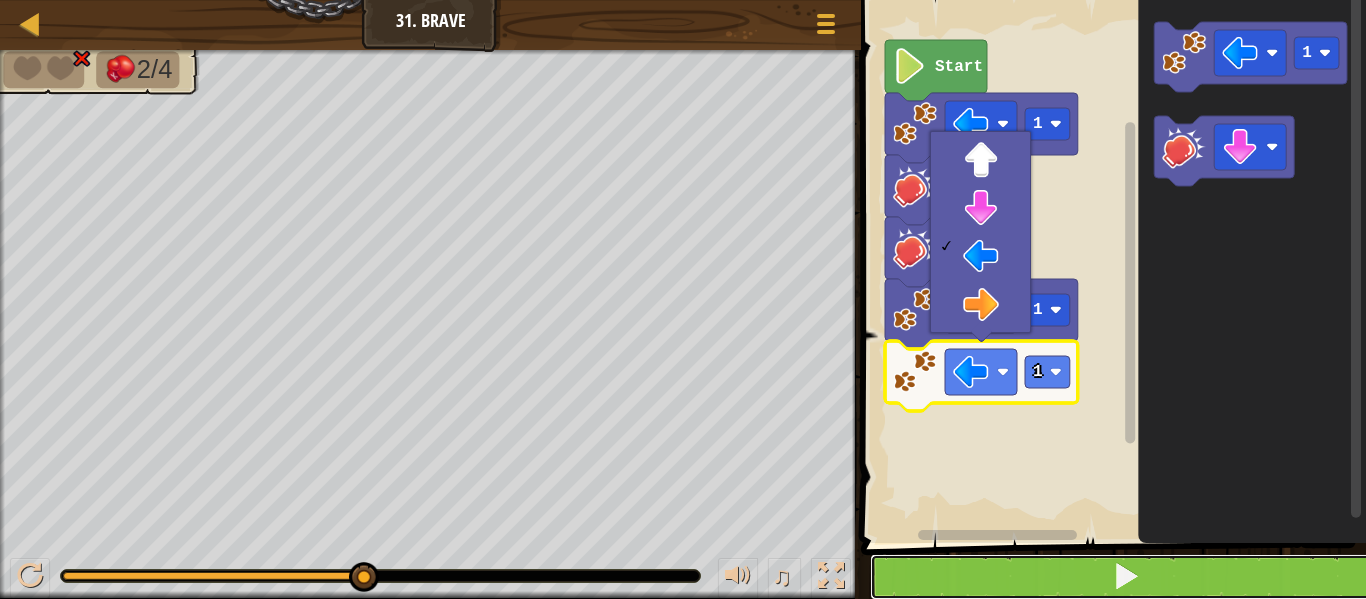 click at bounding box center (1125, 577) 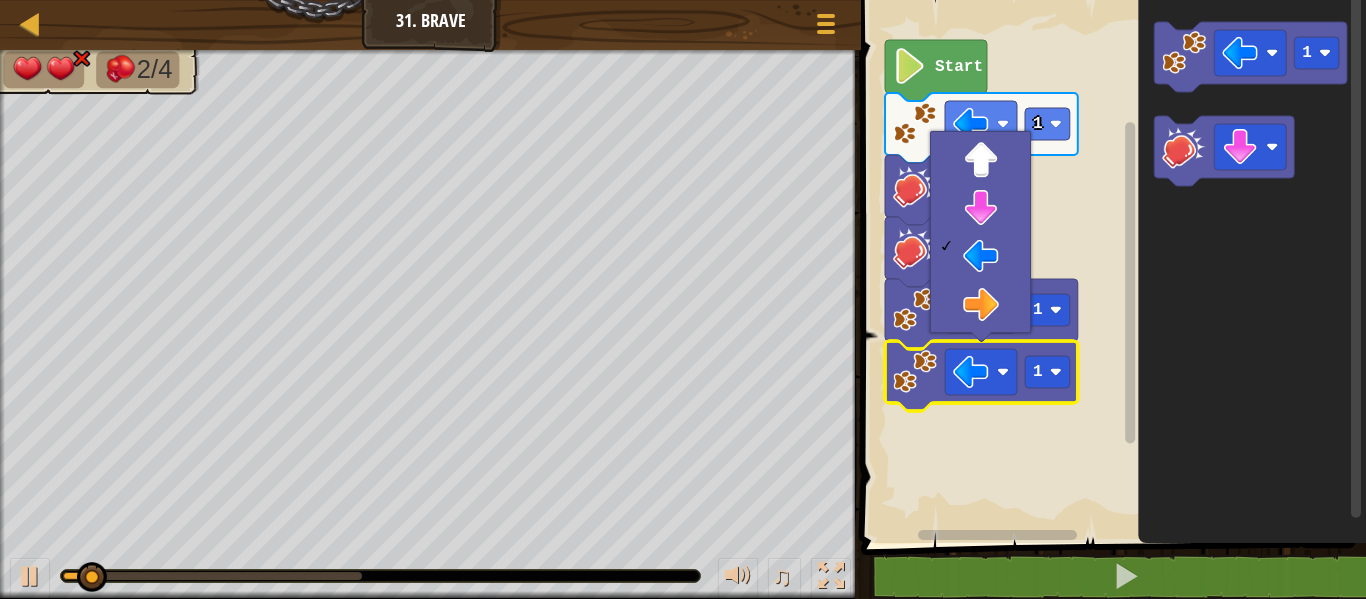click 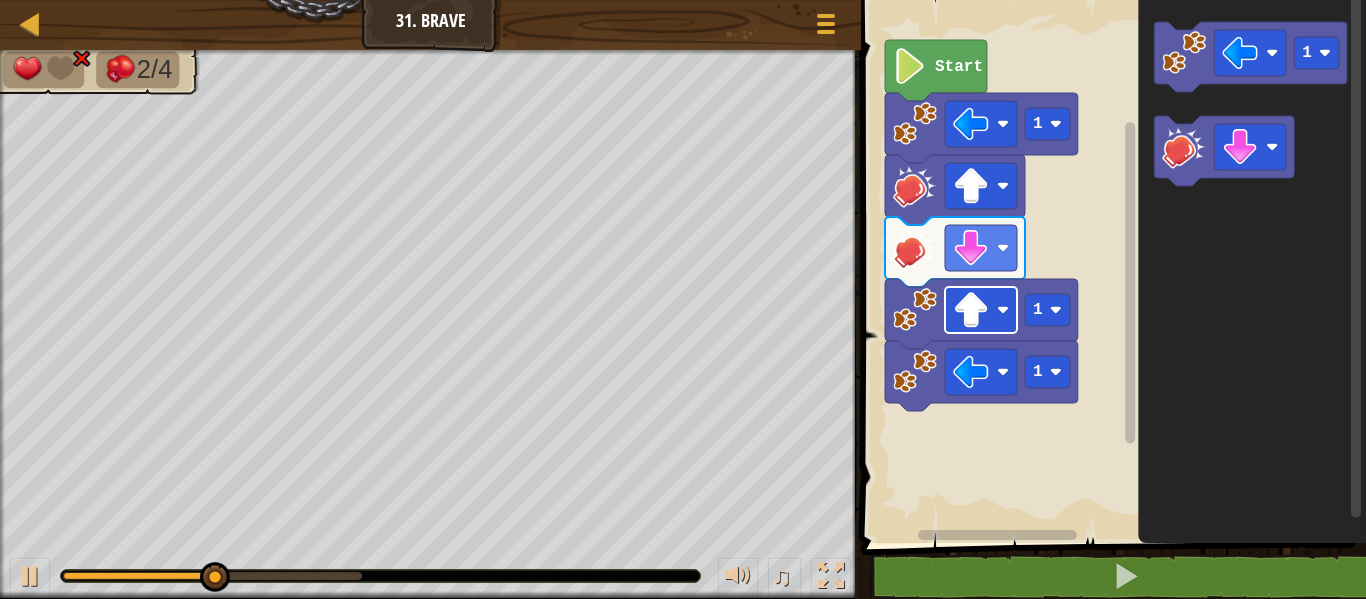 click 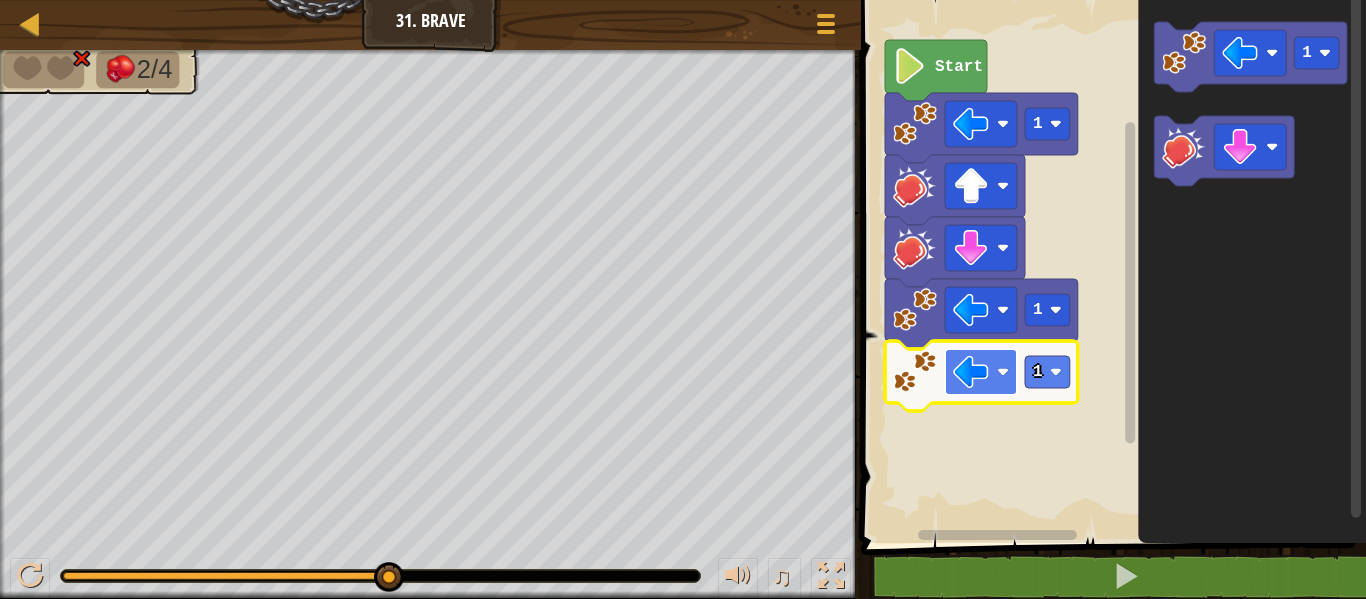 click 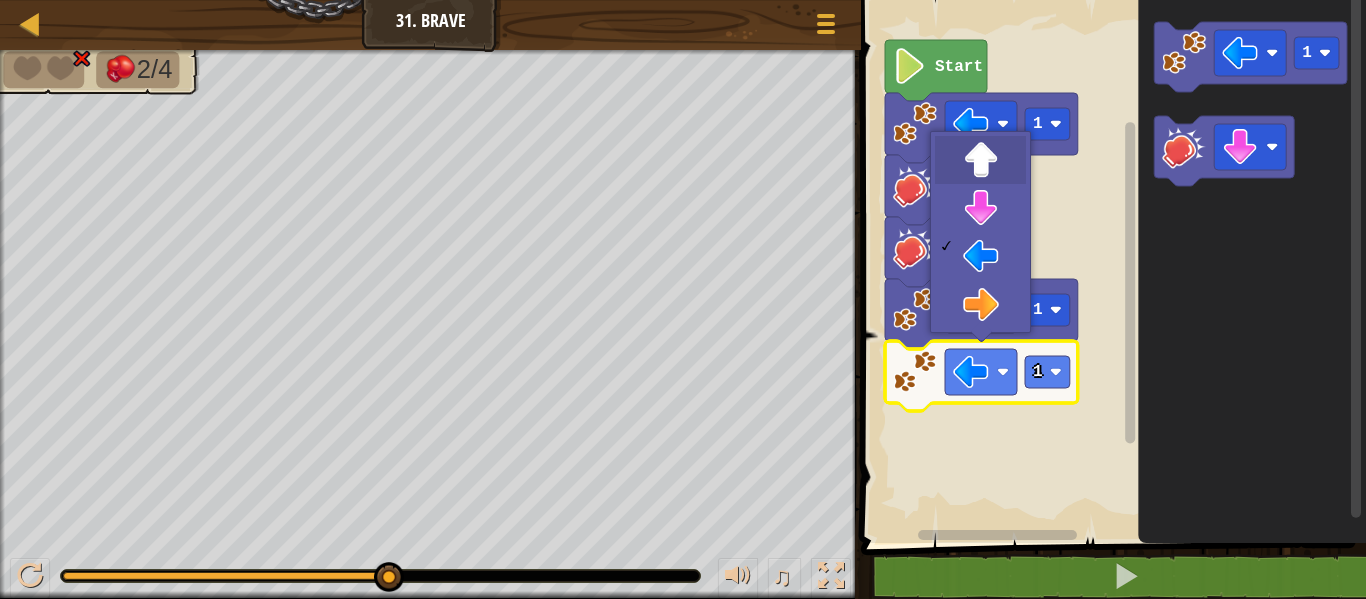 drag, startPoint x: 999, startPoint y: 163, endPoint x: 999, endPoint y: 177, distance: 14 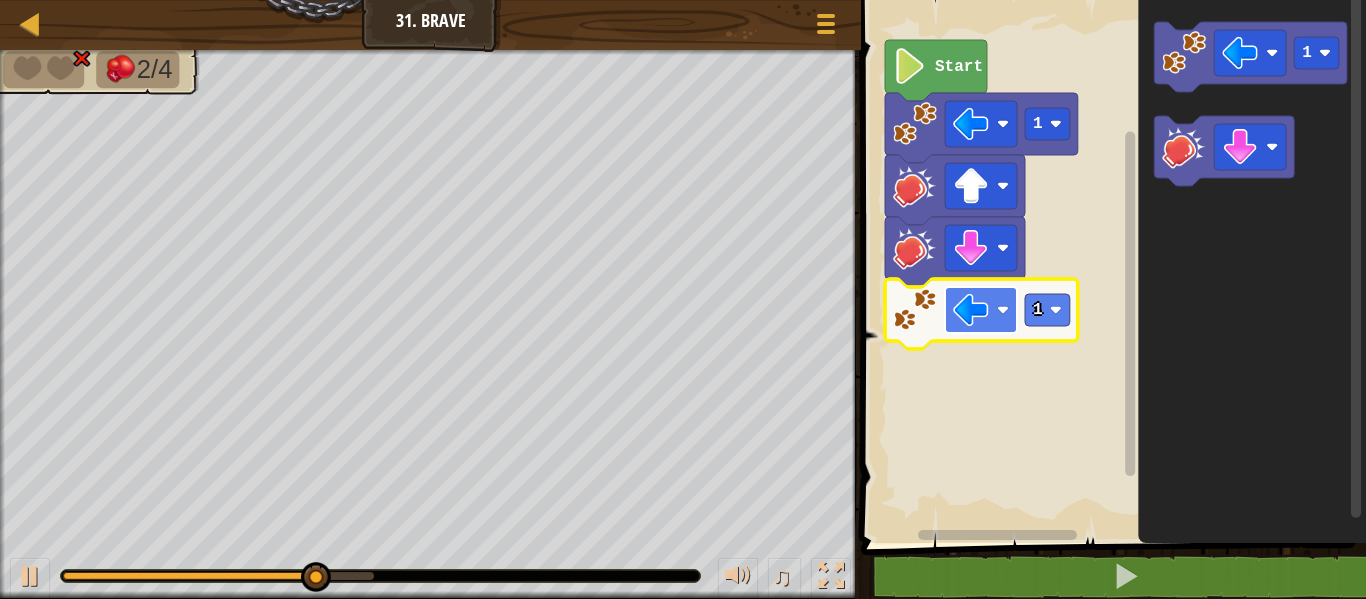 click 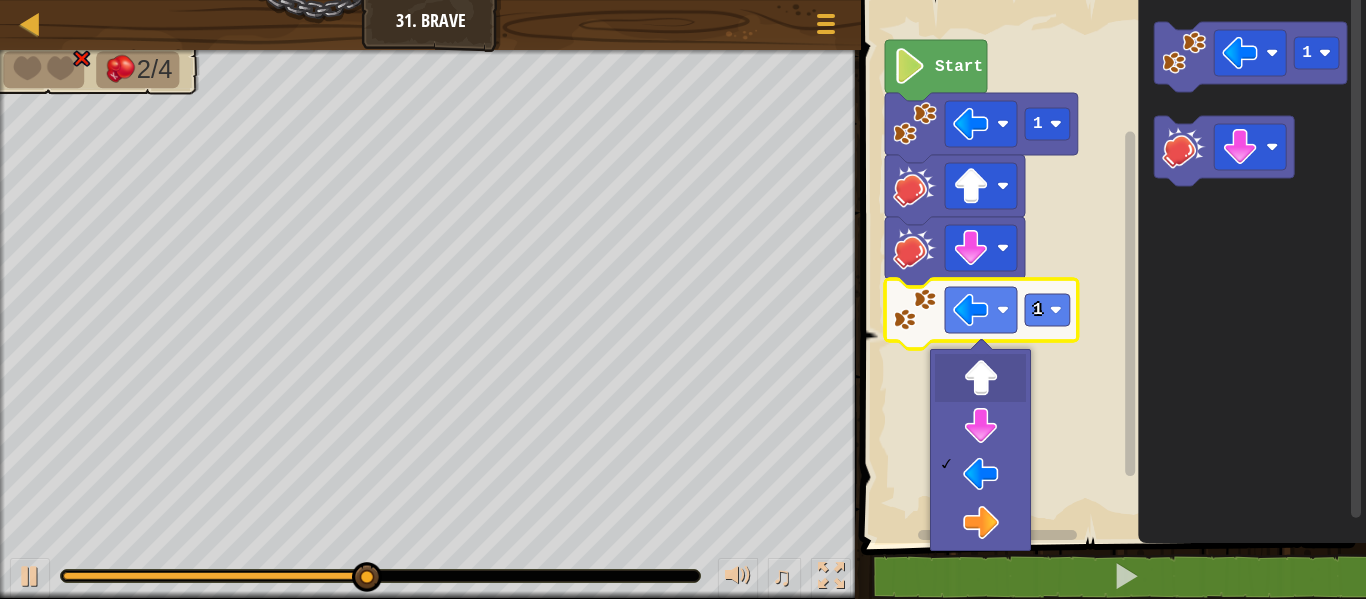 drag, startPoint x: 986, startPoint y: 367, endPoint x: 1008, endPoint y: 400, distance: 39.661064 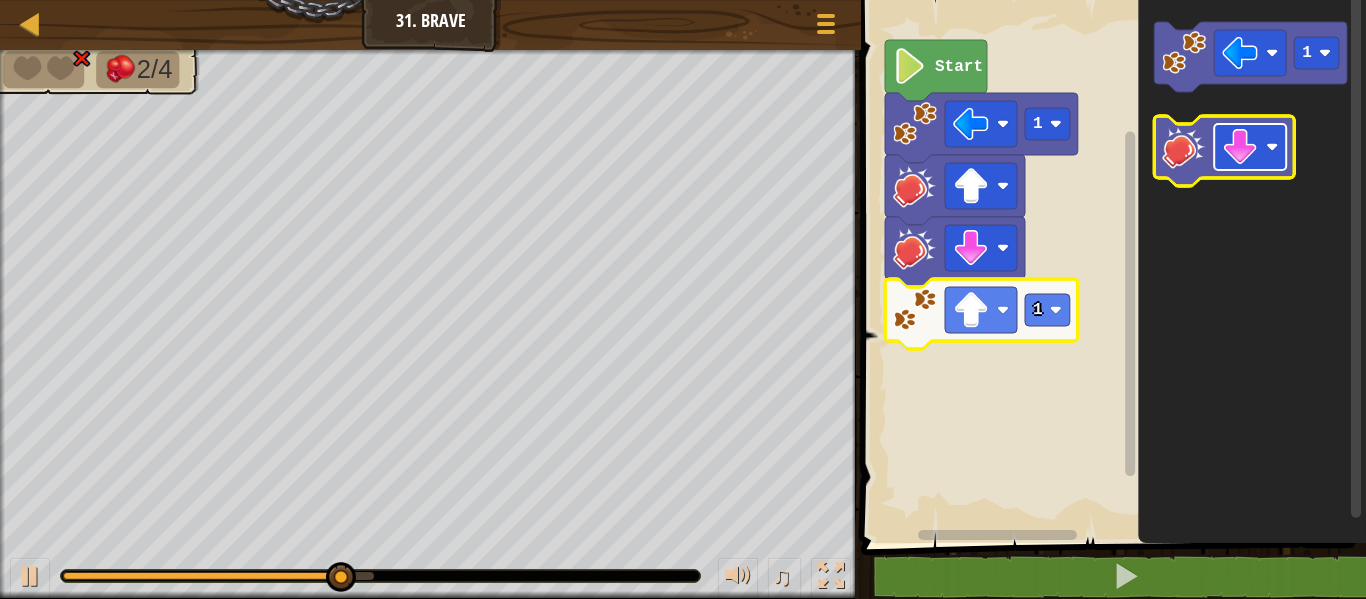 click 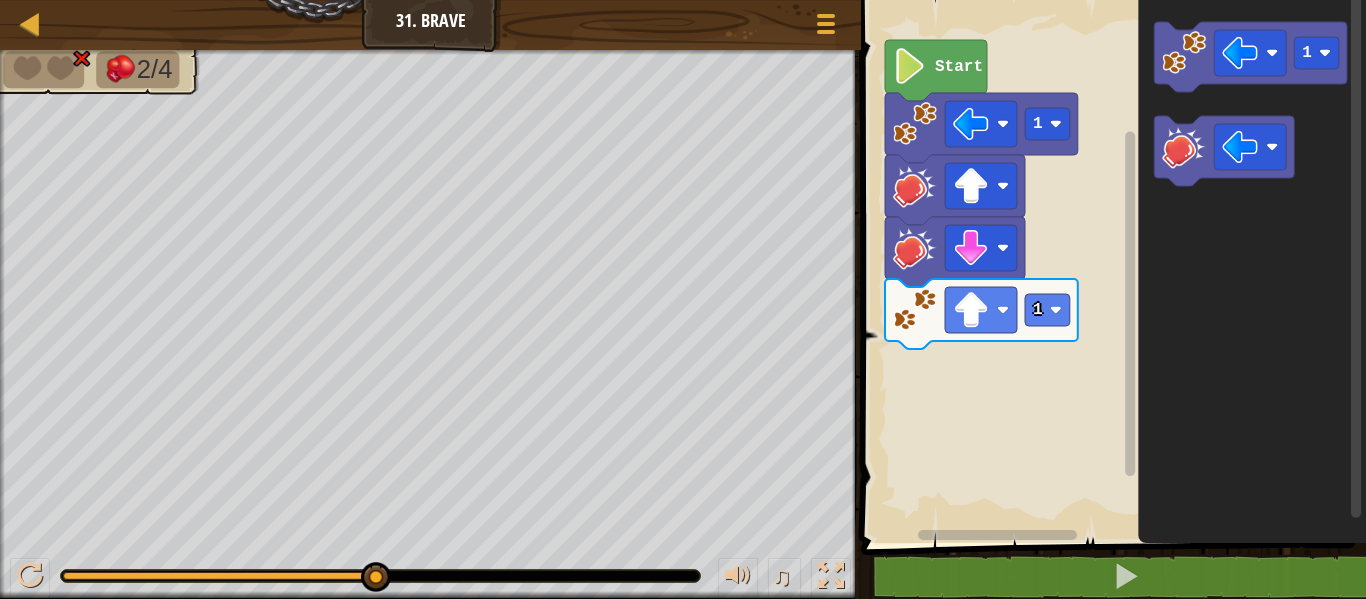 click on "Start 1 1 1" at bounding box center (1110, 266) 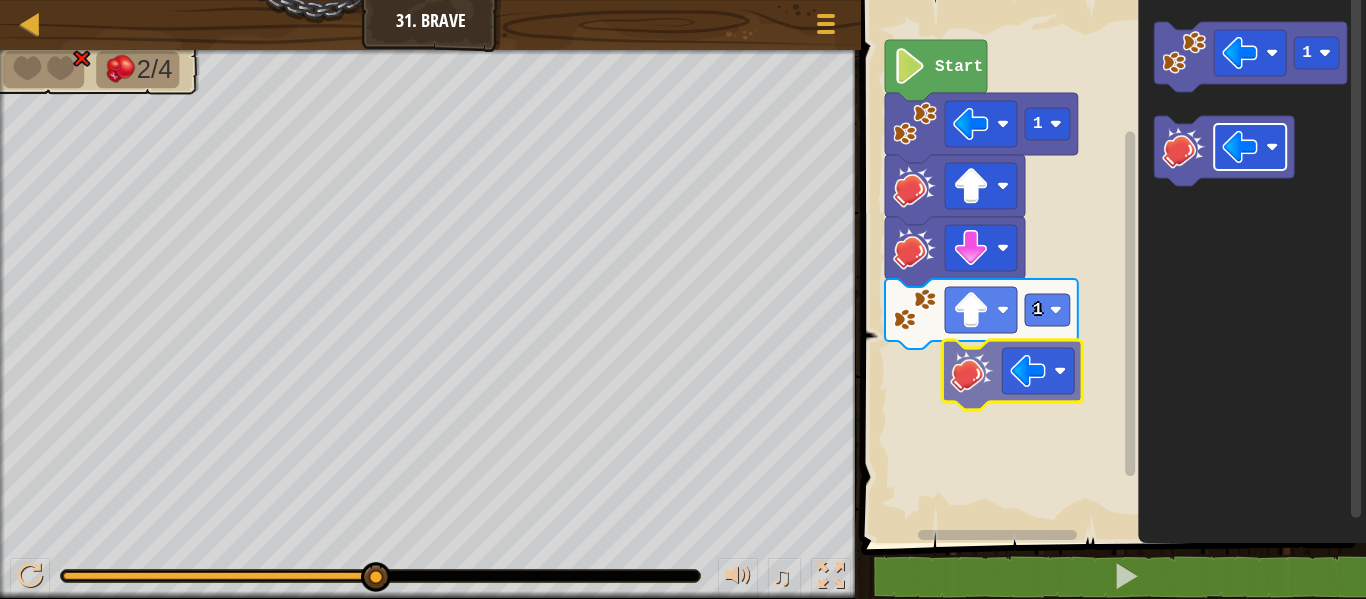 click on "Start 1 1 1" at bounding box center [1110, 266] 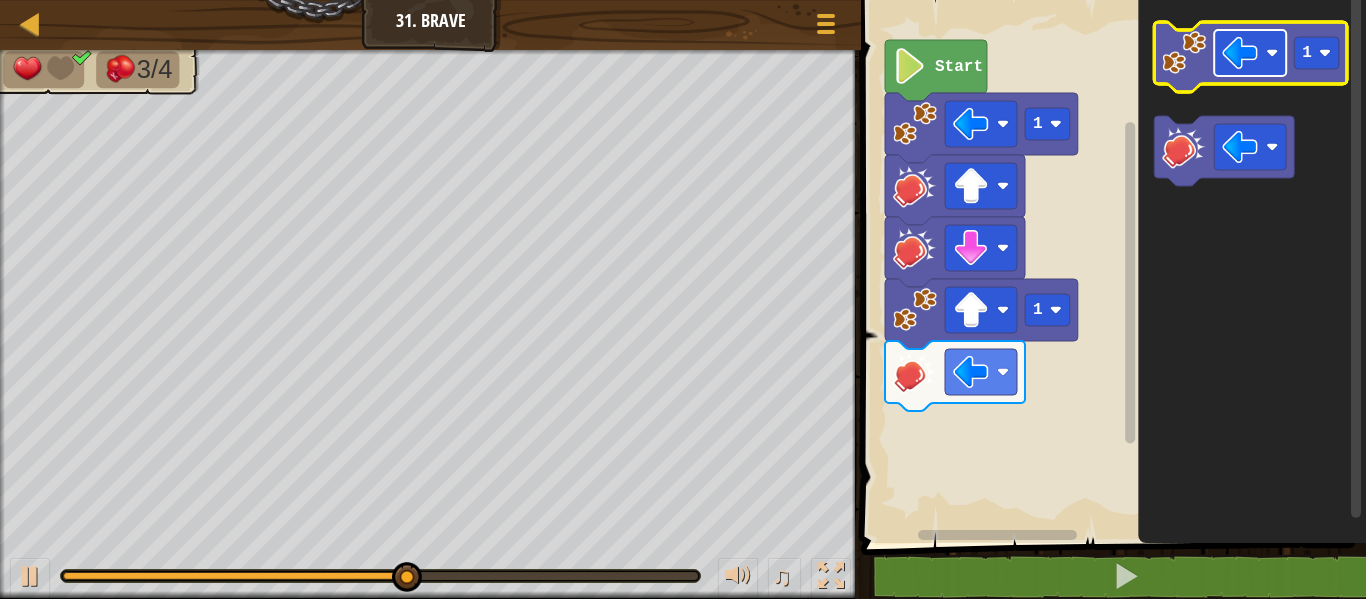 click 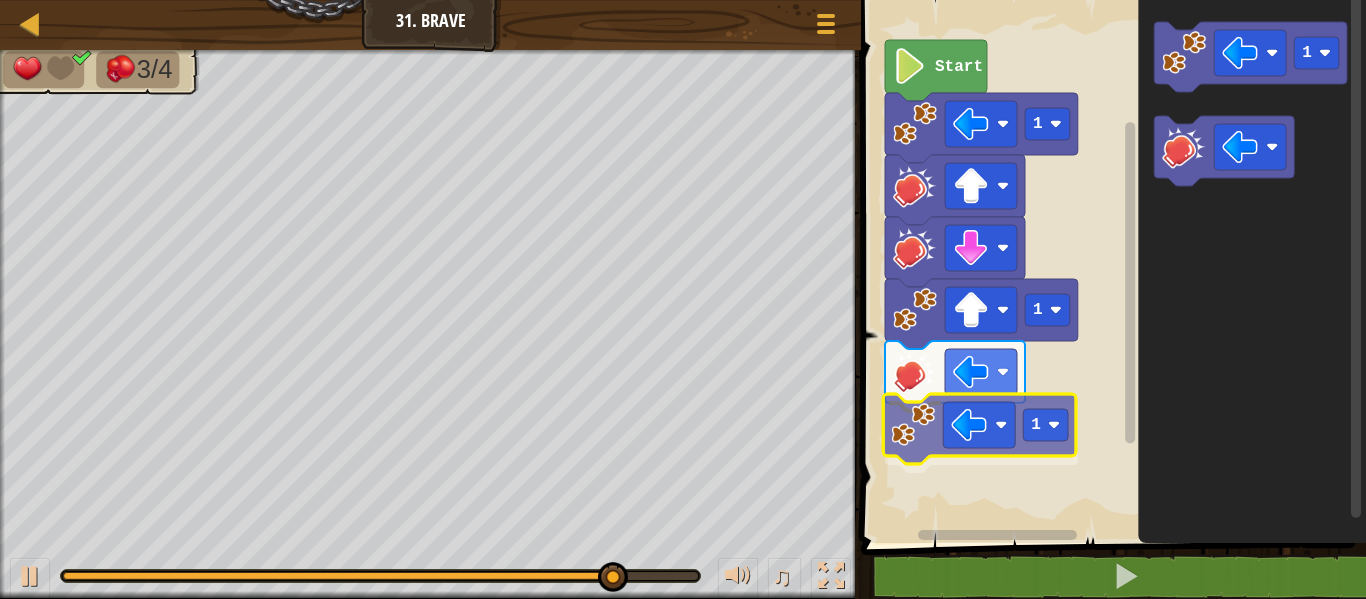 click on "1 1 1 Start 1 1" at bounding box center (1110, 266) 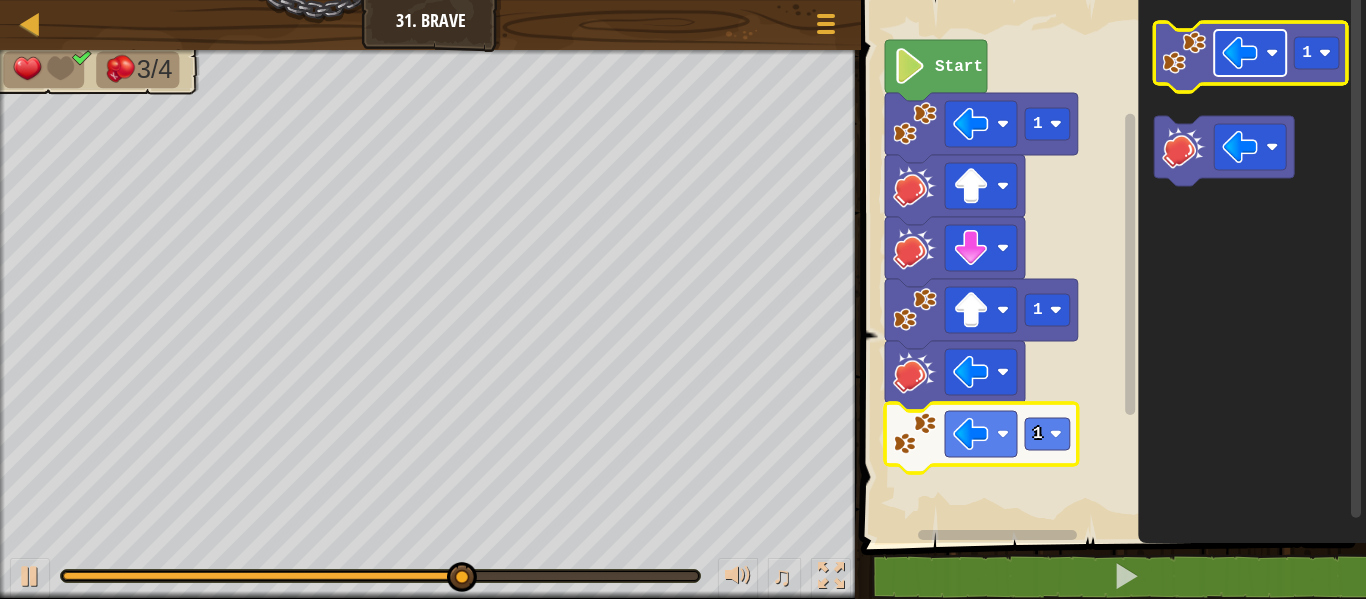 click 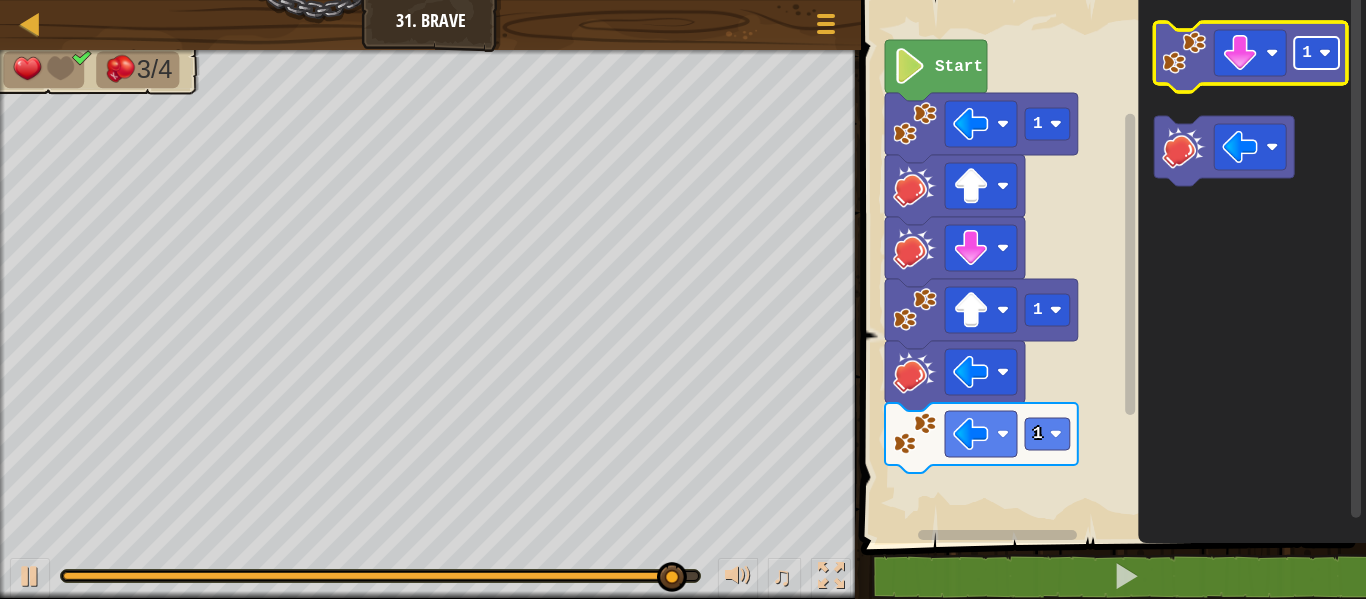 click 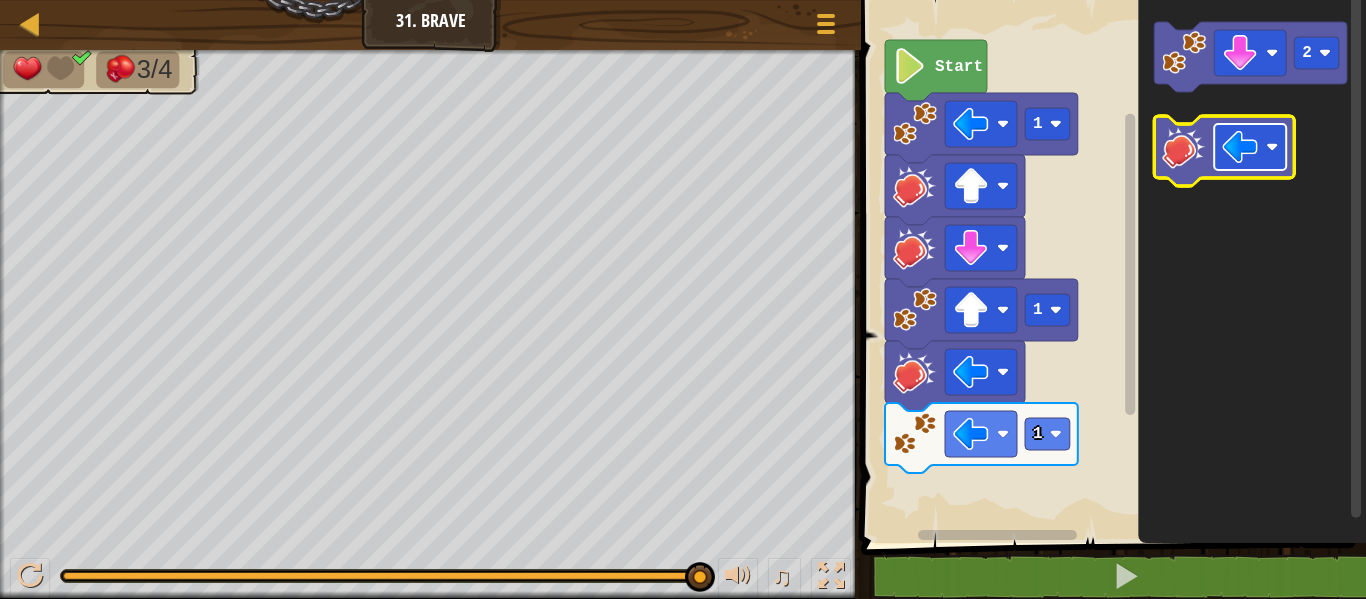 click 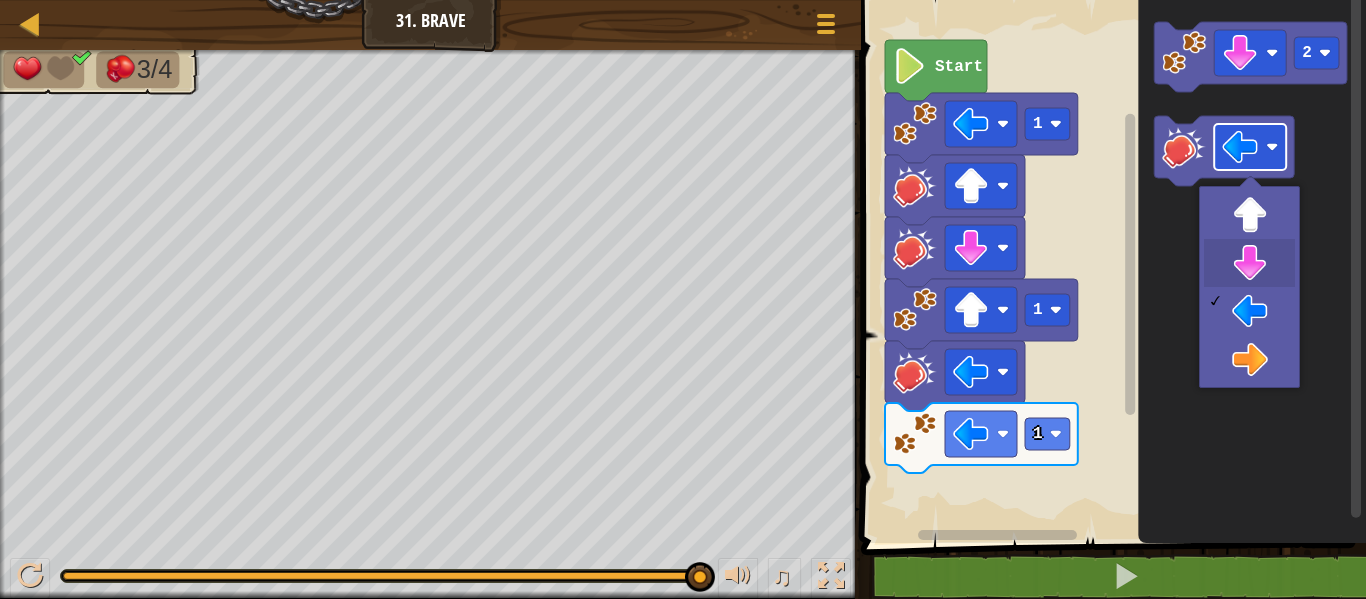 drag, startPoint x: 1247, startPoint y: 244, endPoint x: 1255, endPoint y: 148, distance: 96.332756 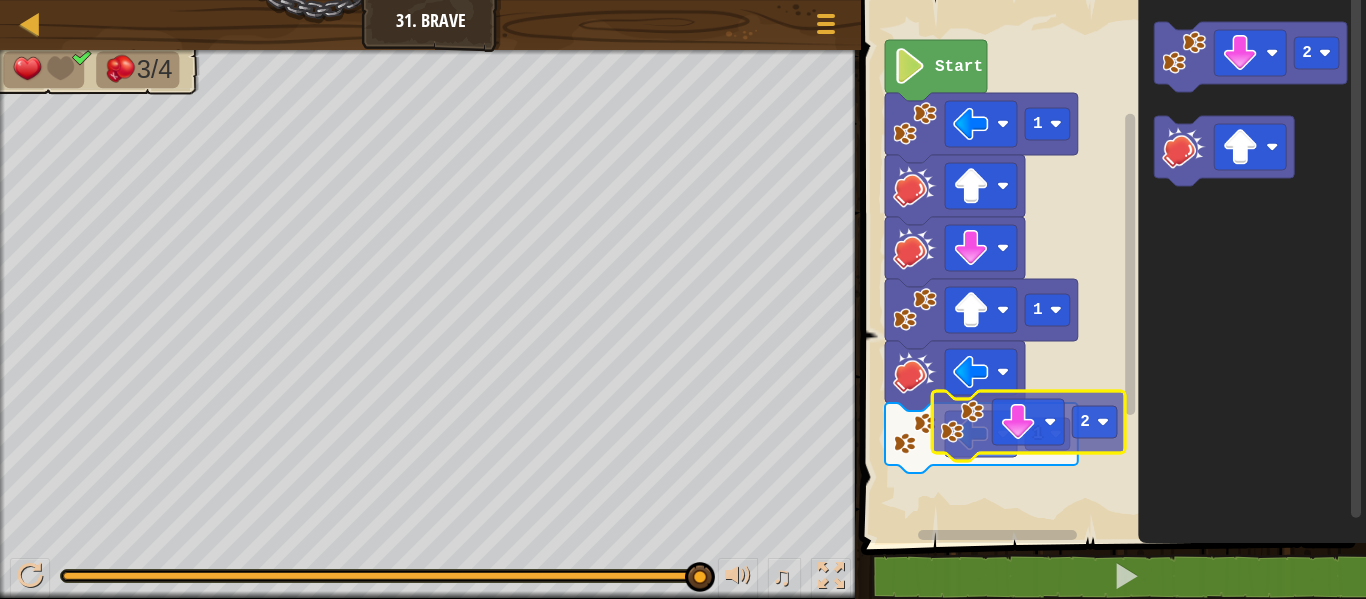 click on "1 1 1 Start 2 2" at bounding box center [1110, 266] 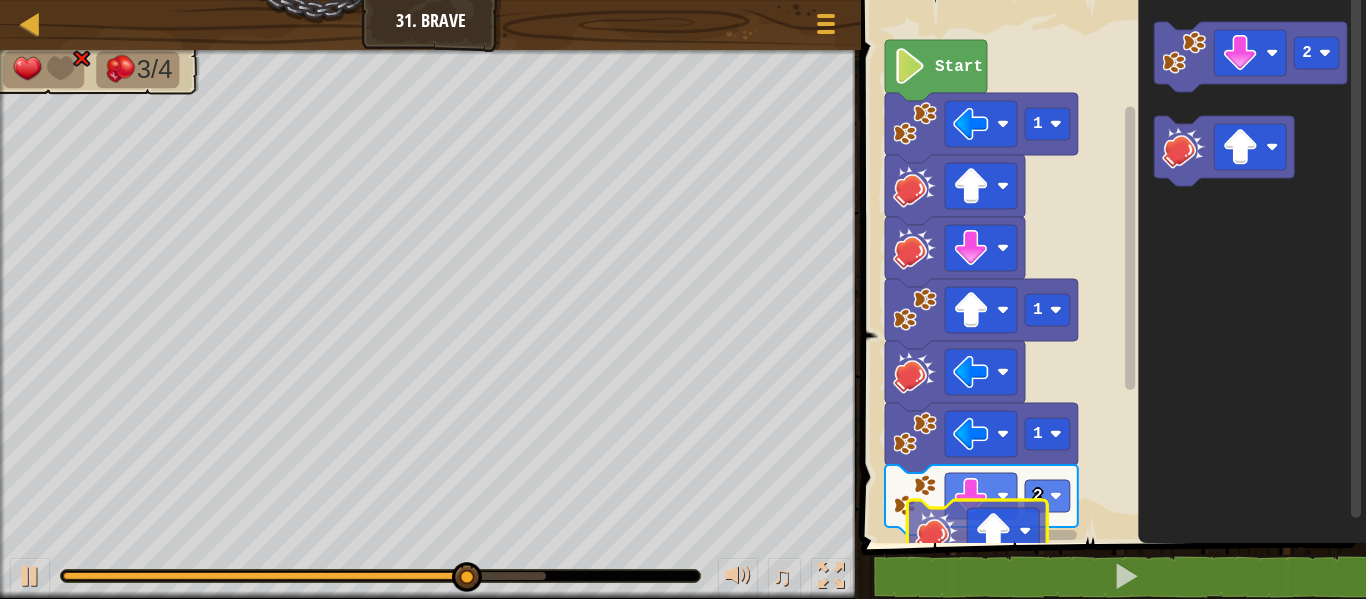 click on "2 1 1 1 Start 2" at bounding box center [1110, 266] 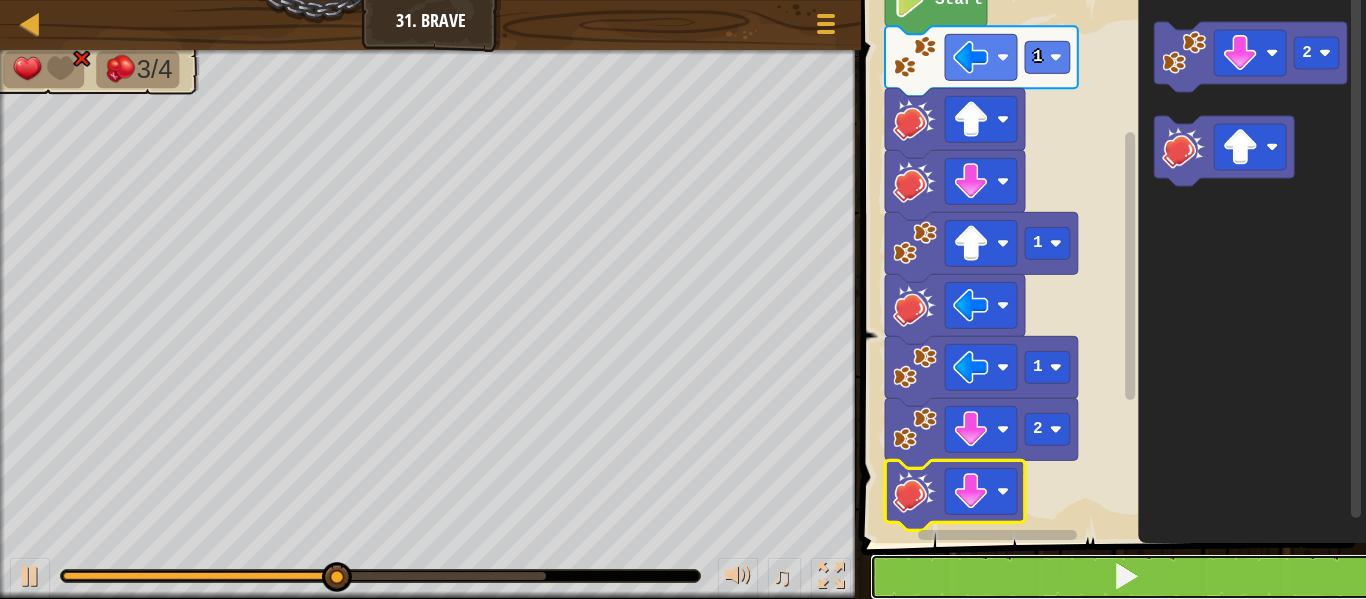 click at bounding box center [1125, 577] 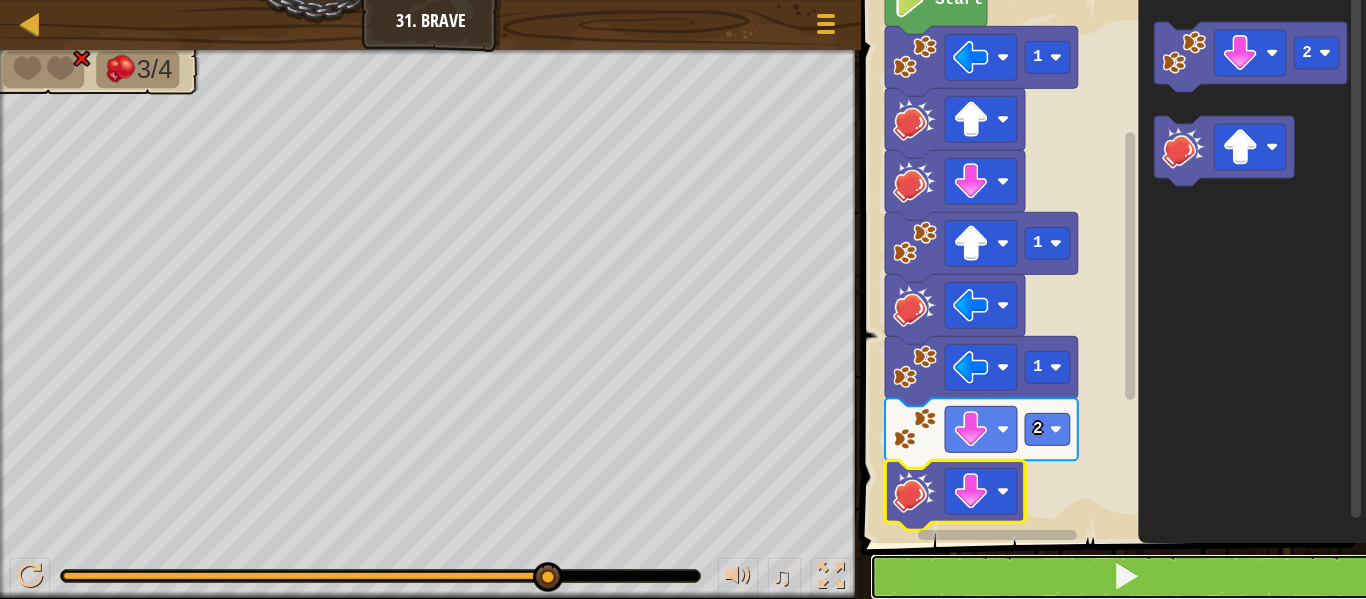 click at bounding box center (1125, 577) 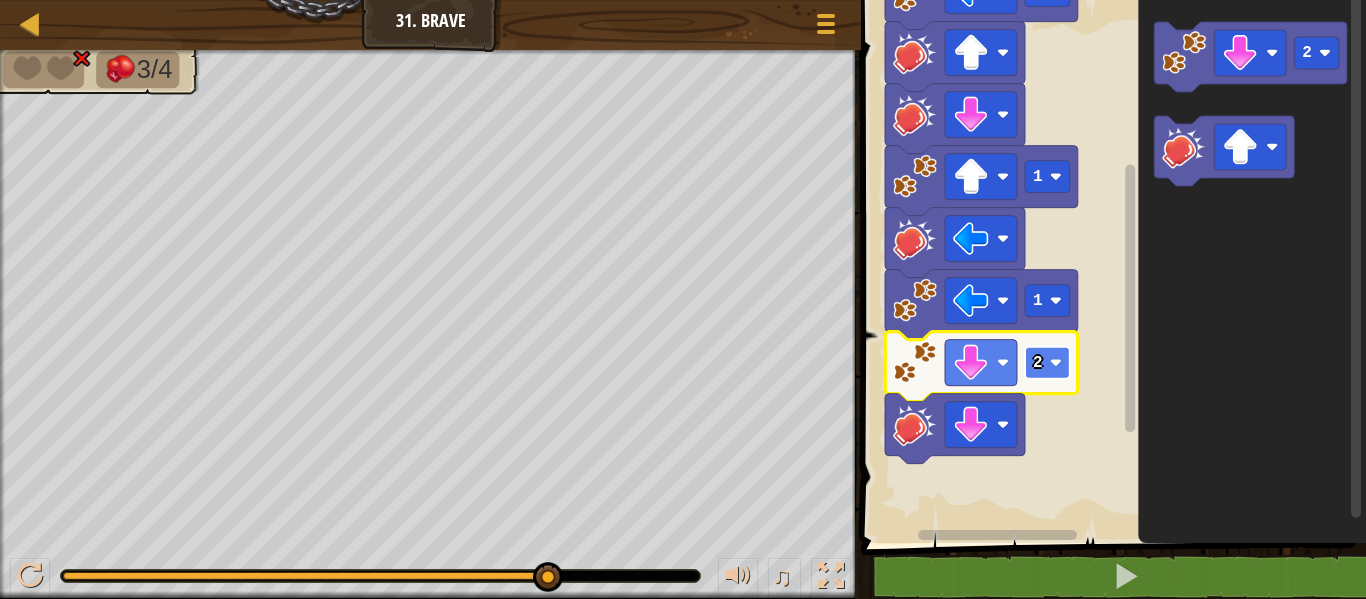 click 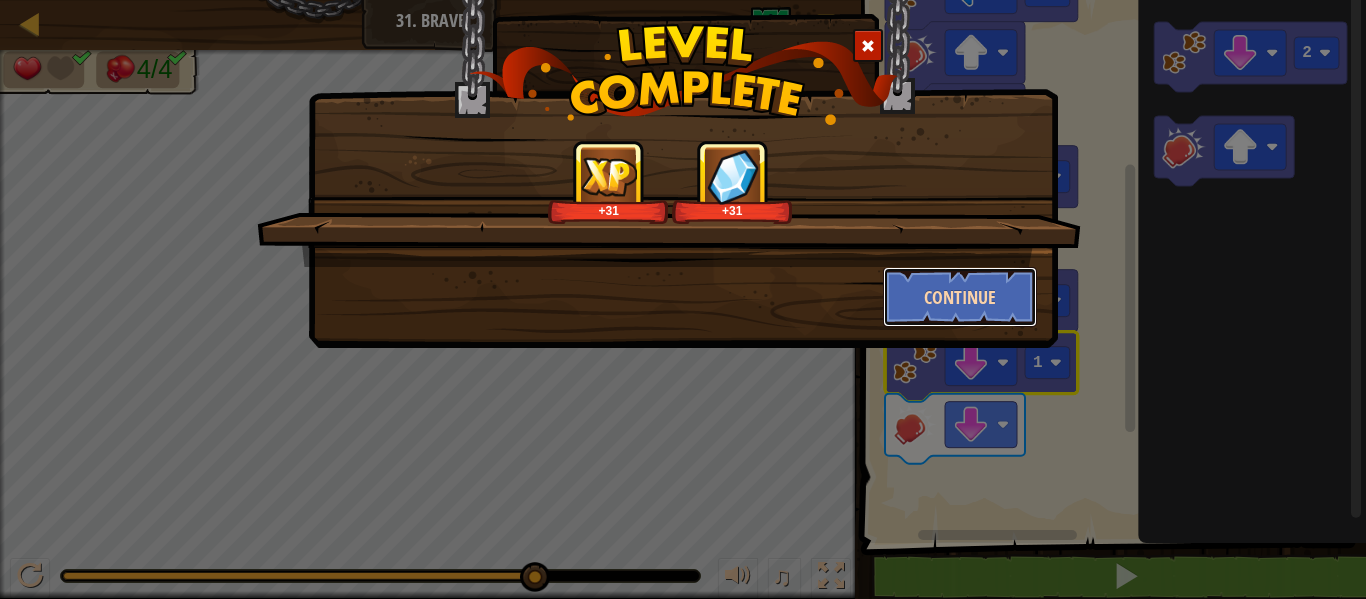 click on "Continue" at bounding box center (960, 297) 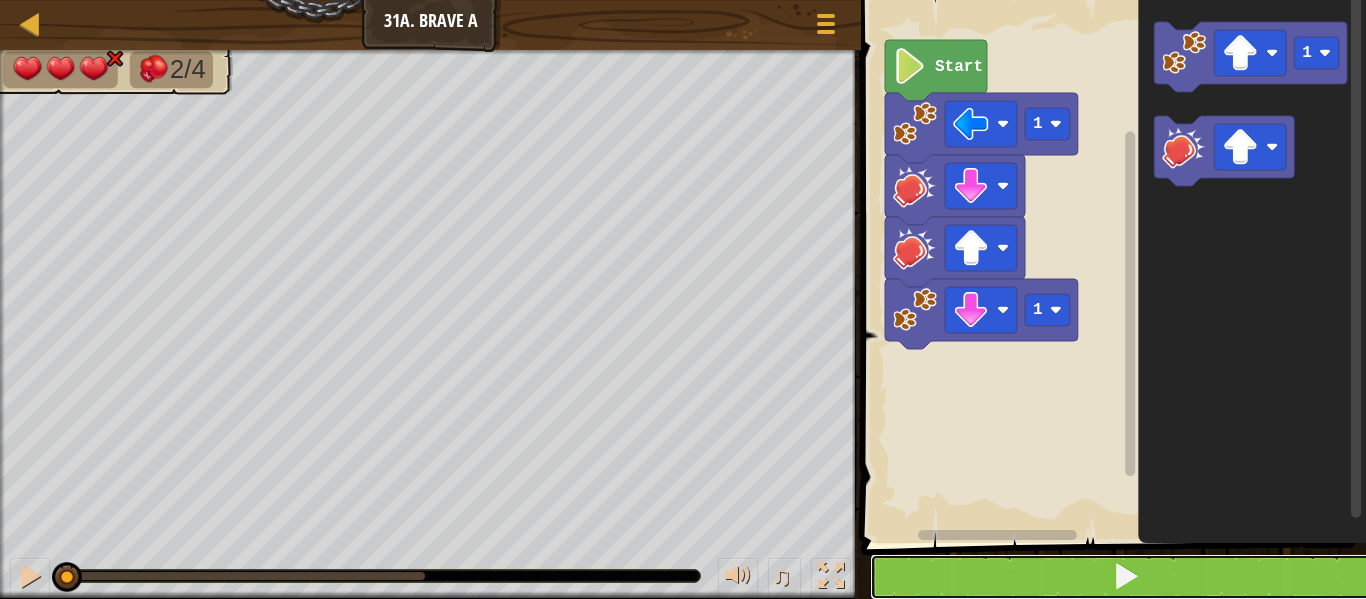 click at bounding box center [1125, 577] 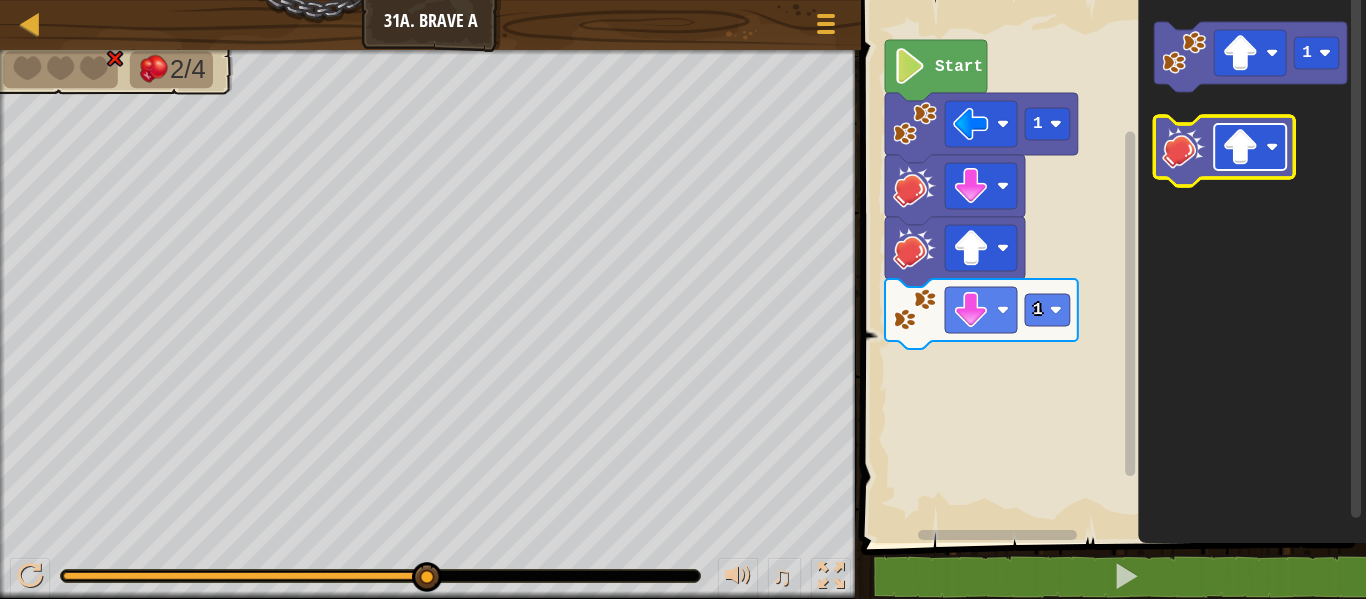 click 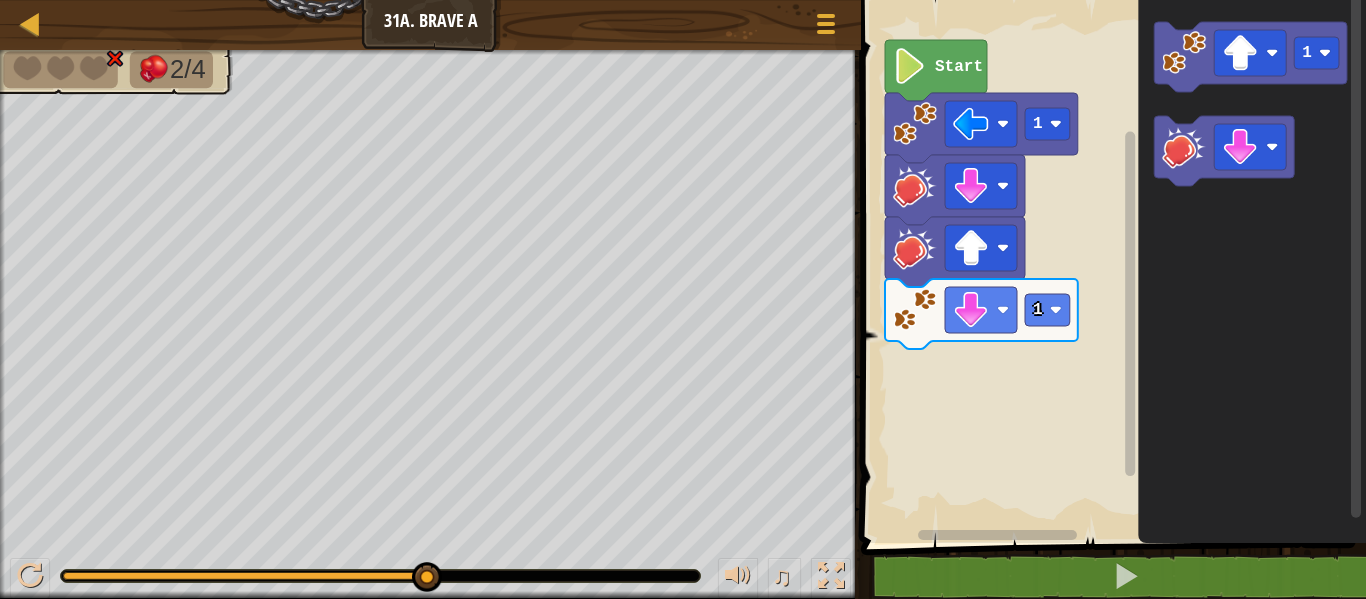 click on "1" 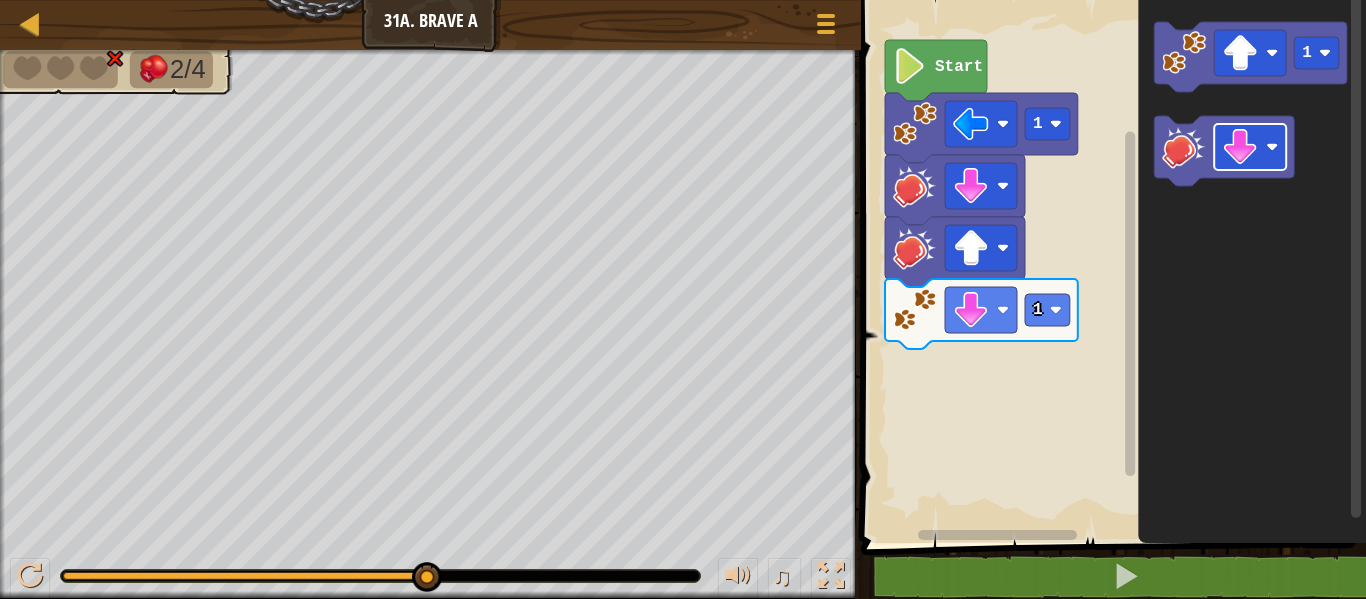 click on "1" 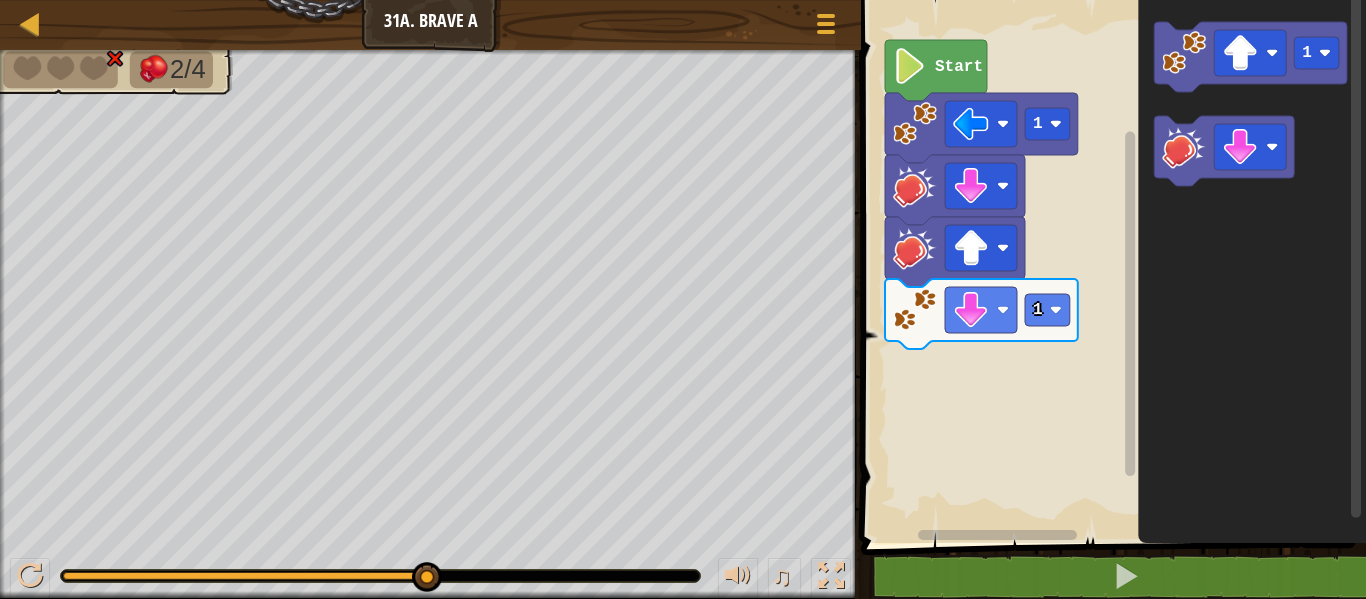 click on "1" 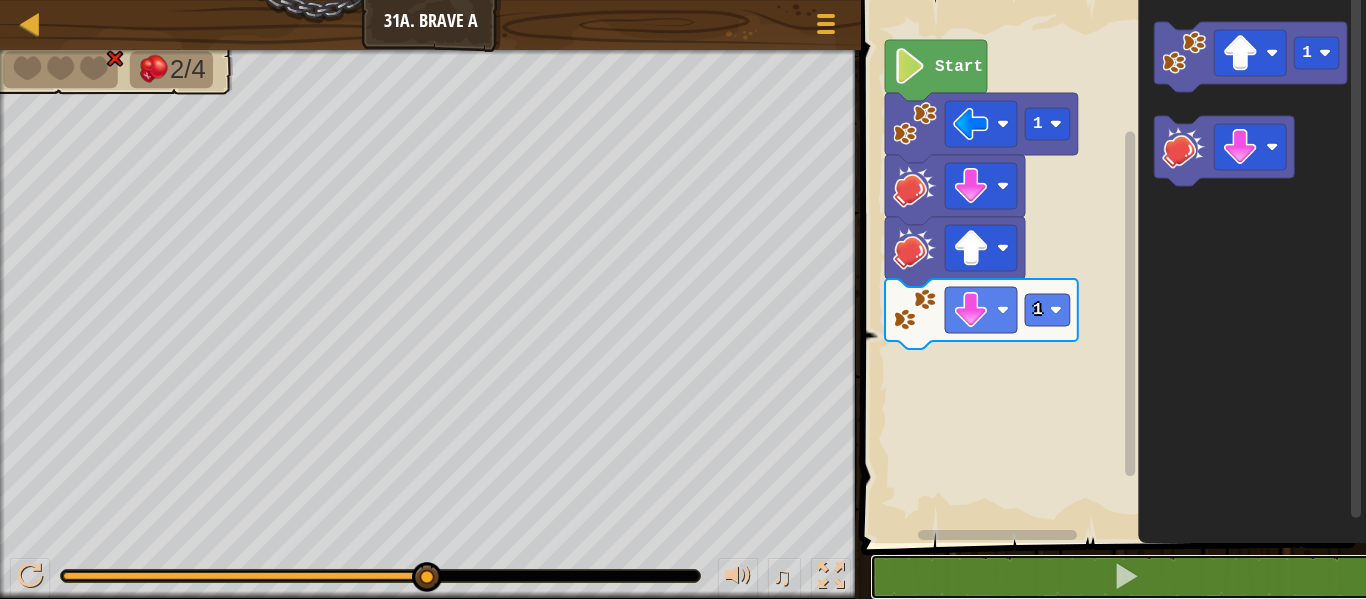 click on "1 2 3 4 5 go ( 'left' ,   1 ) hit ( 'down' ) hit ( 'up' ) go ( 'down' ,   1 )     הההההההההההההההההההההההההההההההההההההההההההההההההההההההההההההההההההההההההההההההההההההההההההההההההההההההההההההההההההההההההההההההההההההההההההההההההההההההההההההההההההההההההההההההההההההההההההההההההההההההההההההההההההההההההההההההההההההההההההההההההההההההההההההההה XXXXXXXXXXXXXXXXXXXXXXXXXXXXXXXXXXXXXXXXXXXXXXXXXXXXXXXXXXXXXXXXXXXXXXXXXXXXXXXXXXXXXXXXXXXXXXXXXXXXXXXXXXXXXXXXXXXXXXXXXXXXXXXXXXXXXXXXXXXXXXXXXXXXXXXXXXXXXXXXXXXXXXXXXXXXXXXXXXXXXXXXXXXXXXXXXXXXXXXXXXXXXXXXXXXXXXXXXXXXXXXXXXXXXXXXXXXXXXXXXXXXXXXXXXXXXXXX 1 1 Start 1 Code Saved Programming language : Python Statement   /  Call   /" at bounding box center [1110, 320] 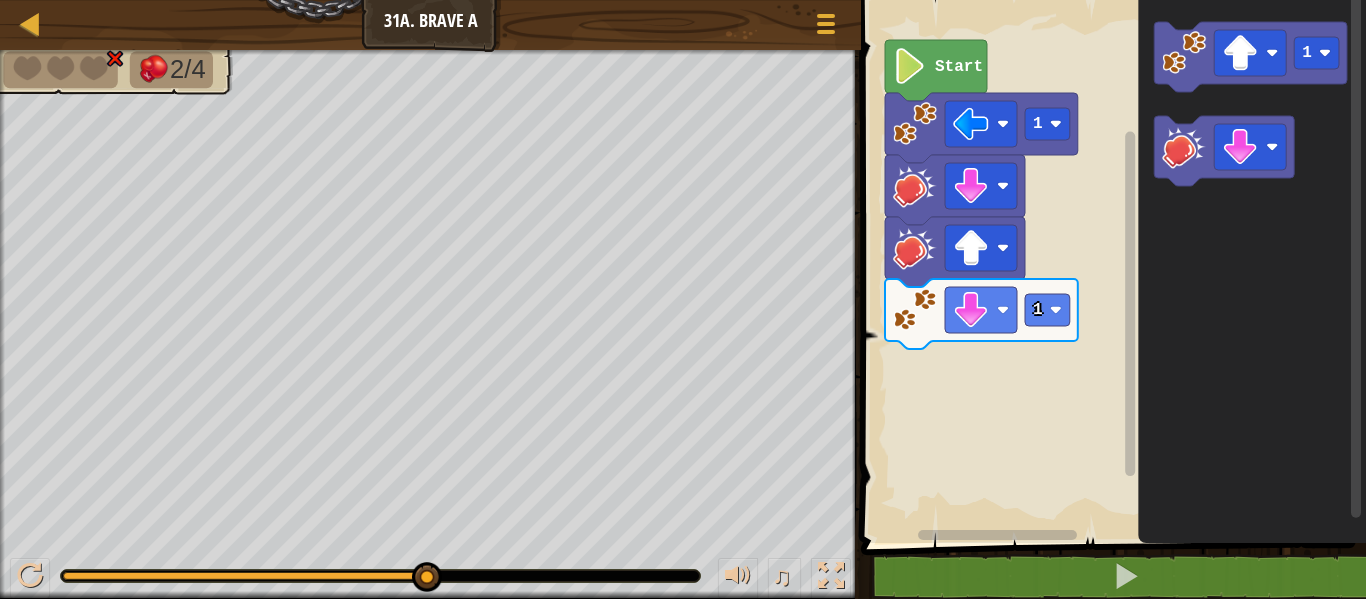 click on "1 1 Start 1" at bounding box center [1110, 266] 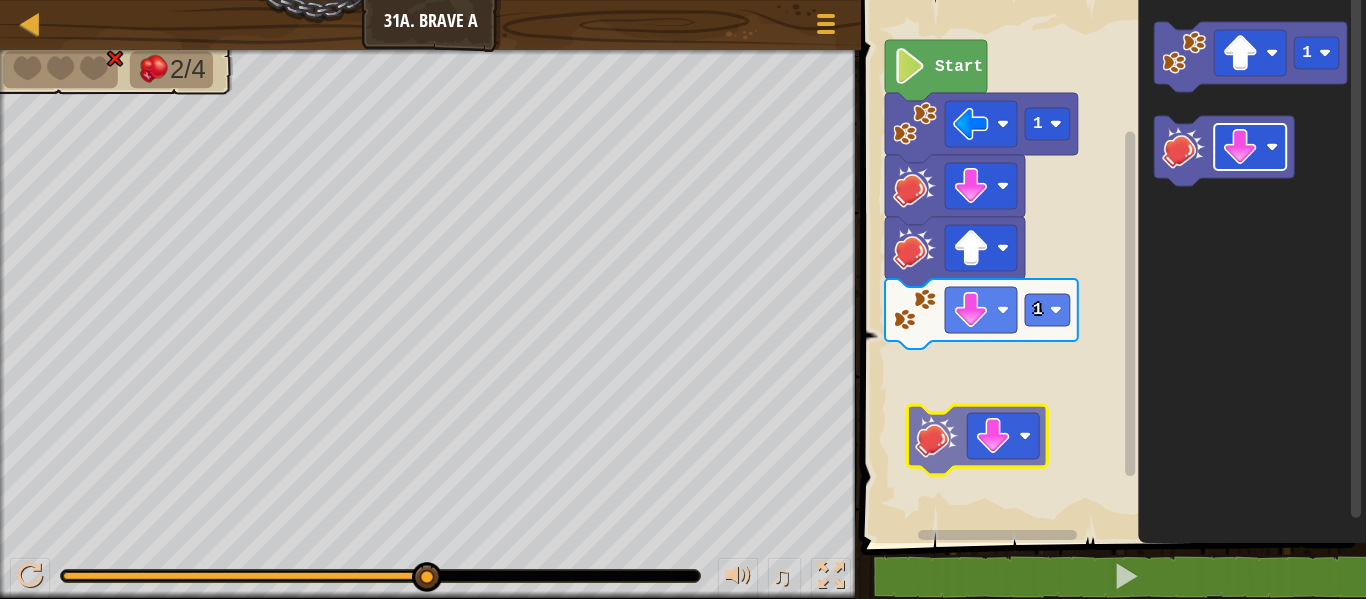 click on "1 1 Start 1" at bounding box center [1110, 266] 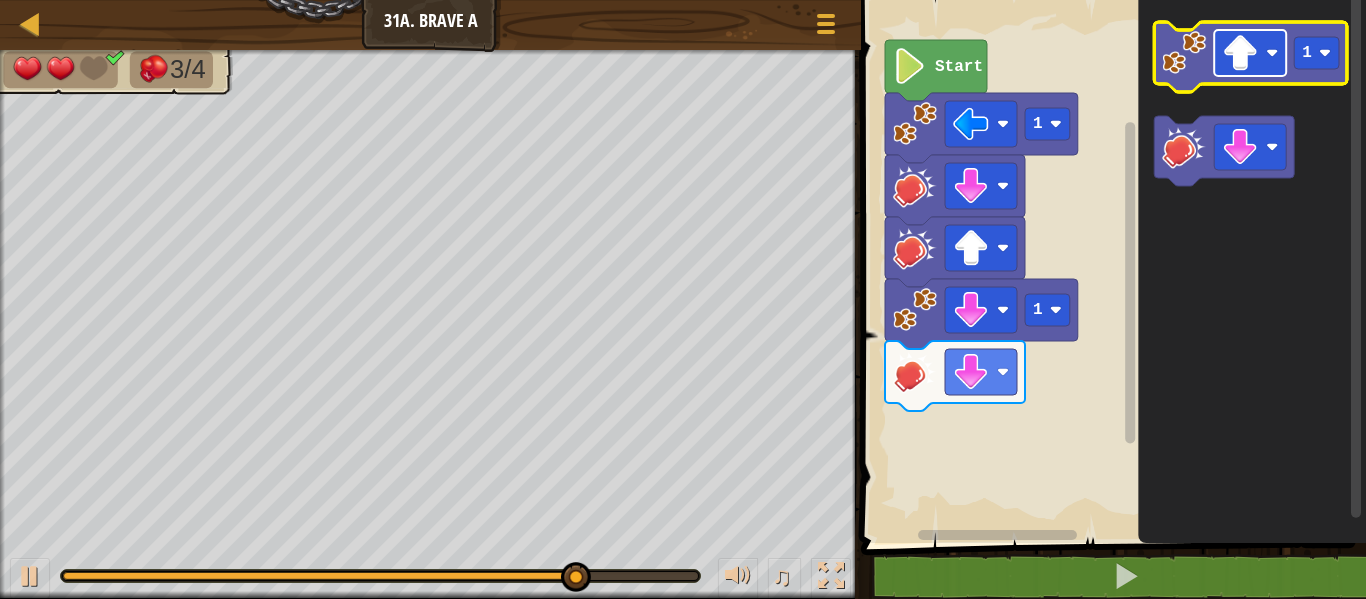 click 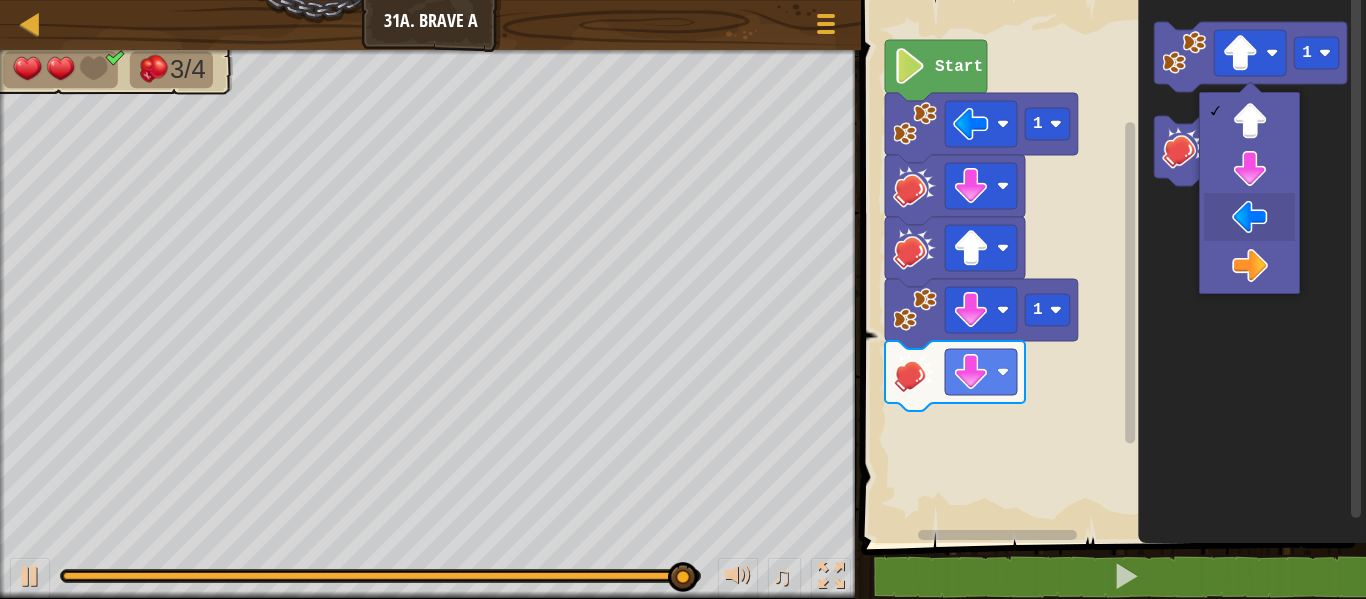 drag, startPoint x: 1226, startPoint y: 197, endPoint x: 1203, endPoint y: 120, distance: 80.36168 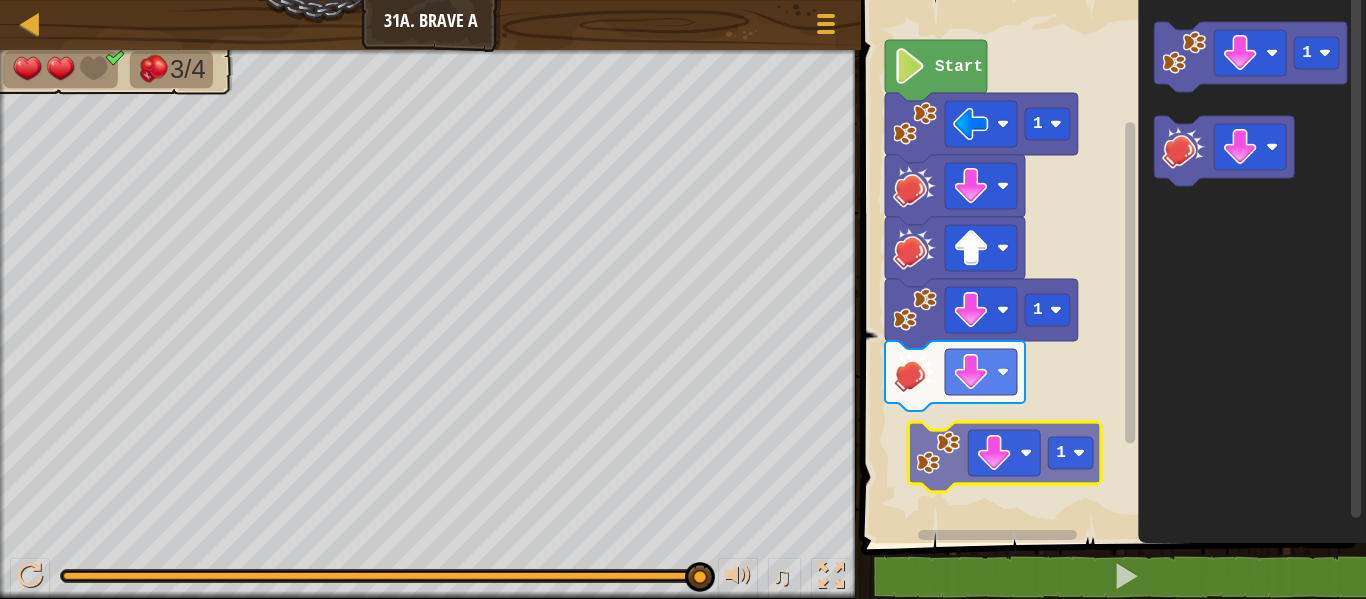 click on "1 1 Start 1 1" at bounding box center (1110, 266) 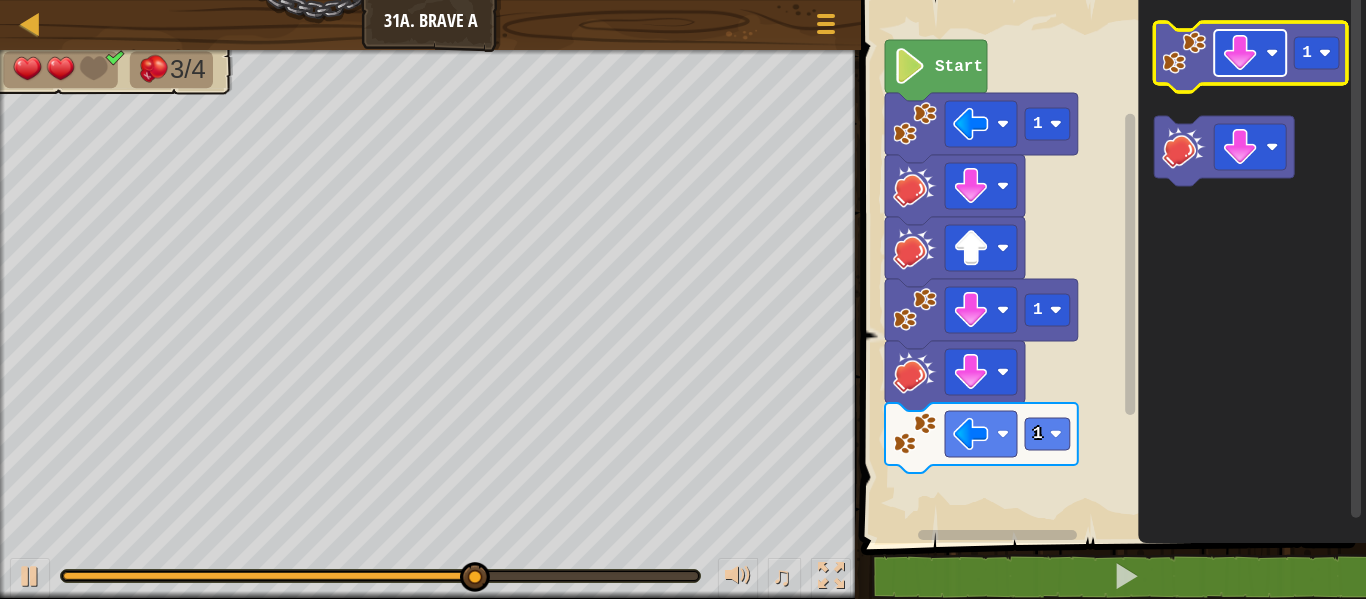 click 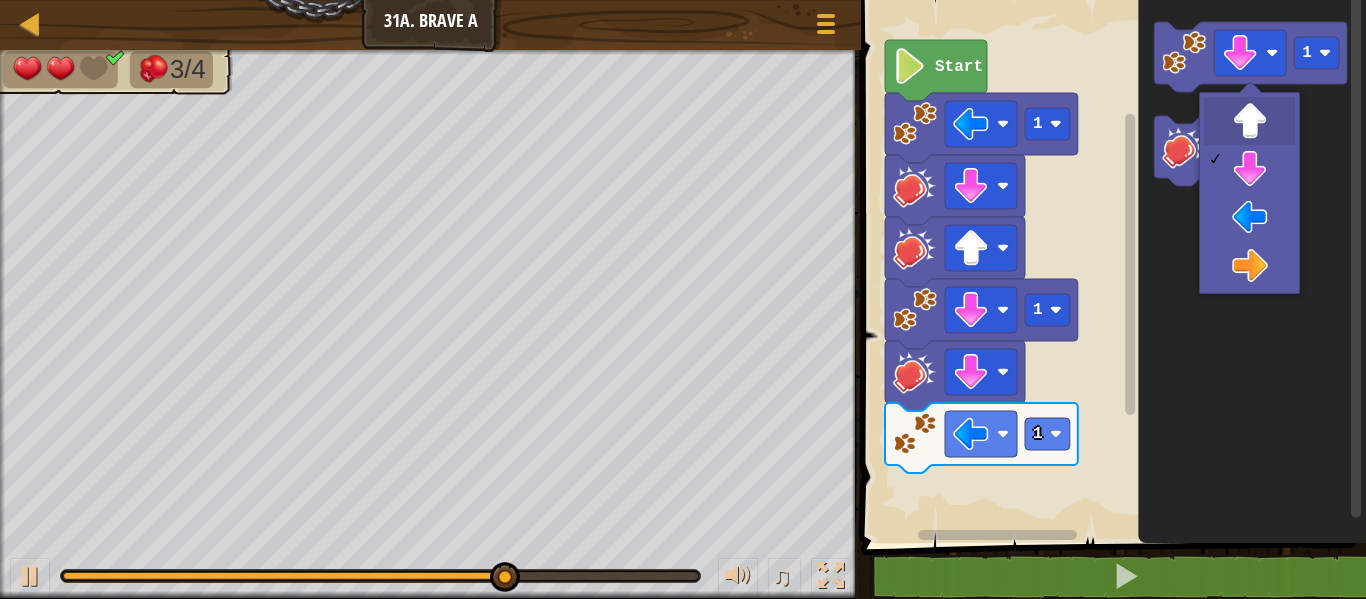 drag, startPoint x: 1243, startPoint y: 114, endPoint x: 1242, endPoint y: 101, distance: 13.038404 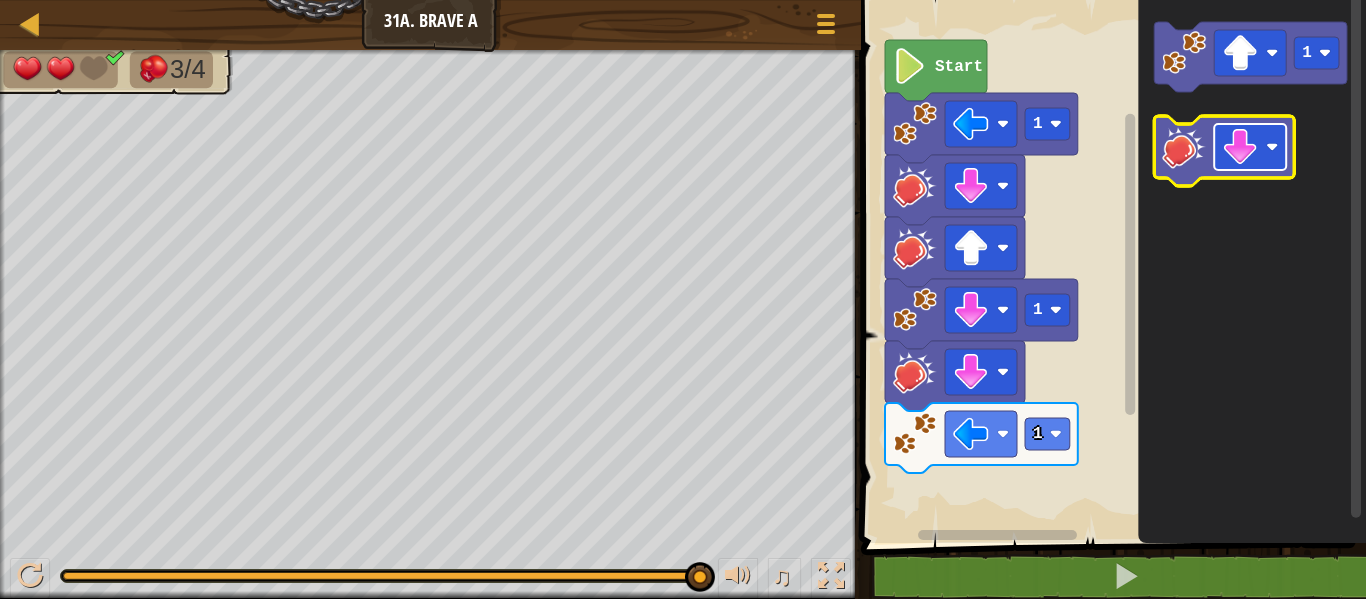 click 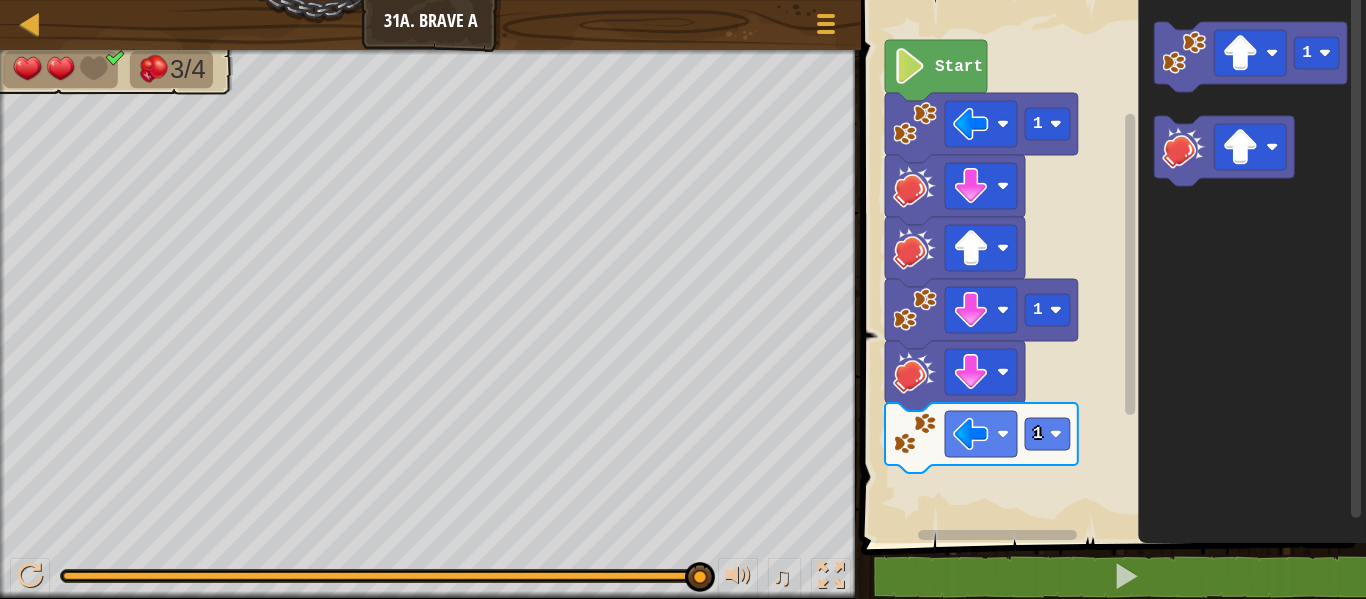 click on "Start 1 1 1 1" at bounding box center [1110, 266] 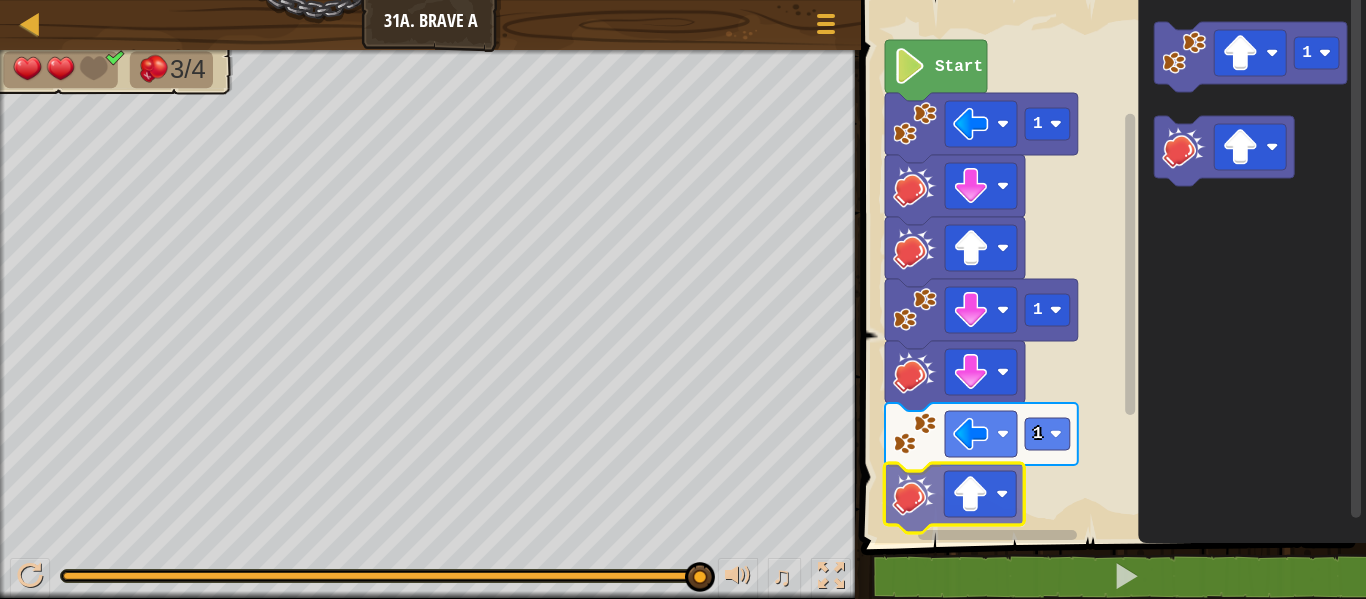 click on "Start 1 1 1 1" at bounding box center (1110, 266) 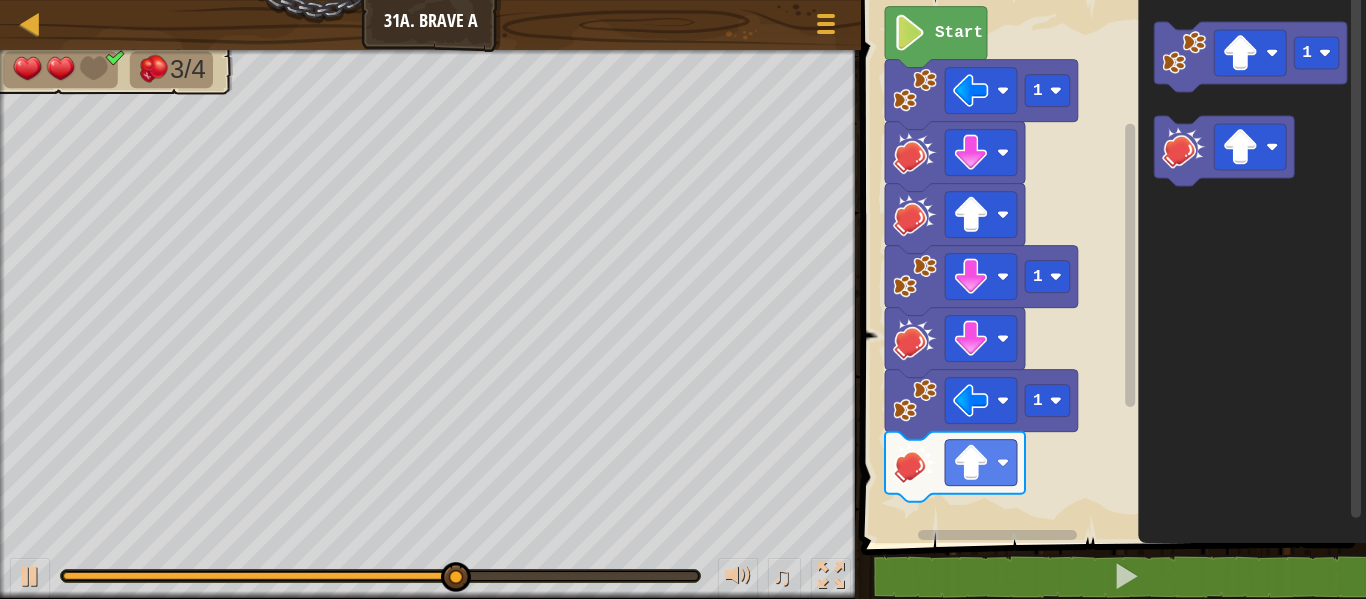 click on "Start 1 1 1 1" at bounding box center [1110, 266] 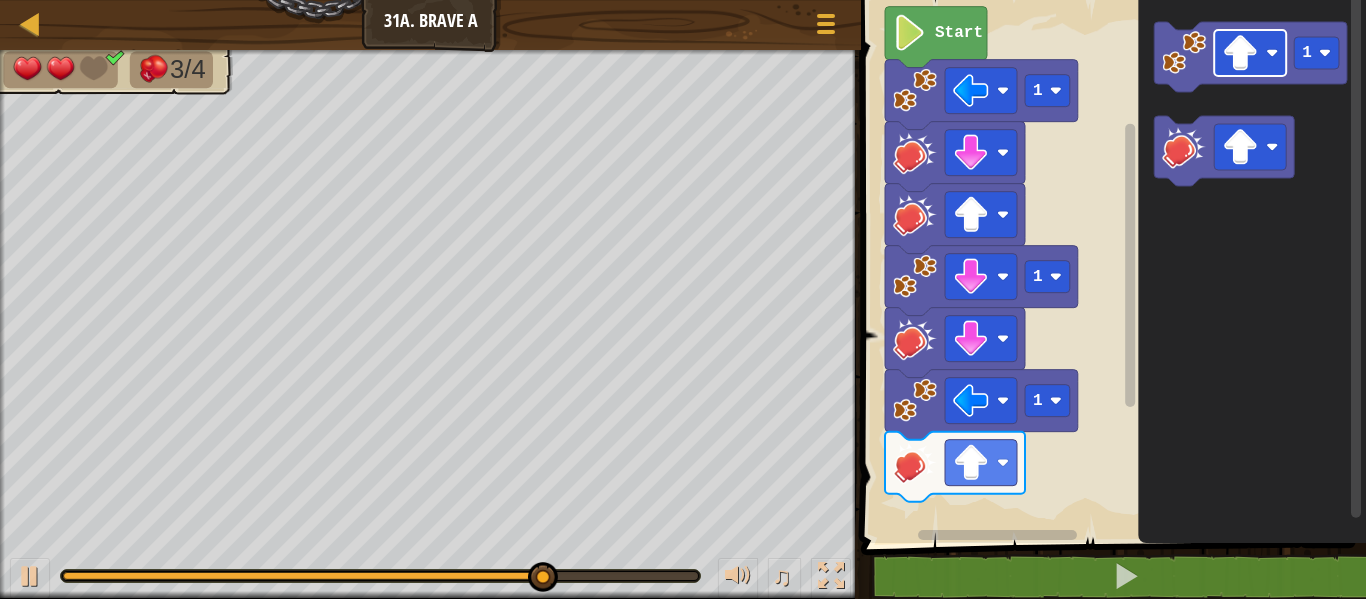 click on "Start 1 1 1 1" at bounding box center (1110, 266) 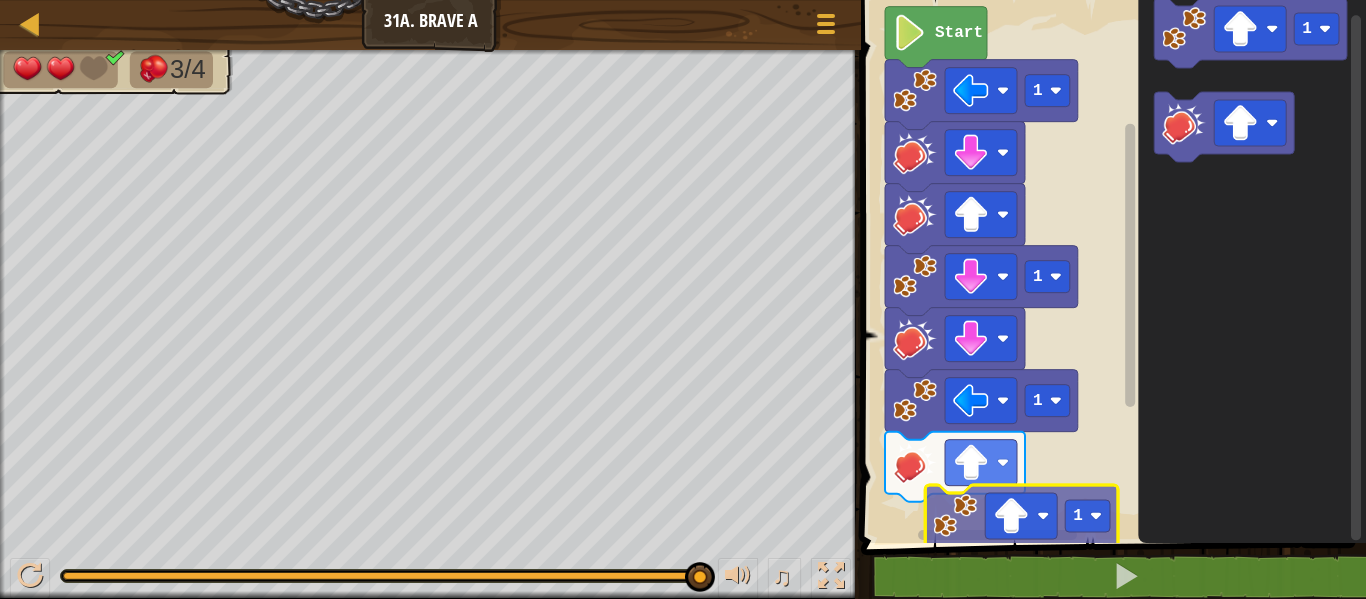 click on "1 2 3 4 5 go ( 'left' ,   1 ) hit ( 'down' ) hit ( 'up' ) go ( 'down' ,   1 )     הההההההההההההההההההההההההההההההההההההההההההההההההההההההההההההההההההההההההההההההההההההההההההההההההההההההההההההההההההההההההההההההההההההההההההההההההההההההההההההההההההההההההההההההההההההההההההההההההההההההההההההההההההההההההההההההההההההההההההההההההההההההההההההההה XXXXXXXXXXXXXXXXXXXXXXXXXXXXXXXXXXXXXXXXXXXXXXXXXXXXXXXXXXXXXXXXXXXXXXXXXXXXXXXXXXXXXXXXXXXXXXXXXXXXXXXXXXXXXXXXXXXXXXXXXXXXXXXXXXXXXXXXXXXXXXXXXXXXXXXXXXXXXXXXXXXXXXXXXXXXXXXXXXXXXXXXXXXXXXXXXXXXXXXXXXXXXXXXXXXXXXXXXXXXXXXXXXXXXXXXXXXXXXXXXXXXXXXXXXXXXXXX Start 1 1 1 1 1 Code Saved Programming language : Python Statement   /  Call   /" at bounding box center (1110, 320) 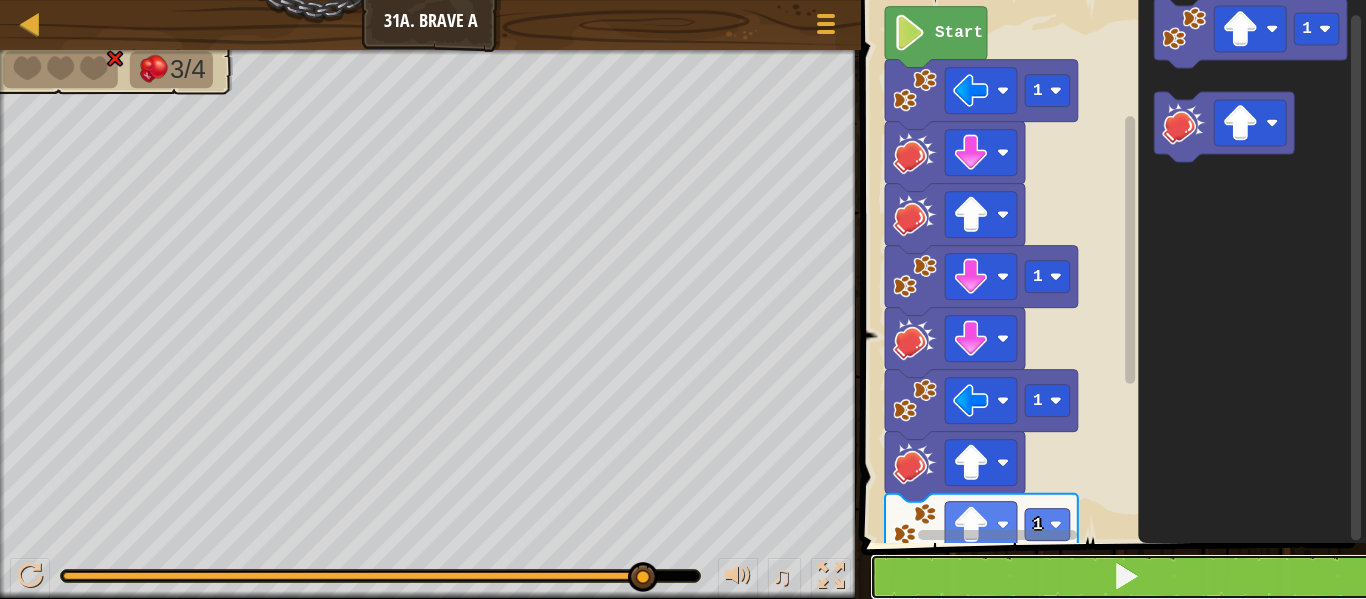click at bounding box center (1125, 577) 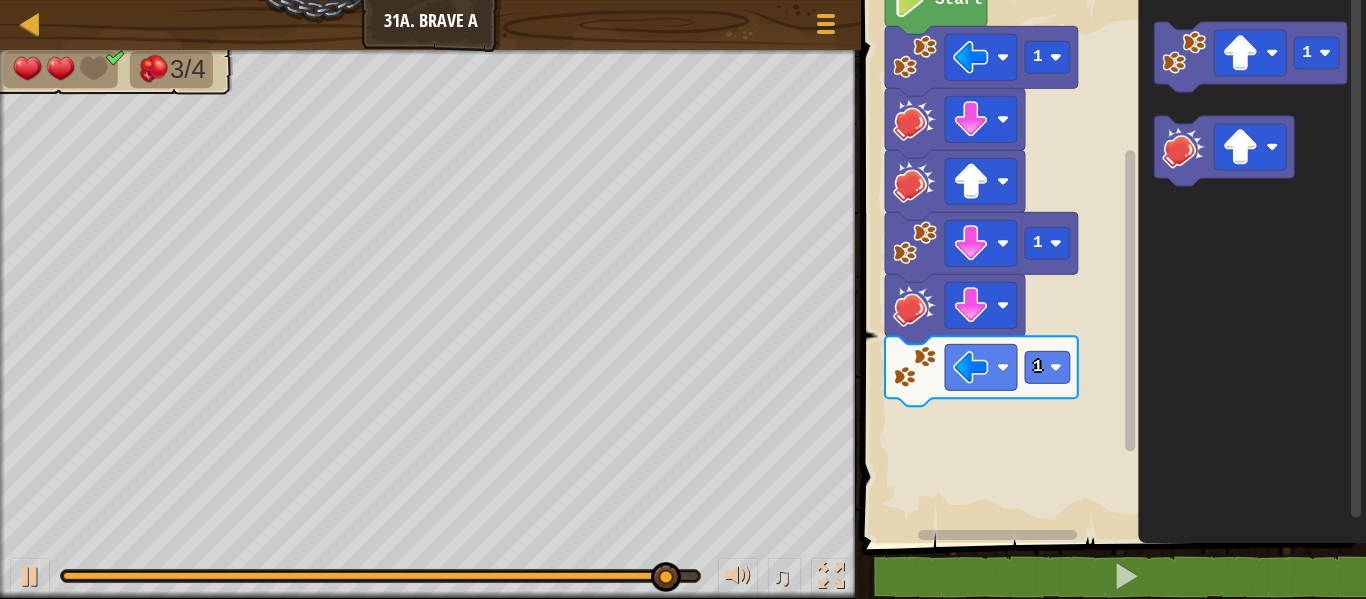 click on "1 1 1 Start 1" at bounding box center [1110, 266] 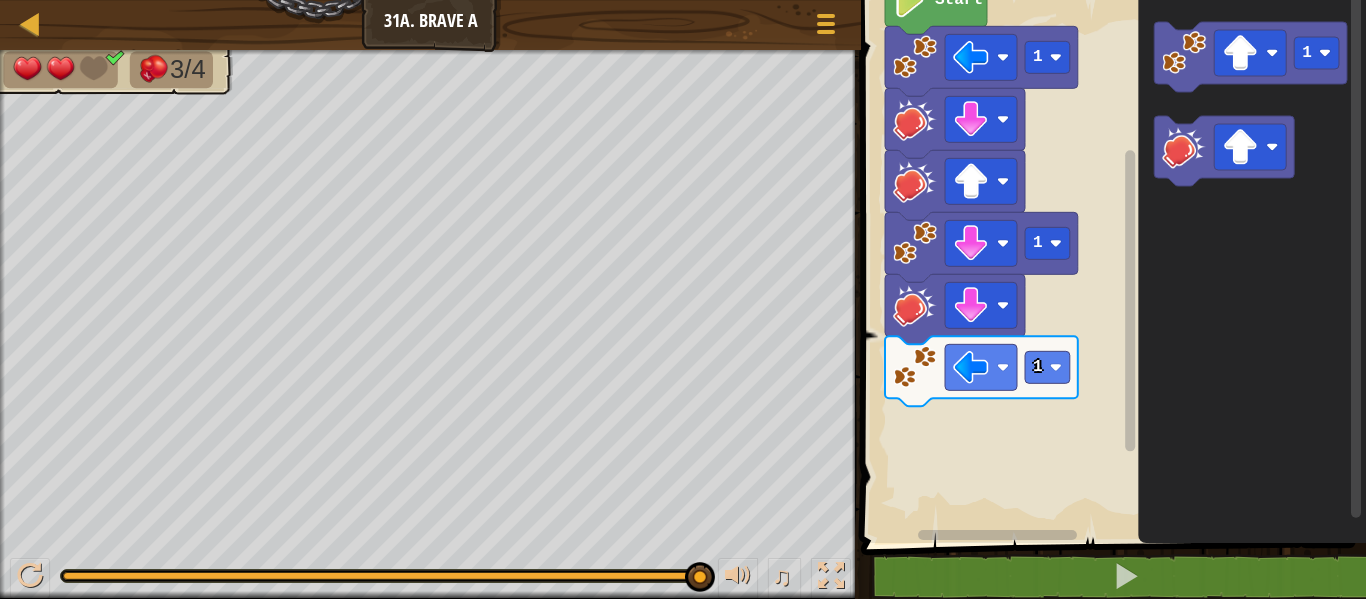 click on "1 1 1 Start 1" at bounding box center (1110, 266) 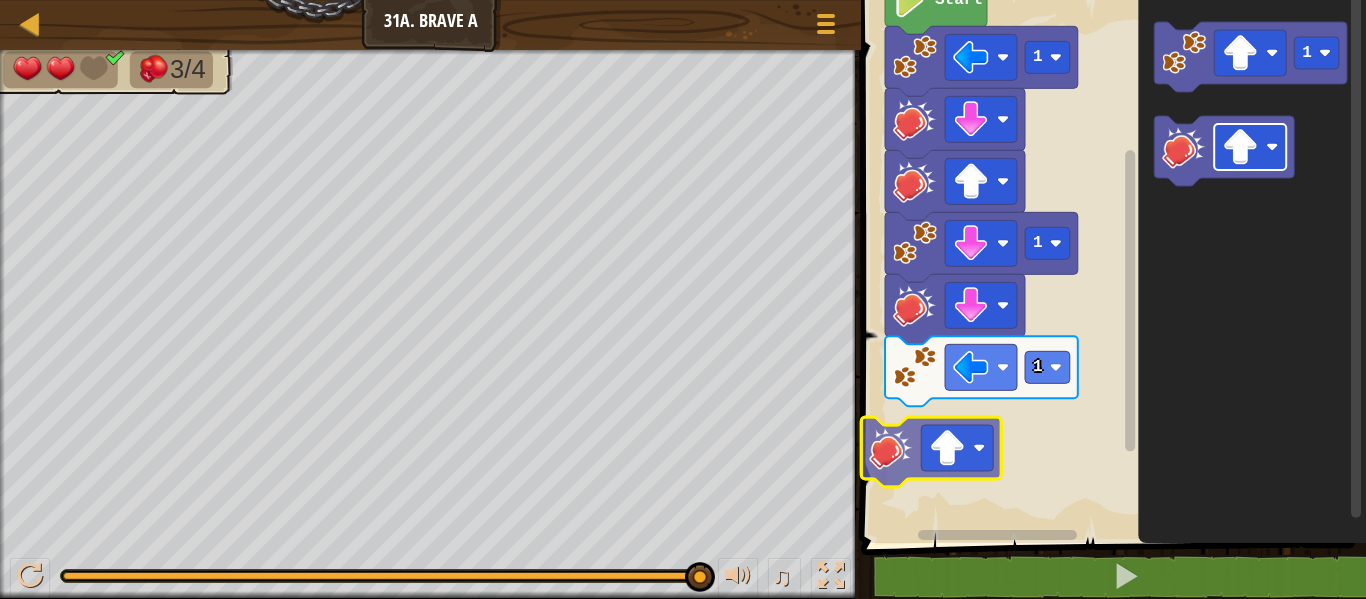 click on "1 1 1 Start 1" at bounding box center (1110, 266) 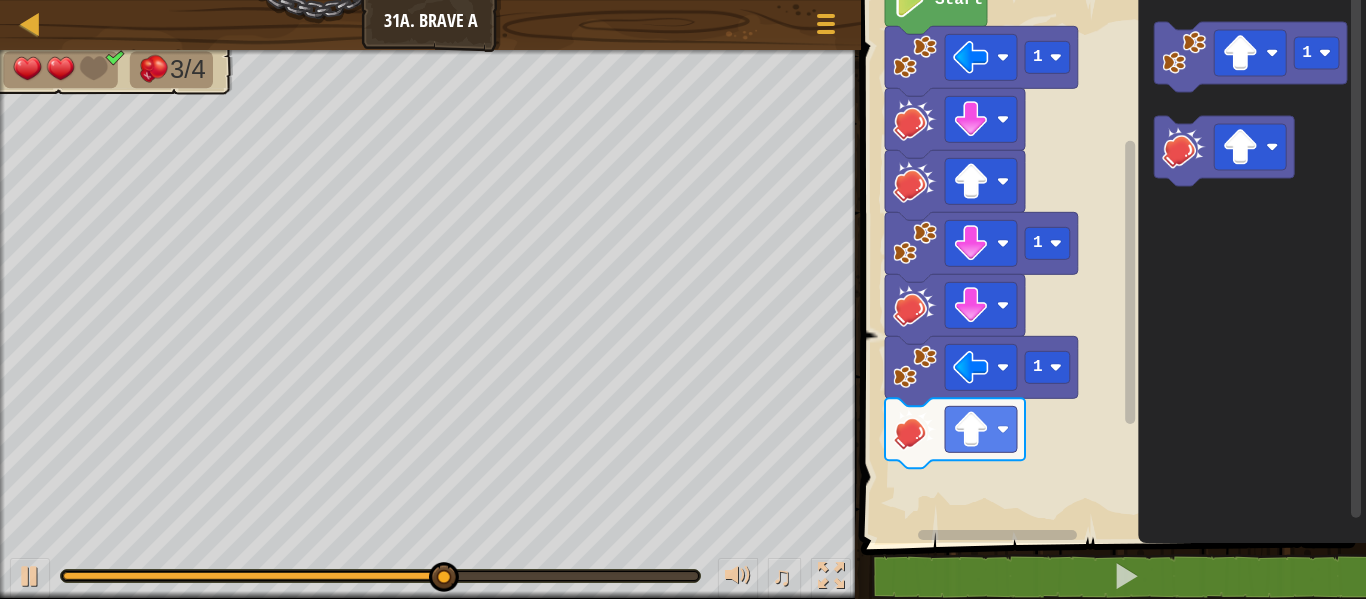 click on "1 1 1 Start 1" at bounding box center [1110, 266] 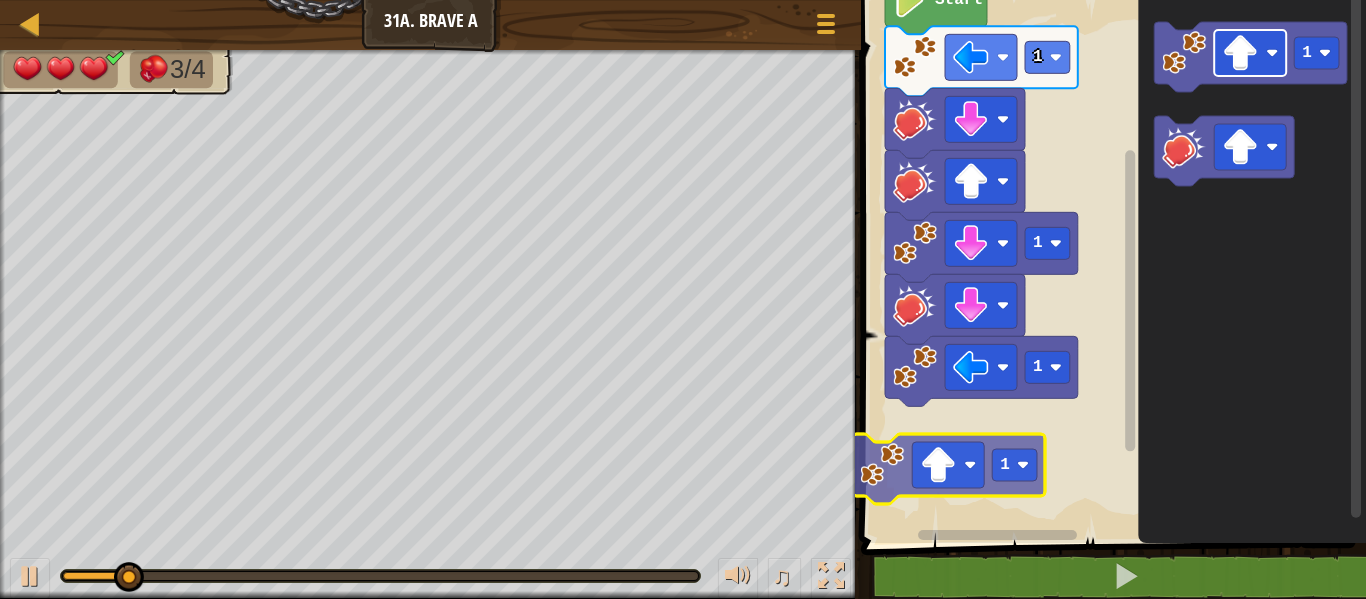 click on "1 1 1 Start 1 1 1" at bounding box center (1110, 266) 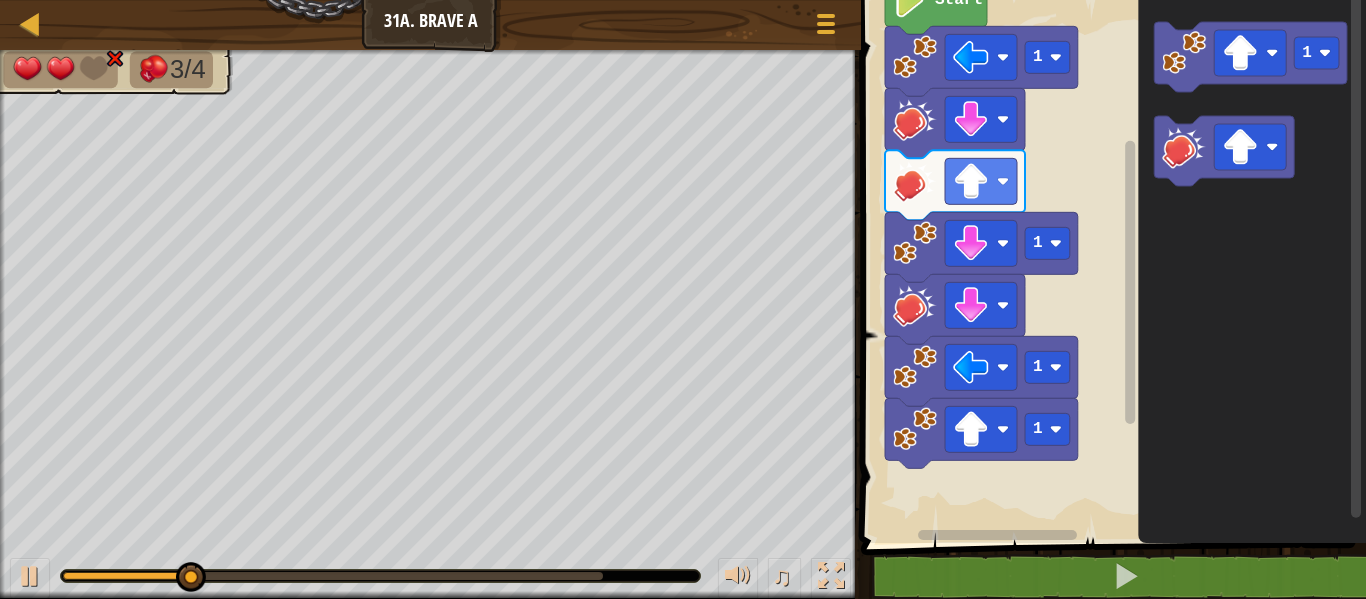click on "1 1 1 1 Start 1" at bounding box center [1110, 266] 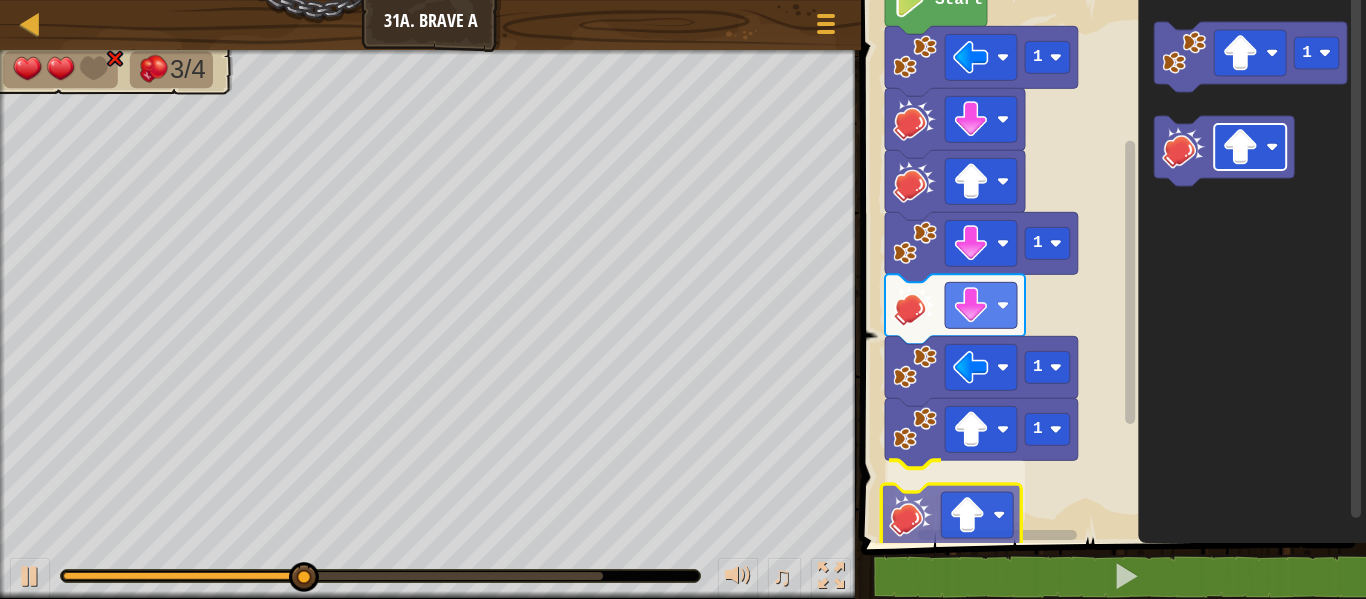 click on "1 1 1 1 Start 1" at bounding box center [1110, 266] 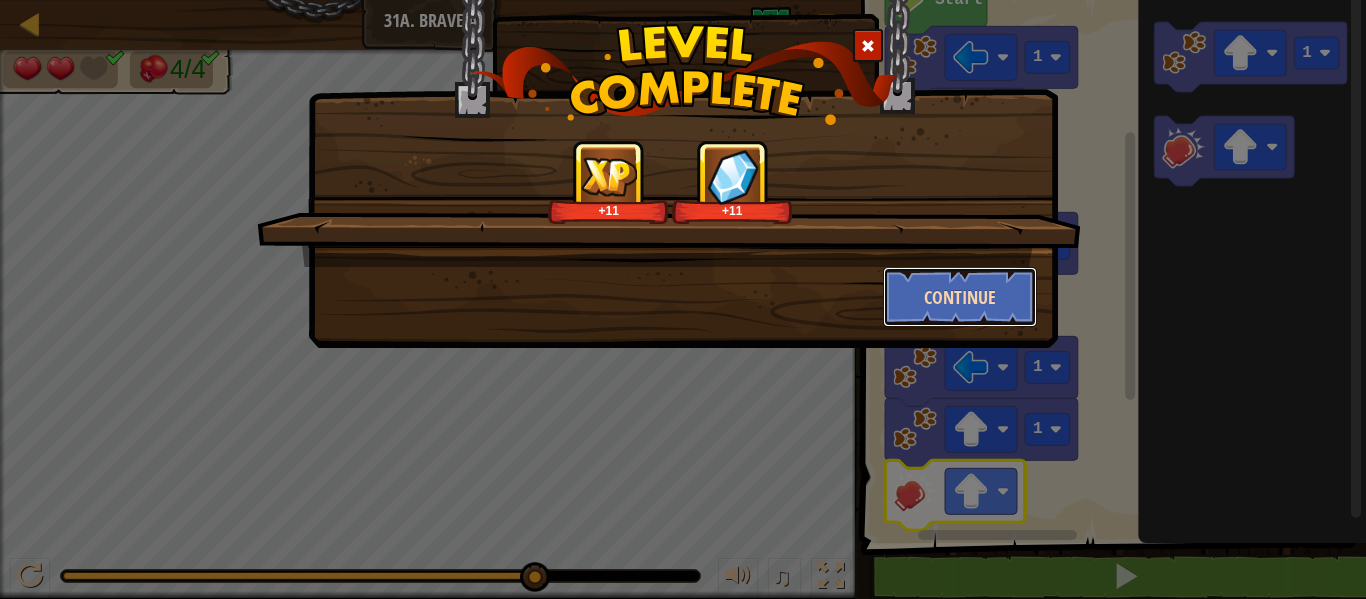 click on "Continue" at bounding box center (960, 297) 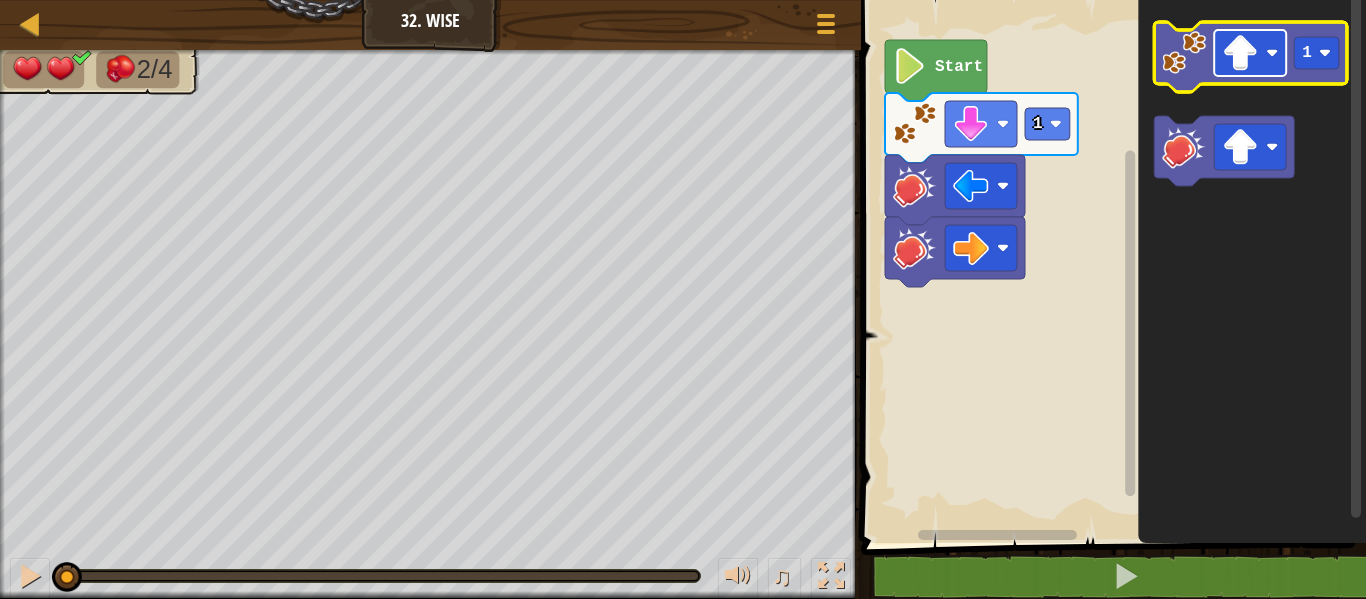 click 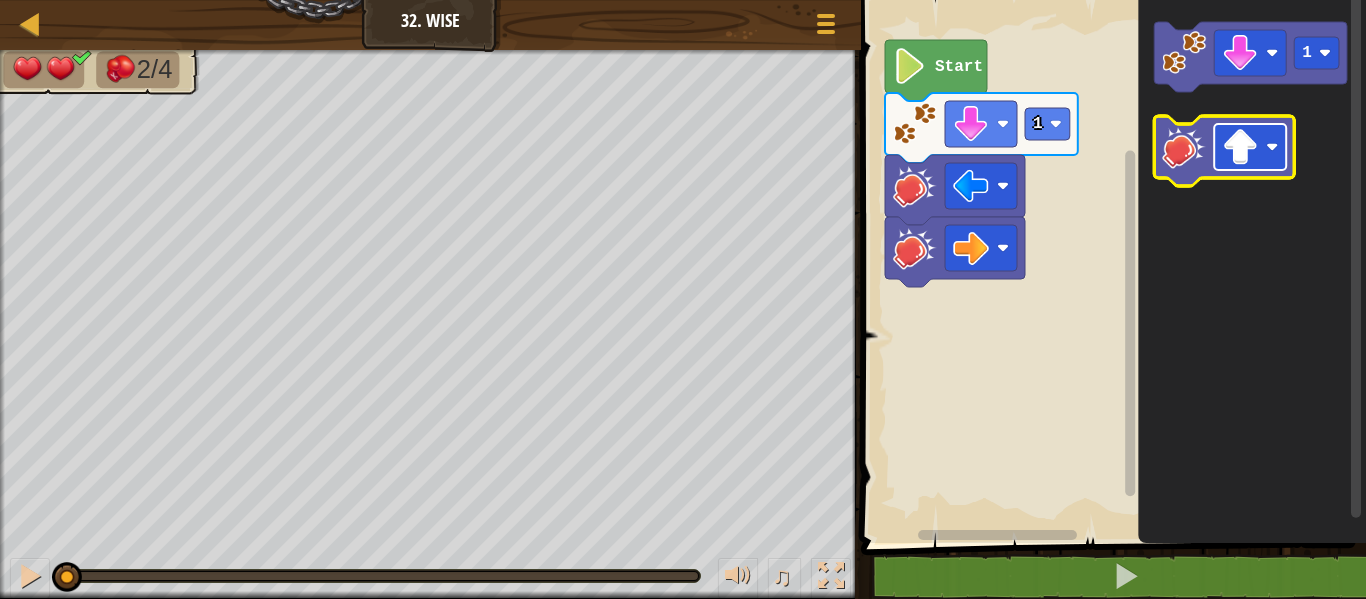 click 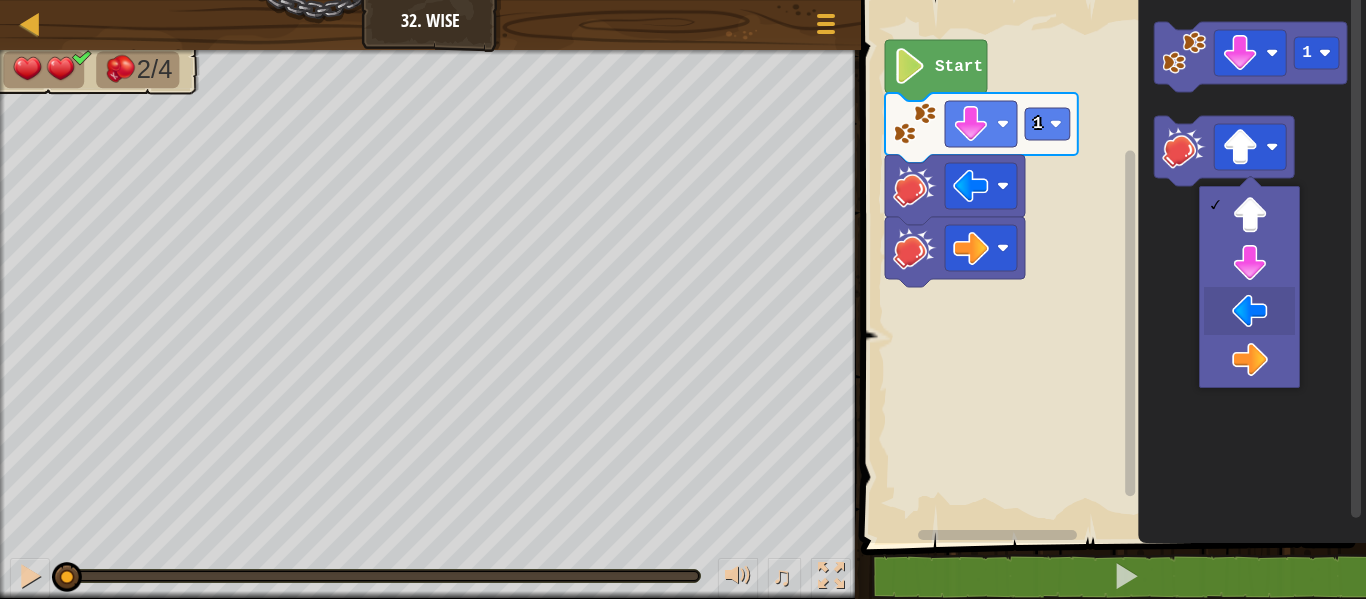 drag, startPoint x: 1237, startPoint y: 318, endPoint x: 1240, endPoint y: 288, distance: 30.149628 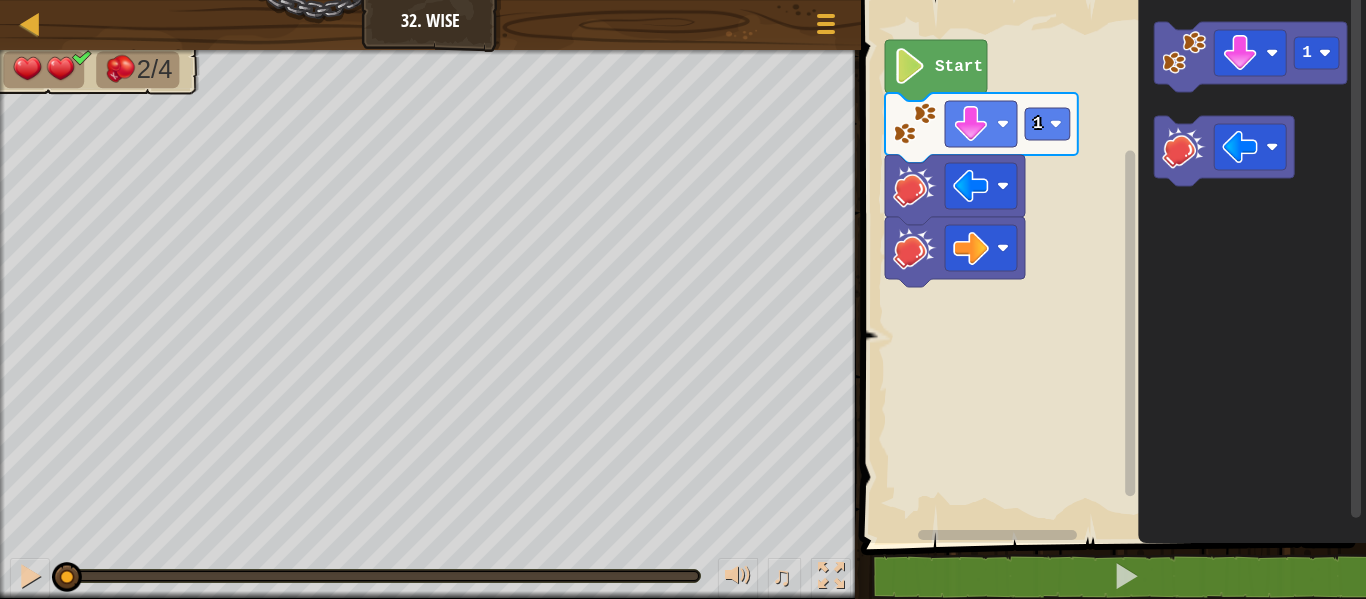 click on "1 Start 1" at bounding box center (1110, 266) 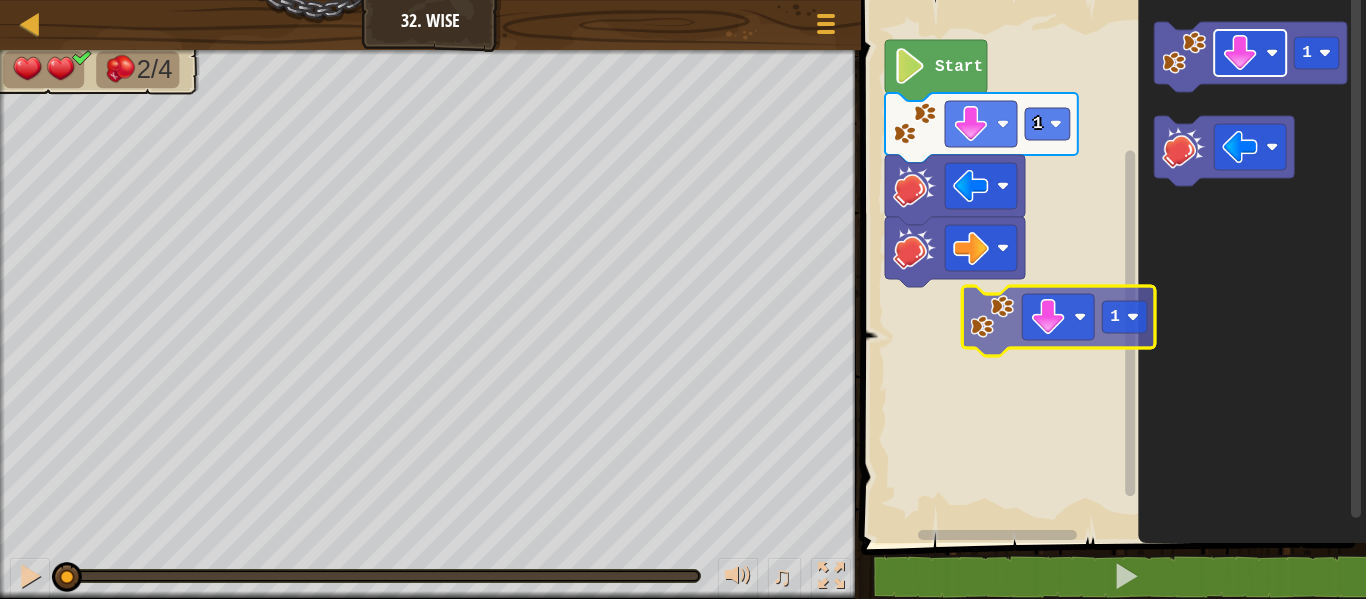 click on "1 Start 1 1" at bounding box center [1110, 266] 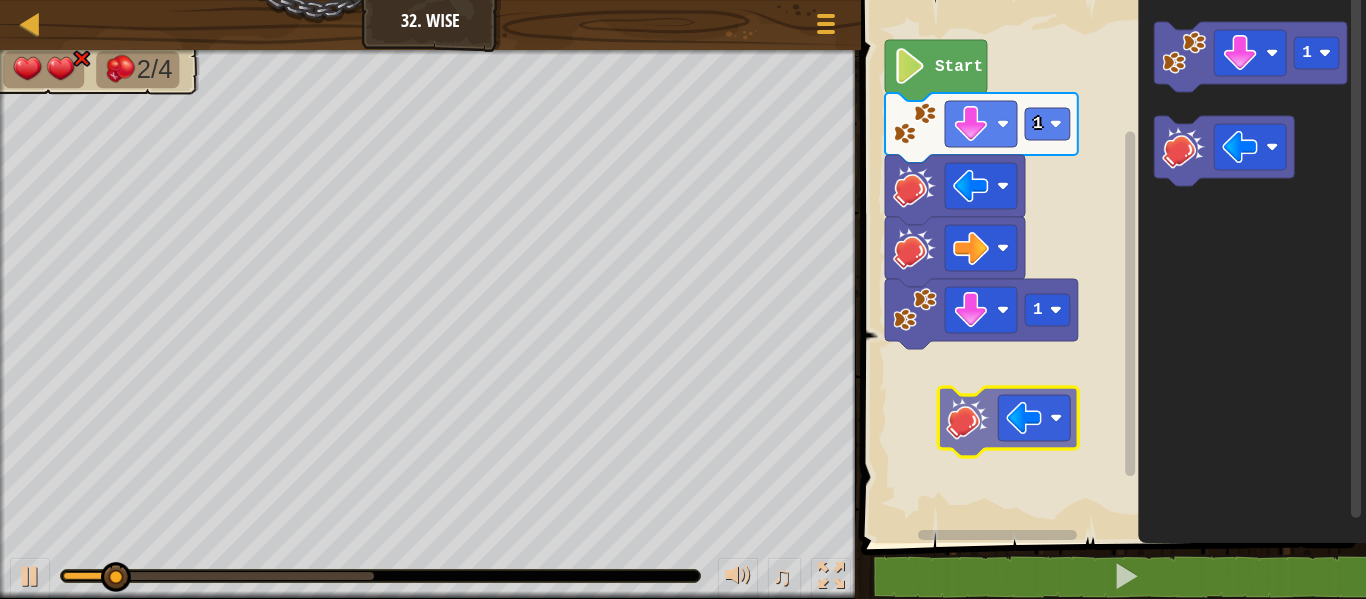 click on "1 1 Start 1" at bounding box center (1110, 266) 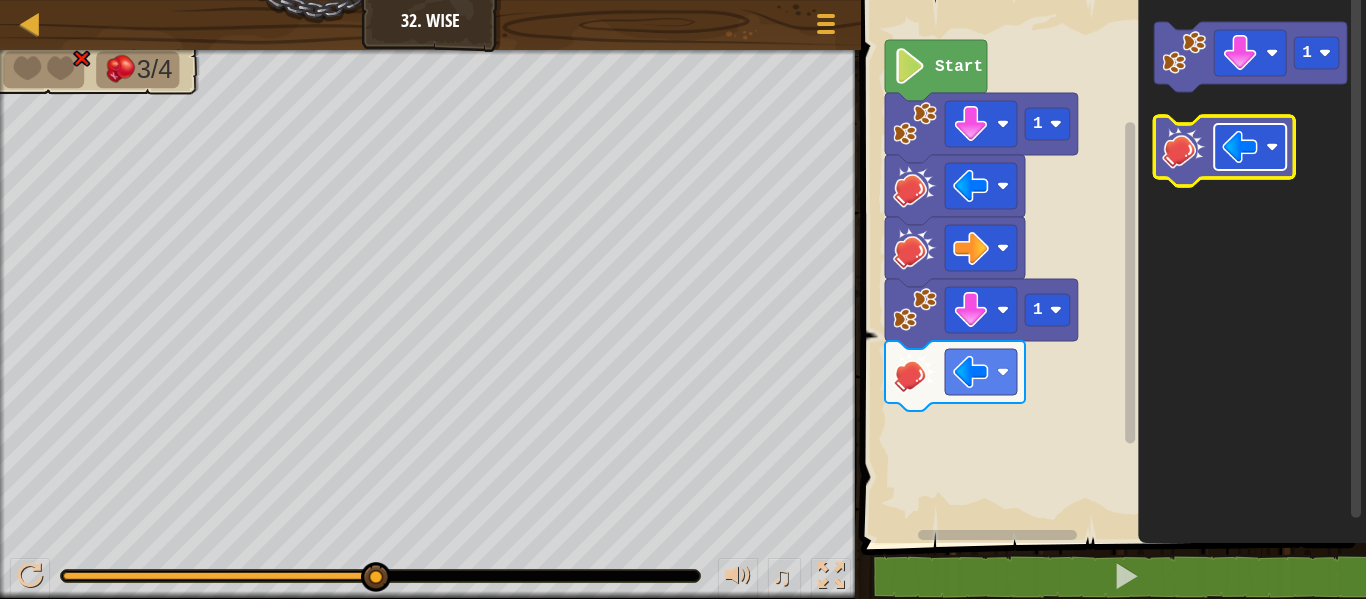 click 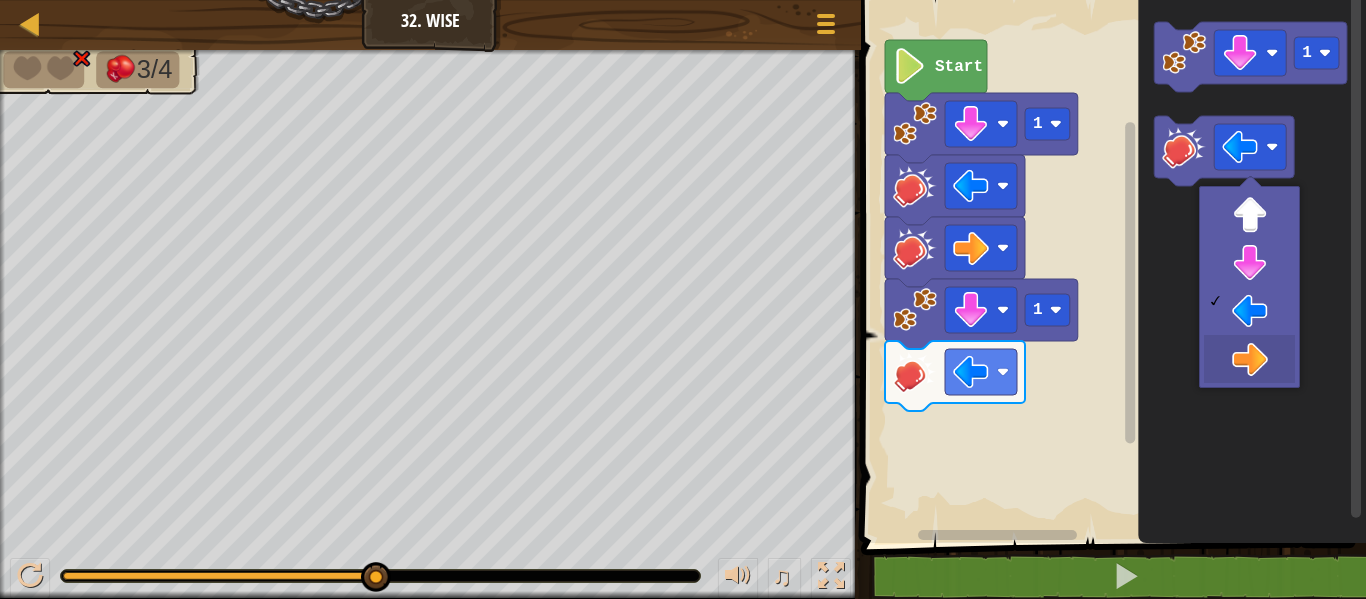 drag, startPoint x: 1264, startPoint y: 346, endPoint x: 1242, endPoint y: 286, distance: 63.90618 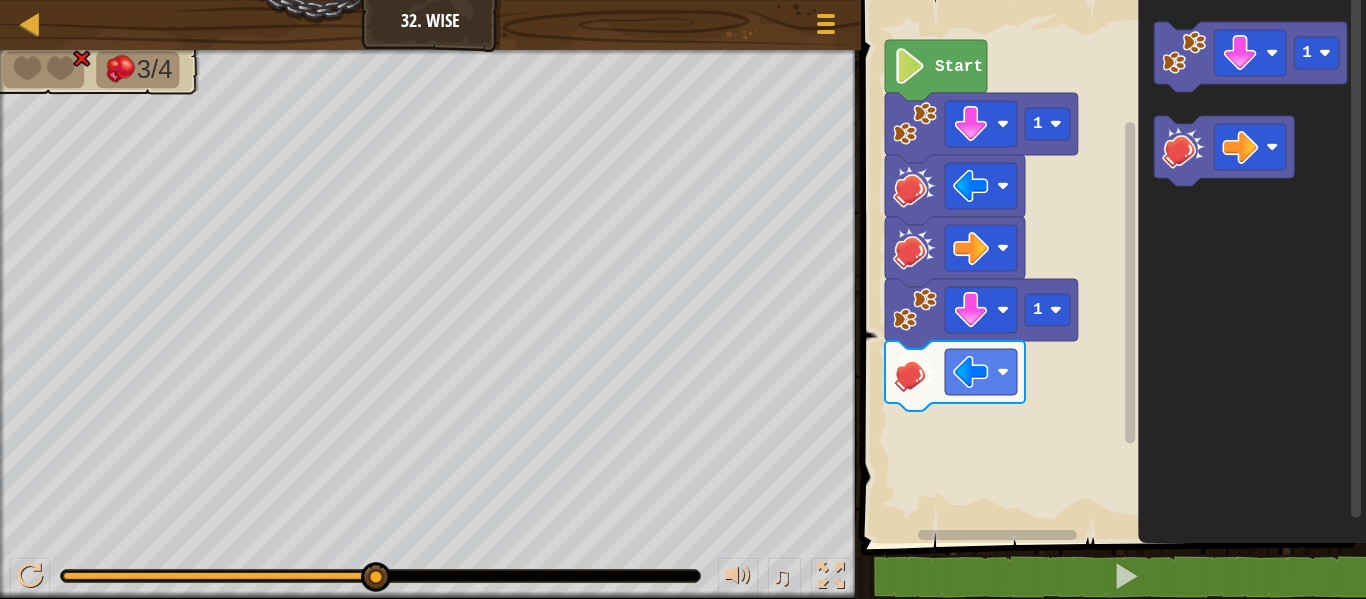 click on "1 1 Start 1" at bounding box center [1110, 266] 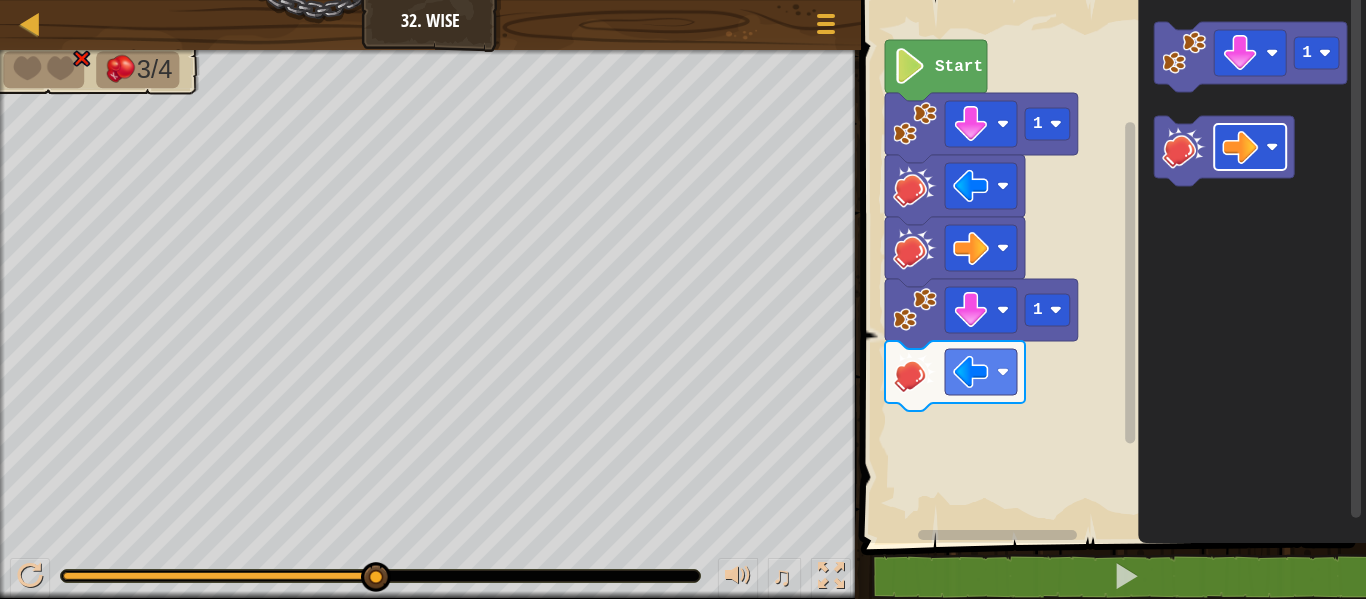 click on "1 1 Start 1" at bounding box center (1110, 266) 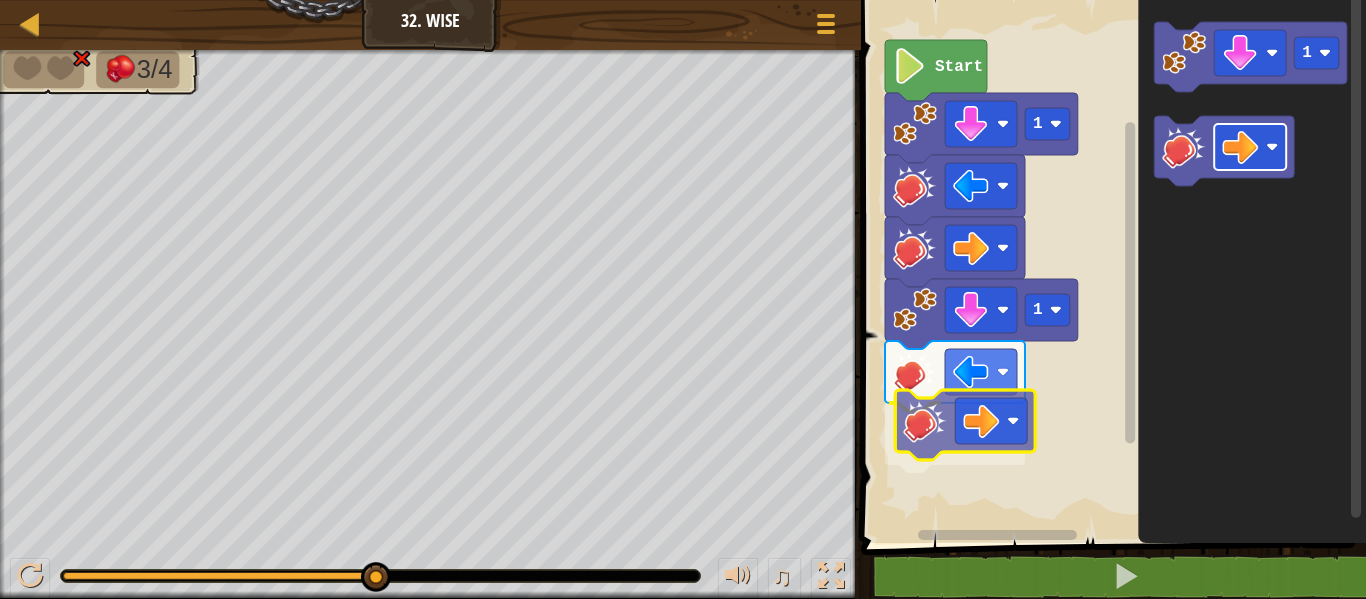 click on "1 1 Start 1" at bounding box center (1110, 266) 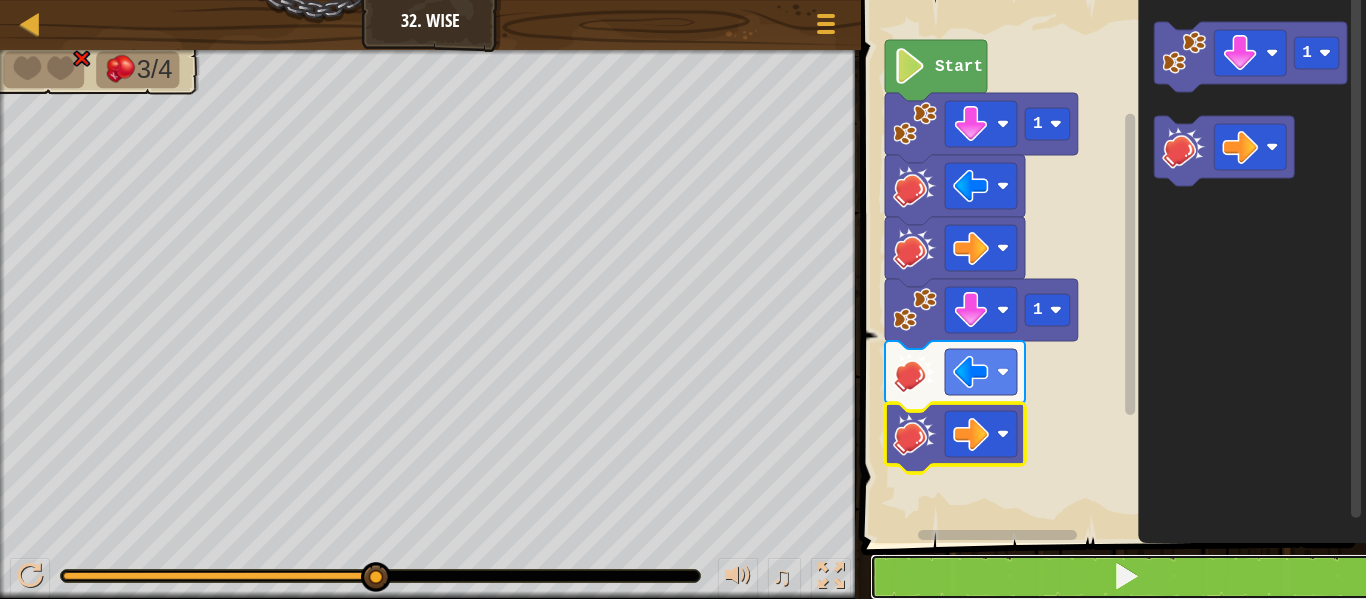 click at bounding box center [1126, 576] 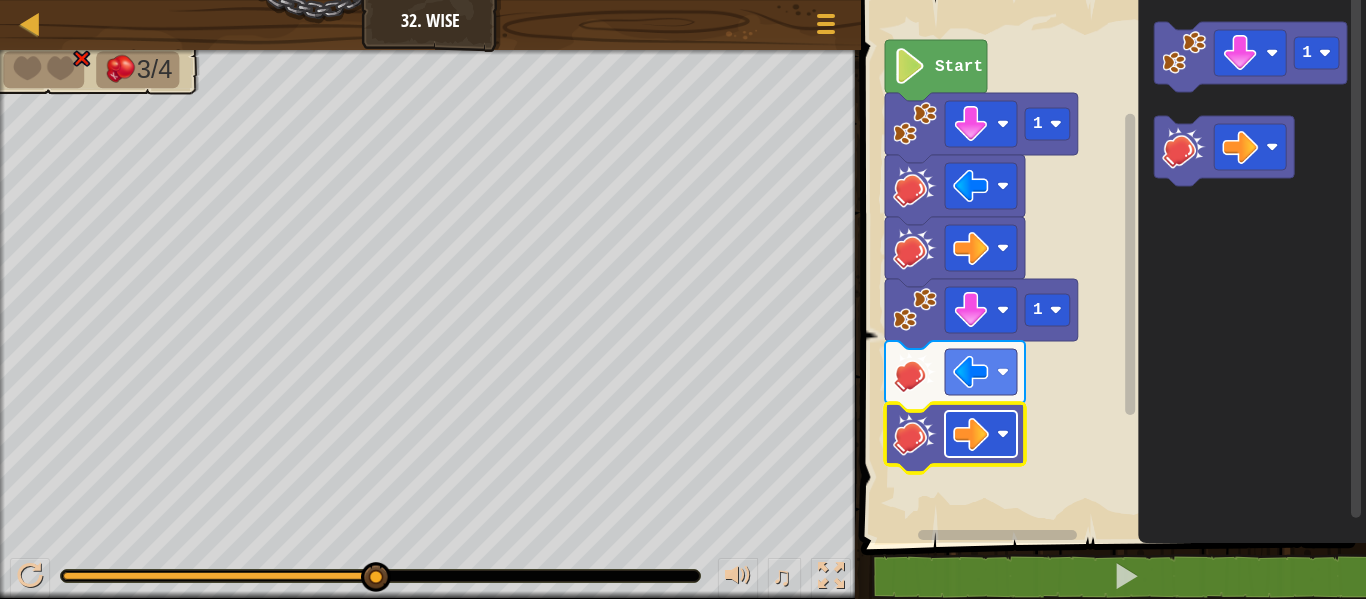 click 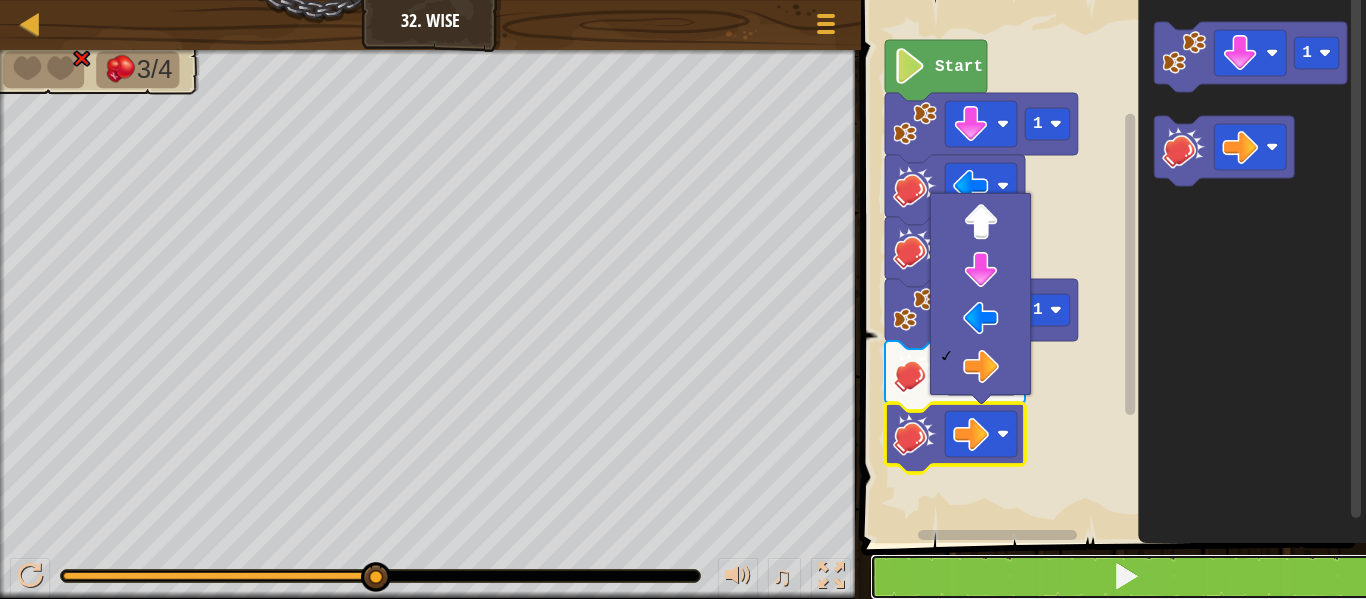 click at bounding box center [1125, 577] 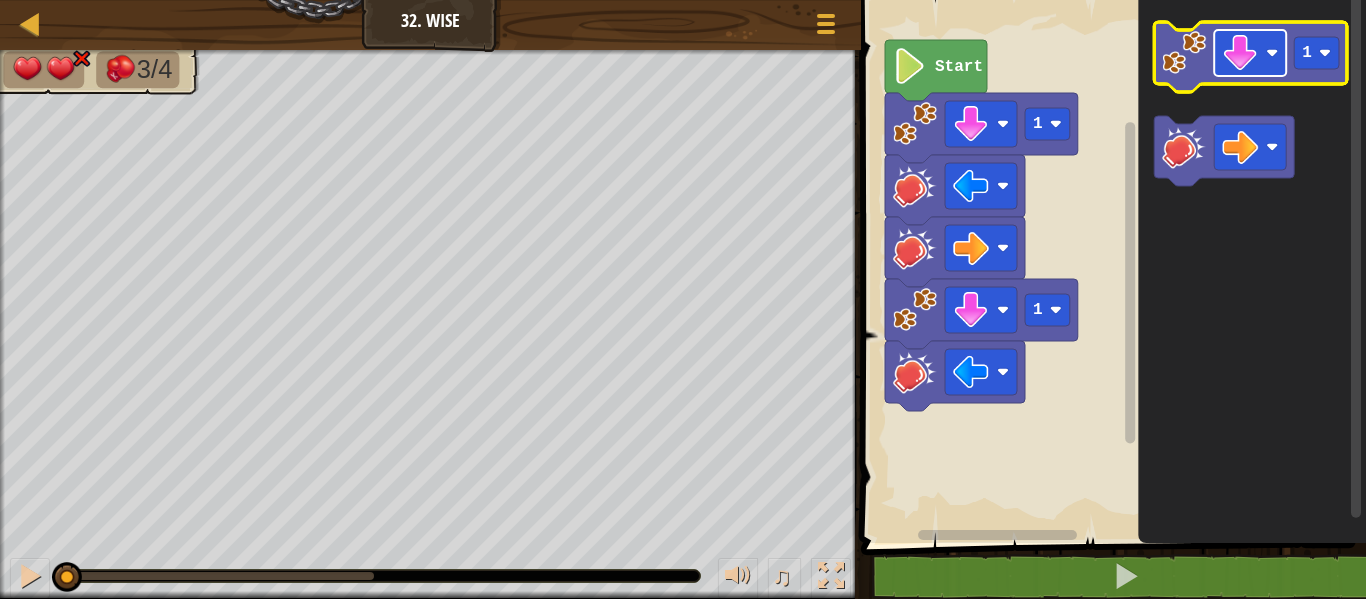click 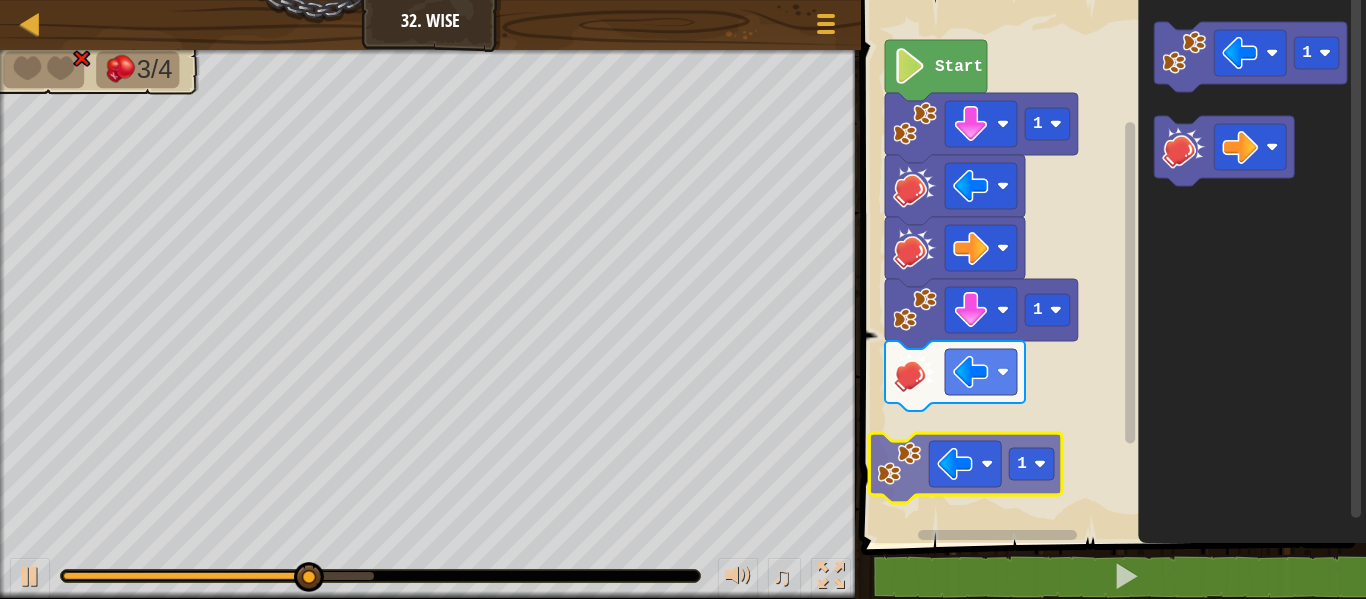 click on "Start 1 1 1 1 1" at bounding box center [1110, 266] 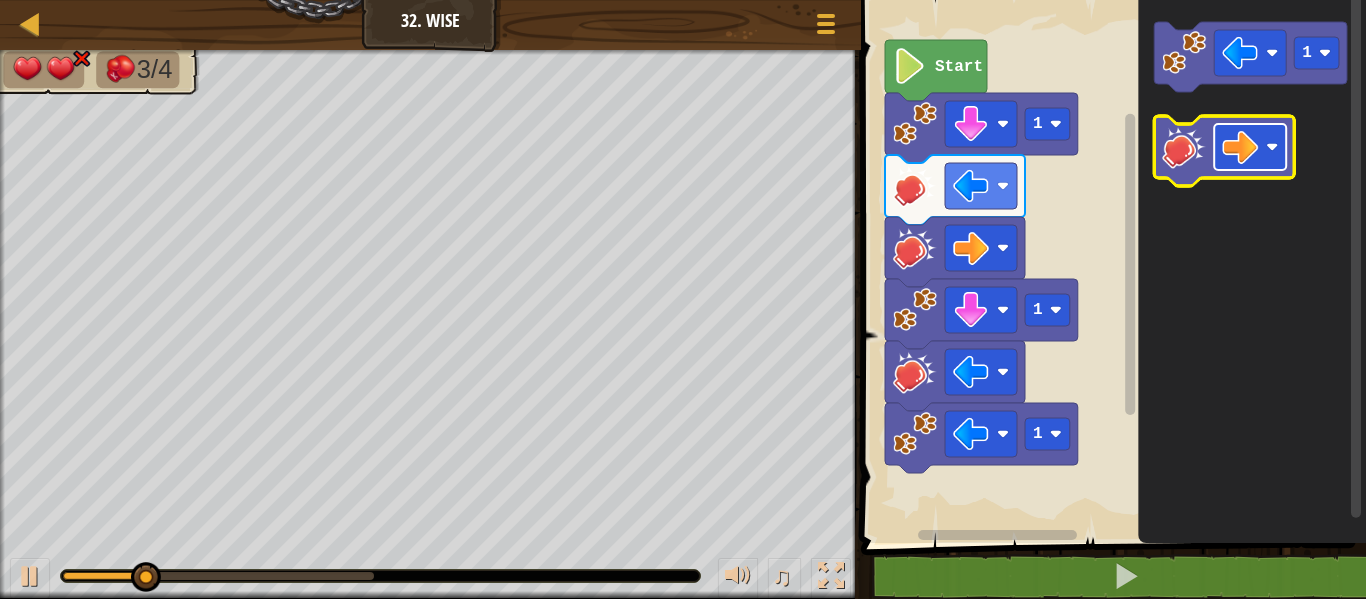 click 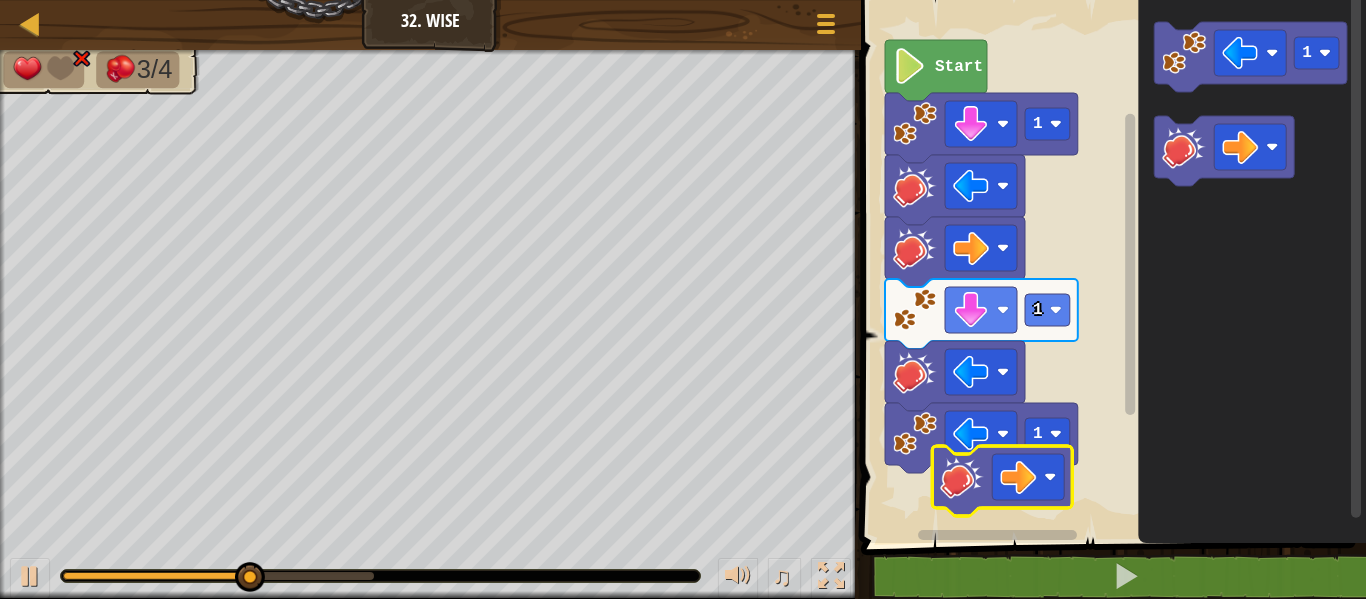 click on "Start 1 1 1 1" at bounding box center [1110, 266] 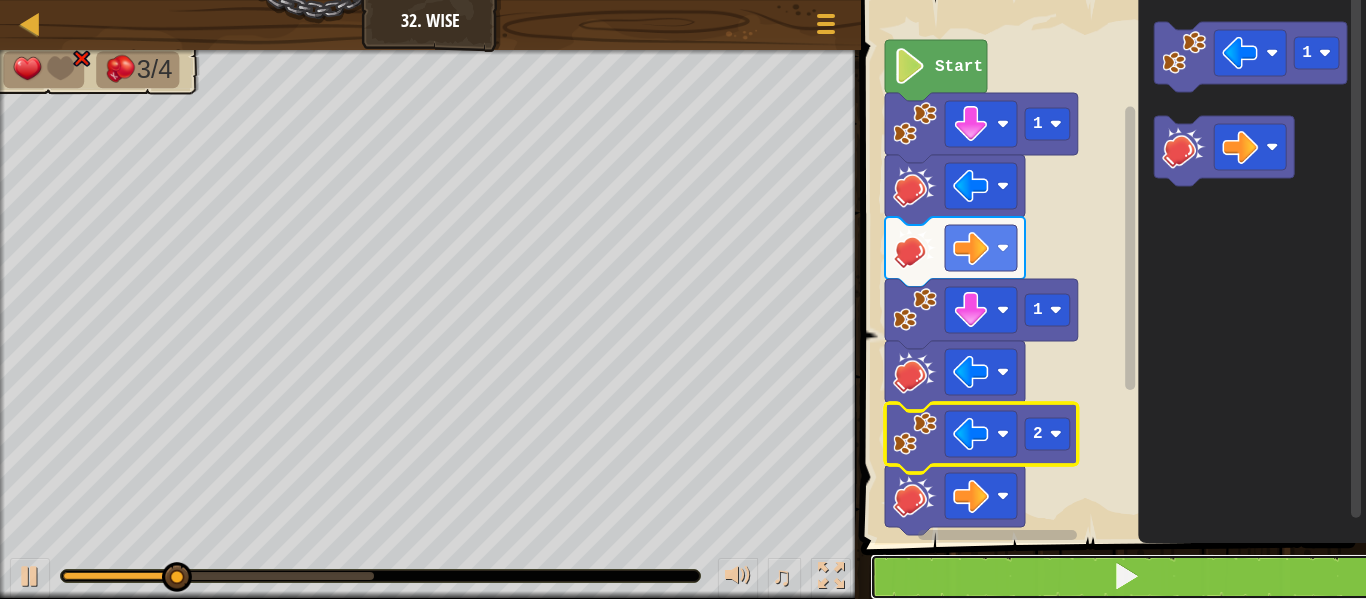 click at bounding box center [1125, 577] 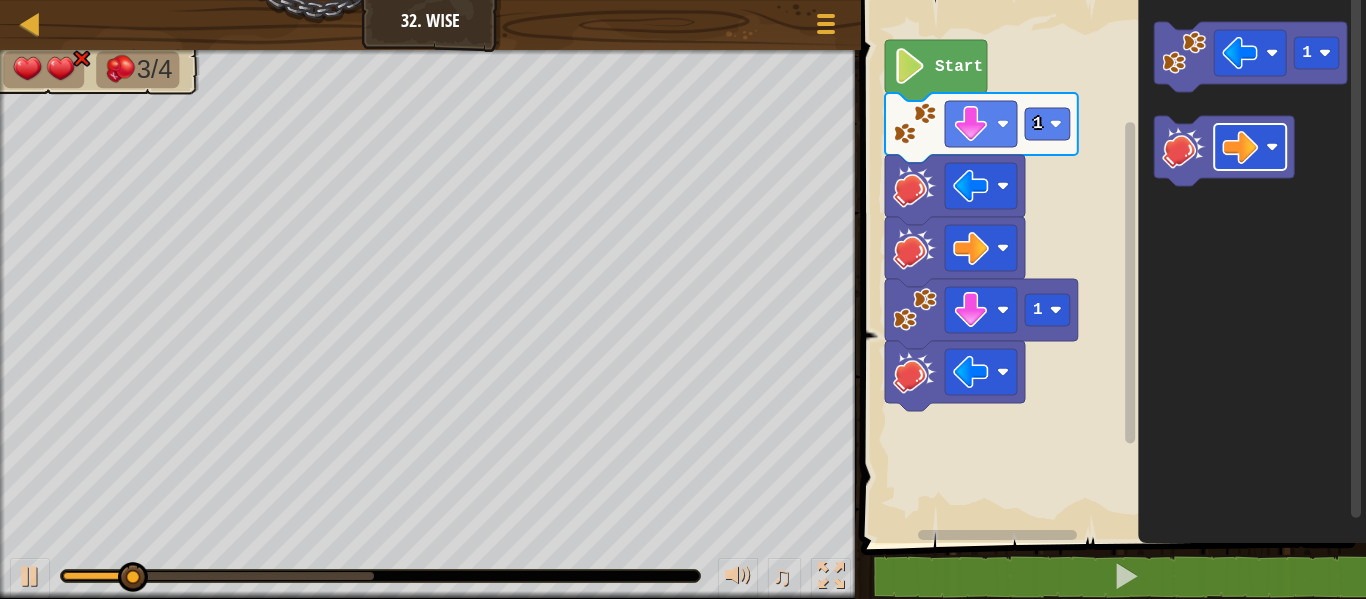 click on "1" 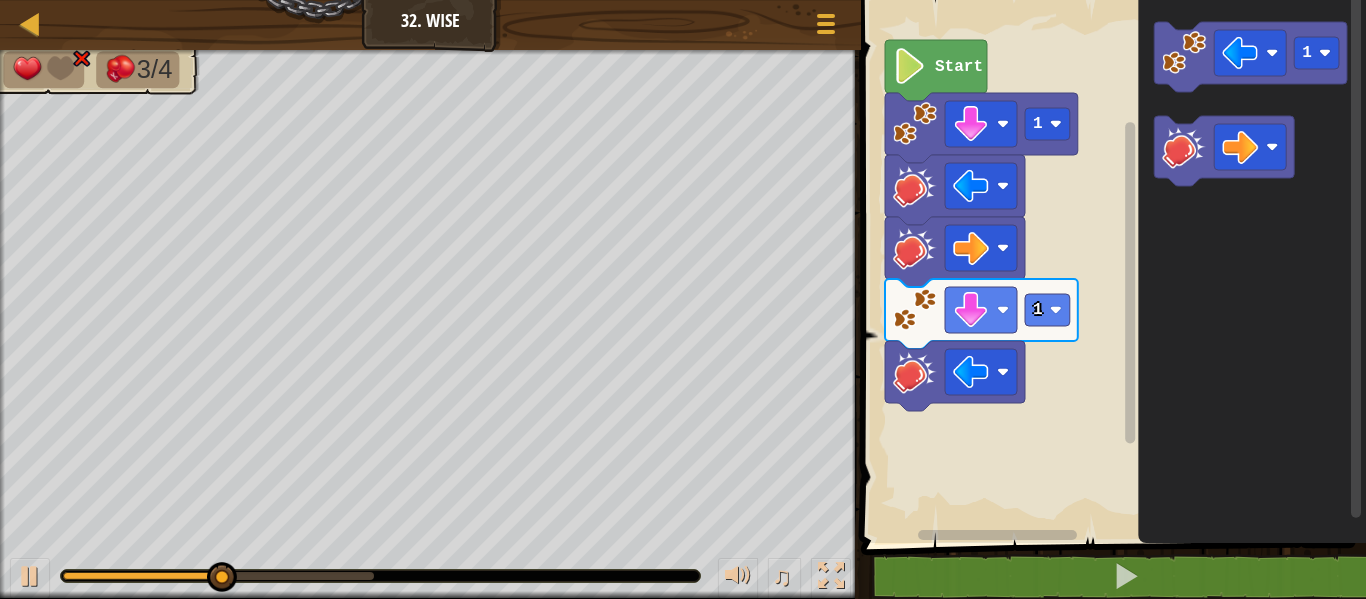 click on "Start 1 1 1" at bounding box center [1110, 266] 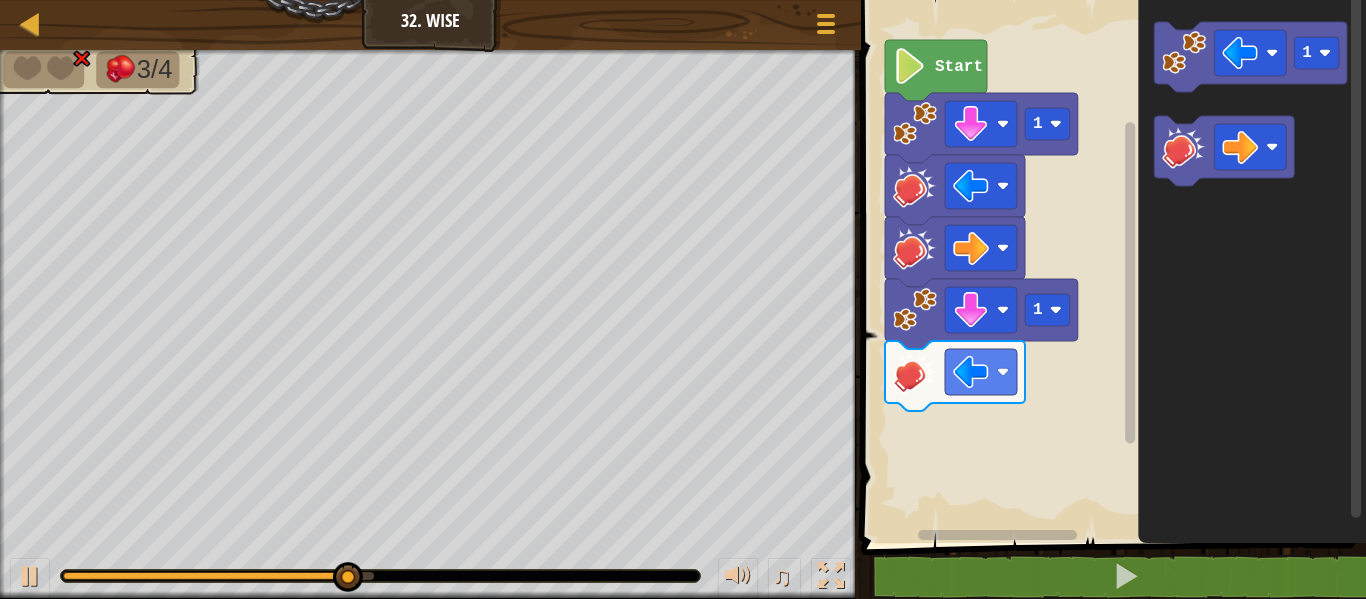 click on "Start 1 1 1" at bounding box center (1110, 266) 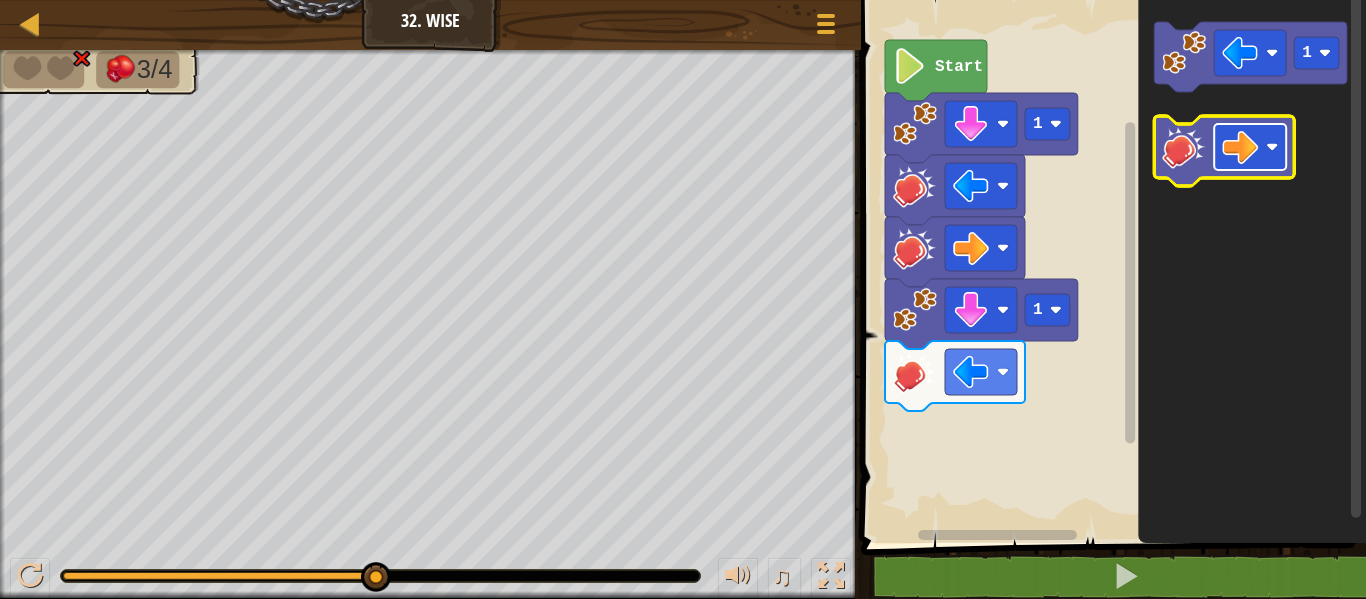 click 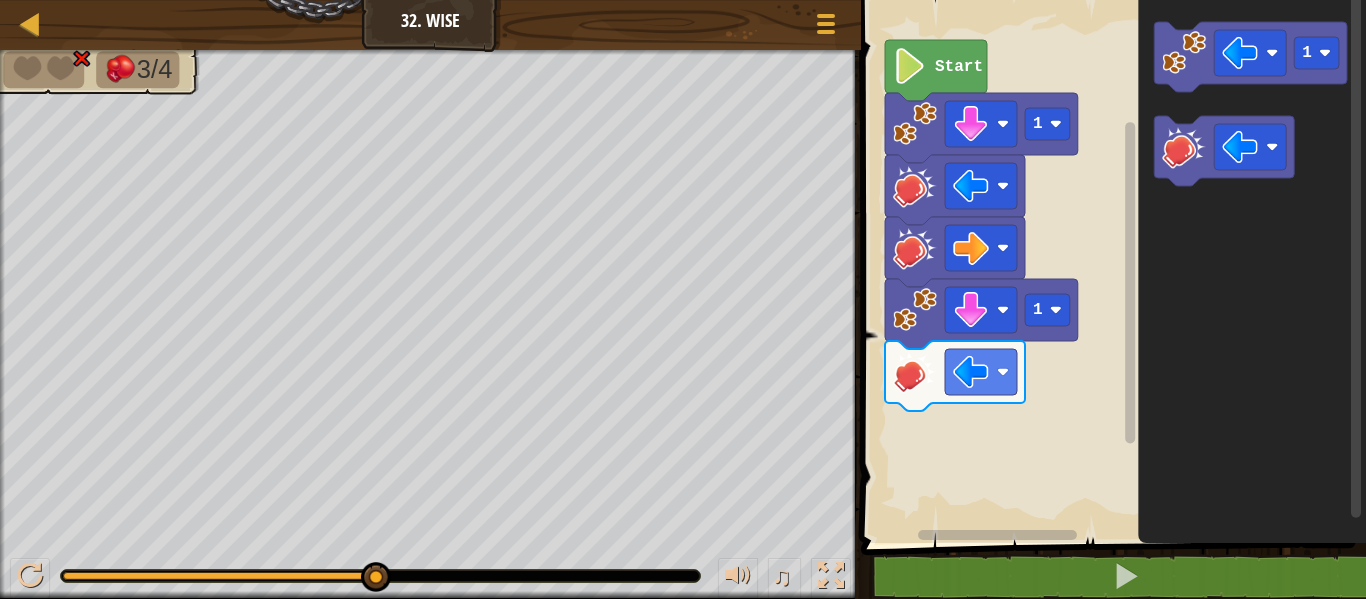 click on "Start 1 1 1" at bounding box center (1110, 266) 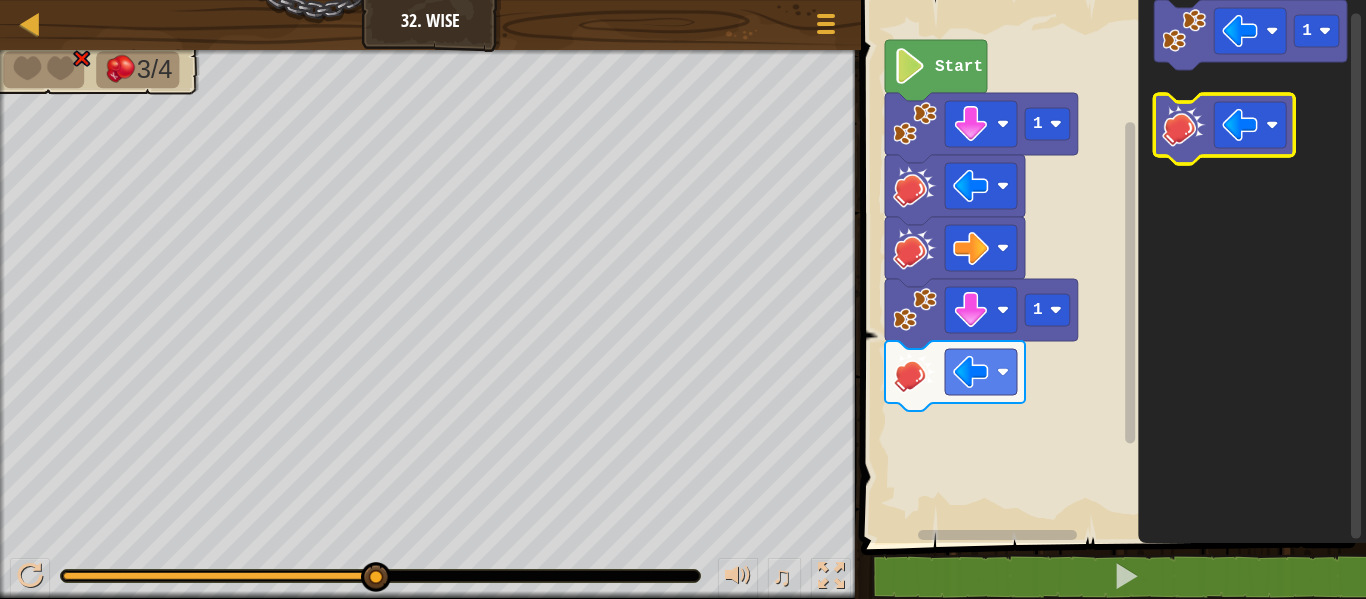 click on "1" 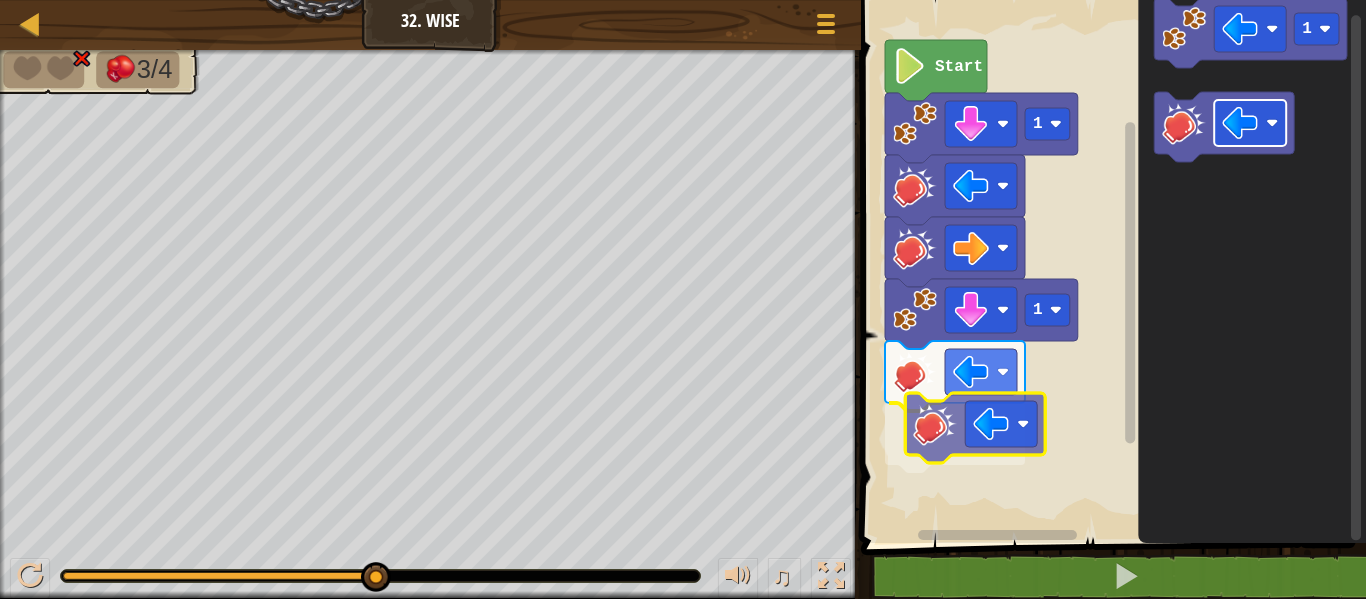 click on "Start 1 1 1" at bounding box center (1110, 266) 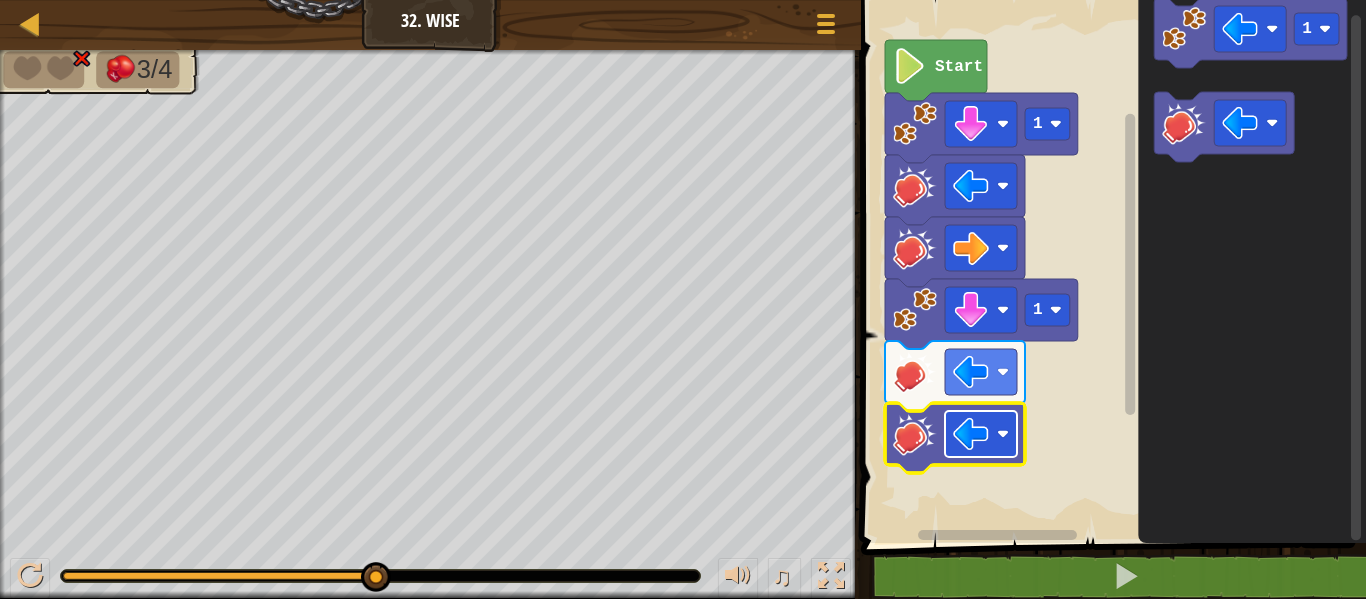 click 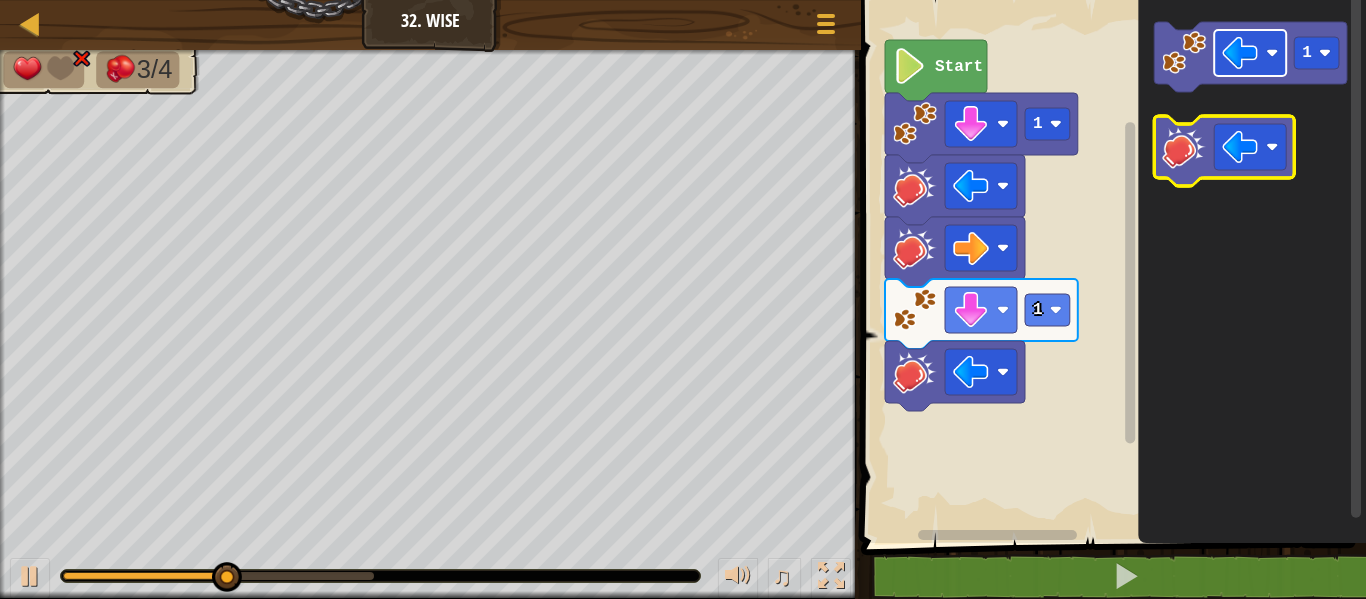 click on "1" 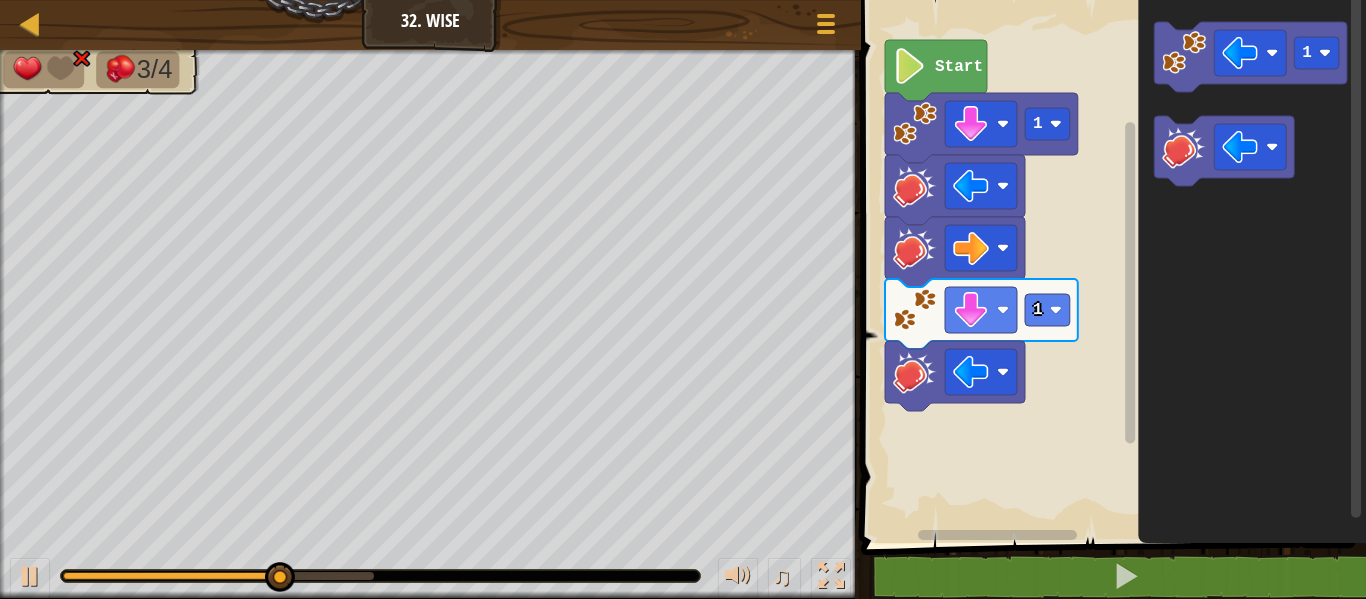 click on "Start 1 1 1" at bounding box center (1110, 266) 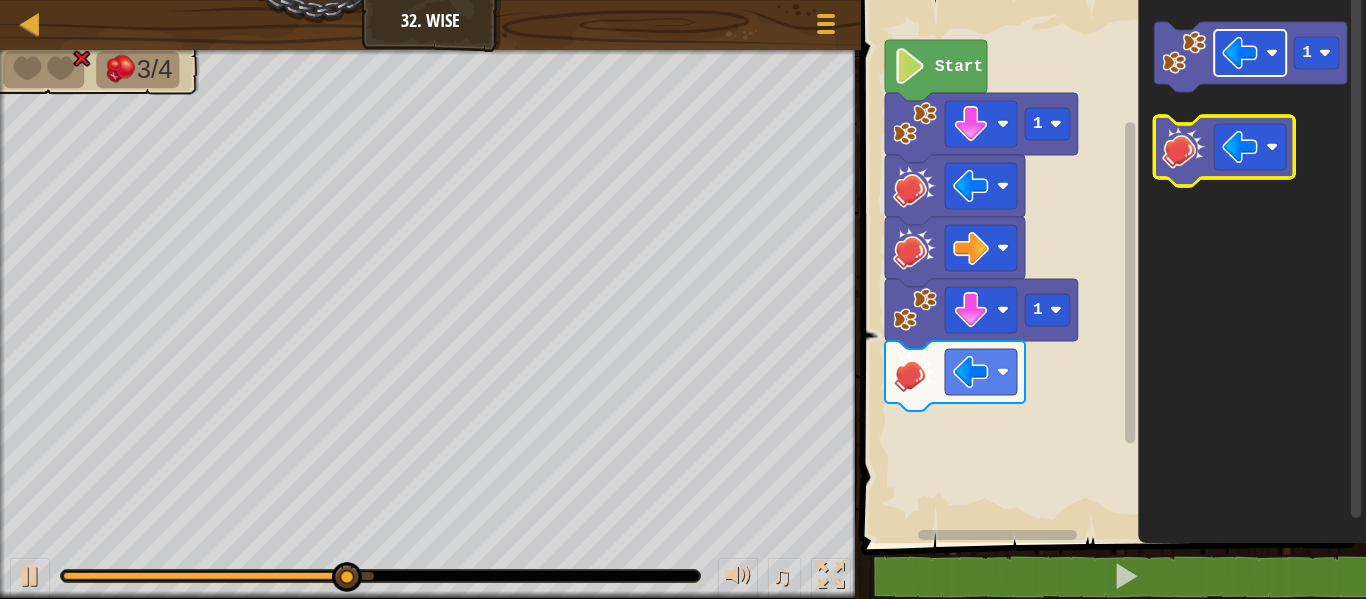 click on "1" 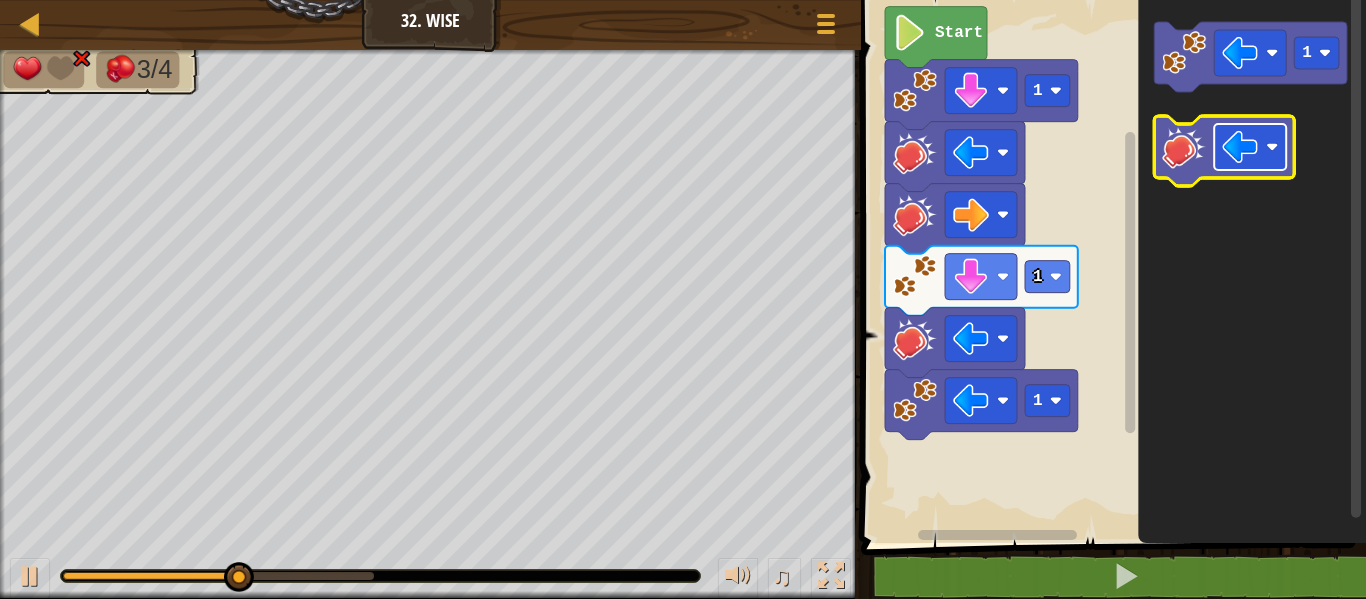 click 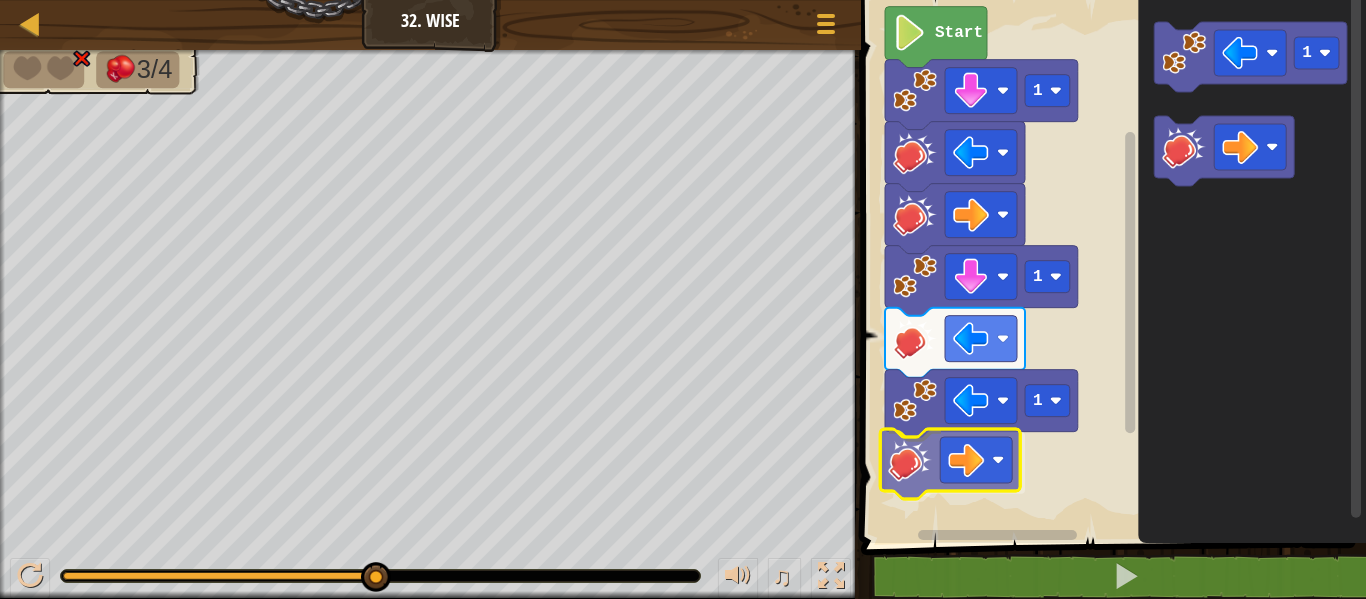 click on "1 1 1 Start 1" at bounding box center [1110, 266] 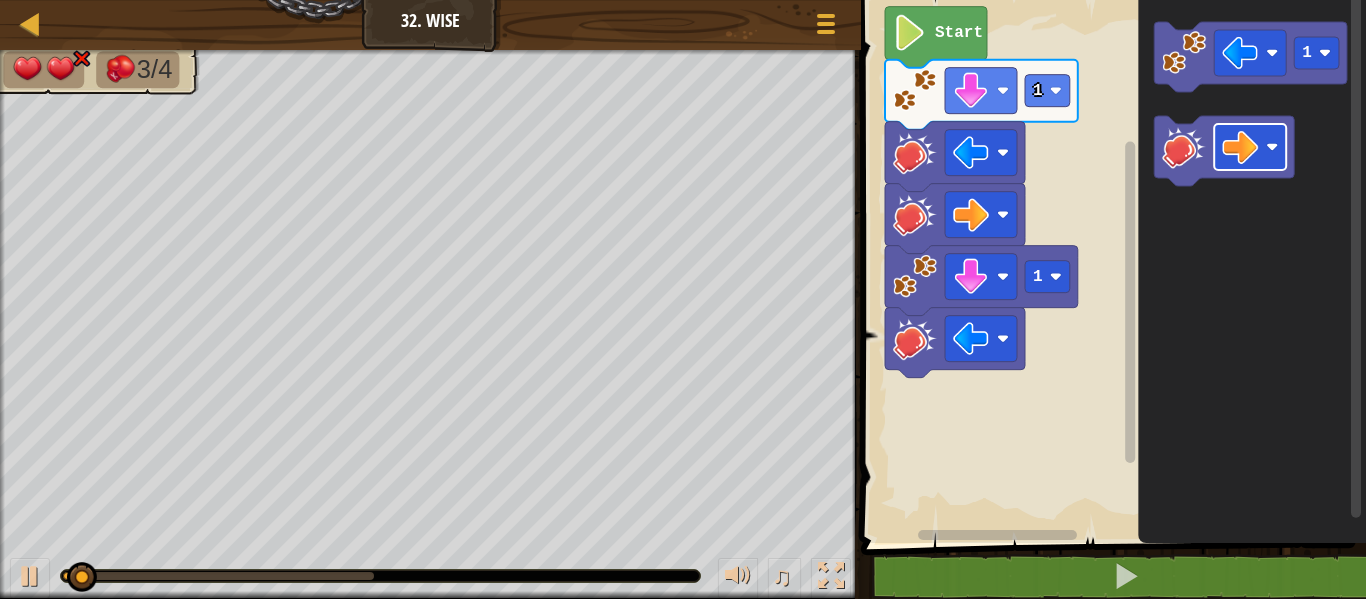 click on "1 1 Start 1" at bounding box center (1110, 266) 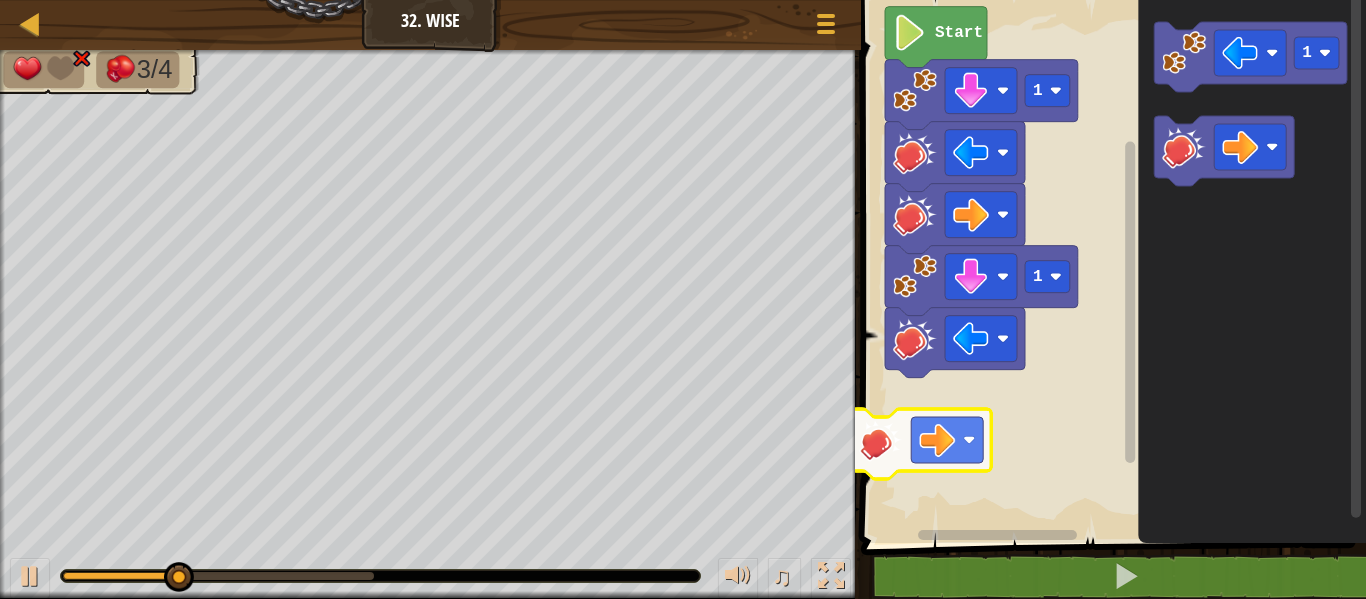 click on "1 1 Start 1" at bounding box center [1110, 266] 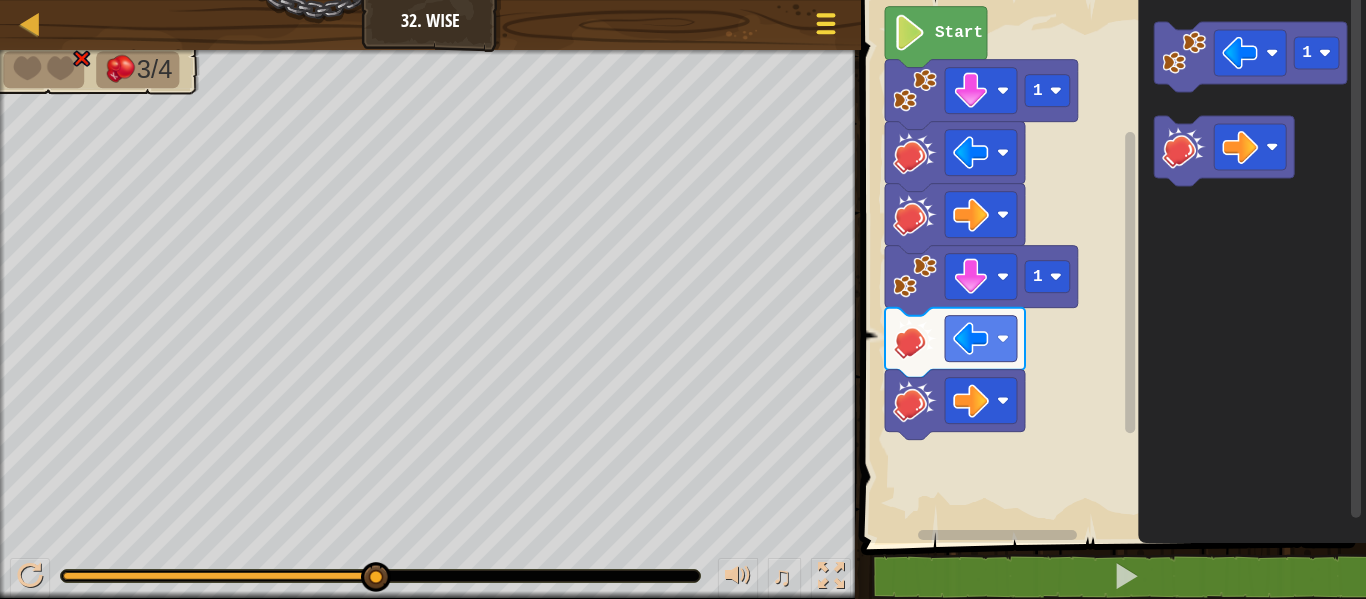 click at bounding box center (826, 15) 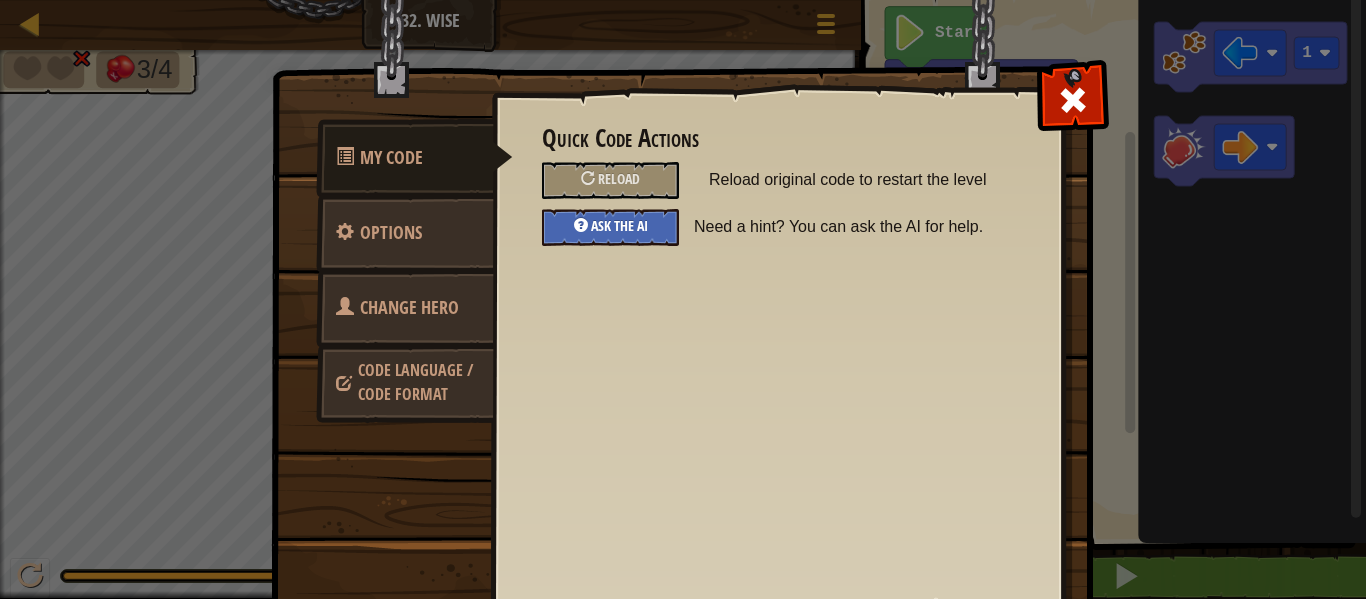 click on "Ask the AI" at bounding box center (610, 227) 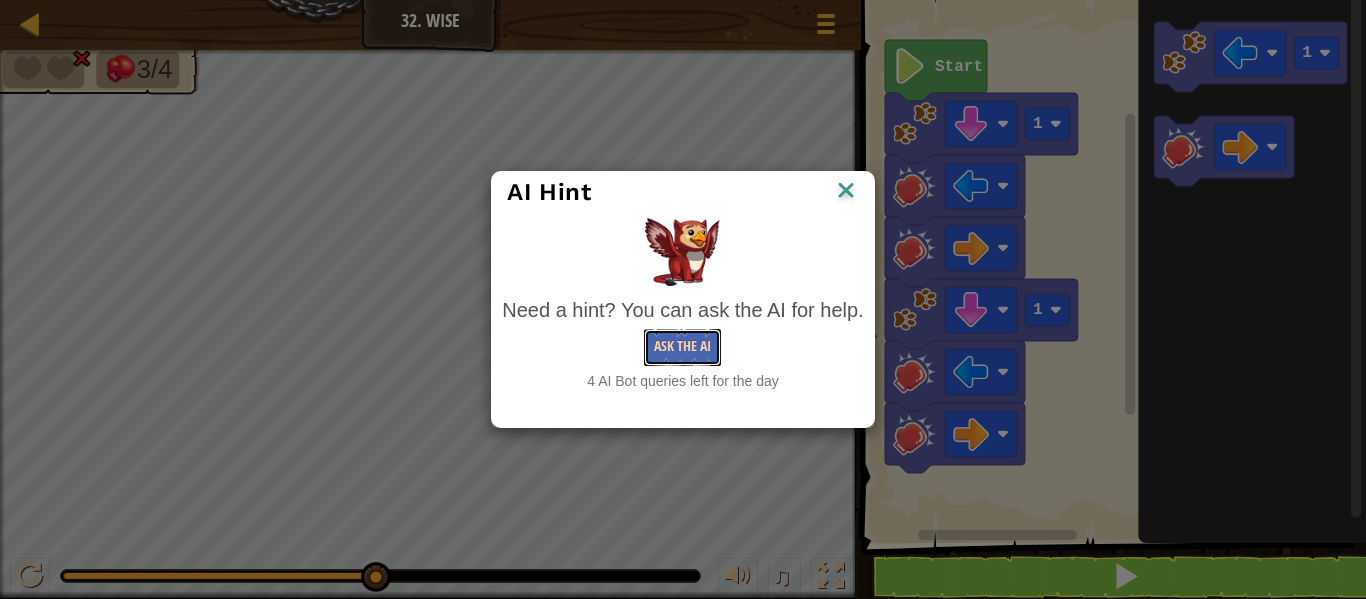click on "Ask the AI" at bounding box center (682, 347) 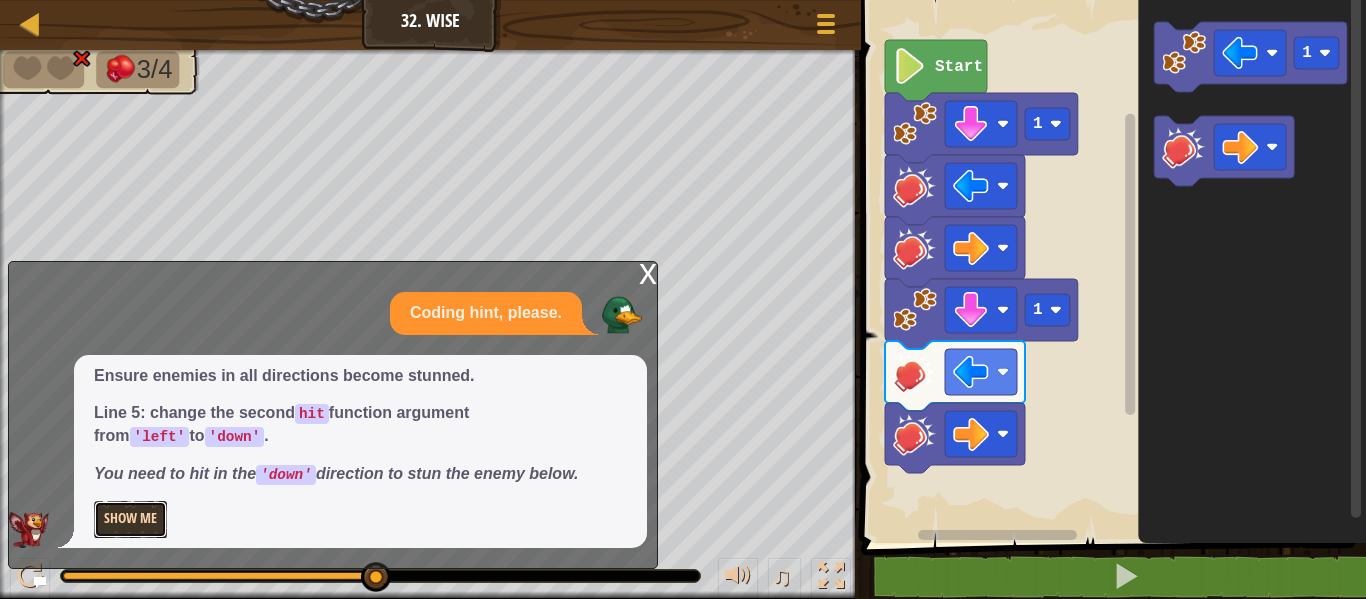 click on "Show Me" at bounding box center [130, 519] 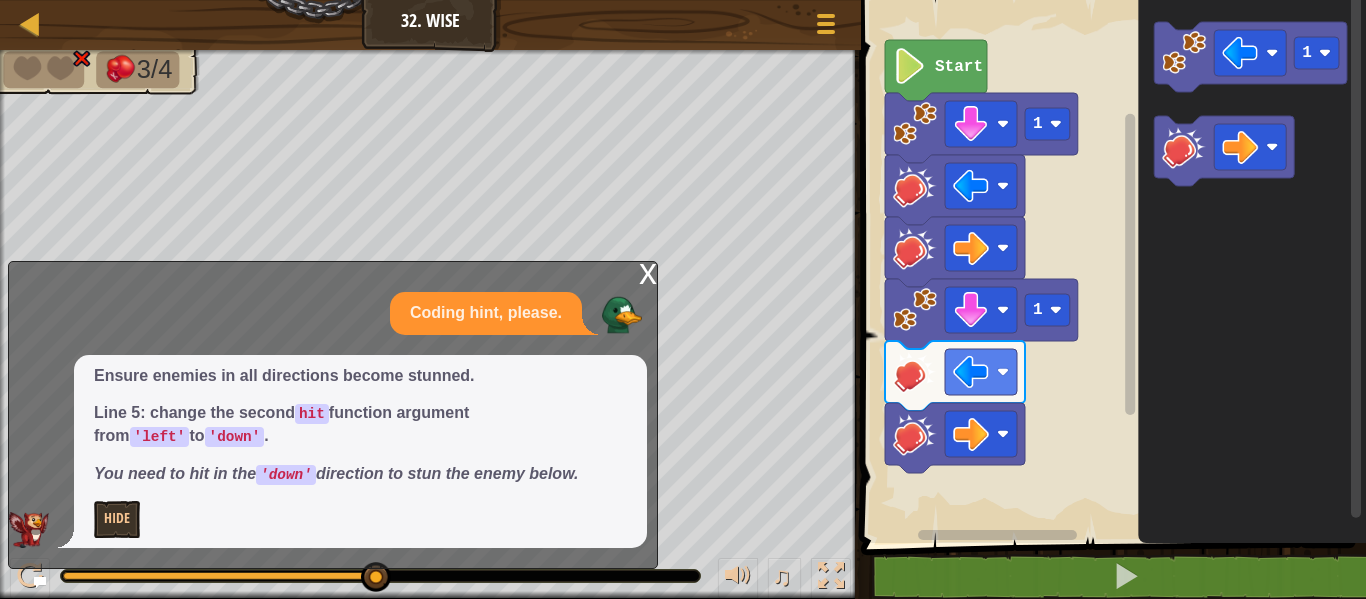 click on "x" at bounding box center [648, 272] 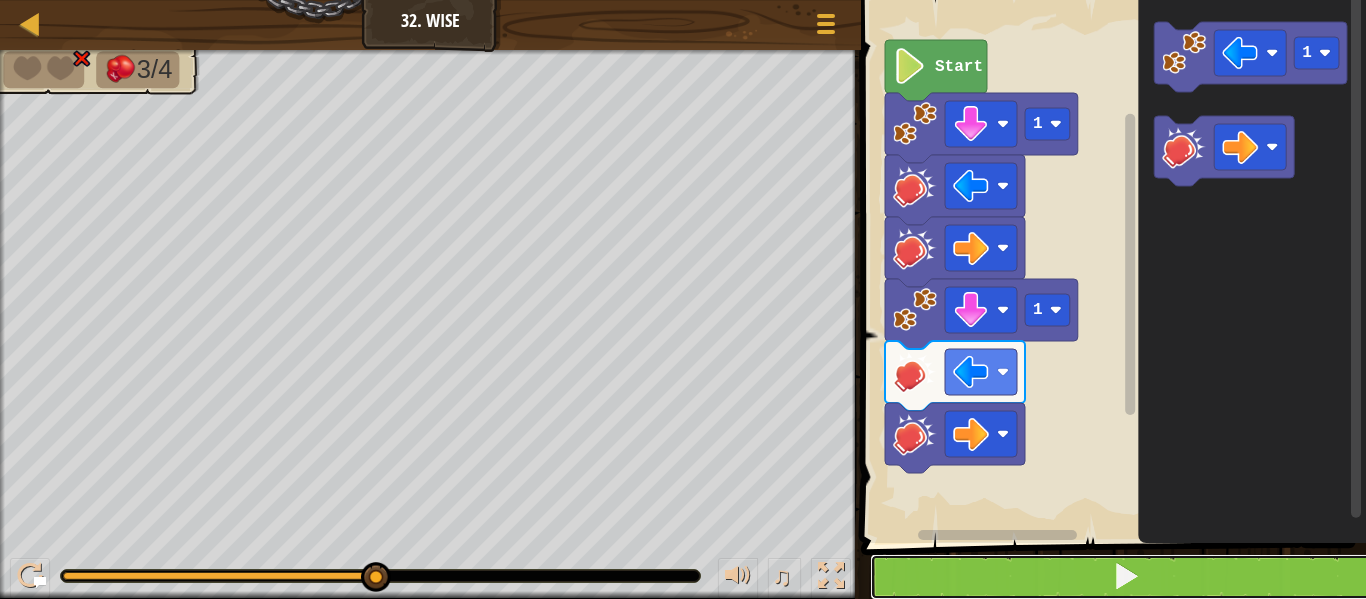 click at bounding box center (1125, 577) 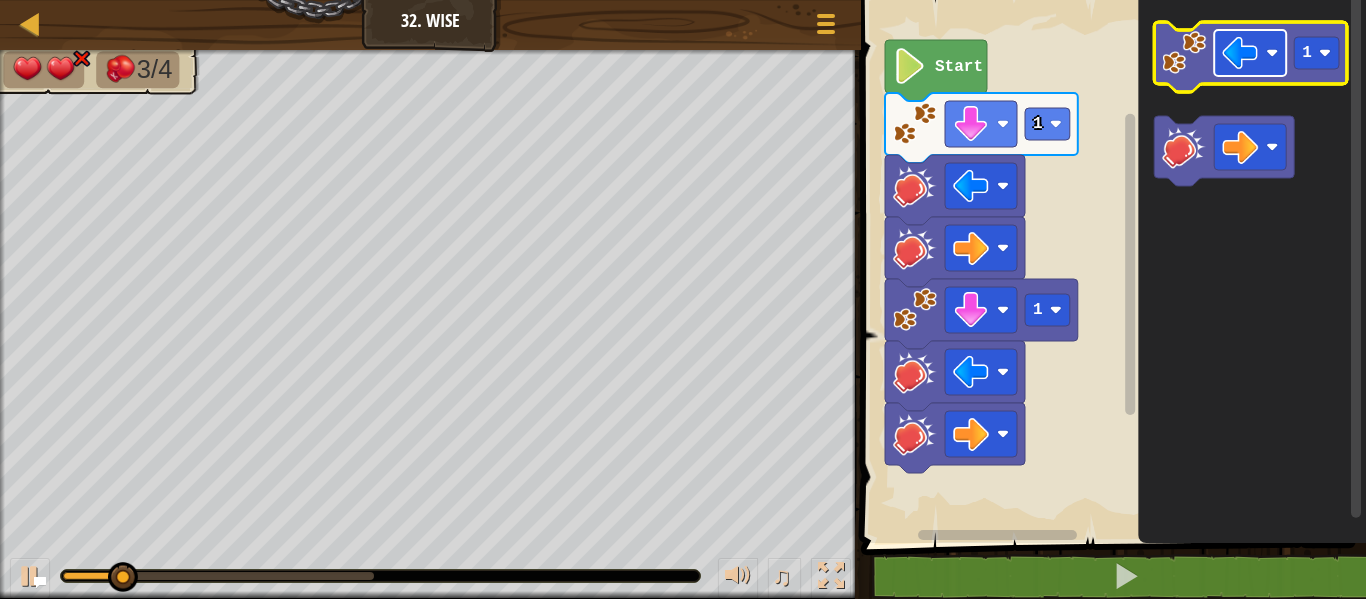 click 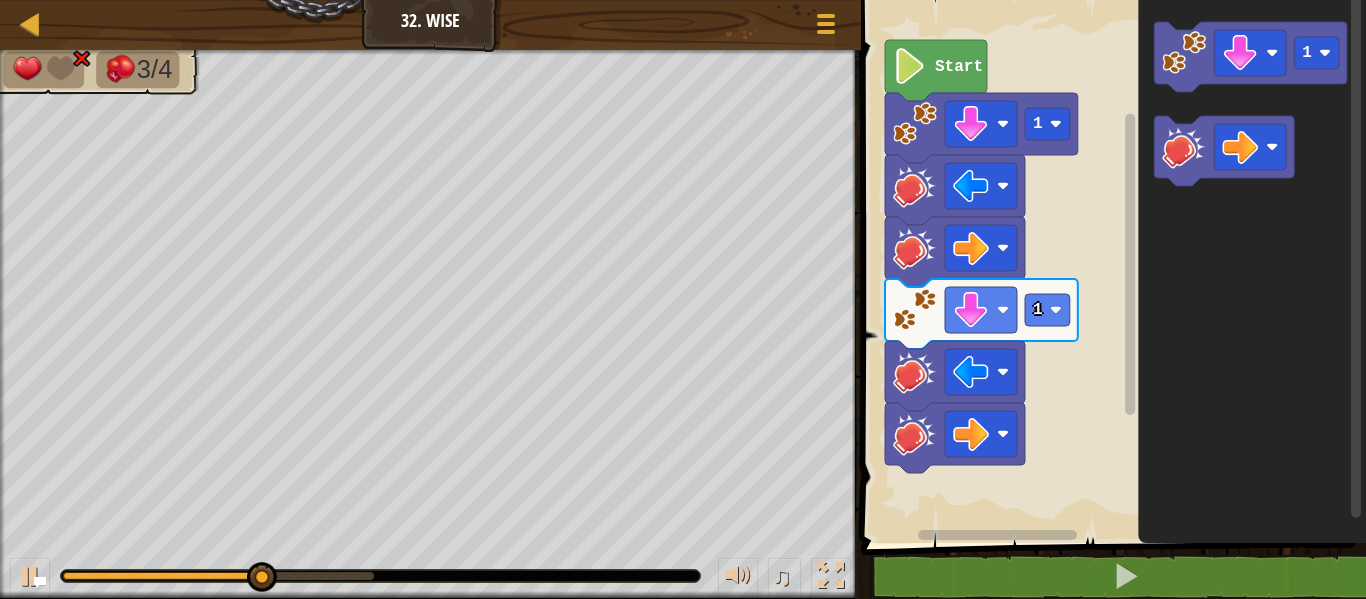 click on "1 1 Start 1" at bounding box center (1110, 266) 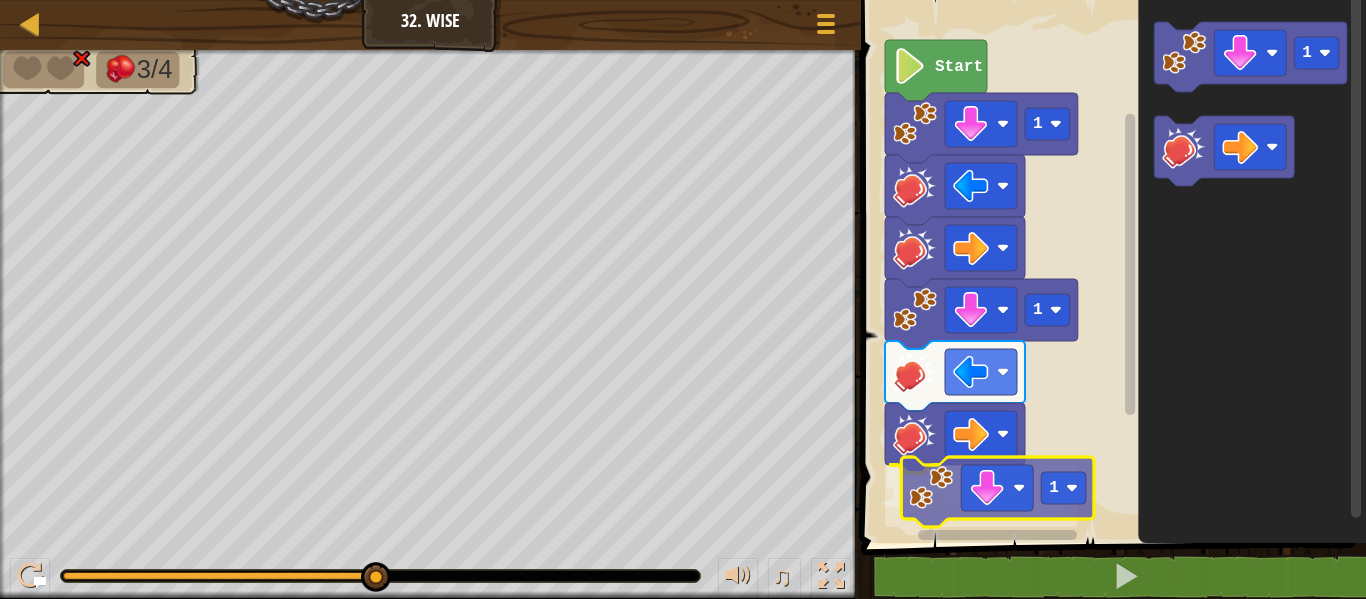 click on "1 1 1 Start 1 1" at bounding box center (1110, 266) 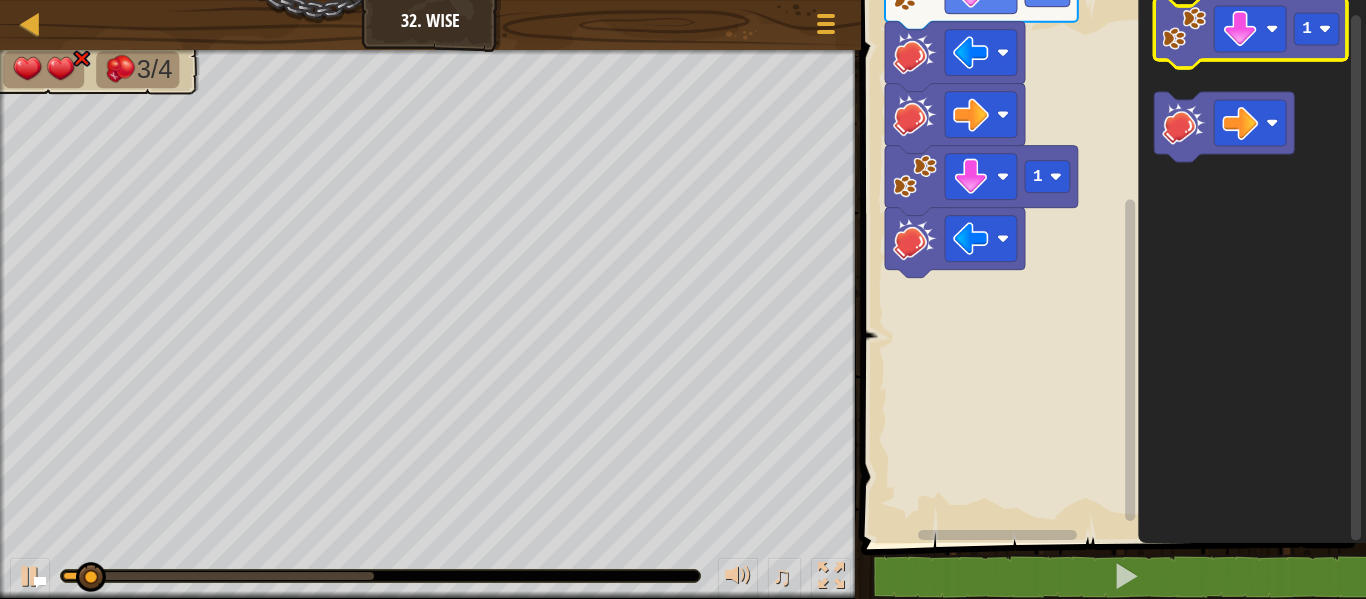 click on "1" 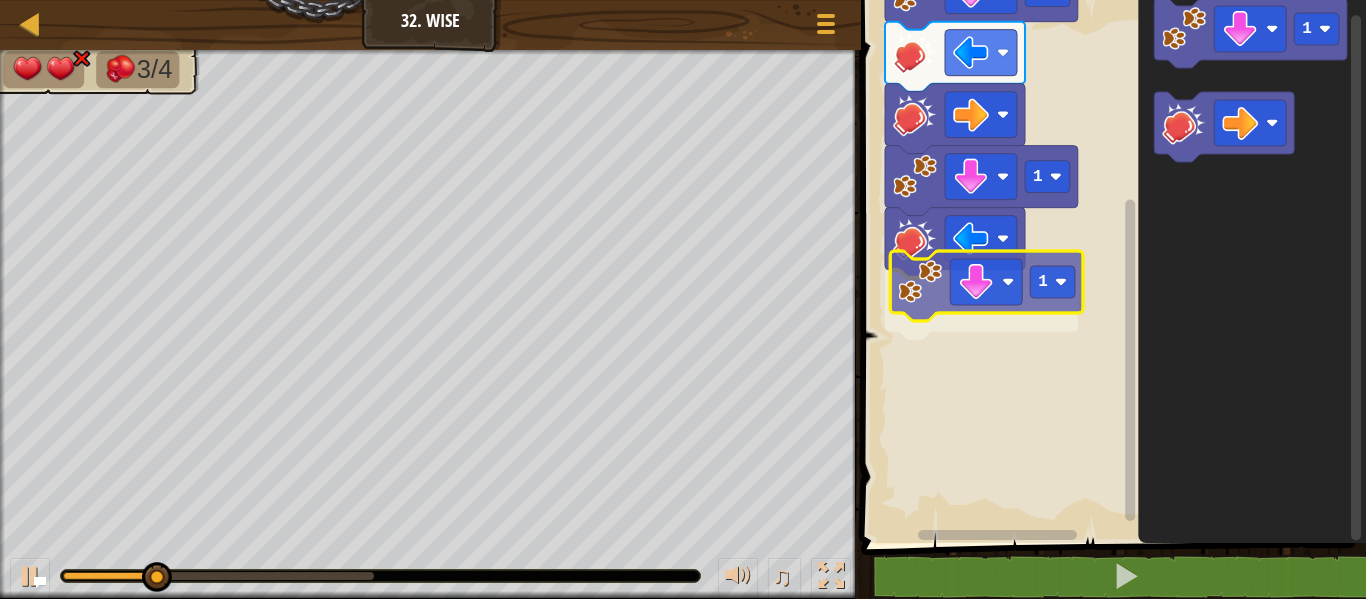 click on "1 1 1 Start 1 1" at bounding box center (1110, 266) 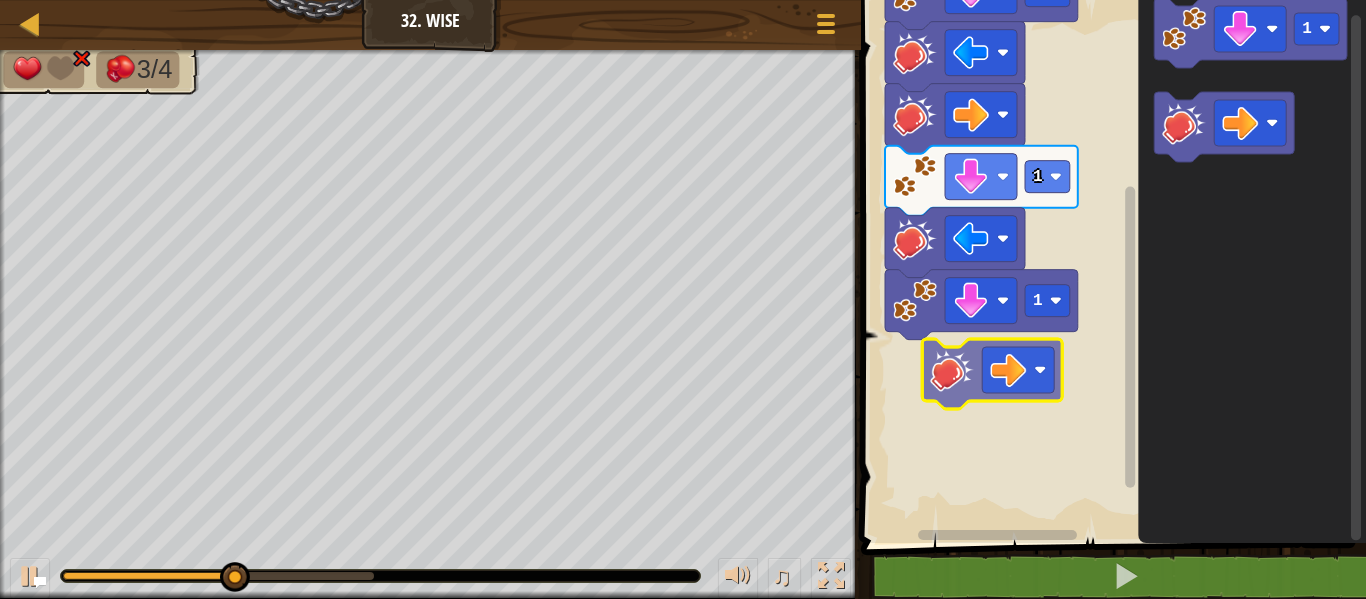 click on "1 1 1 Start 1" at bounding box center [1110, 266] 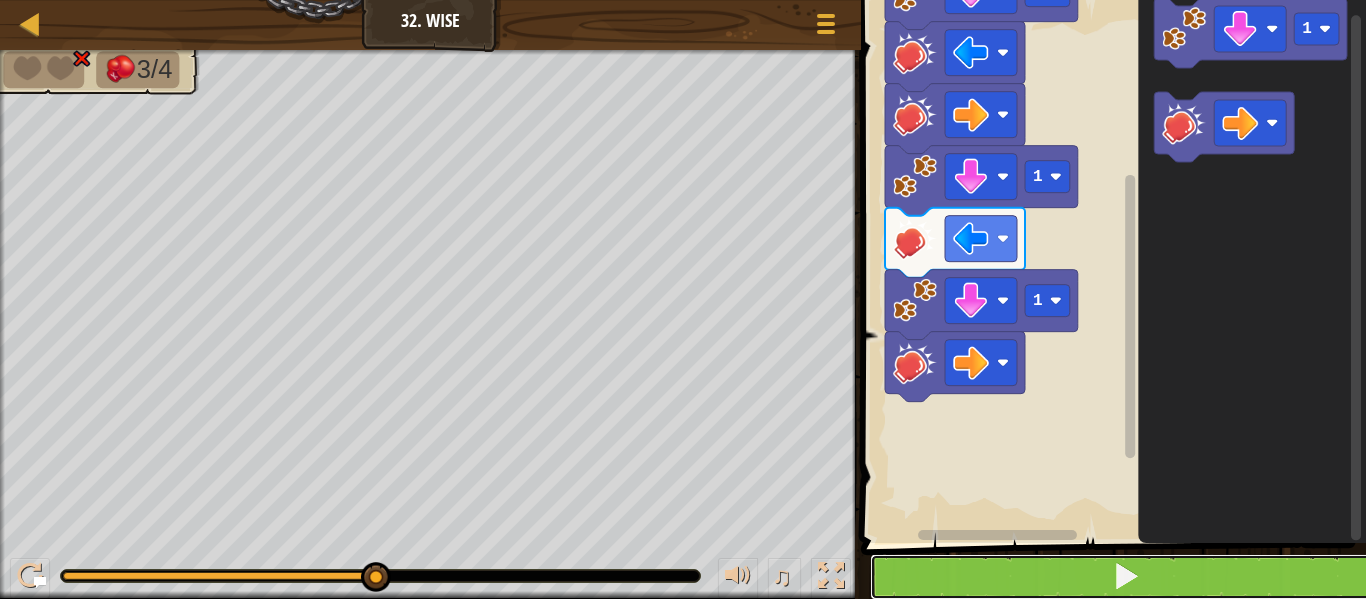 click at bounding box center [1125, 577] 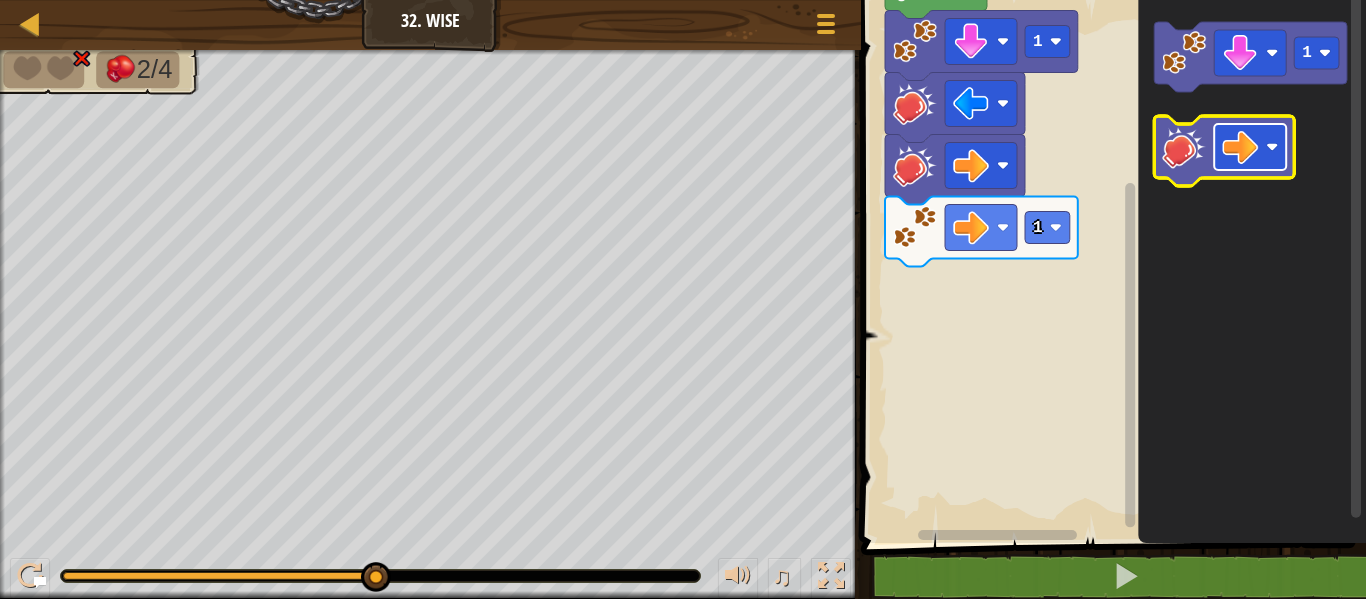 click 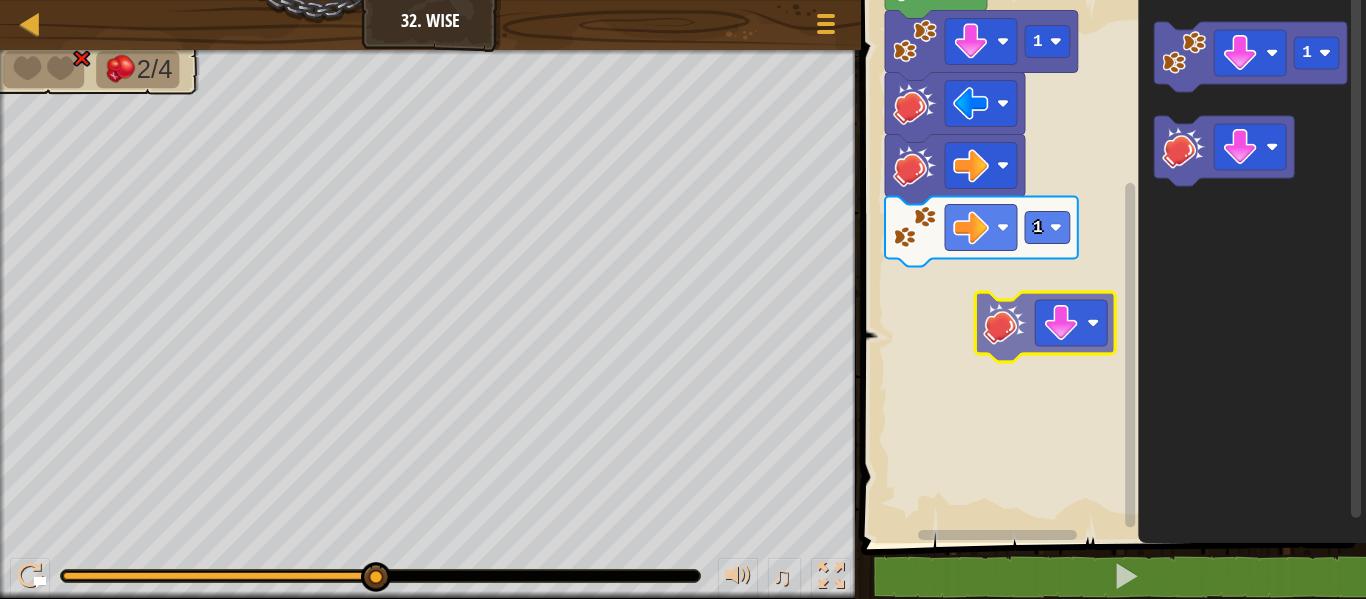 click on "Start 1 1 1" at bounding box center (1110, 266) 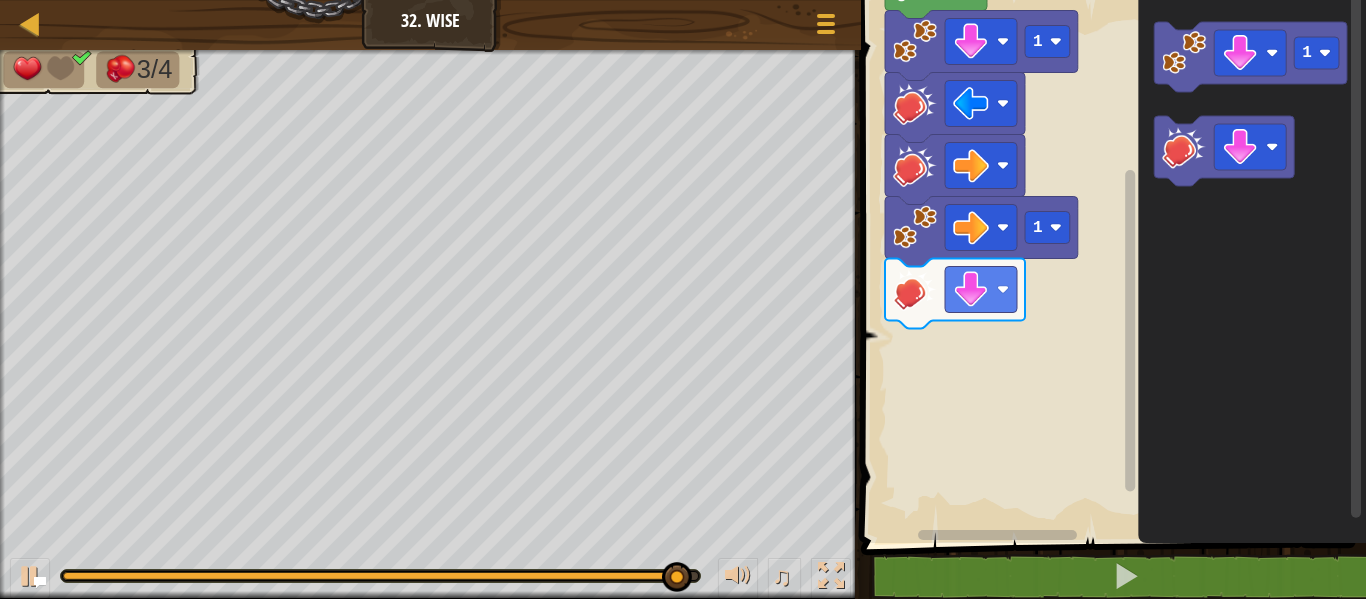 click on "1 1 Start 1" at bounding box center [1110, 266] 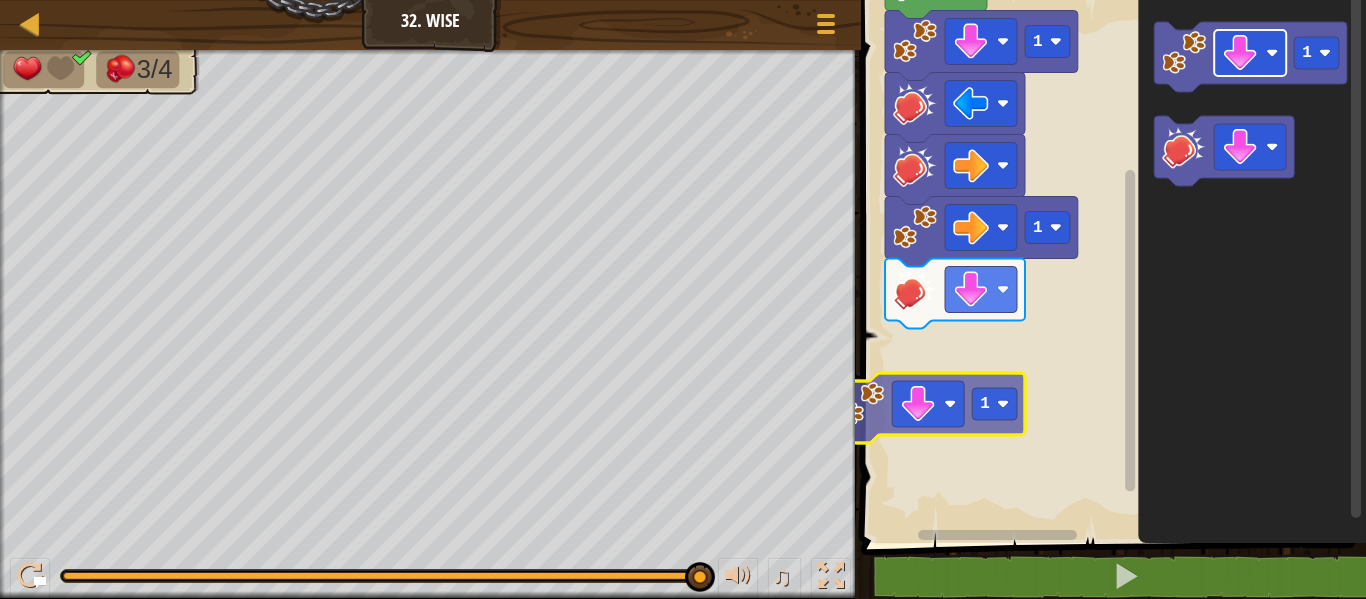 click on "1 1 Start 1 1 1" at bounding box center (1110, 266) 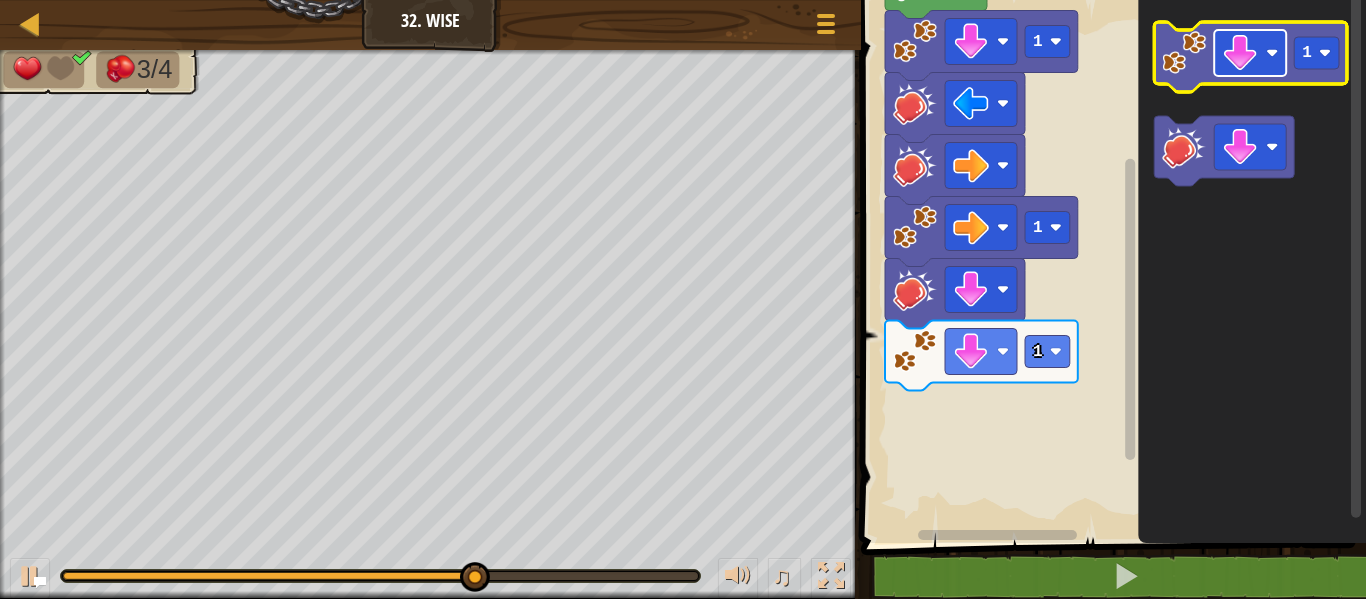 click 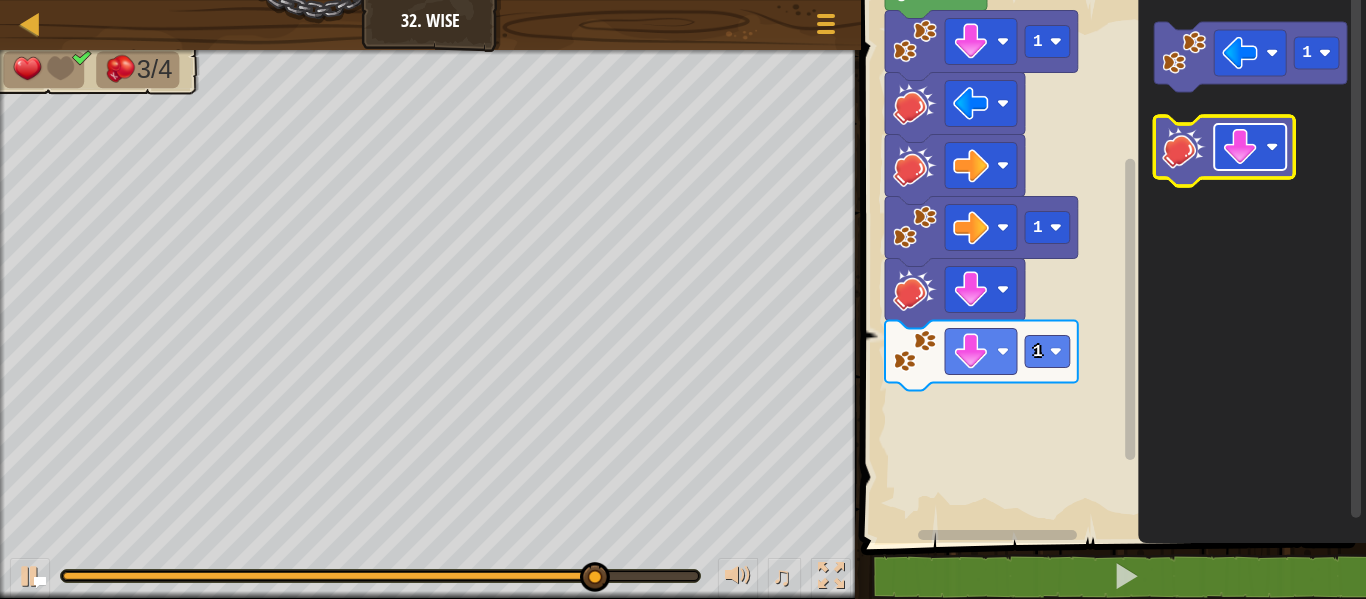 click 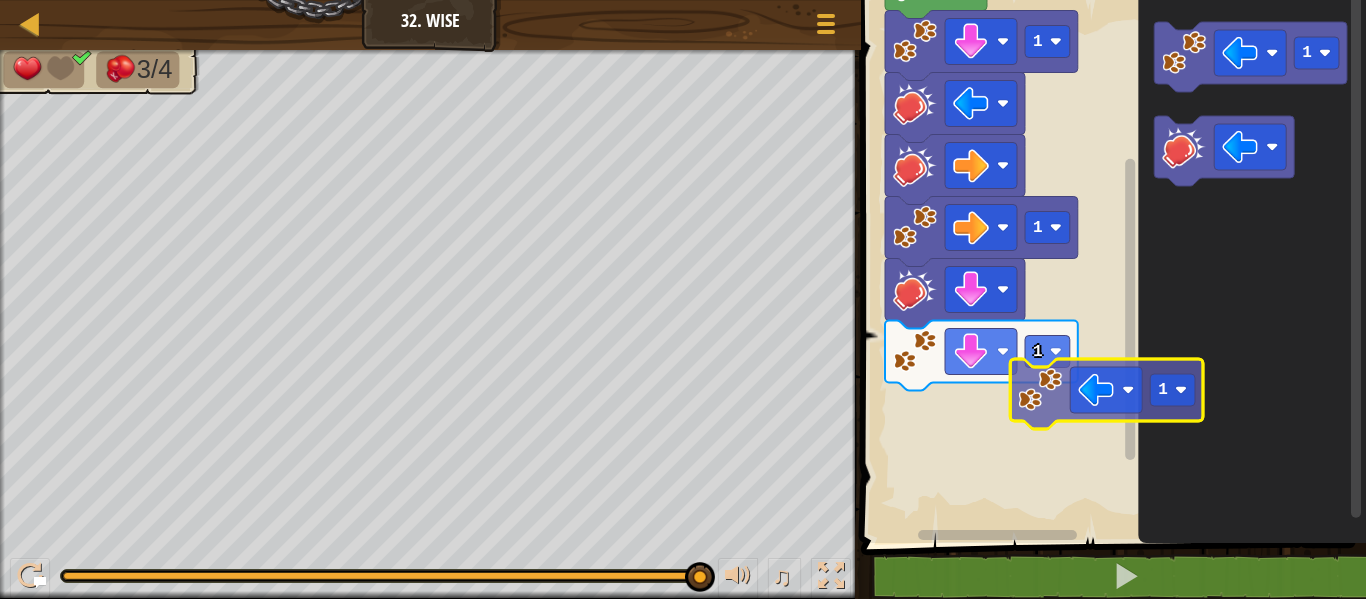 click on "1 1 1 Start 1 1" at bounding box center (1110, 266) 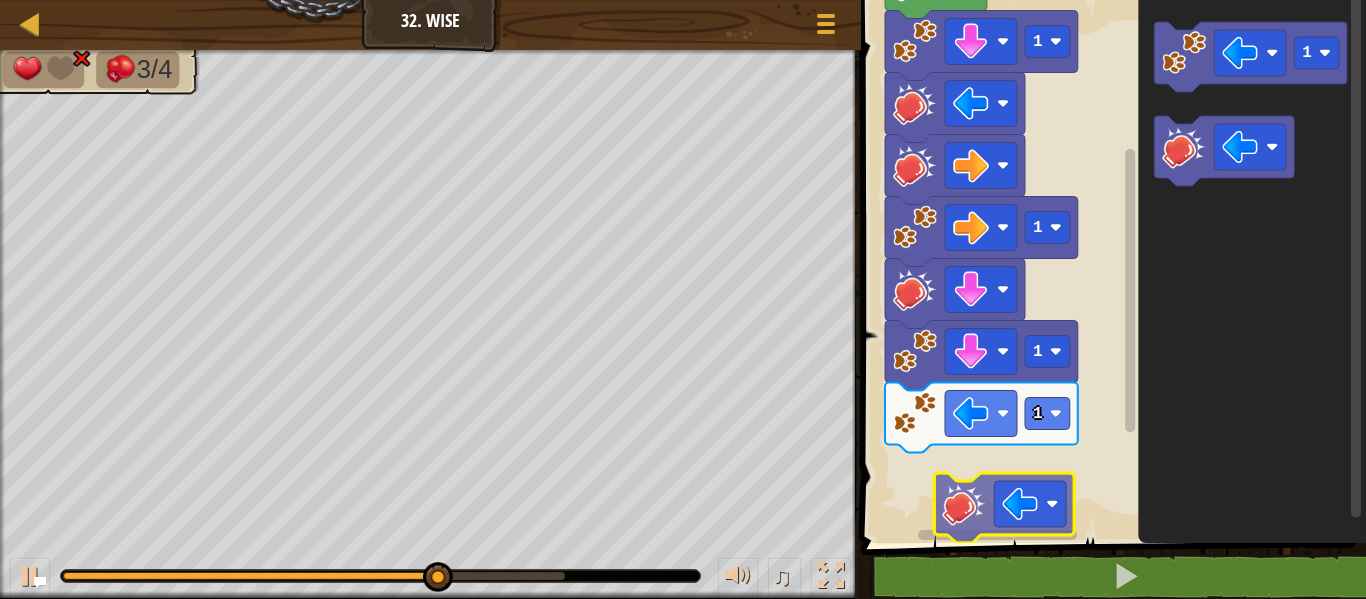 click on "1 1 1 1 Start 1" at bounding box center [1110, 266] 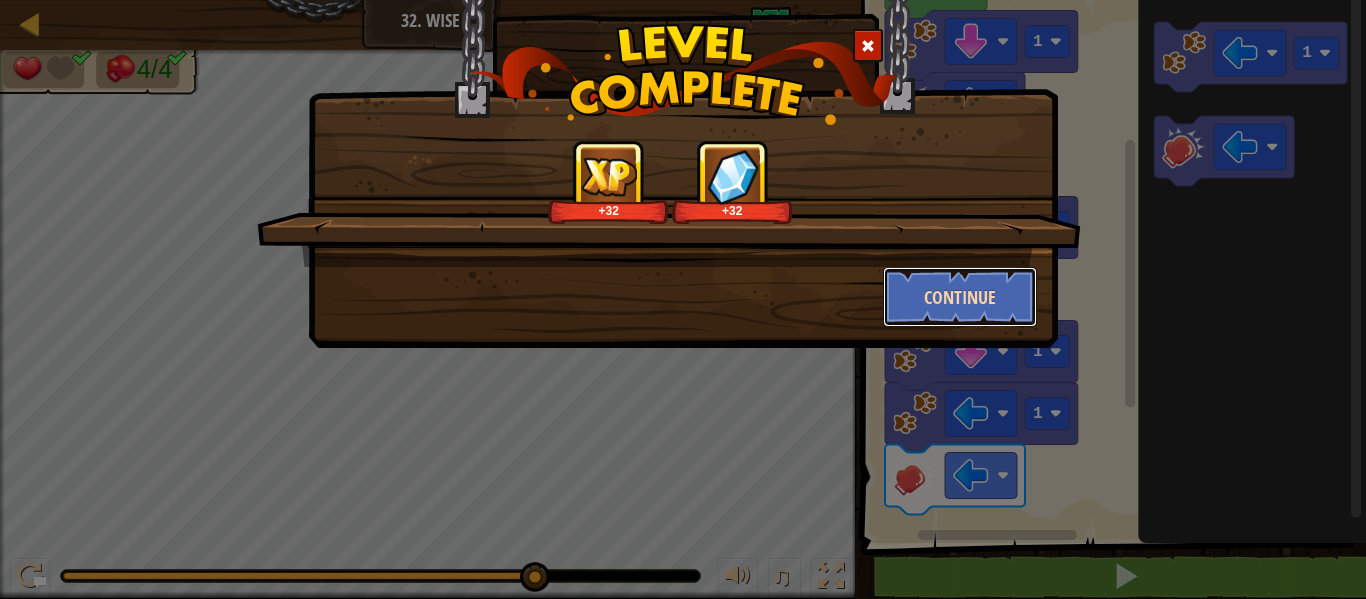 click on "Continue" at bounding box center (960, 297) 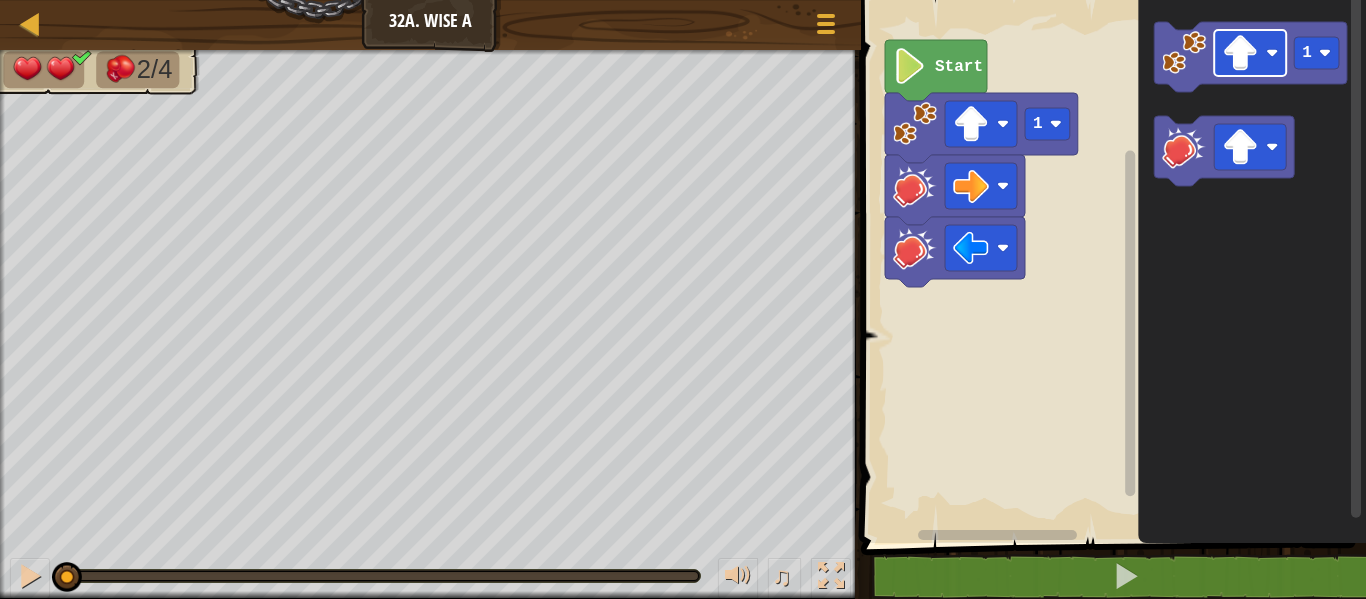 click on "1" 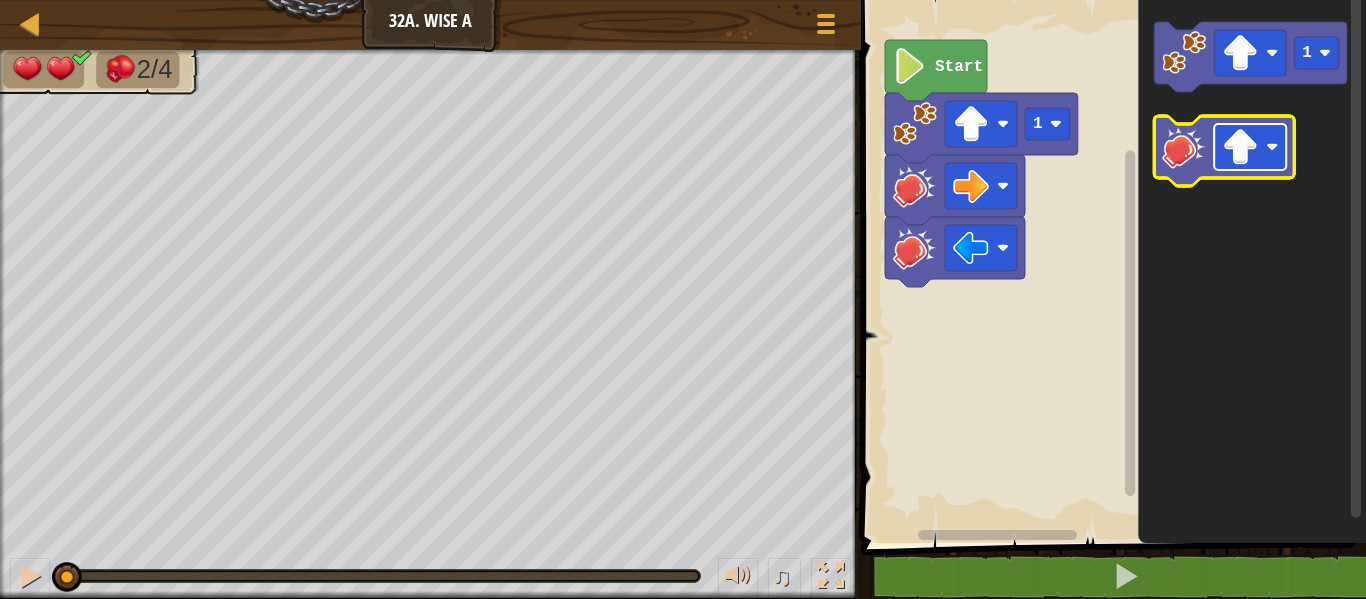 click 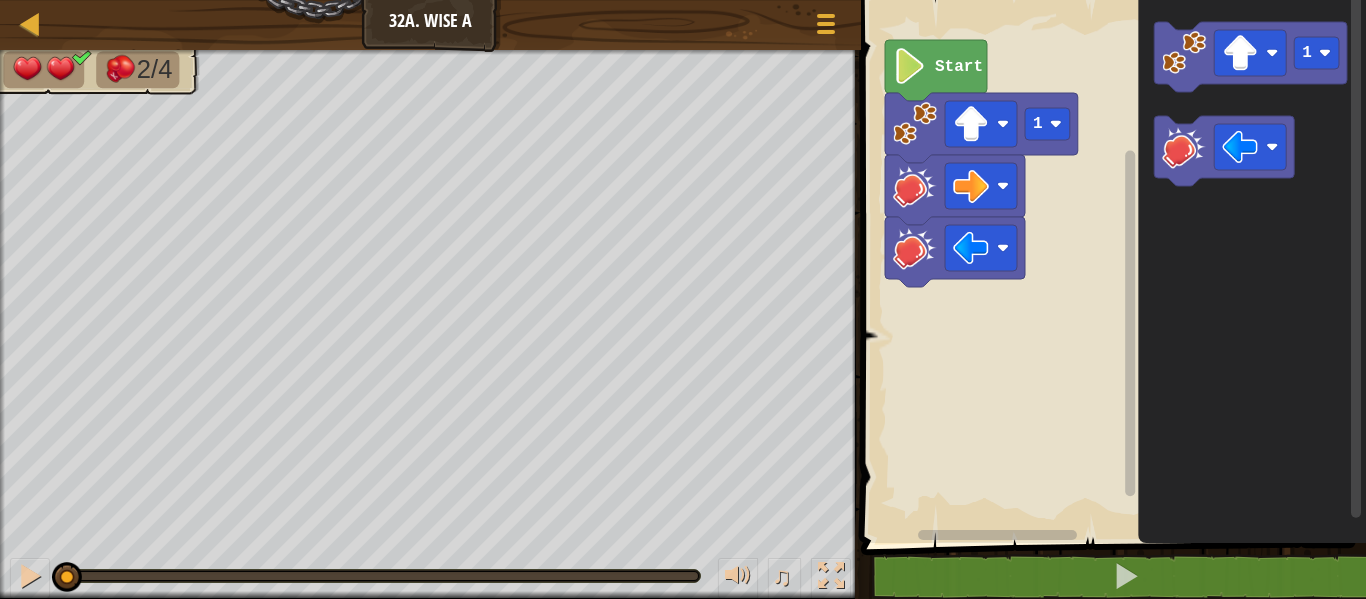 click on "1 Start 1" at bounding box center [1110, 266] 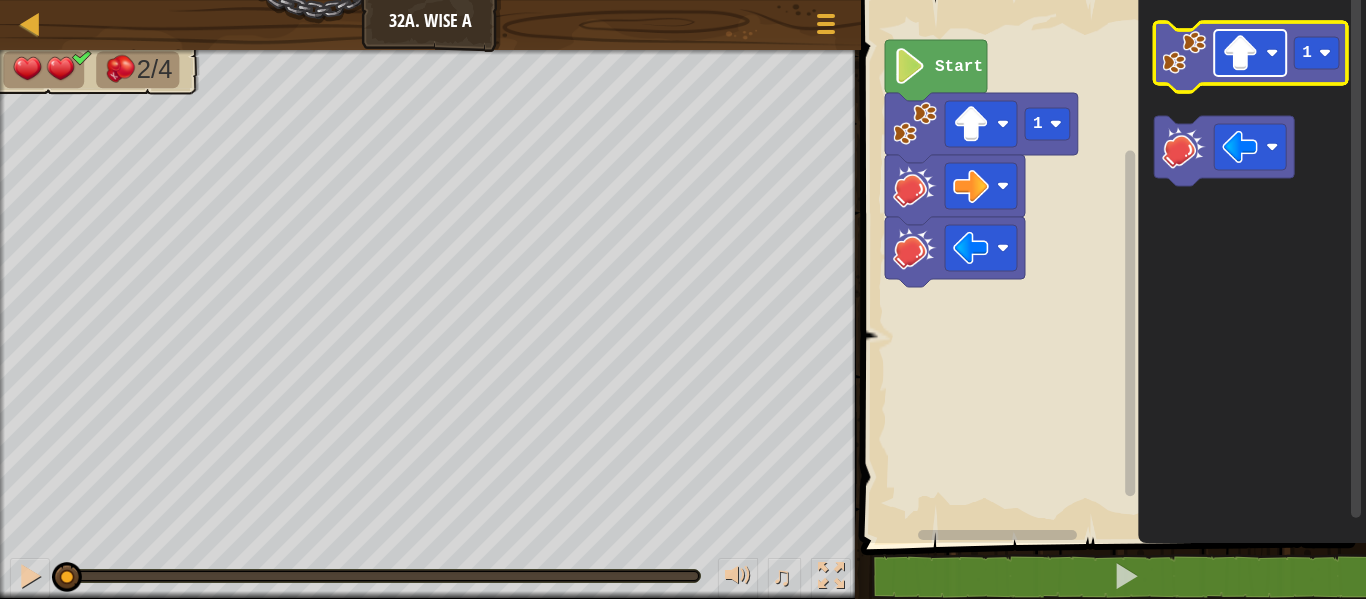 click 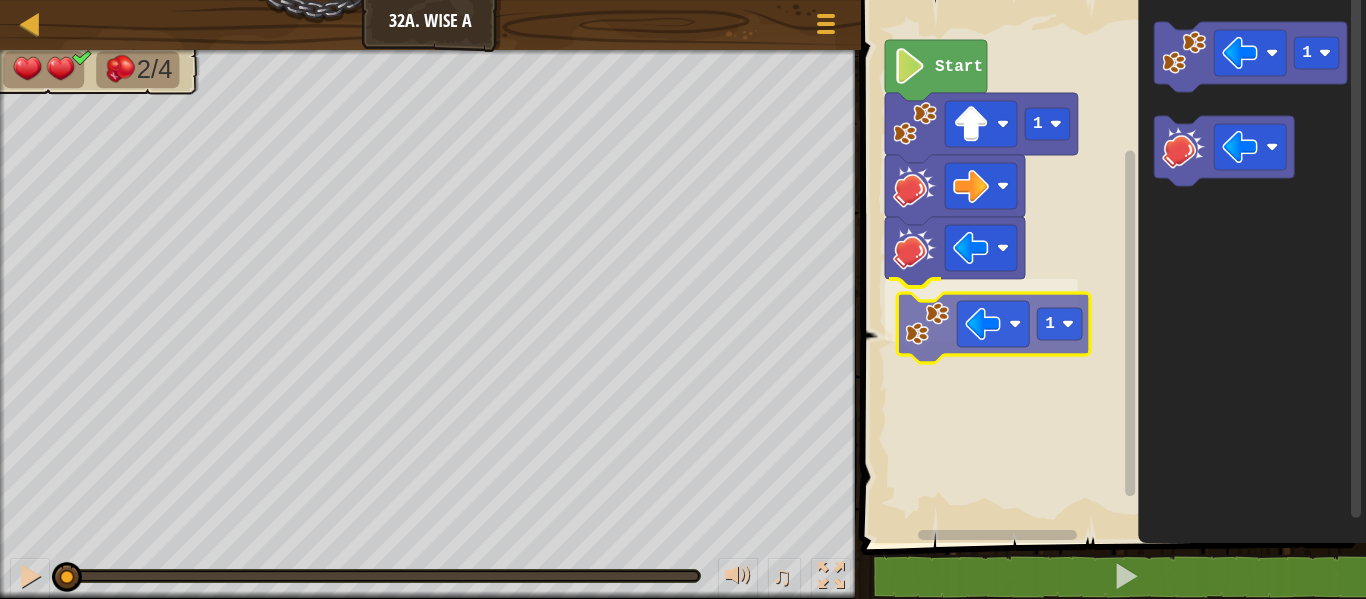 click on "1 1 Start 1 1" at bounding box center [1110, 266] 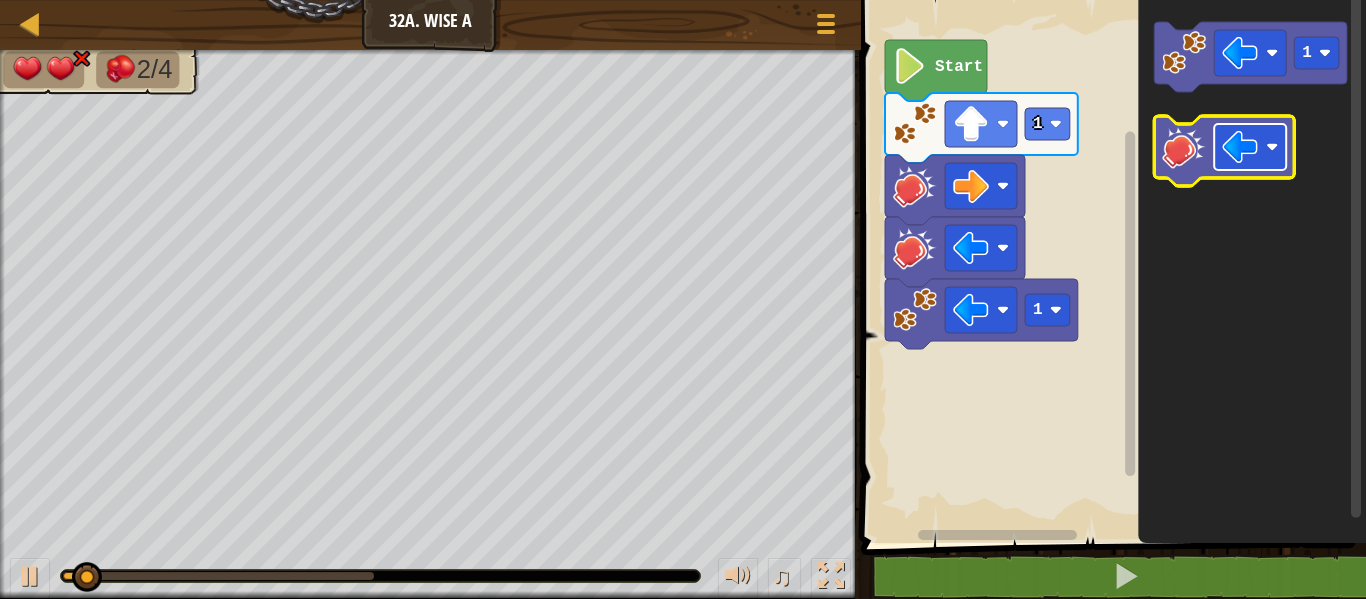 click 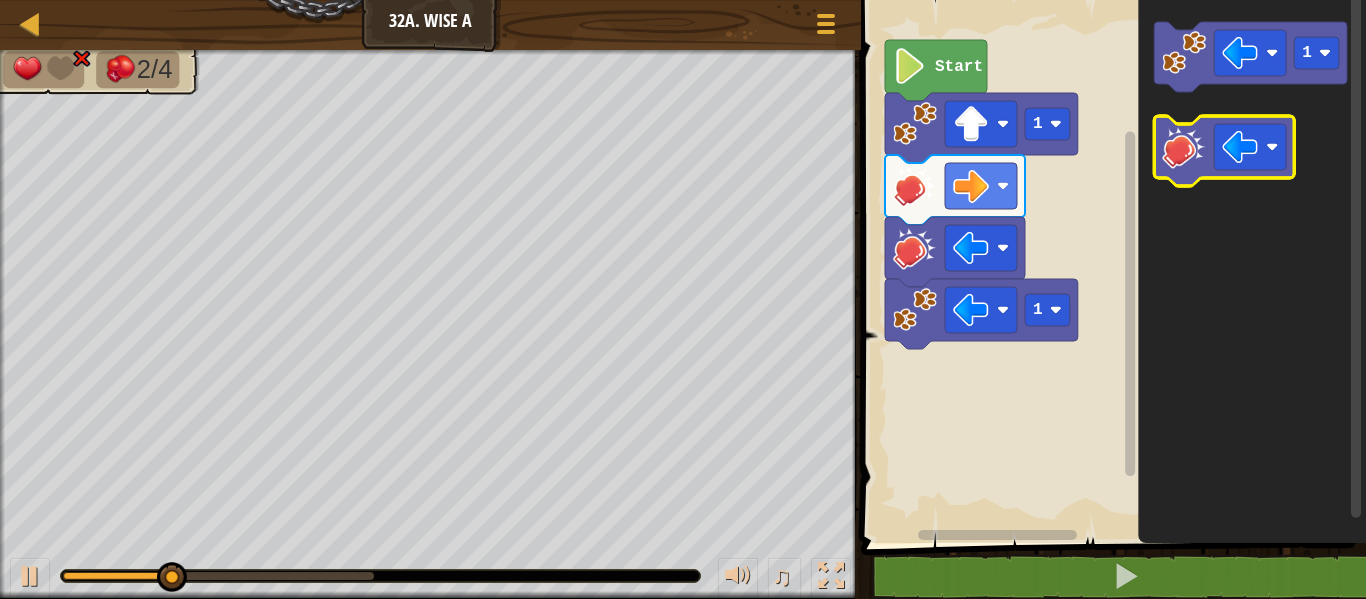 click 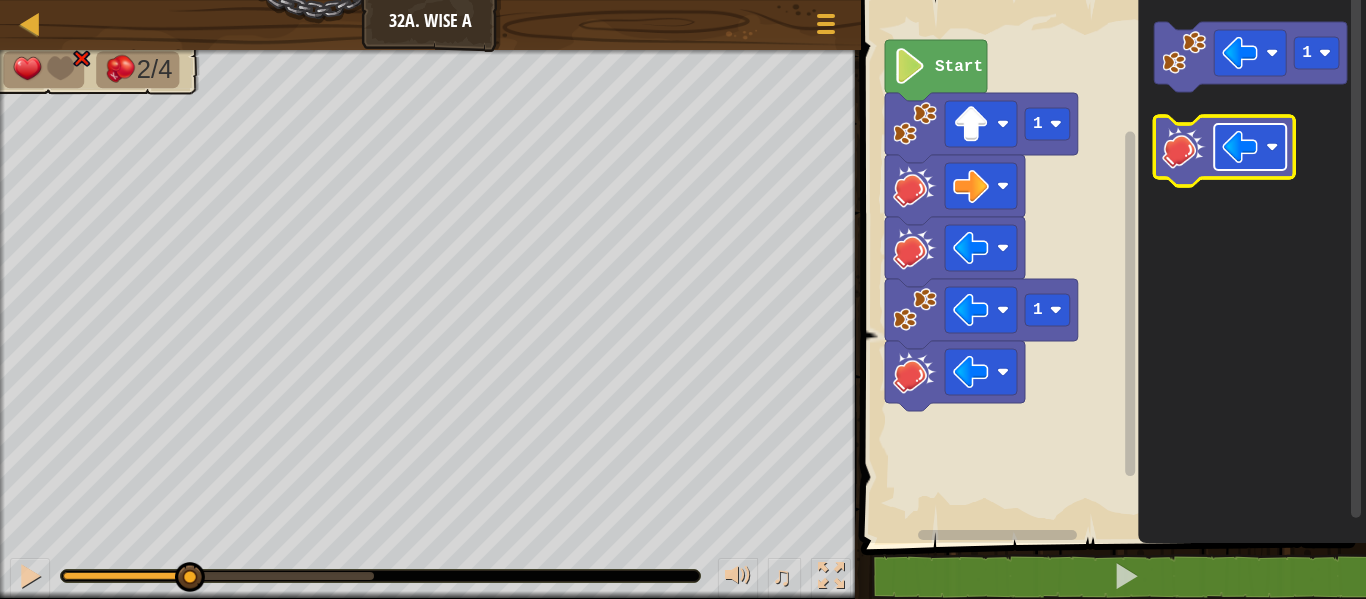 click 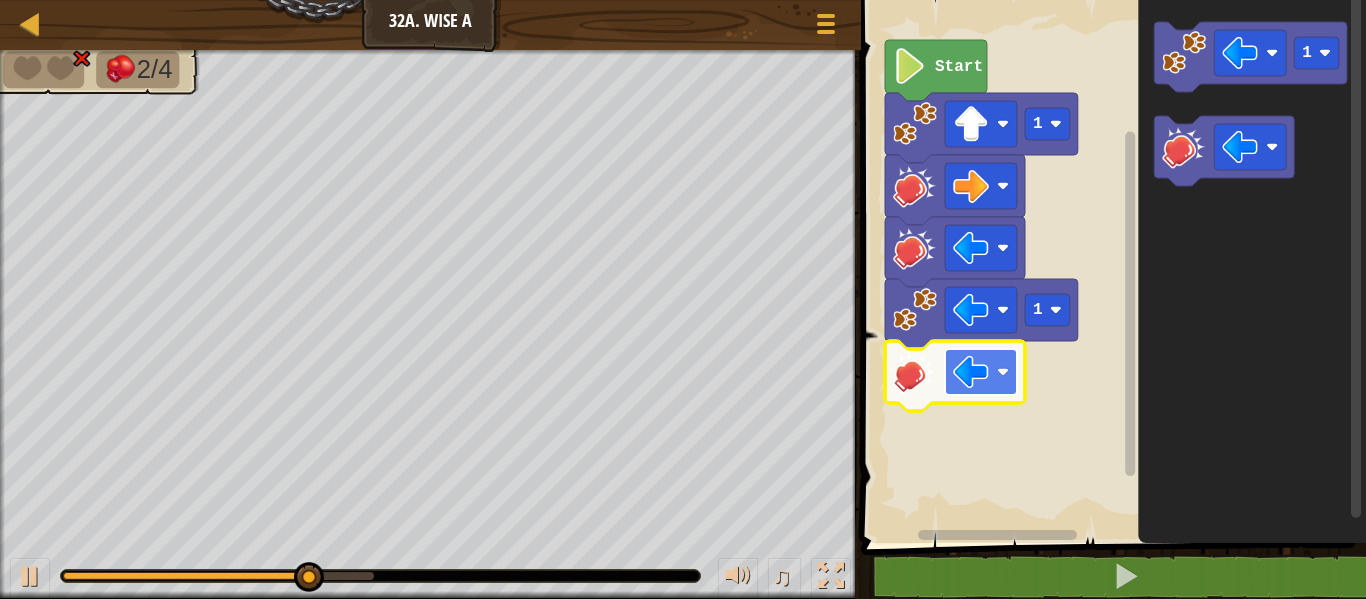 click 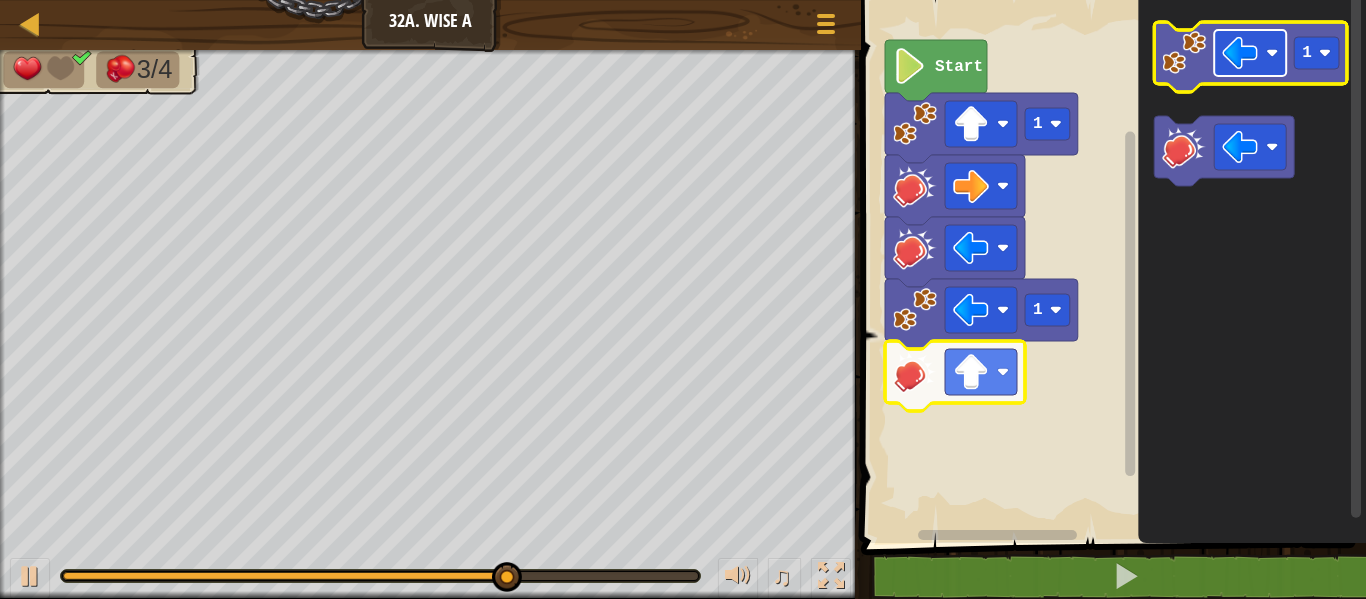 click 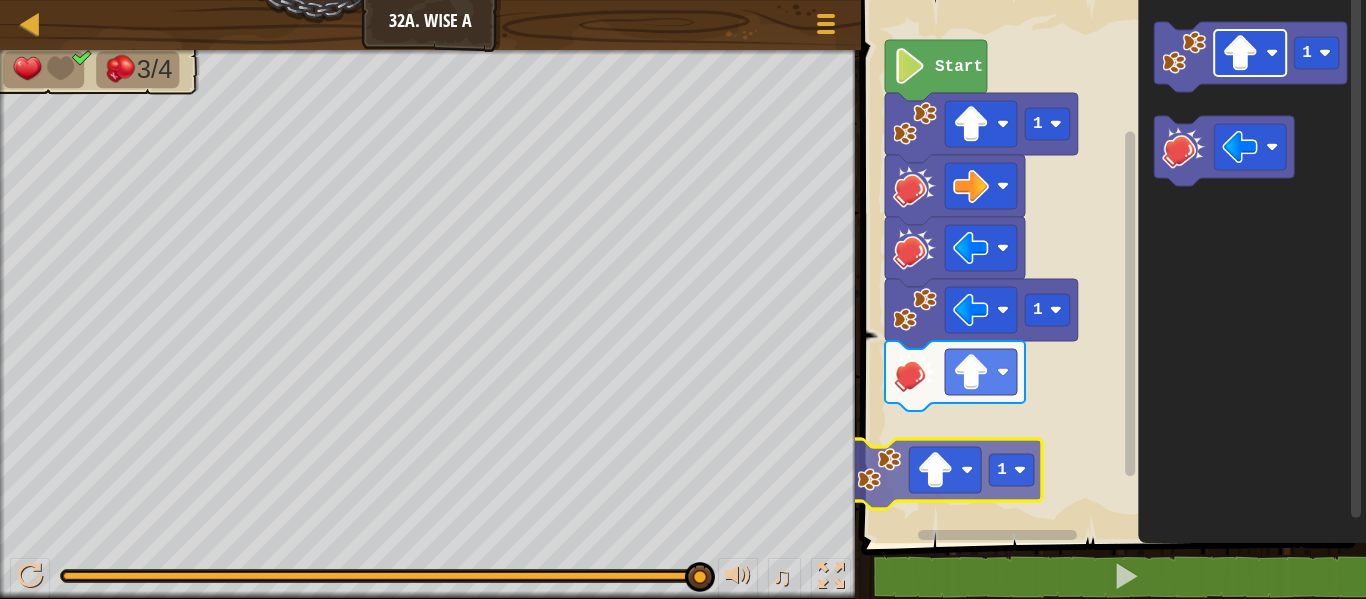 click on "Start 1 1 1 1 1" at bounding box center [1110, 266] 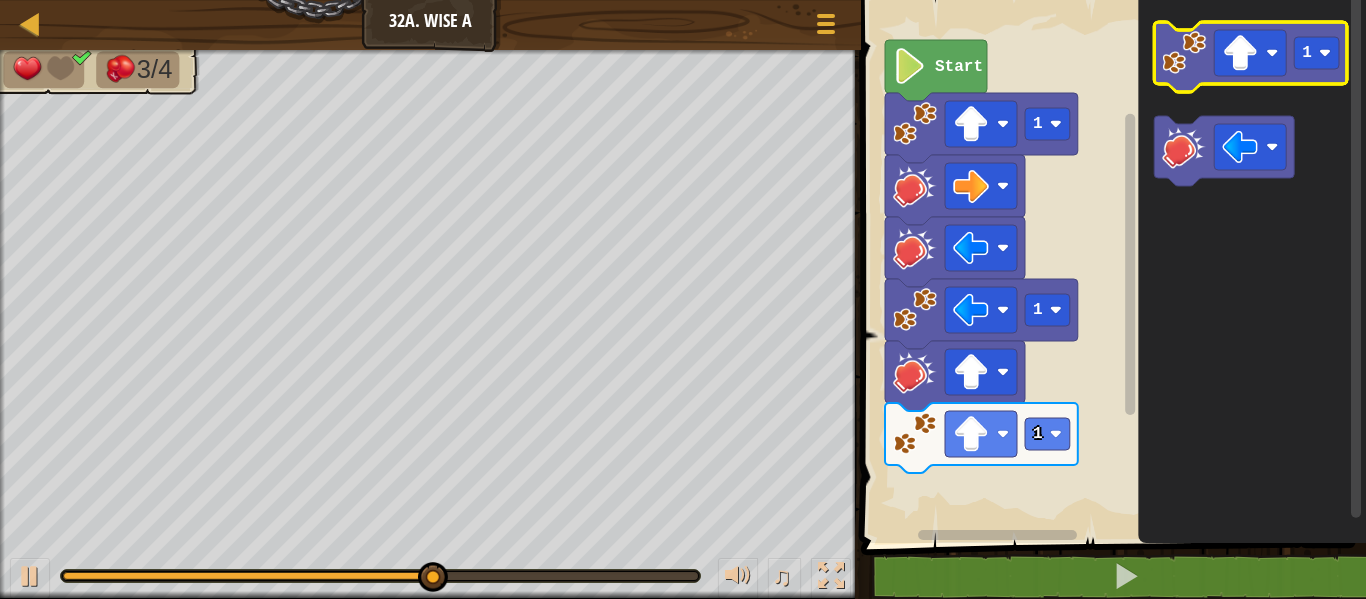 click 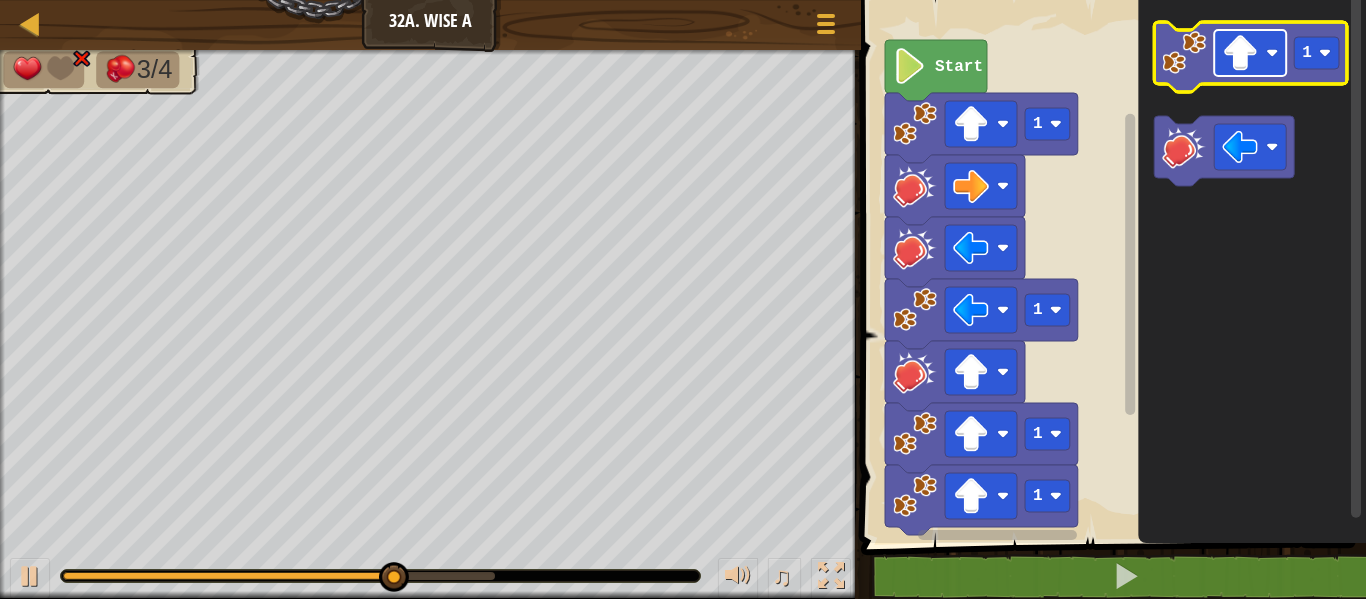 click 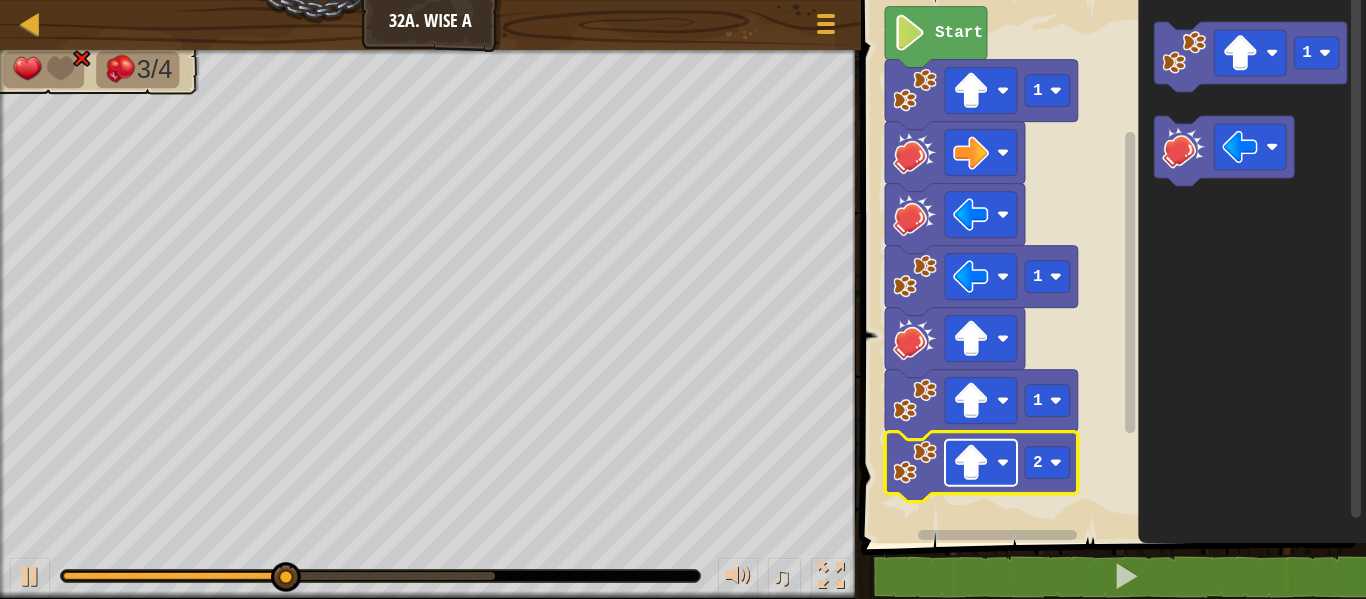 click 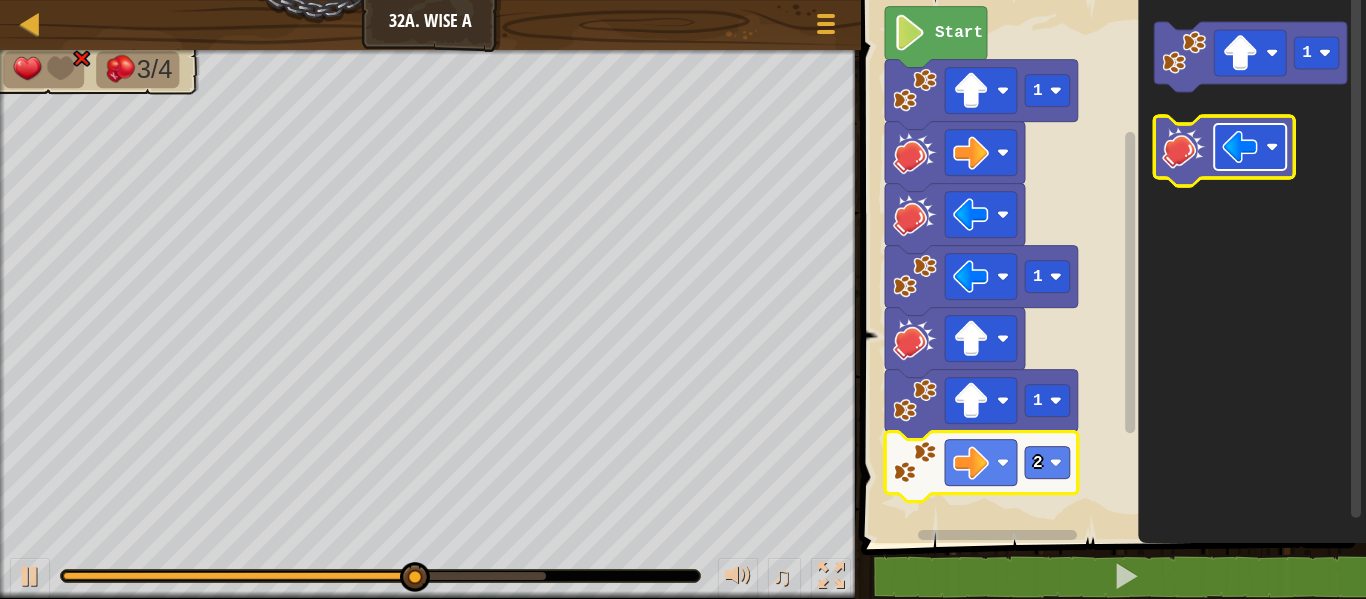 click 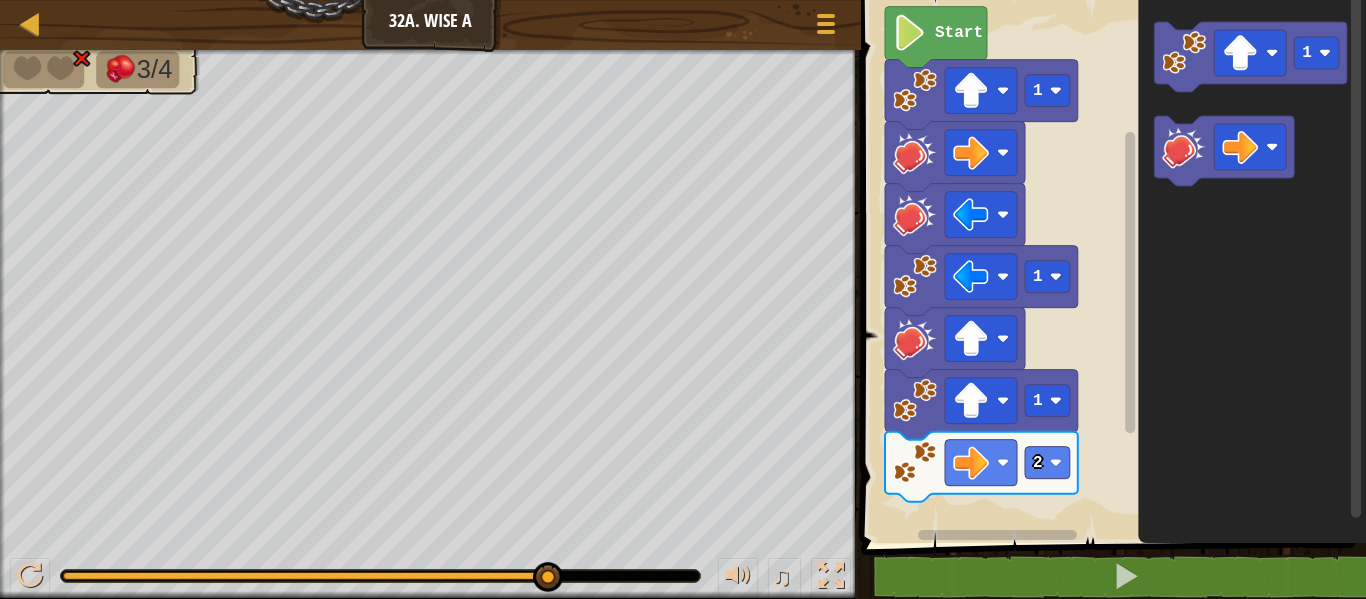 click on "1" 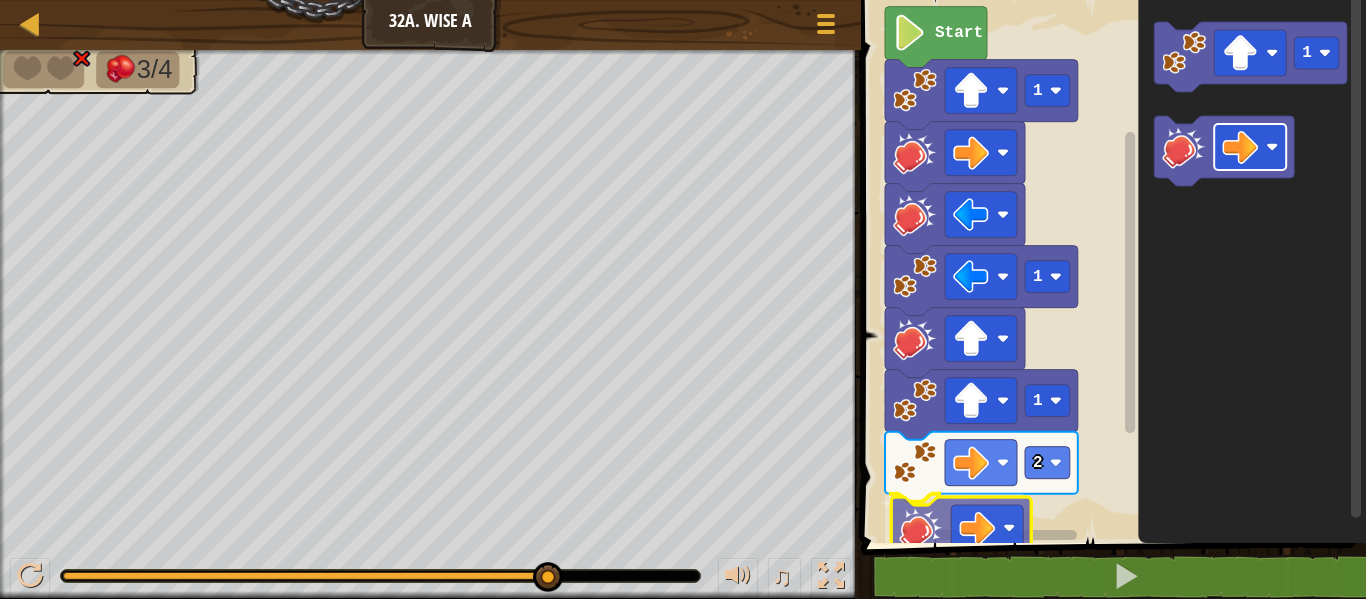 click on "Start 1 1 1 2 1" at bounding box center [1110, 266] 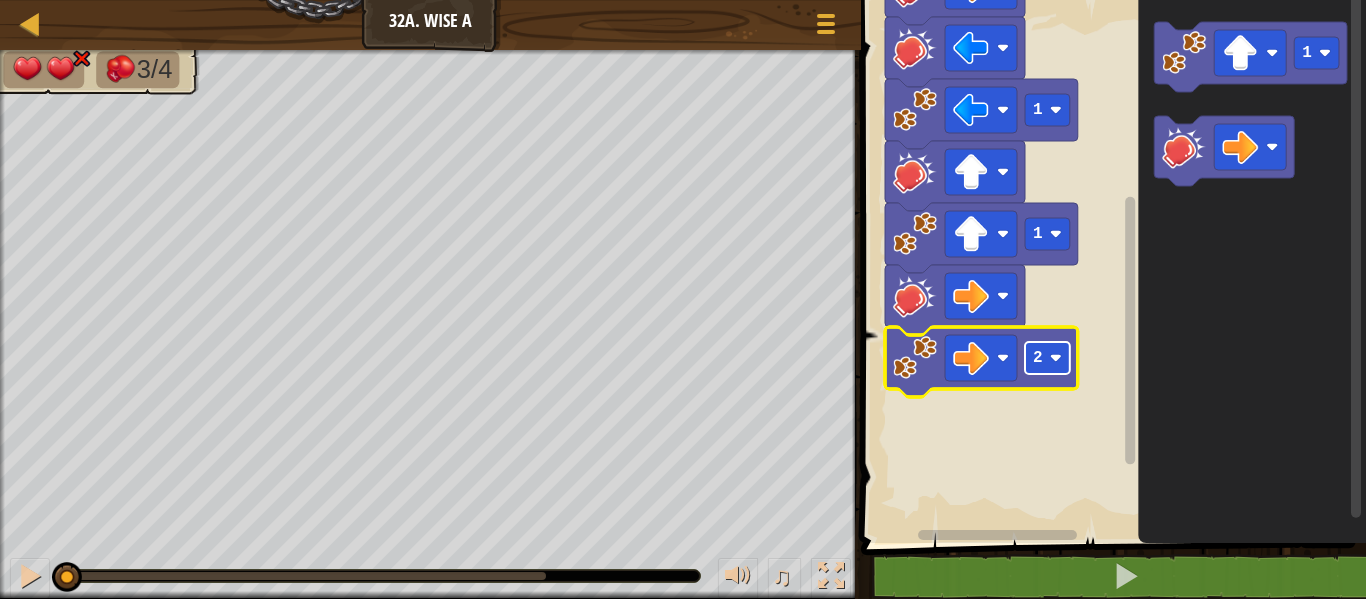 click 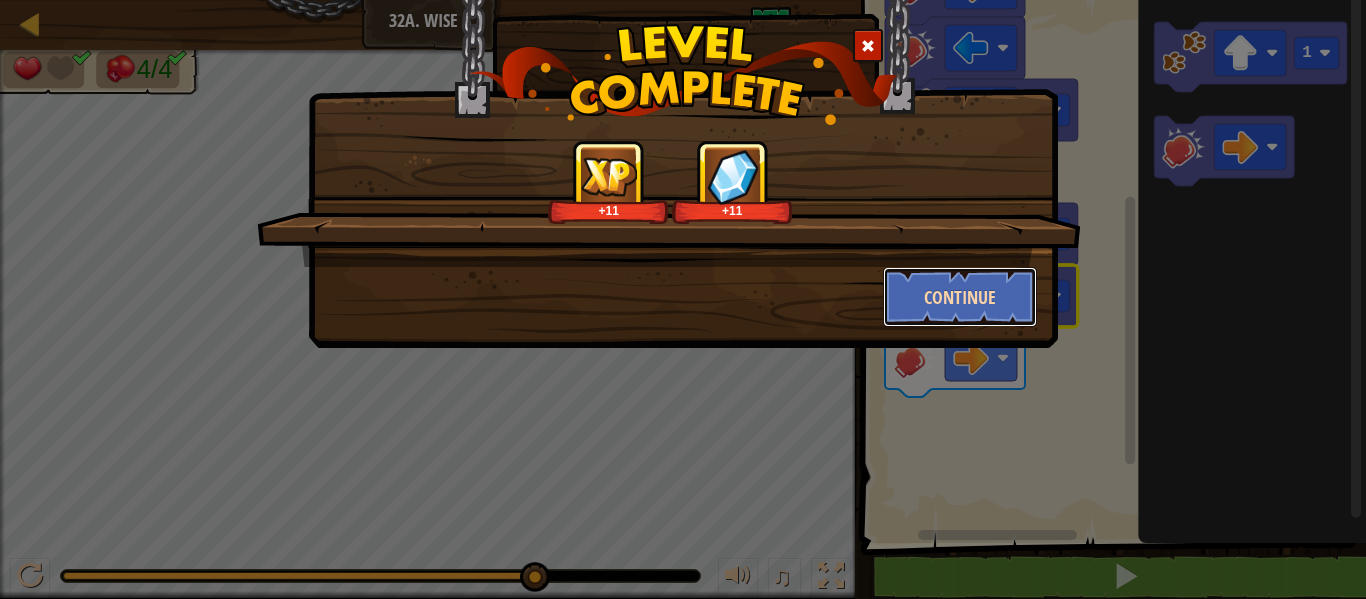 click on "Continue" at bounding box center (960, 297) 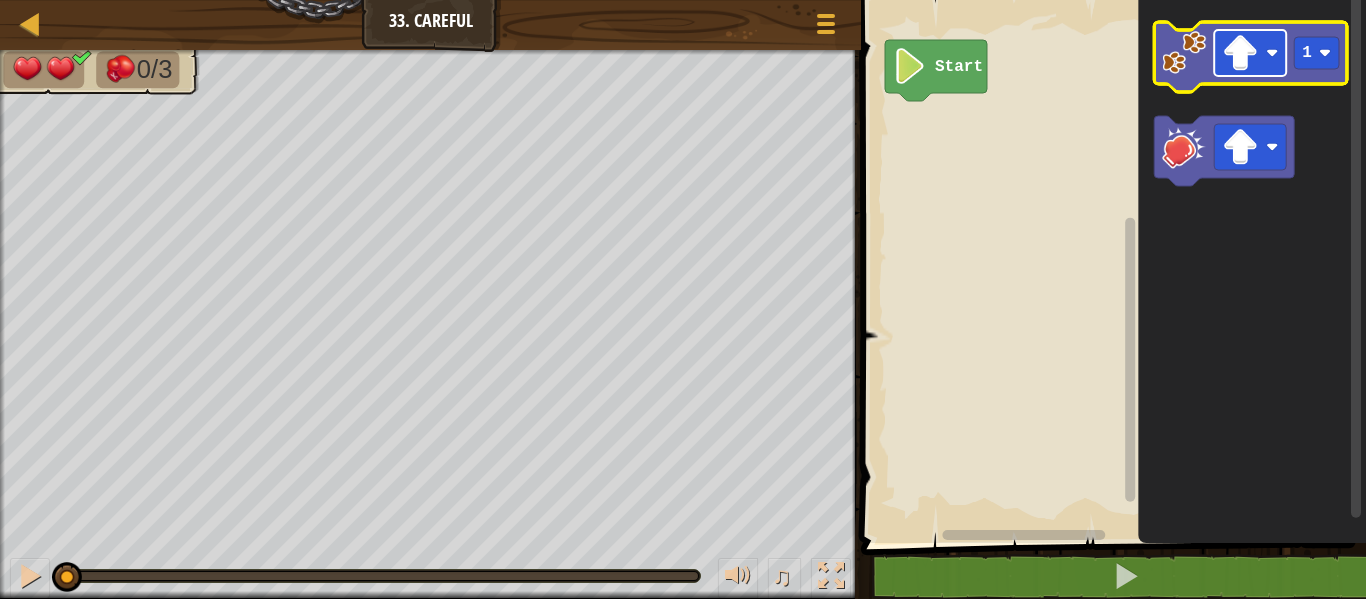 click 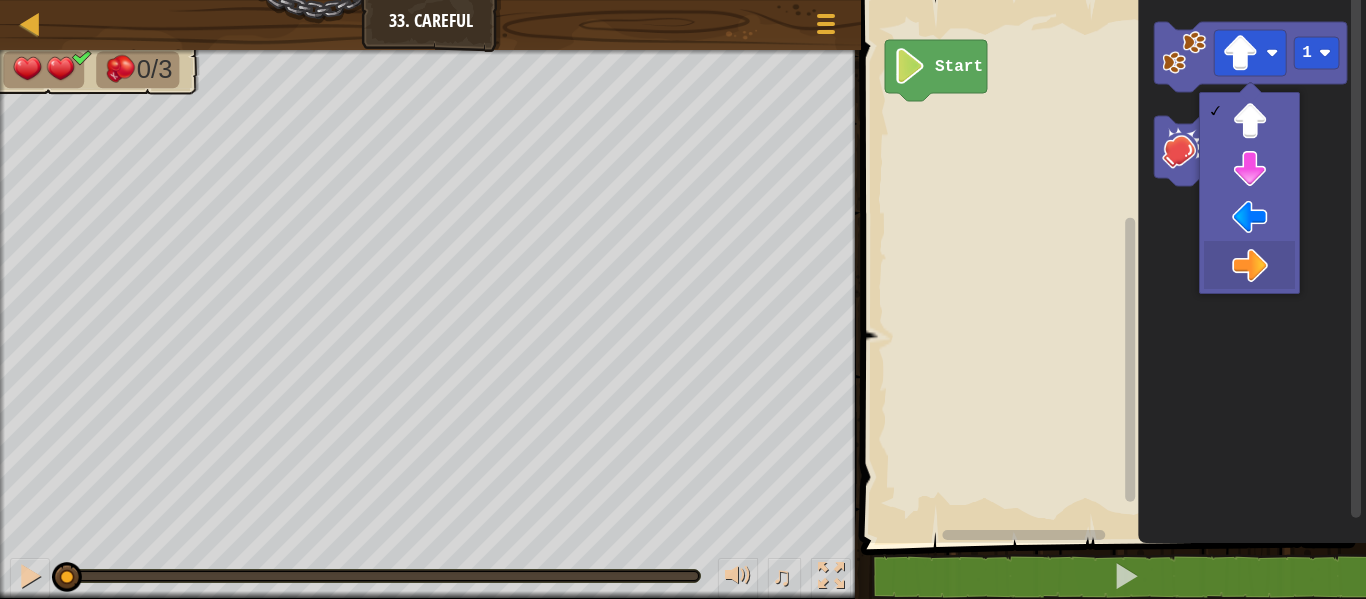 drag, startPoint x: 1275, startPoint y: 258, endPoint x: 1304, endPoint y: 211, distance: 55.226807 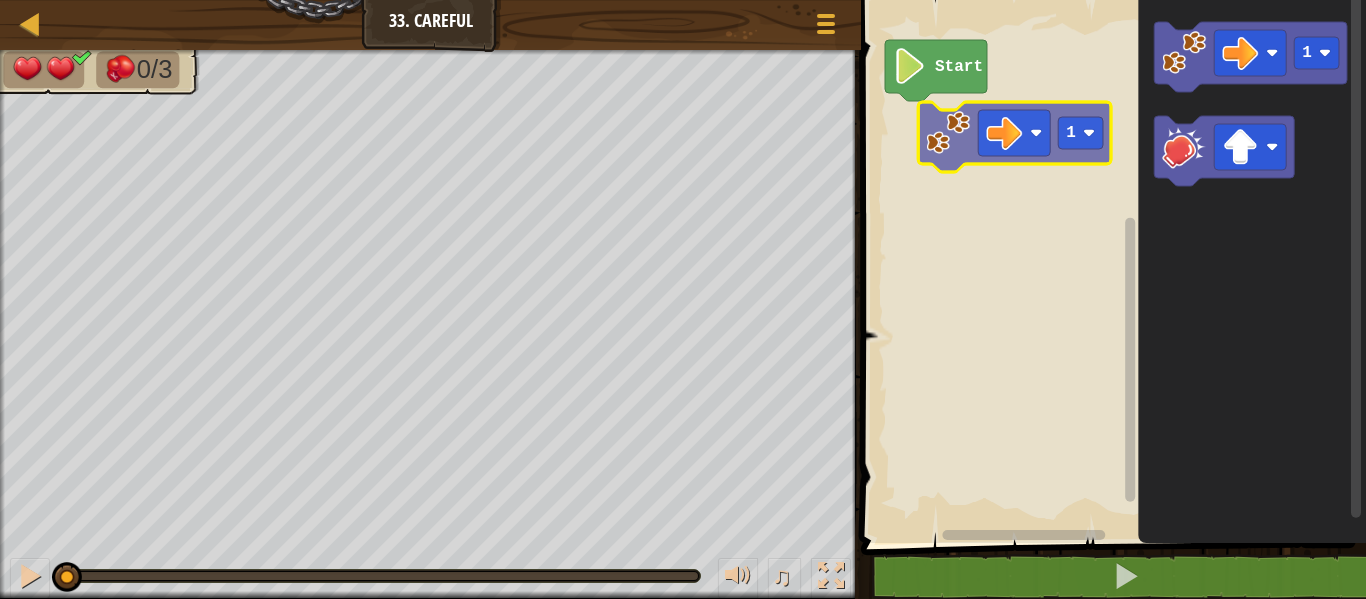 click on "Start 1 1" at bounding box center [1110, 266] 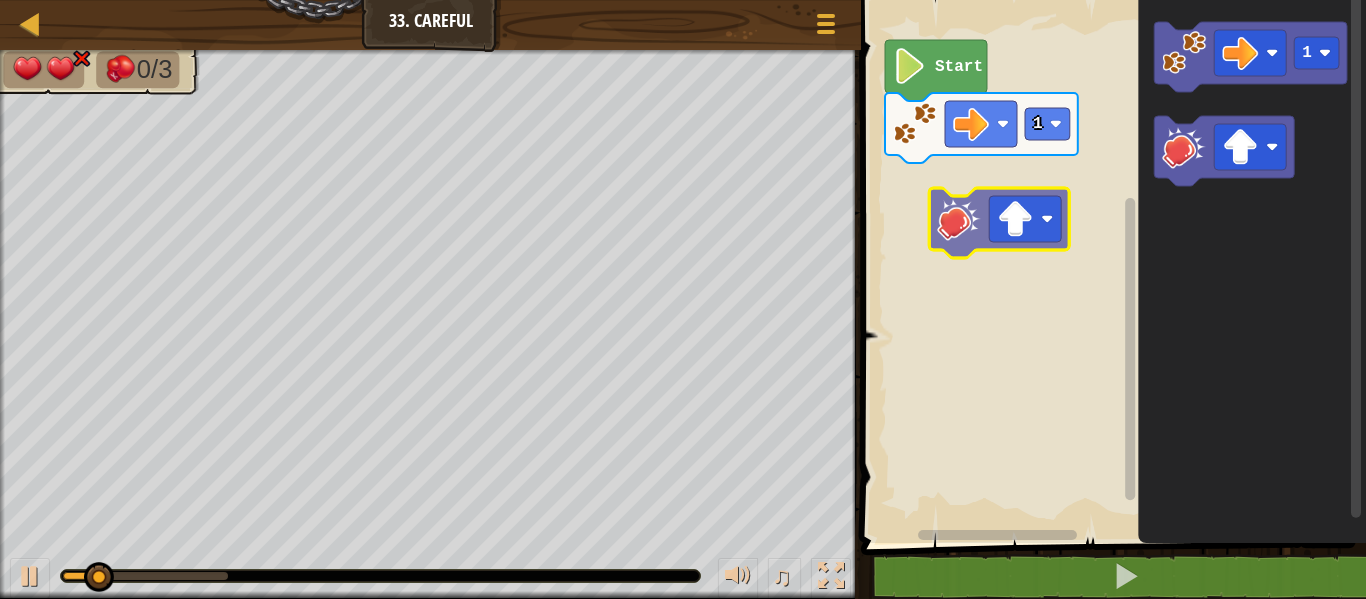 click on "1 Start 1" at bounding box center (1110, 266) 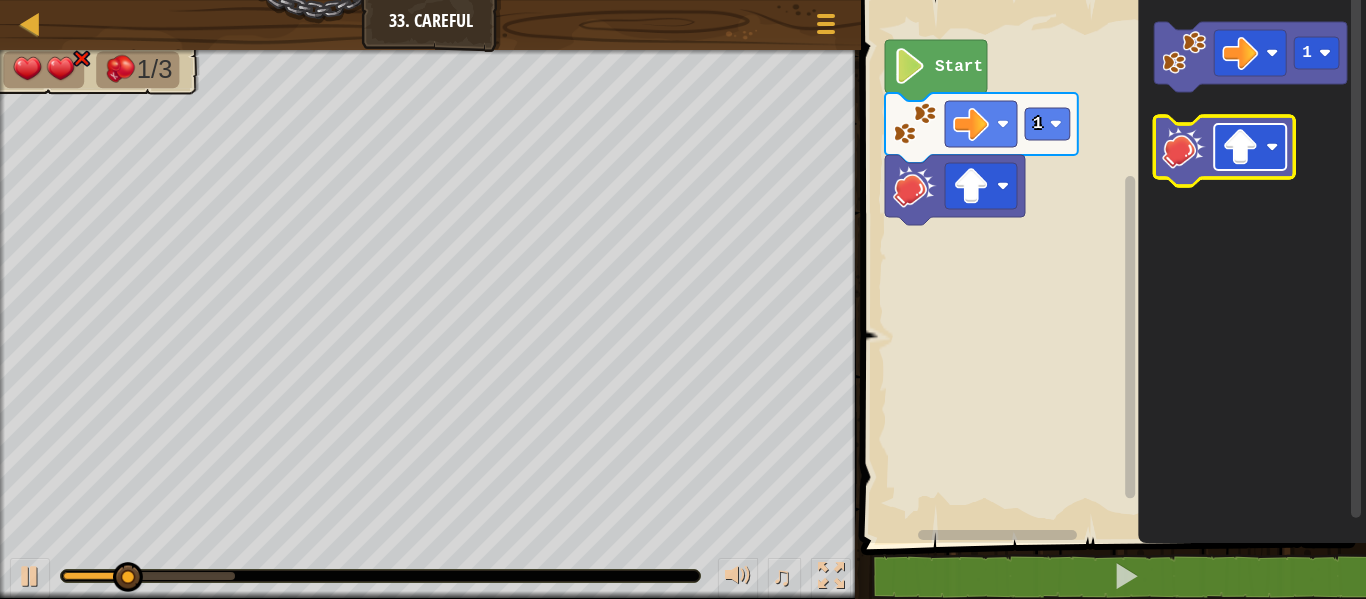 click 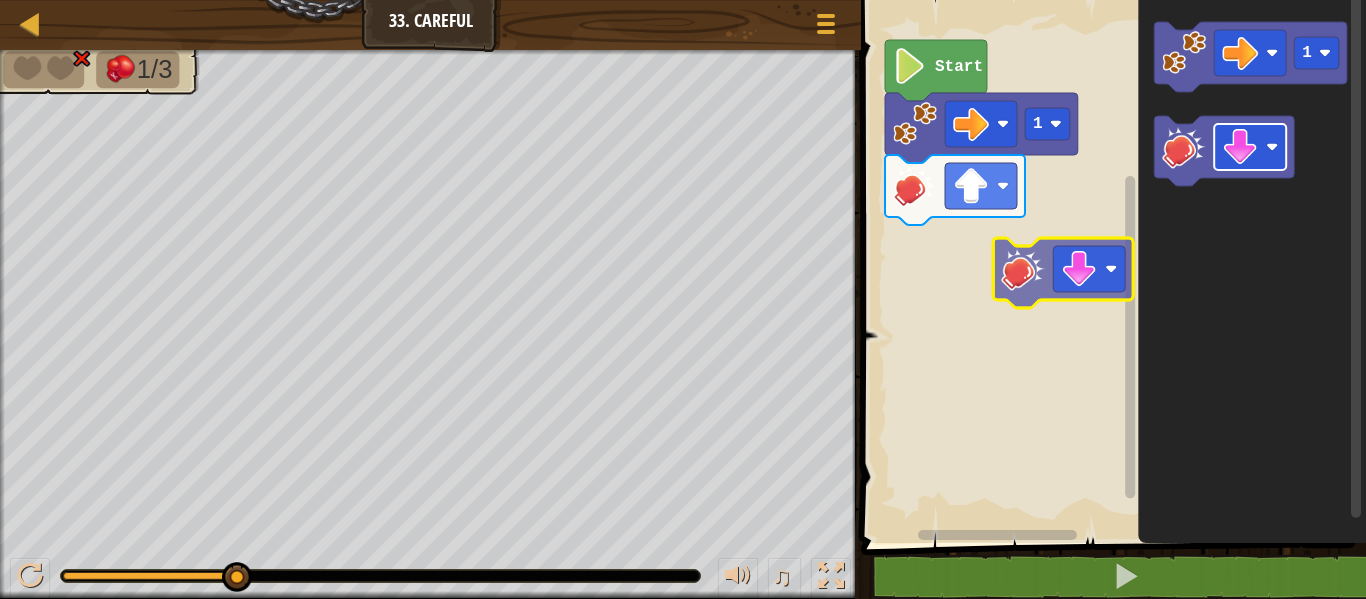 click on "1 Start 1" at bounding box center [1110, 266] 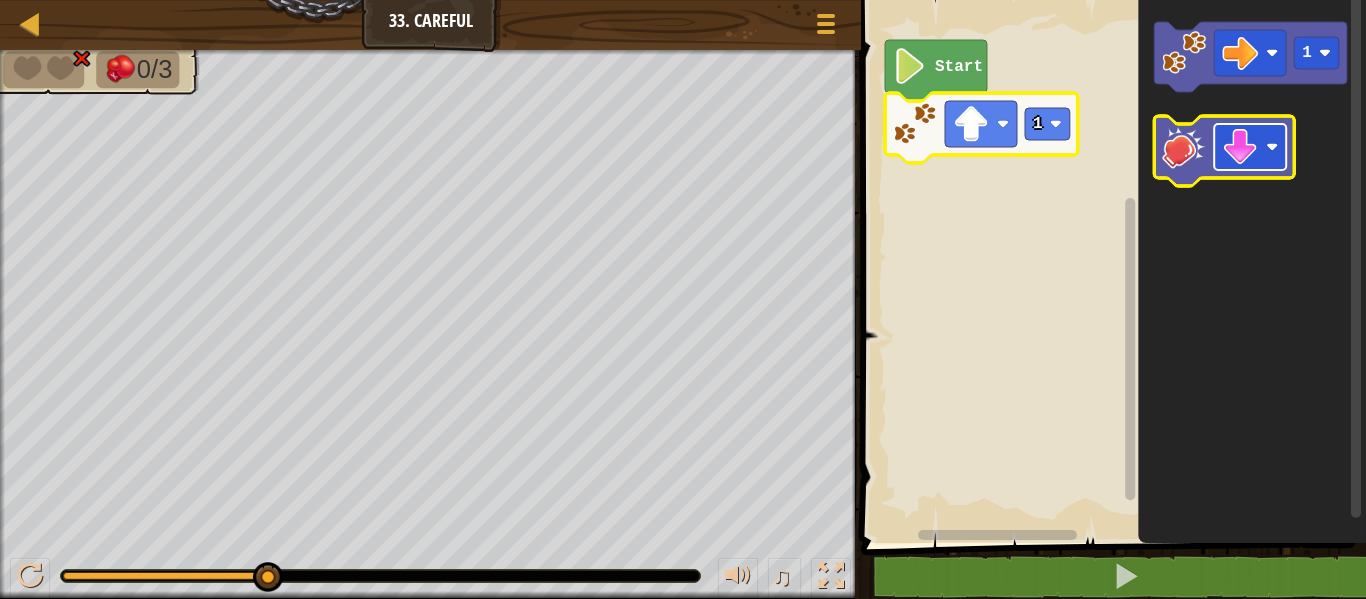 click 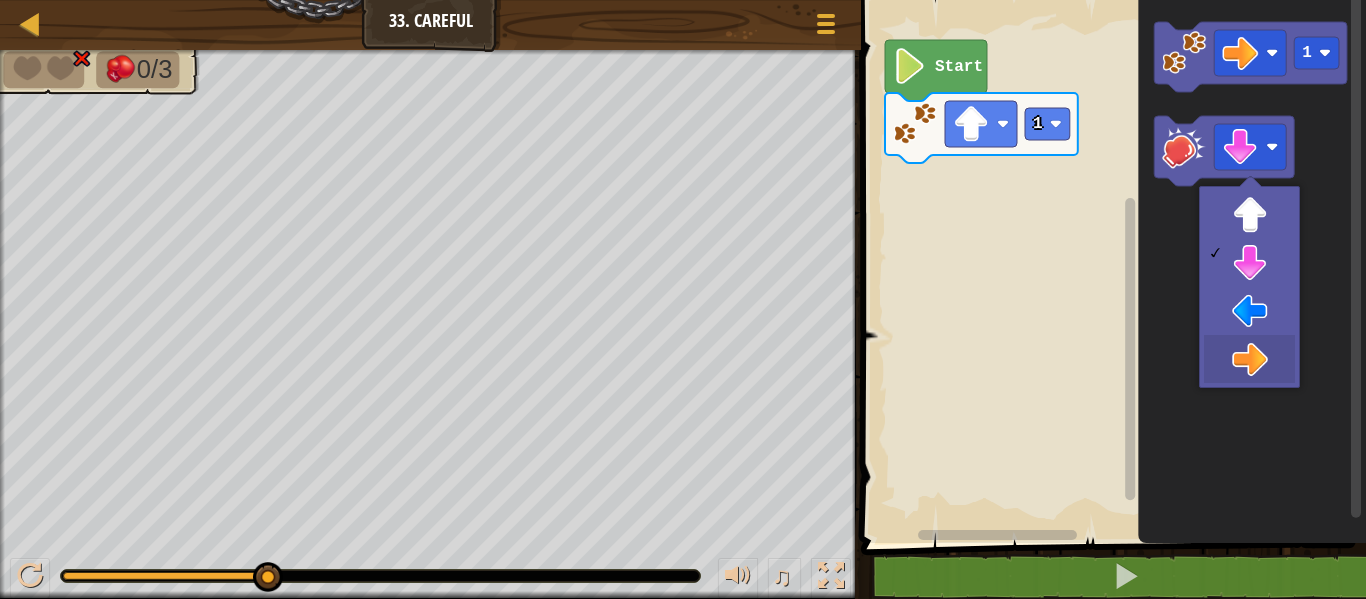 drag, startPoint x: 1259, startPoint y: 338, endPoint x: 1236, endPoint y: 303, distance: 41.880783 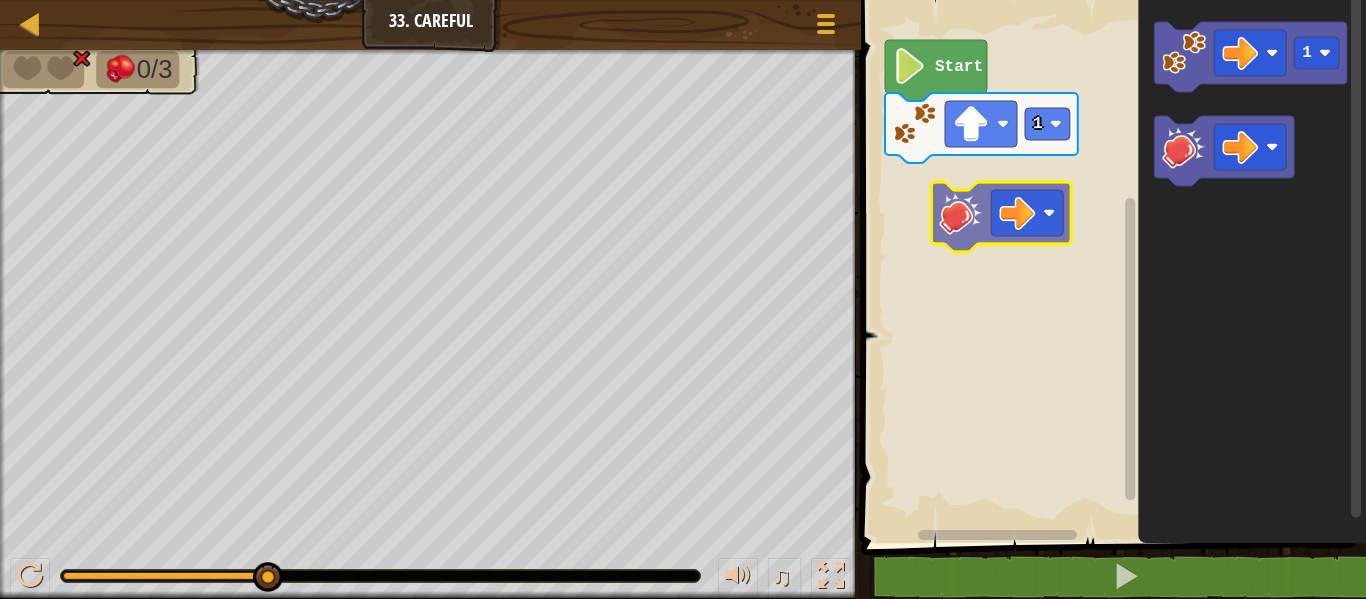 click on "Start 1 1" at bounding box center [1110, 266] 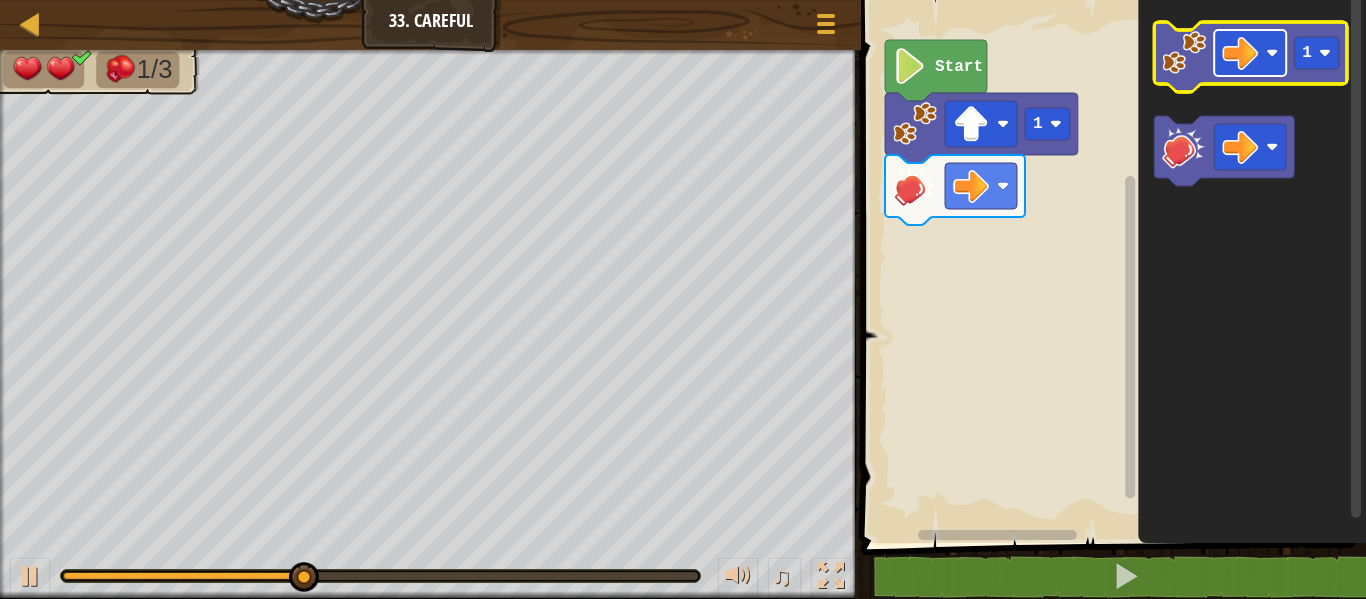 click 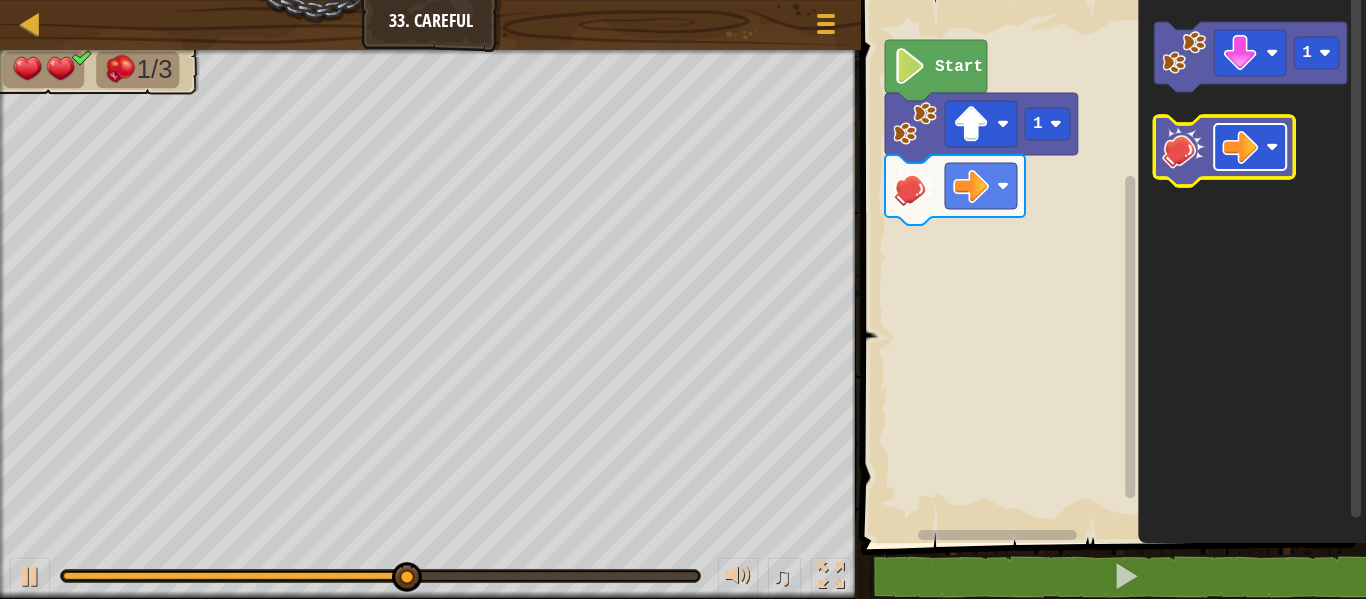 click 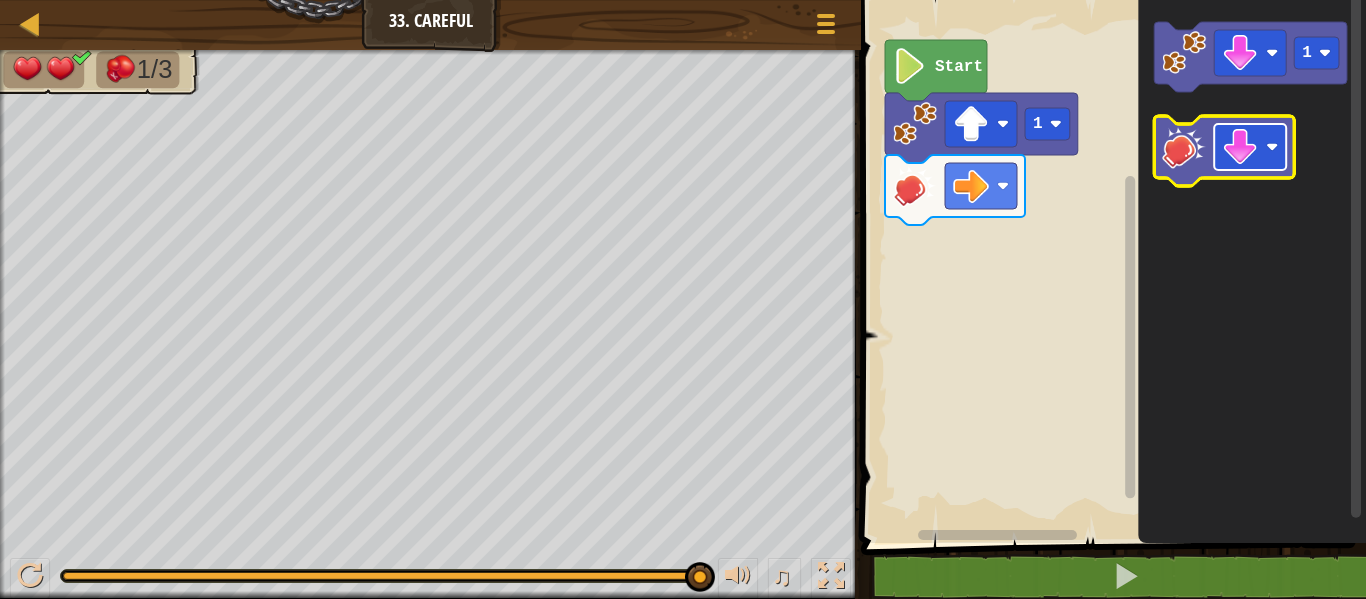 click 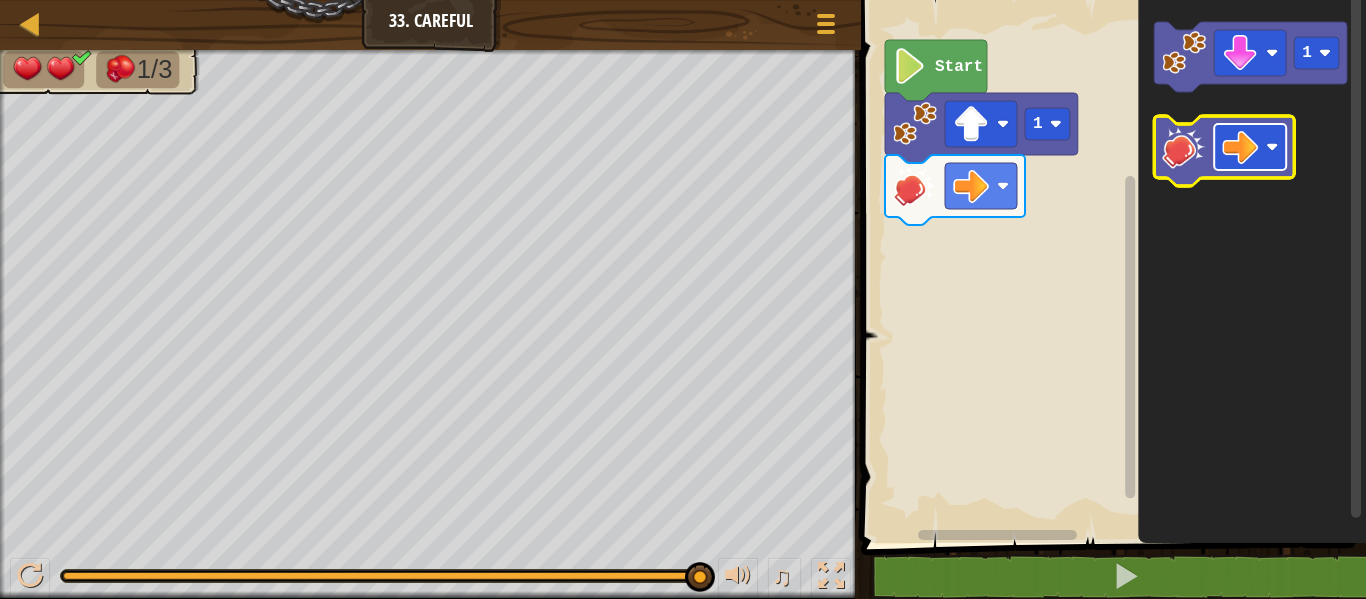 click 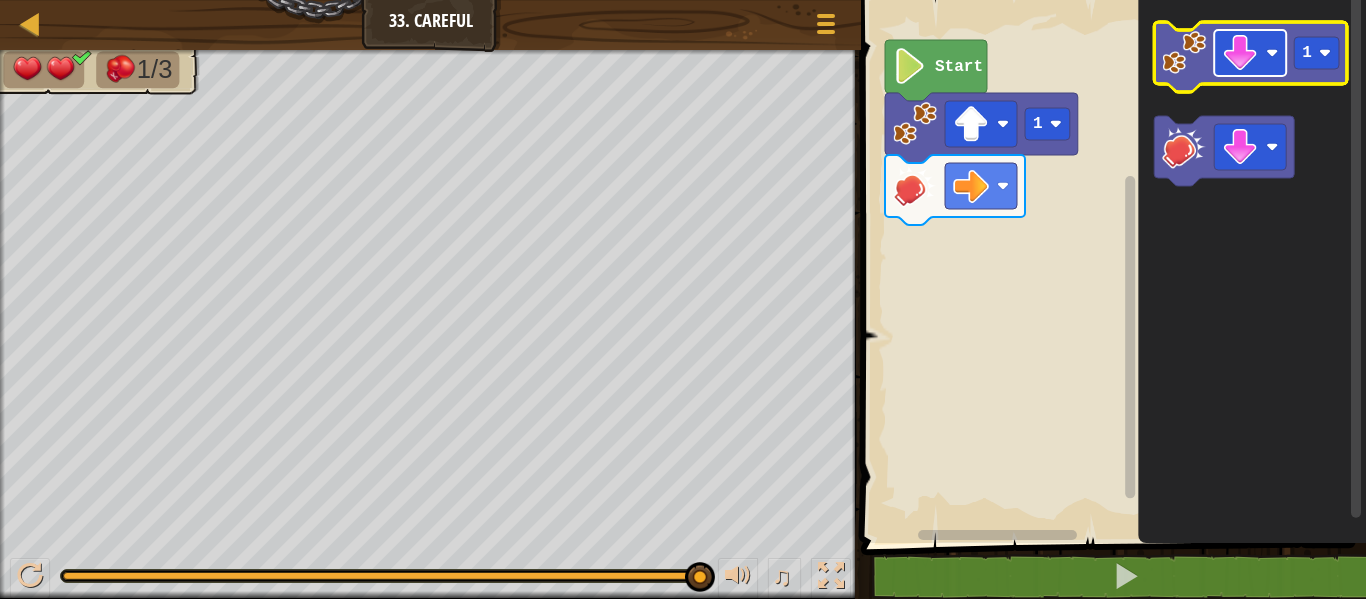 click 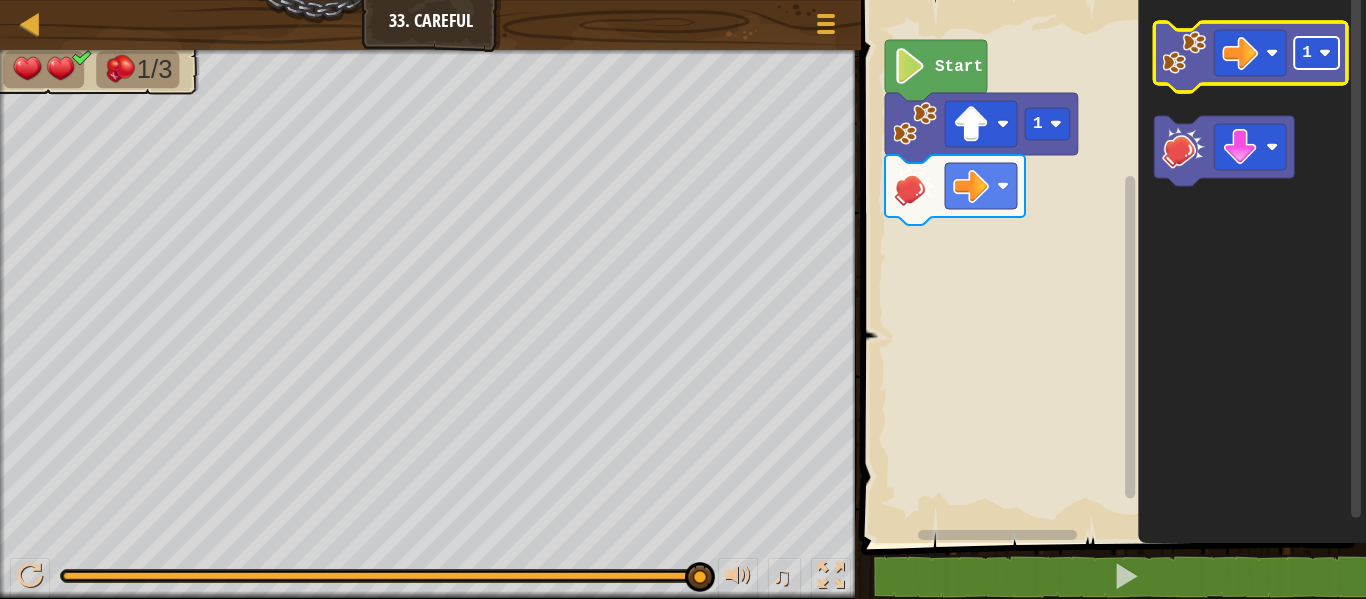 click 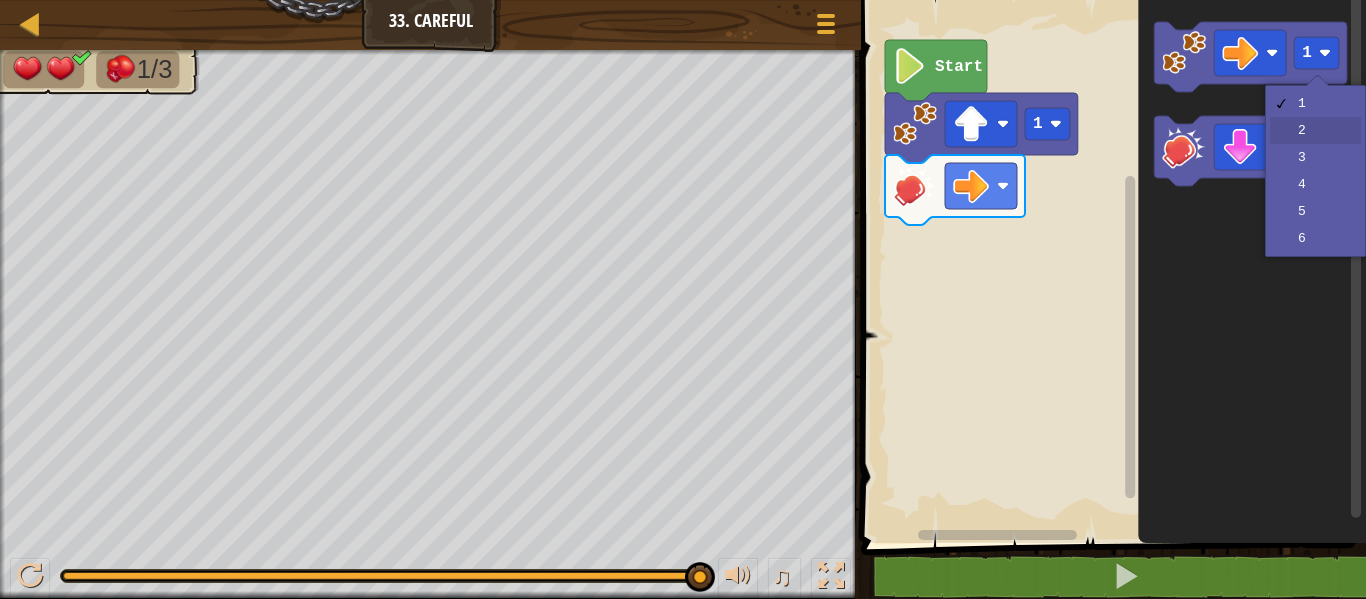 drag, startPoint x: 1308, startPoint y: 132, endPoint x: 1274, endPoint y: 120, distance: 36.05551 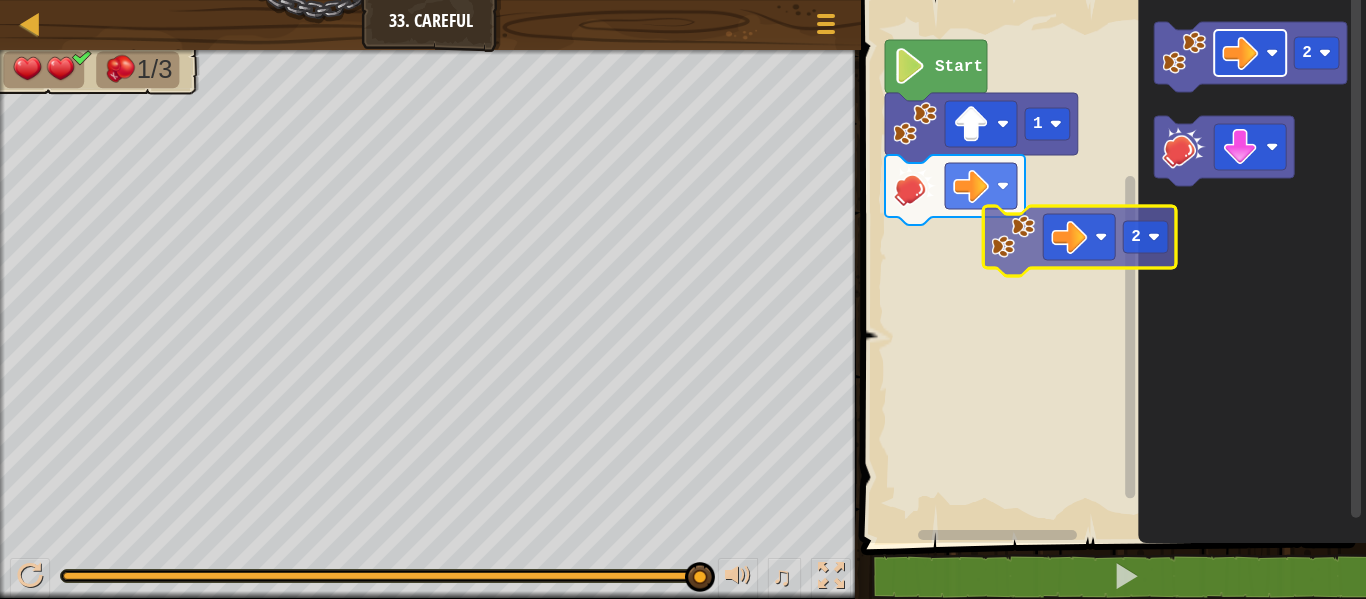 click on "1 Start 2 2" at bounding box center [1110, 266] 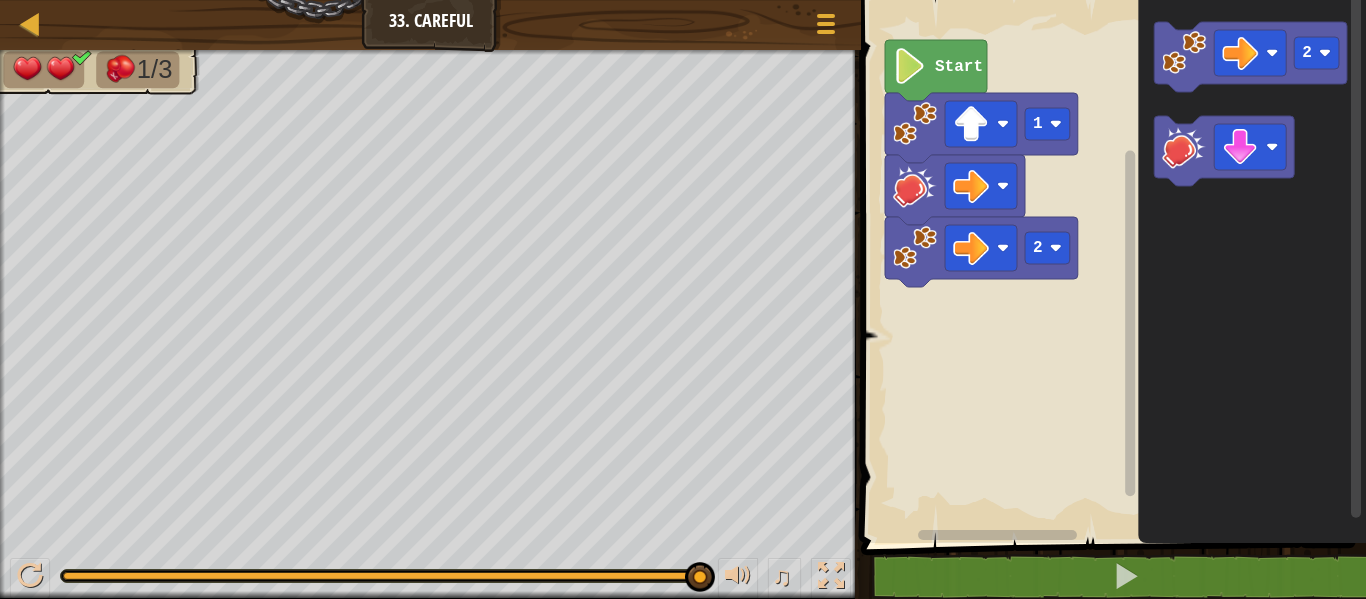click 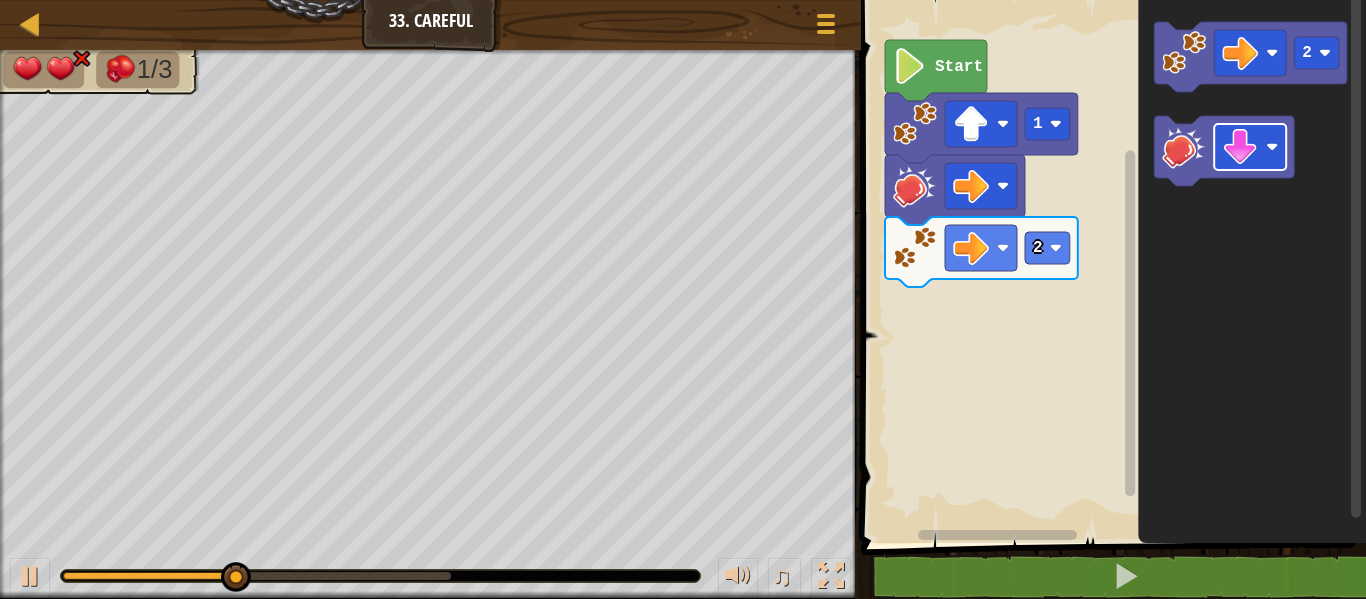 click on "2 1 Start 2" at bounding box center [1110, 266] 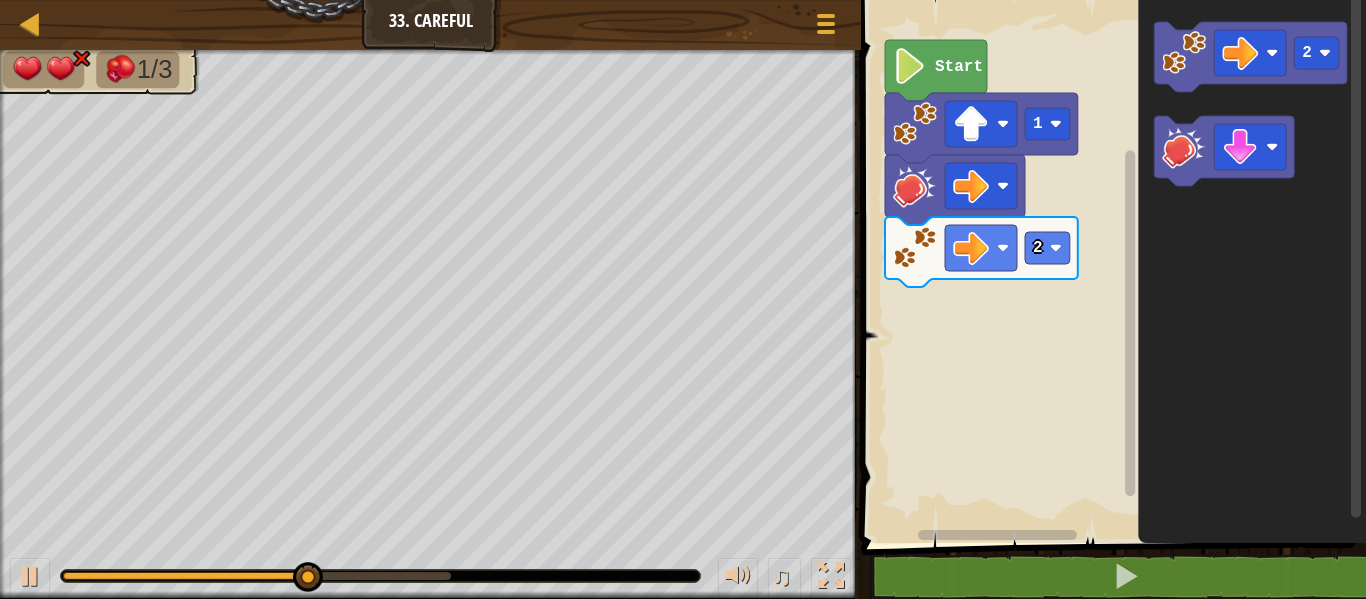 click on "2" 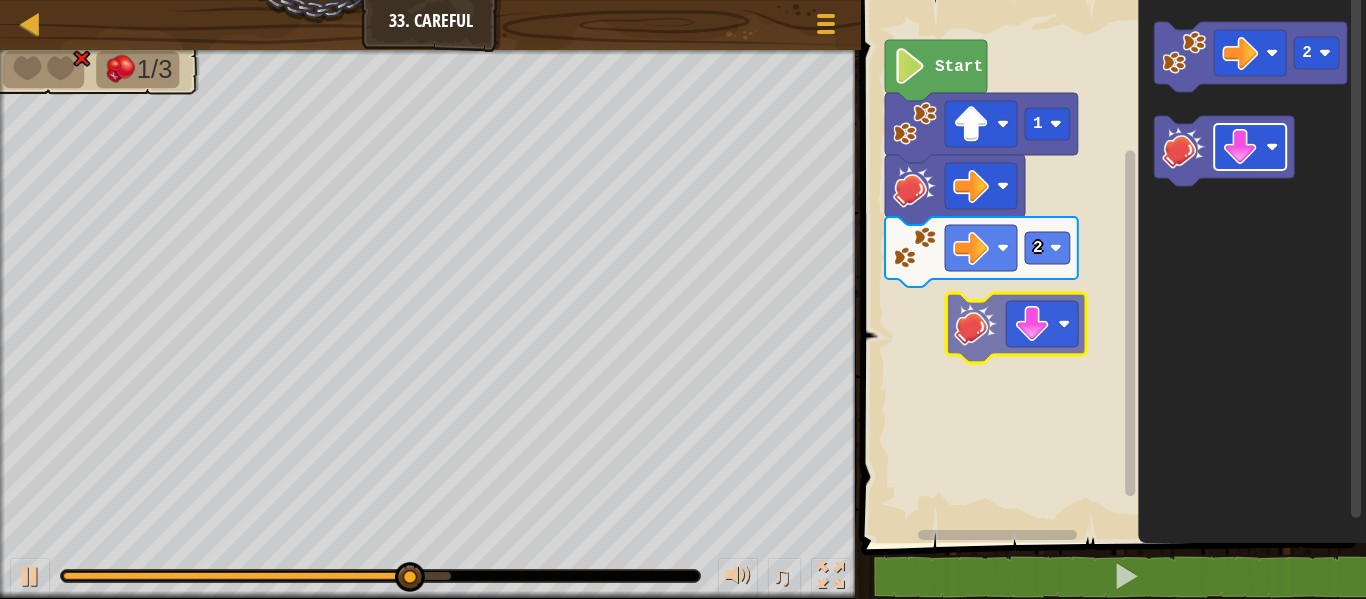 click on "2 1 Start 2" at bounding box center (1110, 266) 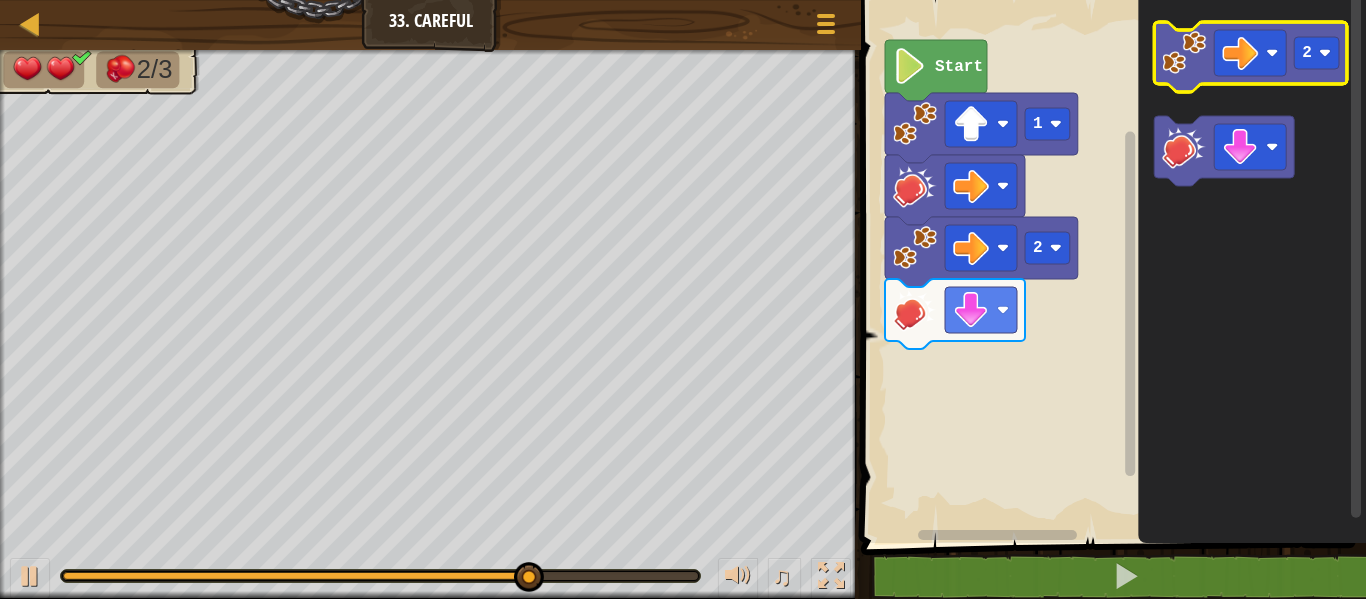 click 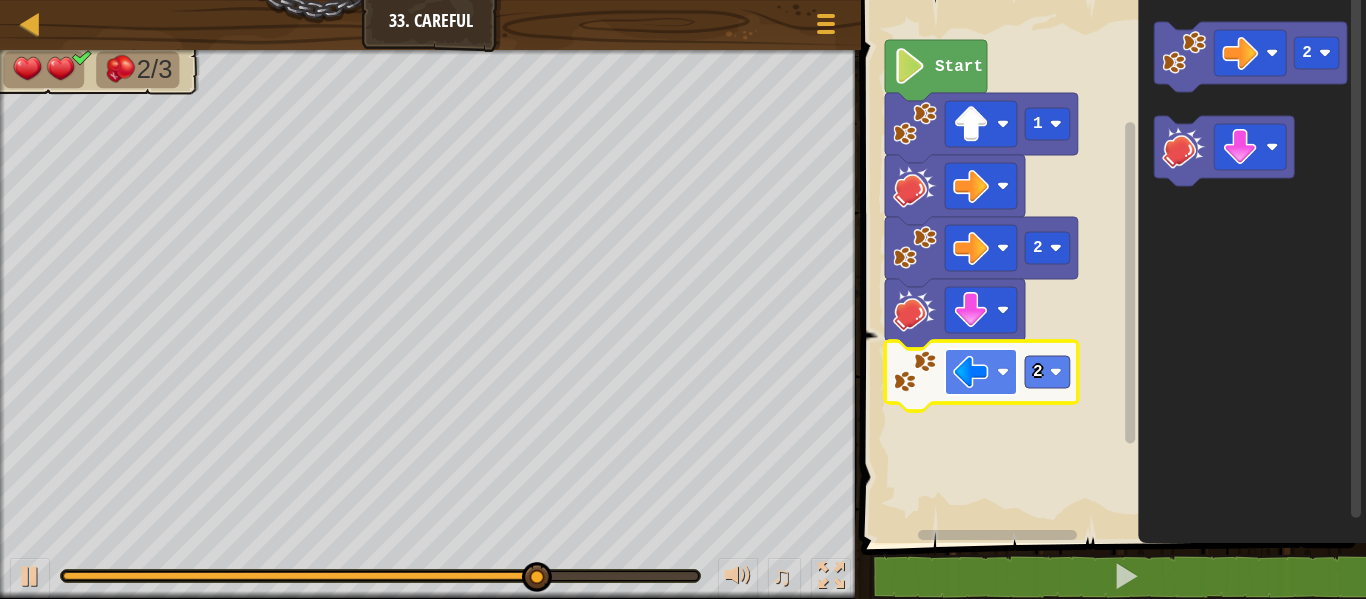 click 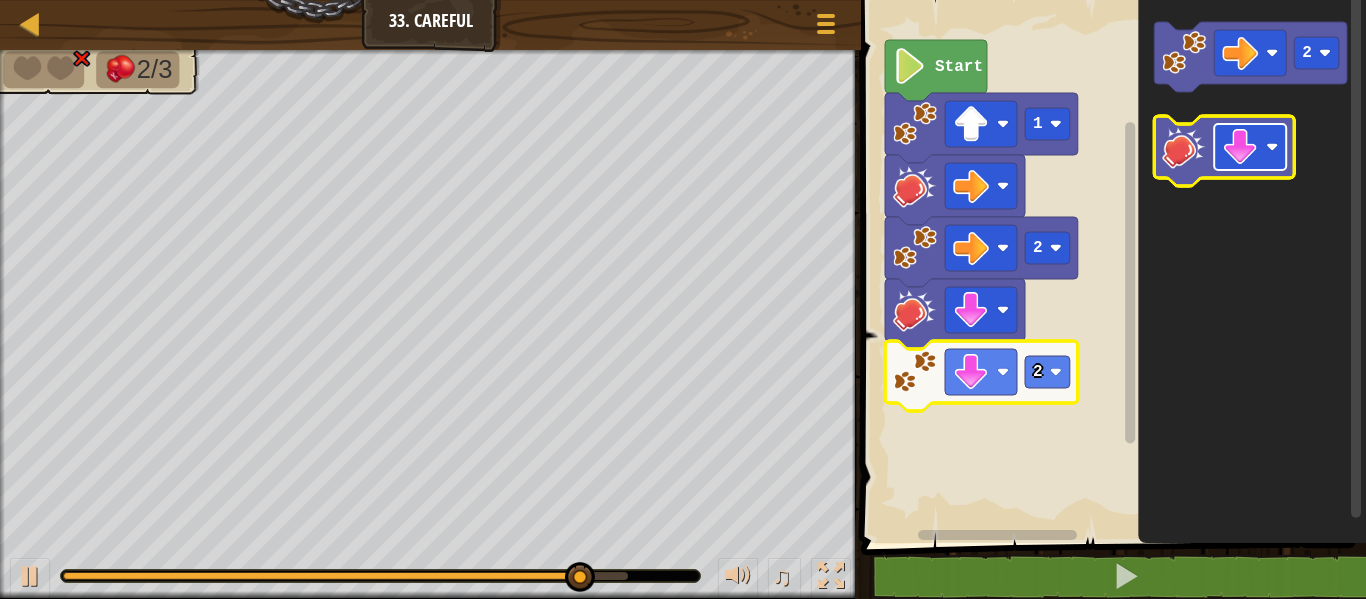 click 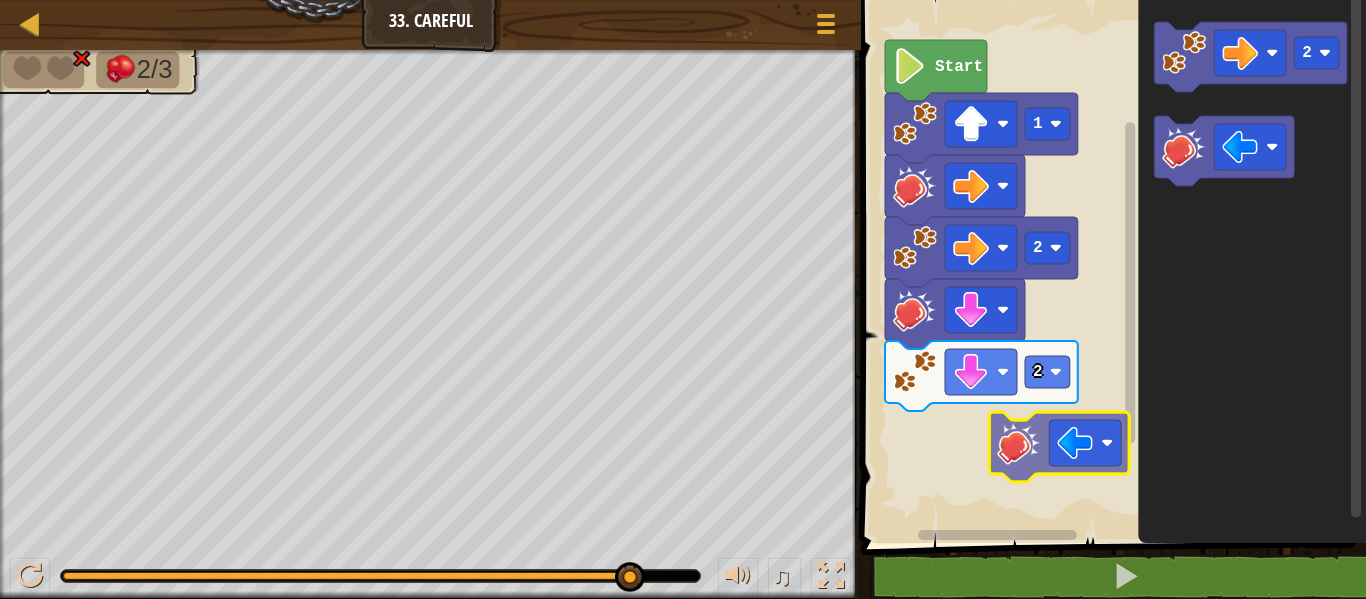 click on "Start 1 2 2 2" at bounding box center (1110, 266) 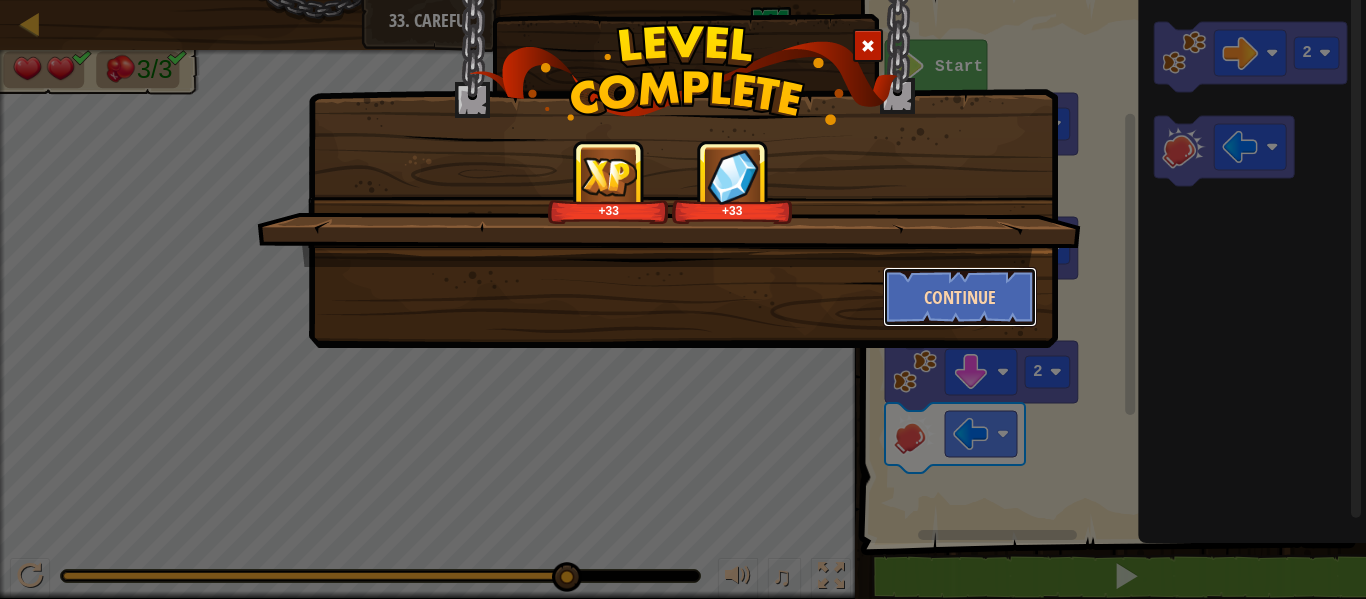 click on "Continue" at bounding box center (960, 297) 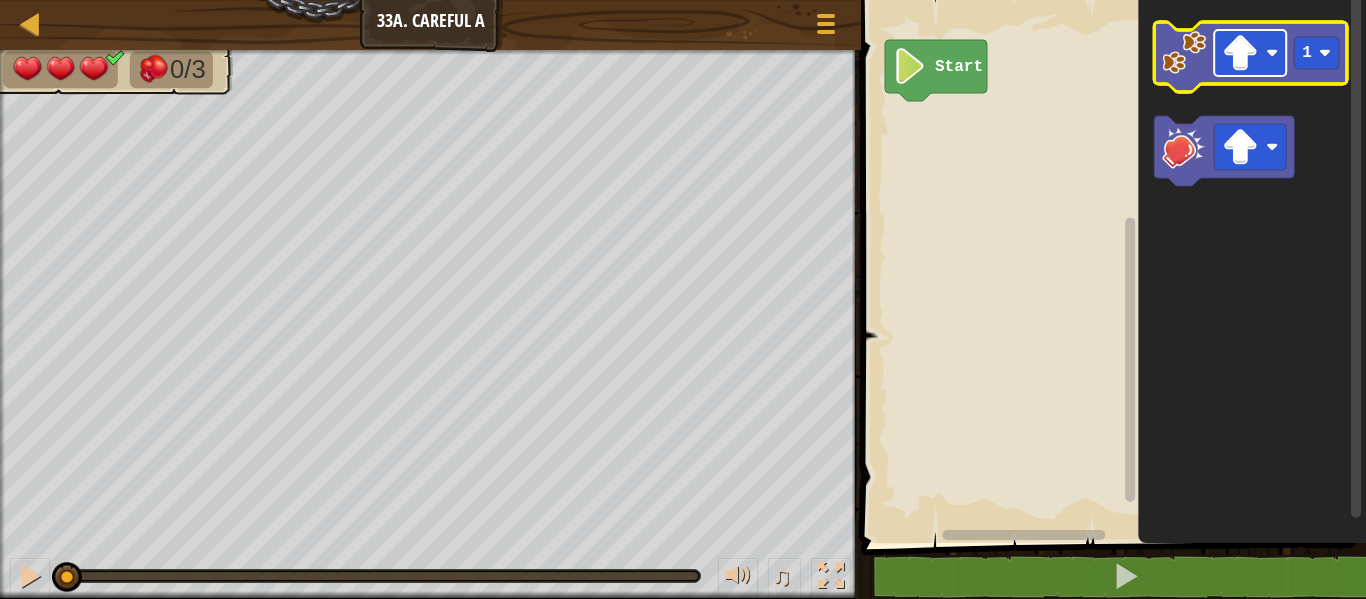 click 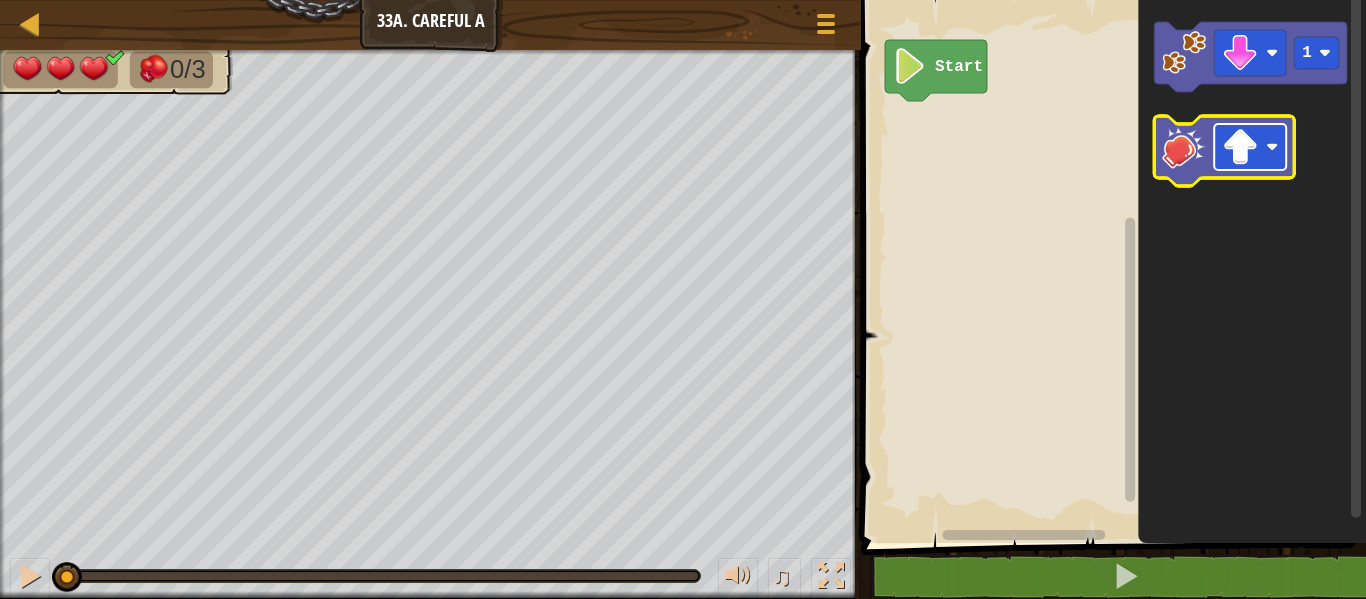 click 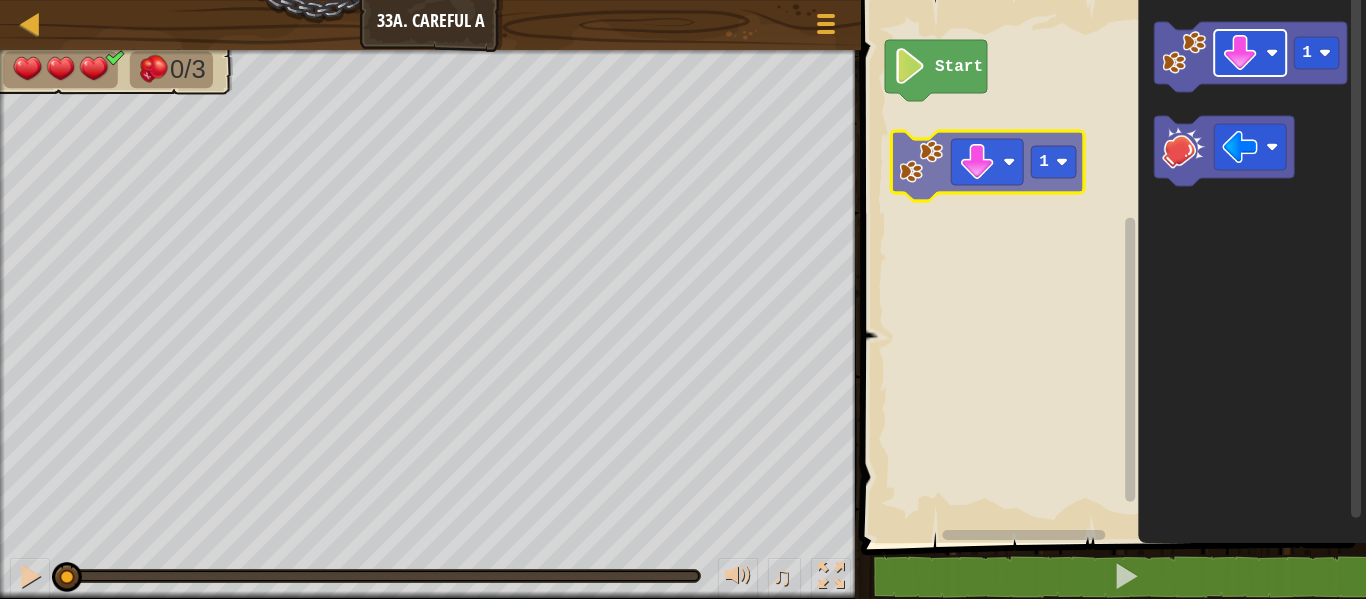 click on "Start 1 1" at bounding box center (1110, 266) 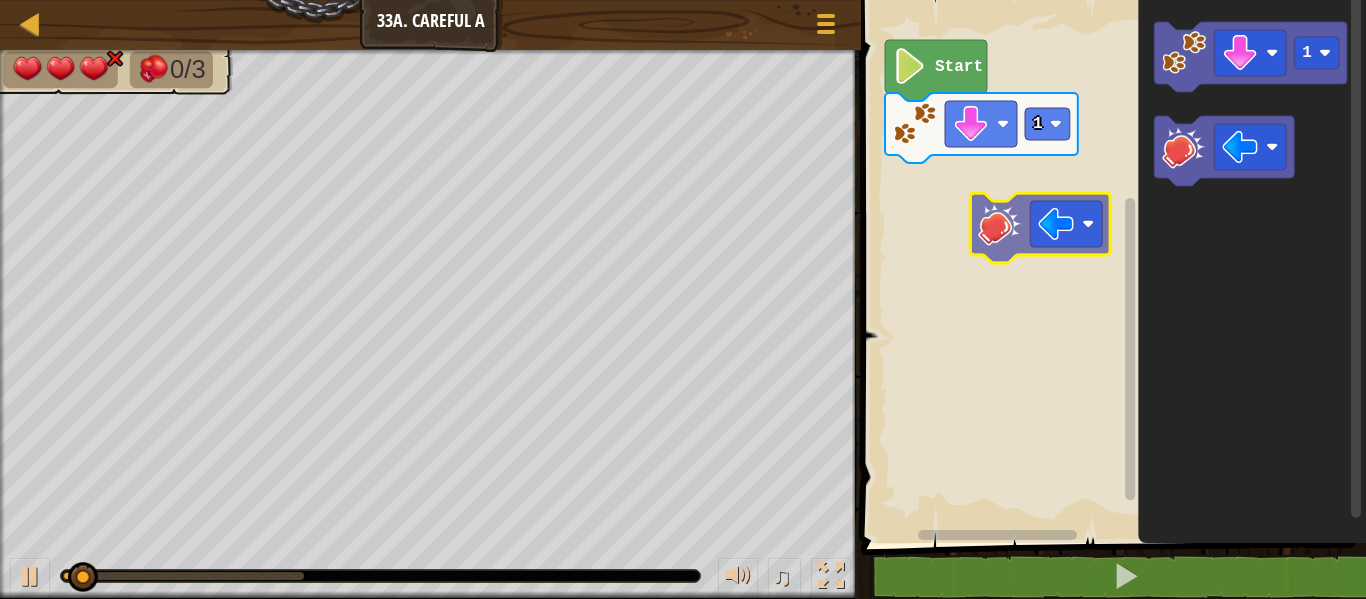 click on "1 Start 1" at bounding box center [1110, 266] 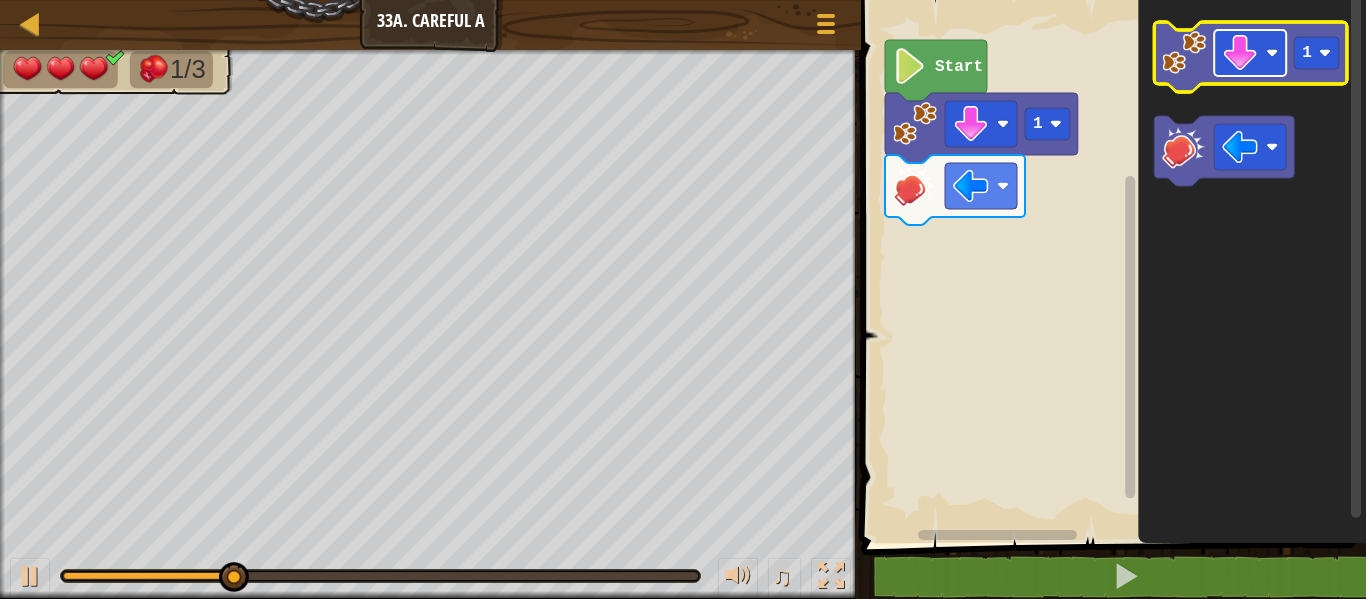 click 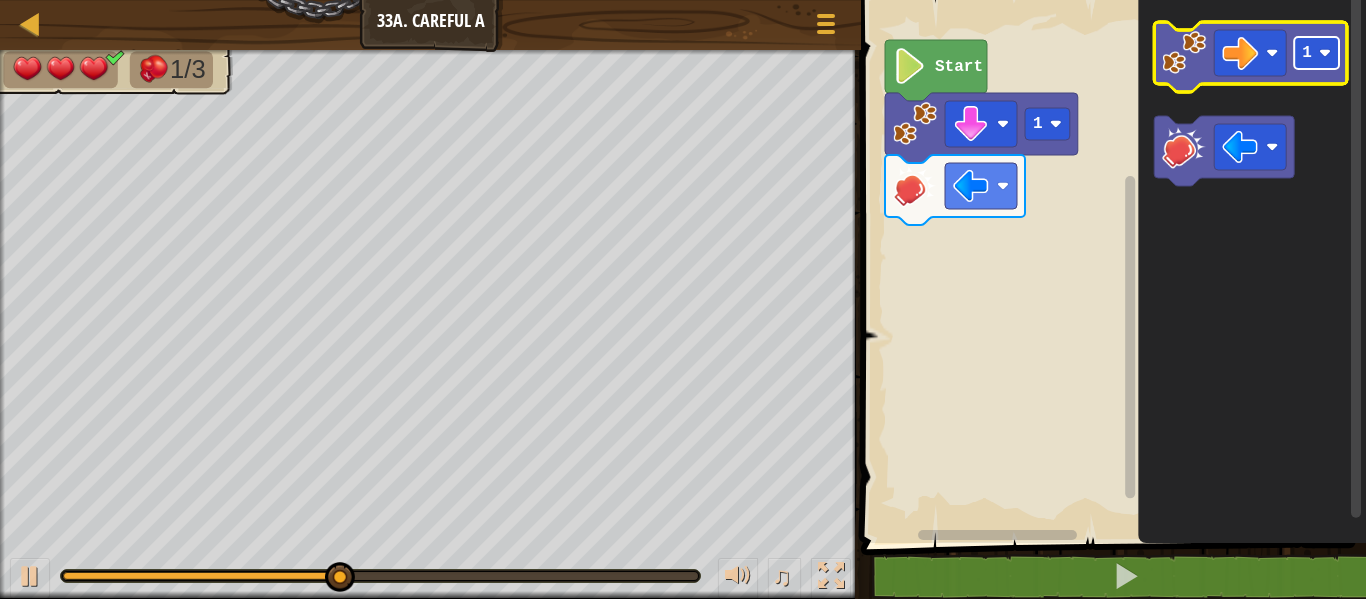 click 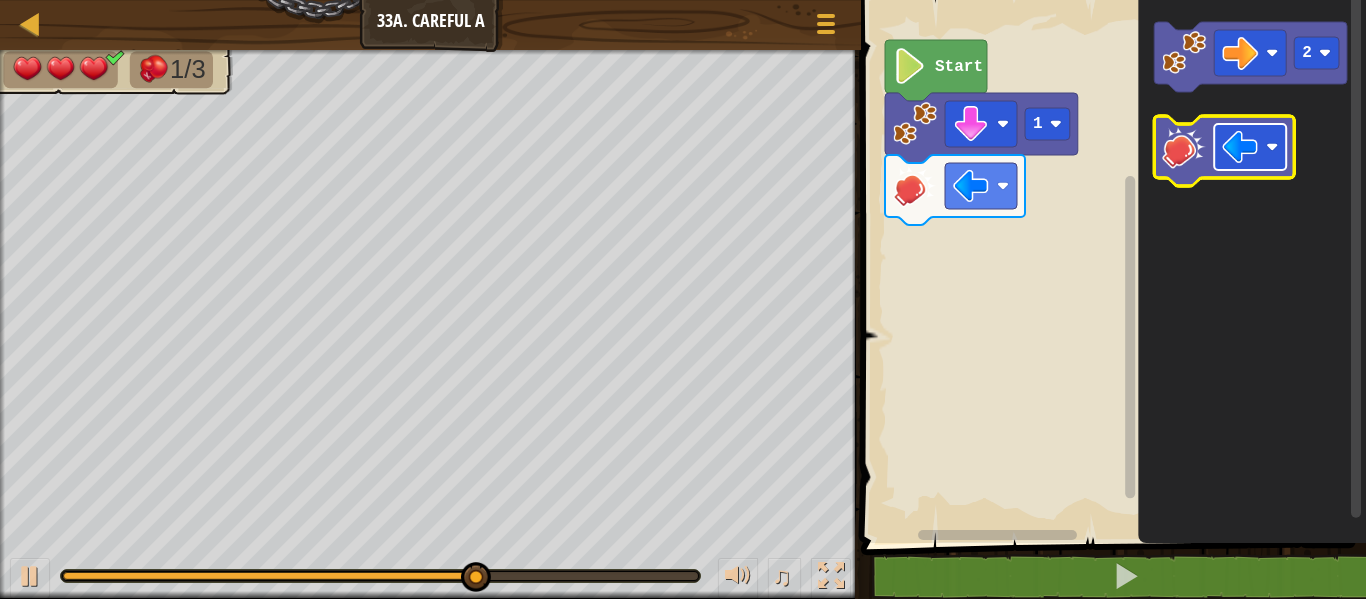 click 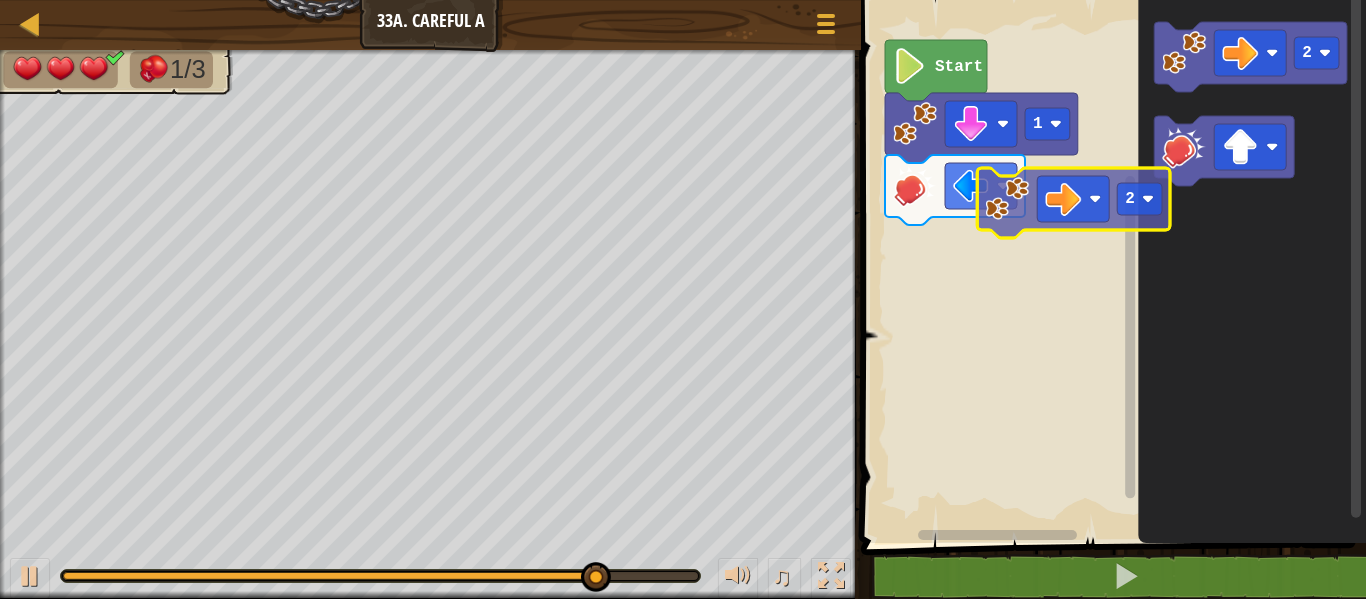 click on "1 Start 2 2" at bounding box center (1110, 266) 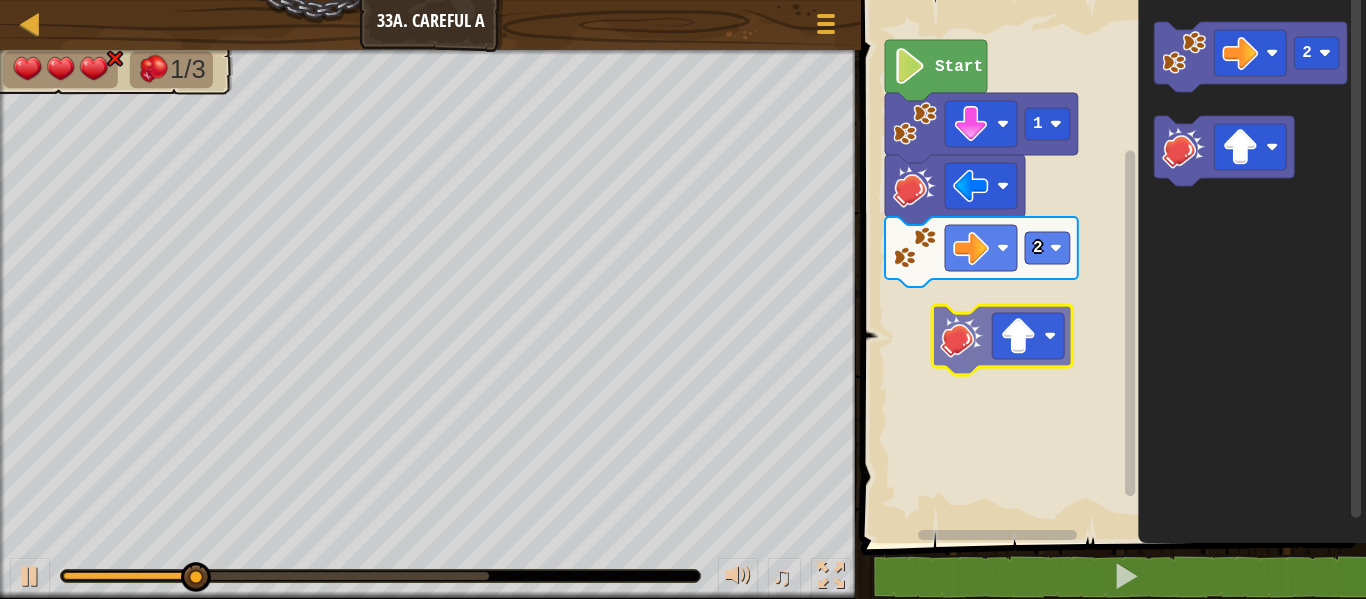 click on "2 1 Start 2" at bounding box center (1110, 266) 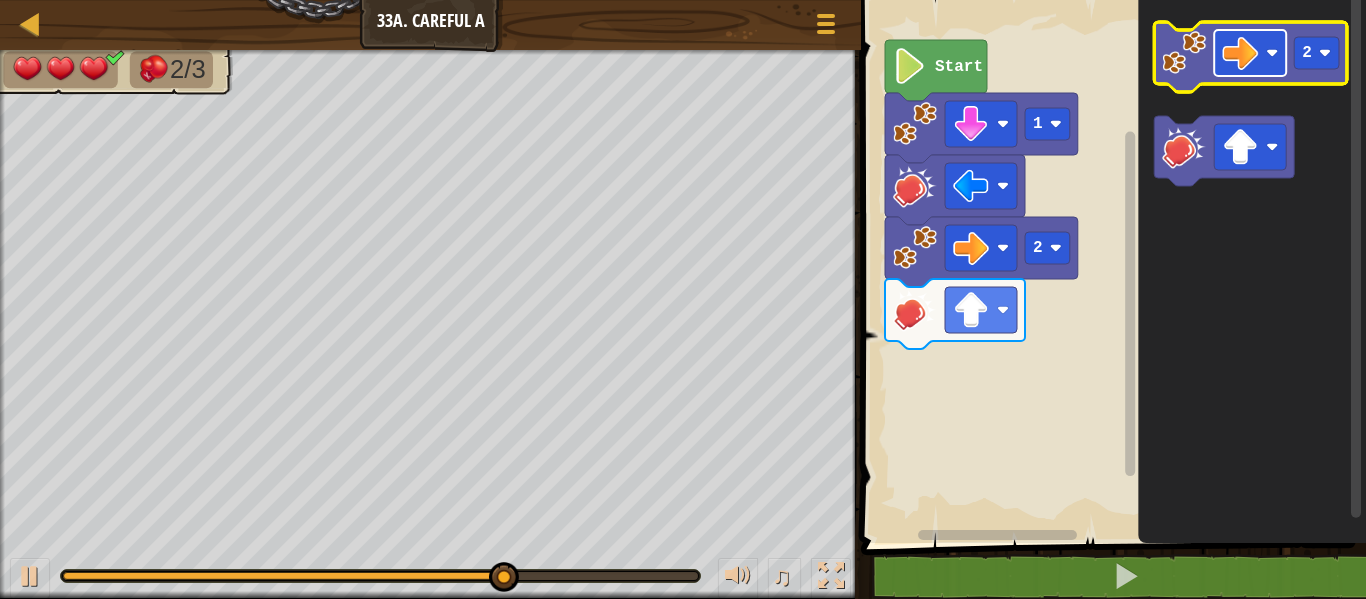 click 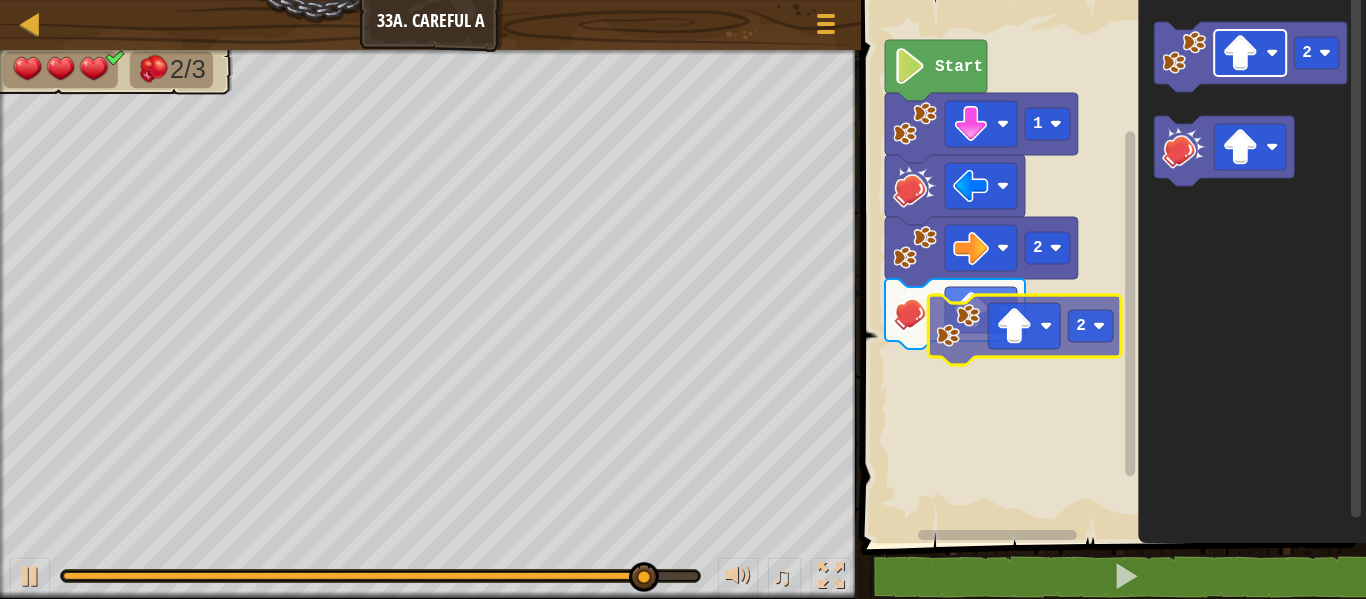 click on "2 1 Start 2 2" at bounding box center (1110, 266) 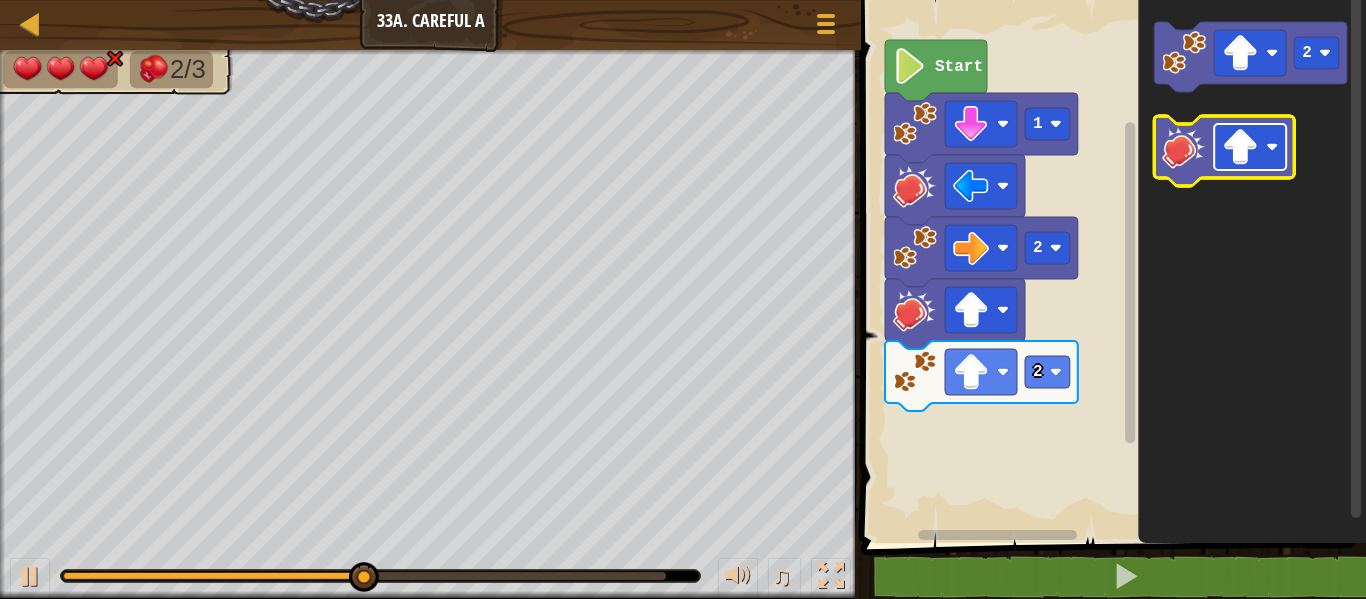 click 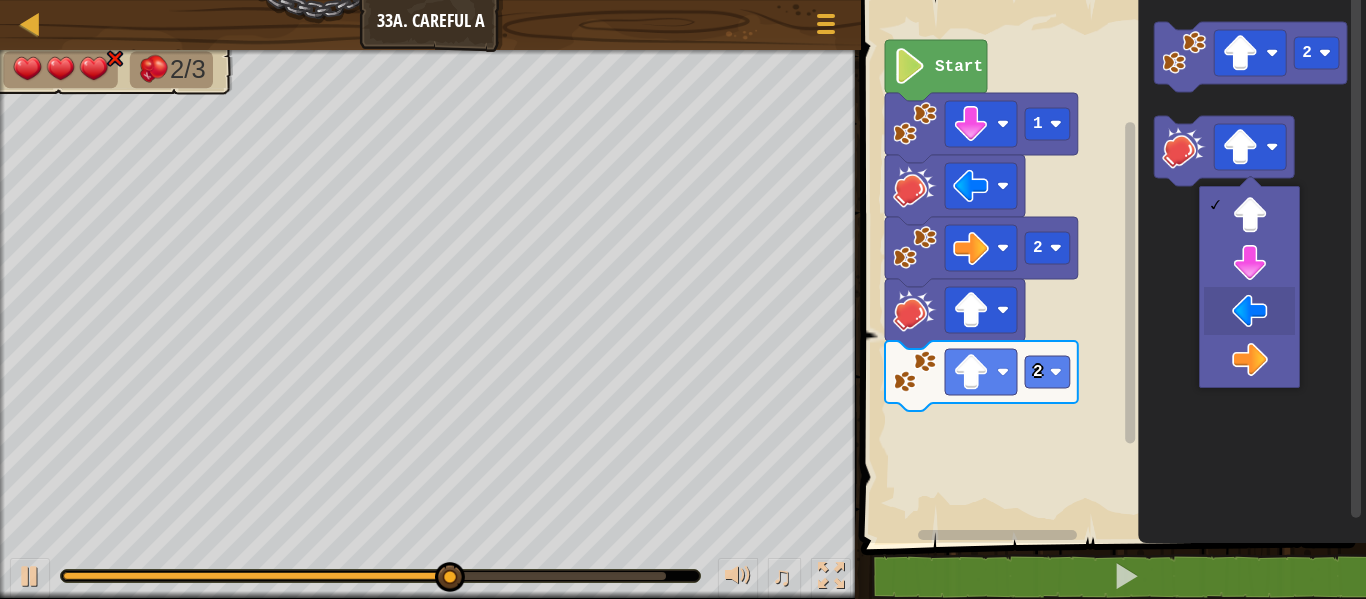 drag, startPoint x: 1241, startPoint y: 304, endPoint x: 1234, endPoint y: 289, distance: 16.552946 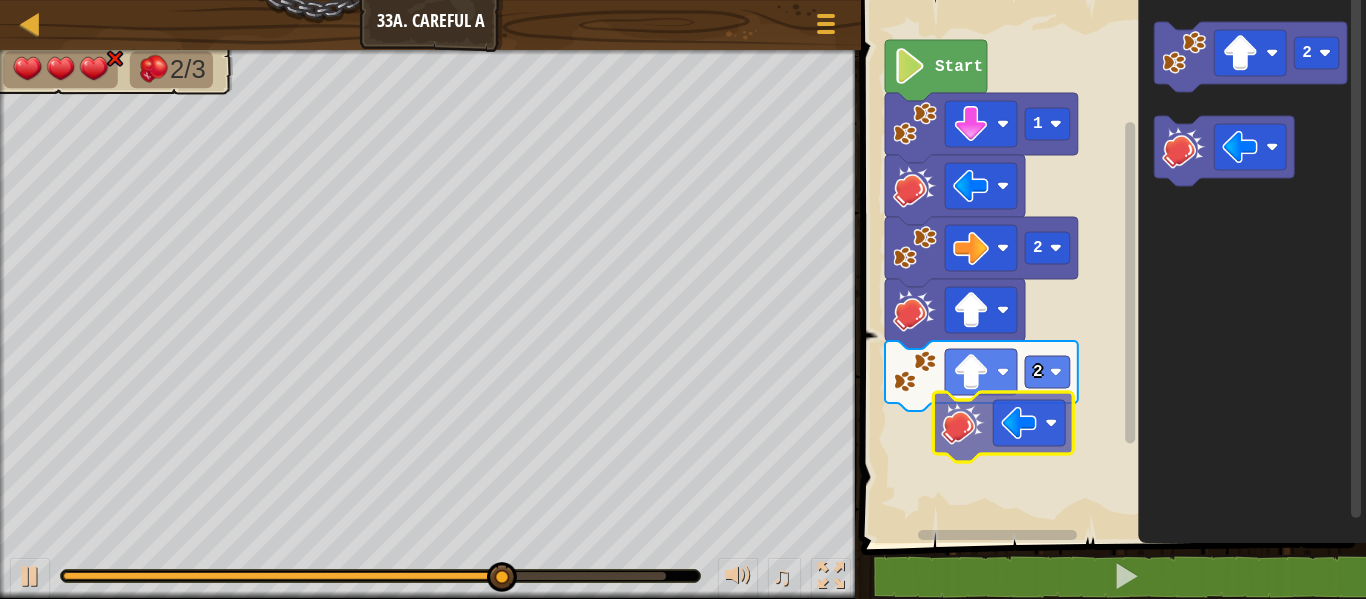 click on "2 2 1 Start 2" at bounding box center [1110, 266] 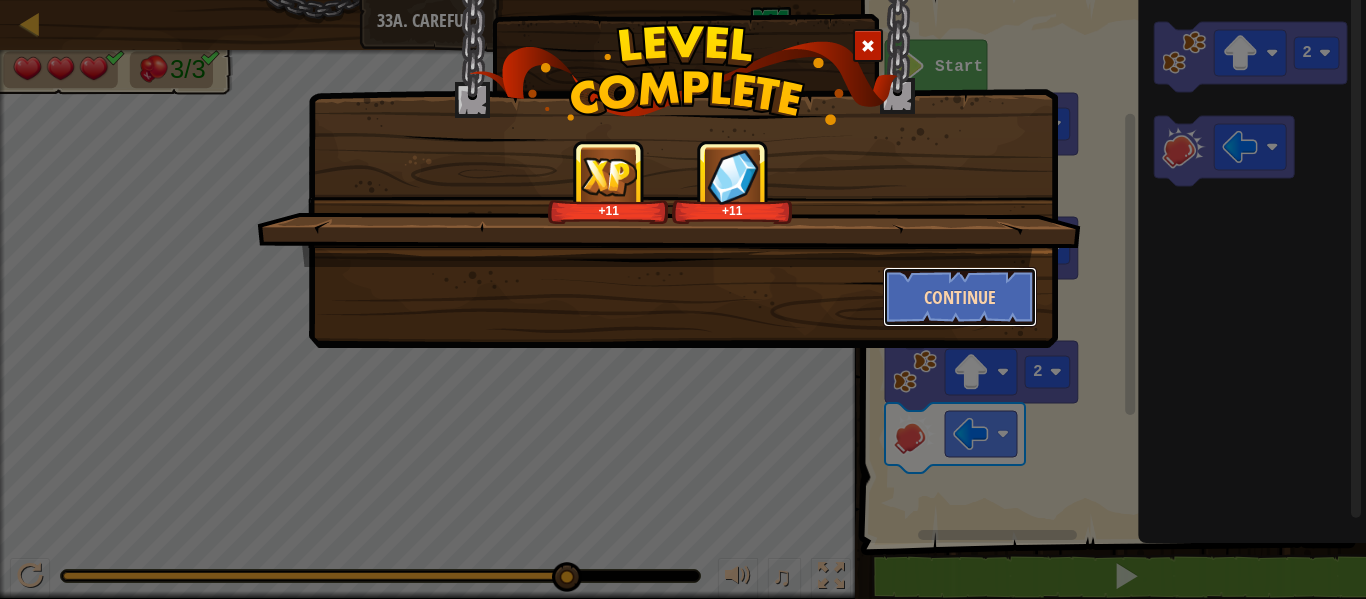 click on "Continue" at bounding box center (960, 297) 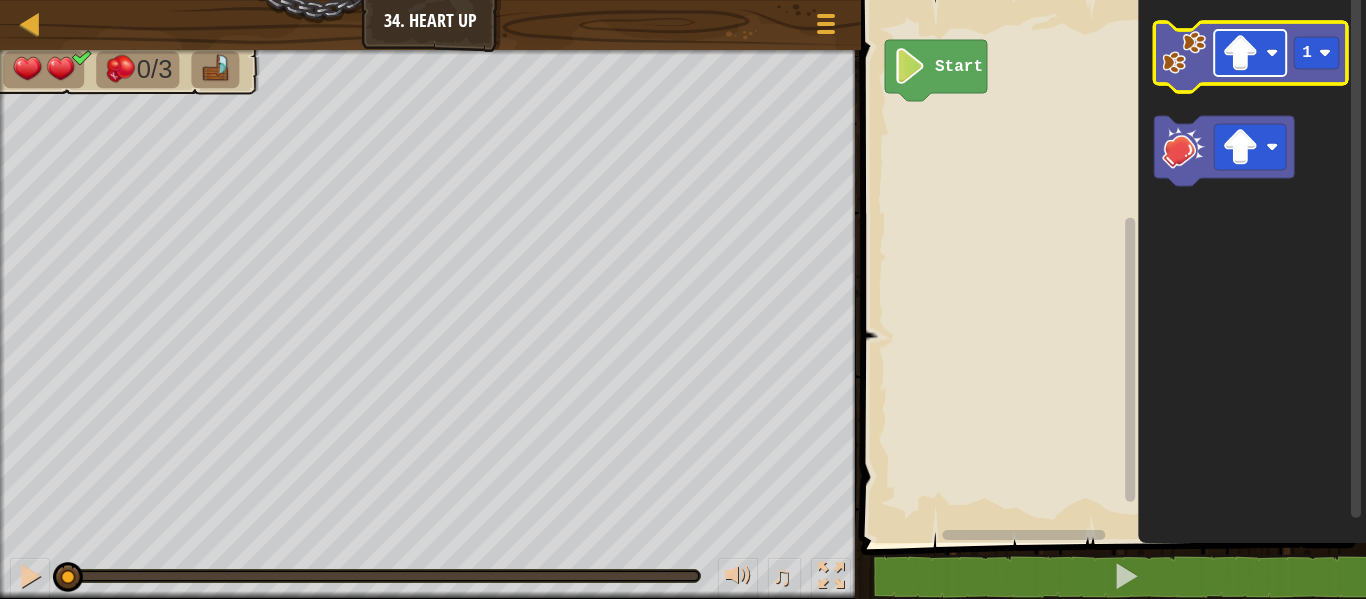 click 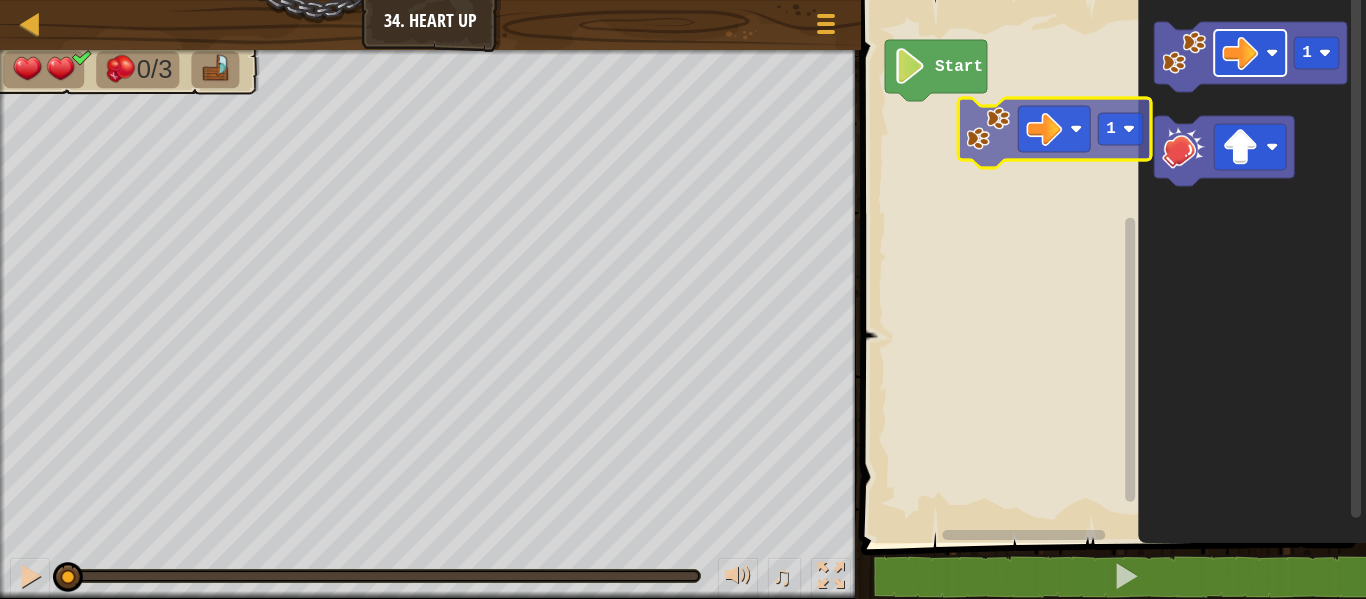 click on "Start 1 1" at bounding box center [1110, 266] 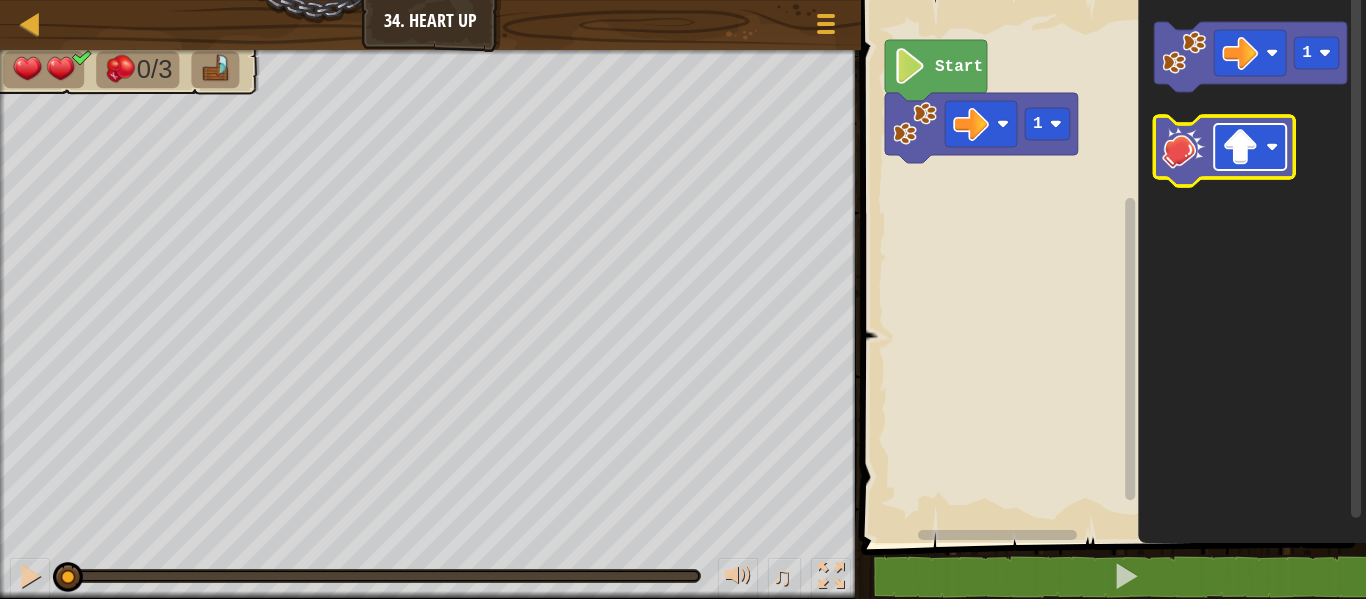 click 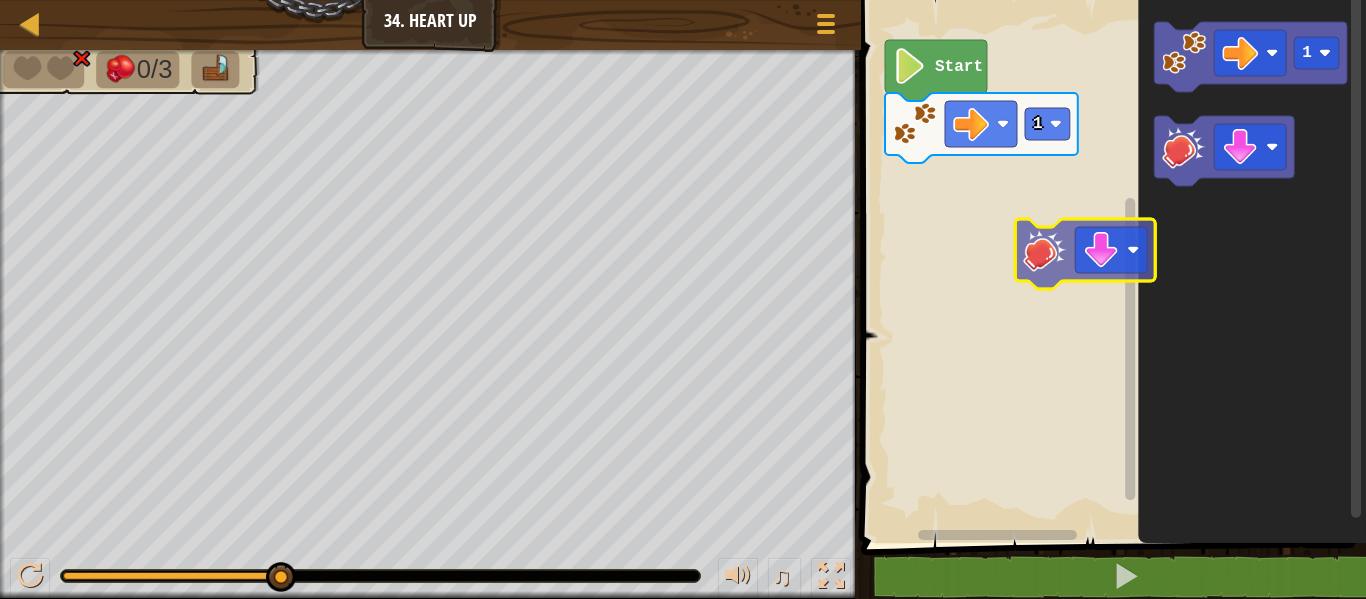 click on "1 Start 1" at bounding box center (1110, 266) 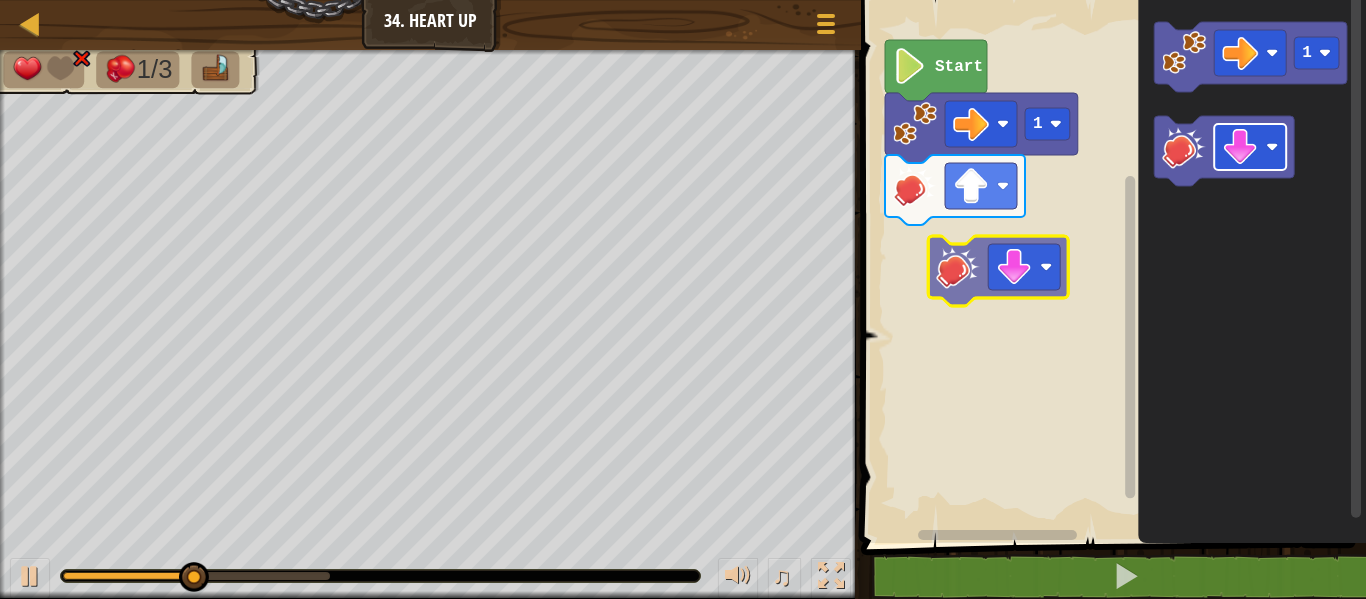 click on "Start 1 1" at bounding box center [1110, 266] 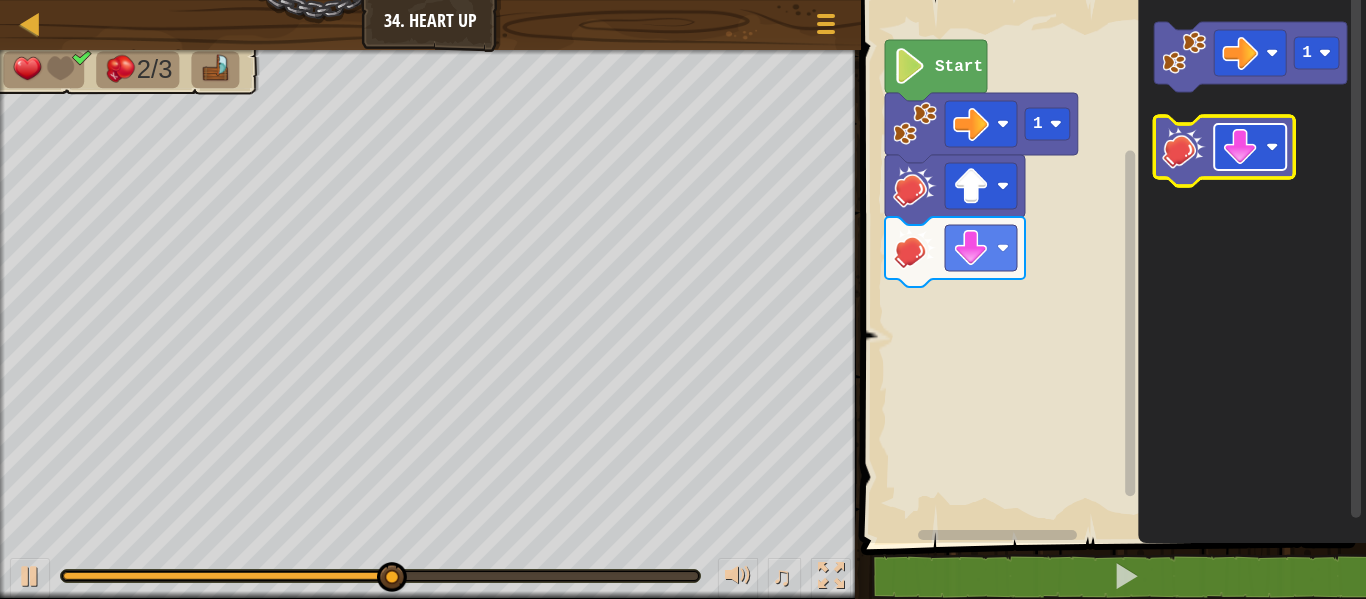 click 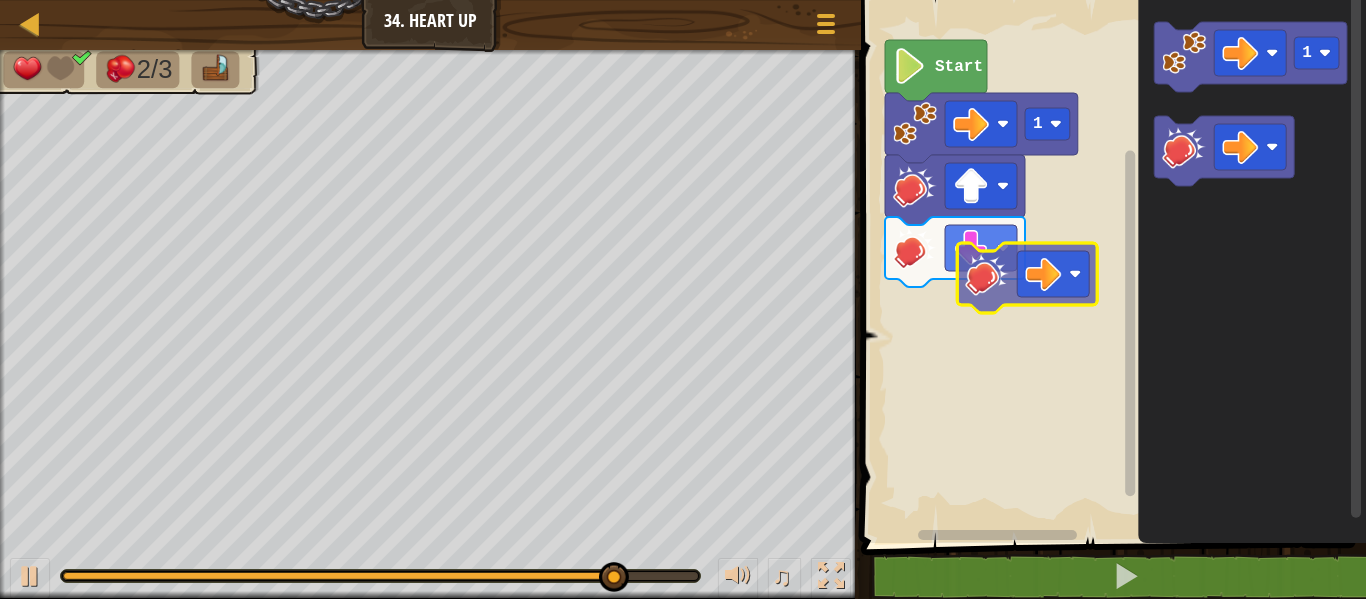 click on "1 Start 1" at bounding box center (1110, 266) 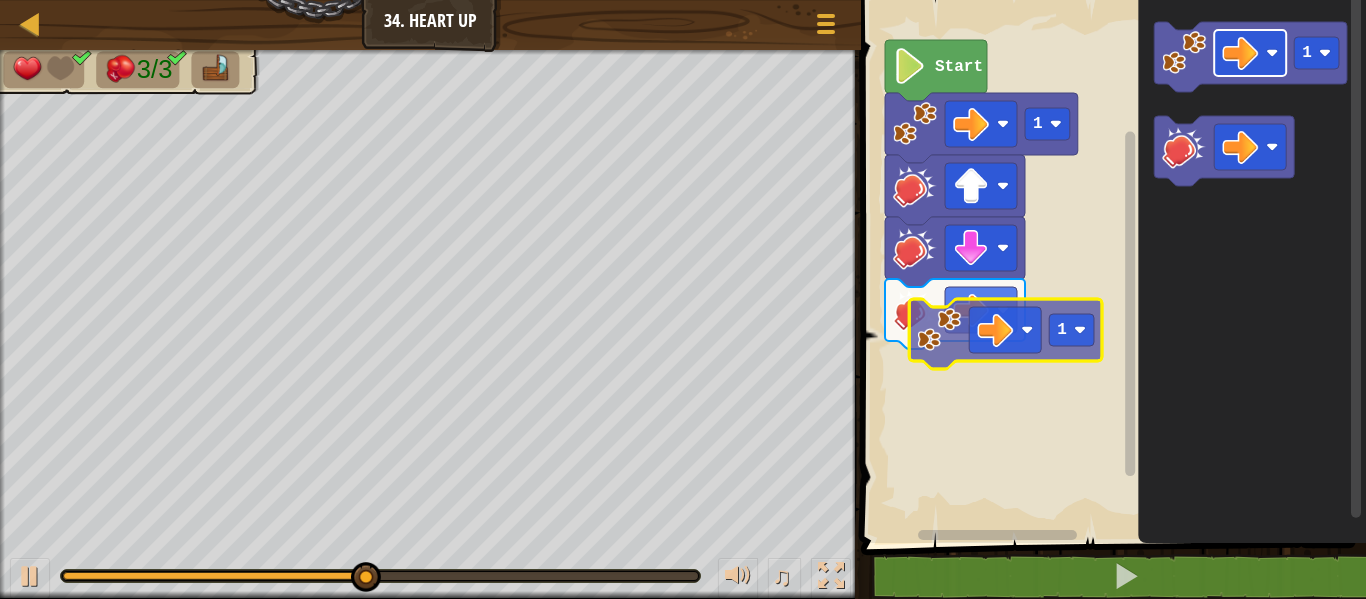 click on "1 Start 1 1" at bounding box center (1110, 266) 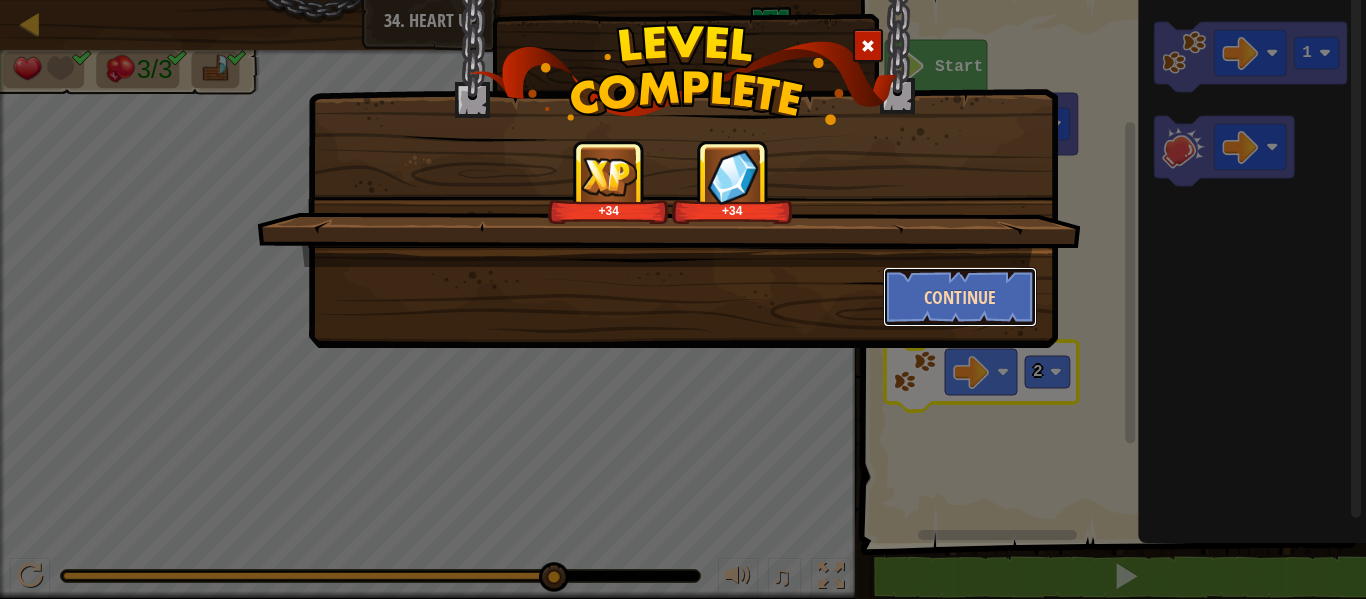 click on "Continue" at bounding box center (960, 297) 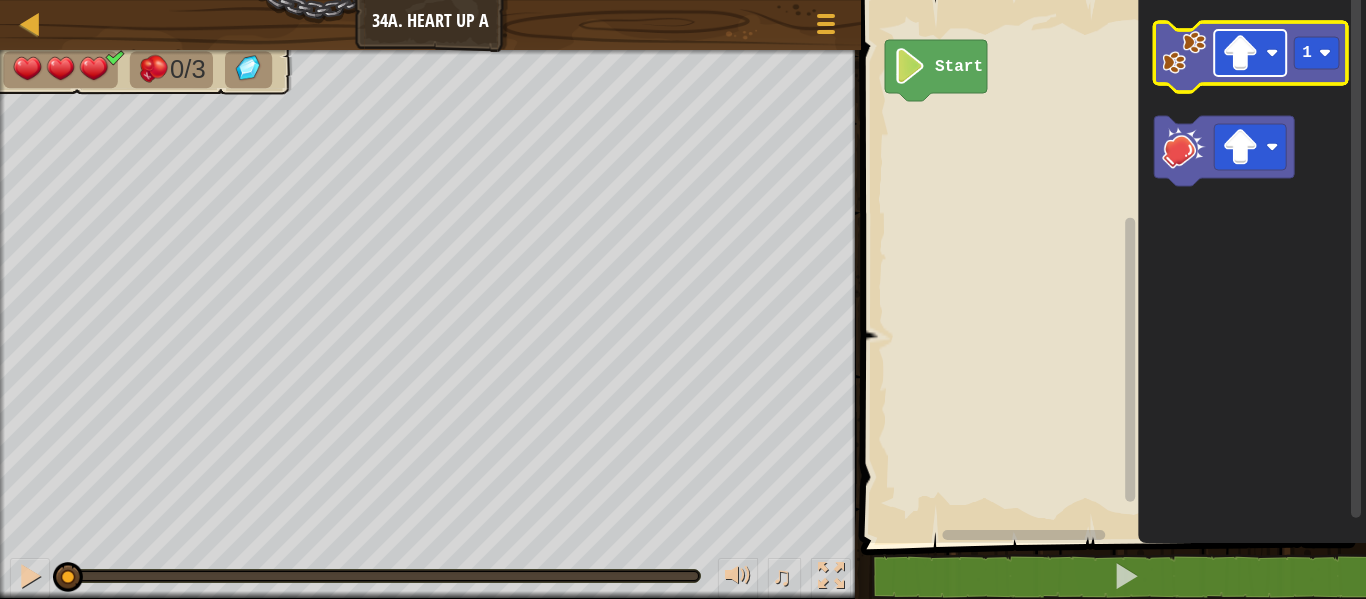 click 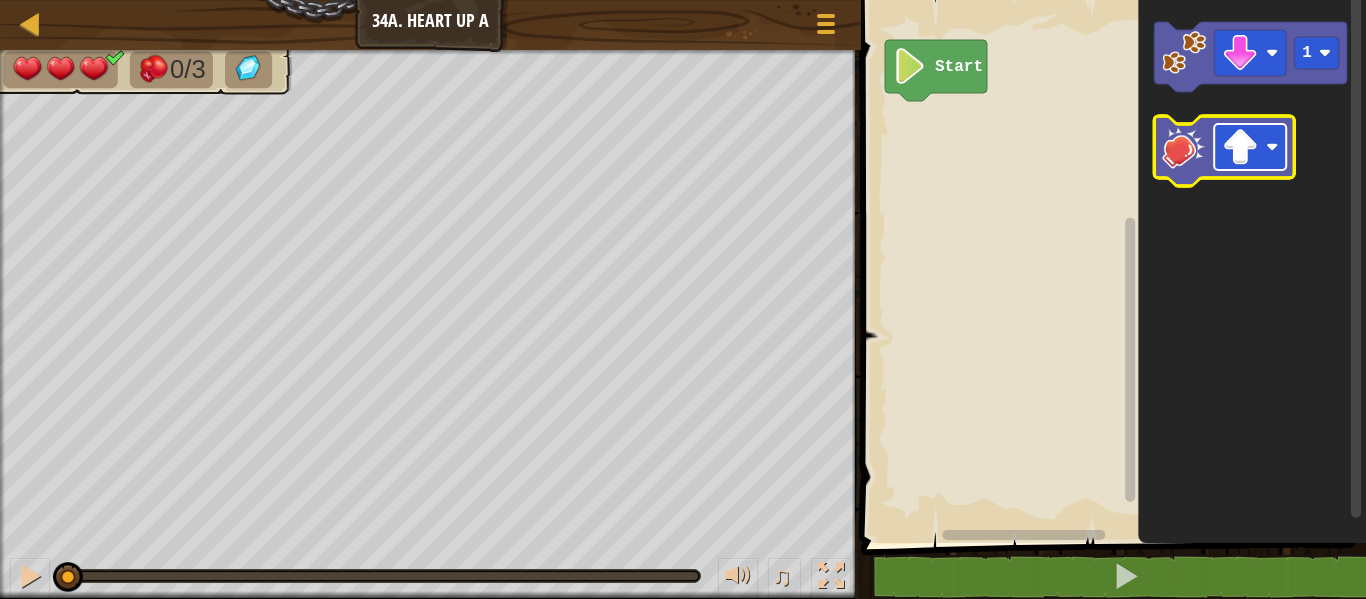 click 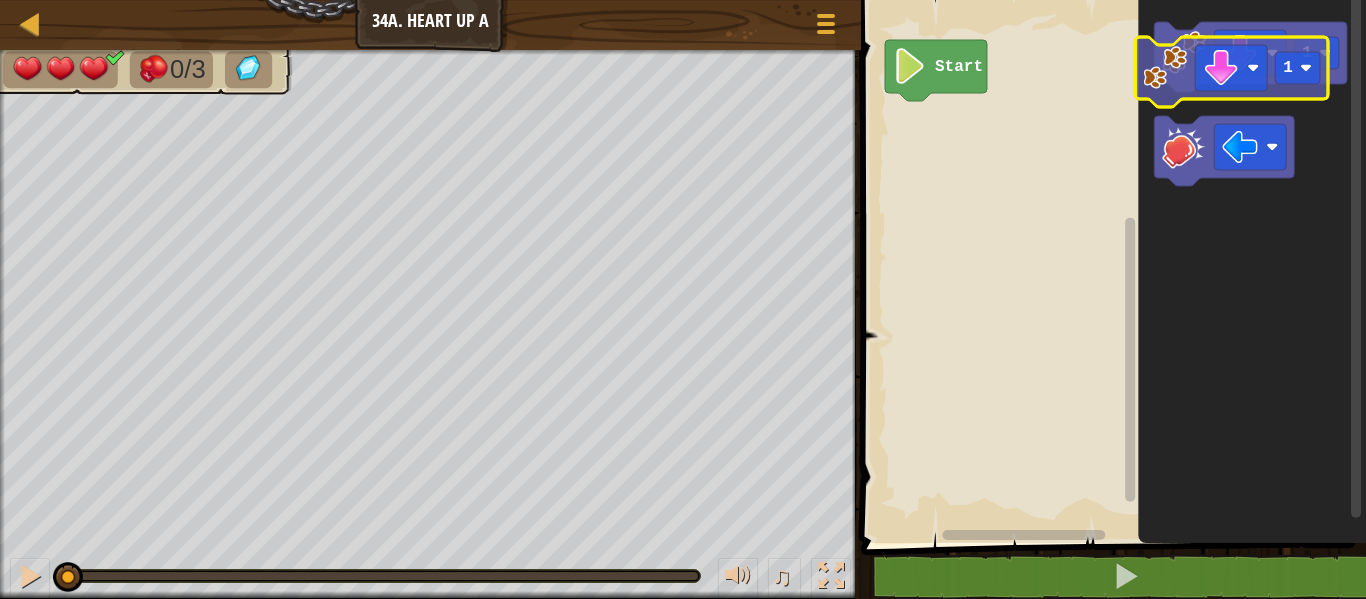 click on "Start 1 1" at bounding box center (1110, 266) 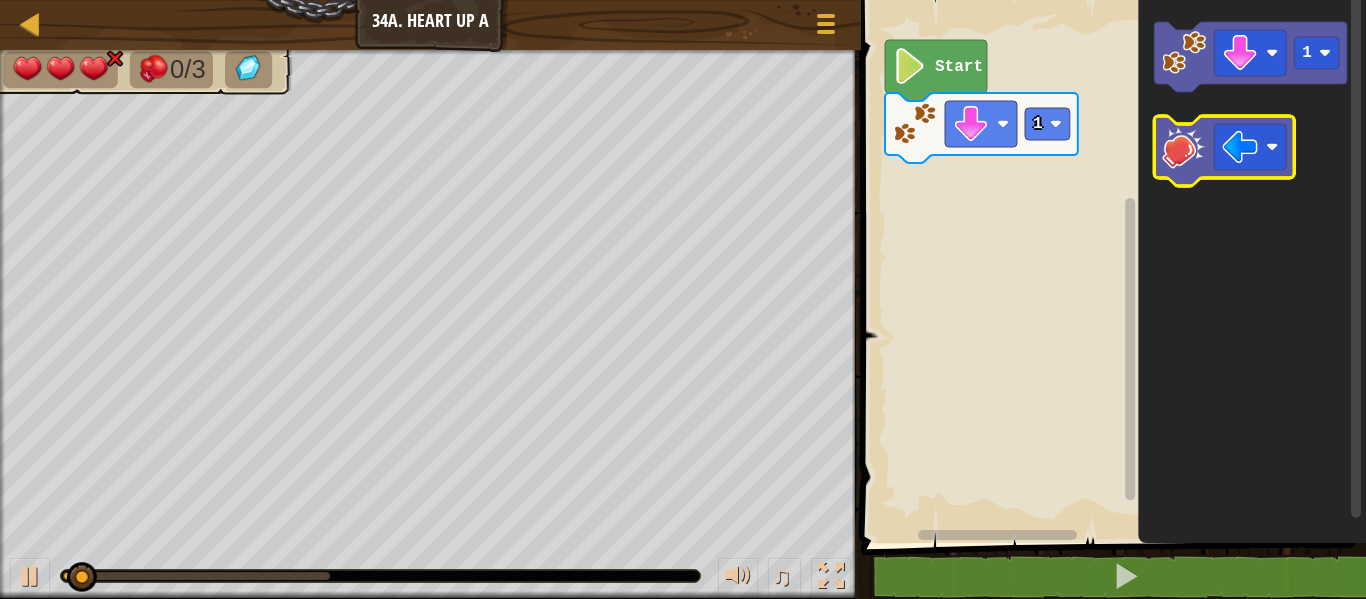 click 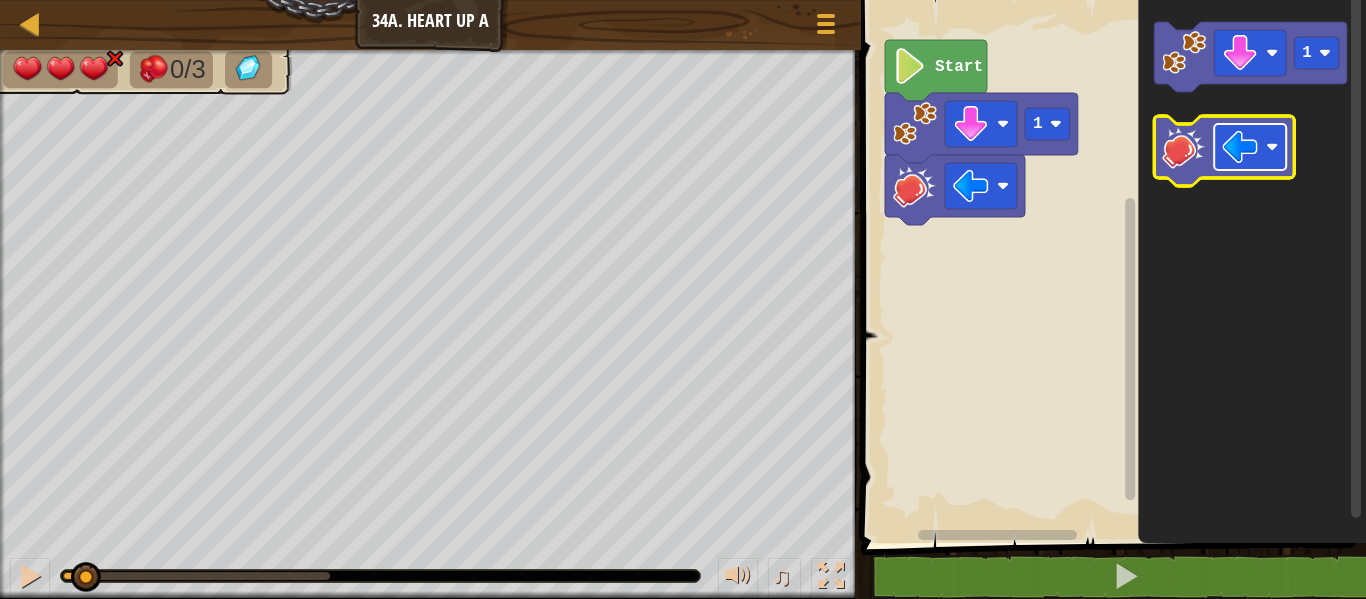 click 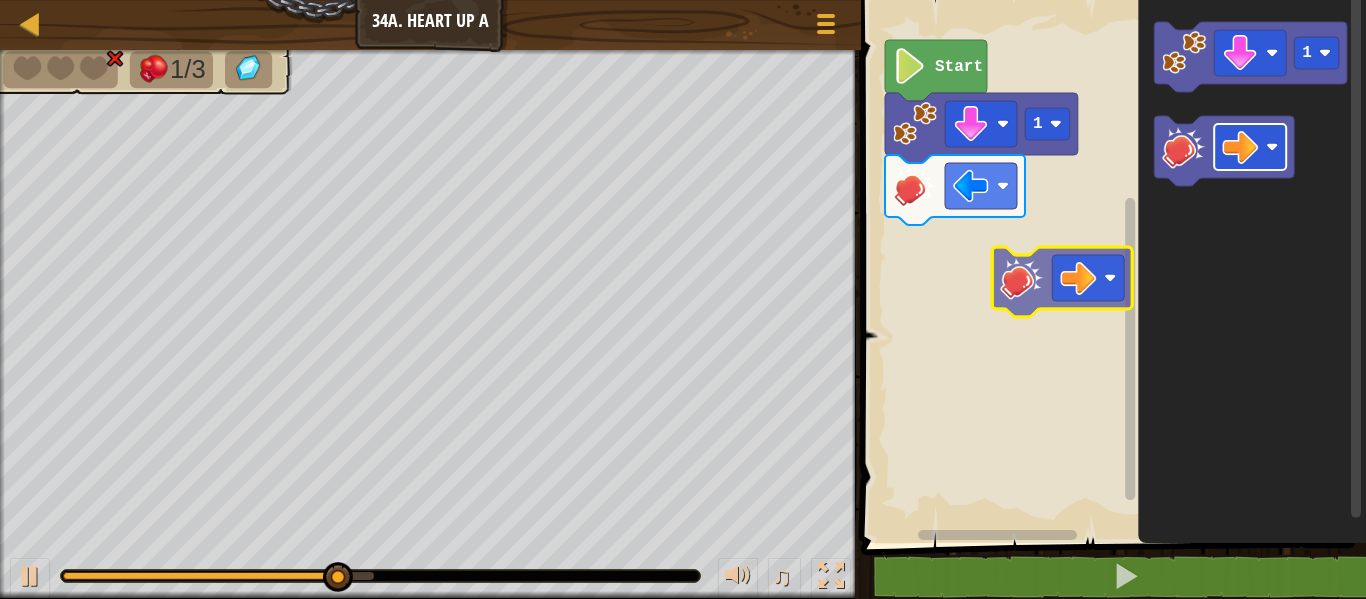 click on "1 Start 1" at bounding box center [1110, 266] 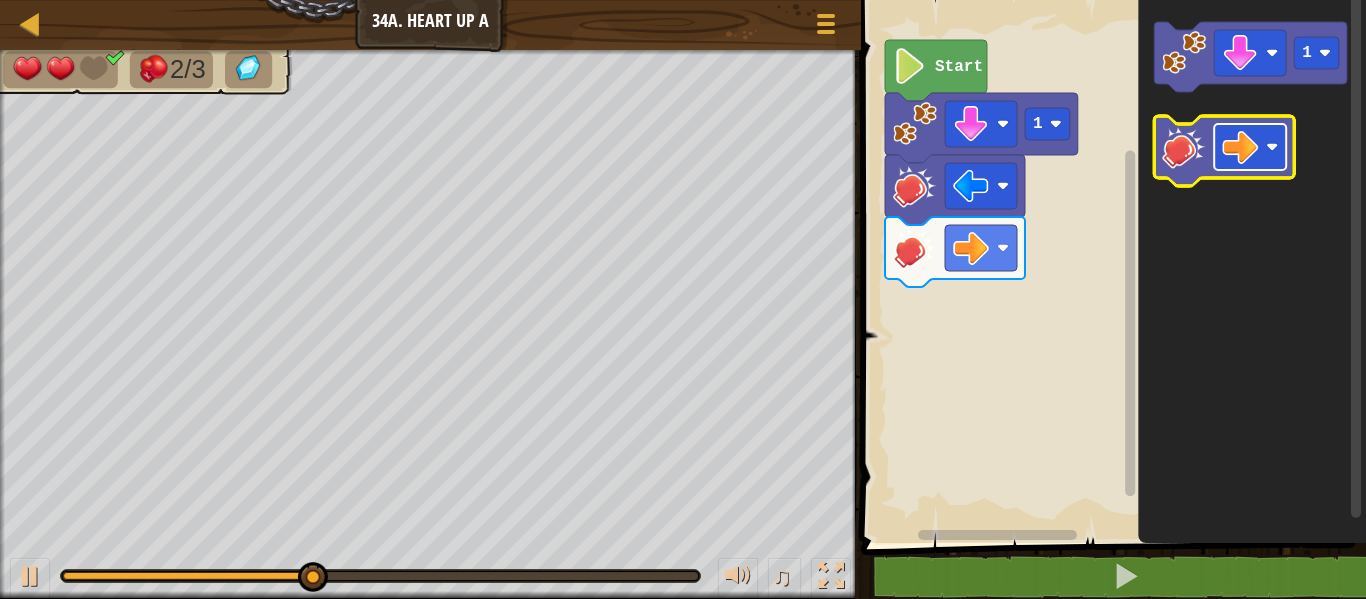 click 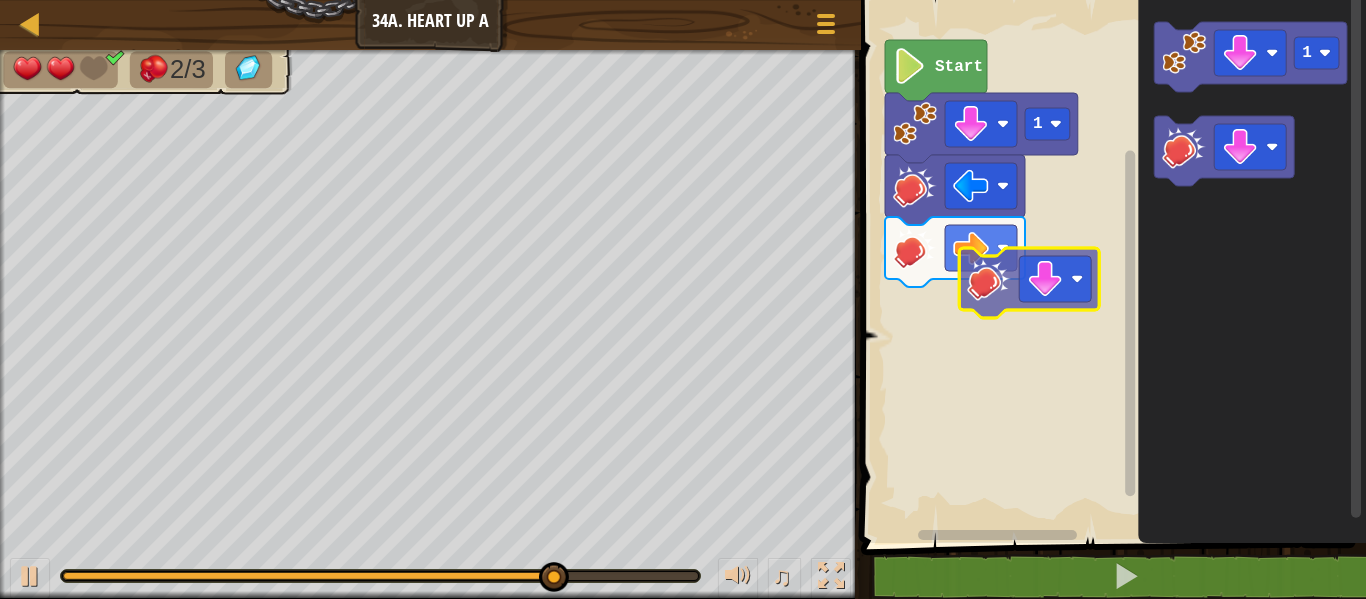 click on "1 Start 1" at bounding box center [1110, 266] 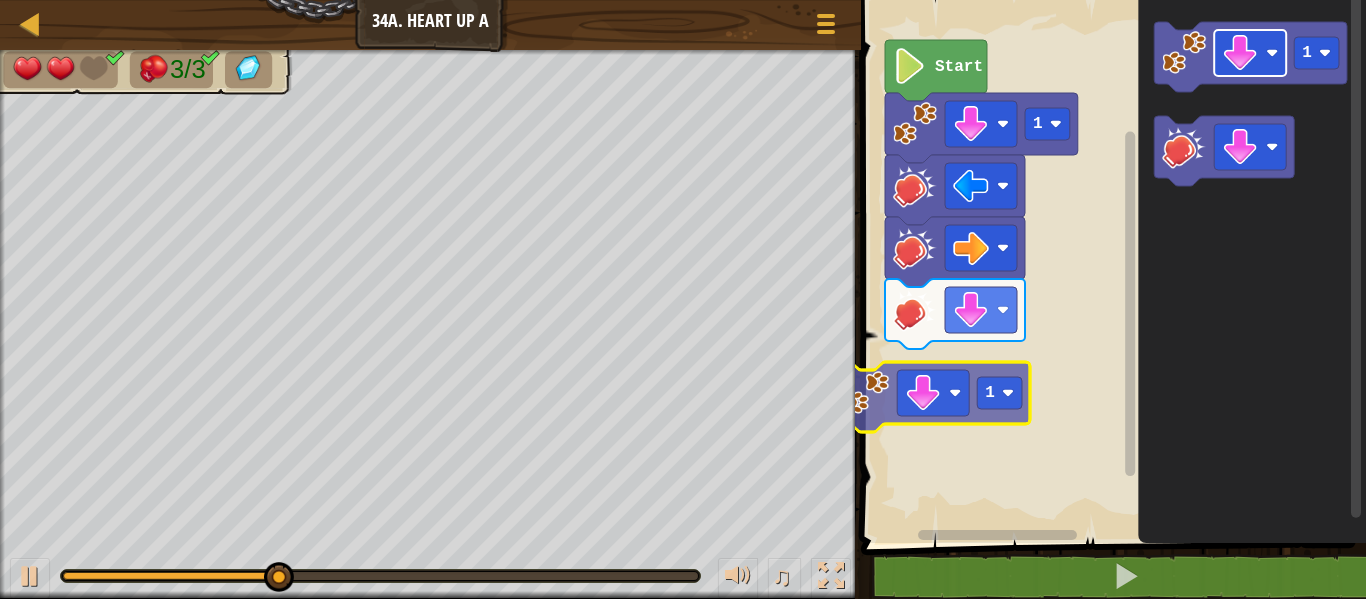 click on "1 Start 1 1 1" at bounding box center (1110, 266) 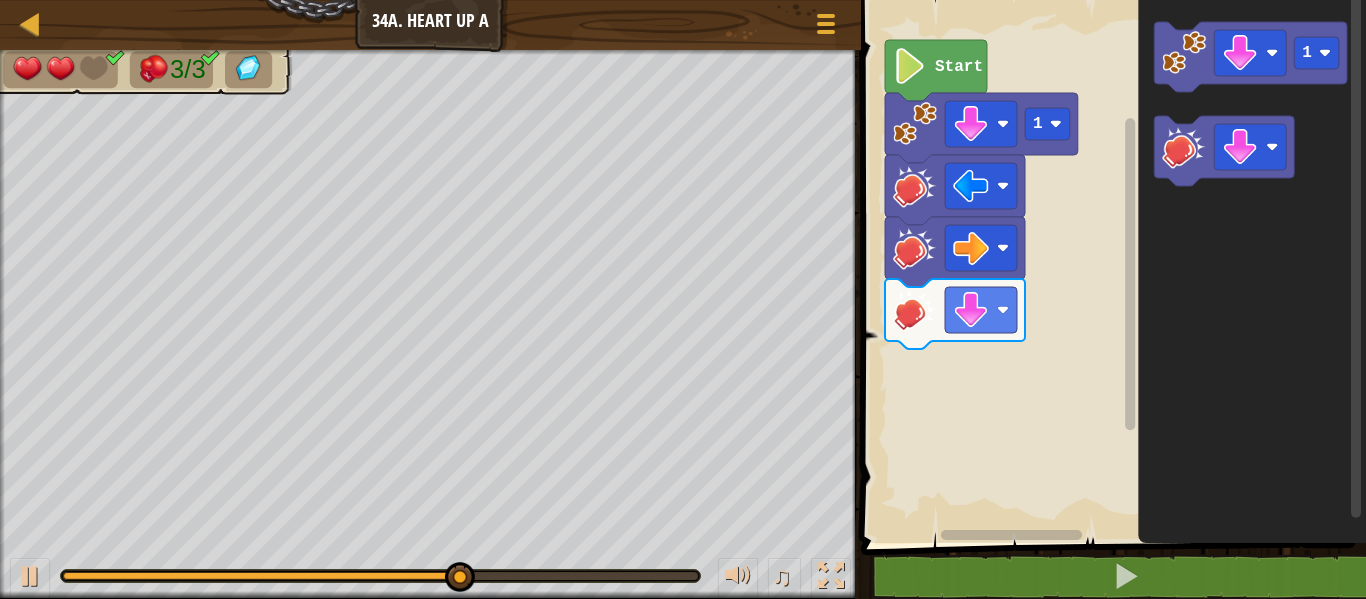 click on "1 Start 1" at bounding box center [1110, 266] 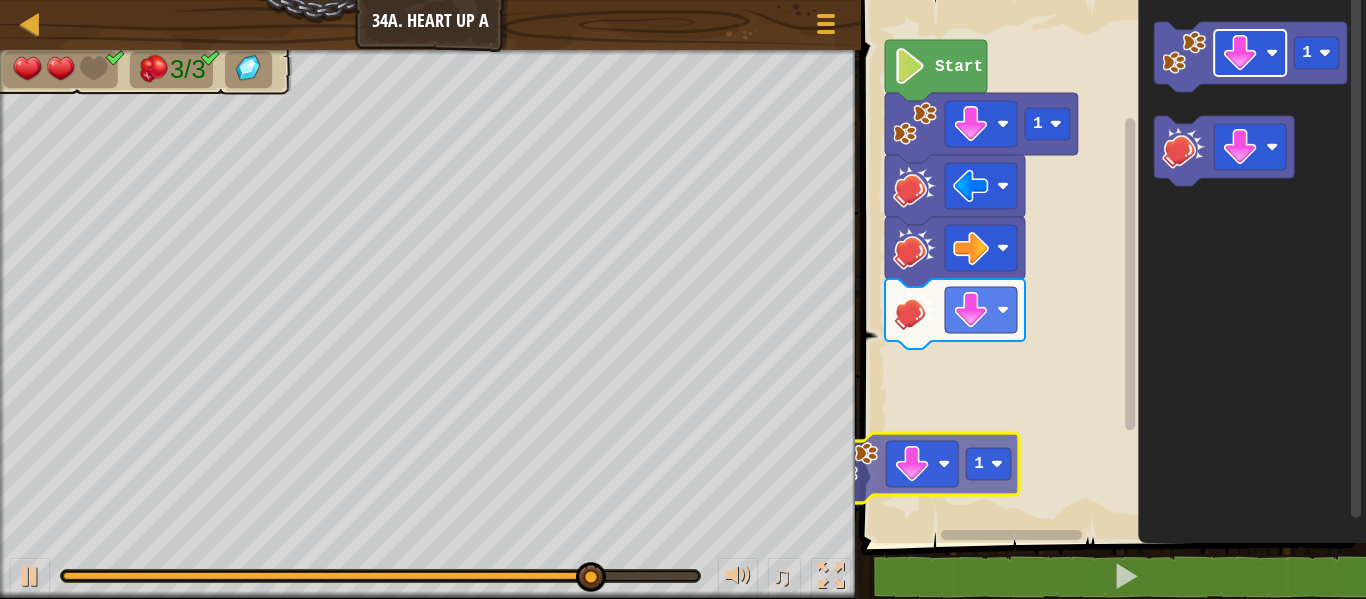 click on "1 Start 1 1 1" at bounding box center [1110, 266] 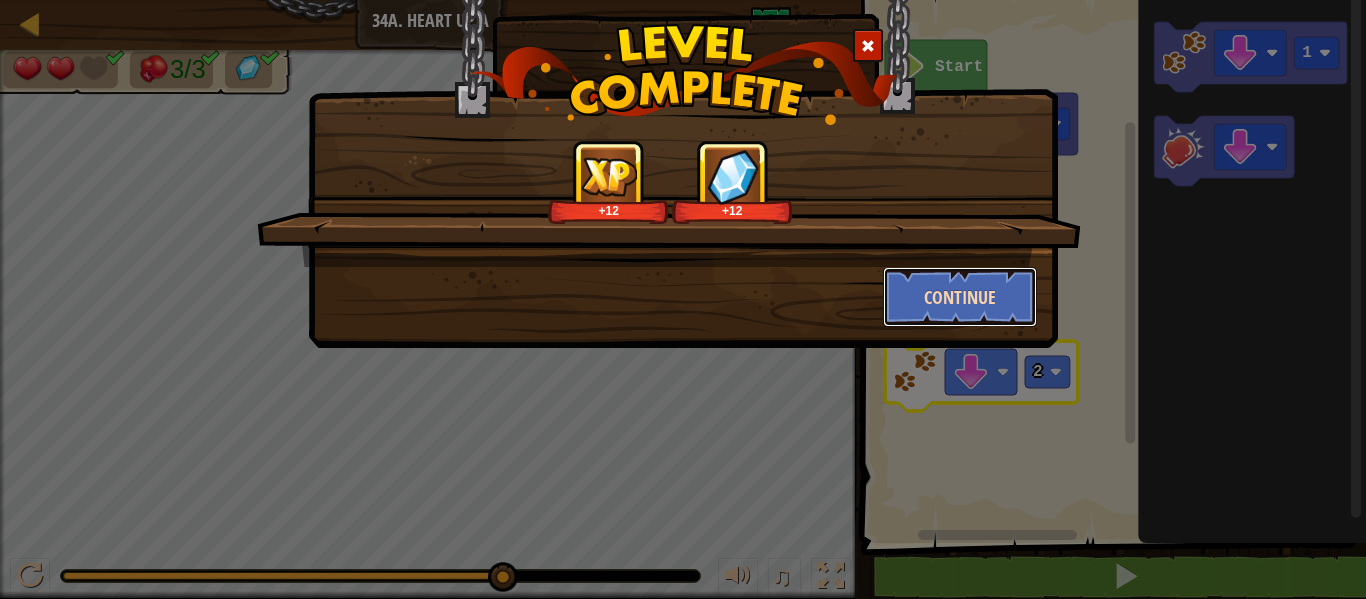click on "Continue" at bounding box center [960, 297] 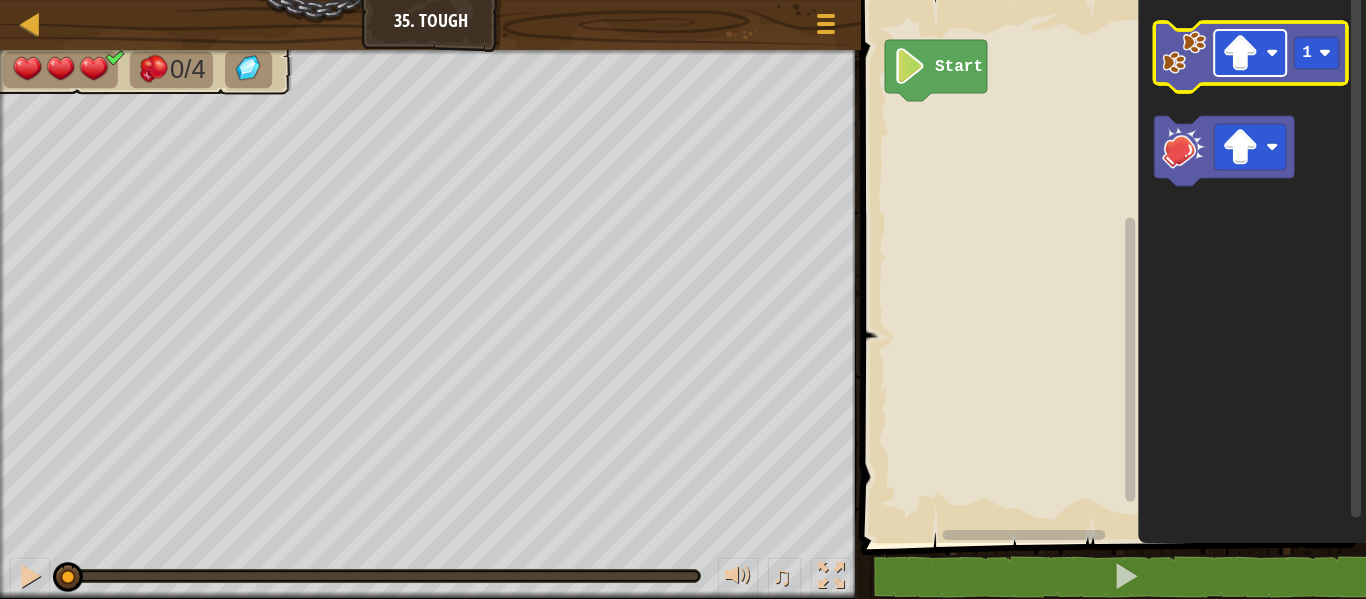 click 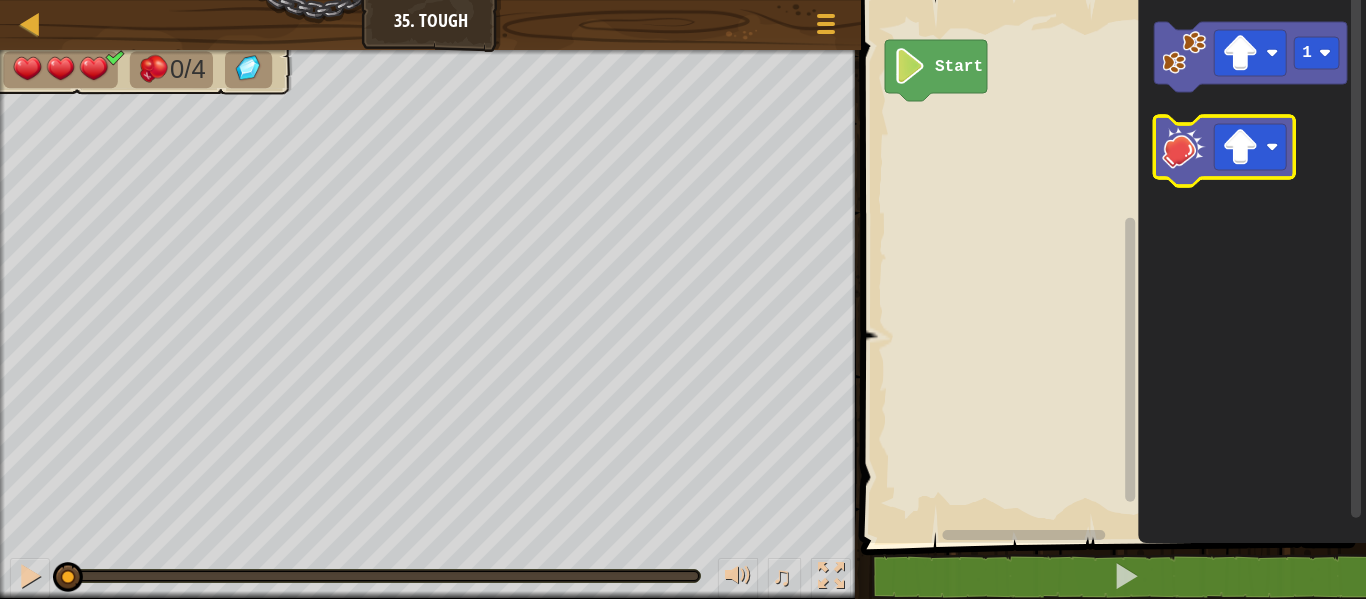 click 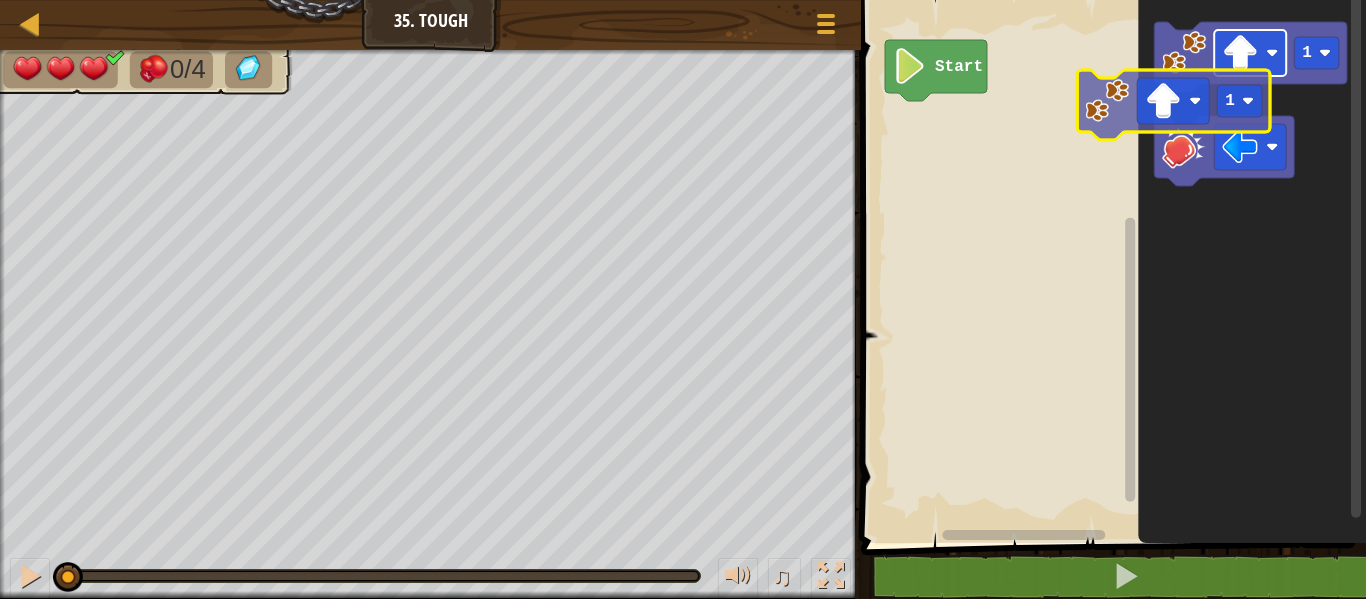 click on "Start 1 1" at bounding box center (1110, 266) 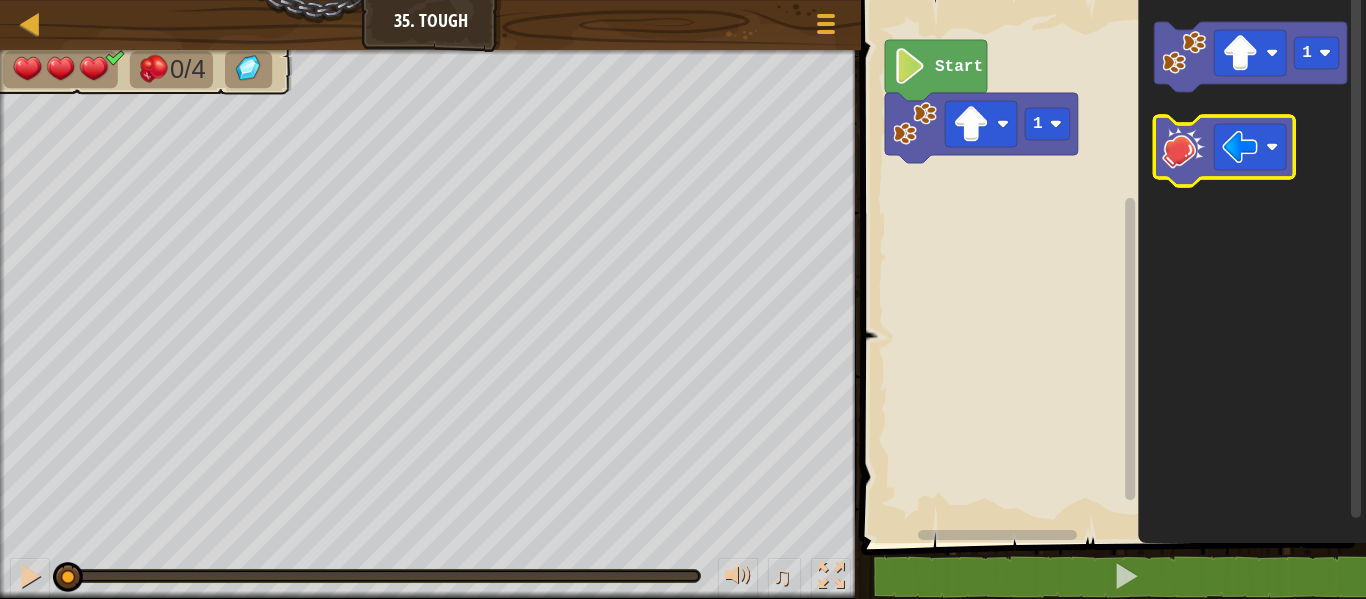 click on "1 Start 1" at bounding box center [1110, 266] 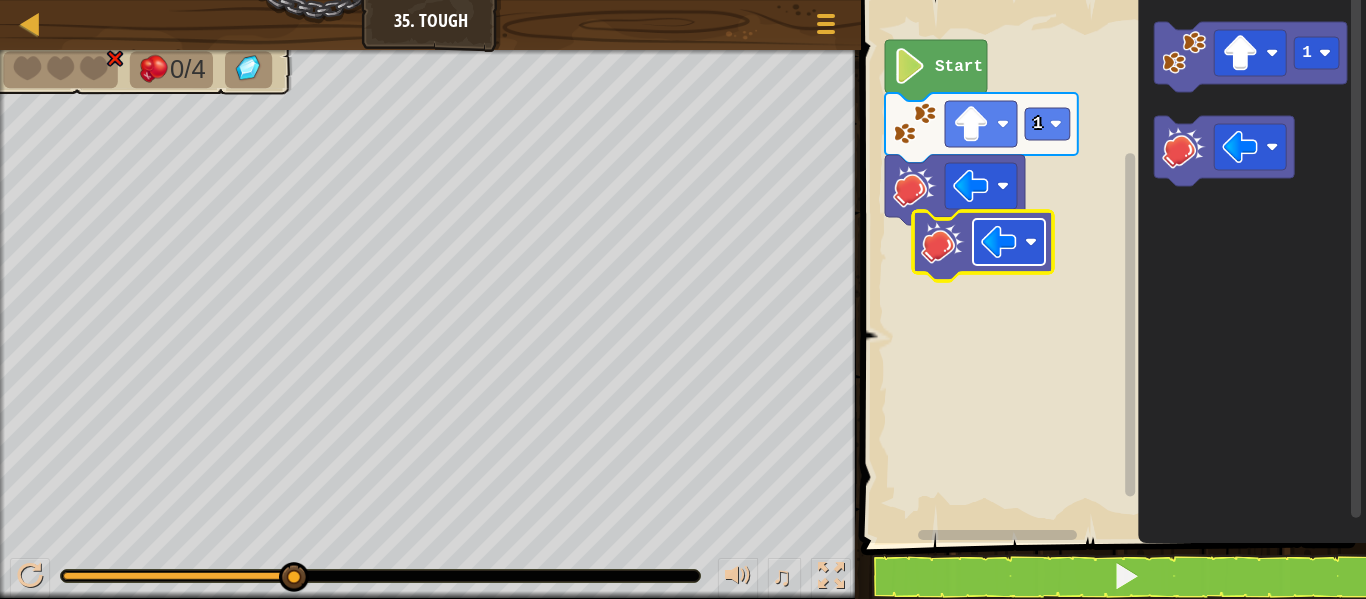 click 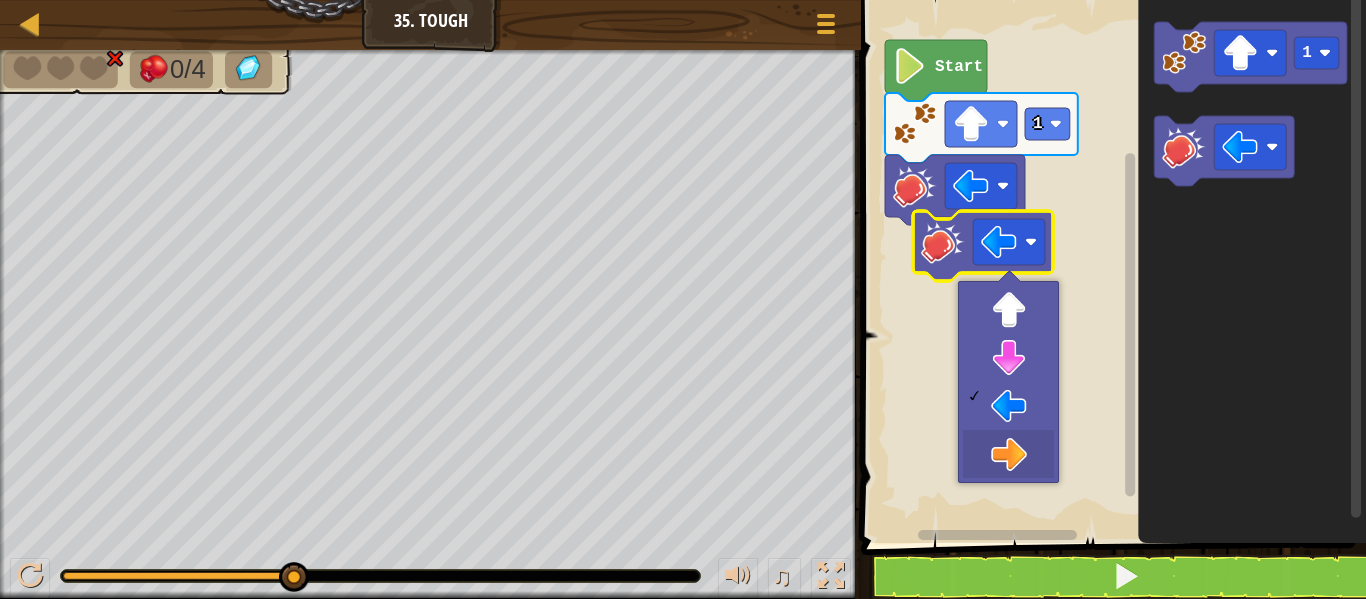 drag, startPoint x: 1028, startPoint y: 449, endPoint x: 967, endPoint y: 298, distance: 162.85576 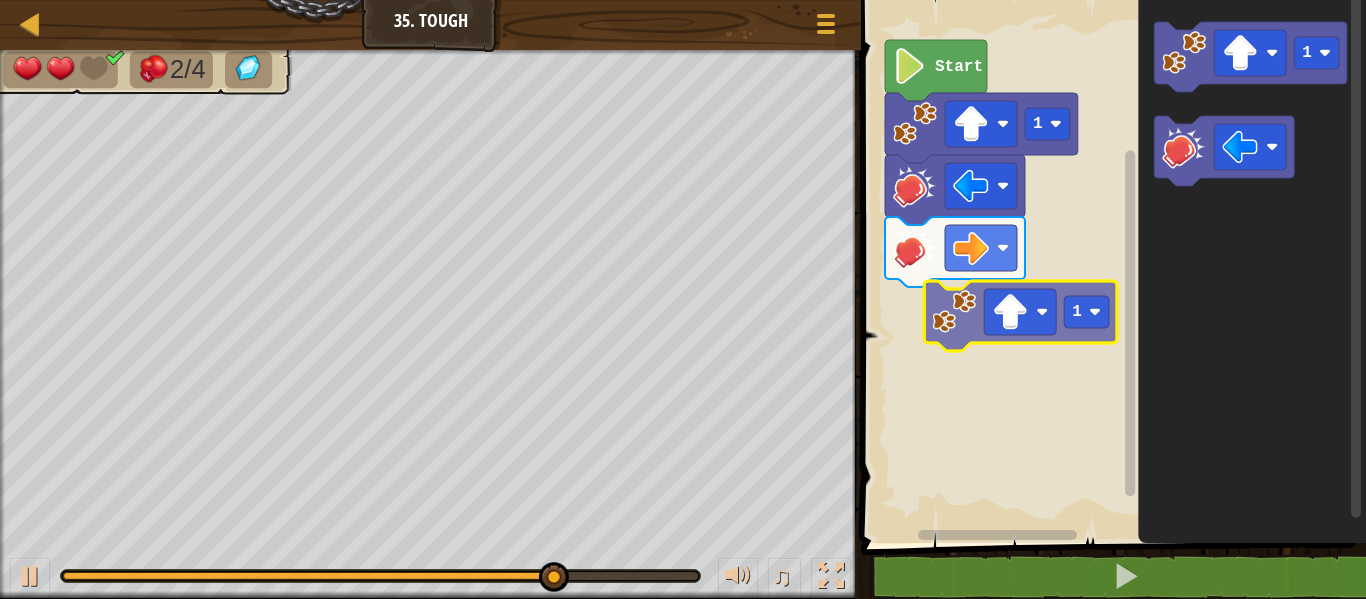 click on "1 Start 1 1" at bounding box center [1110, 266] 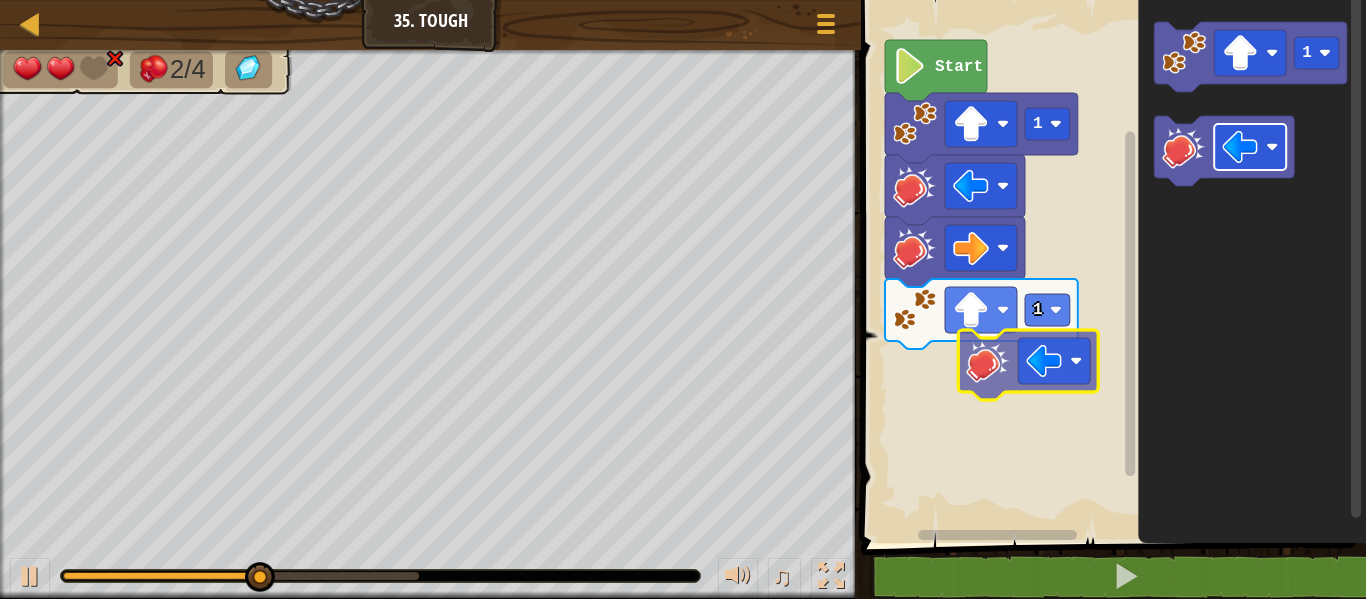 click on "1 1 Start 1" at bounding box center [1110, 266] 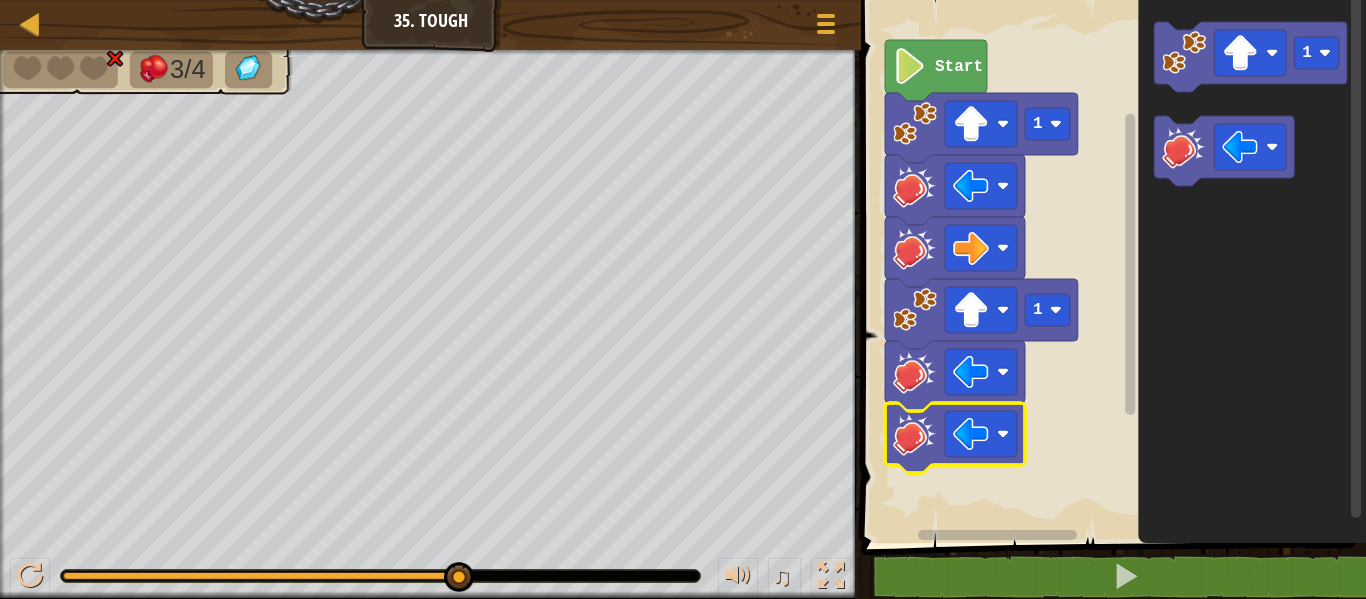 click 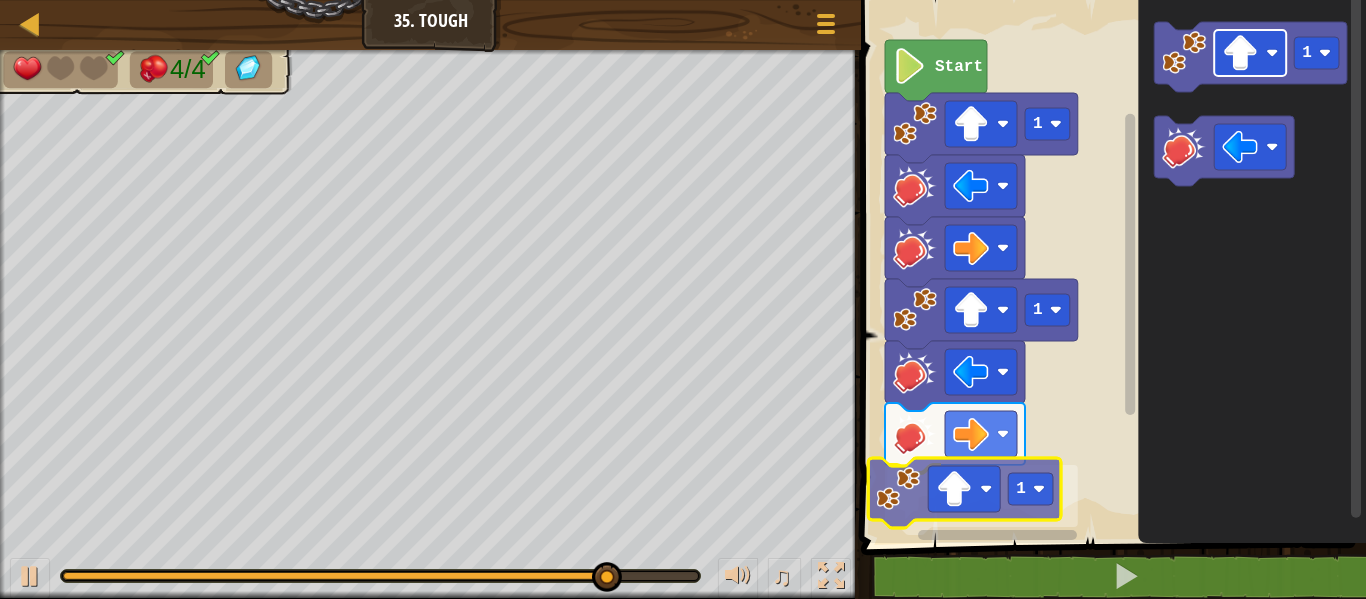click on "Start 1 1 1 1 1" at bounding box center (1110, 266) 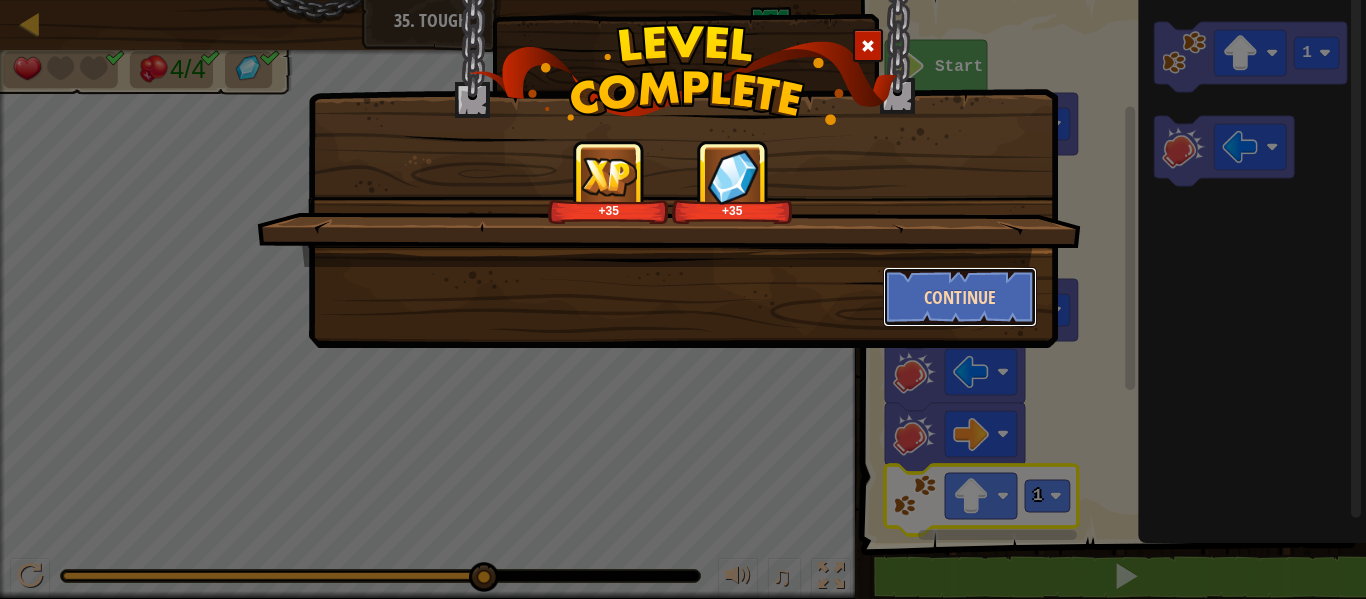 click on "Continue" at bounding box center (960, 297) 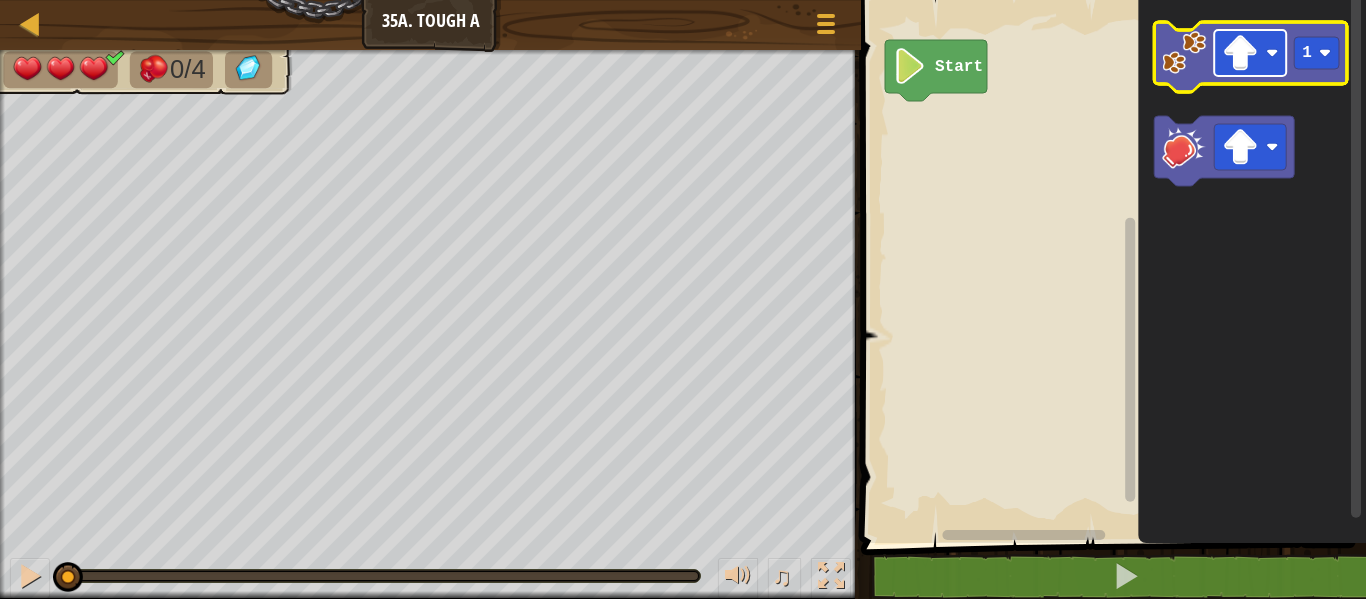 click 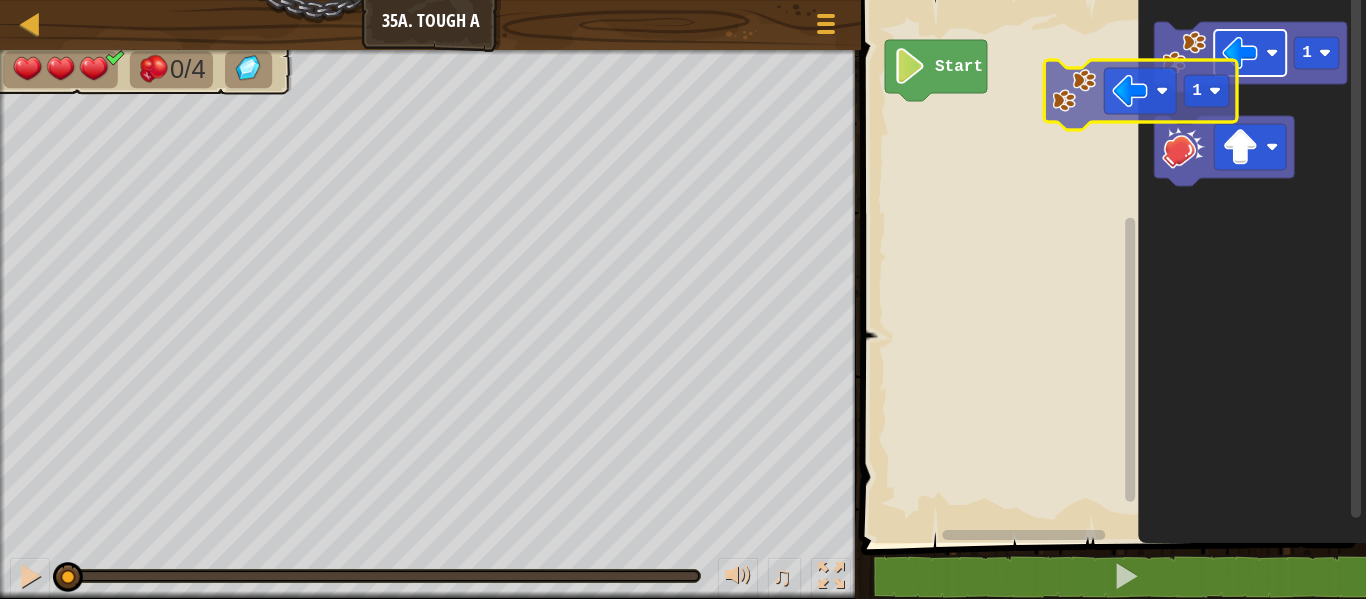 click on "Start 1 1" at bounding box center [1110, 266] 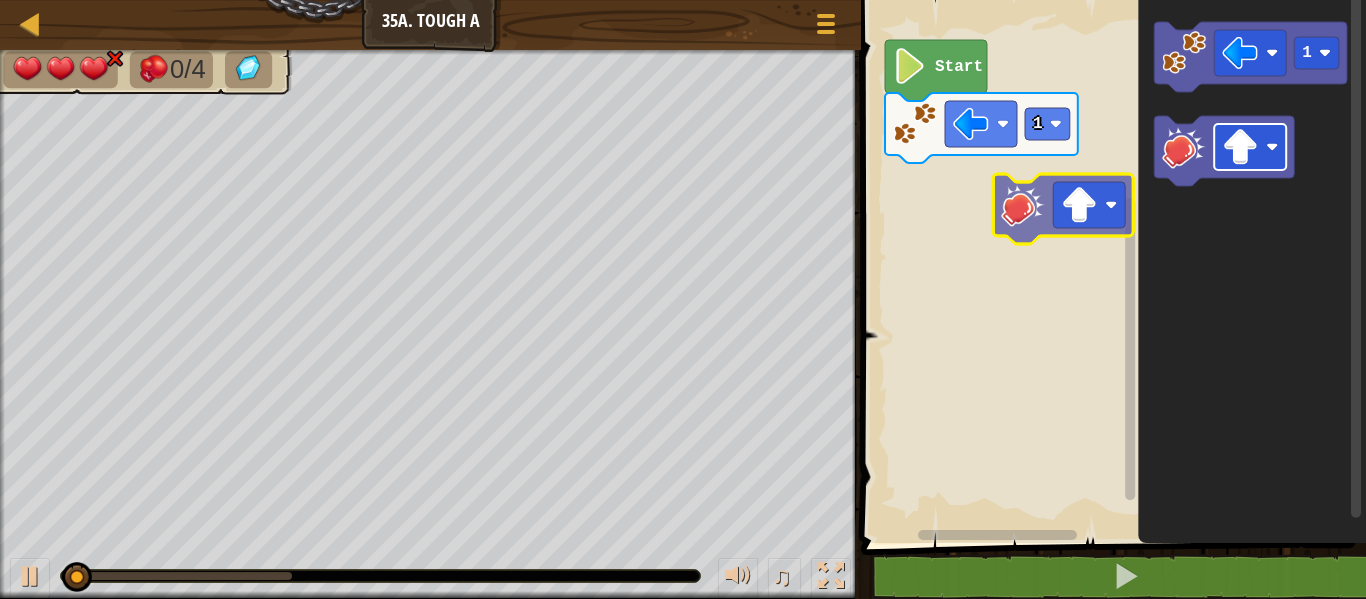 click on "1 Start 1" at bounding box center [1110, 266] 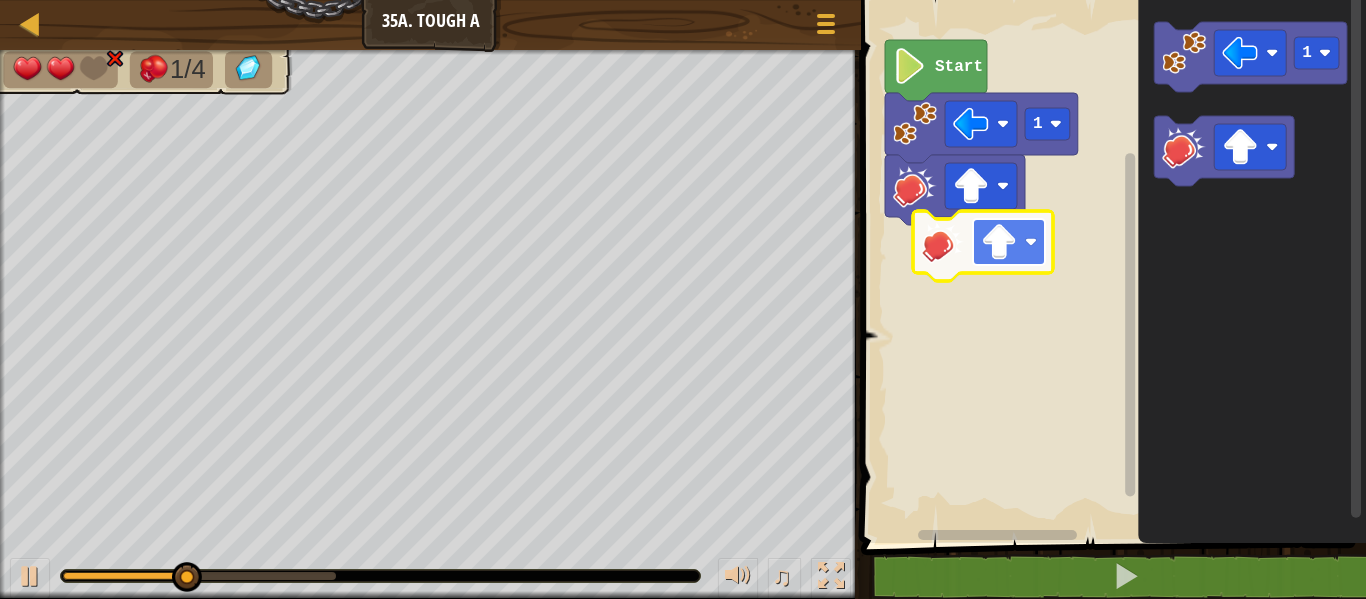 click 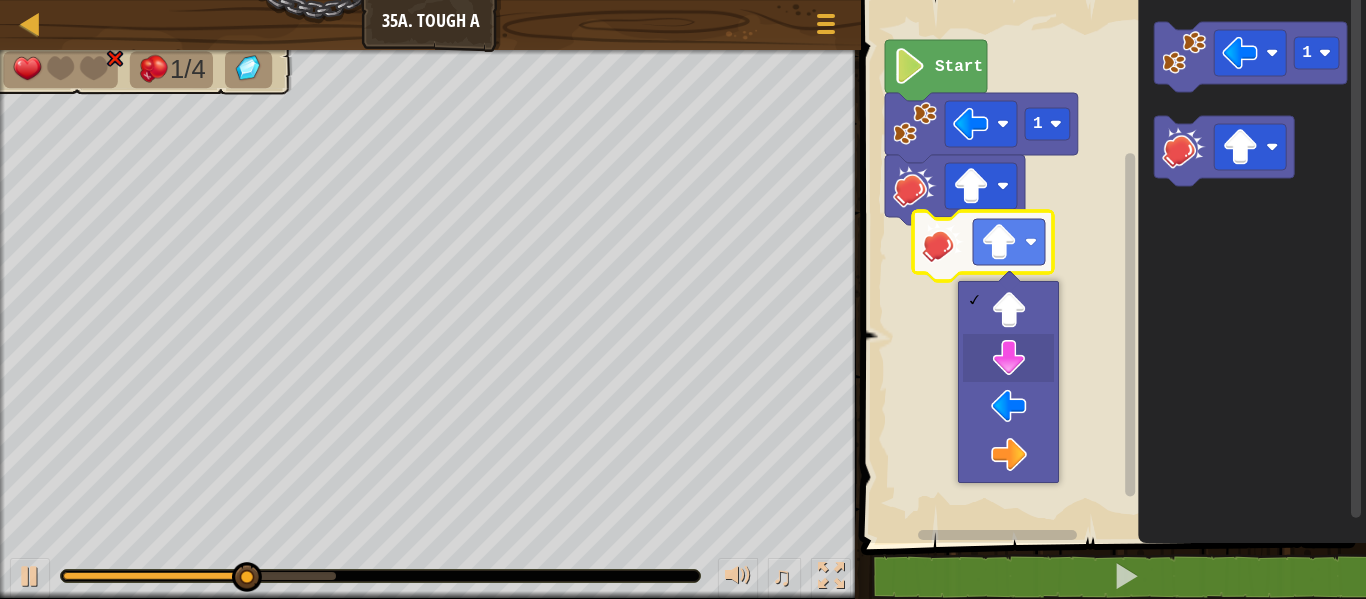 drag, startPoint x: 1039, startPoint y: 351, endPoint x: 998, endPoint y: 296, distance: 68.60029 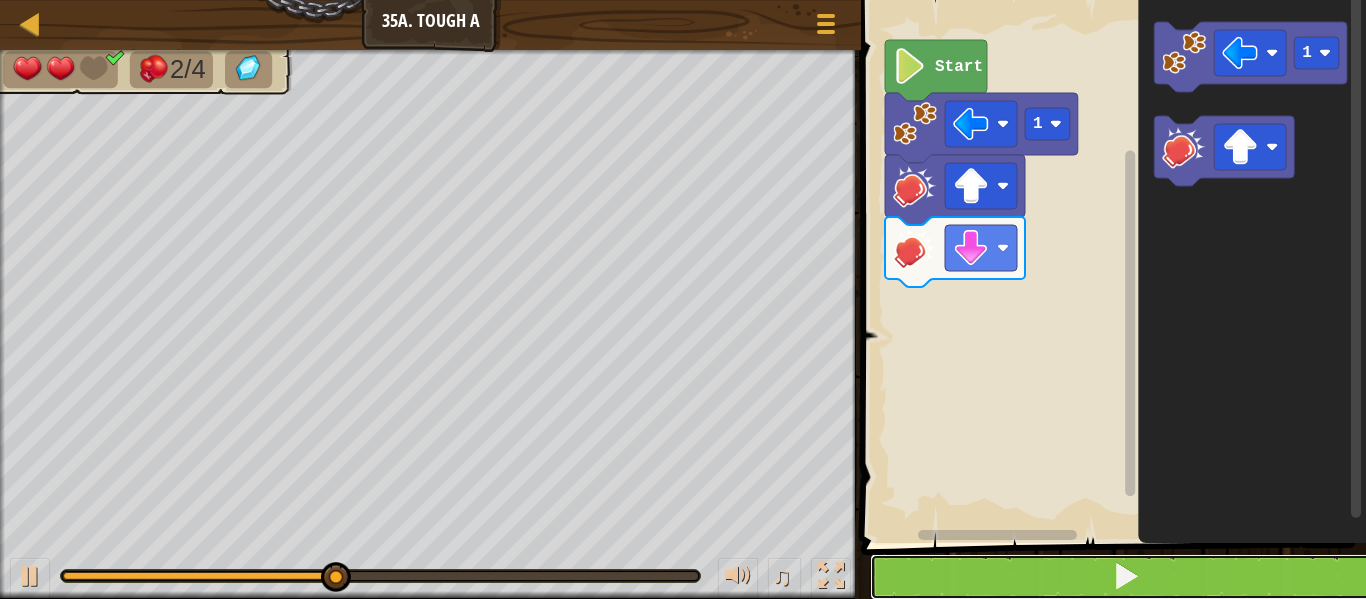 click at bounding box center (1125, 577) 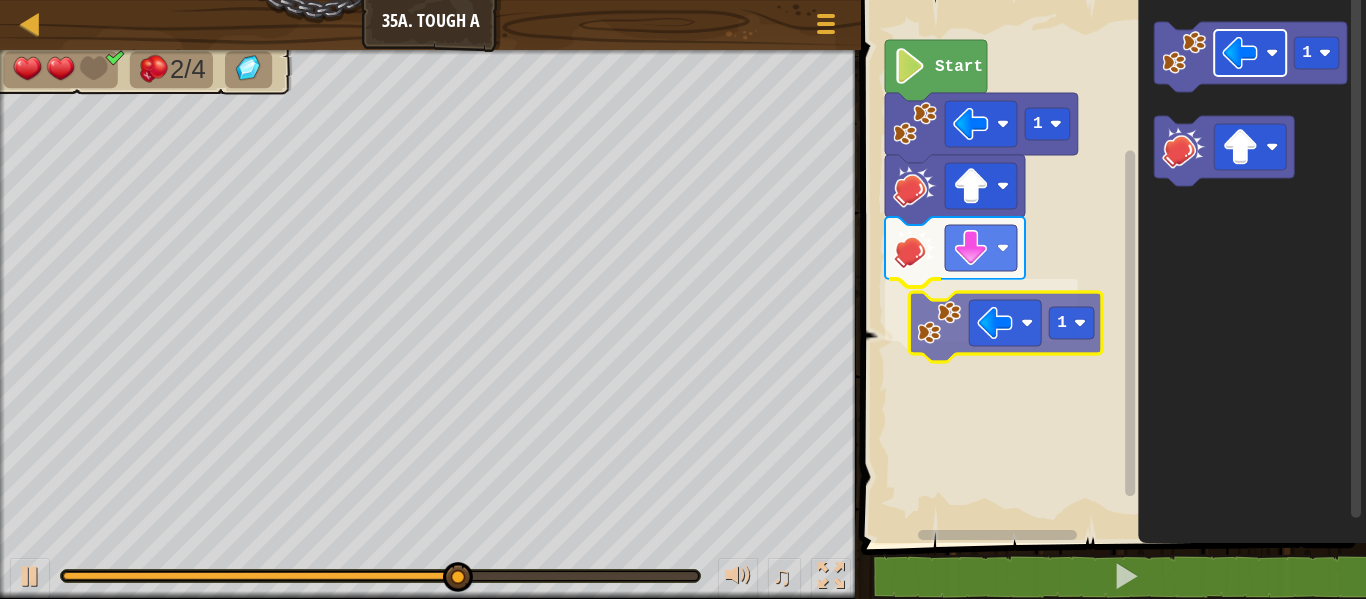 click on "1 1 Start 1 1" at bounding box center (1110, 266) 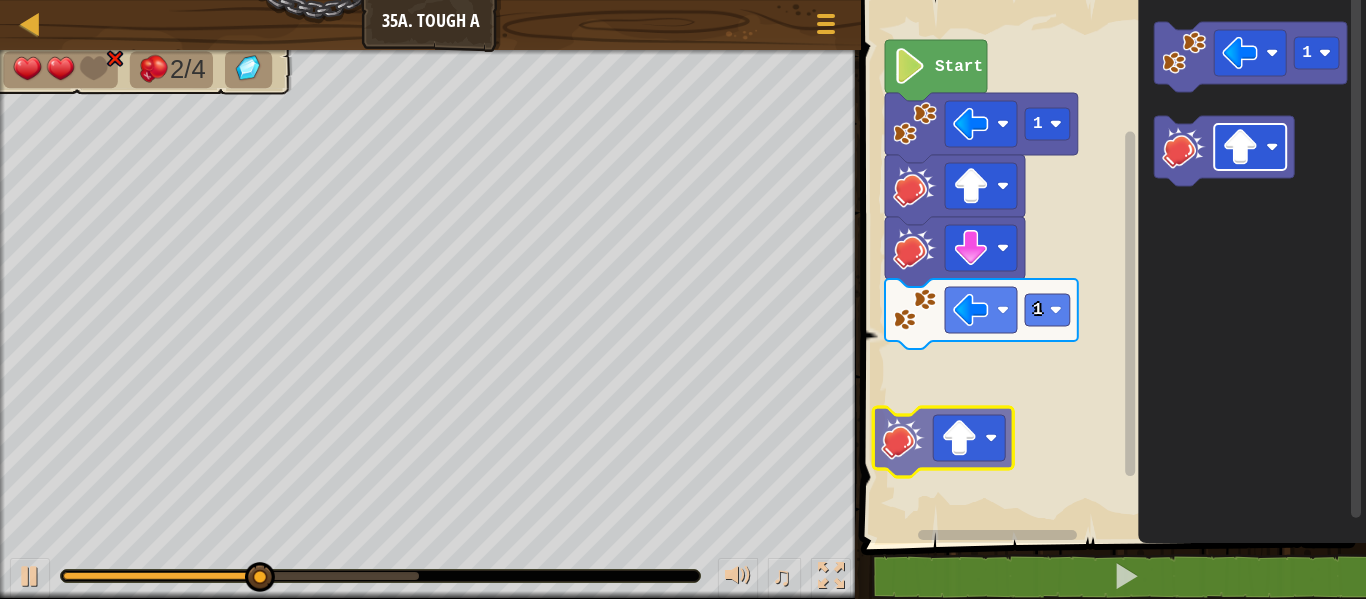click on "1 1 Start 1" at bounding box center [1110, 266] 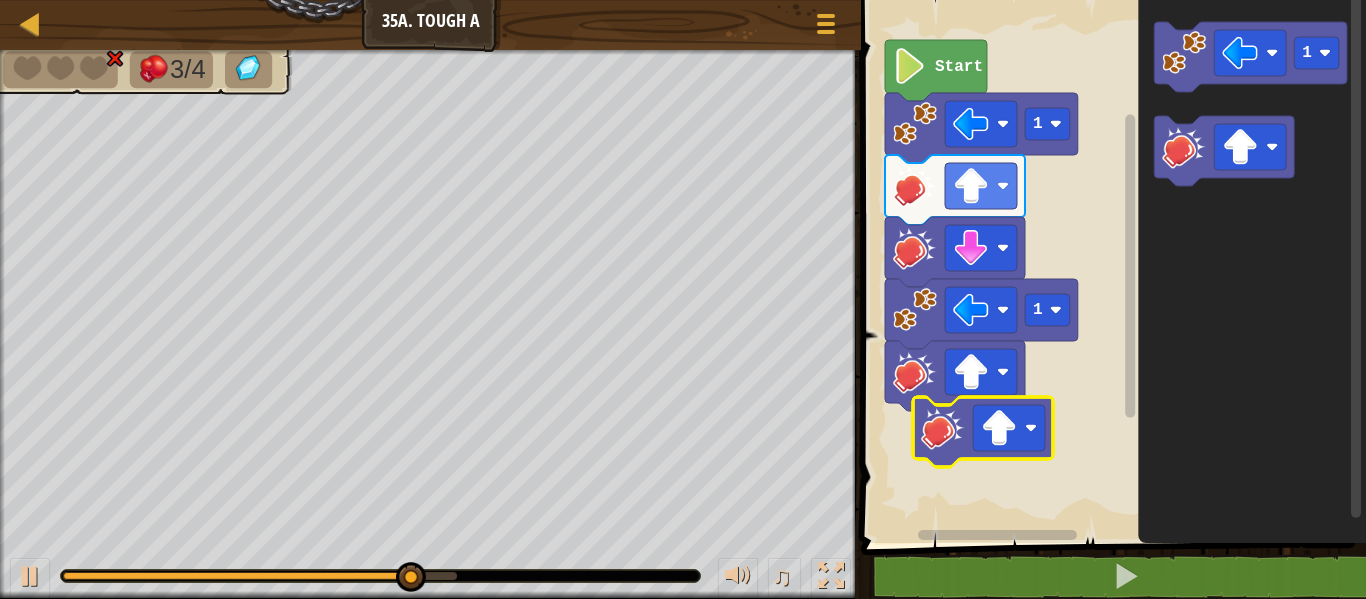 click 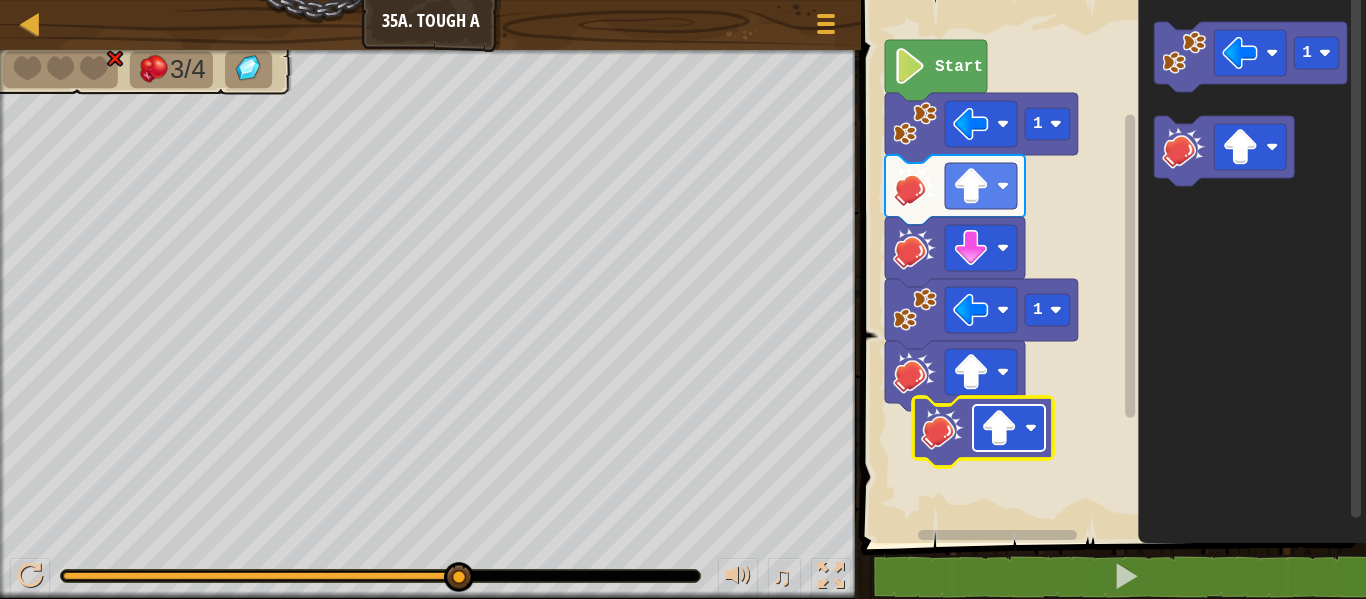 click 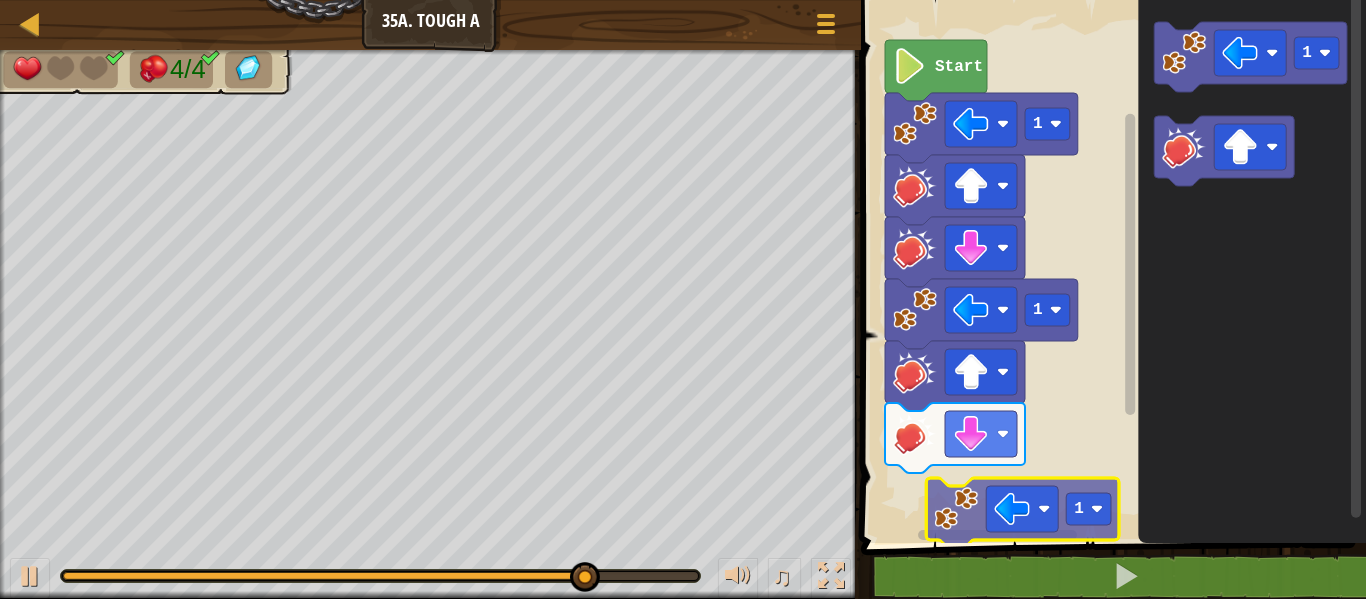 click on "1 1 Start 1 1 1" at bounding box center (1110, 266) 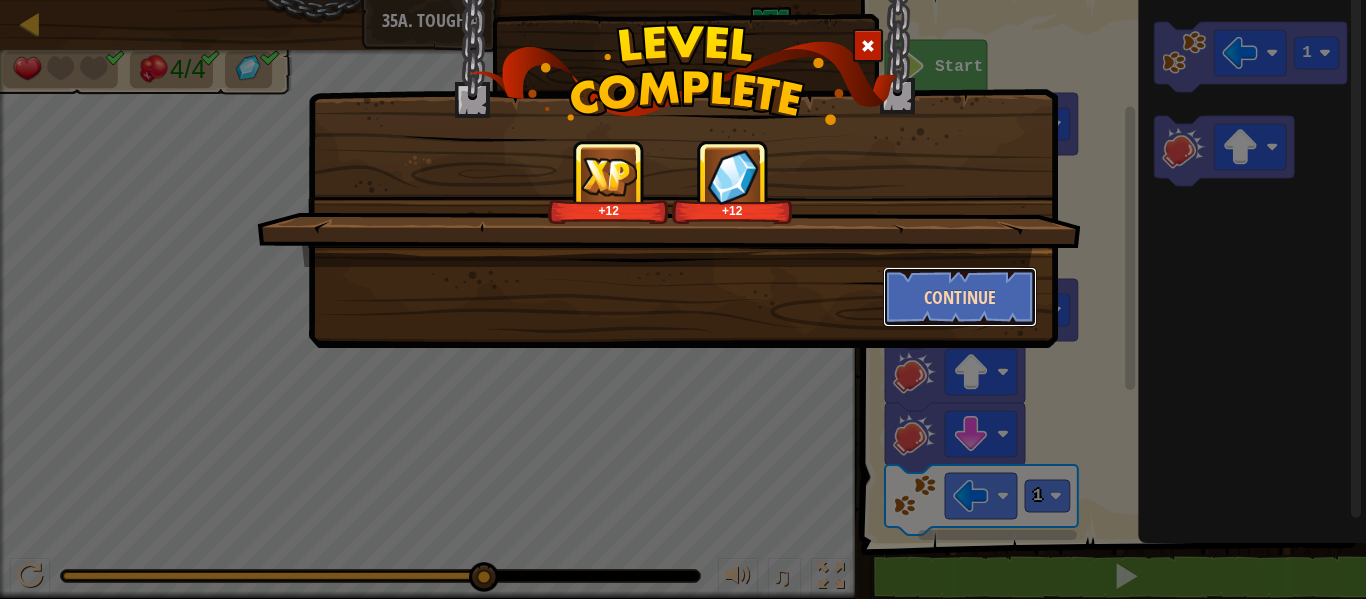 click on "Continue" at bounding box center (960, 297) 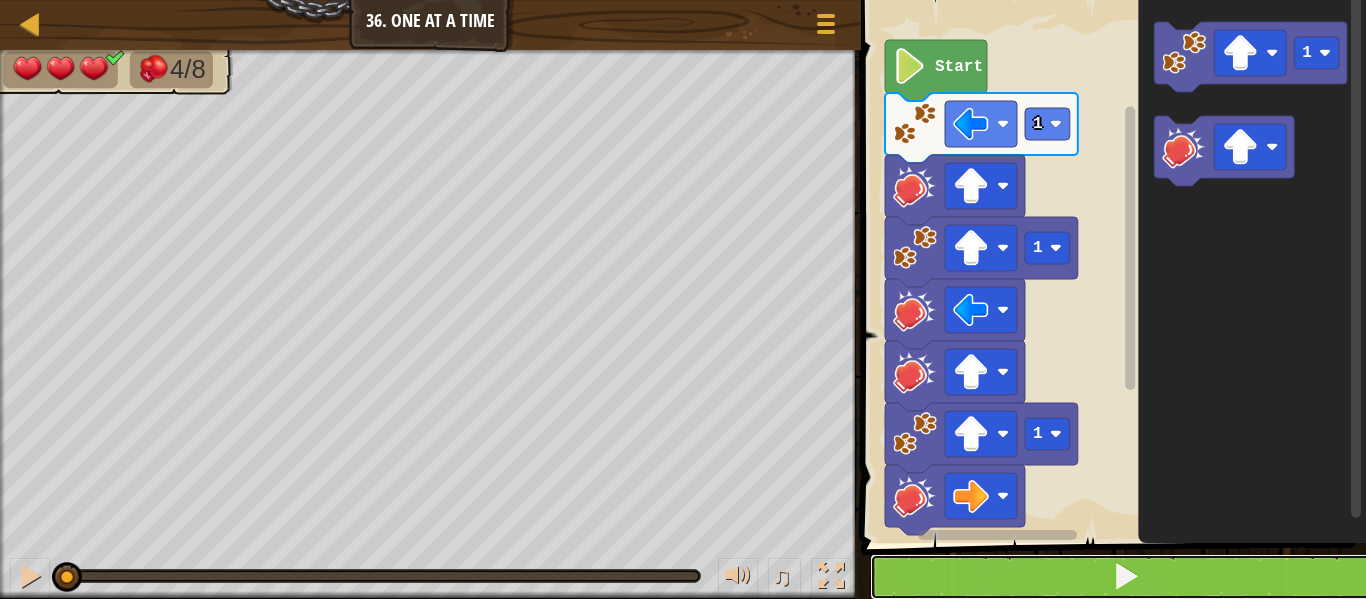 click at bounding box center [1125, 577] 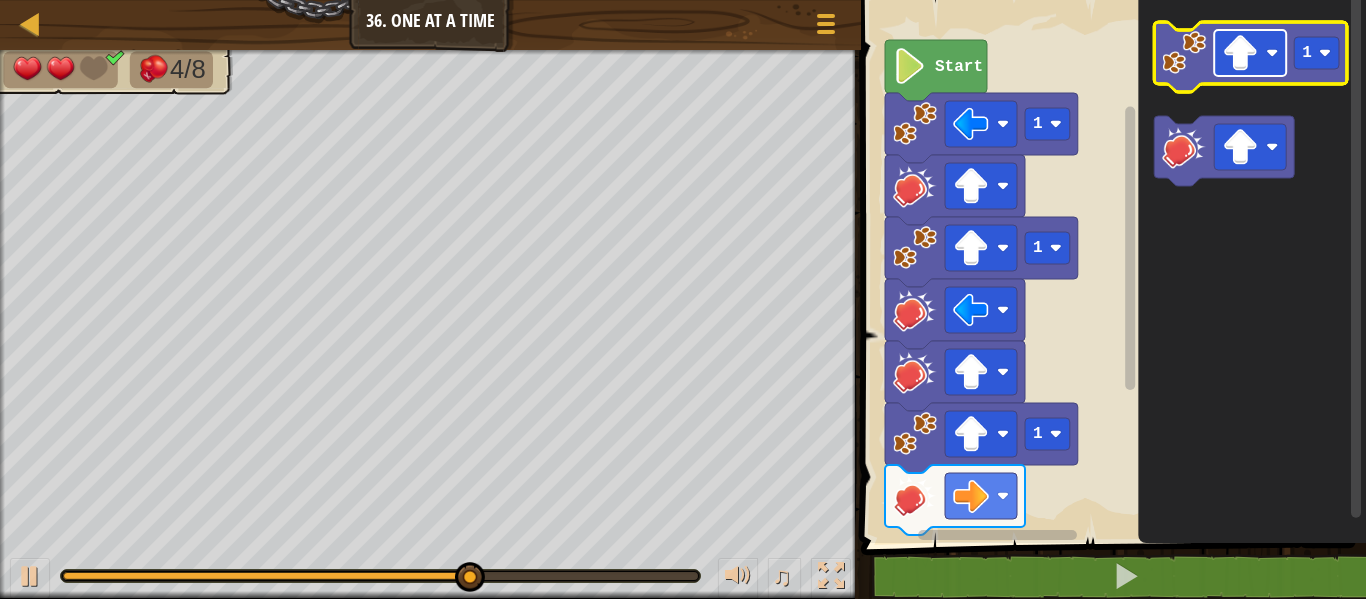 click 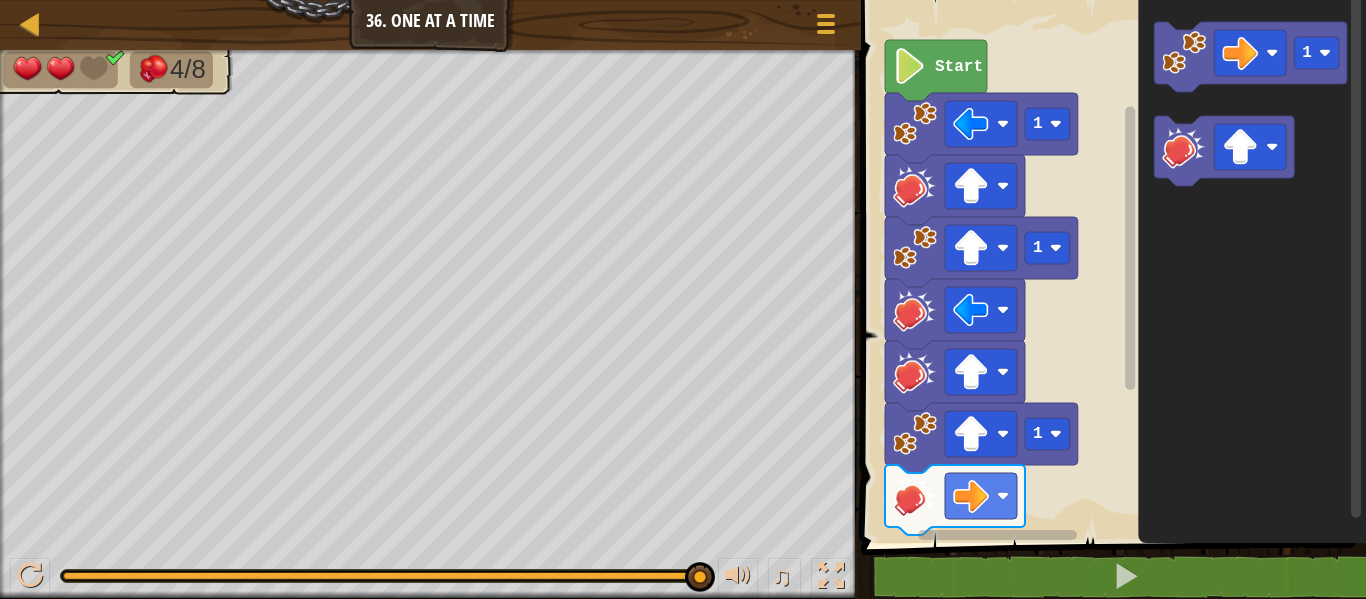 click on "1" 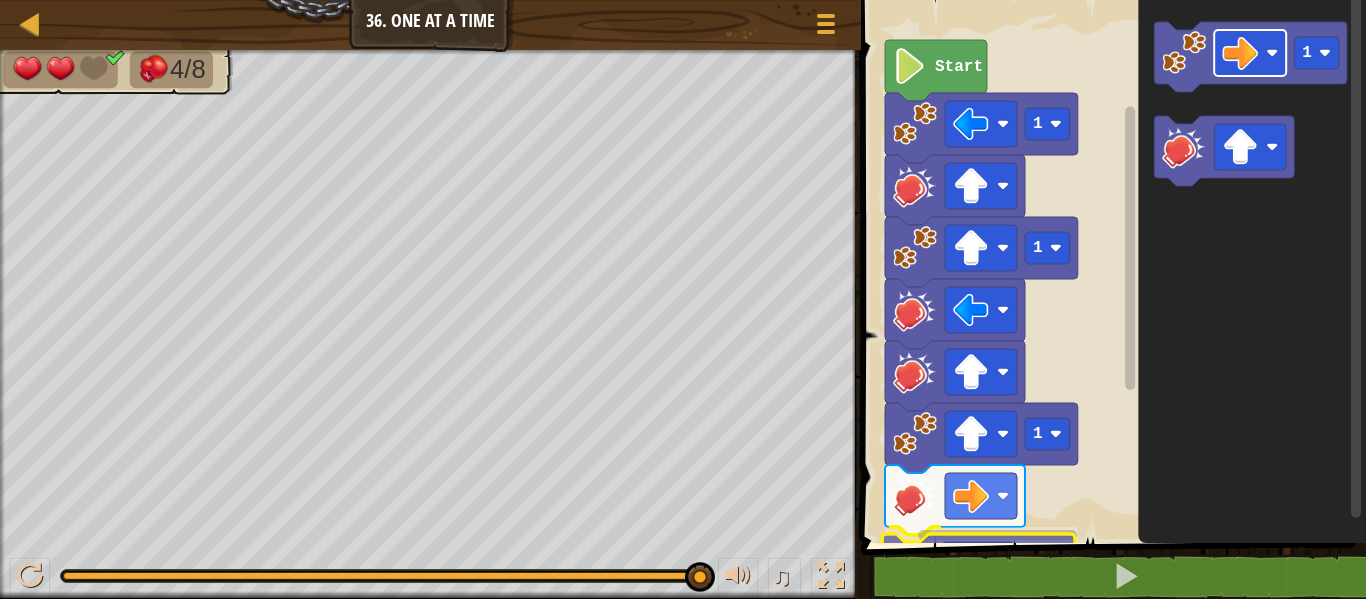 click on "1 2 3 4 5 6 7 8 go ( 'left' ,   1 ) hit ( 'up' ) go ( 'up' ,   1 ) hit ( 'left' ) hit ( 'up' ) go ( 'up' ,   1 ) hit ( 'right' )     הההההההההההההההההההההההההההההההההההההההההההההההההההההההההההההההההההההההההההההההההההההההההההההההההההההההההההההההההההההההההההההההההההההההההההההההההההההההההההההההההההההההההההההההההההההההההההההההההההההההההההההההההההההההההההההההההההההההההההההההההההההההההההההההה XXXXXXXXXXXXXXXXXXXXXXXXXXXXXXXXXXXXXXXXXXXXXXXXXXXXXXXXXXXXXXXXXXXXXXXXXXXXXXXXXXXXXXXXXXXXXXXXXXXXXXXXXXXXXXXXXXXXXXXXXXXXXXXXXXXXXXXXXXXXXXXXXXXXXXXXXXXXXXXXXXXXXXXXXXXXXXXXXXXXXXXXXXXXXXXXXXXXXXXXXXXXXXXXXXXXXXXXXXXXXXXXXXXXXXXXXXXXXXXXXXXXXXXXXXXXXXXX 1 1 1 1 Start 1 1 Code Saved Programming language : Python Statement   /  Call   /" at bounding box center [1110, 320] 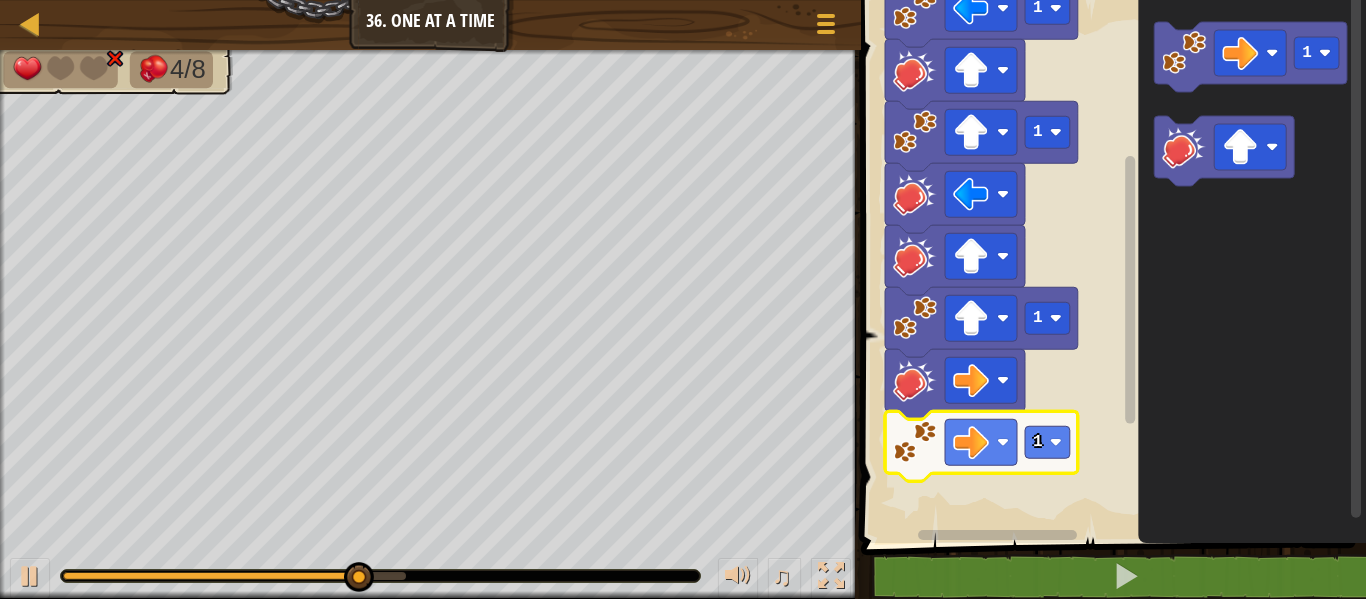 click on "1 1 1 1 Start 1" at bounding box center [1110, 266] 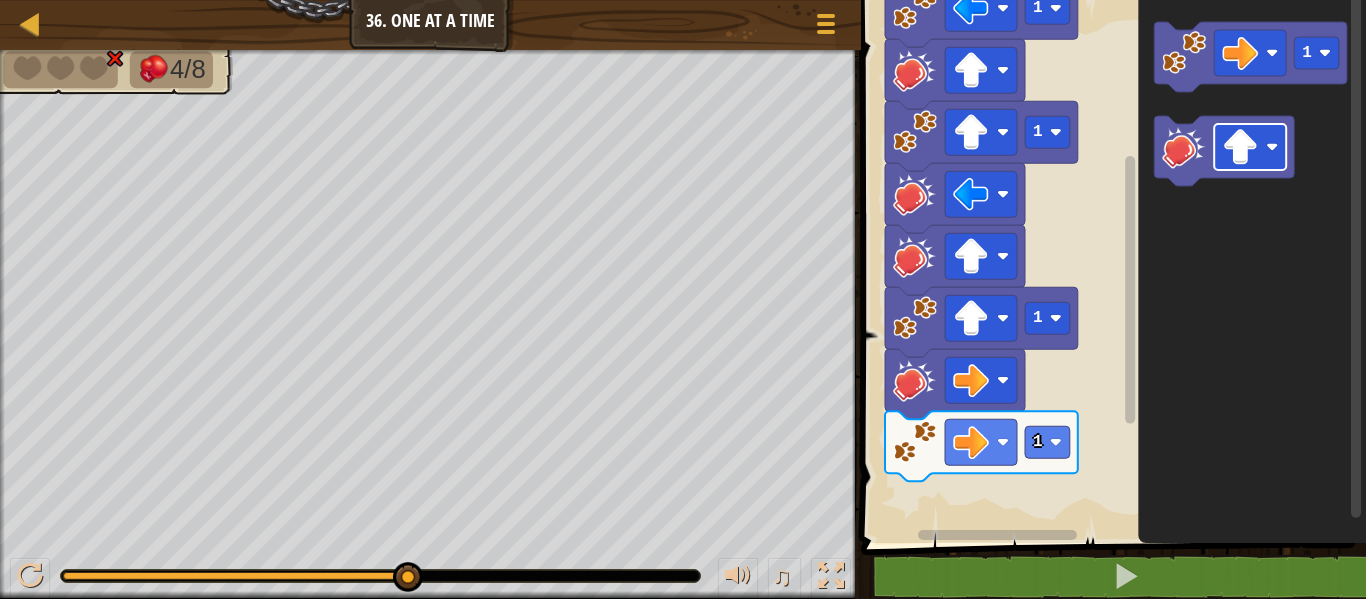 click on "1" 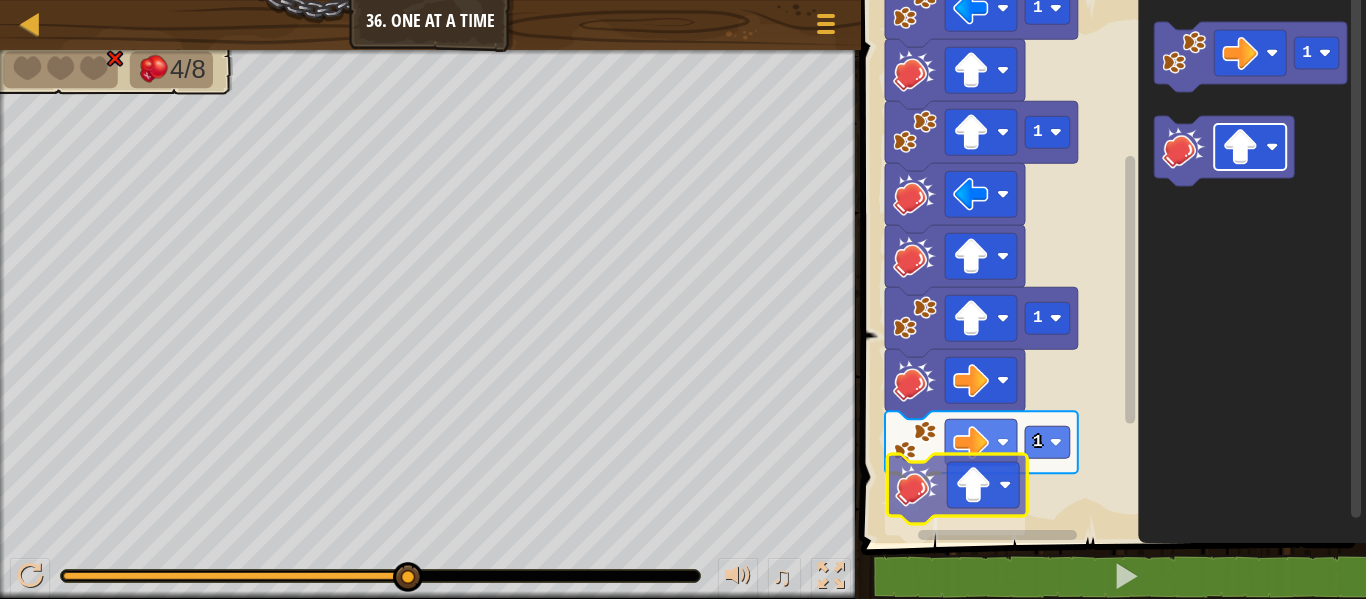 click on "1 1 1 1 Start 1" at bounding box center [1110, 266] 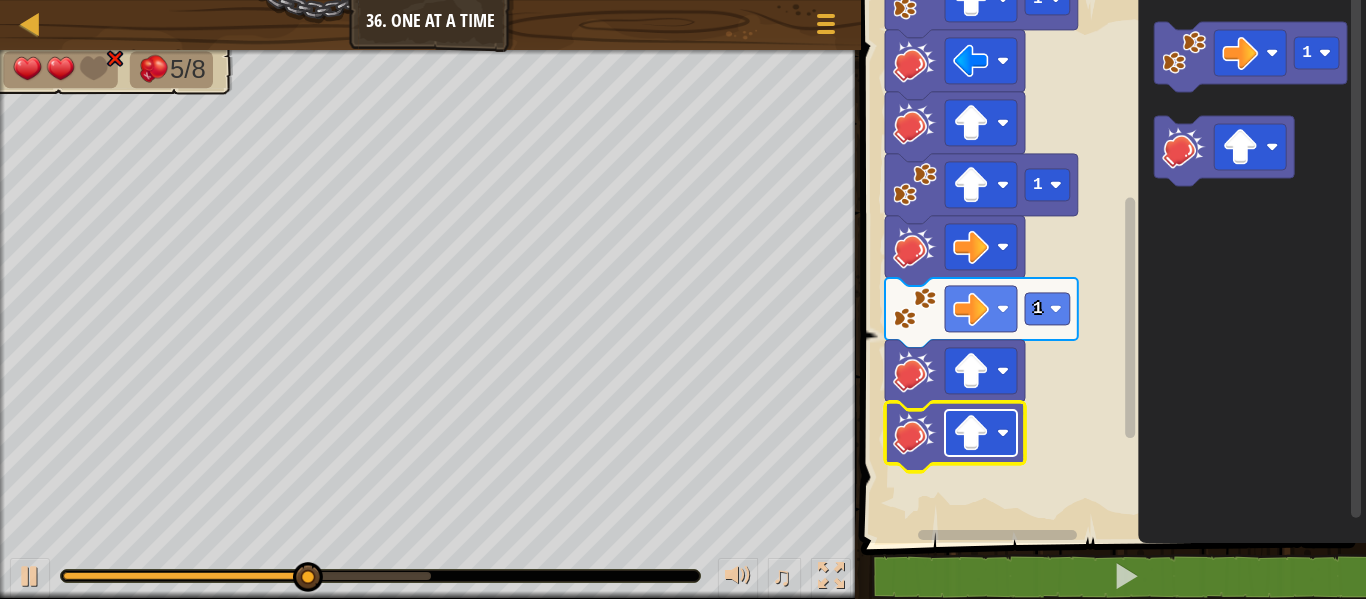 click 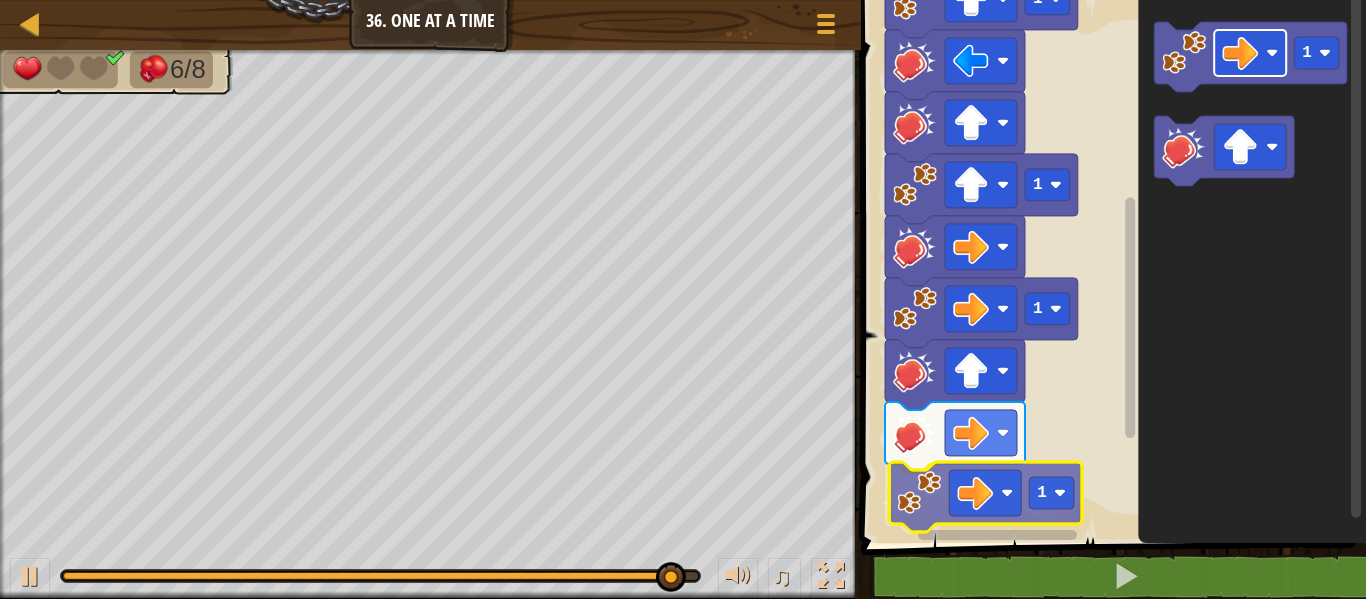 click on "Start 1 1 1 1 1 1 1" at bounding box center (1110, 266) 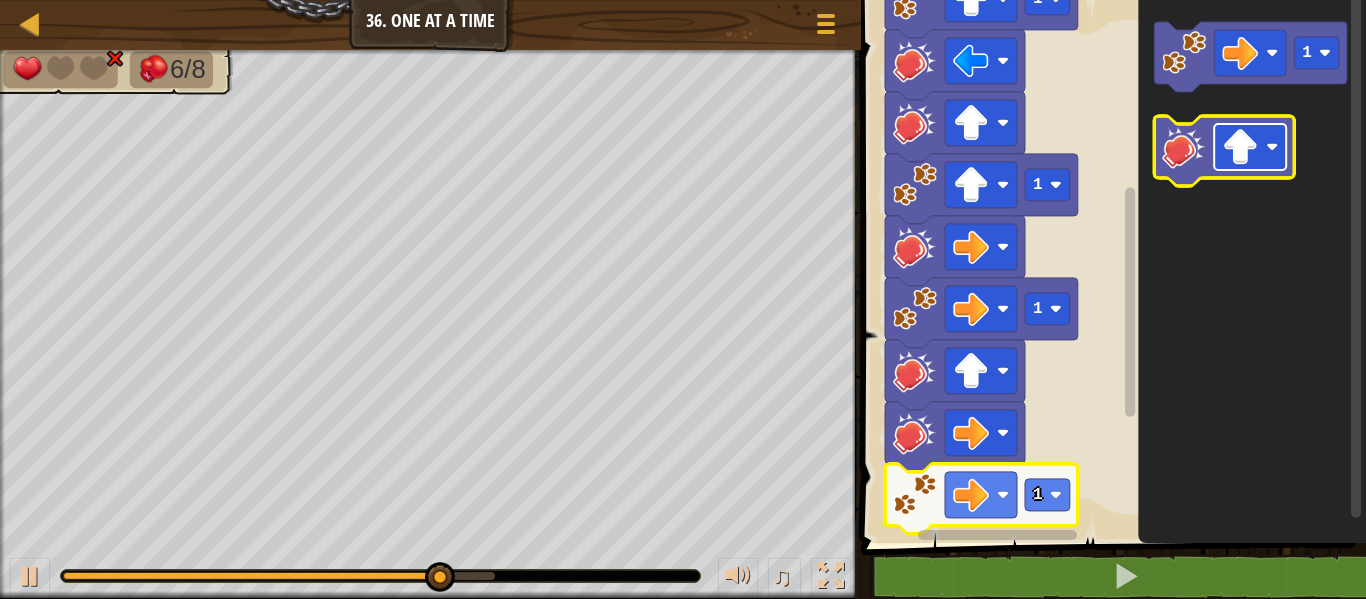 click 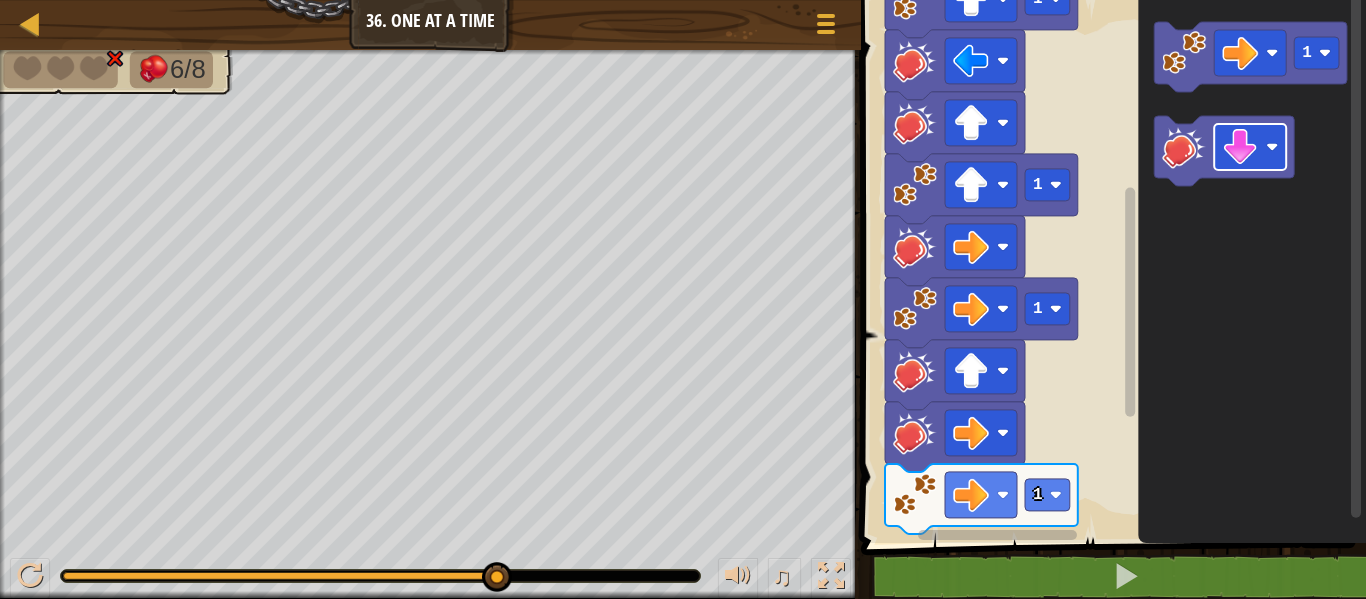 click on "Start 1 1 1 1 1 1" at bounding box center [1110, 266] 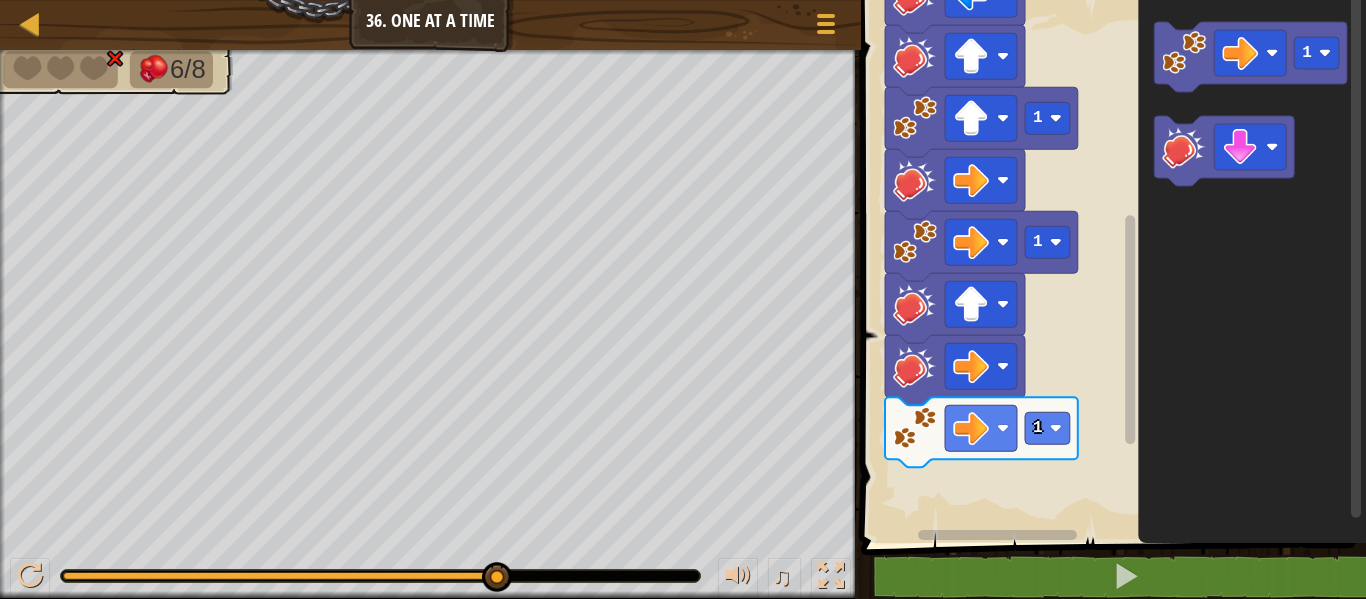 click on "Start 1 1 1 1 1 1" at bounding box center [1110, 266] 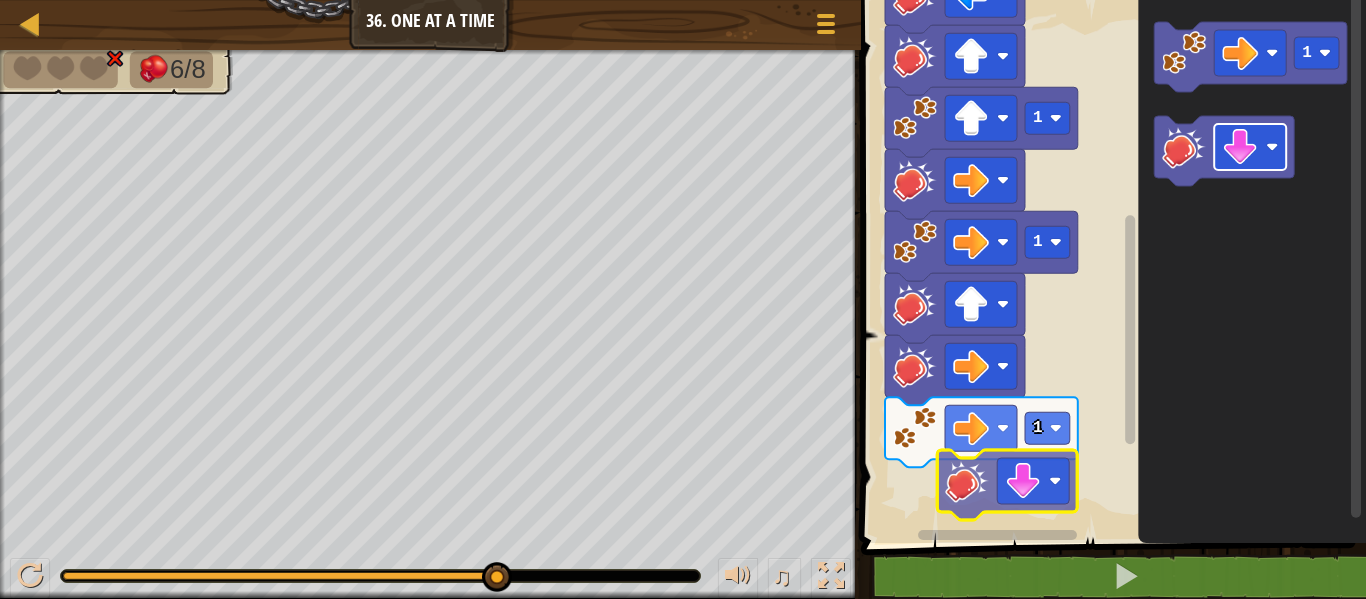 click on "Start 1 1 1 1 1 1" at bounding box center [1110, 266] 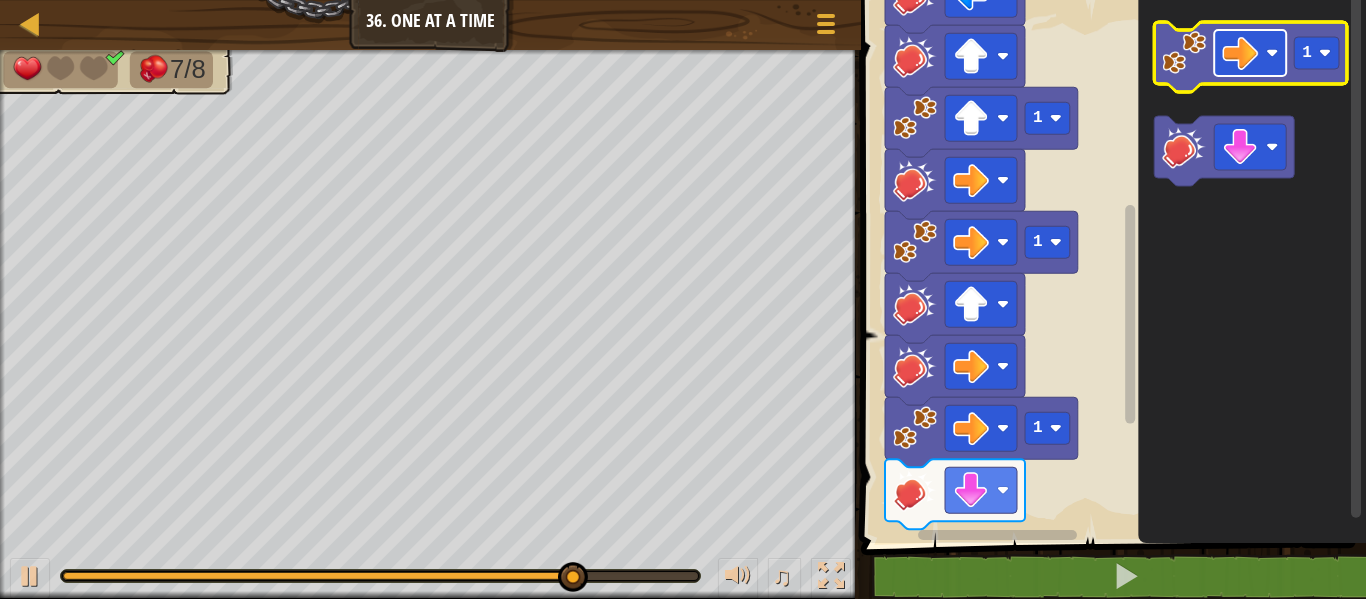 click 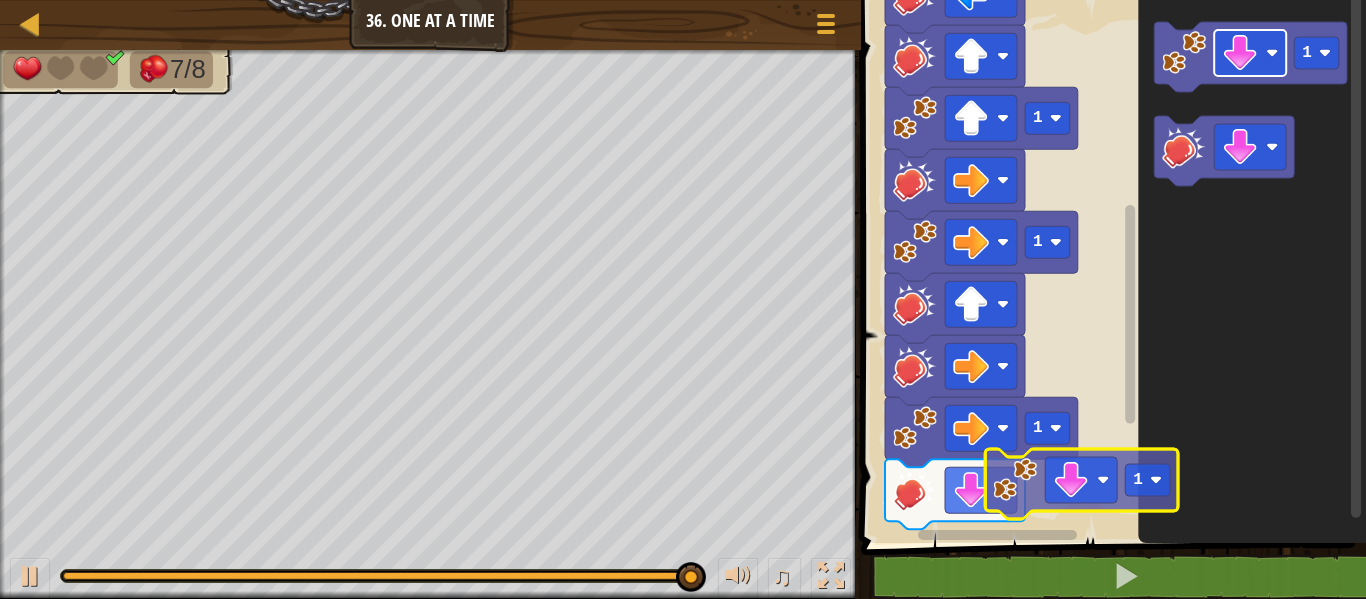 click on "1 1 1 1 1 Start 1 1 1" at bounding box center [1110, 266] 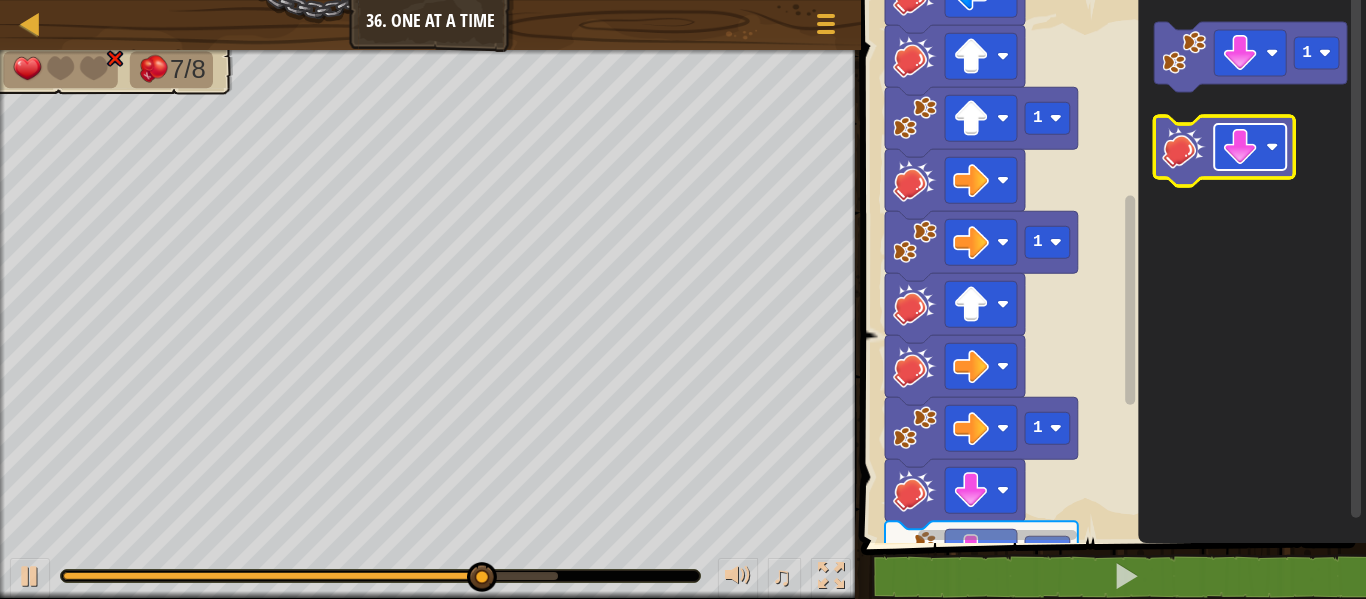click 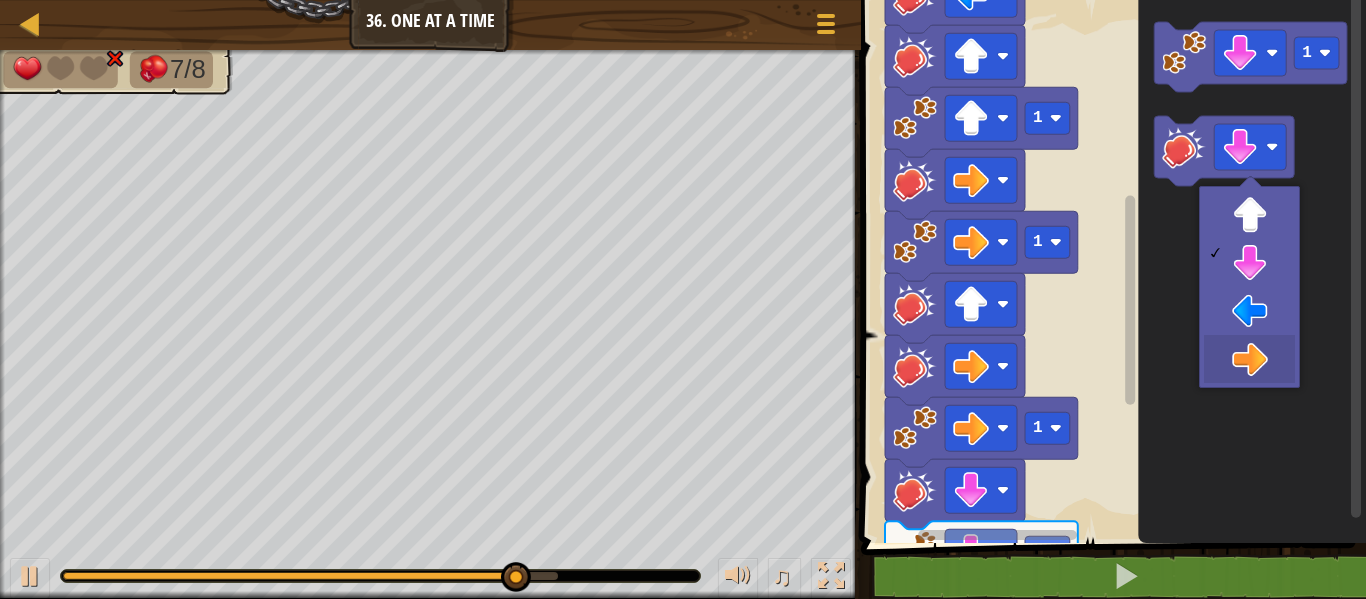 drag, startPoint x: 1266, startPoint y: 362, endPoint x: 1256, endPoint y: 344, distance: 20.59126 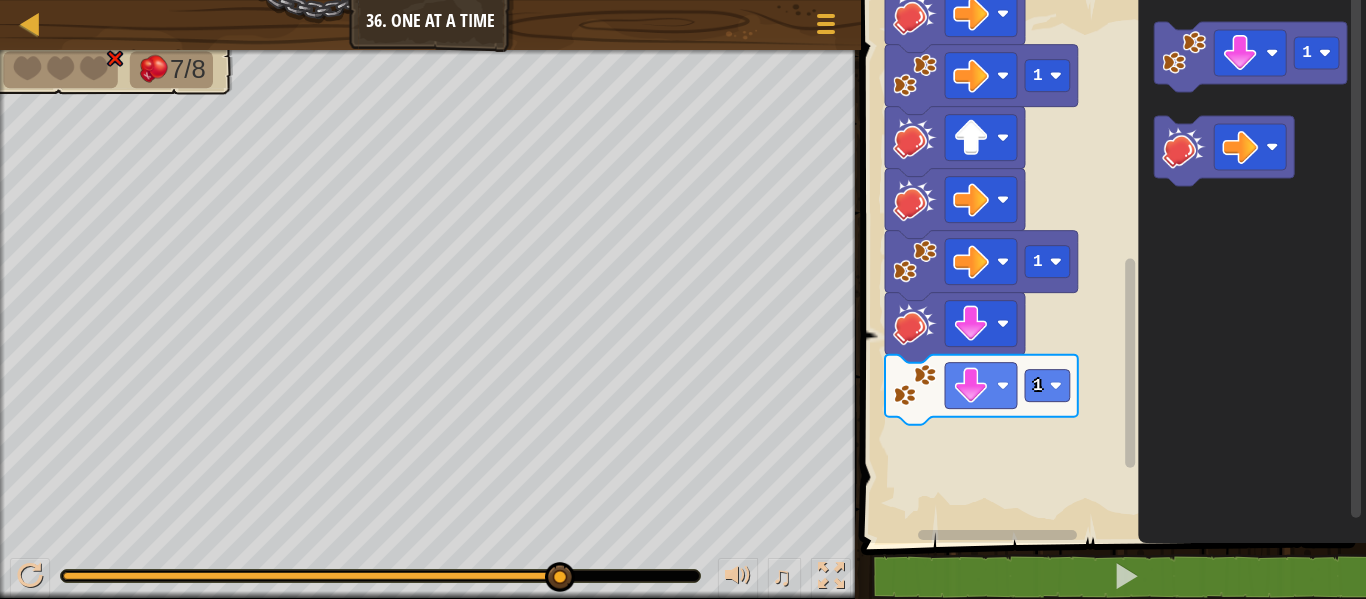 click 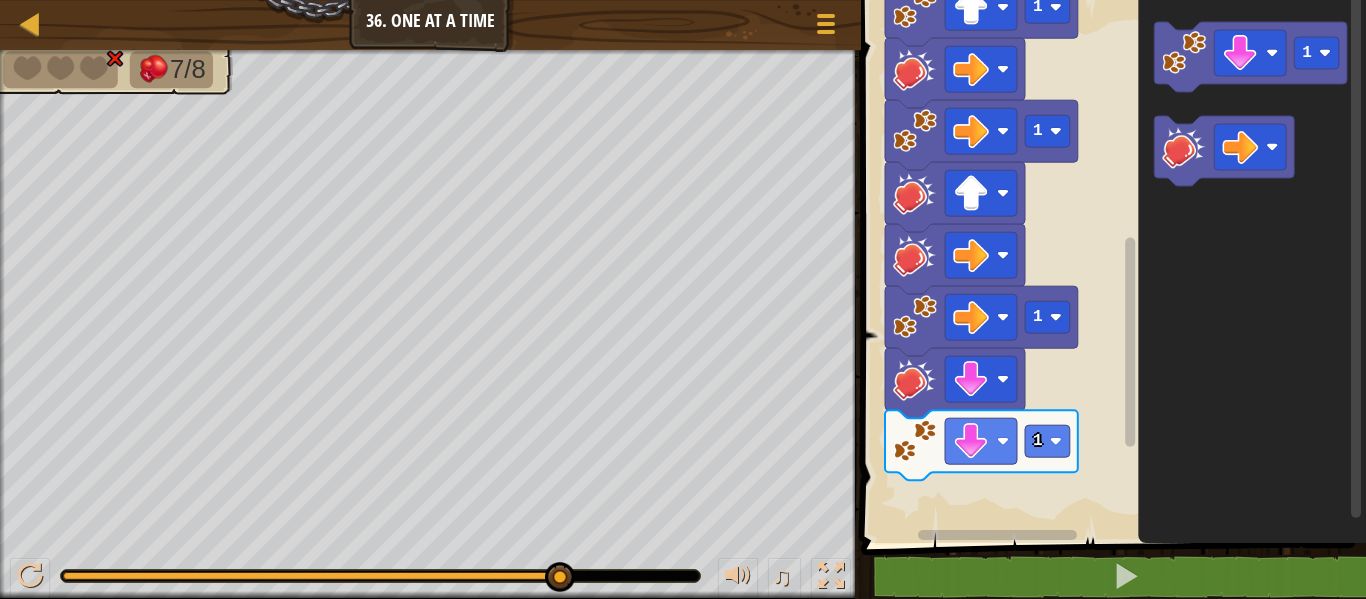 click on "1 1 1 1 1 1 Start 1" at bounding box center (1110, 266) 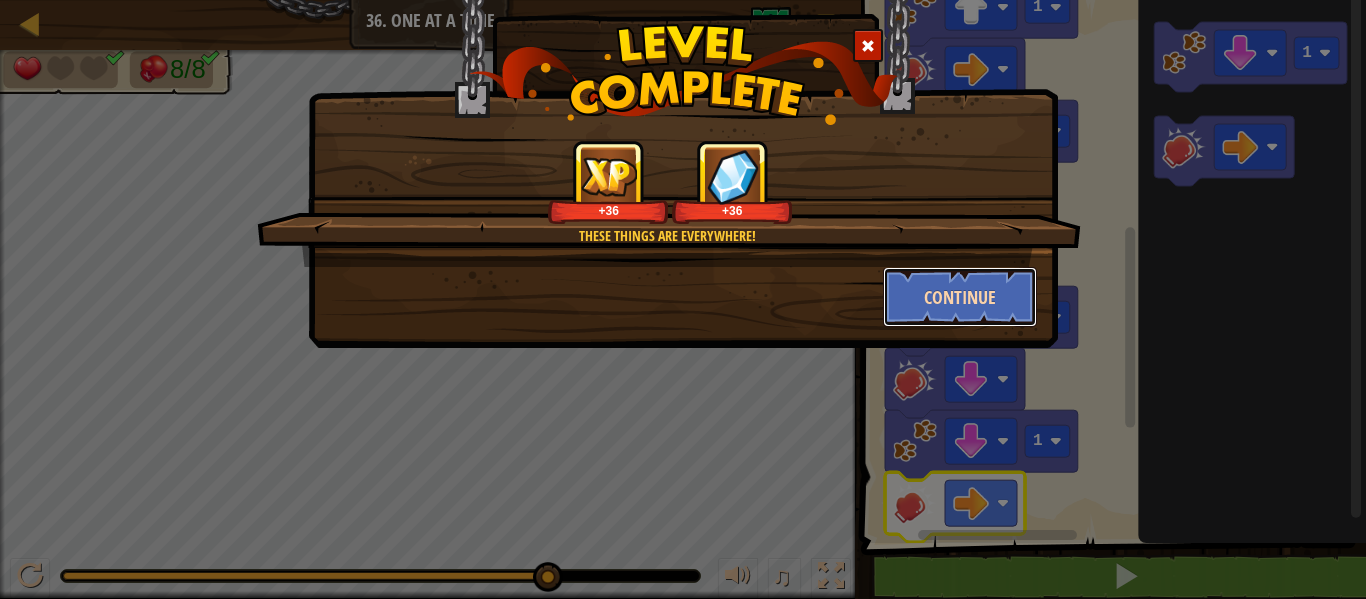 click on "Continue" at bounding box center (960, 297) 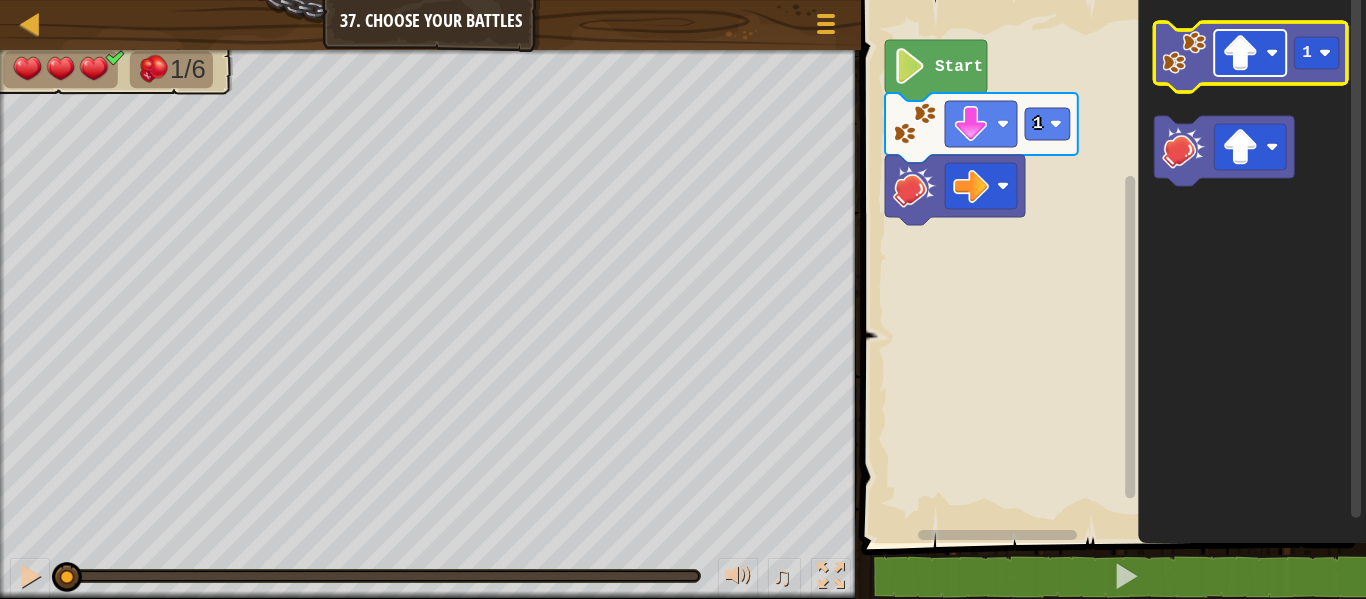 click 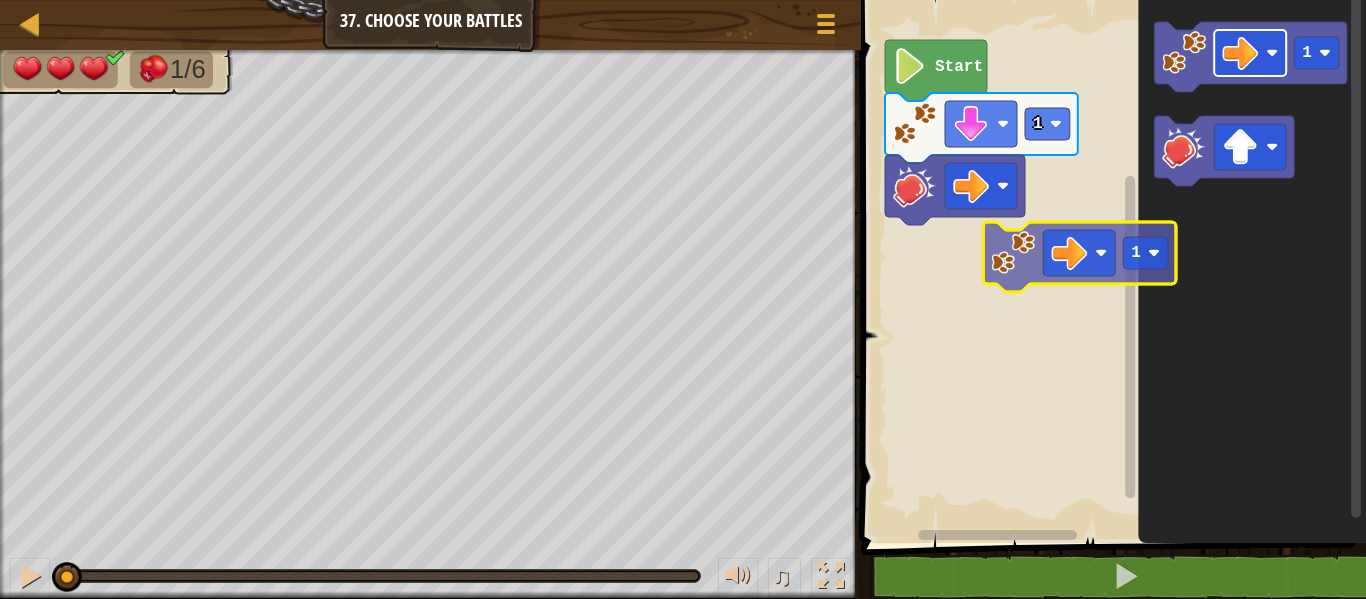 click on "1 Start 1 1" at bounding box center [1110, 266] 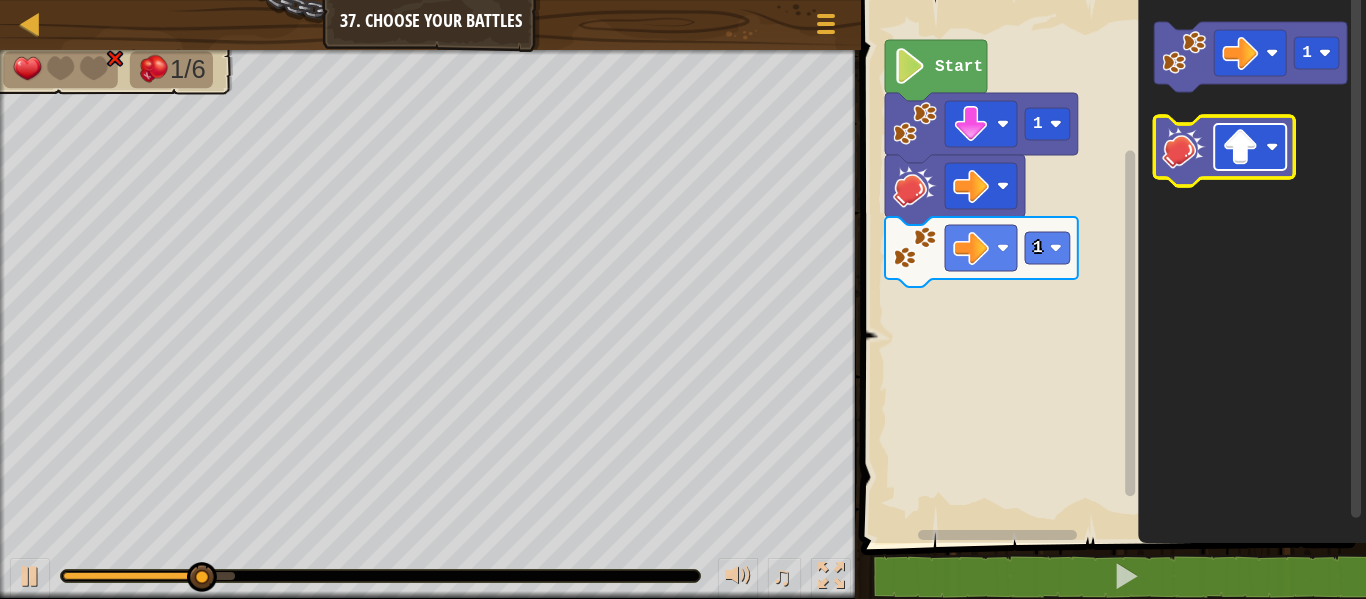 click 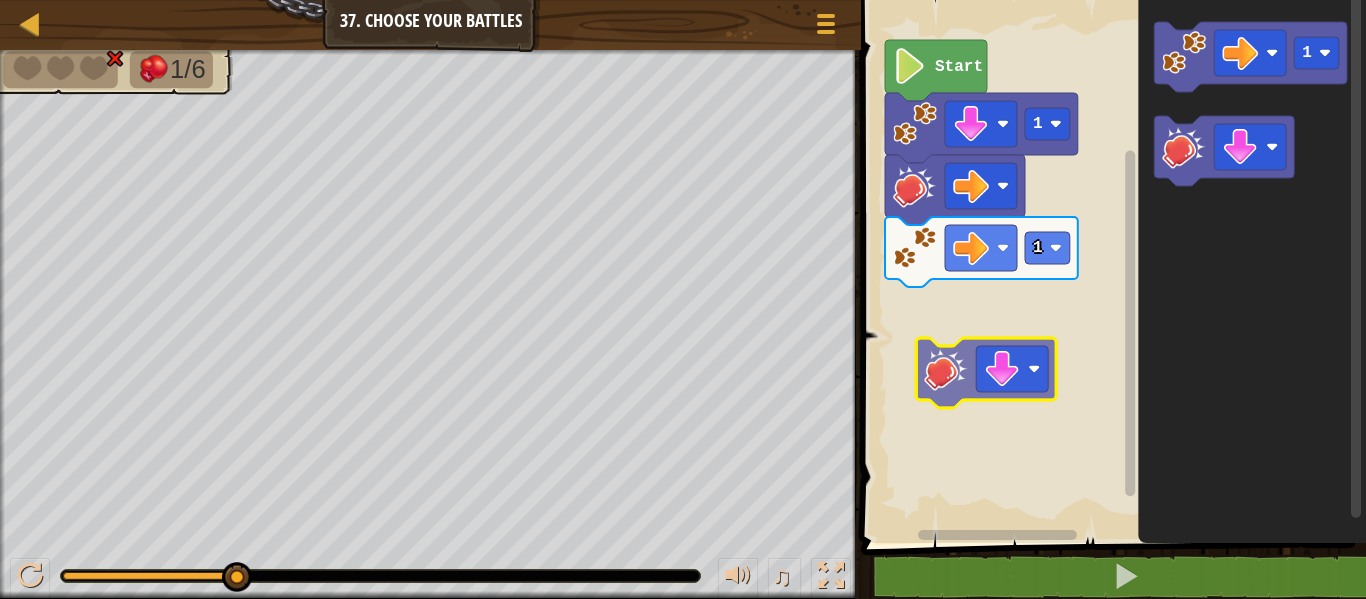 click on "1 1 Start 1" at bounding box center (1110, 266) 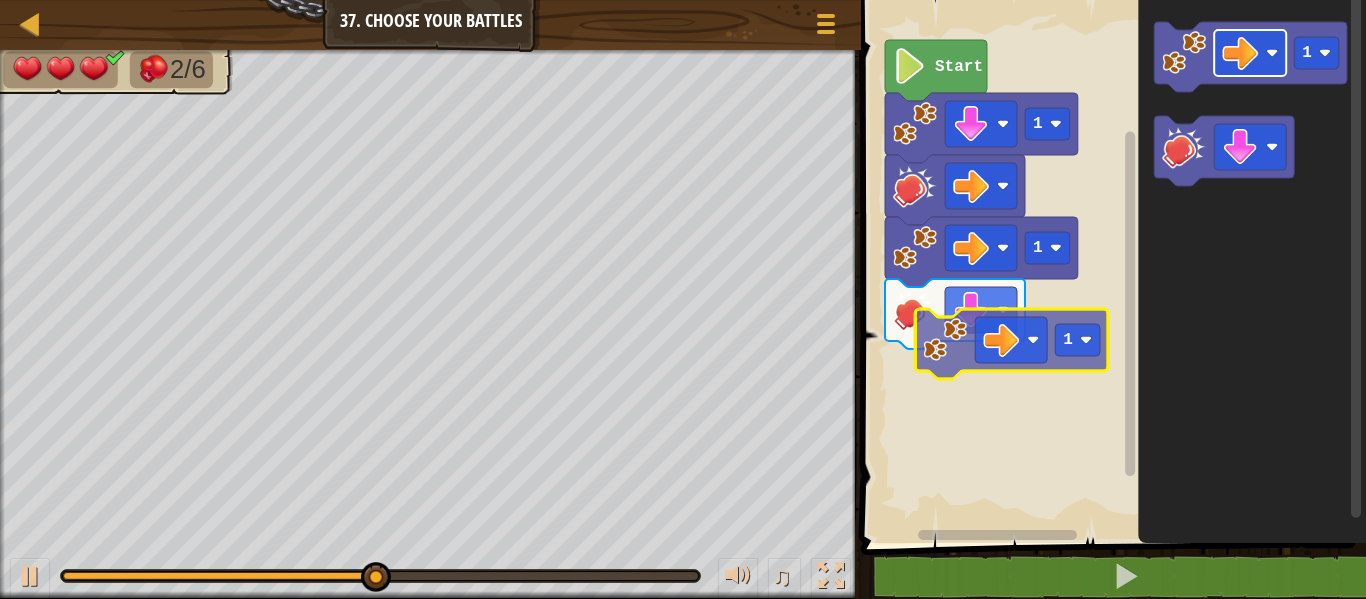 click on "1 1 Start 1 1" at bounding box center [1110, 266] 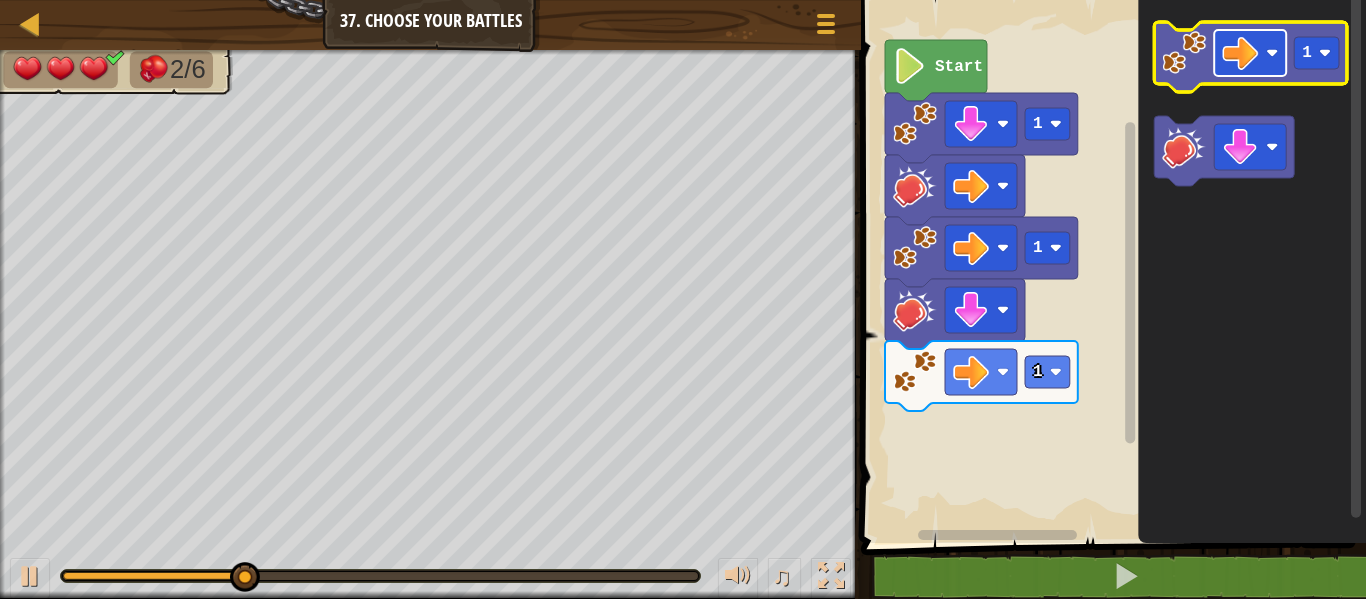 click 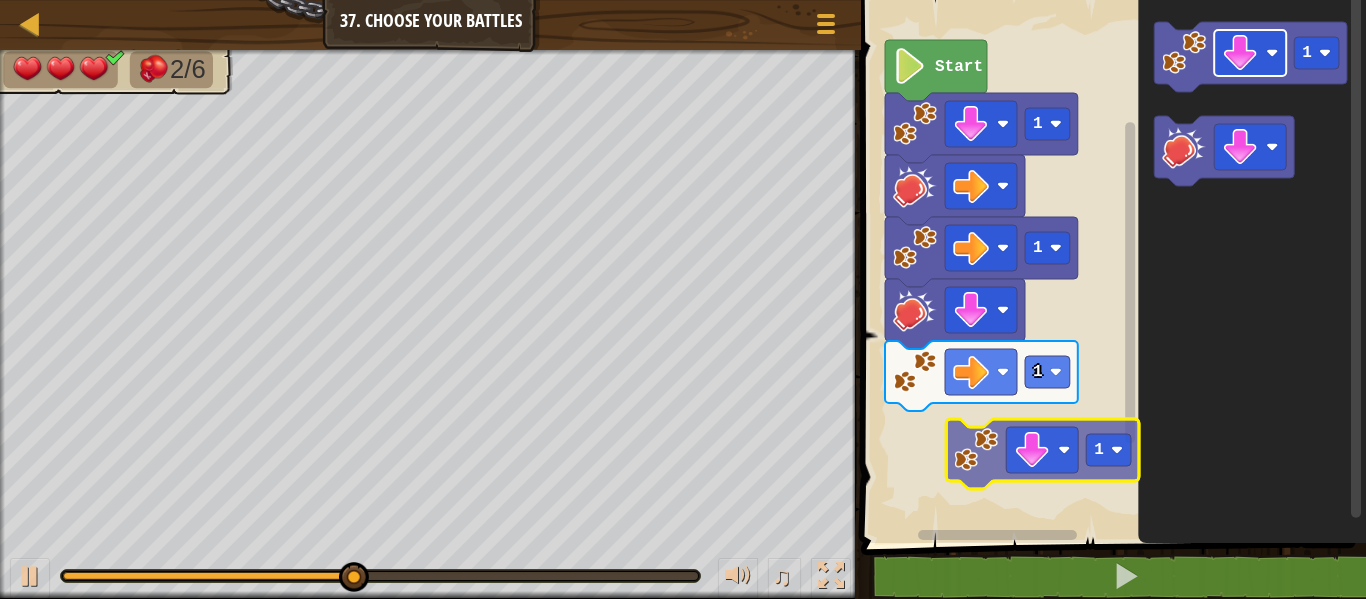 click on "1 1 1 Start 1 1" at bounding box center (1110, 266) 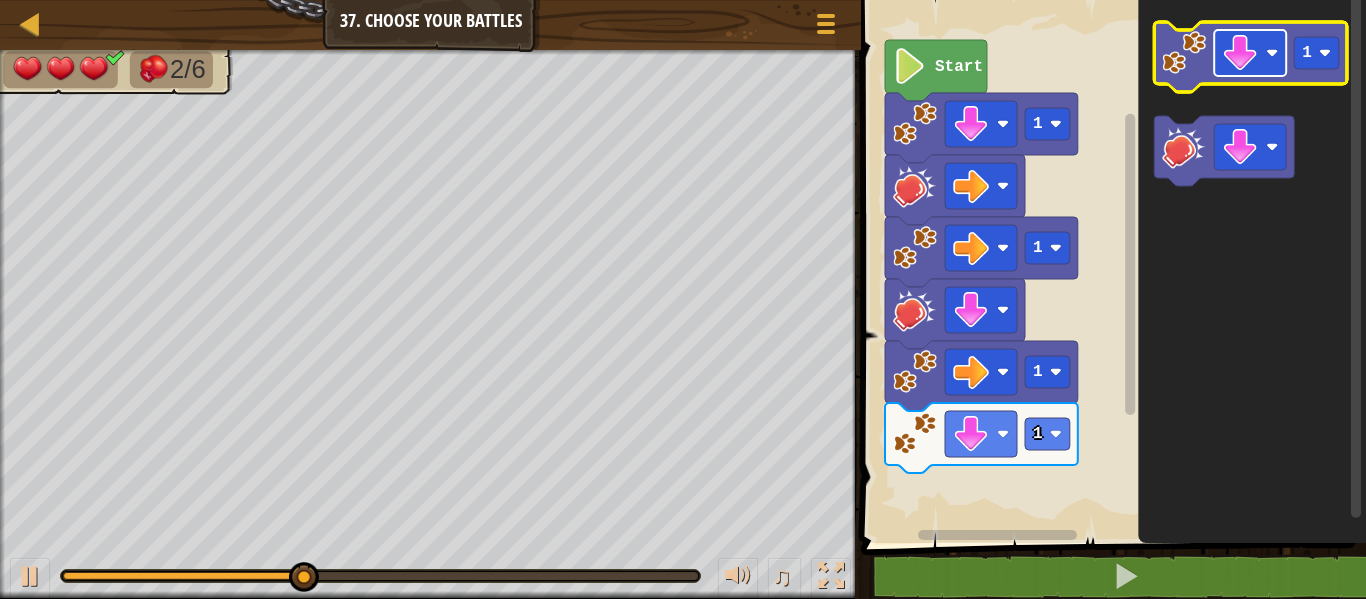 click 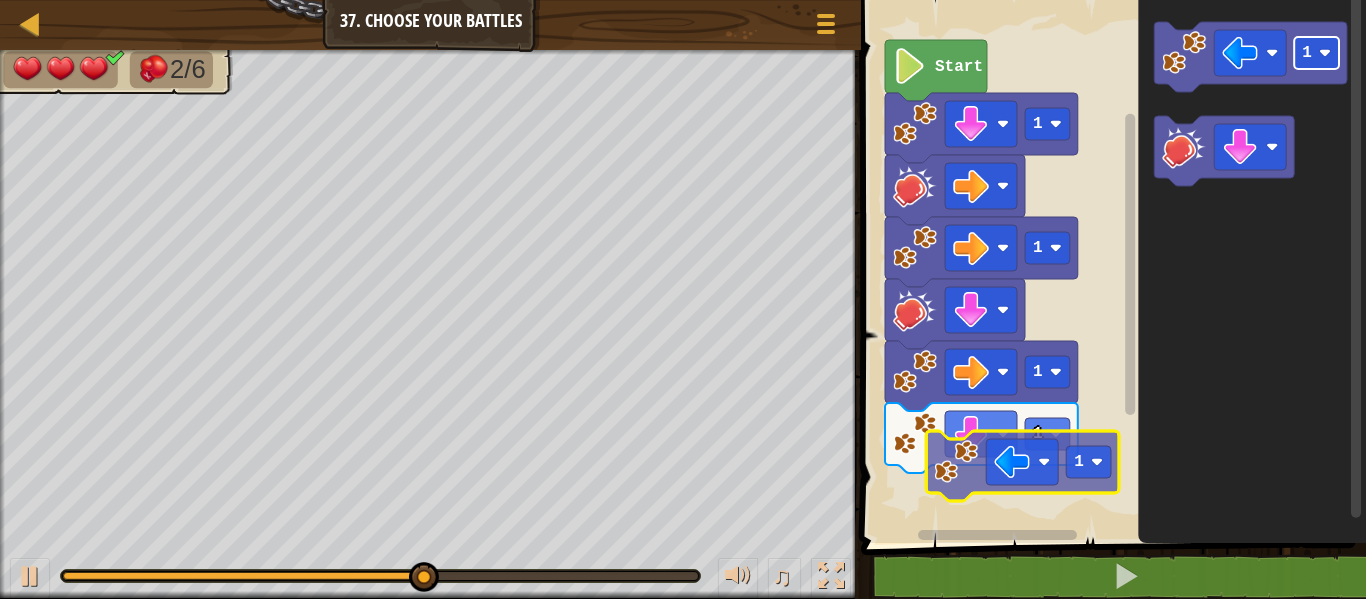 click on "1 1 1 1 Start 1 1" at bounding box center [1110, 266] 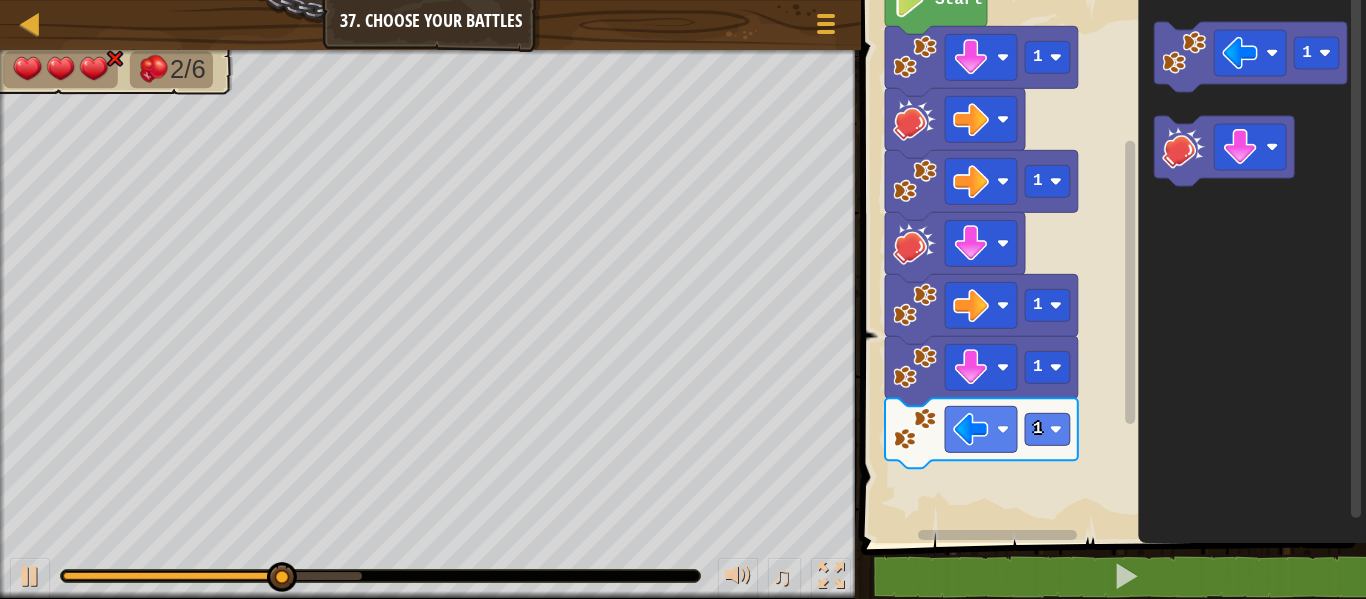 click on "1 1 1 1 1 Start 1" at bounding box center [1110, 266] 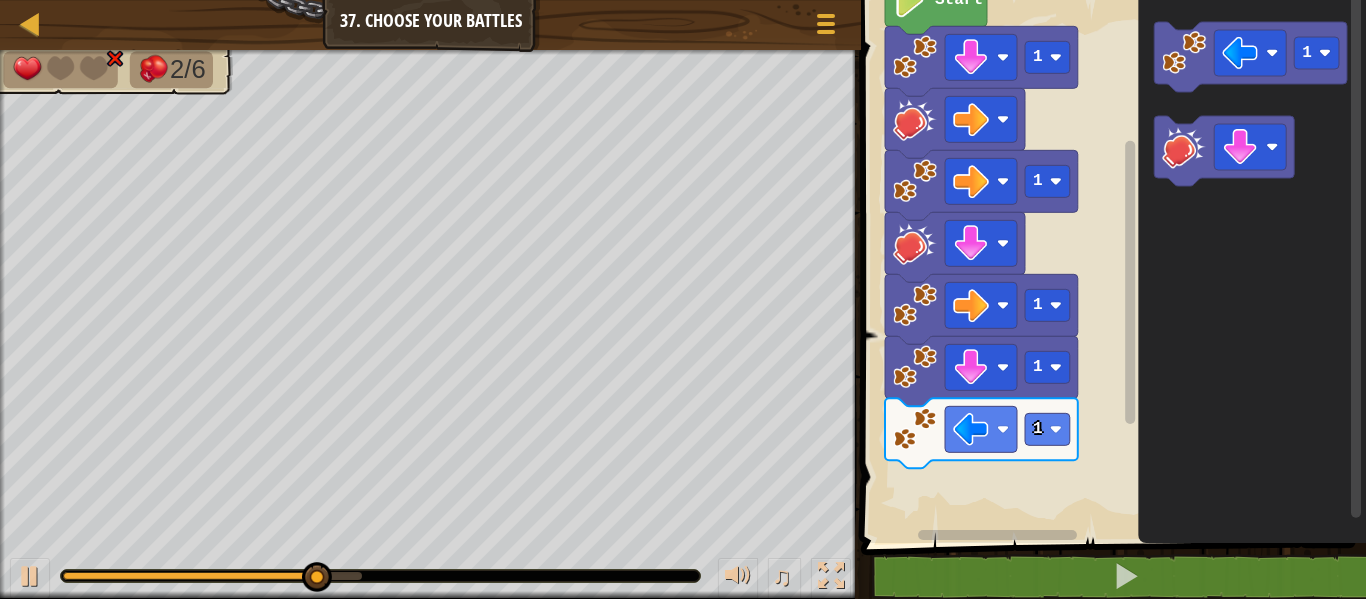 click on "1 1 1 1 1 Start 1" at bounding box center [1110, 266] 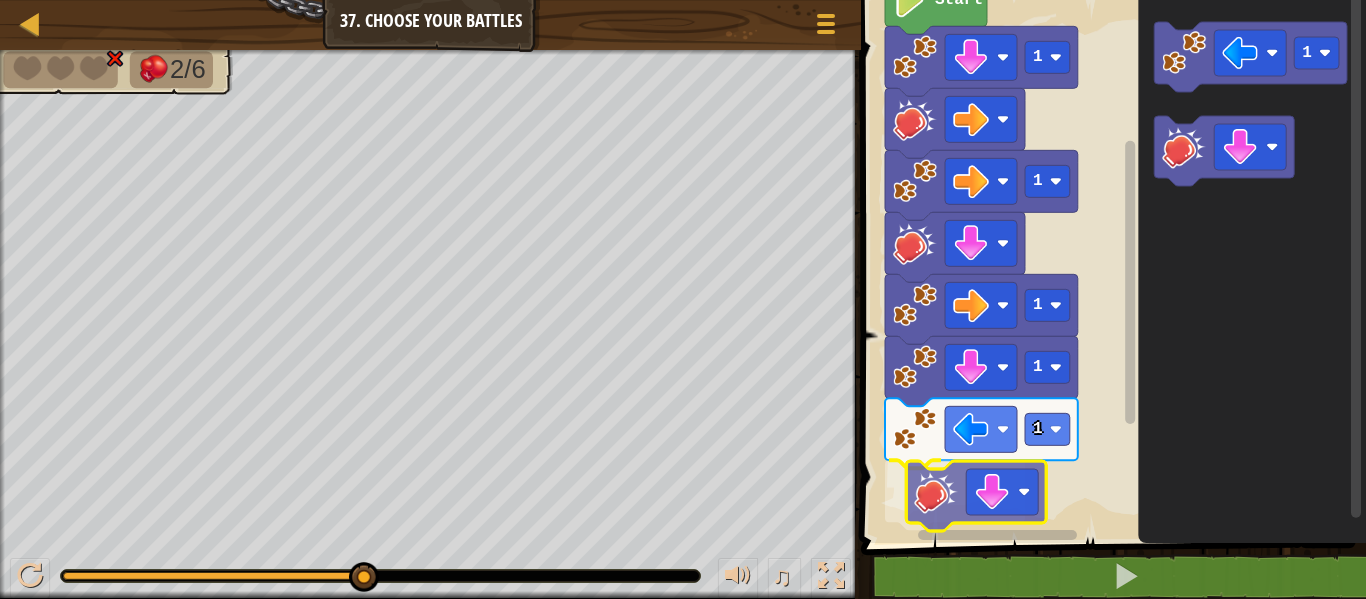 click on "1 1 1 1 1 Start 1" at bounding box center [1110, 266] 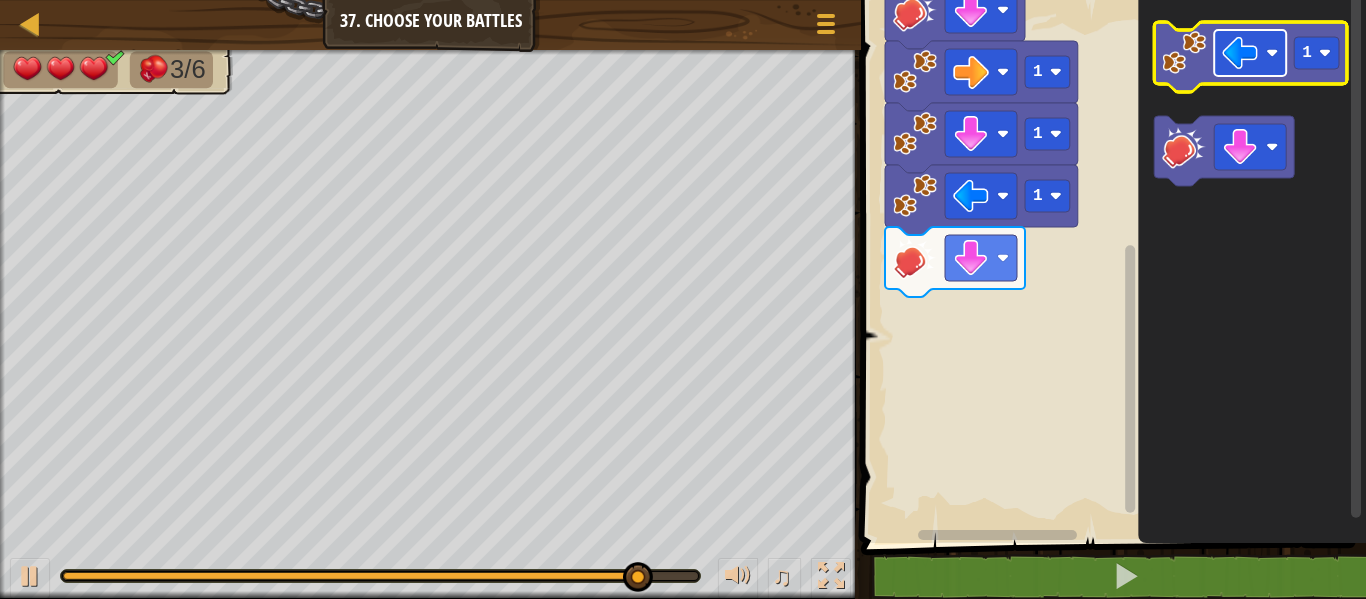 click 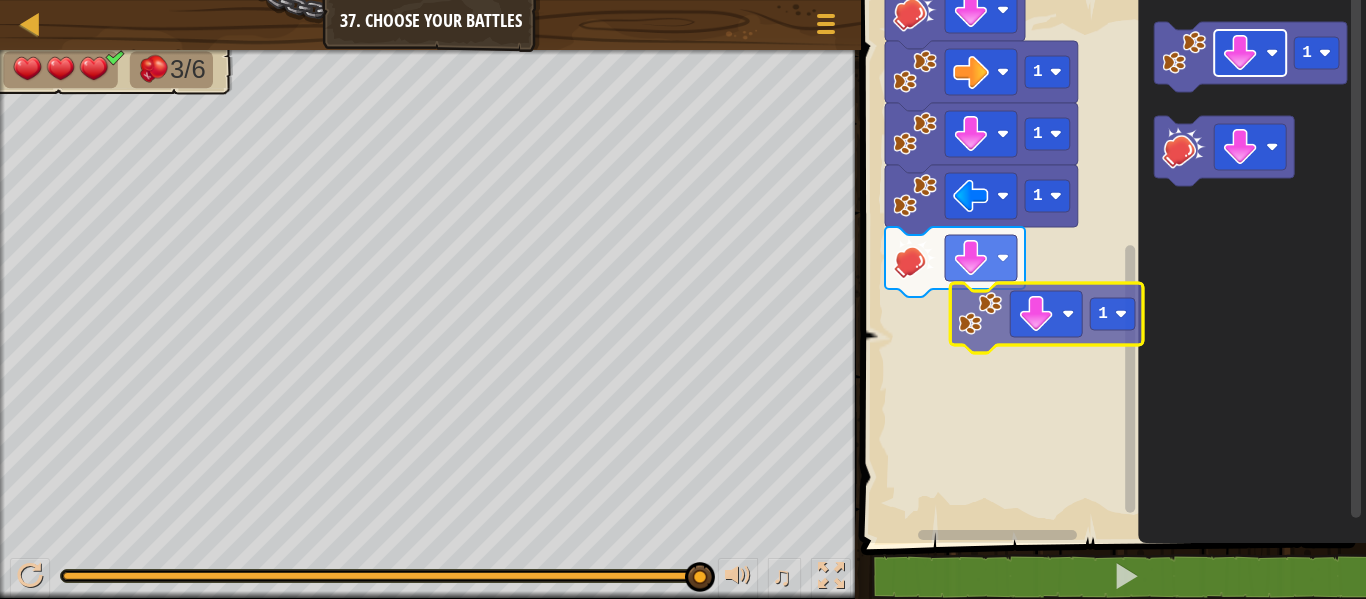 click on "1 1 1 1 1 Start 1 1" at bounding box center [1110, 266] 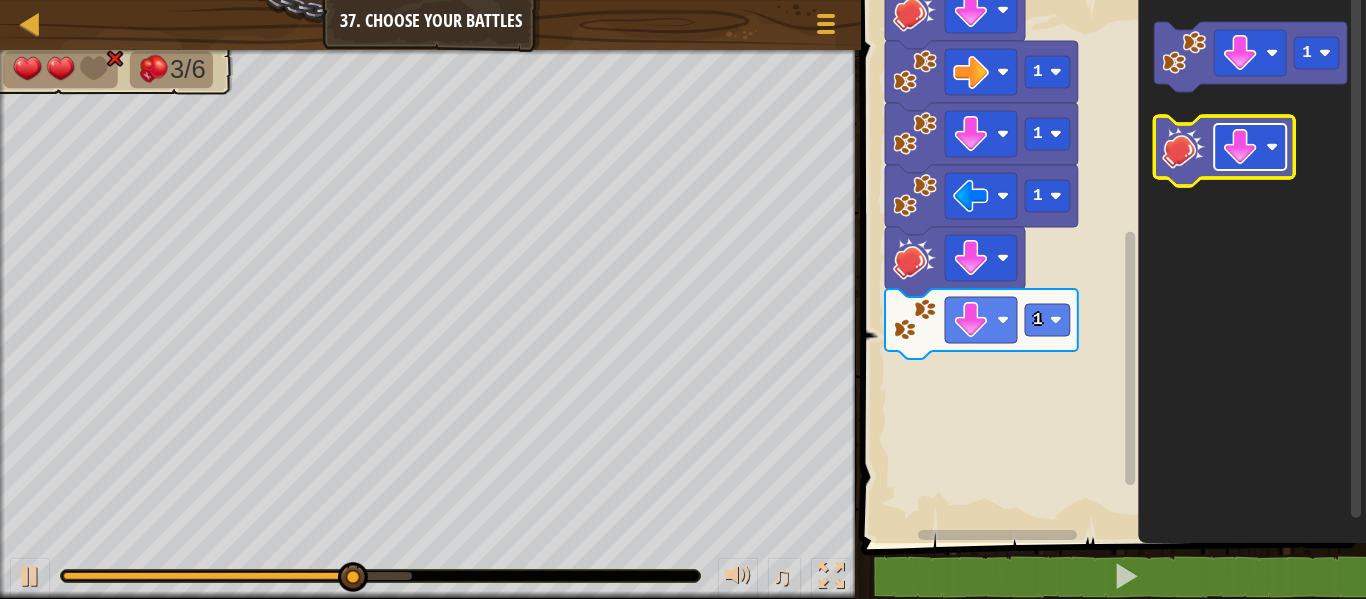 click 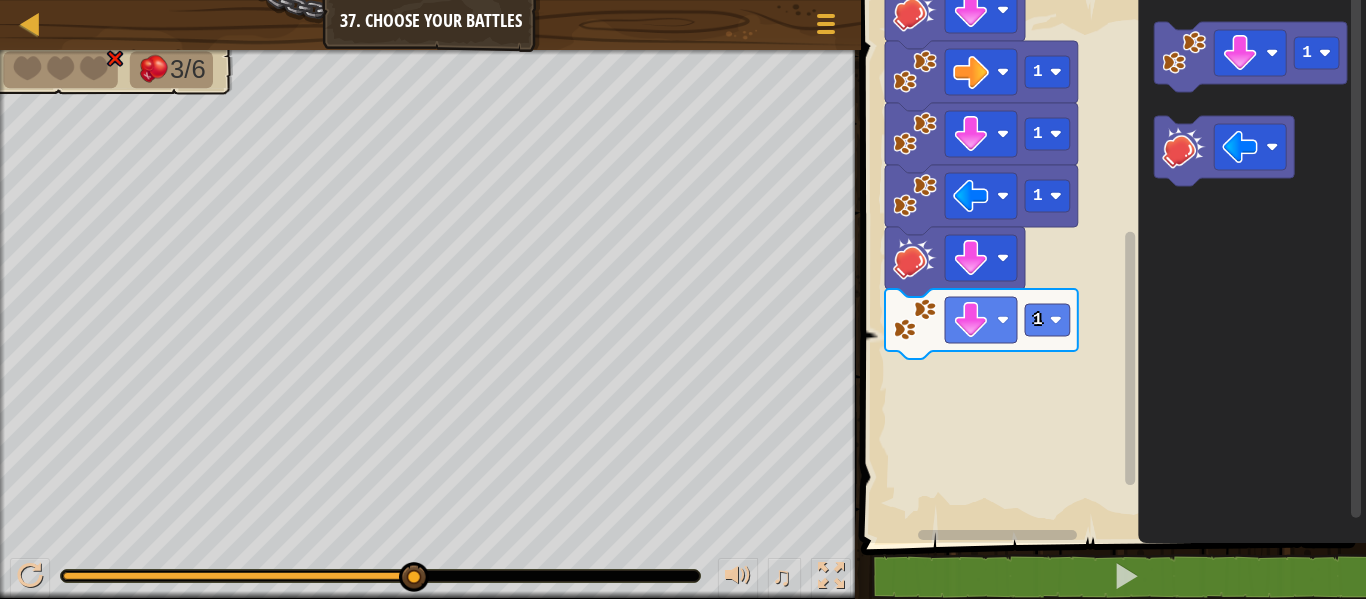 click on "1 1 1 1 1 1 Start 1" at bounding box center [1110, 266] 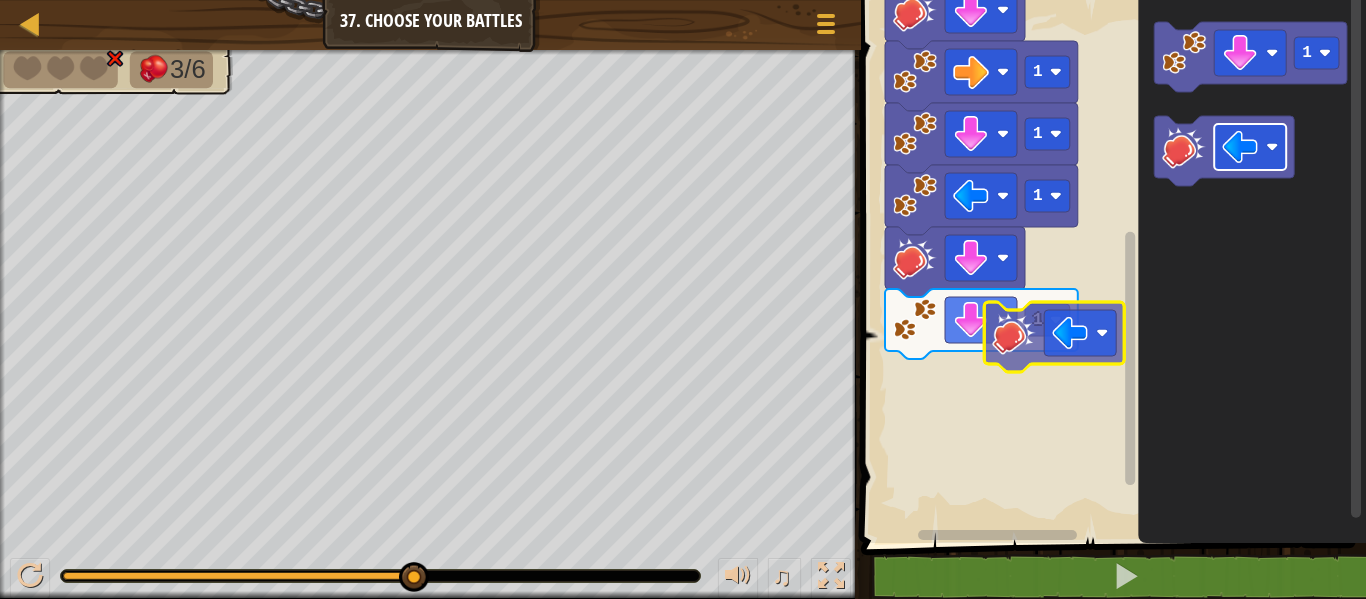 click on "1 1 1 1 1 1 Start 1" at bounding box center [1110, 266] 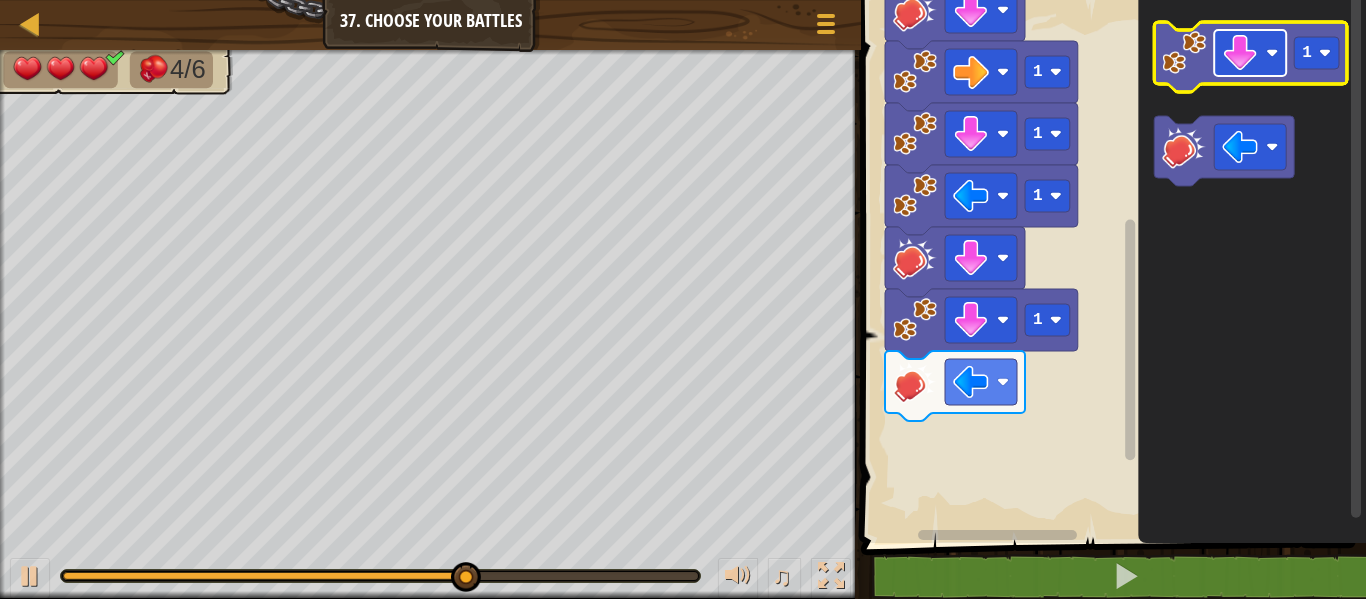 click 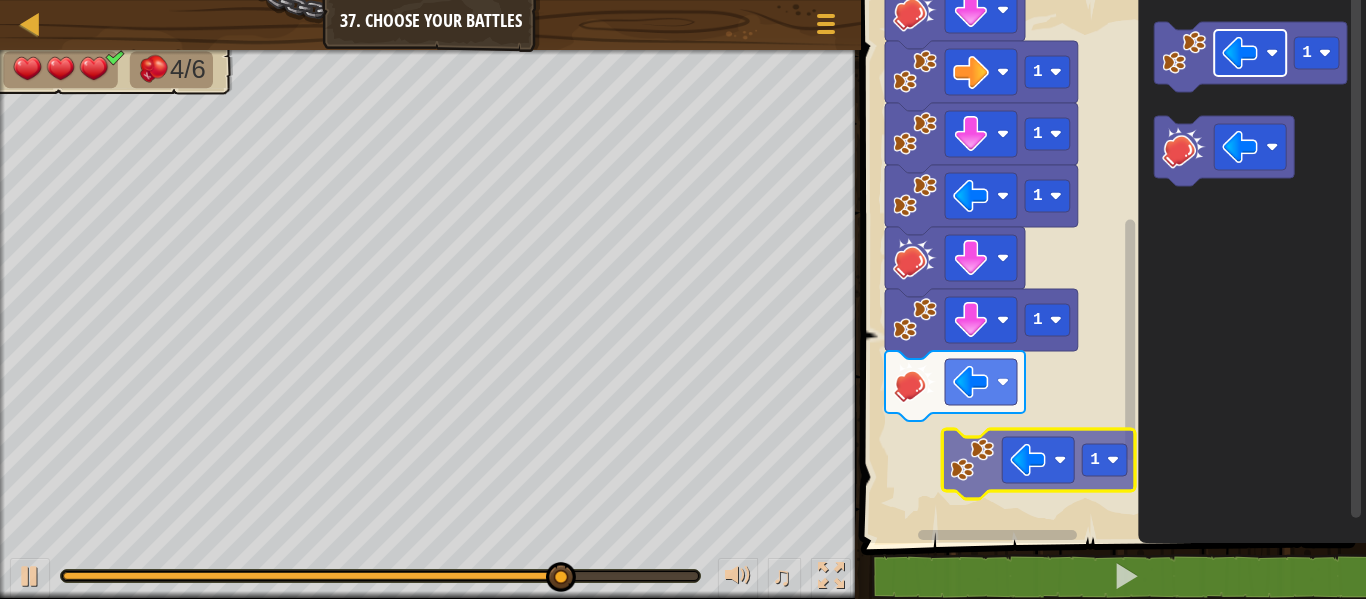 click on "1 1 1 1 1 1 Start 1 1" at bounding box center [1110, 266] 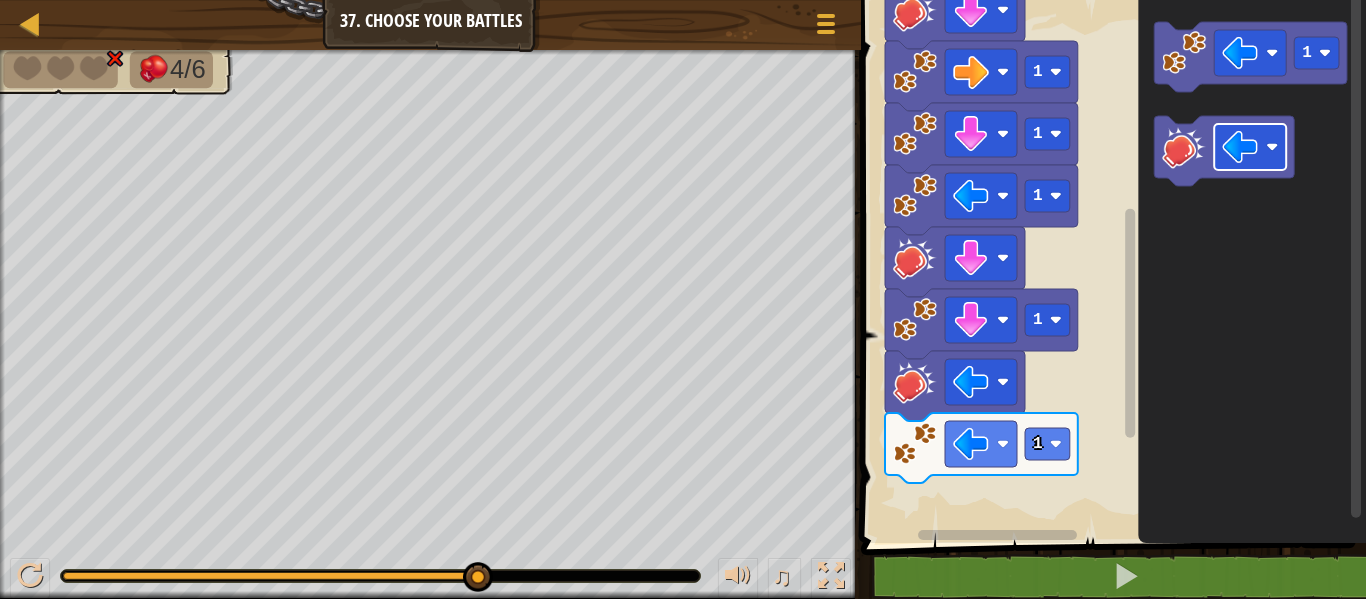click on "1" 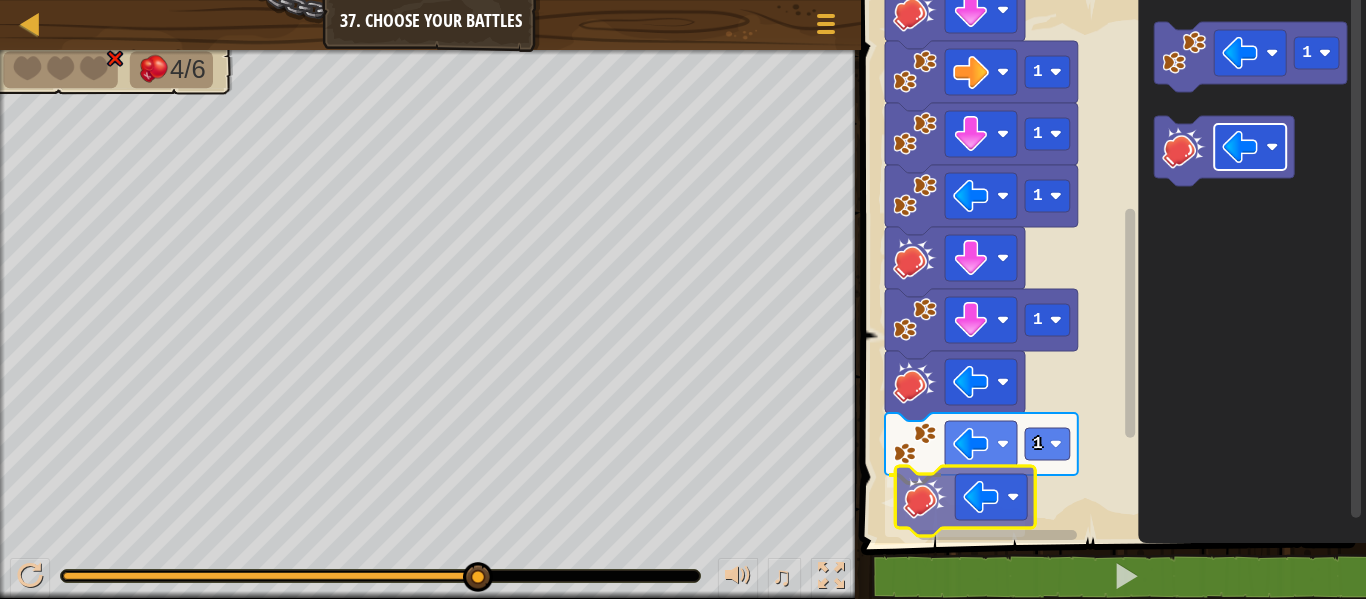 click on "1 1 1 1 1 1 1 Start 1" at bounding box center [1110, 266] 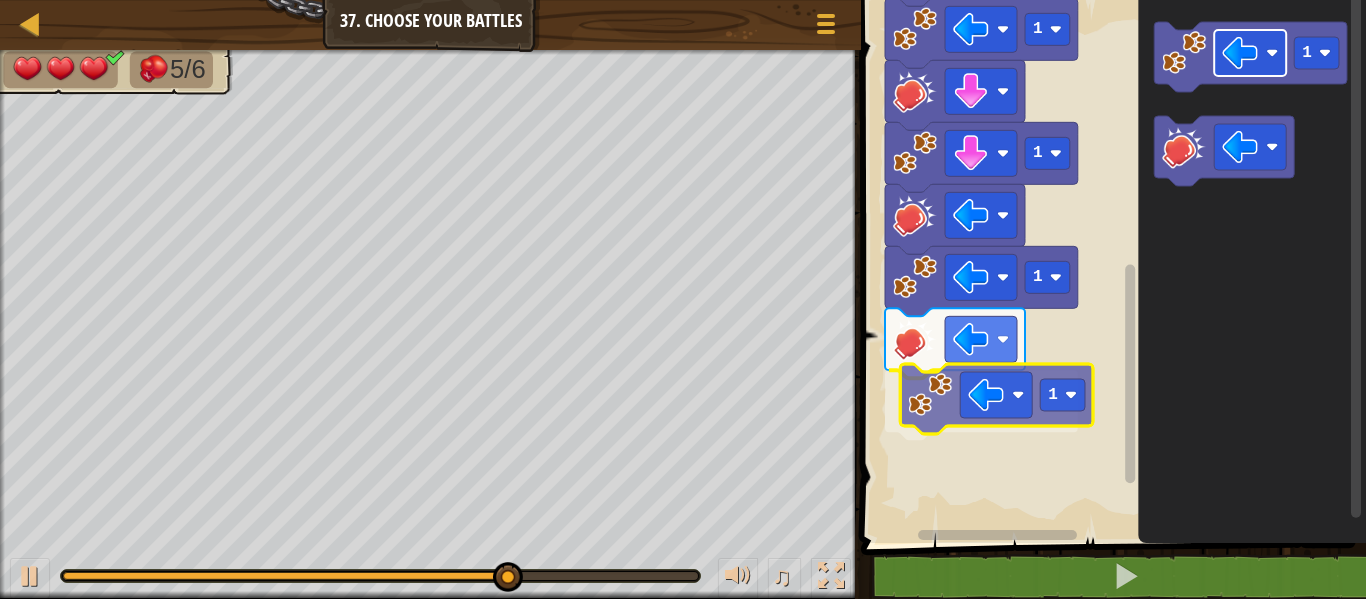 click on "1 1 1 1 1 1 1 1 Start 1 1" at bounding box center (1110, 266) 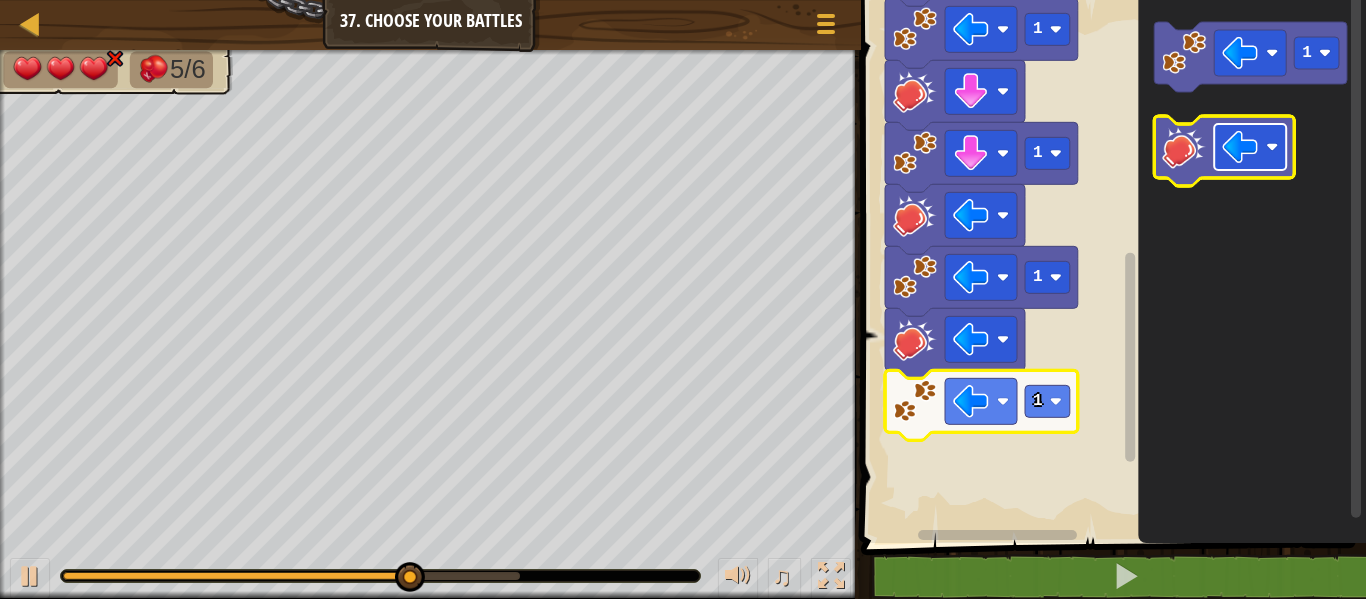 click 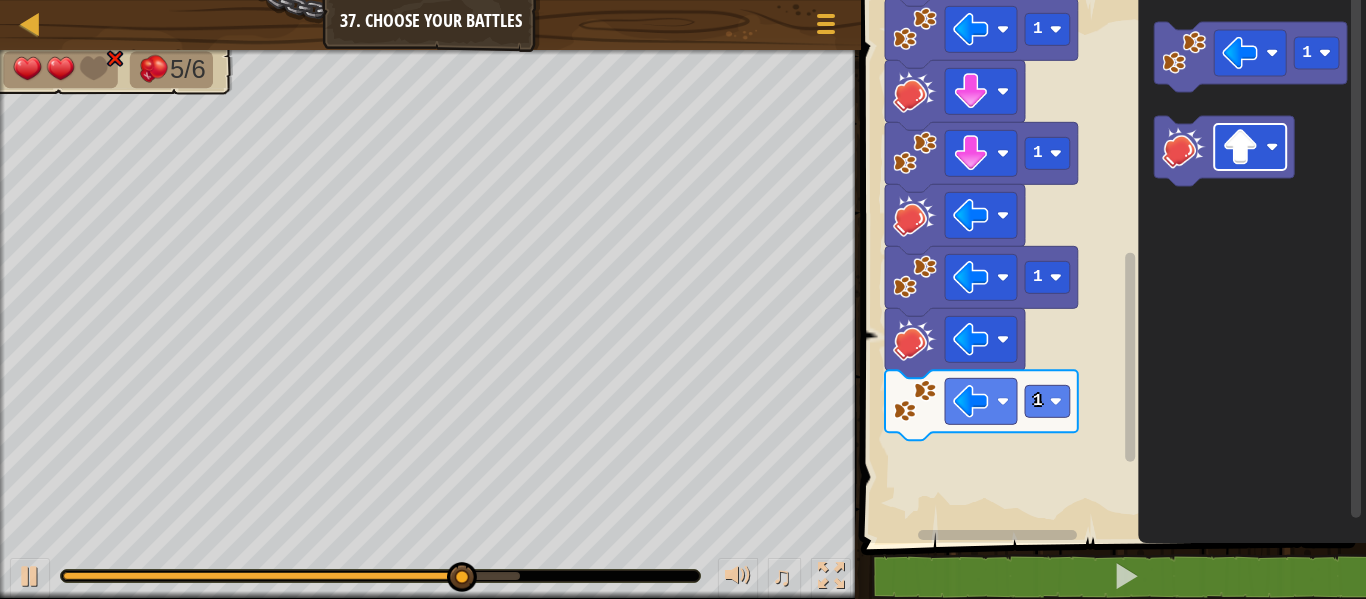 click on "1 1 1 1 1 1 1 1 Start 1" at bounding box center [1110, 266] 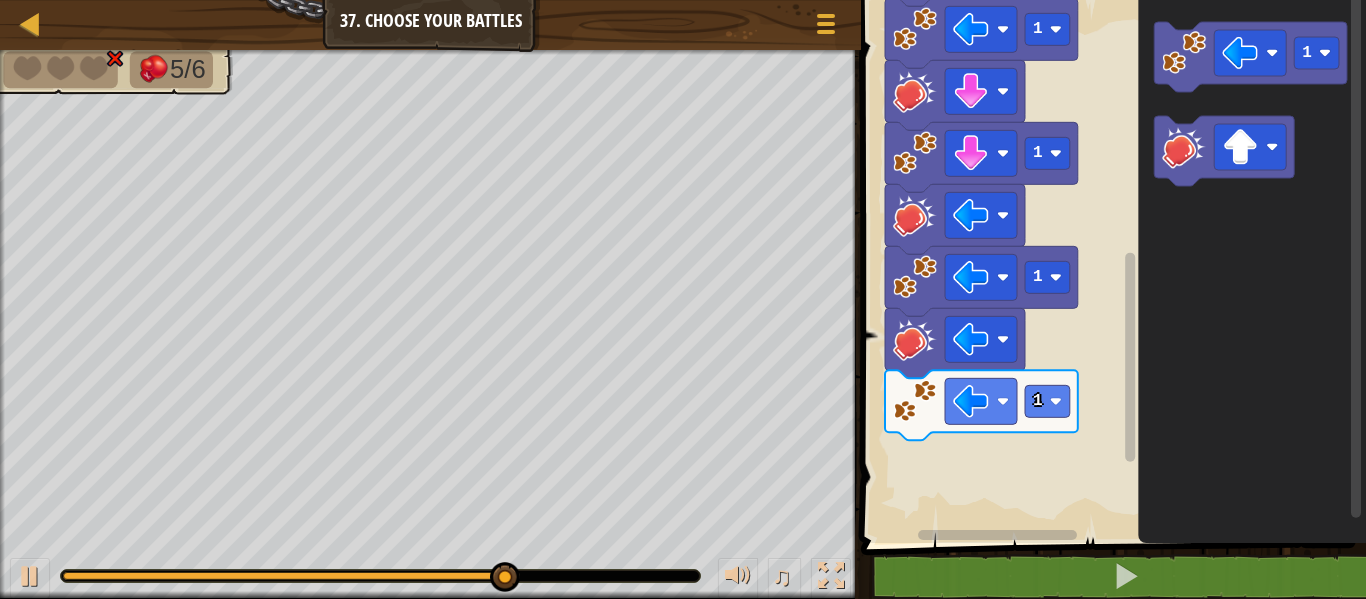 click on "1" 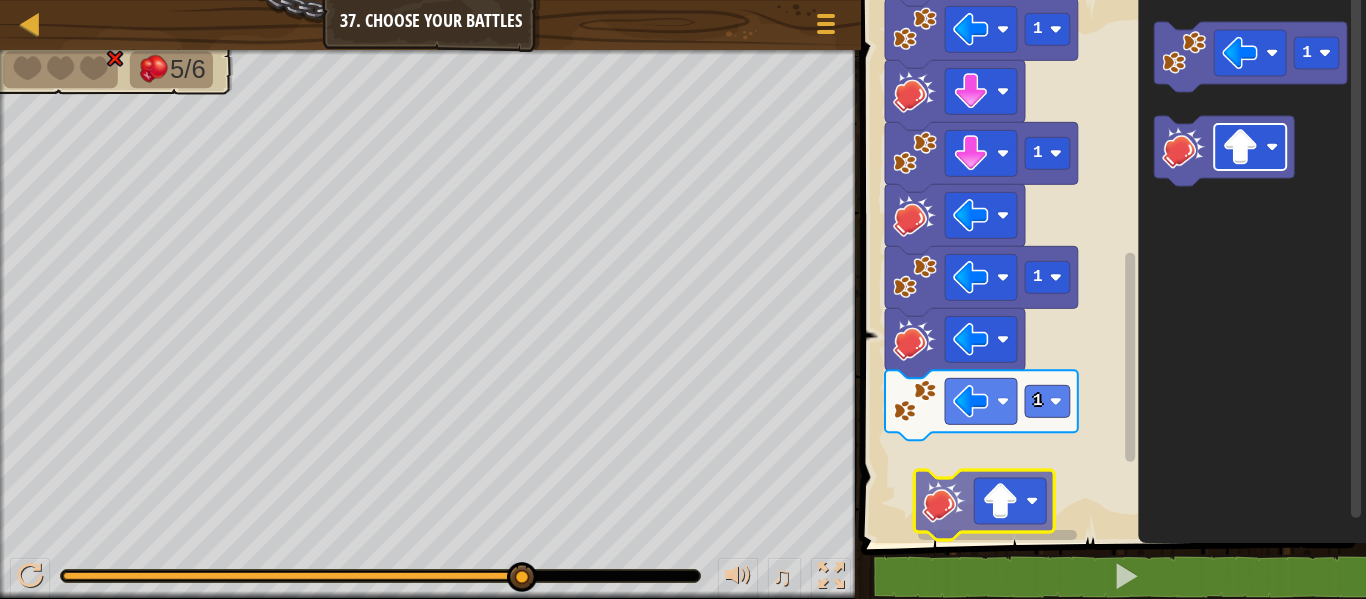 click on "1 1 1 1 1 1 1 1 Start 1" at bounding box center (1110, 266) 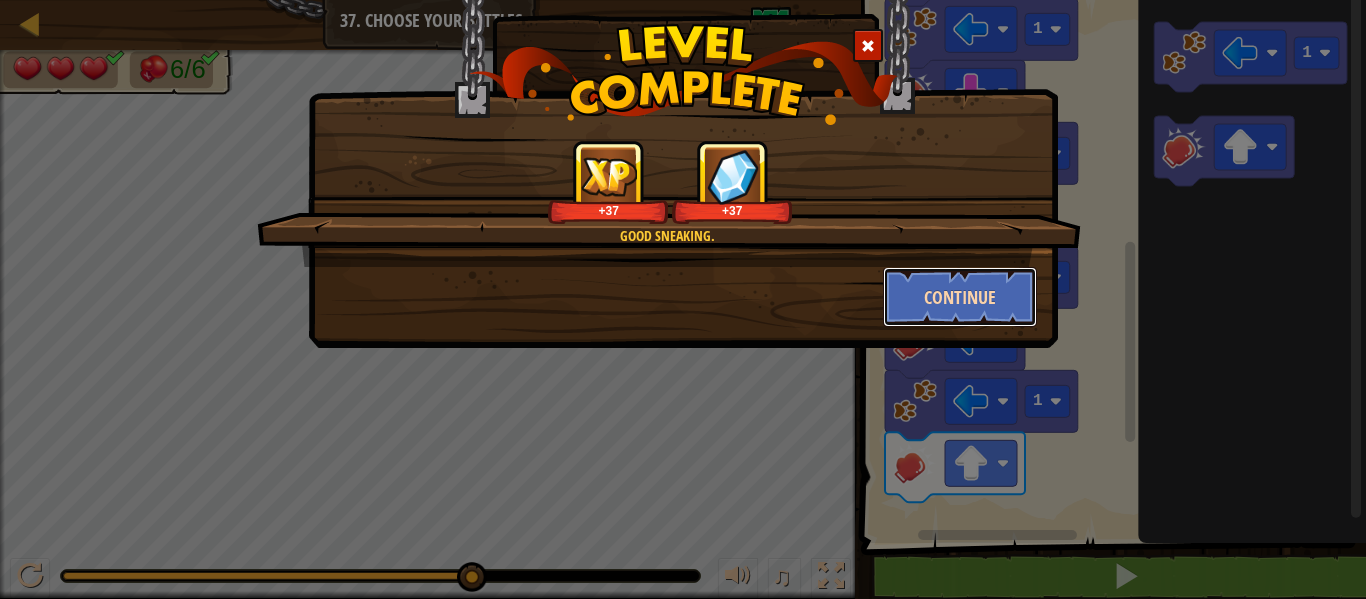 click on "Continue" at bounding box center (960, 297) 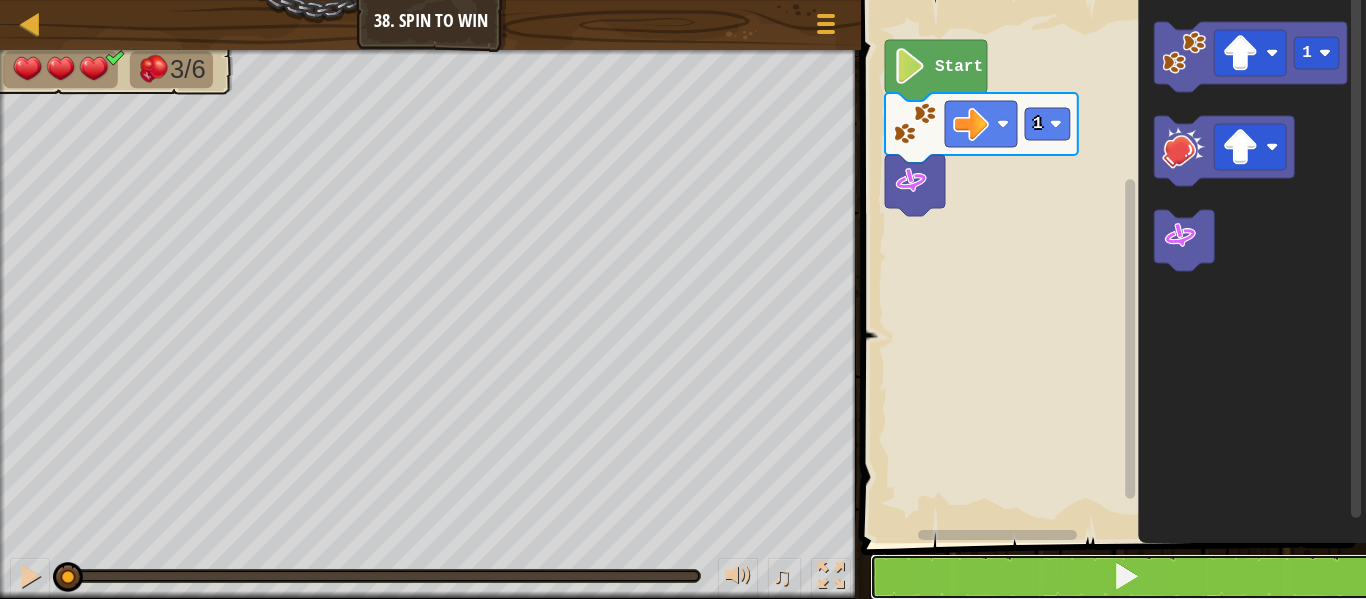 click at bounding box center (1126, 576) 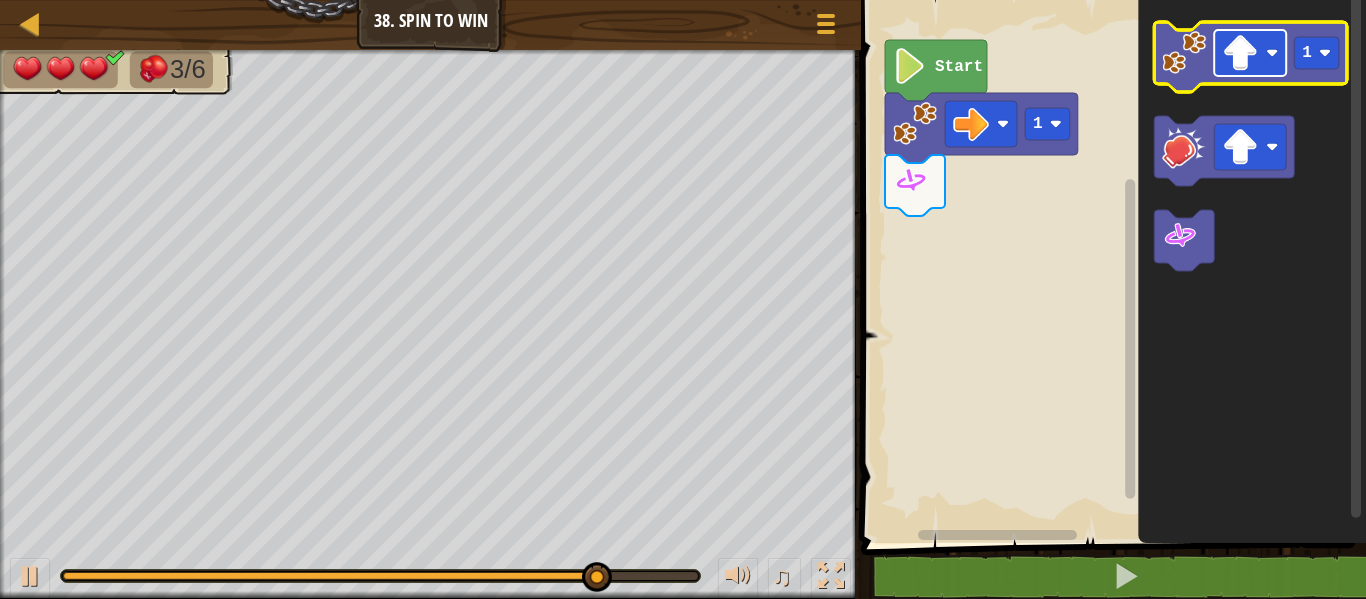 click 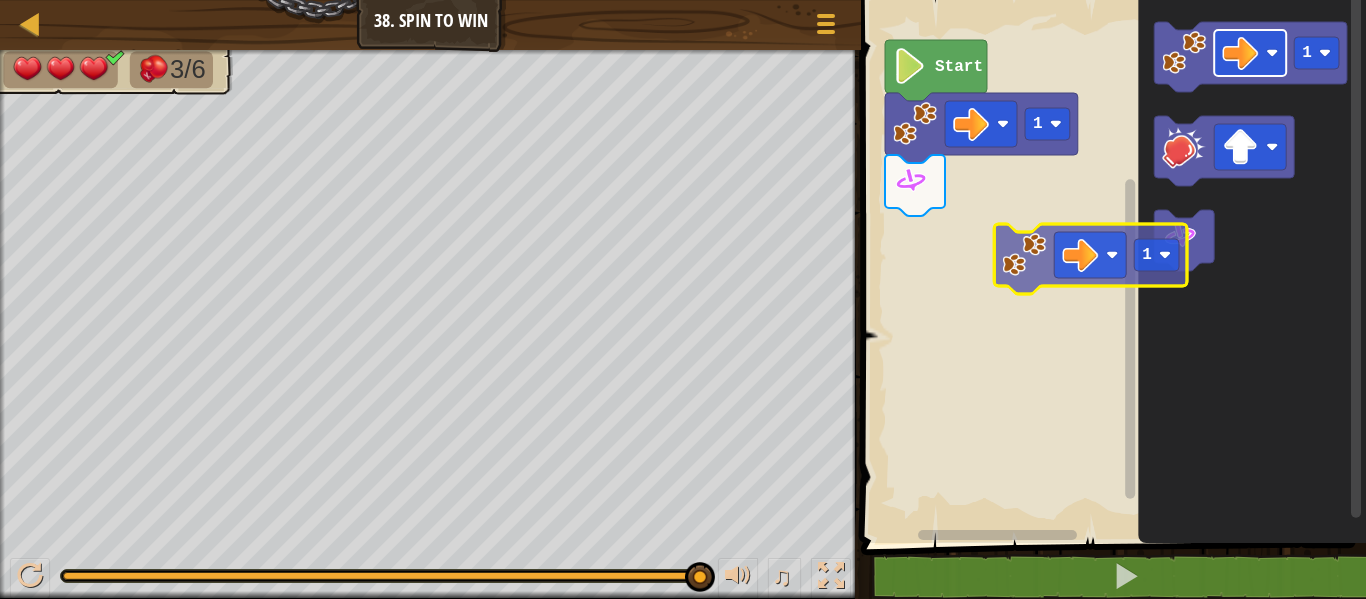 click on "1 Start 1 1" at bounding box center [1110, 266] 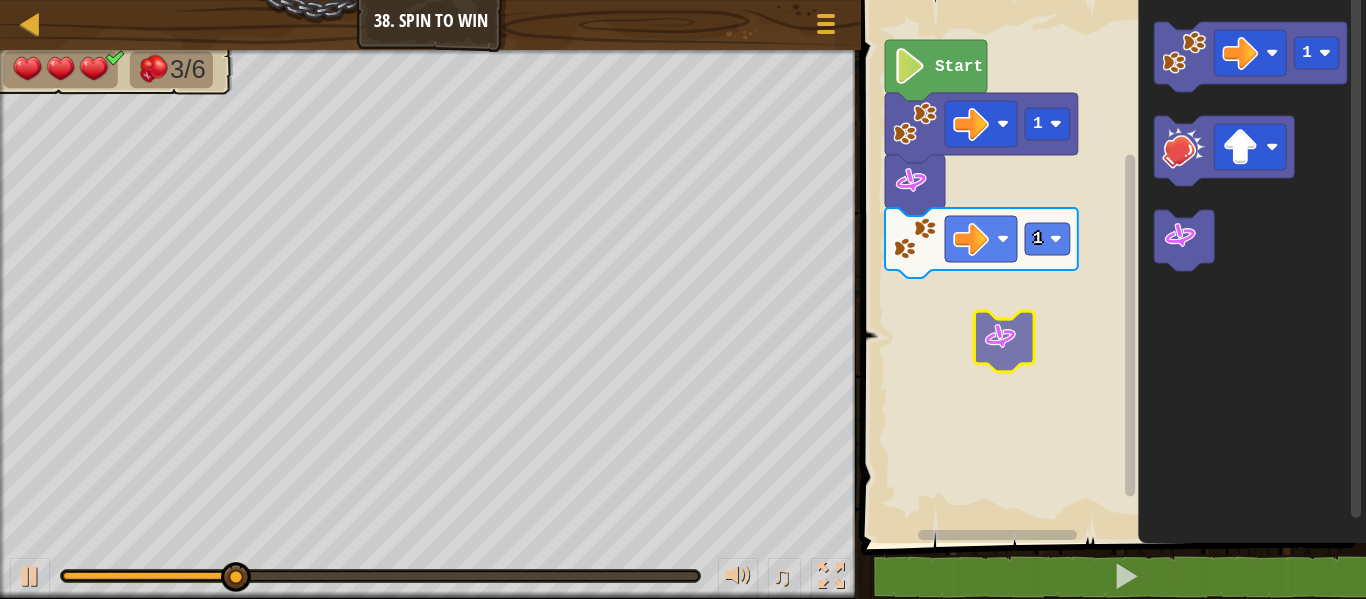 click on "1 1 Start 1" at bounding box center [1110, 266] 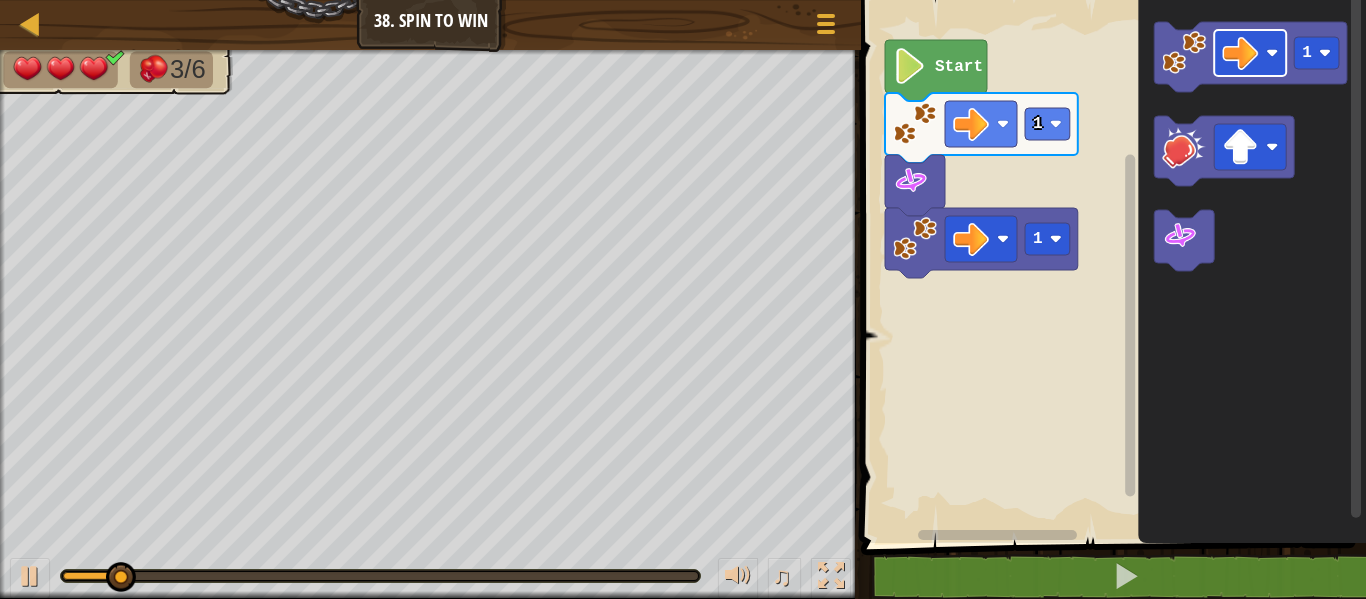 click on "1 1 Start 1" at bounding box center (1110, 266) 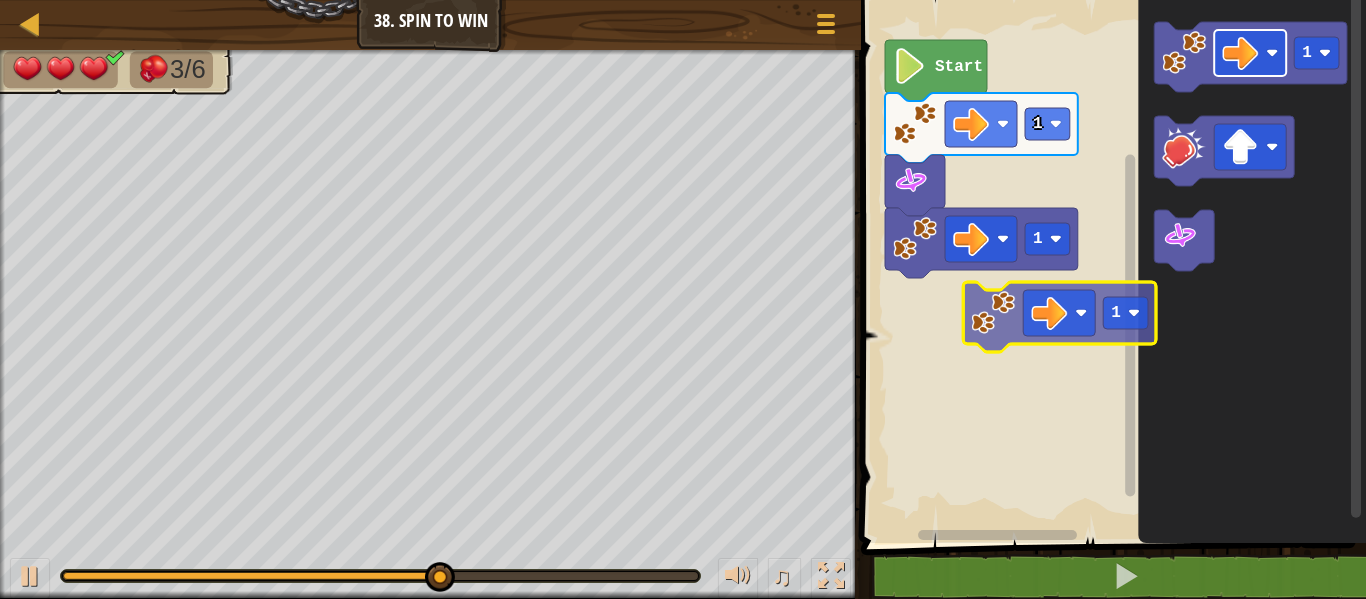 click on "1 1 Start 1 1" at bounding box center [1110, 266] 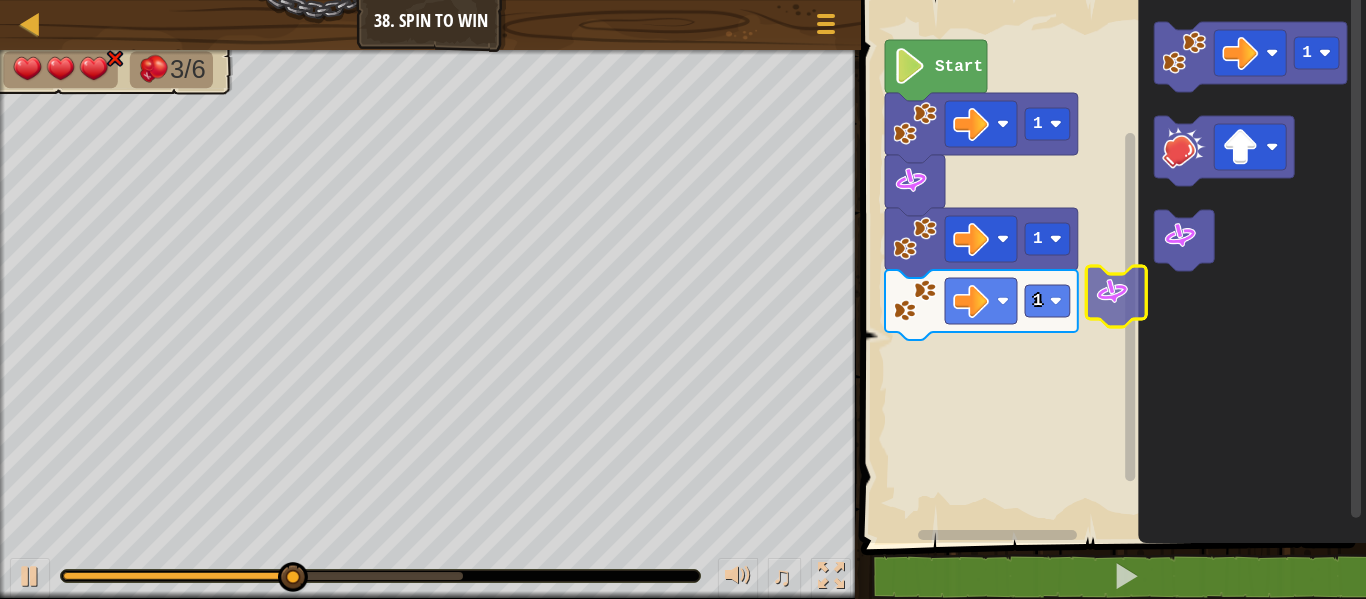 click on "1 1 1 Start 1" at bounding box center (1110, 266) 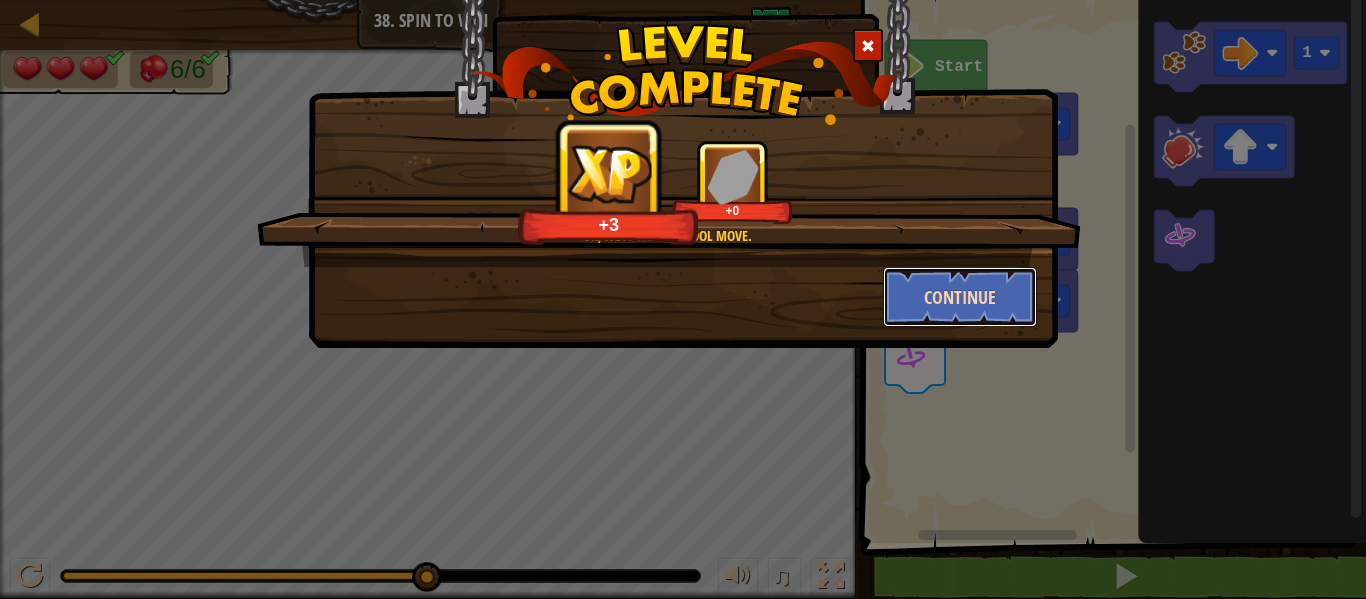 click on "Continue" at bounding box center [960, 297] 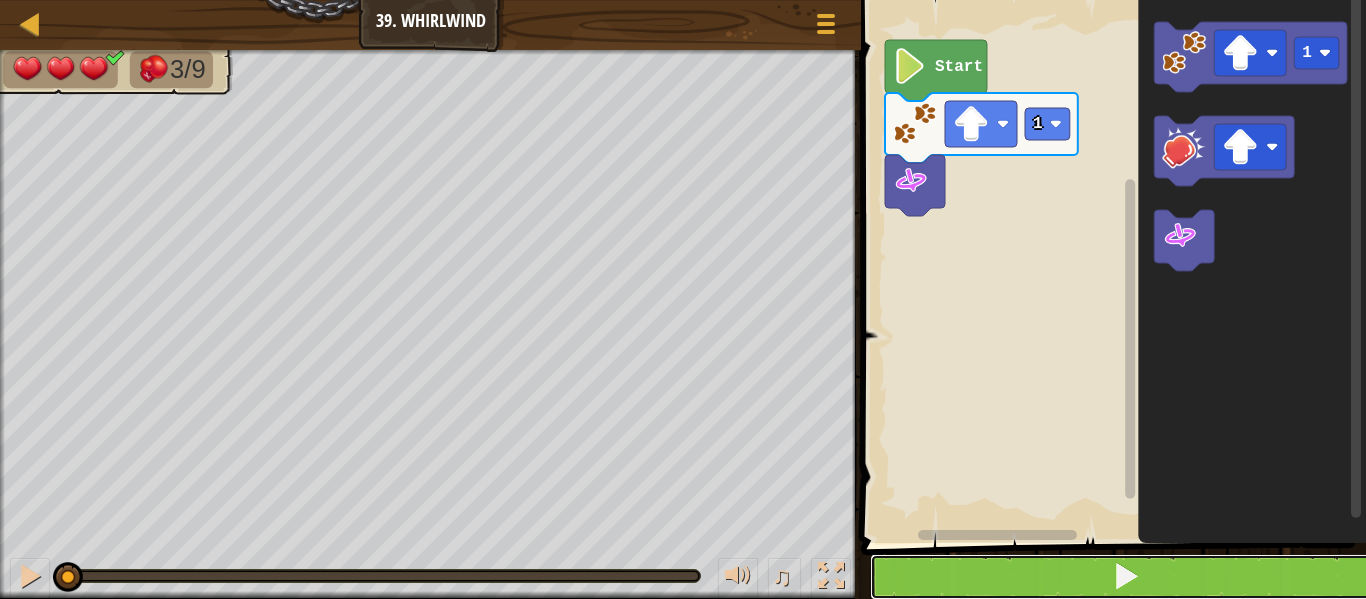 click at bounding box center (1125, 577) 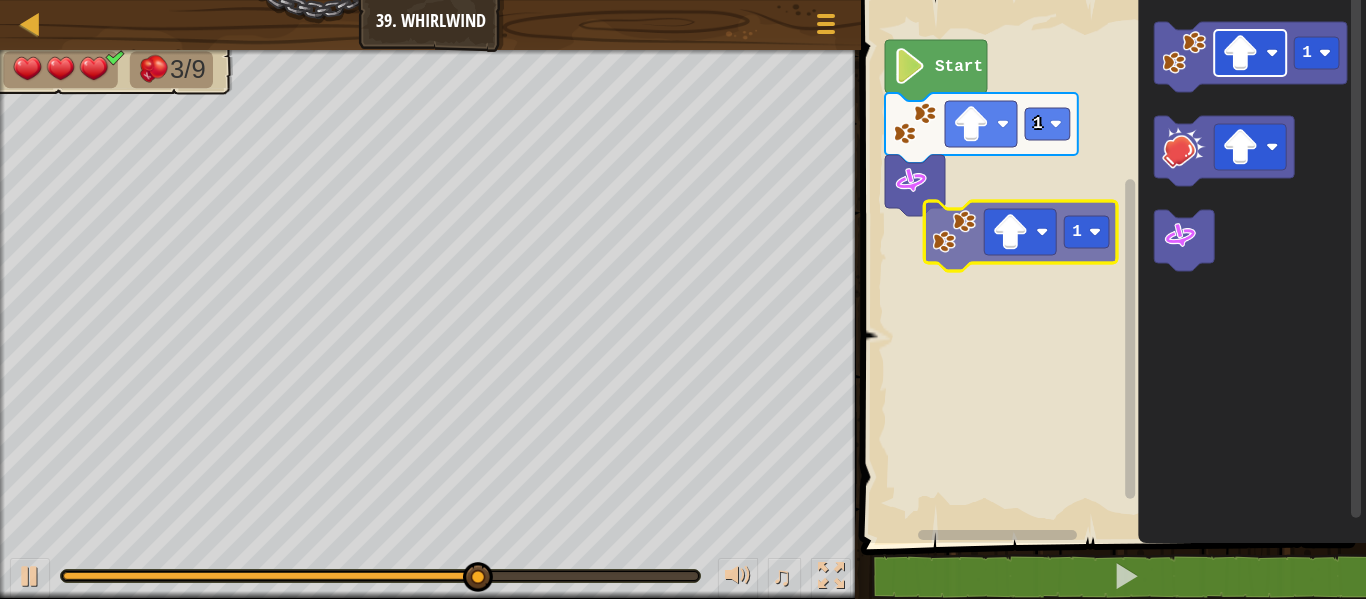 click on "1 Start 1 1" at bounding box center (1110, 266) 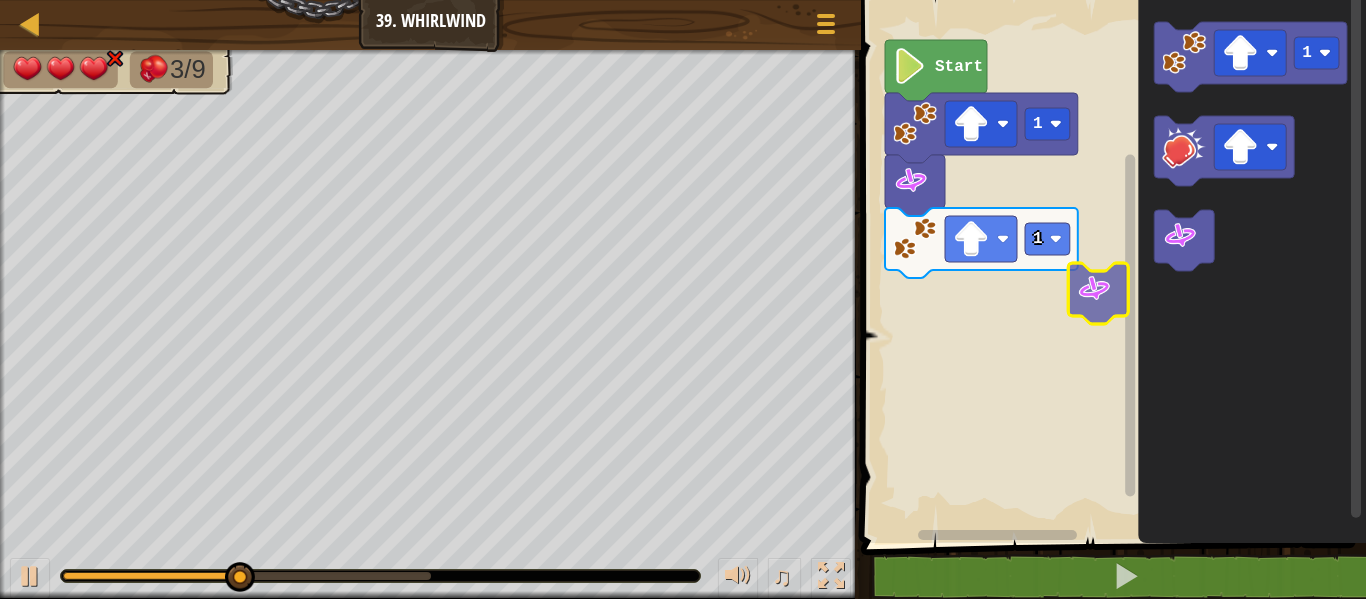 click on "1 1 Start 1" at bounding box center (1110, 266) 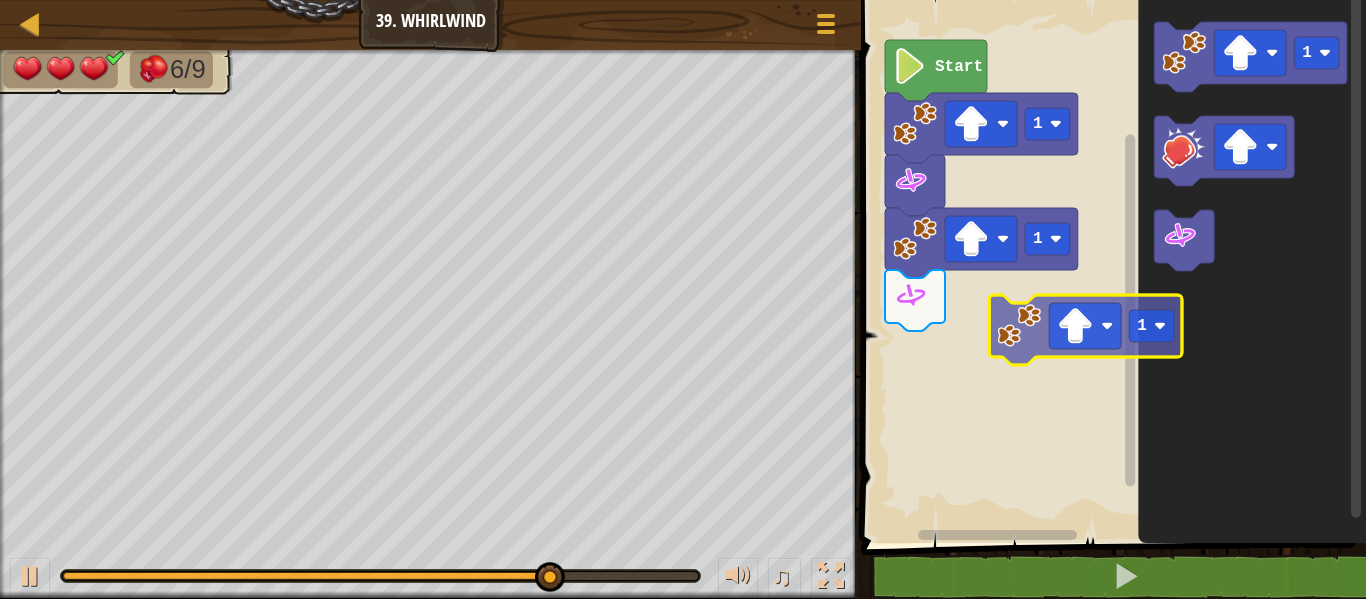 click on "1 1 Start 1 1" at bounding box center (1110, 266) 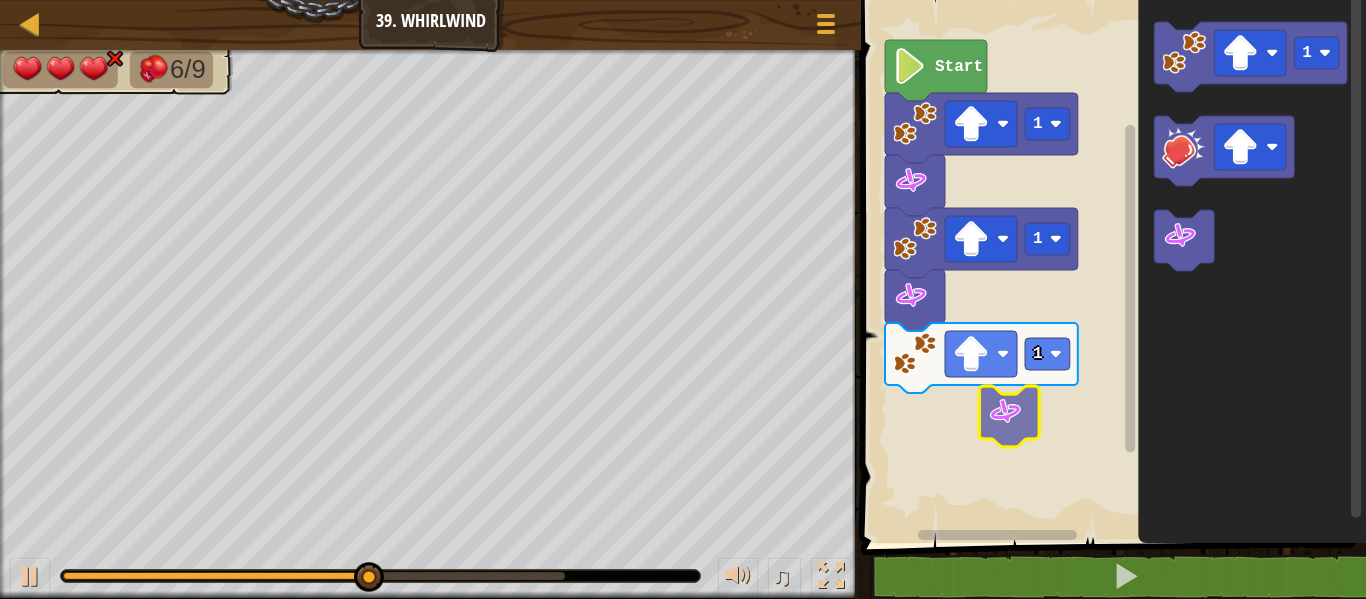 click on "1 1 1 Start 1" at bounding box center (1110, 266) 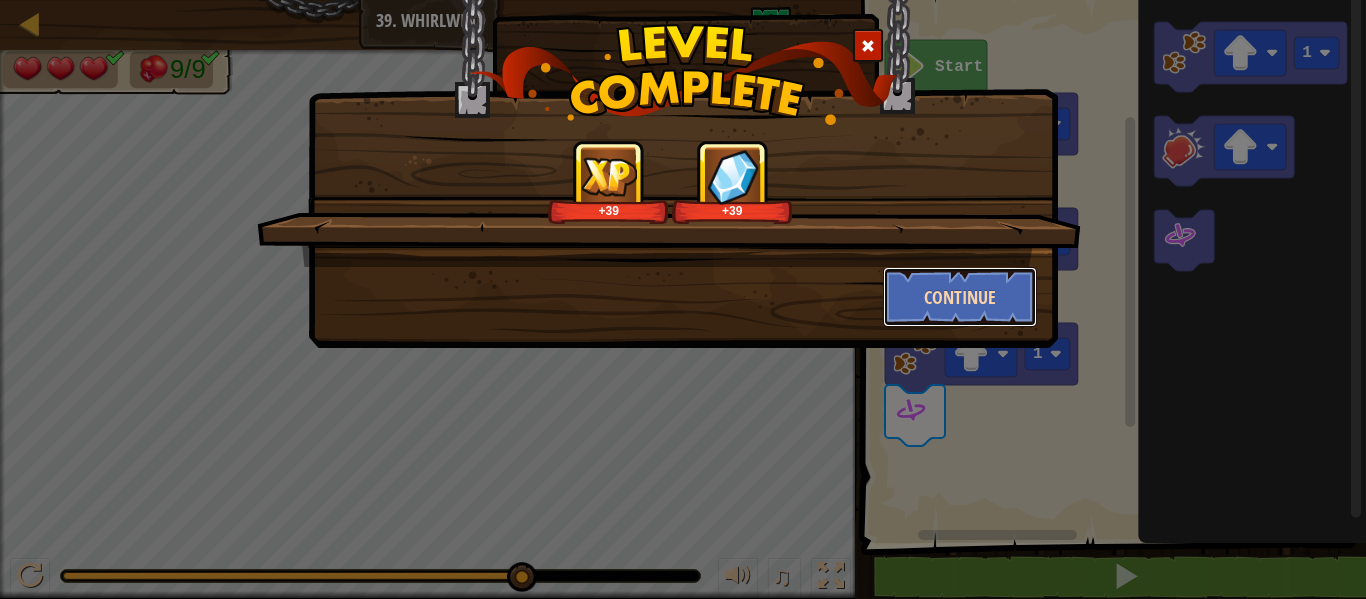 click on "Continue" at bounding box center (960, 297) 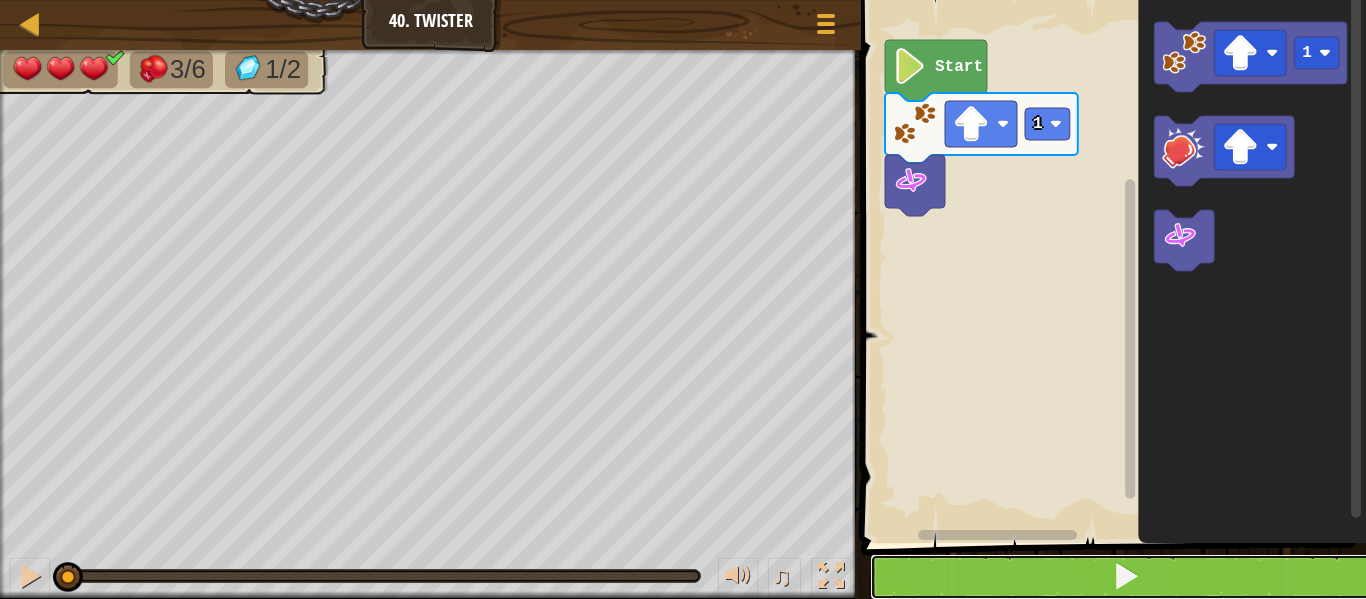 click at bounding box center [1125, 577] 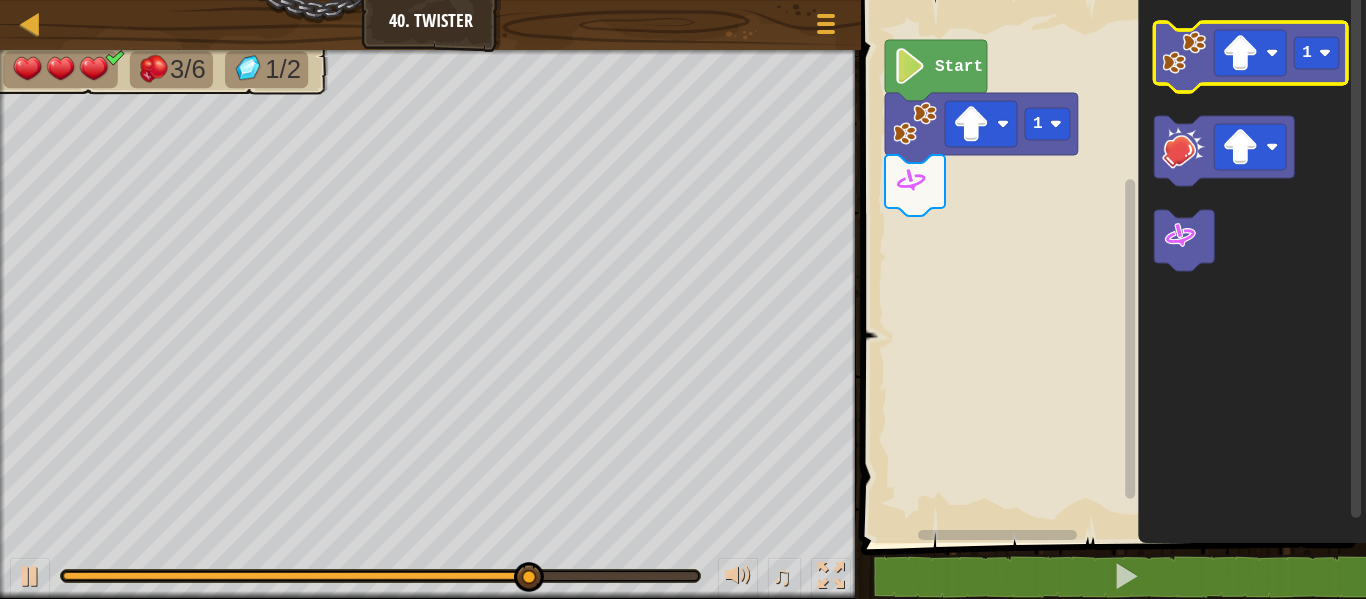 click 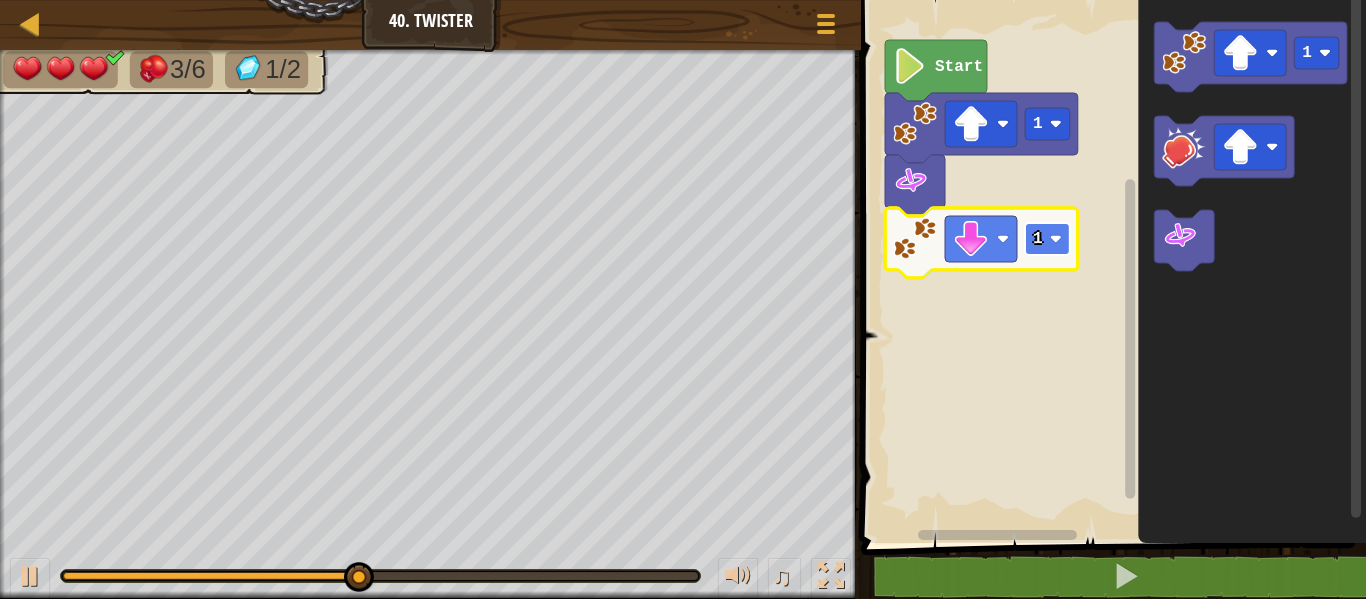 click on "1" 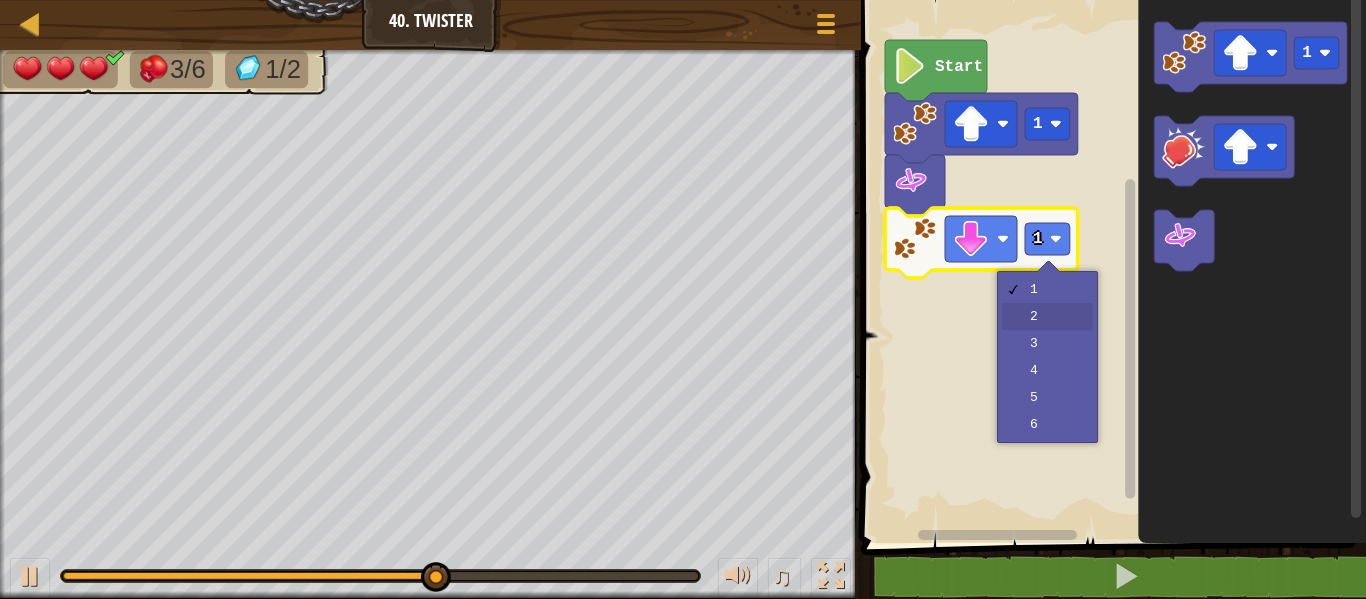 drag, startPoint x: 1033, startPoint y: 314, endPoint x: 1057, endPoint y: 303, distance: 26.400757 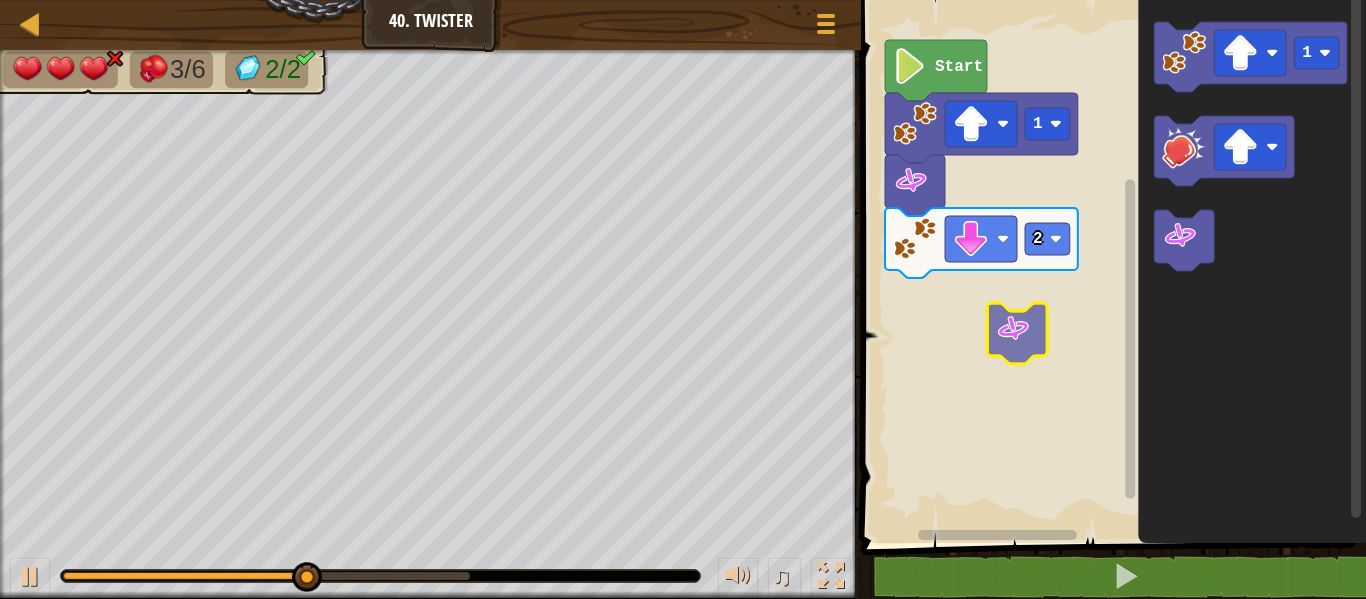 click on "Start 1 2 1" at bounding box center (1110, 266) 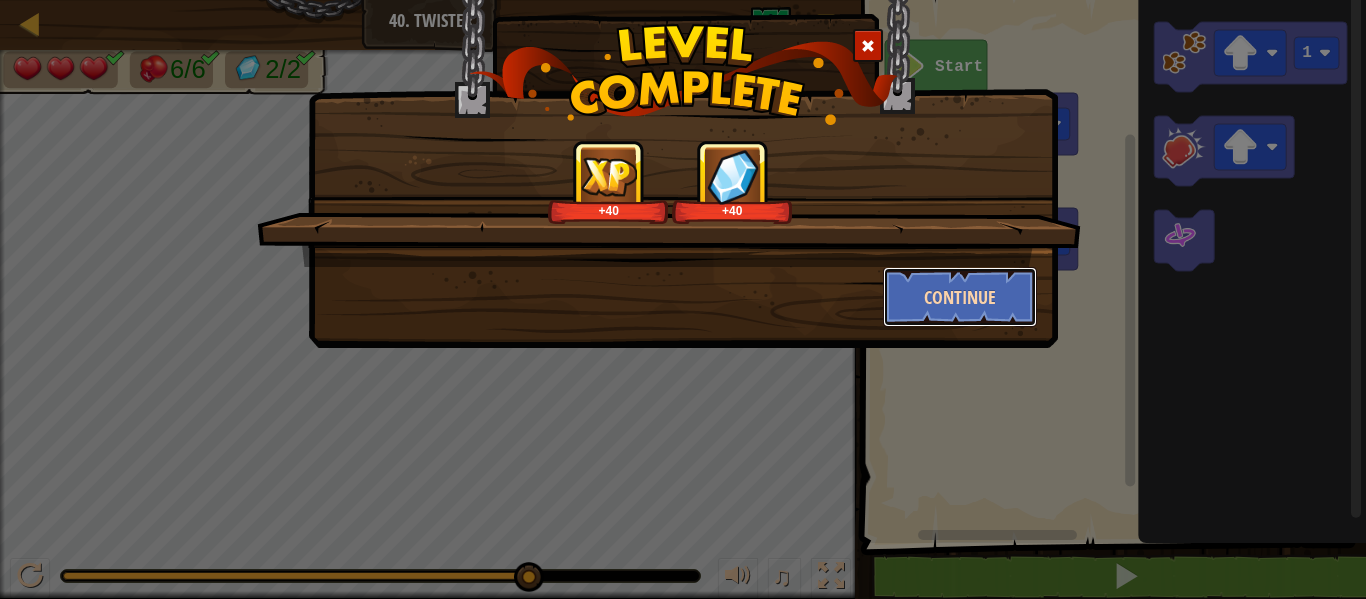 click on "Continue" at bounding box center [960, 297] 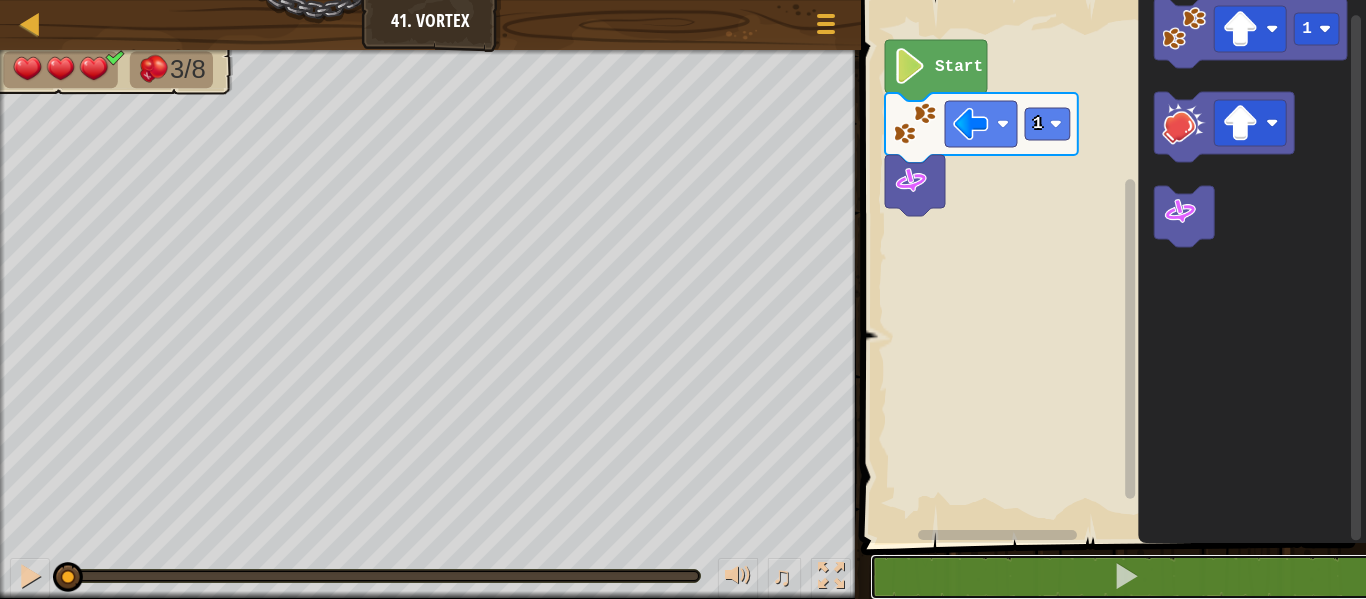 drag, startPoint x: 1010, startPoint y: 584, endPoint x: 898, endPoint y: 605, distance: 113.951744 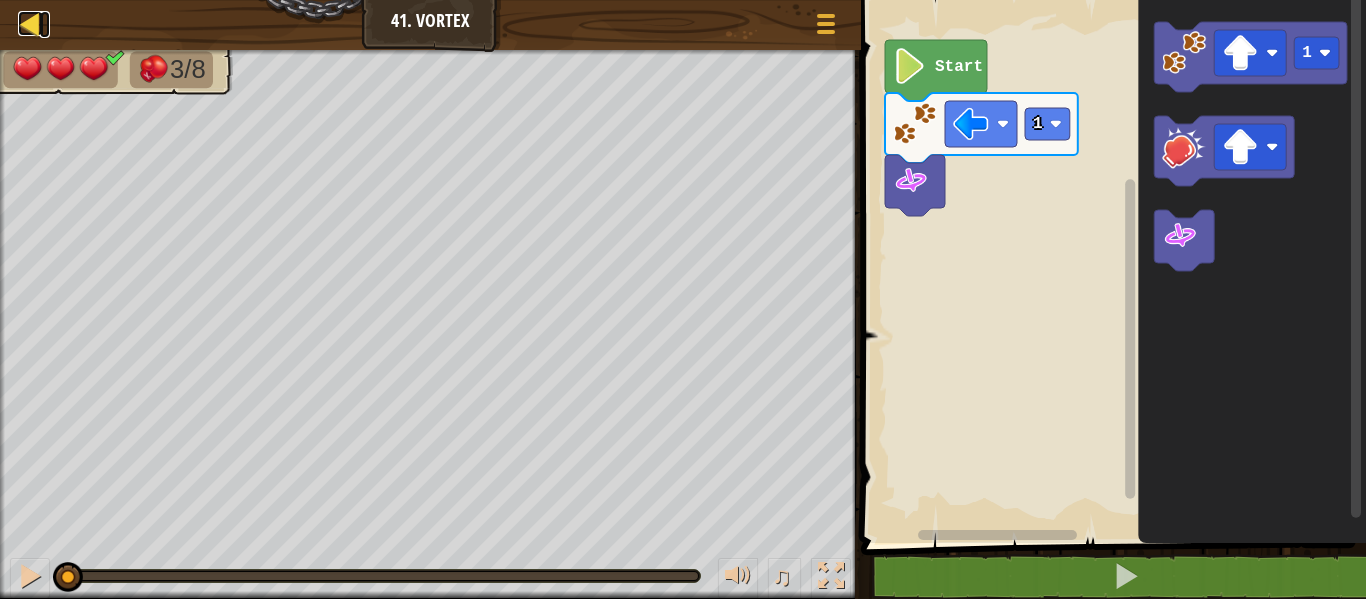click at bounding box center (30, 23) 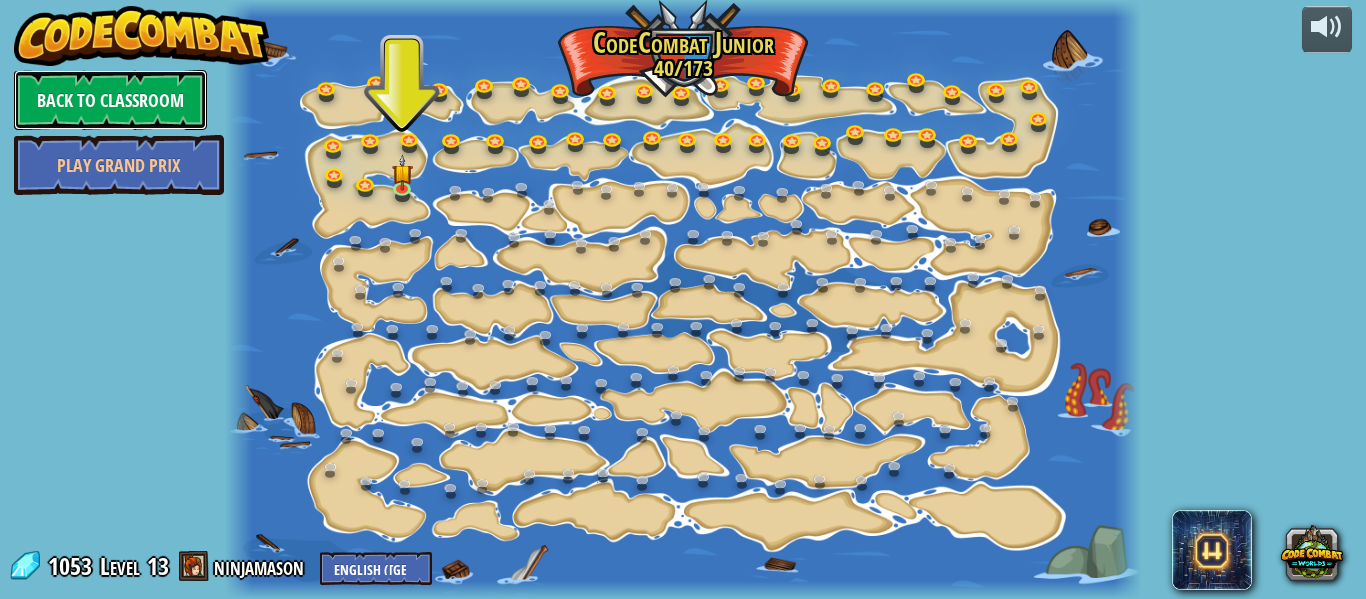 click on "Back to Classroom" at bounding box center [110, 100] 